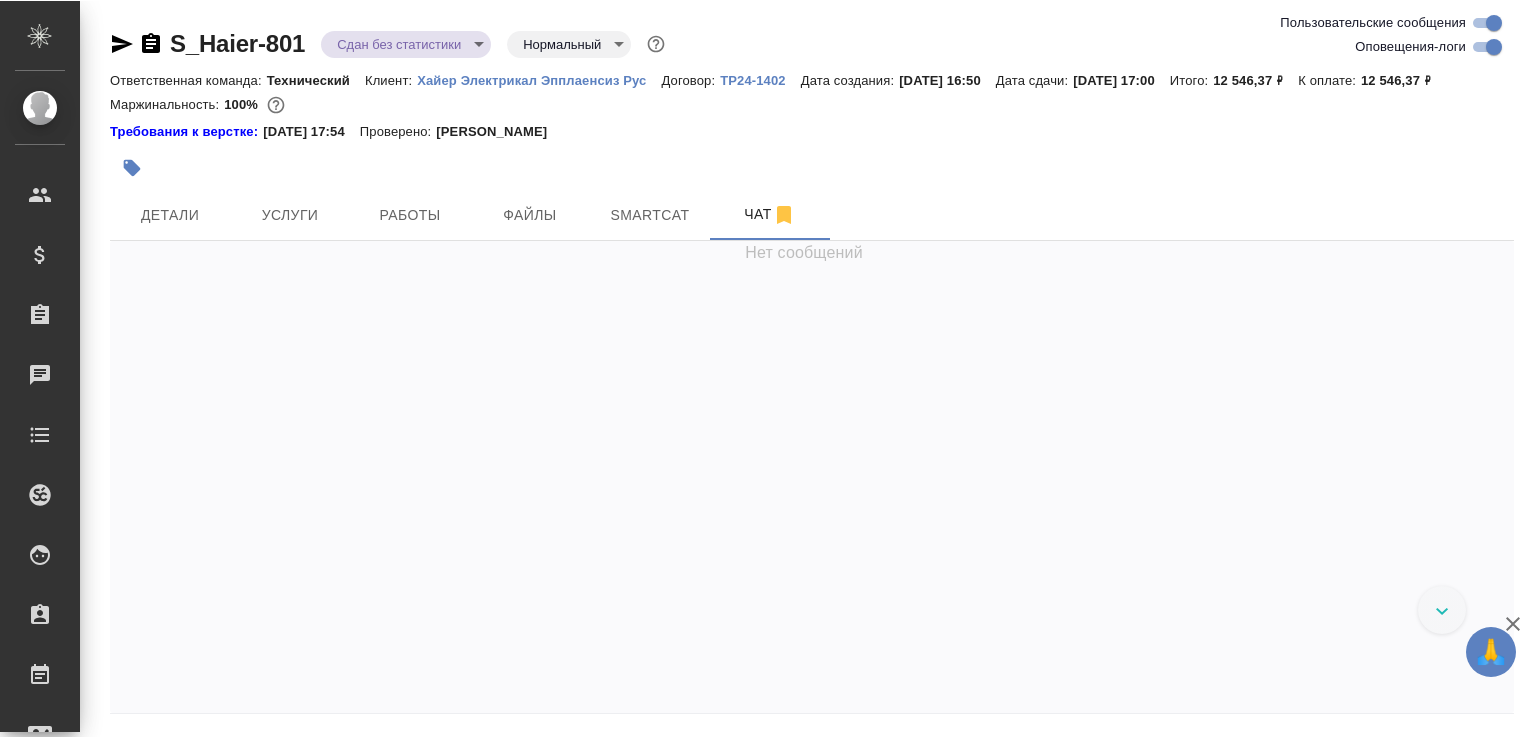scroll, scrollTop: 0, scrollLeft: 0, axis: both 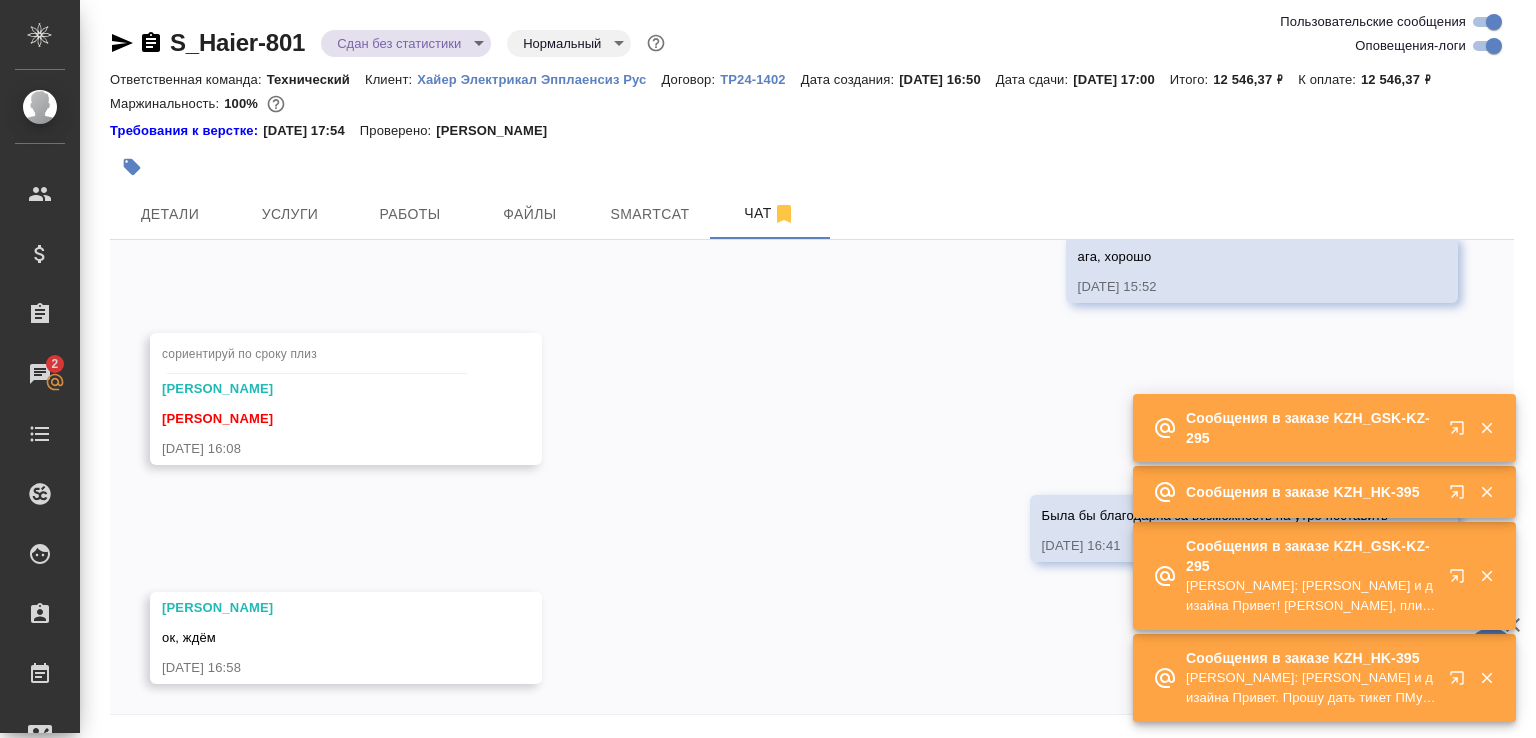 click on "Асланукова Сати: Верстки и дизайна Привет! дайте, плиз, тикет для работ" at bounding box center [1311, 596] 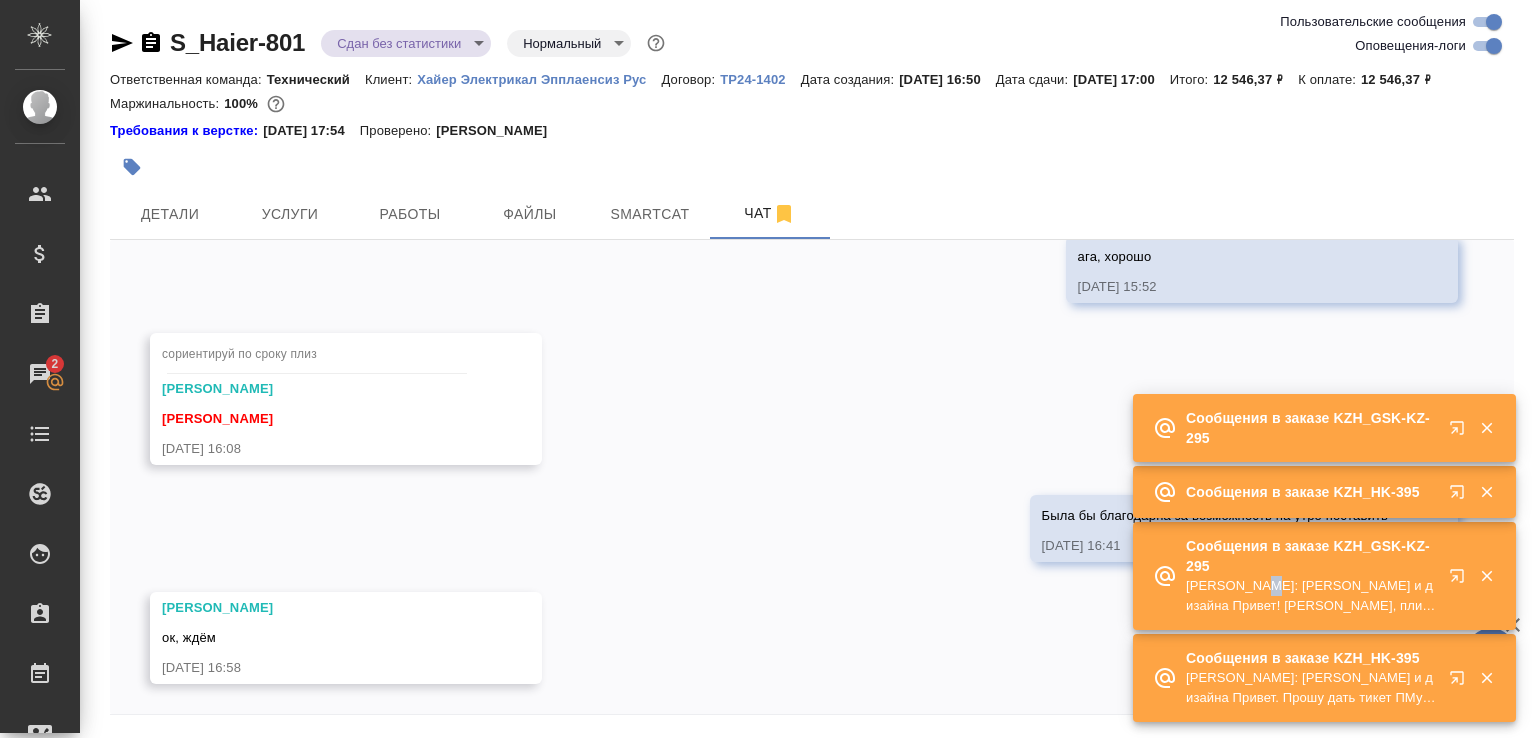 click on "Асланукова Сати: Верстки и дизайна Привет! дайте, плиз, тикет для работ" at bounding box center (1311, 596) 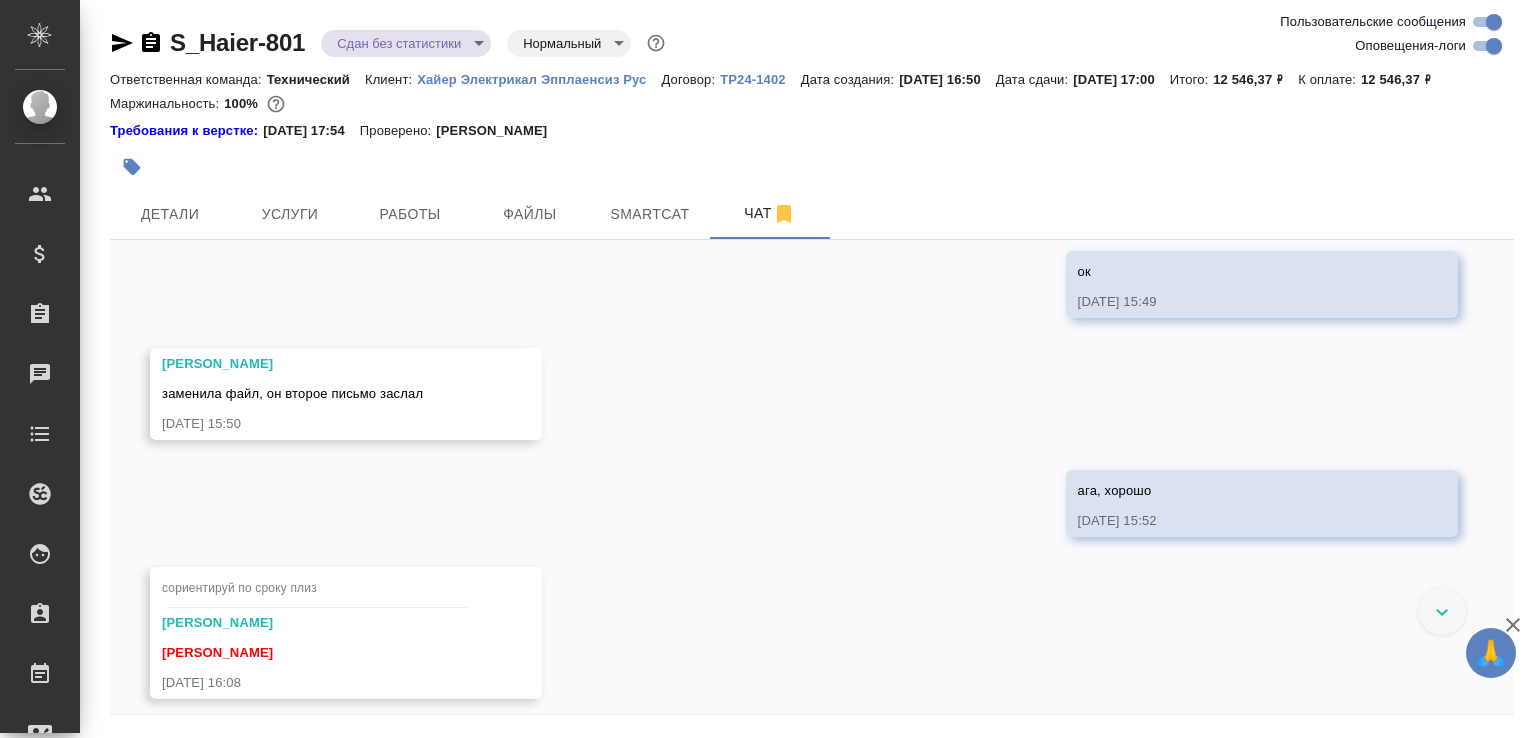 scroll, scrollTop: 6692, scrollLeft: 0, axis: vertical 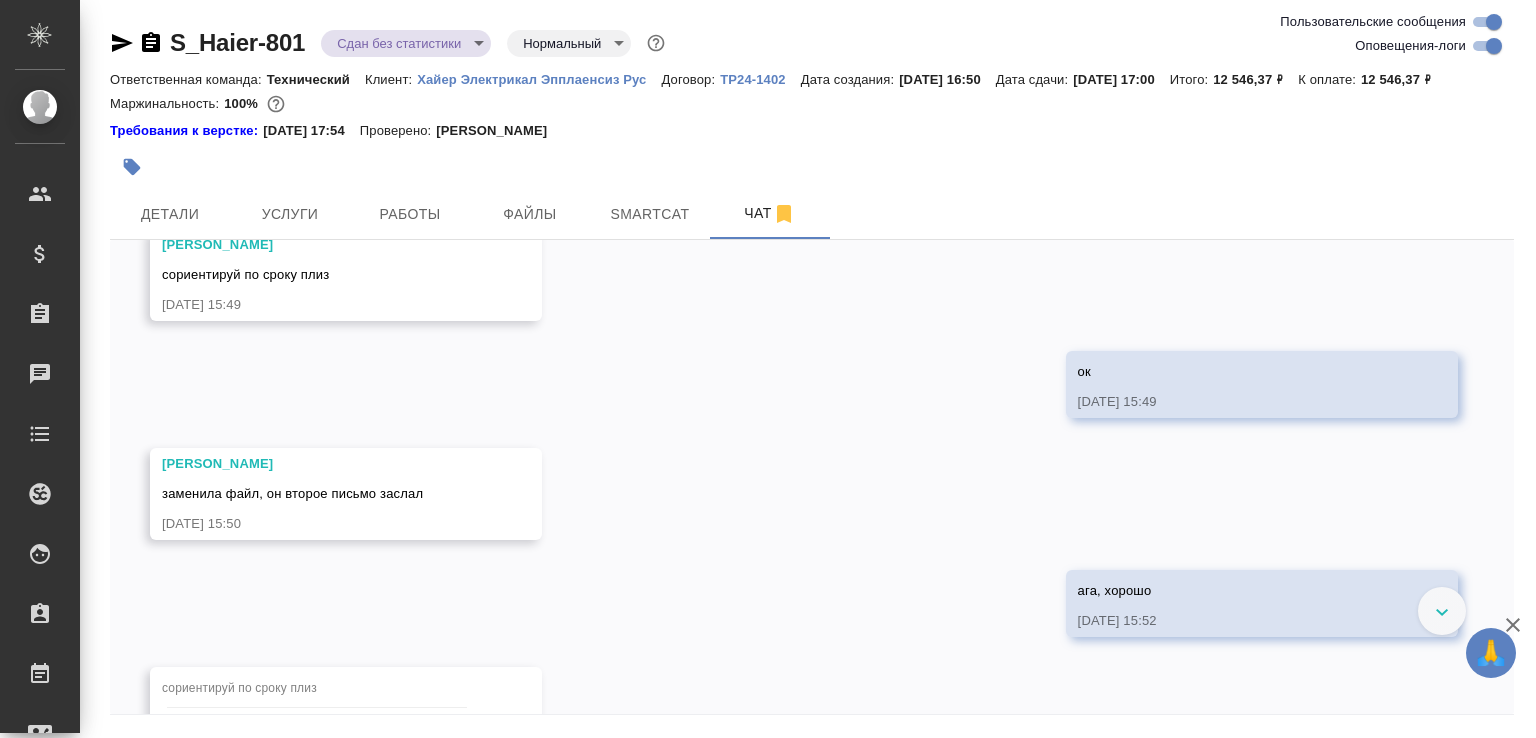 click on "https://drive.awatera.com/s/SLggCAypt2rrpyE" at bounding box center [842, 30] 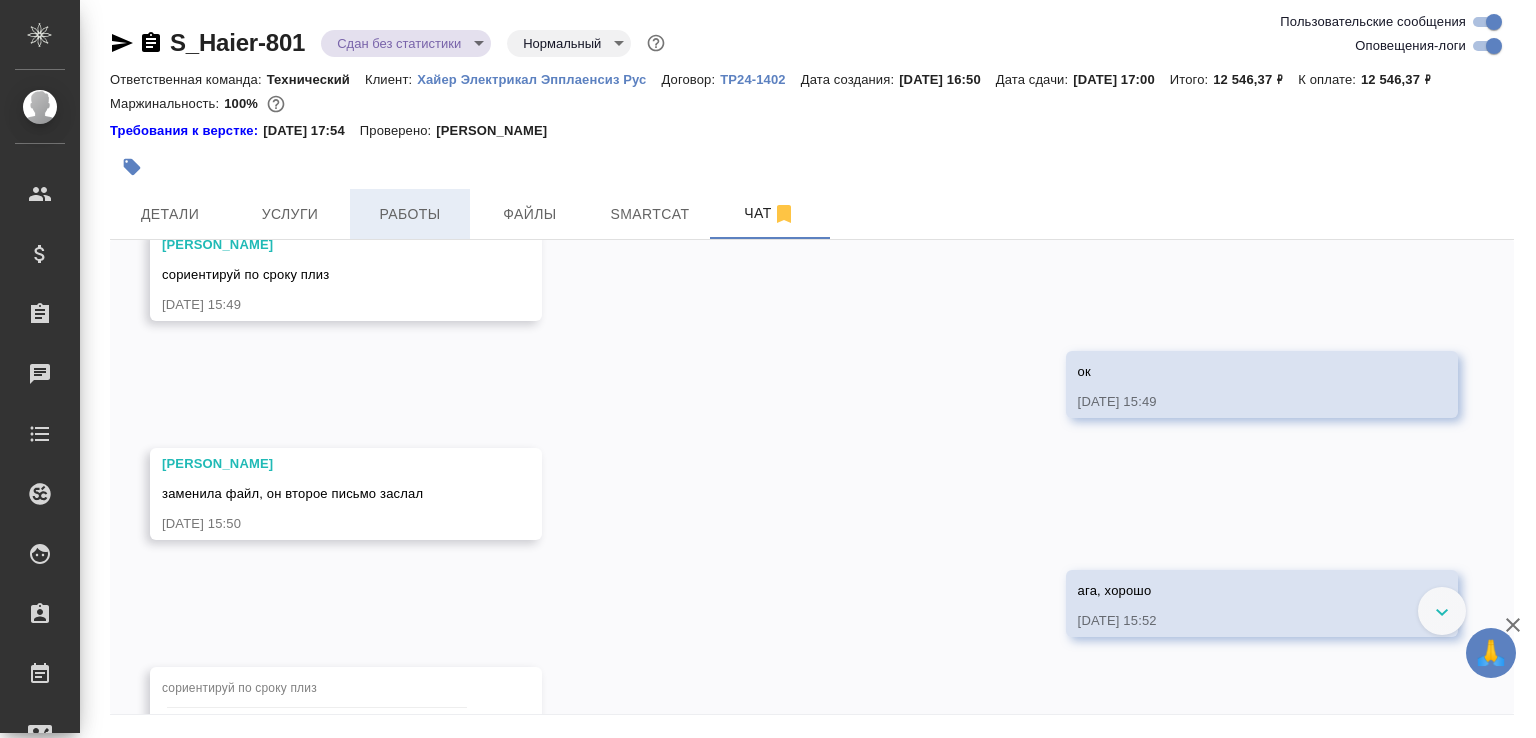 click on "Работы" at bounding box center (410, 214) 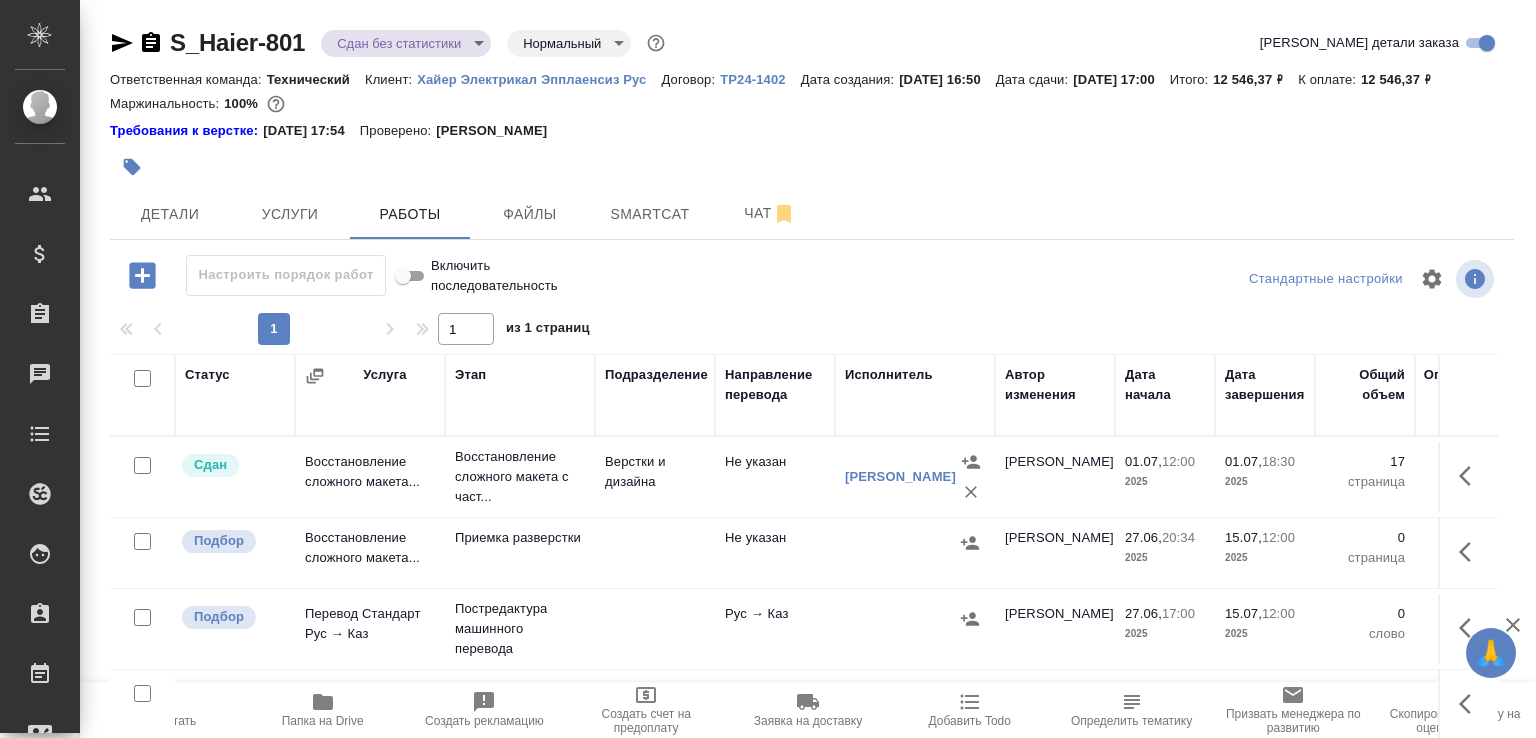 click on "Папка на Drive" at bounding box center (323, 709) 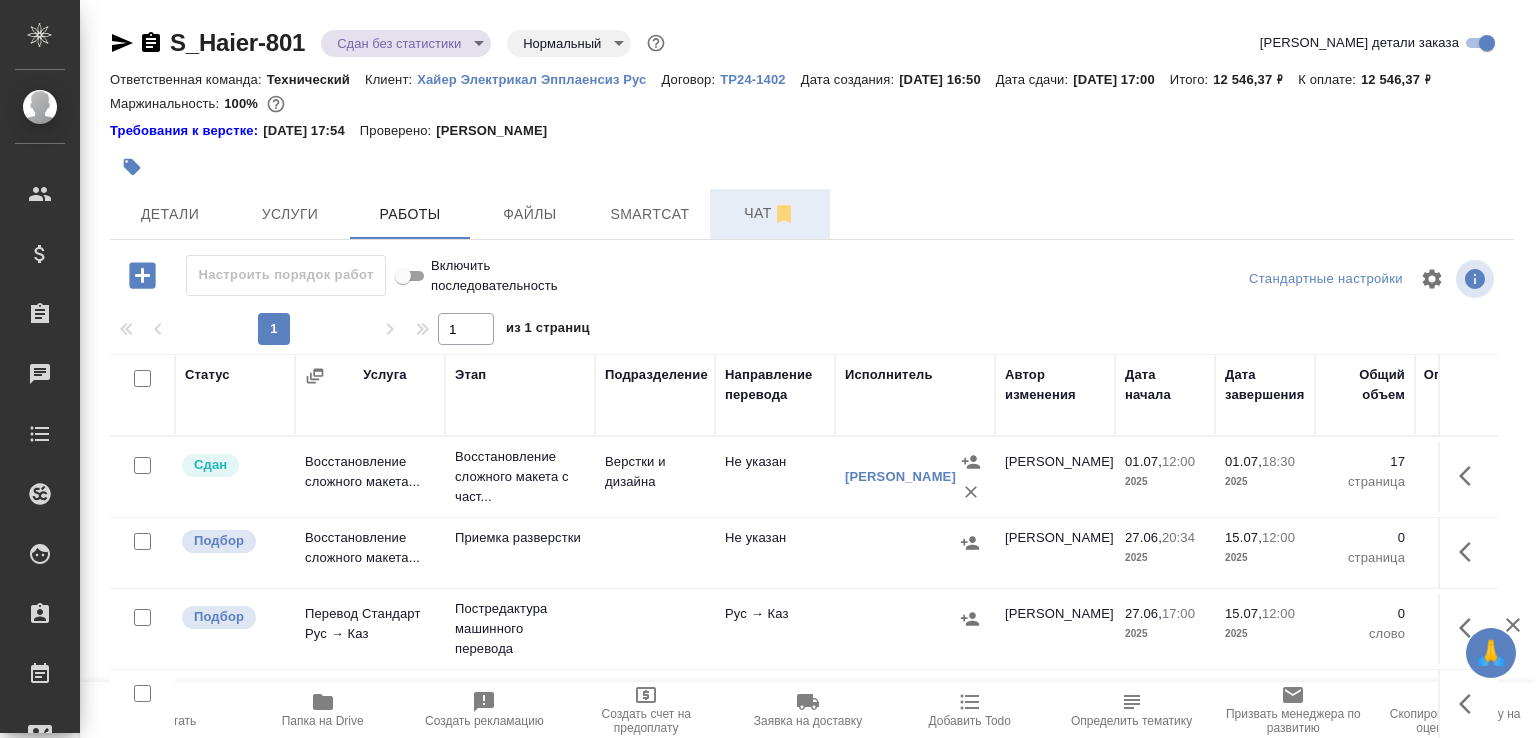 click on "Чат" at bounding box center [770, 213] 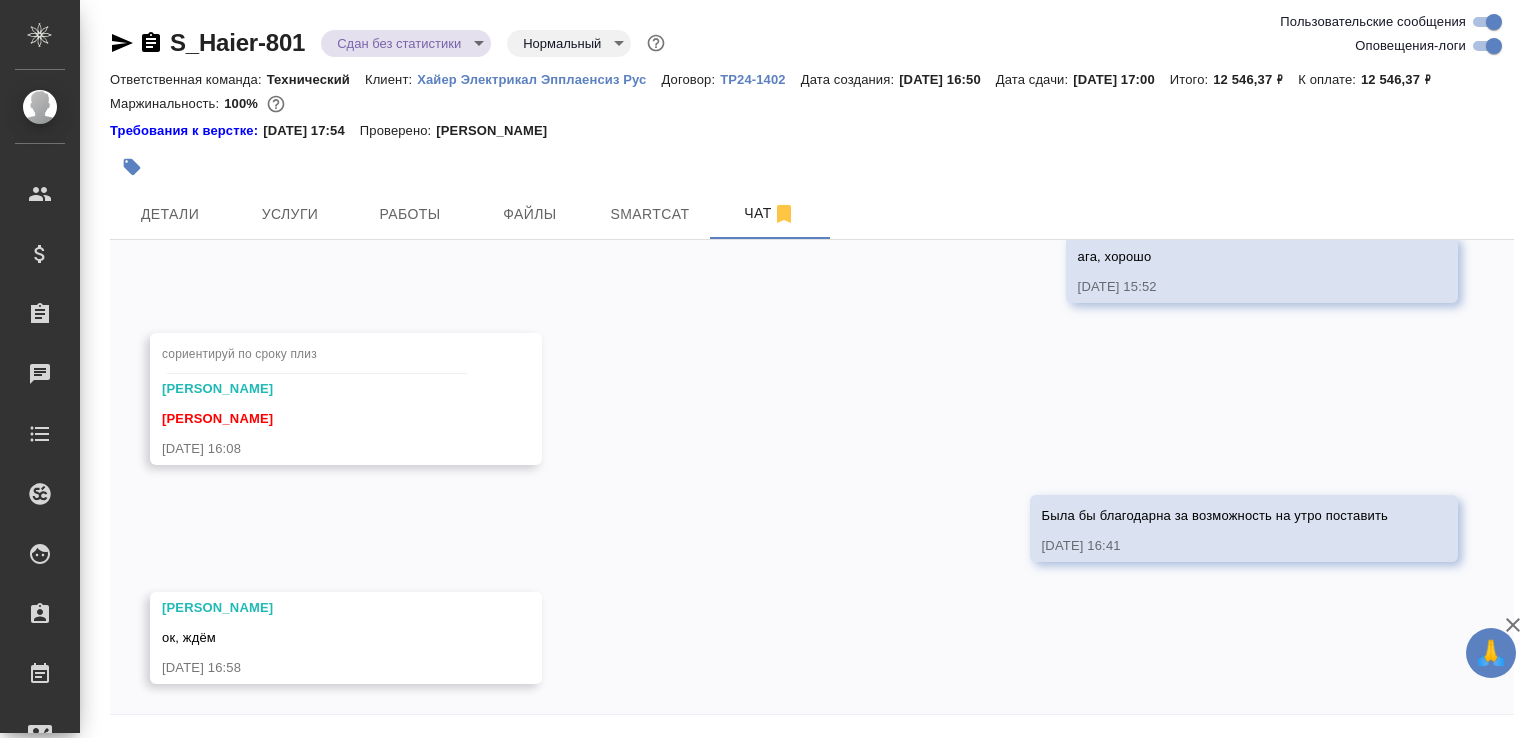 scroll, scrollTop: 7515, scrollLeft: 0, axis: vertical 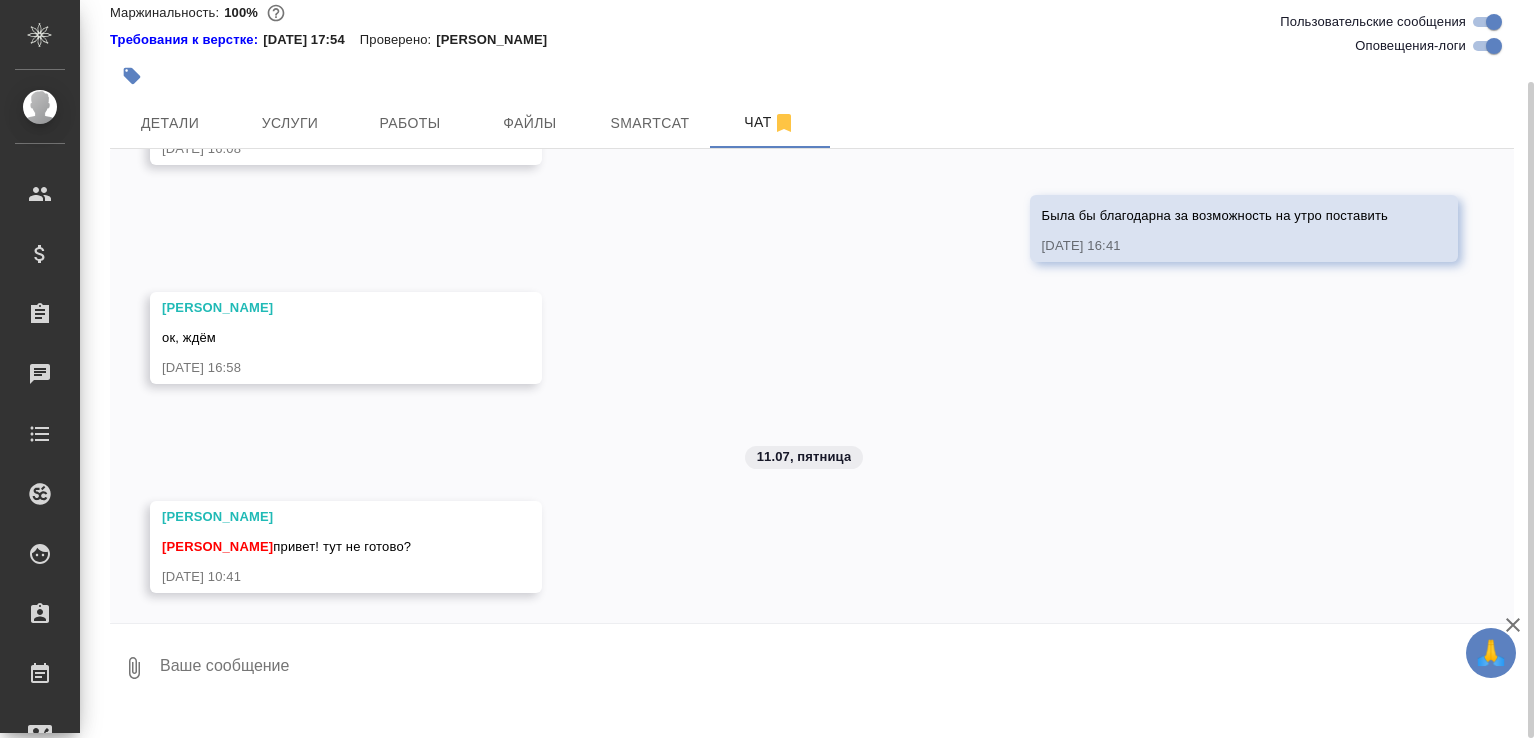 click at bounding box center (836, 668) 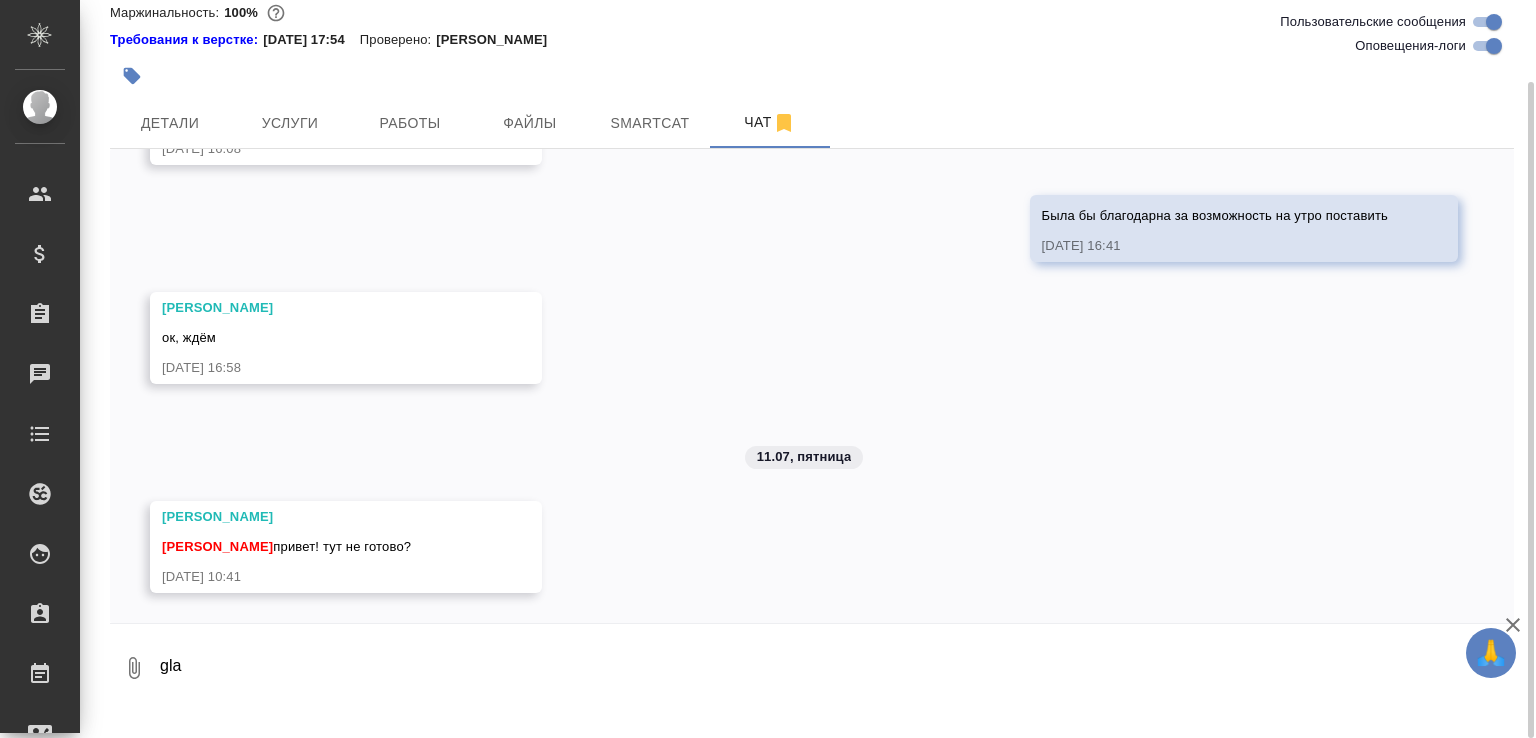 paste on "https://drive.awatera.com/f/9816031" 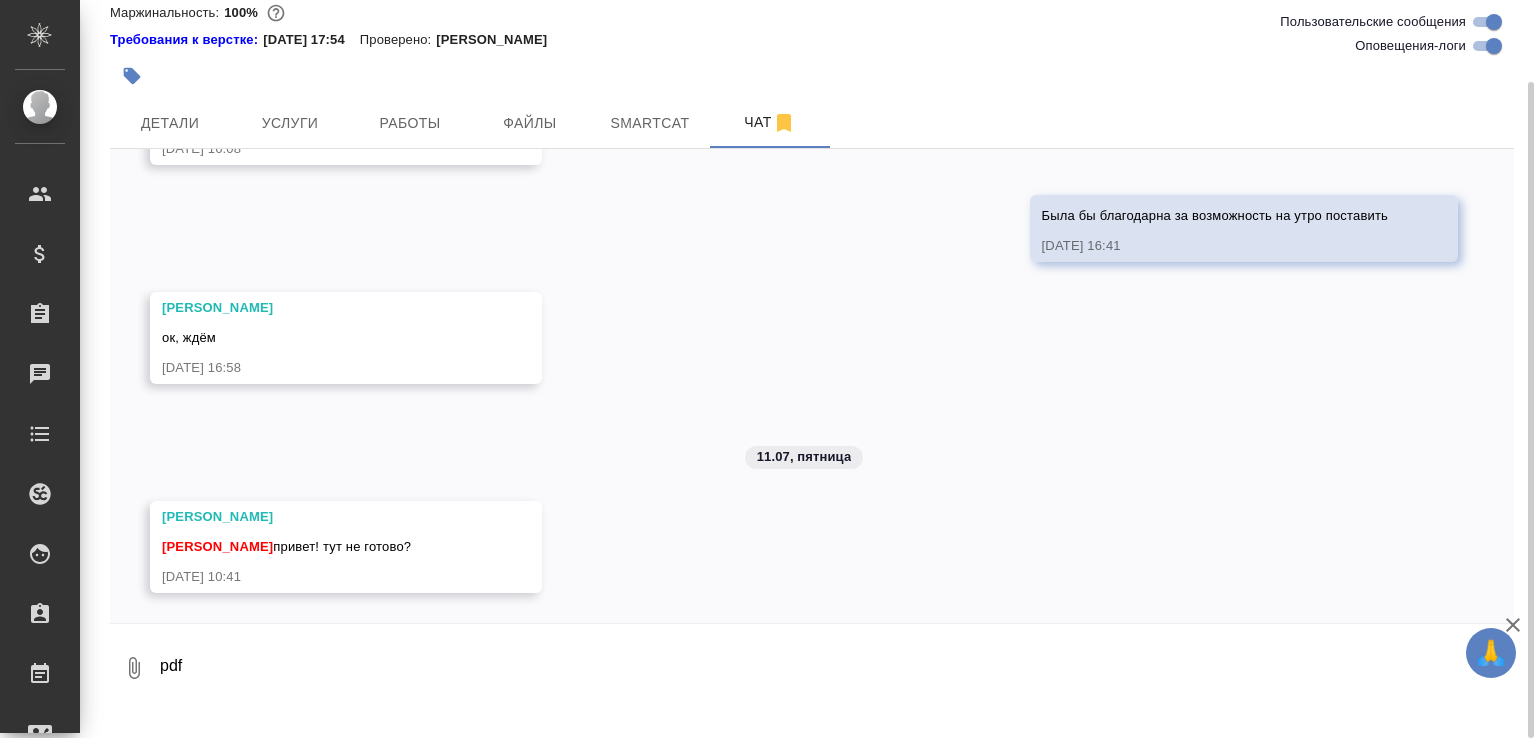 paste on "https://drive.awatera.com/f/9816031" 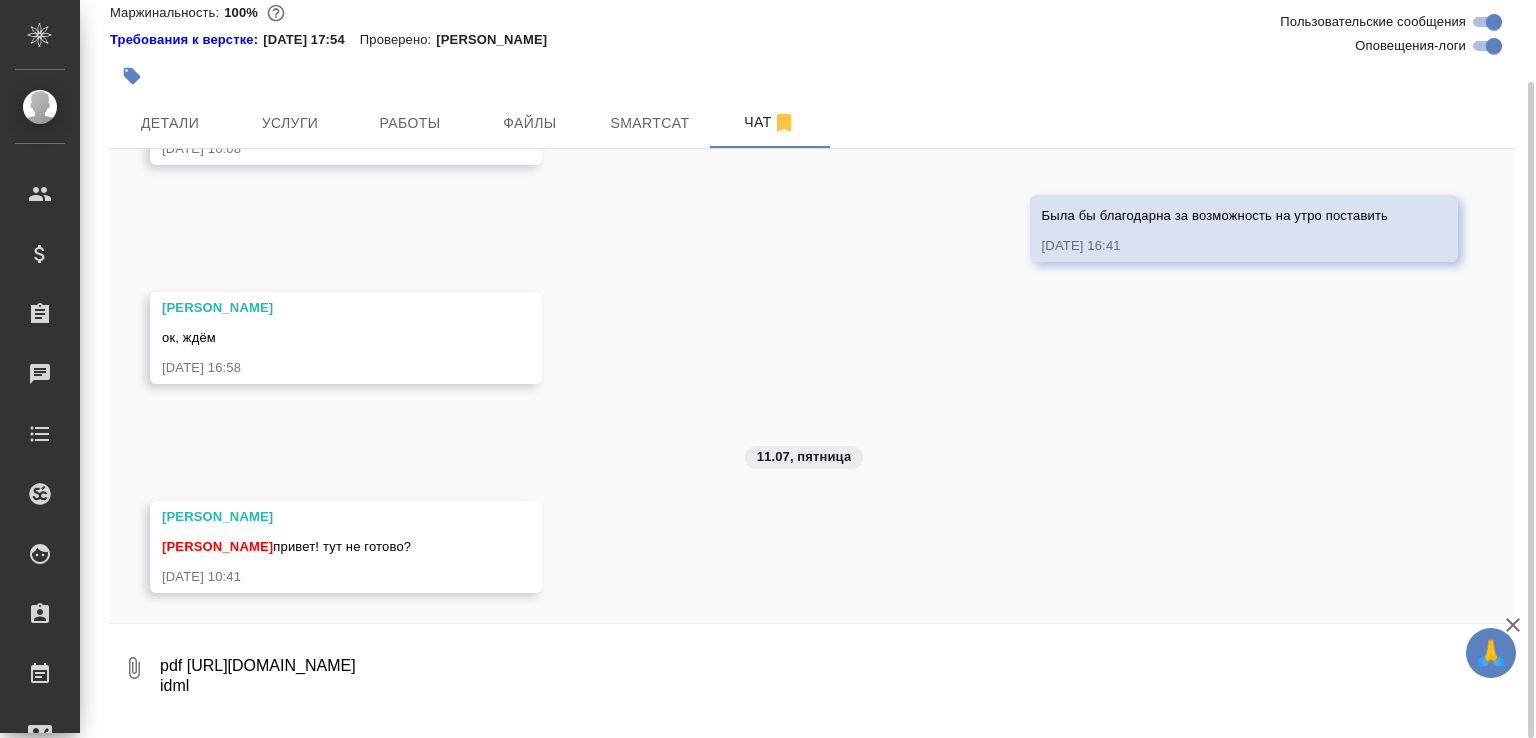 click on "pdf https://drive.awatera.com/f/9816031
idml" at bounding box center [819, 668] 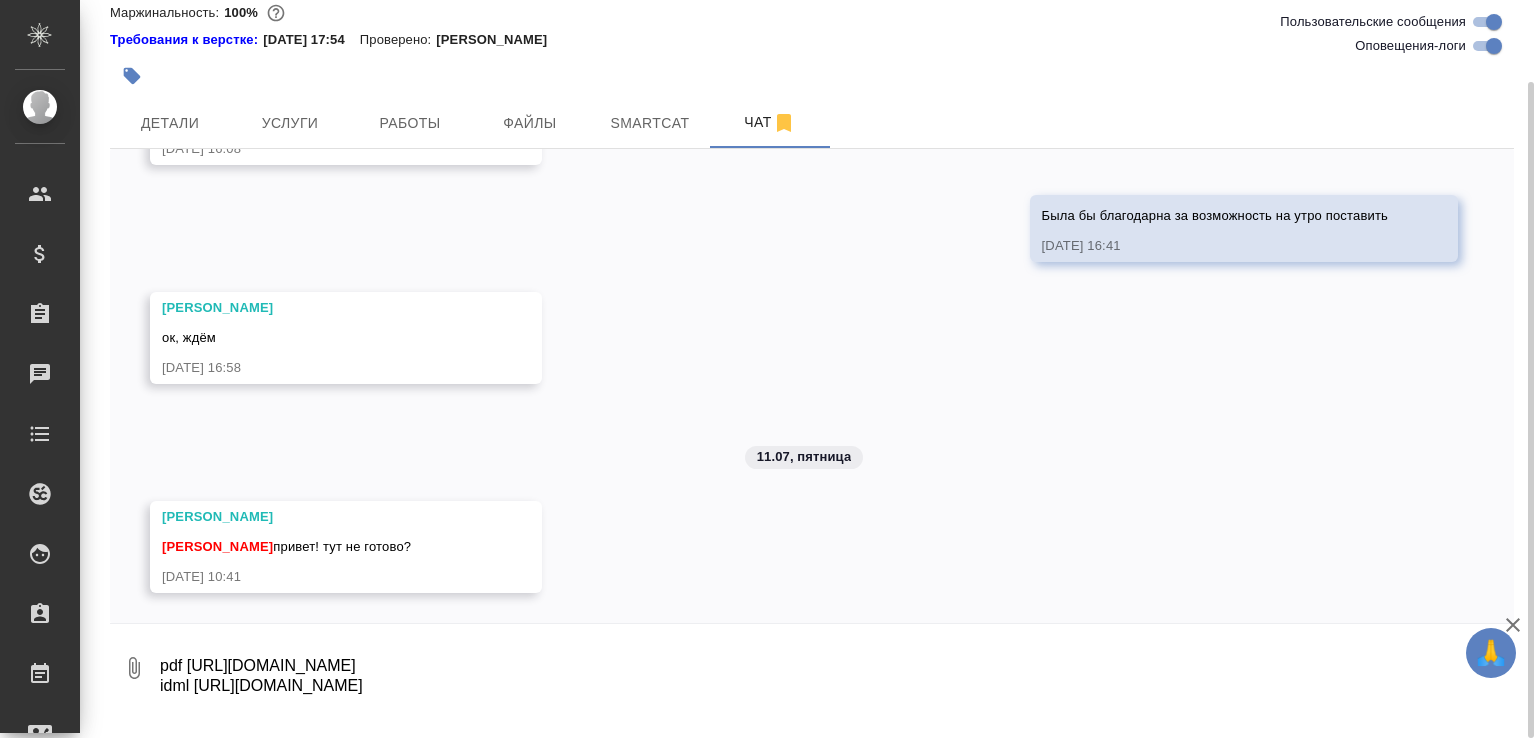 type on "pdf https://drive.awatera.com/f/9816031
idml https://drive.awatera.com/f/9816048" 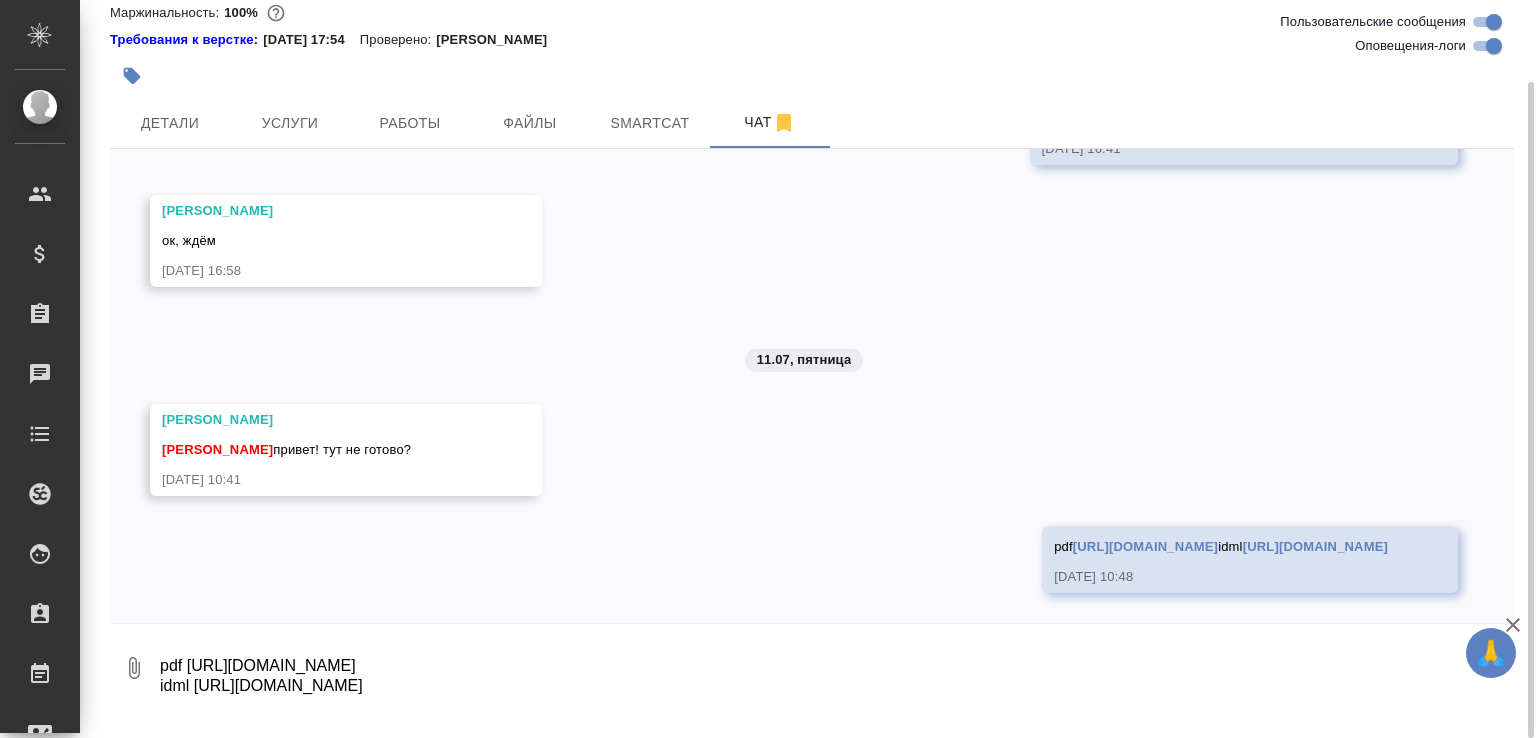 scroll, scrollTop: 7632, scrollLeft: 0, axis: vertical 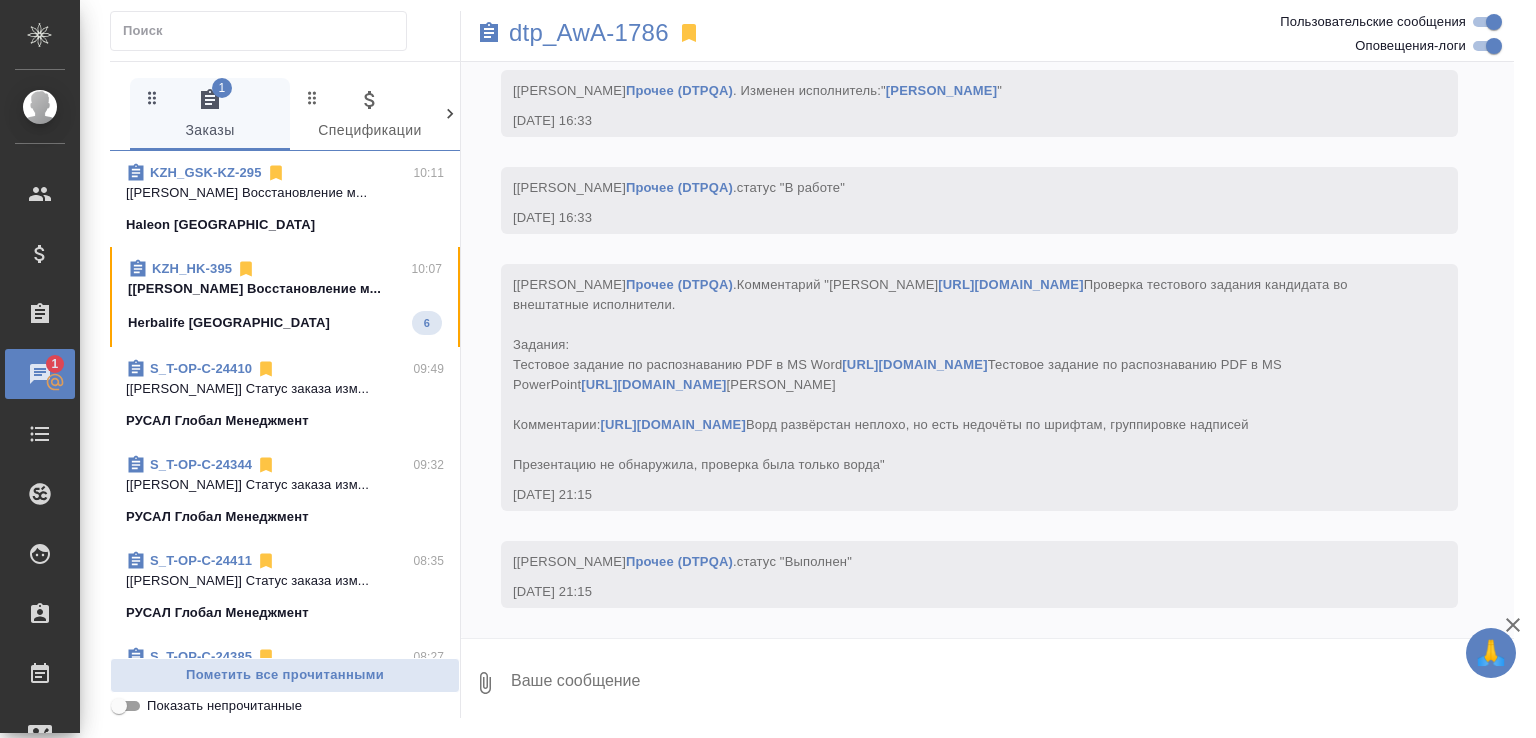 click on "[Арсеньева Вера] Работа Восстановление м..." at bounding box center (285, 289) 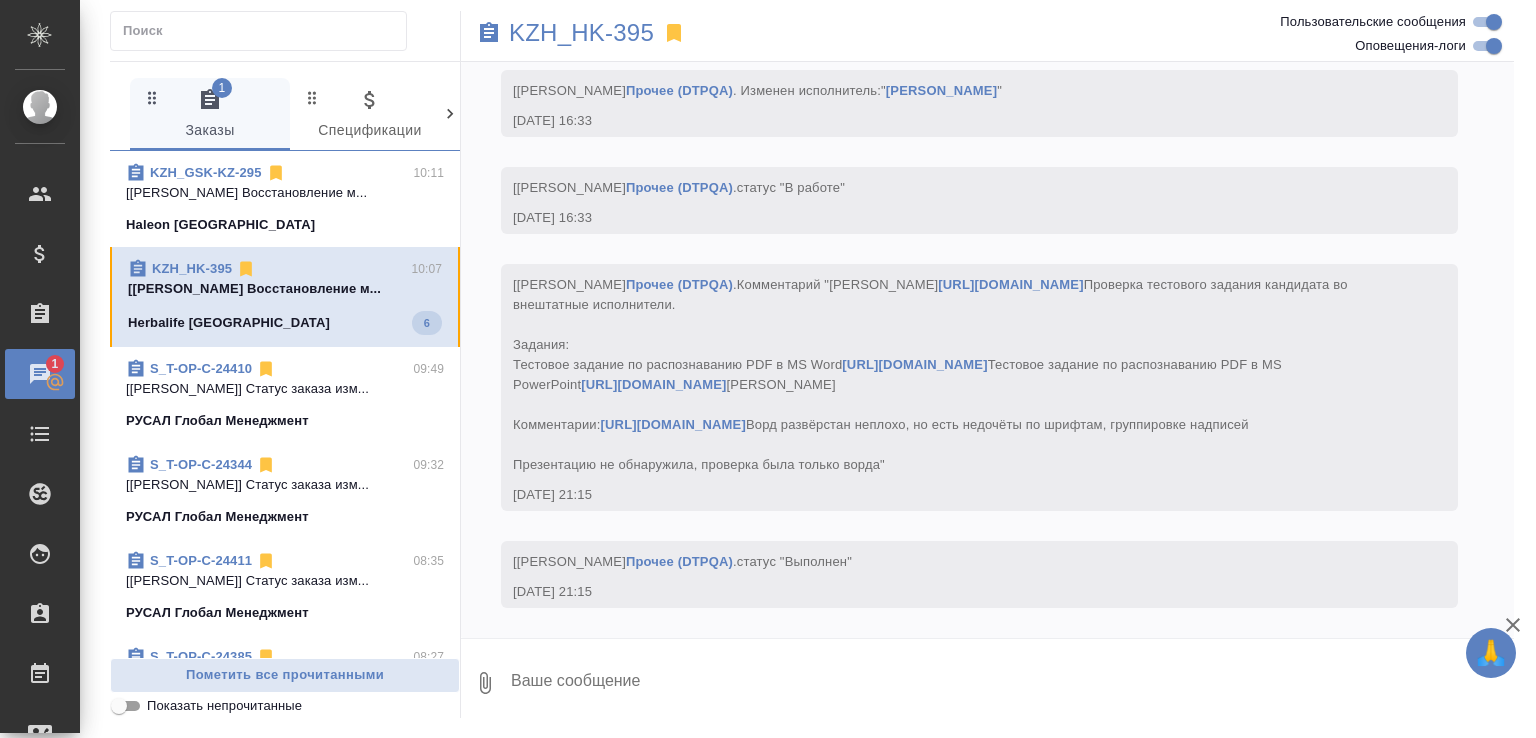 click on "[Арсеньева Вера] Работа Восстановление м..." at bounding box center (285, 289) 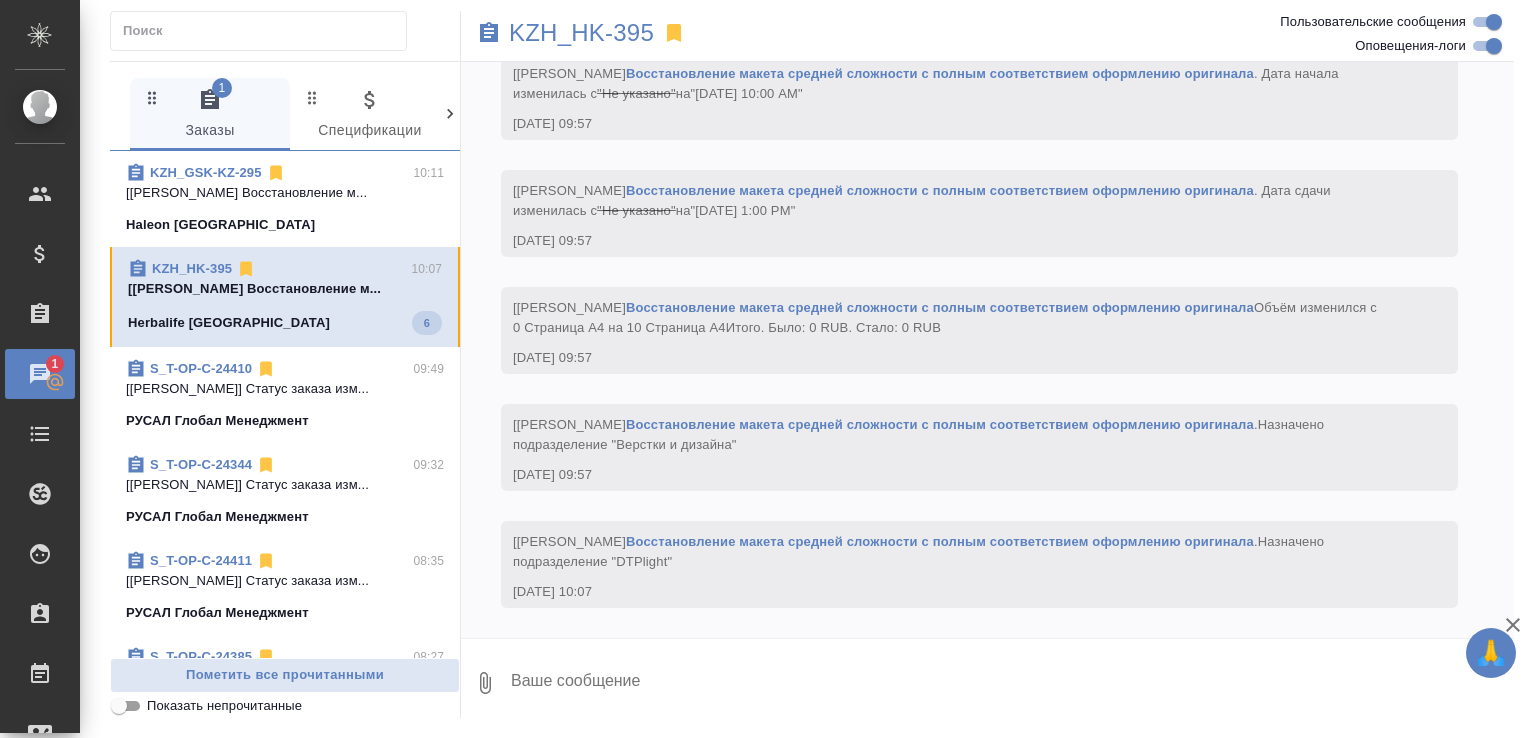 scroll, scrollTop: 1414, scrollLeft: 0, axis: vertical 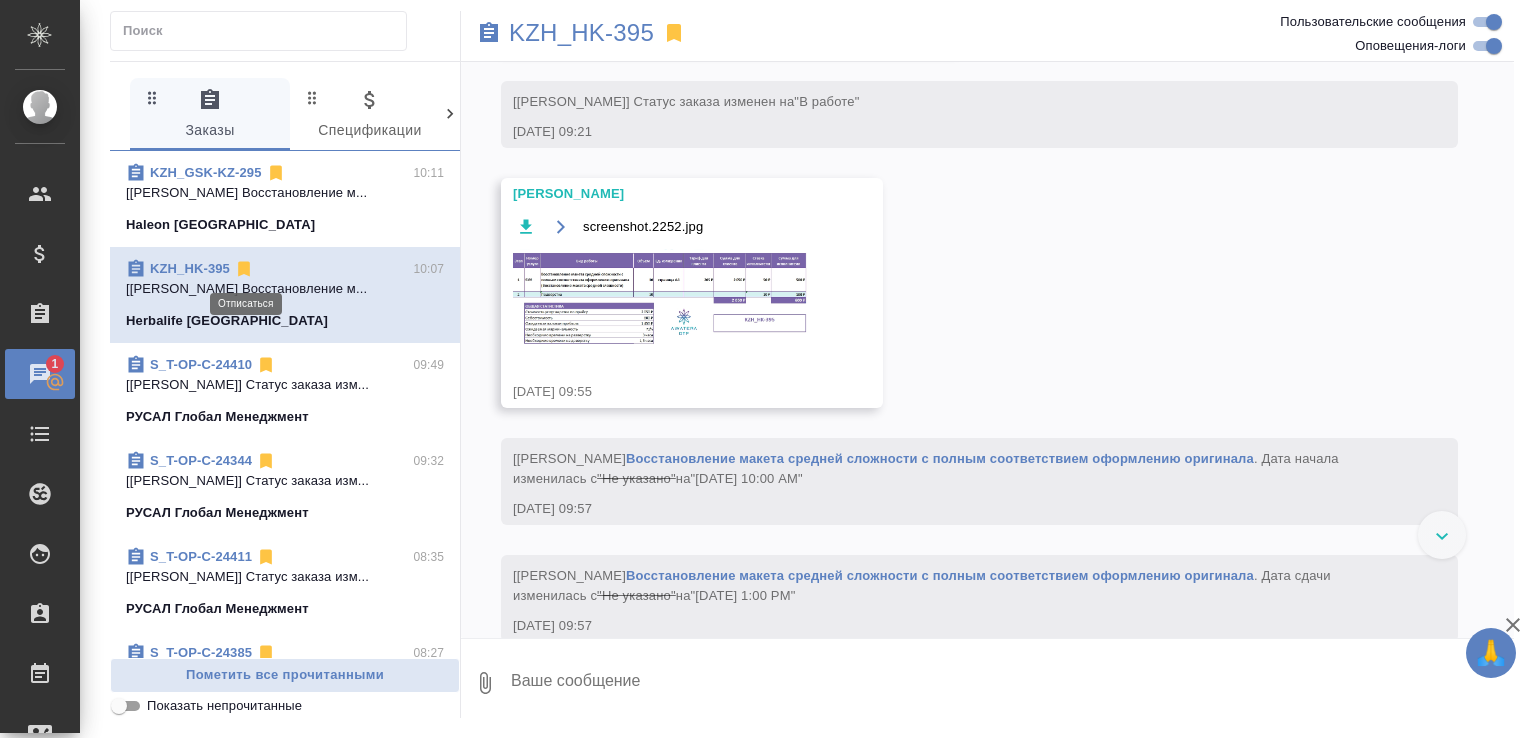 click 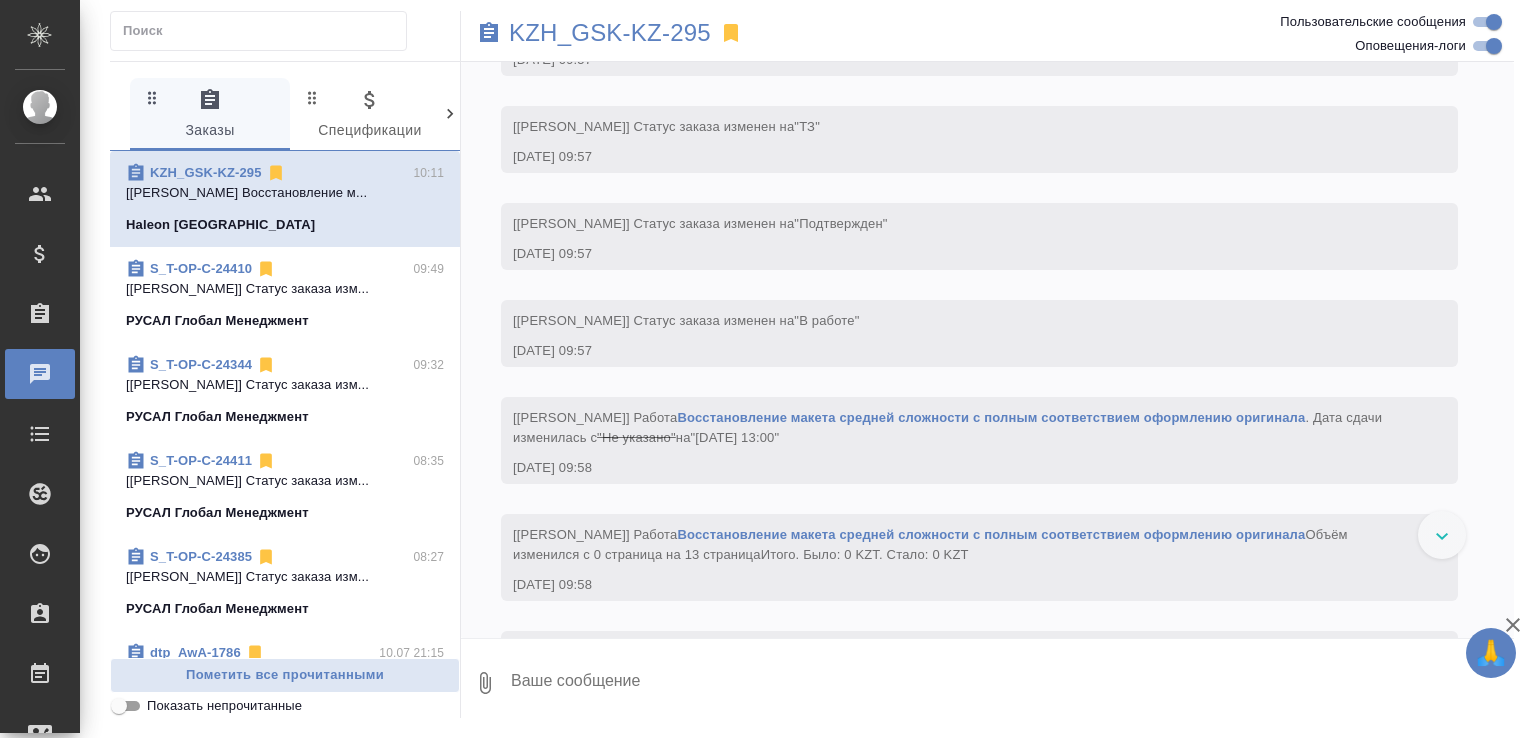 scroll, scrollTop: 1574, scrollLeft: 0, axis: vertical 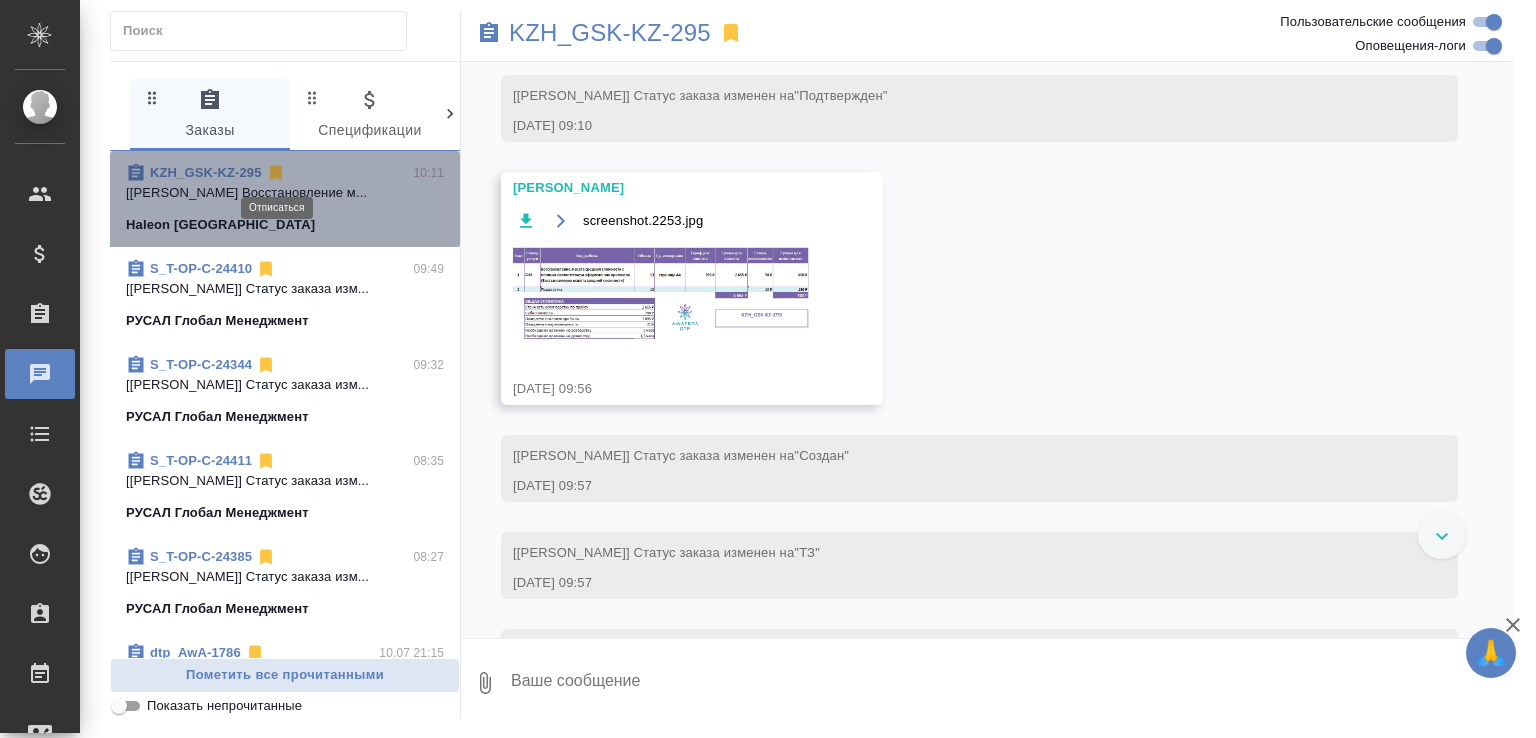 click 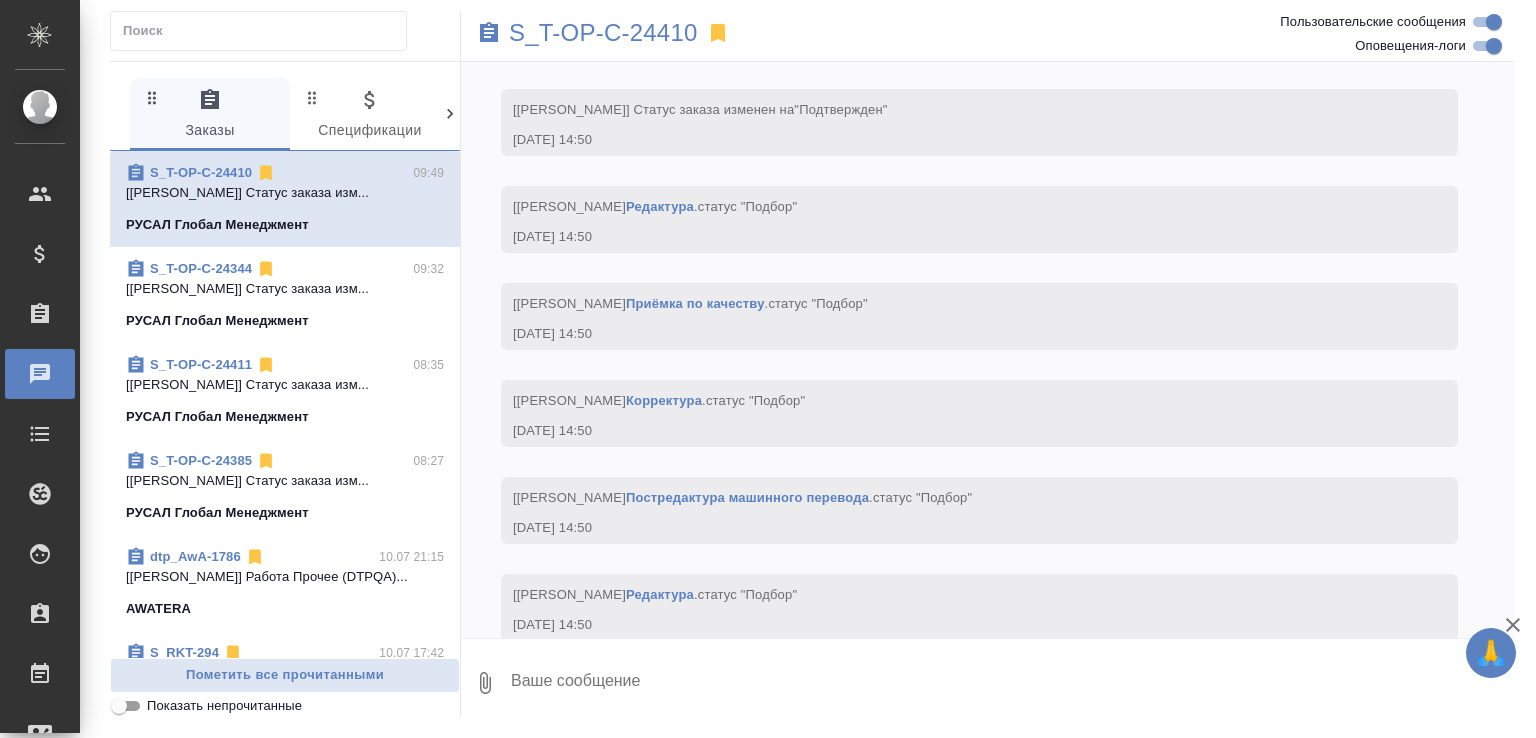 scroll, scrollTop: 5468, scrollLeft: 0, axis: vertical 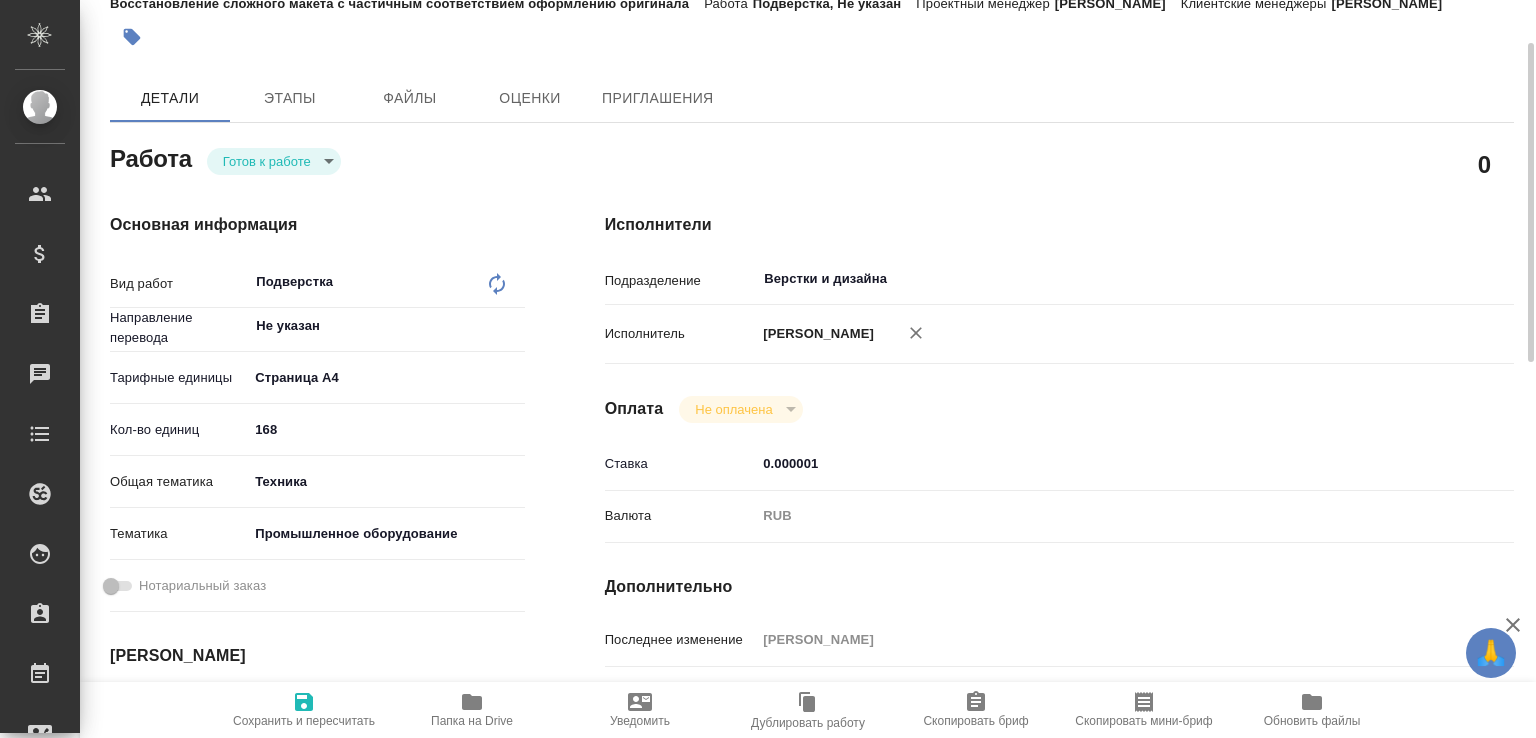 type on "x" 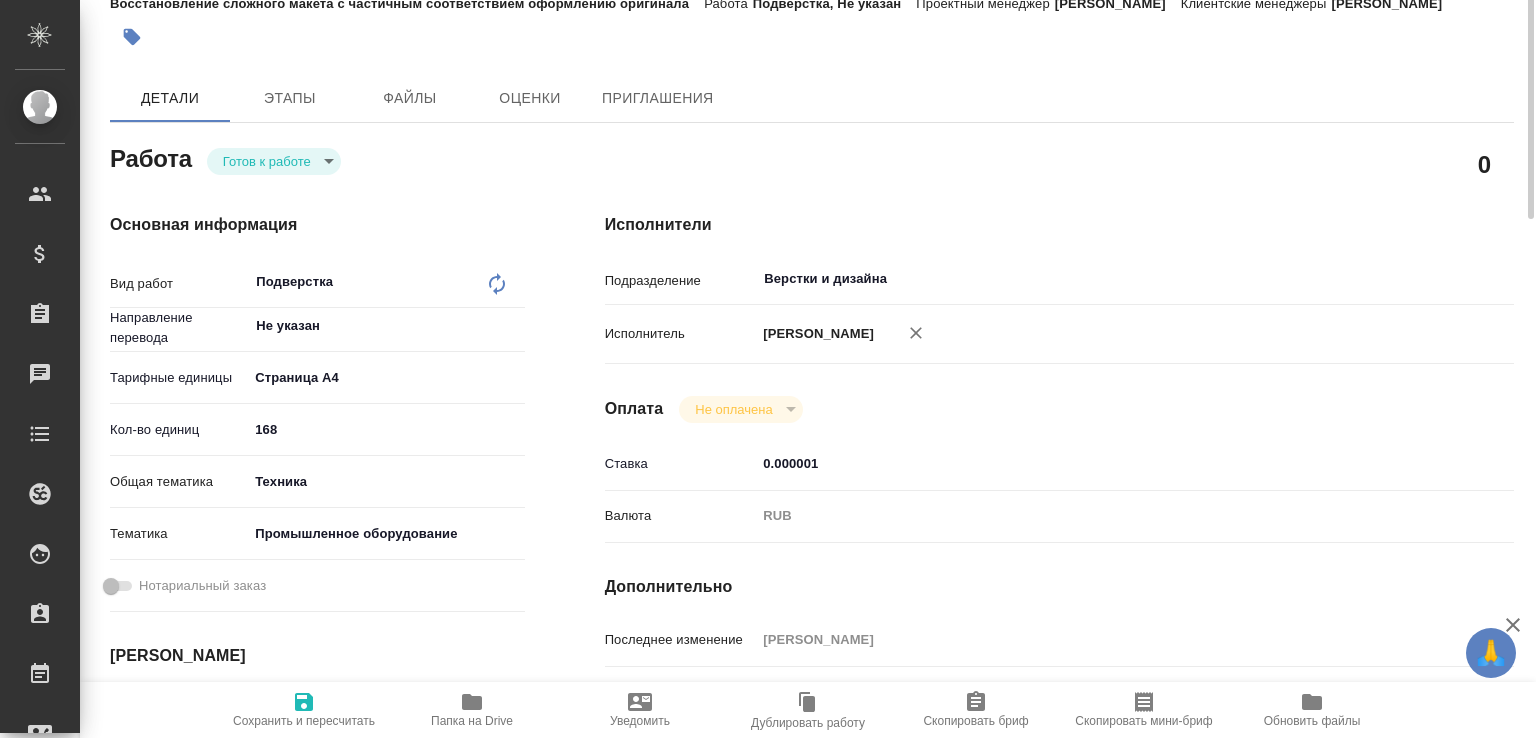 scroll, scrollTop: 0, scrollLeft: 0, axis: both 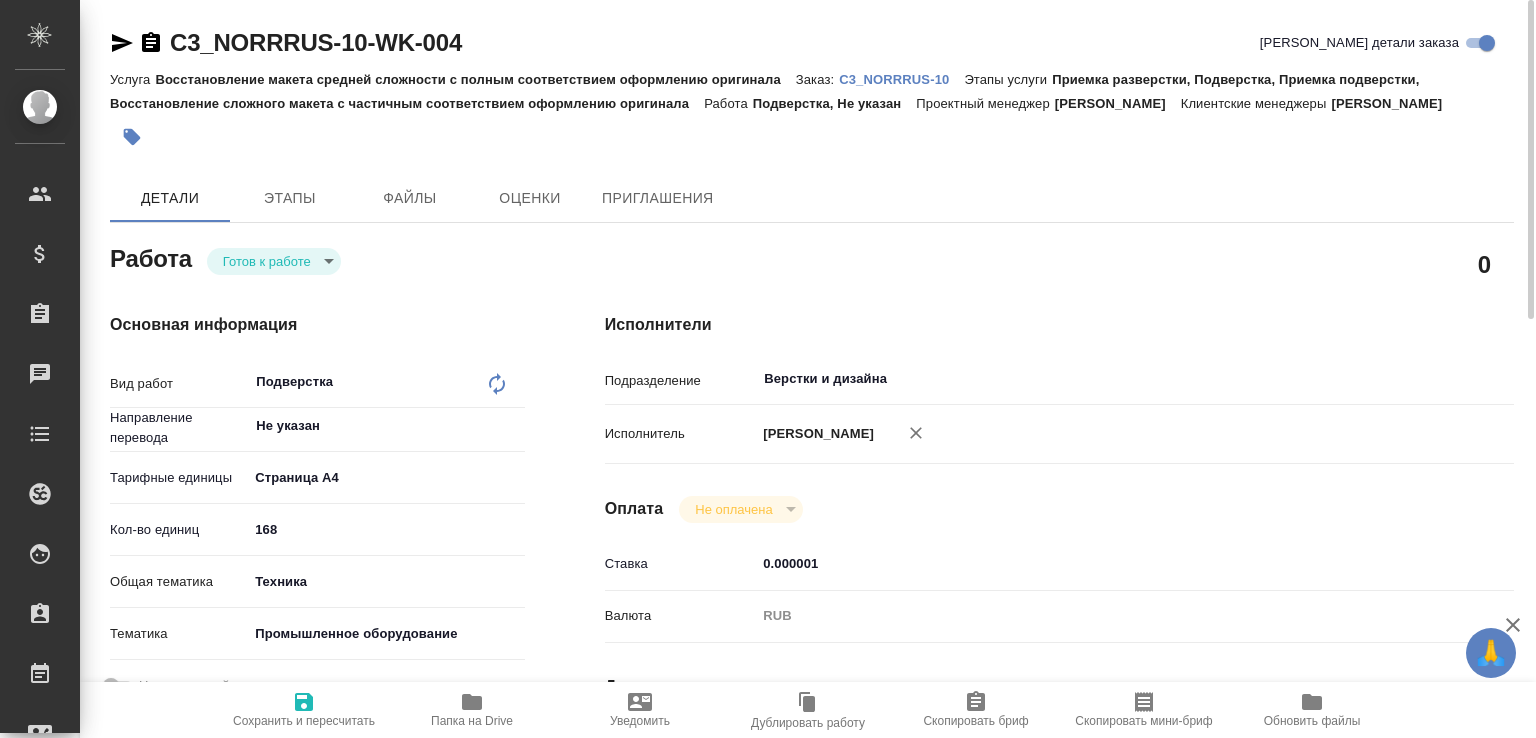 type on "x" 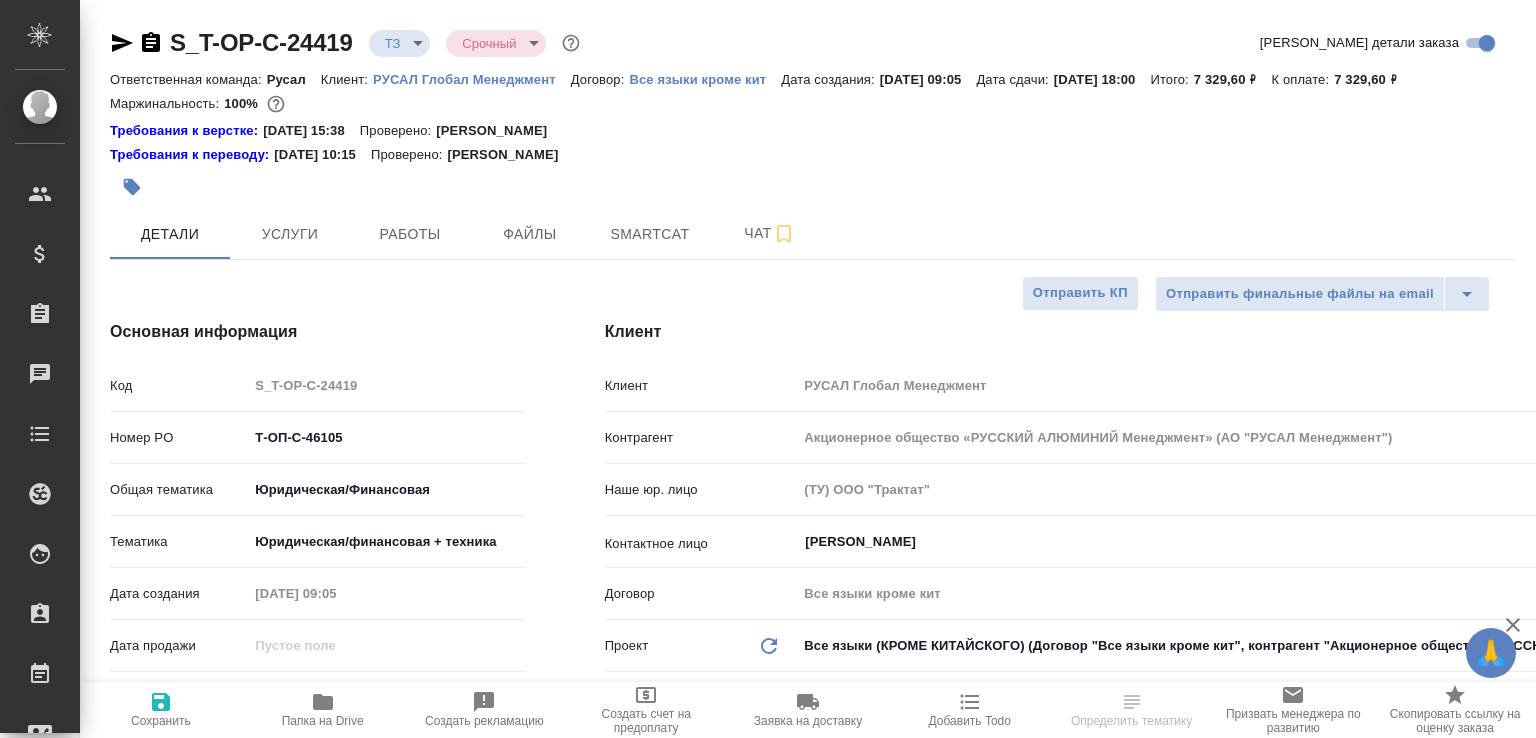 select on "RU" 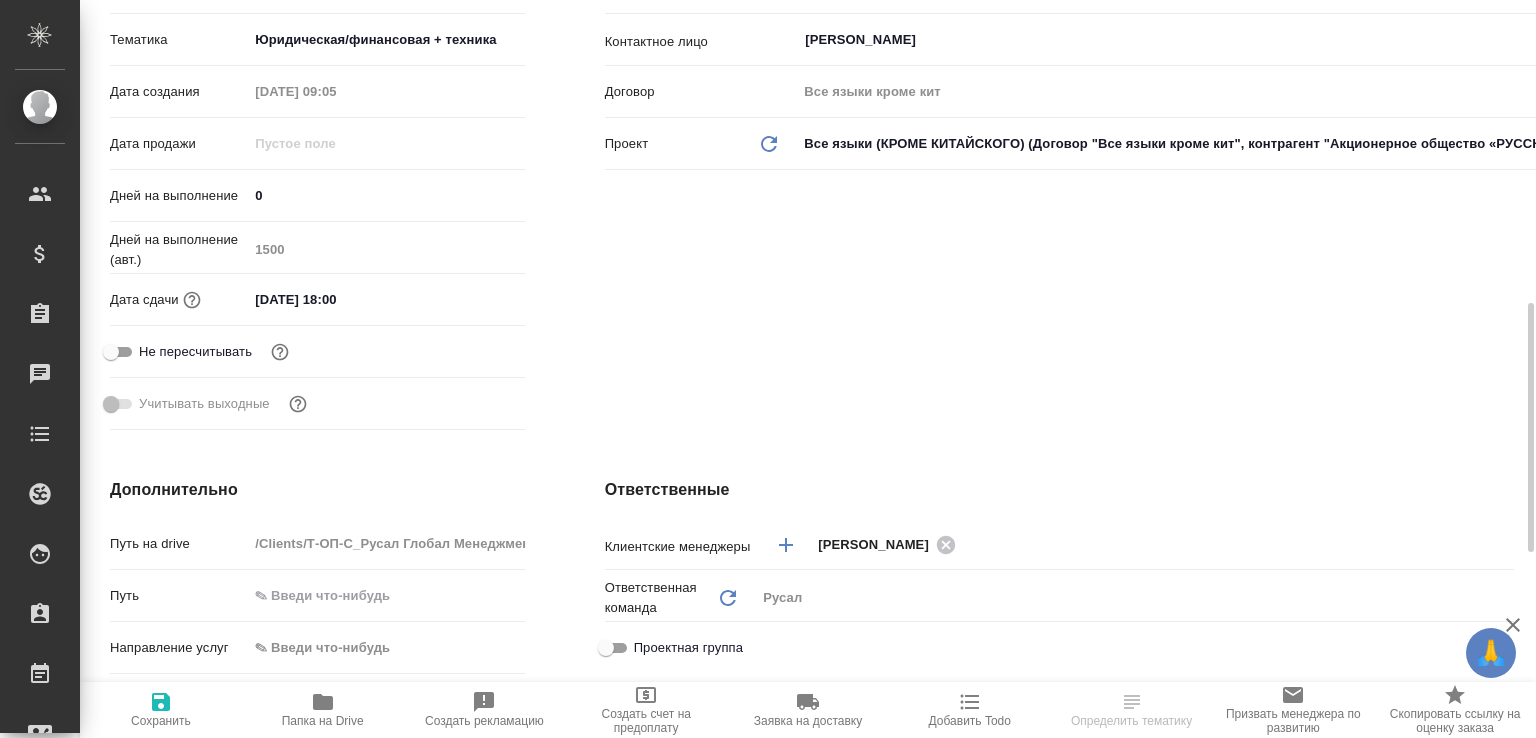 scroll, scrollTop: 816, scrollLeft: 0, axis: vertical 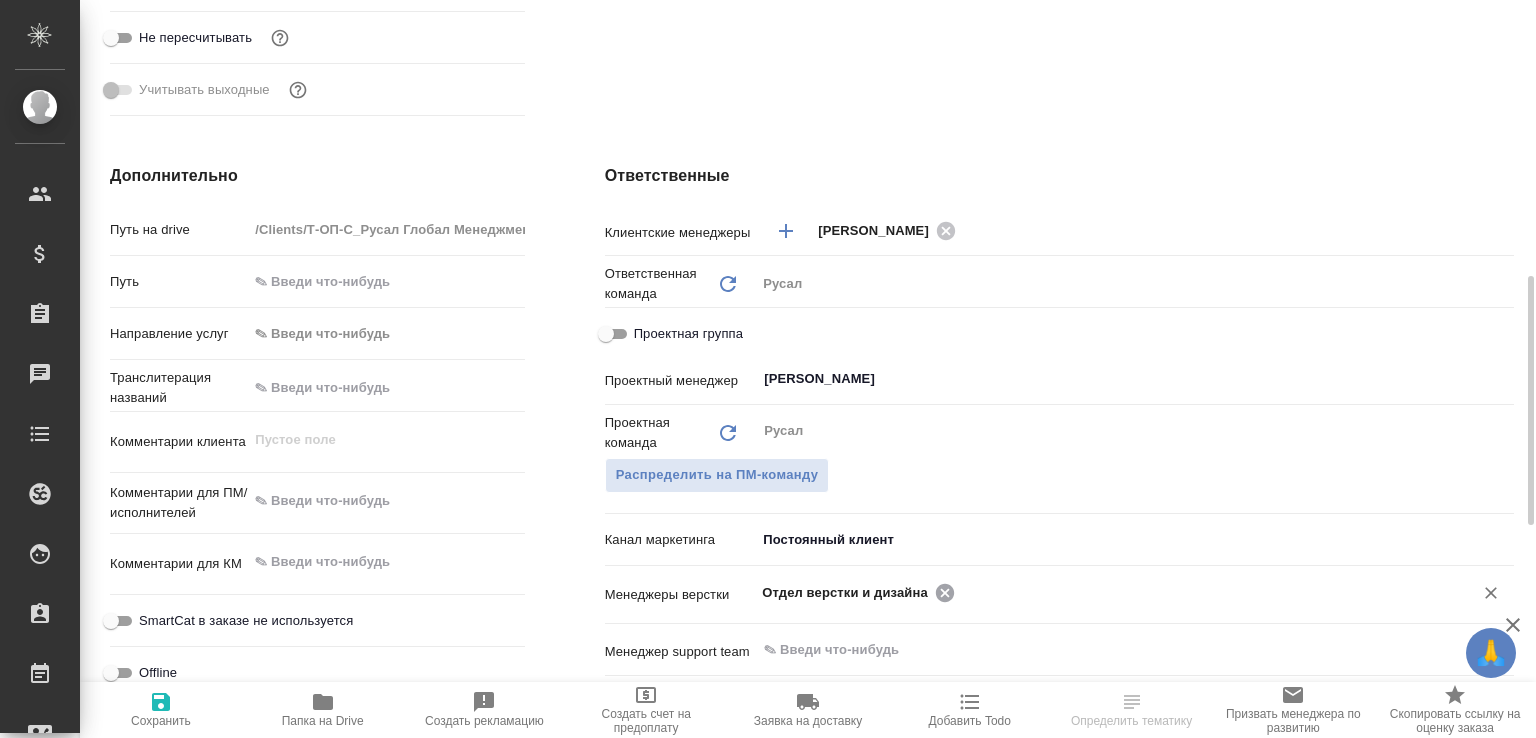 click 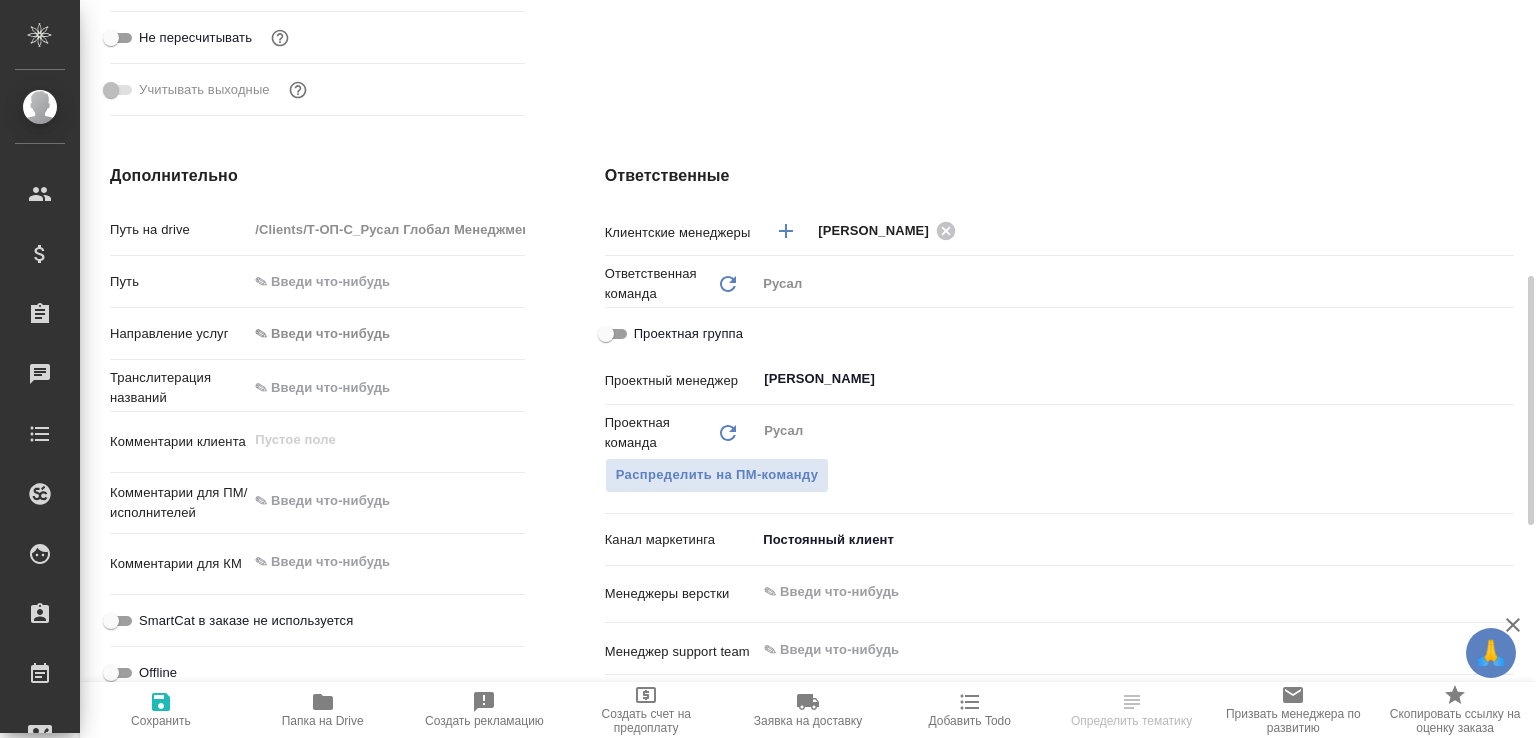 click at bounding box center [1101, 592] 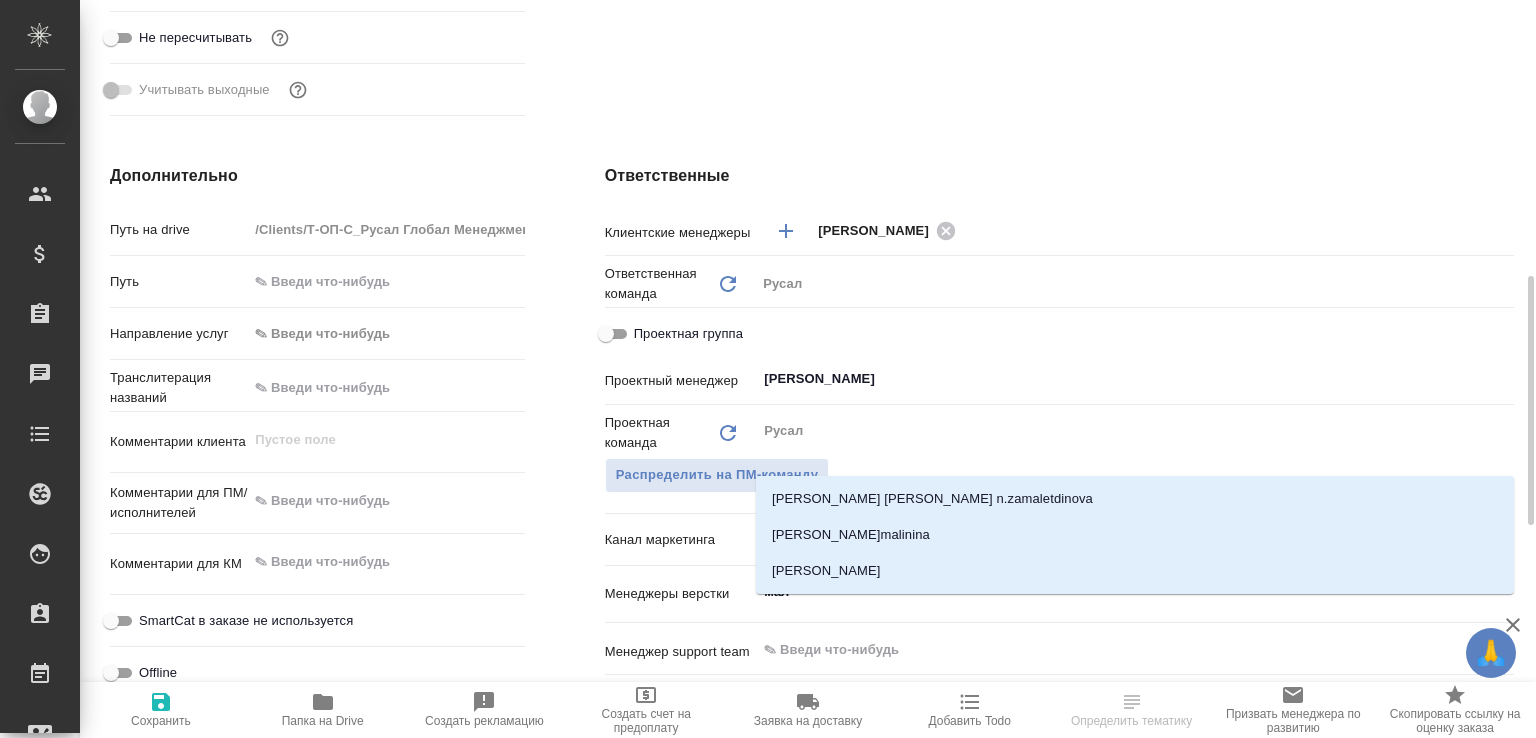 type on "мало" 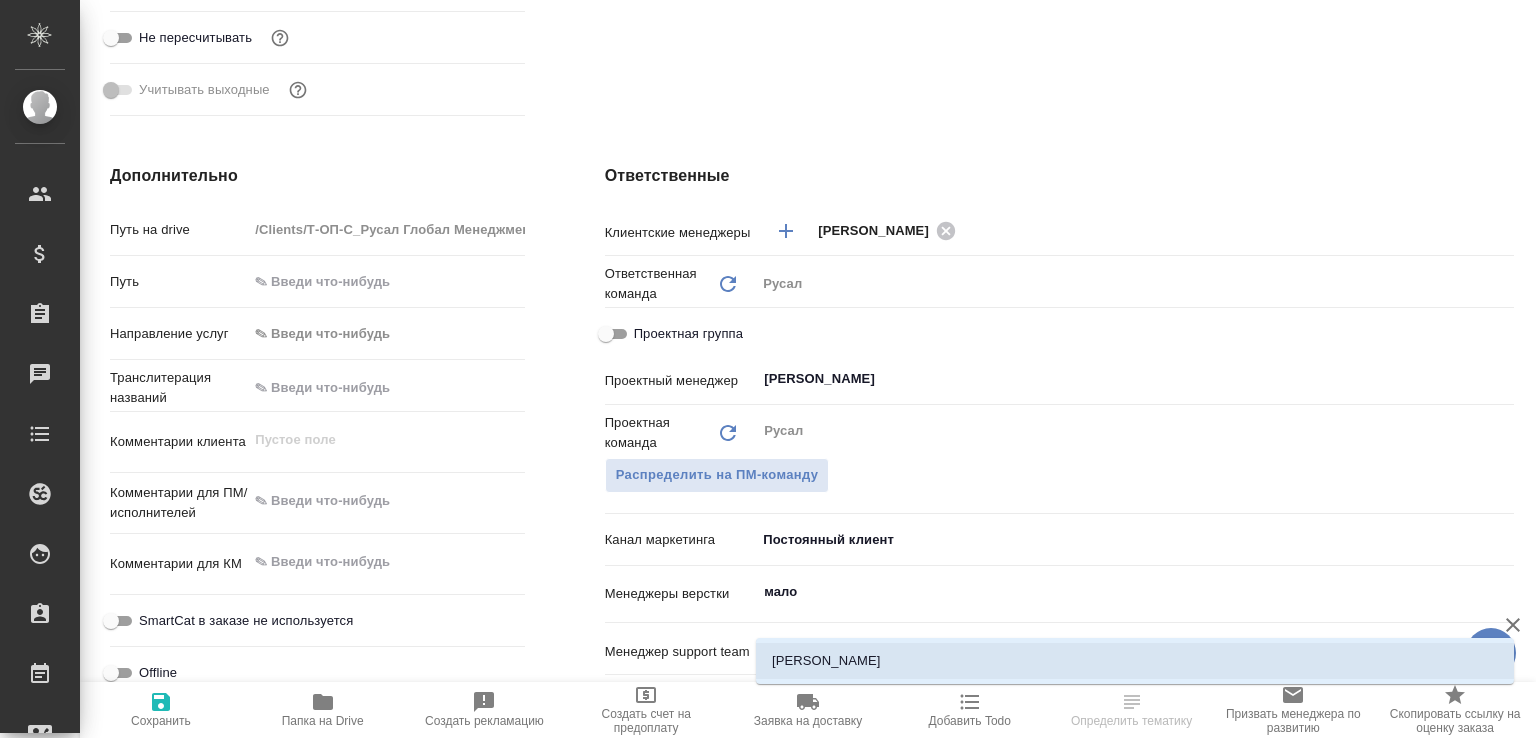 click on "[PERSON_NAME]" at bounding box center (1135, 661) 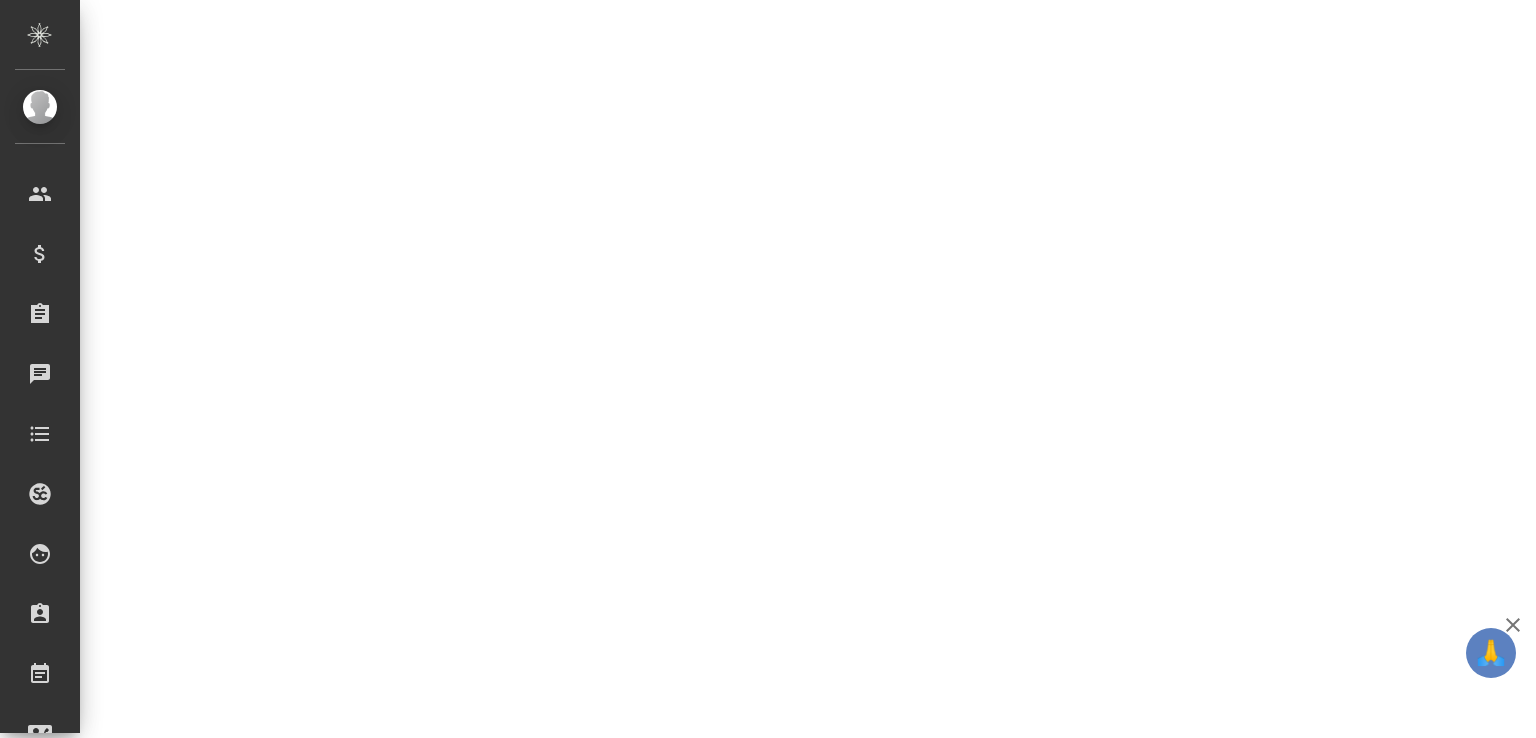 select on "RU" 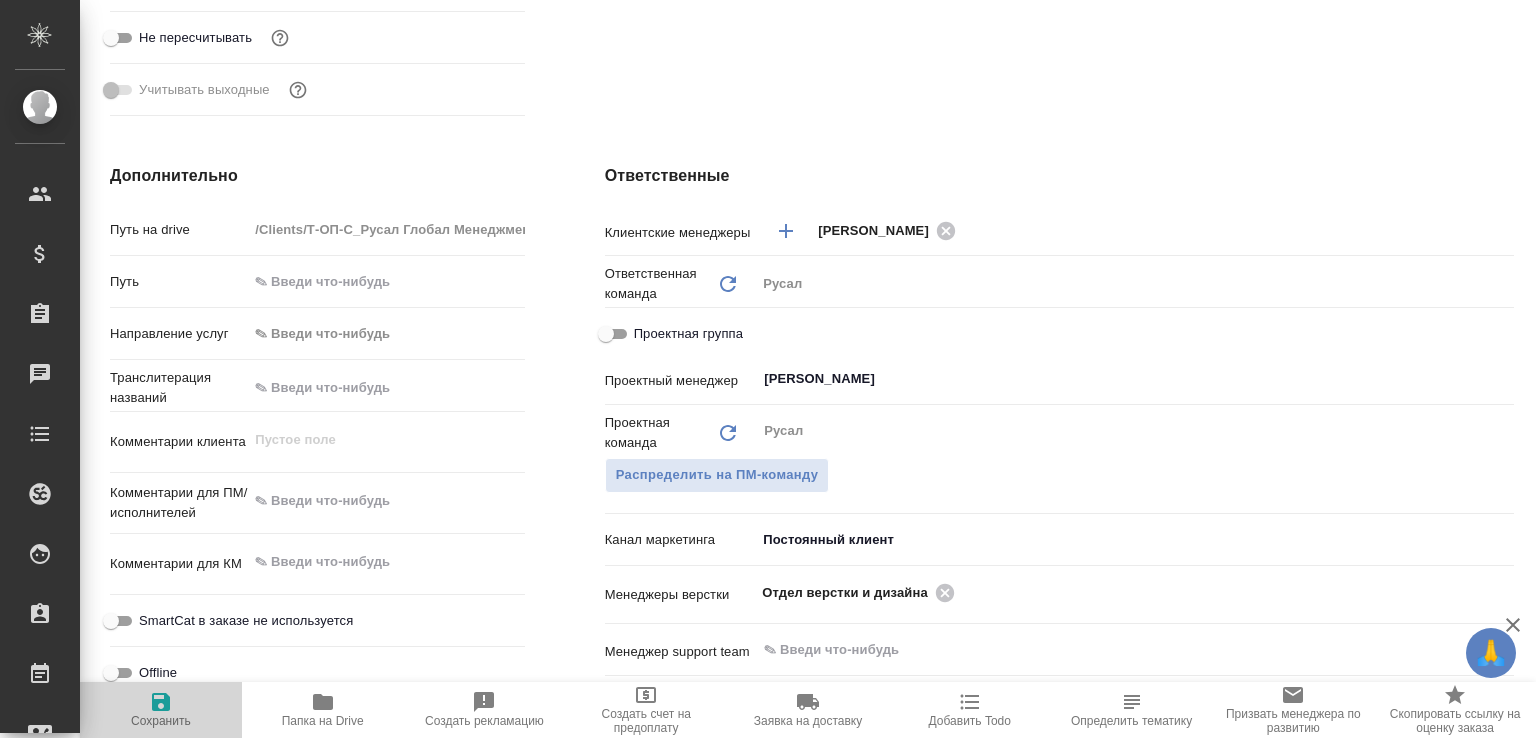 type on "x" 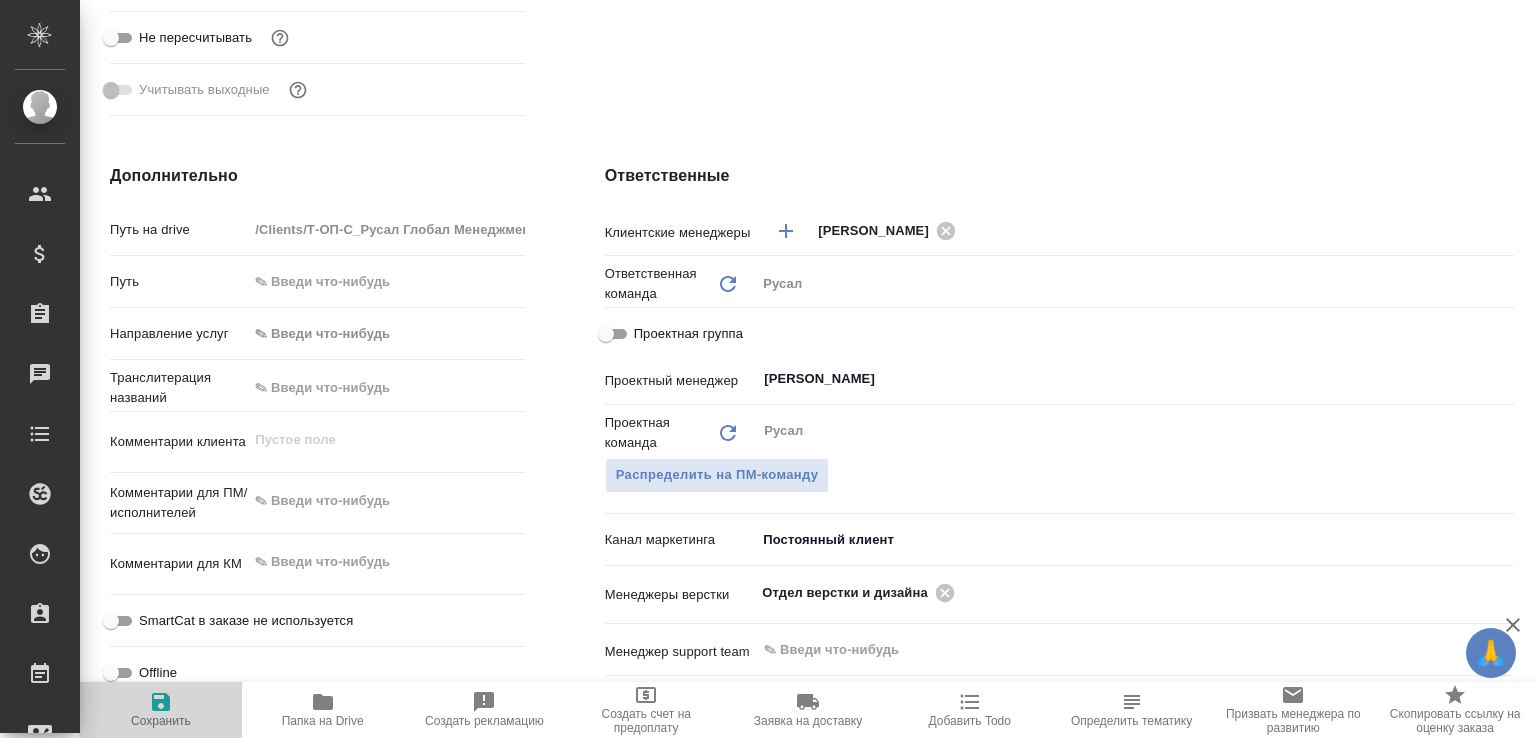 type on "x" 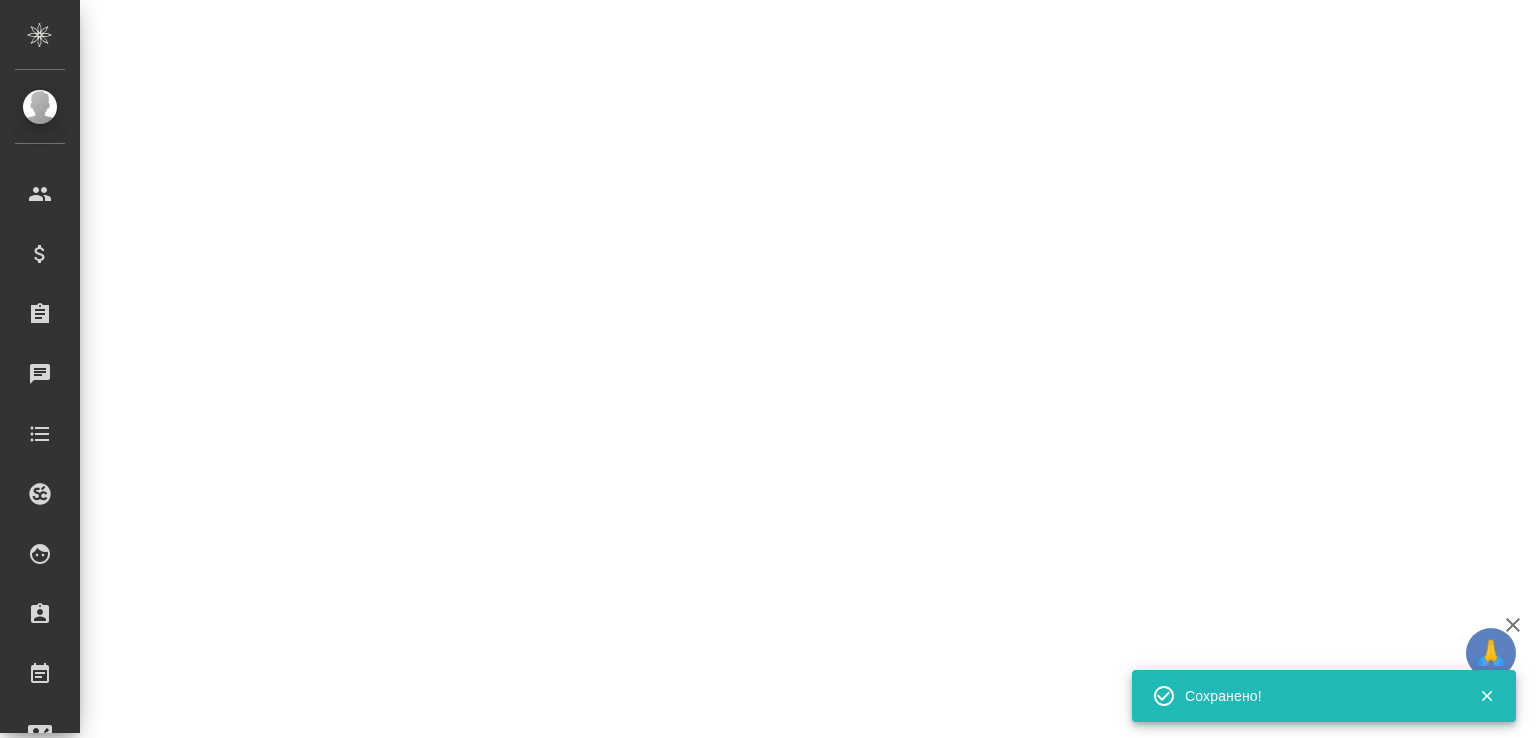 select on "RU" 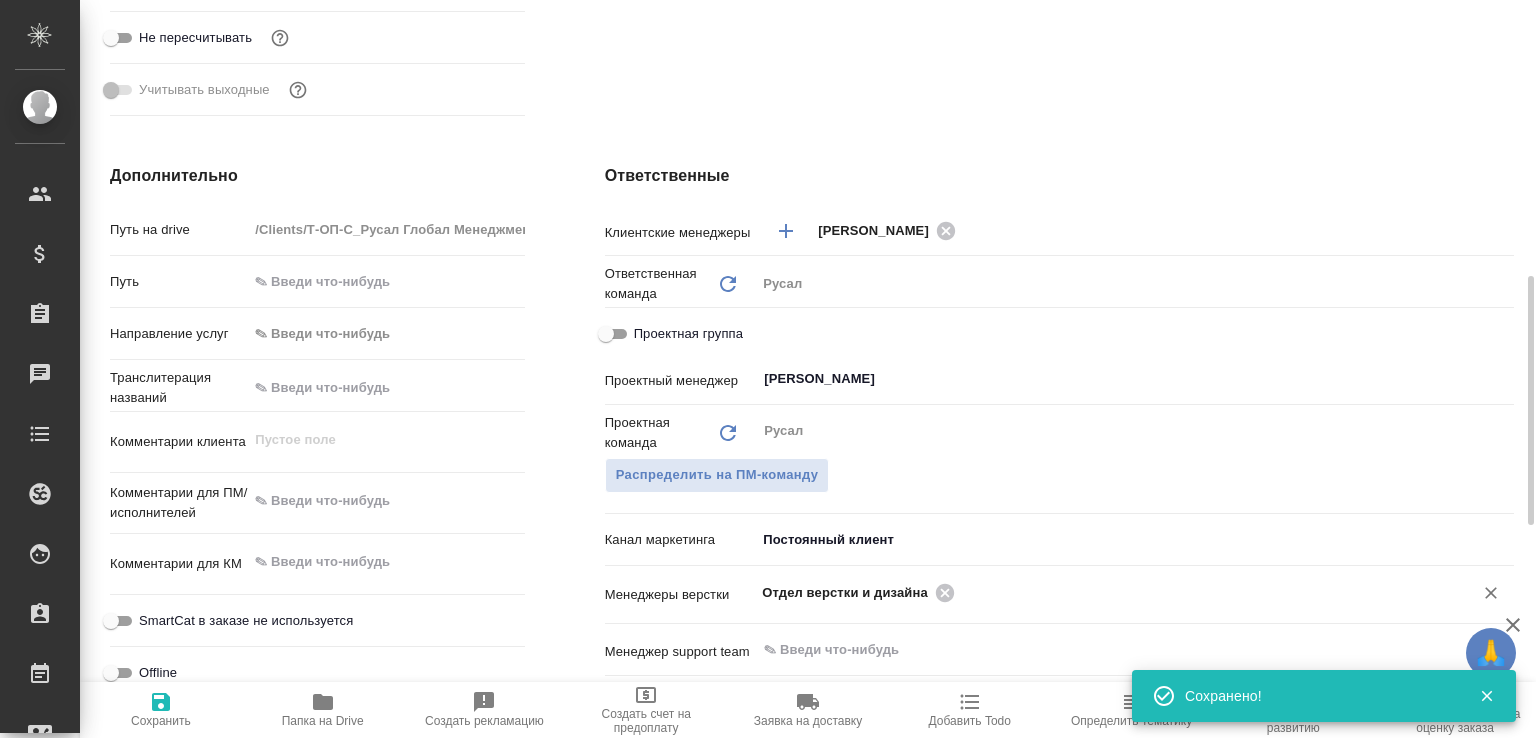 click on "Отдел верстки и дизайна" at bounding box center [851, 593] 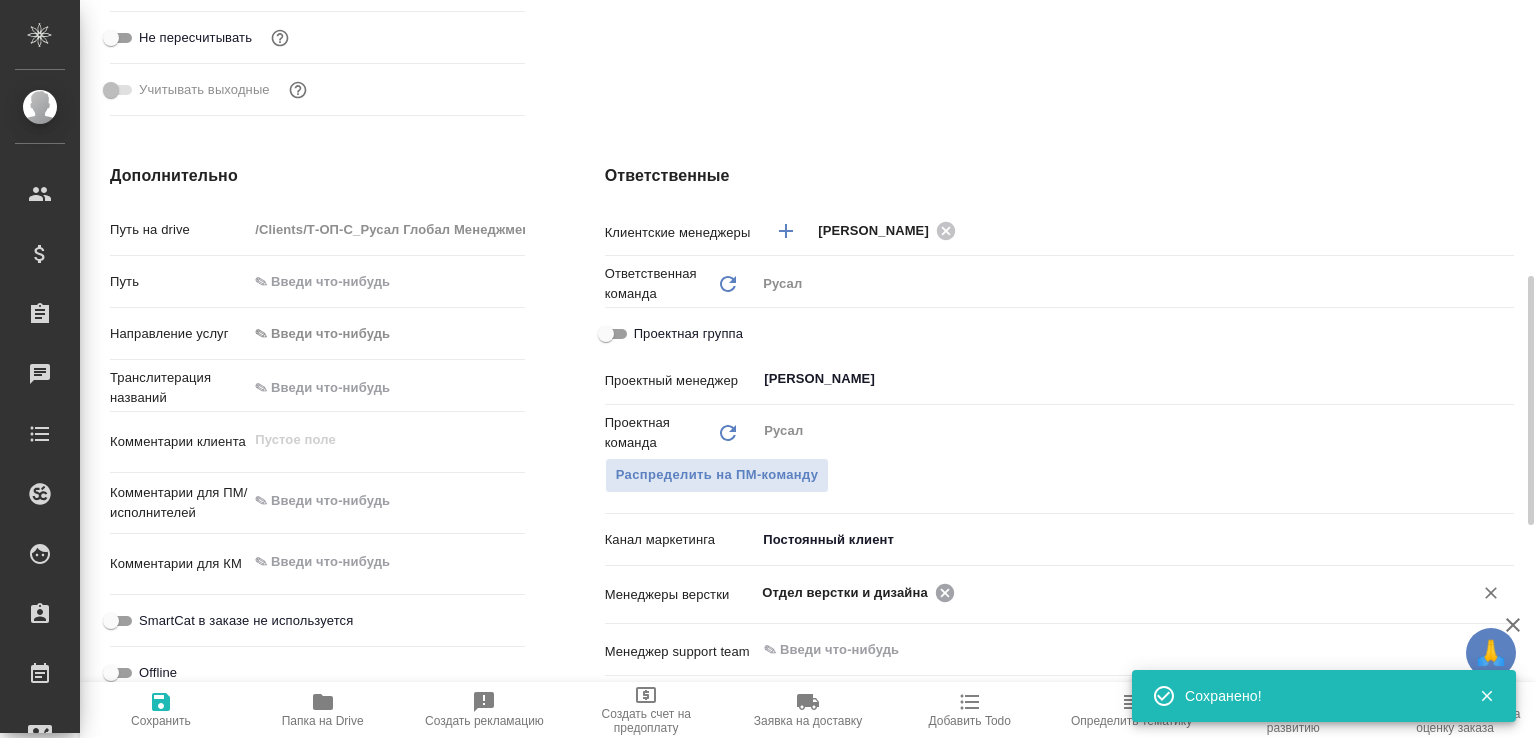 click 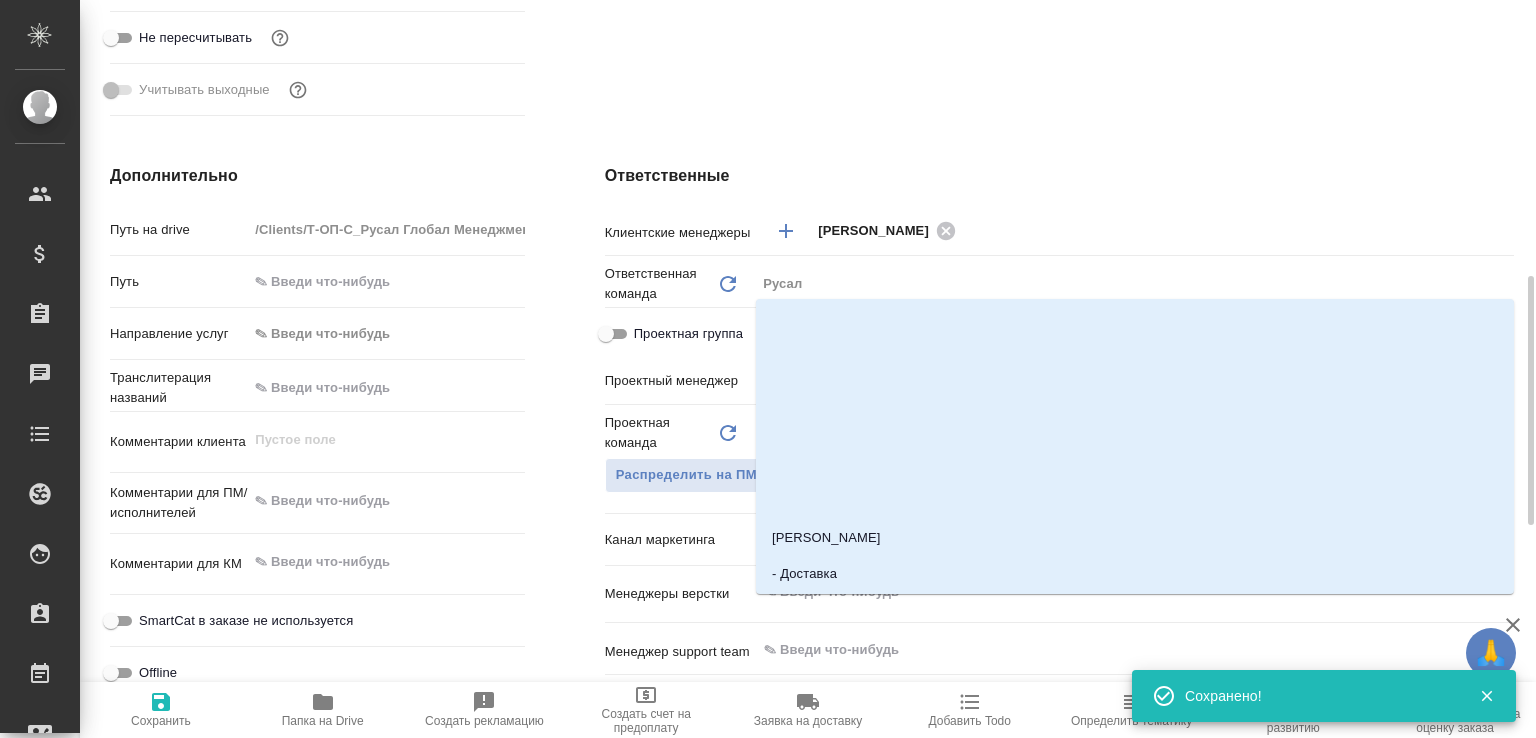 click at bounding box center (1101, 592) 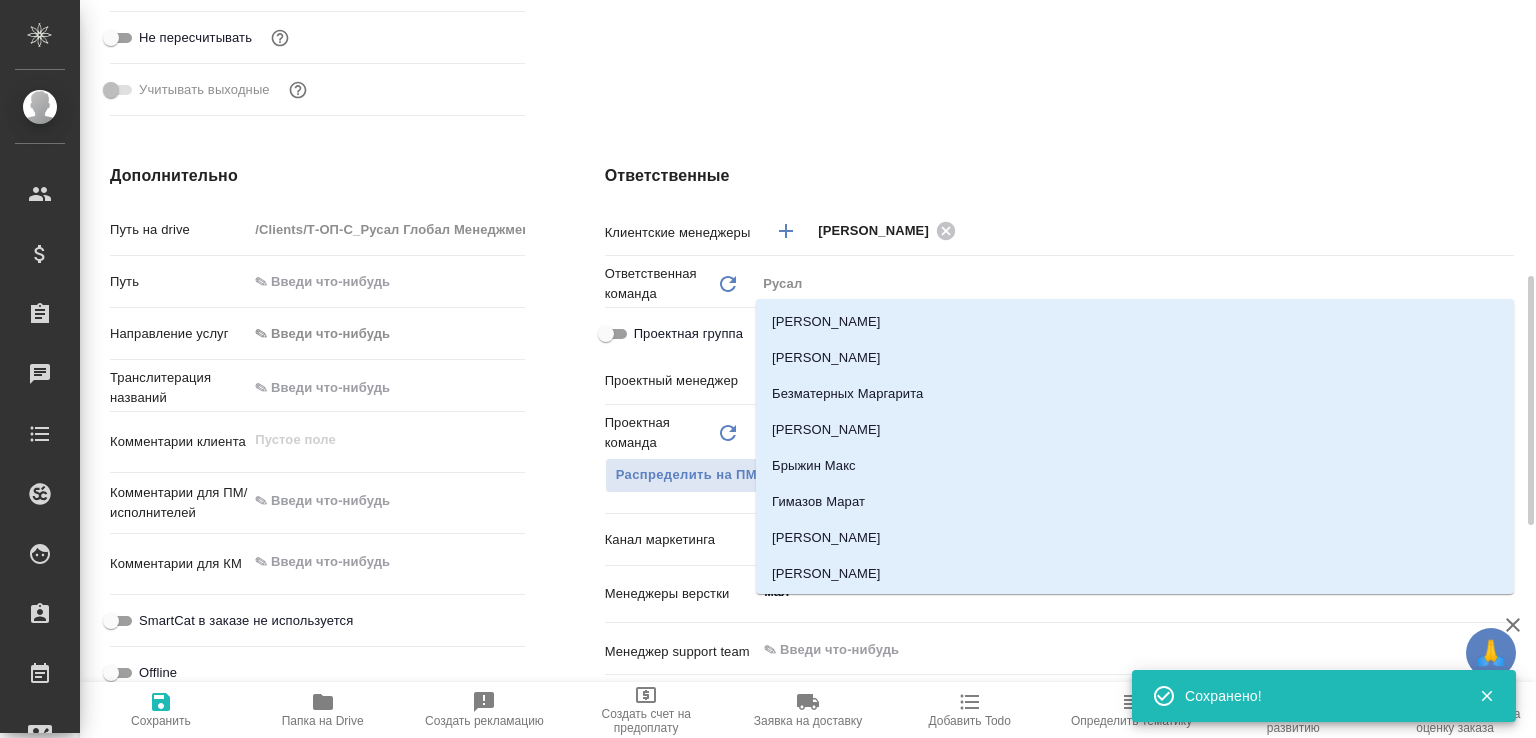 type on "мало" 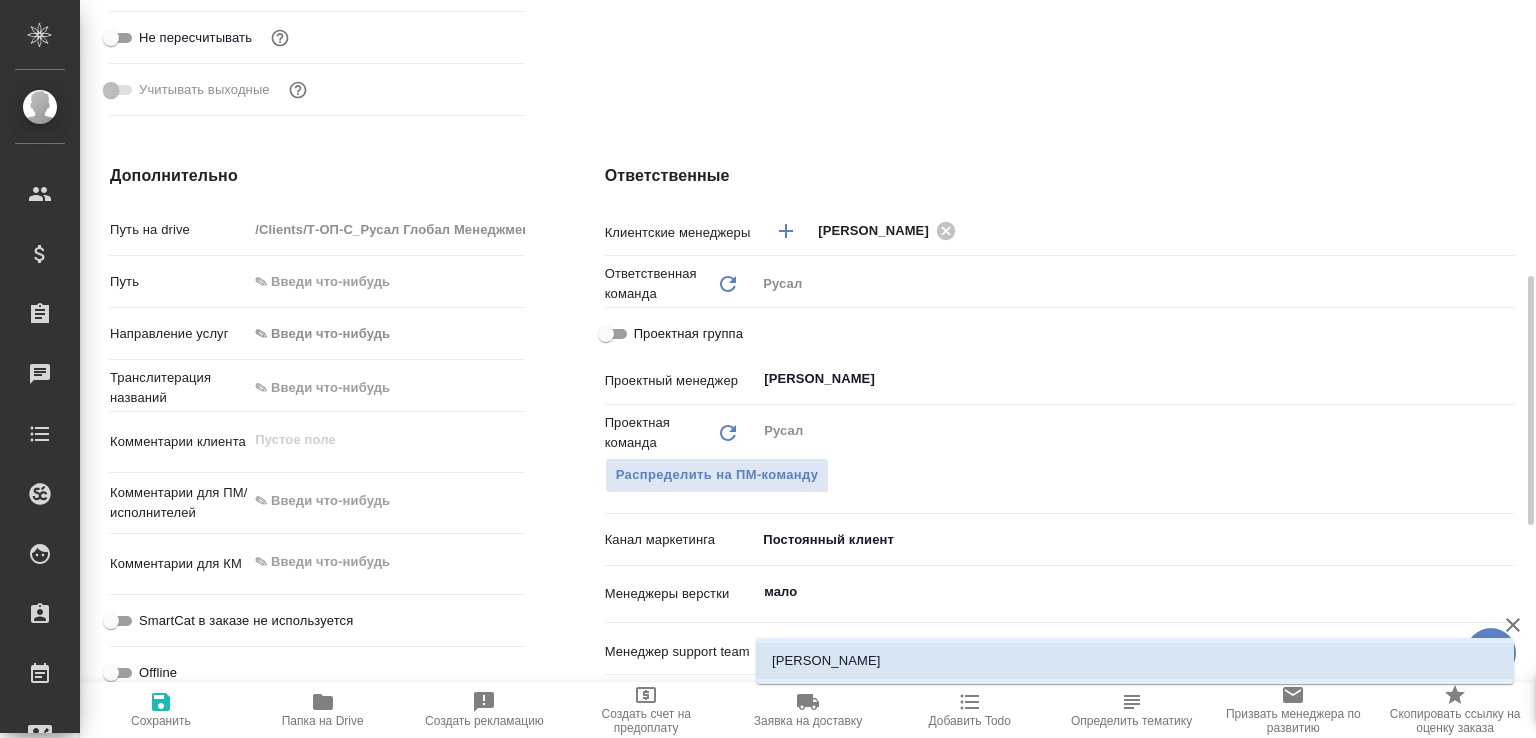 click on "[PERSON_NAME]" at bounding box center [1135, 661] 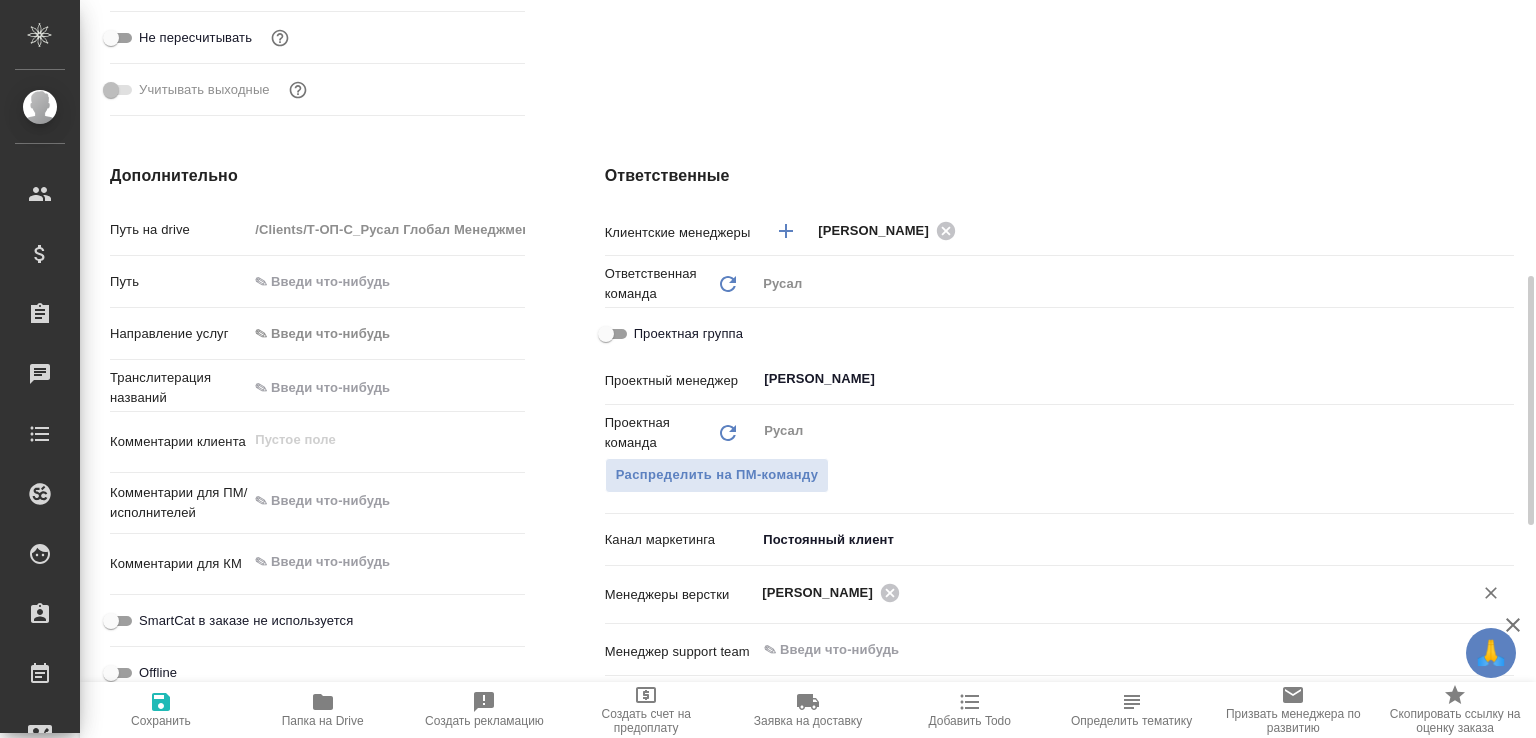 click on "Сохранить" at bounding box center [161, 721] 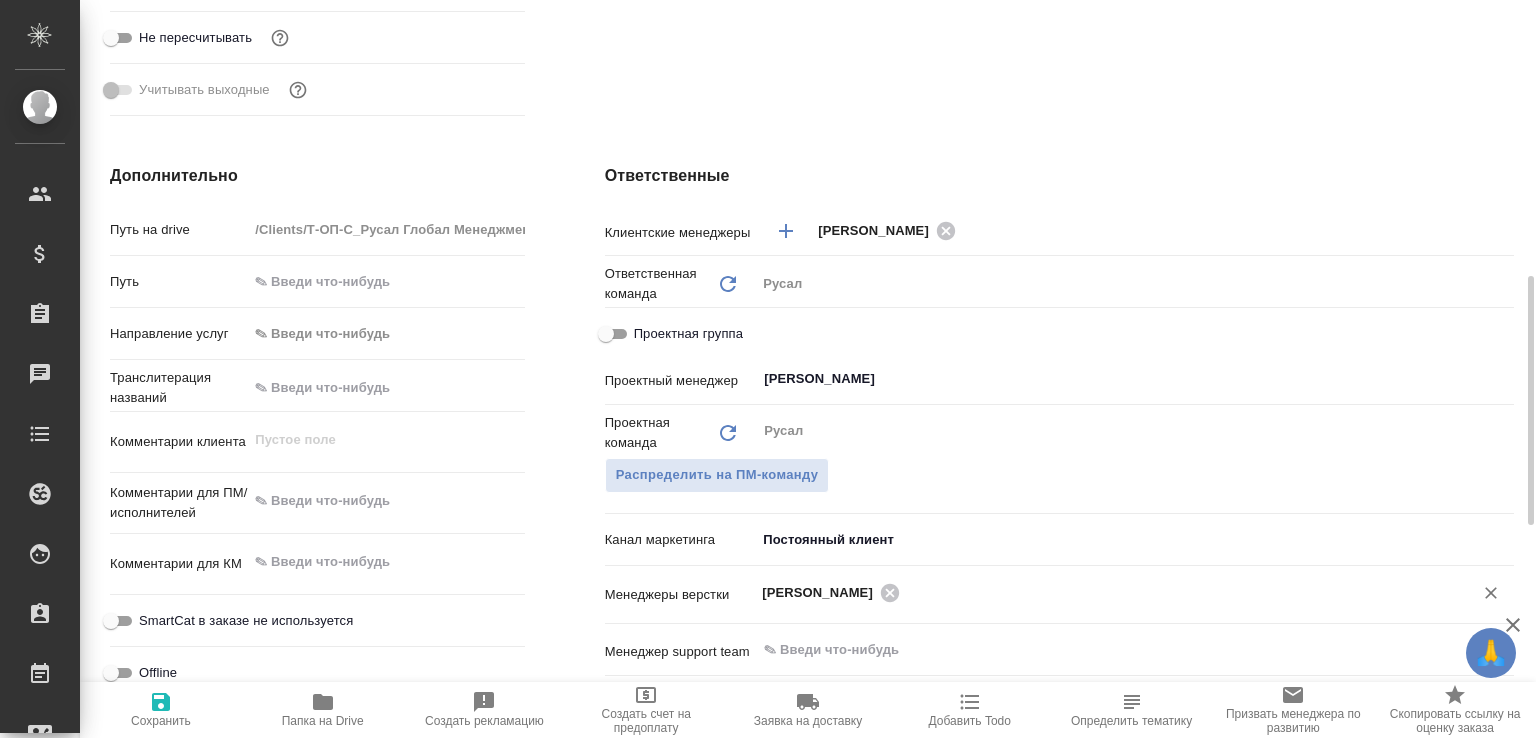 type on "x" 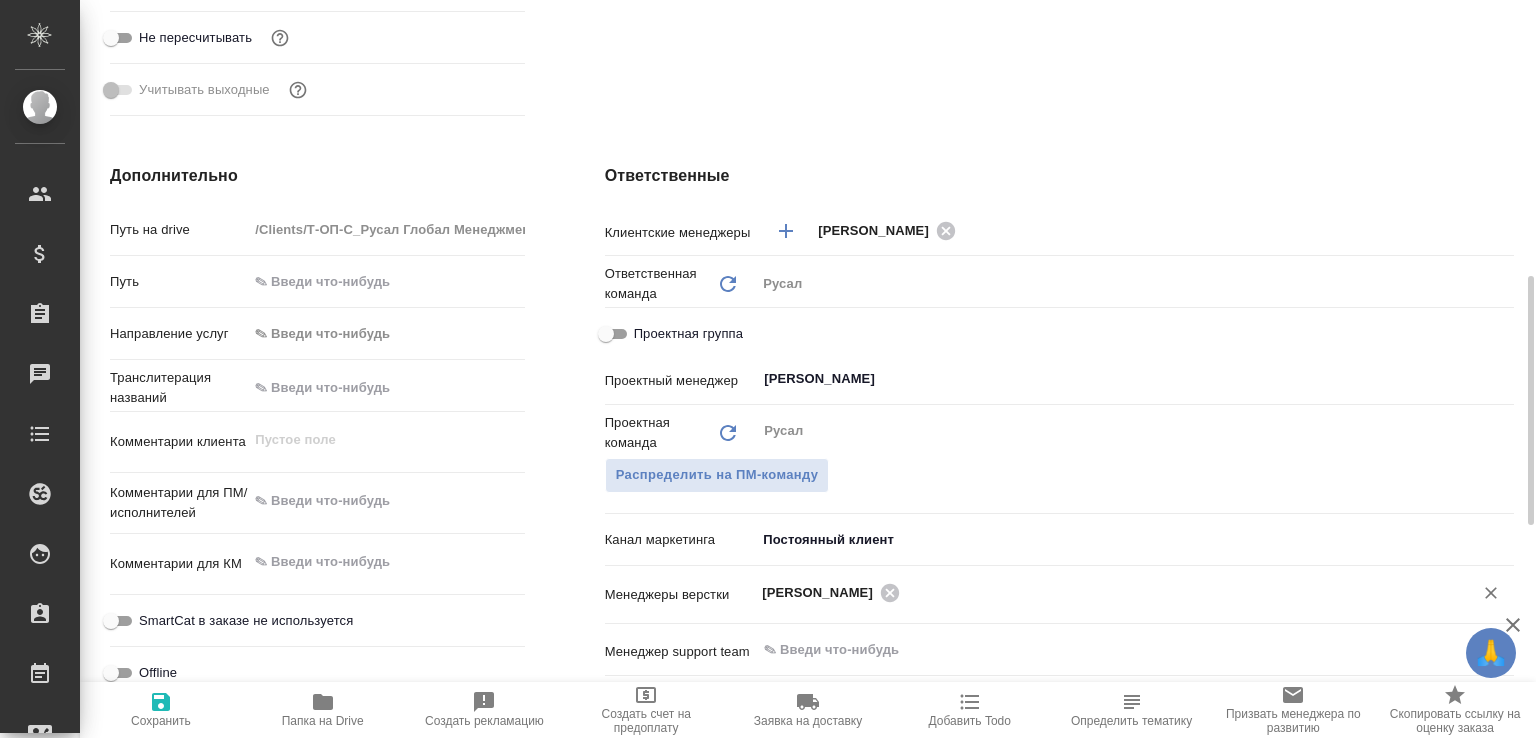 type on "x" 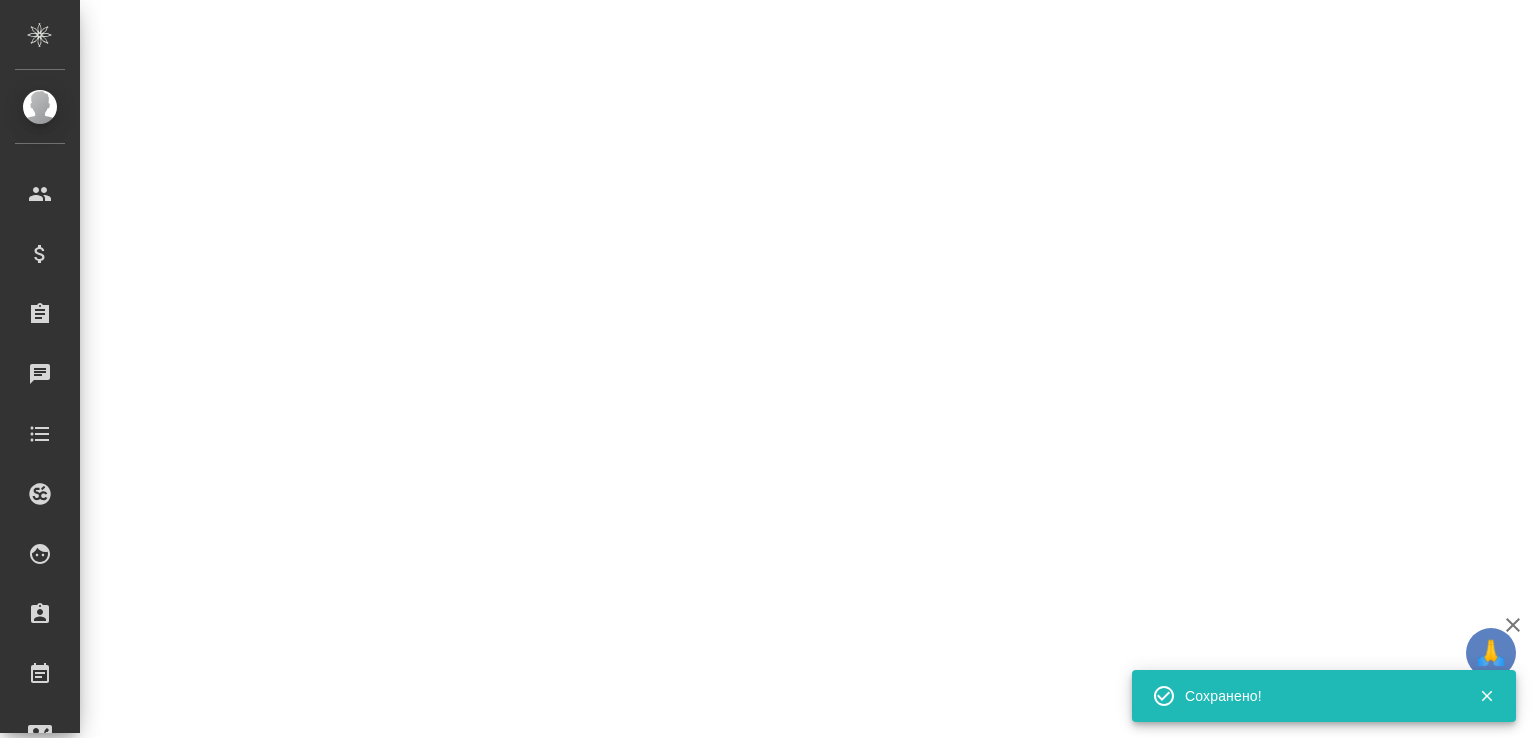 select on "RU" 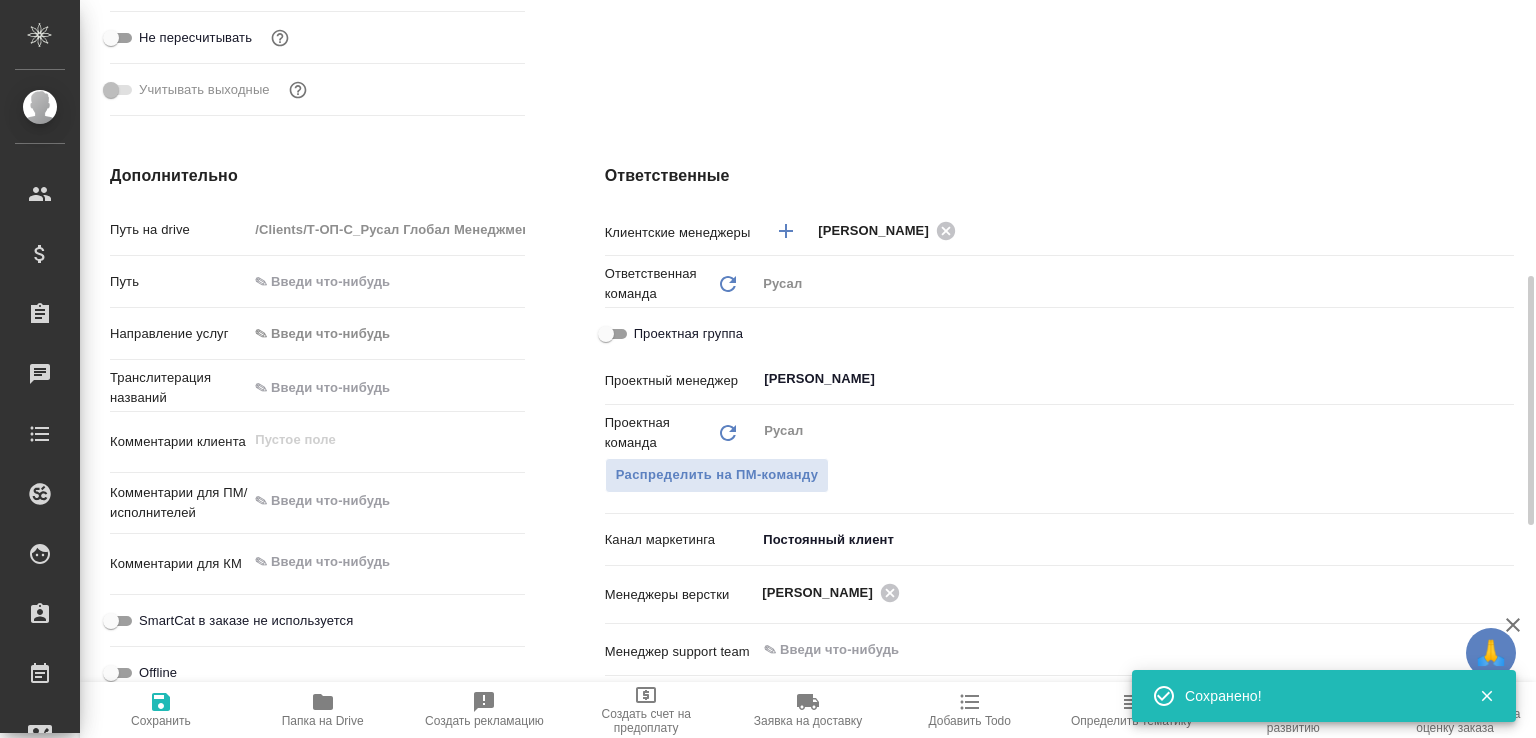 type on "x" 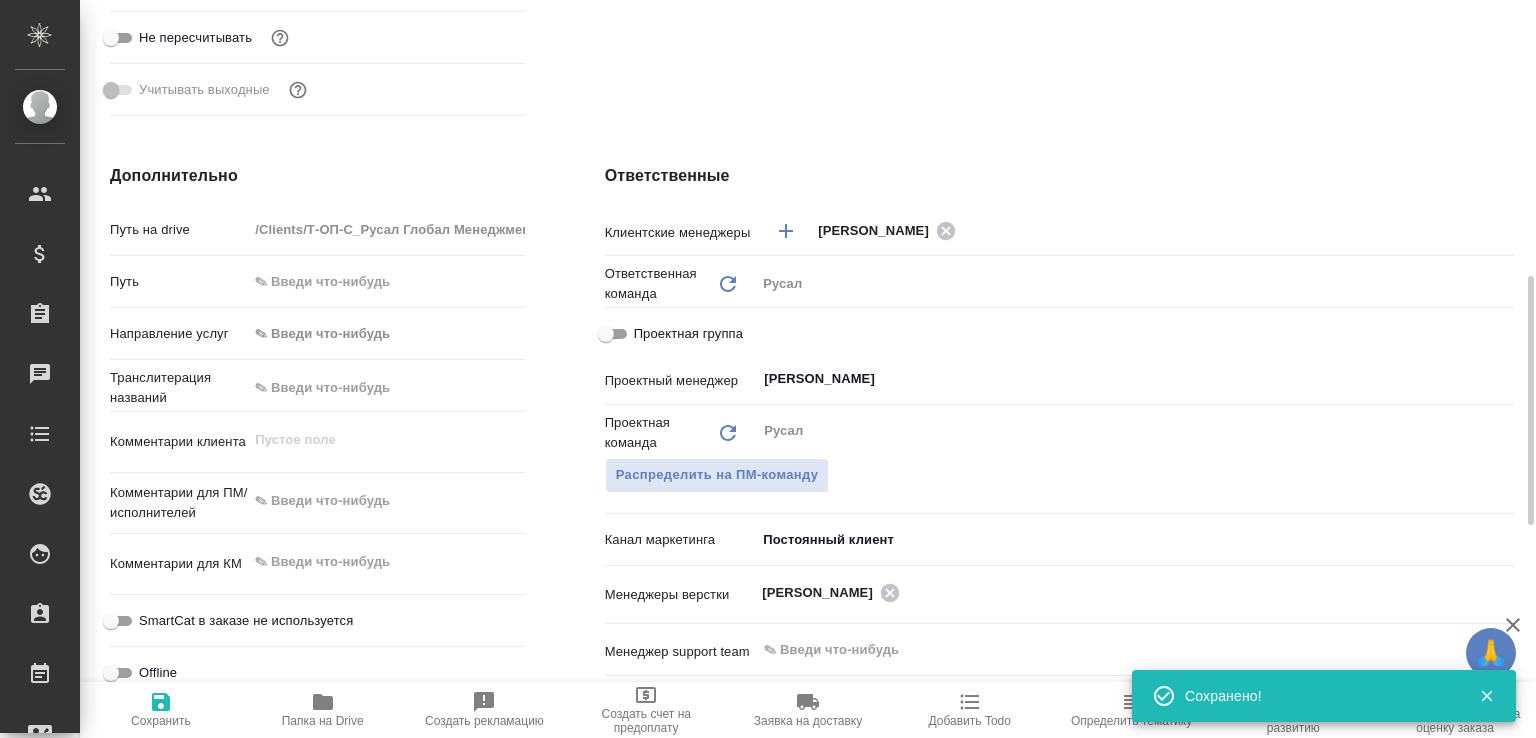type on "x" 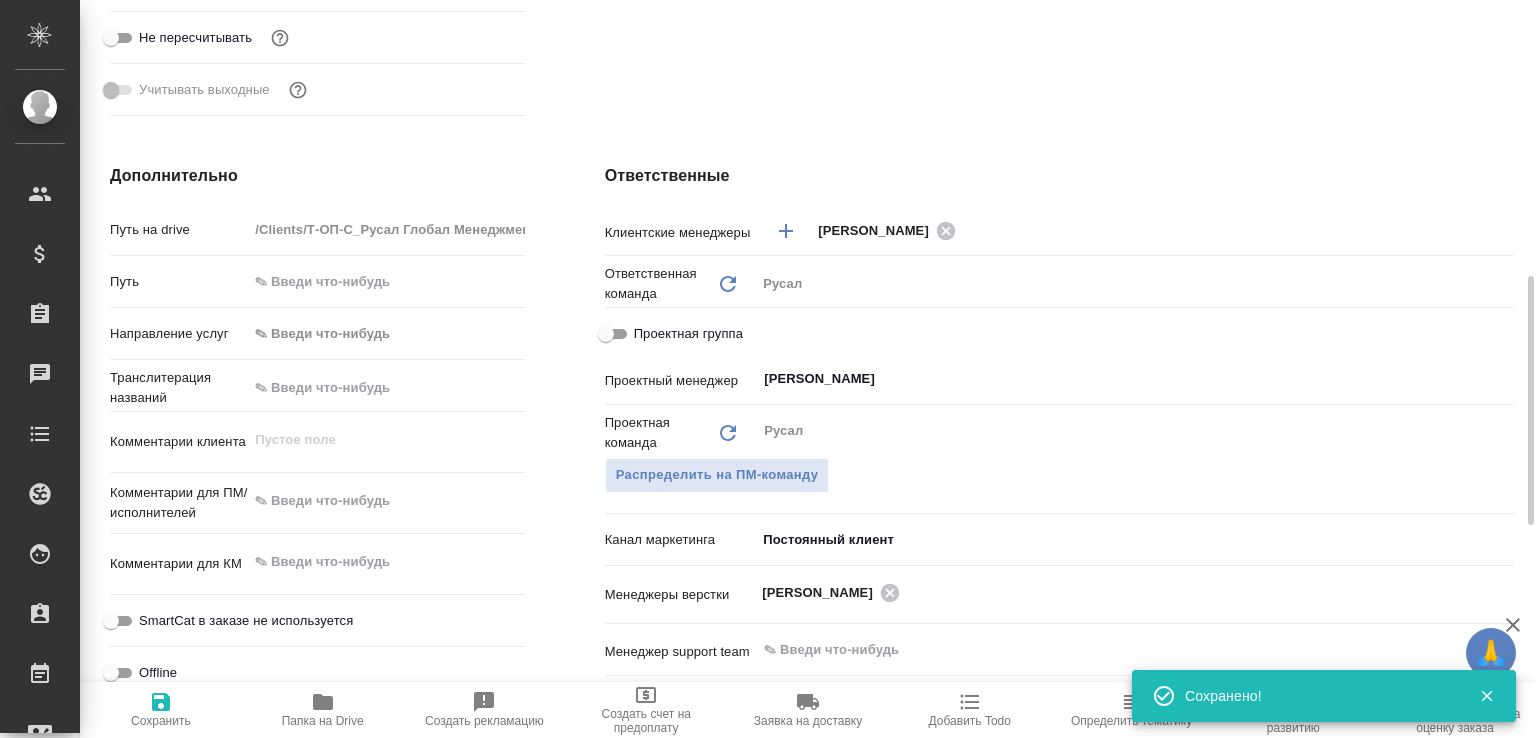 type on "x" 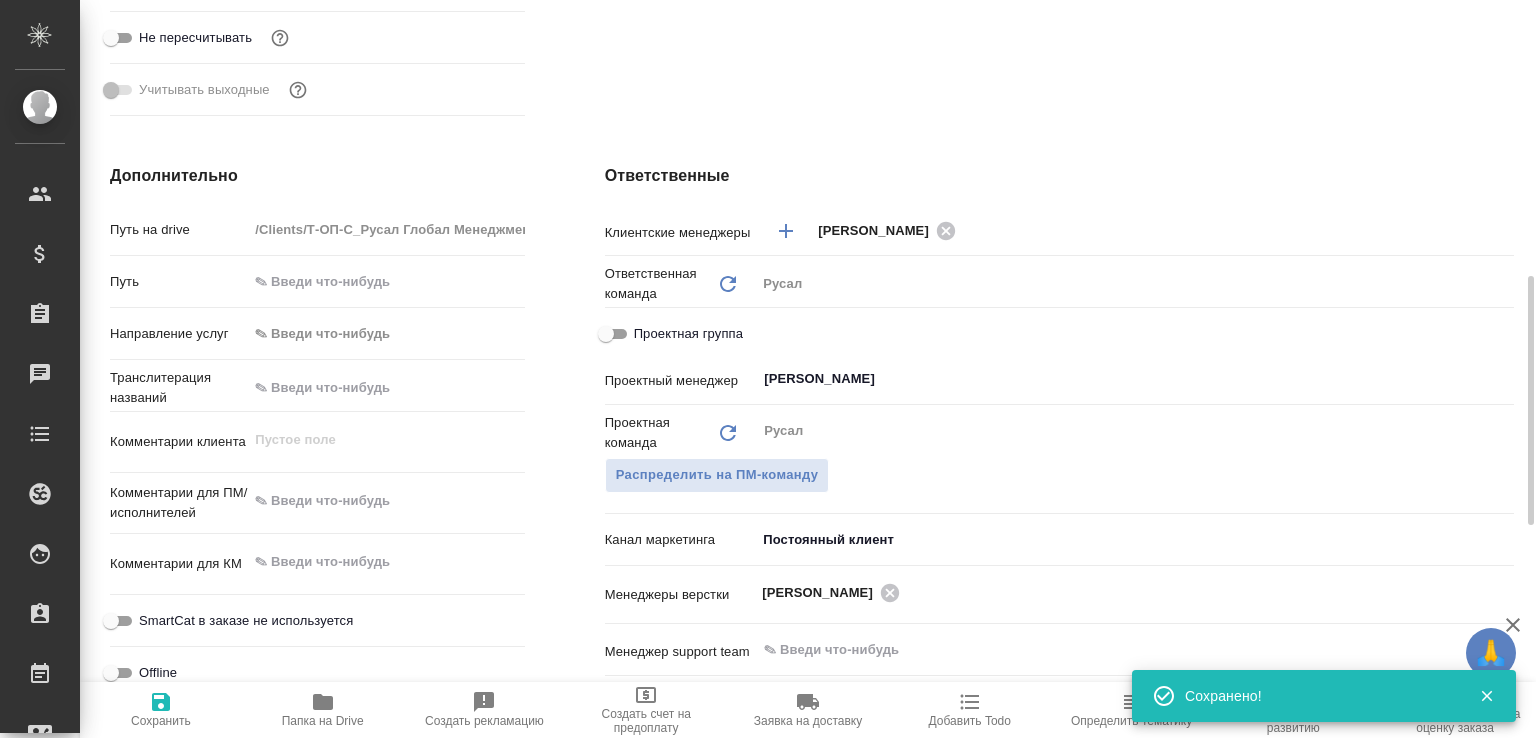 type on "x" 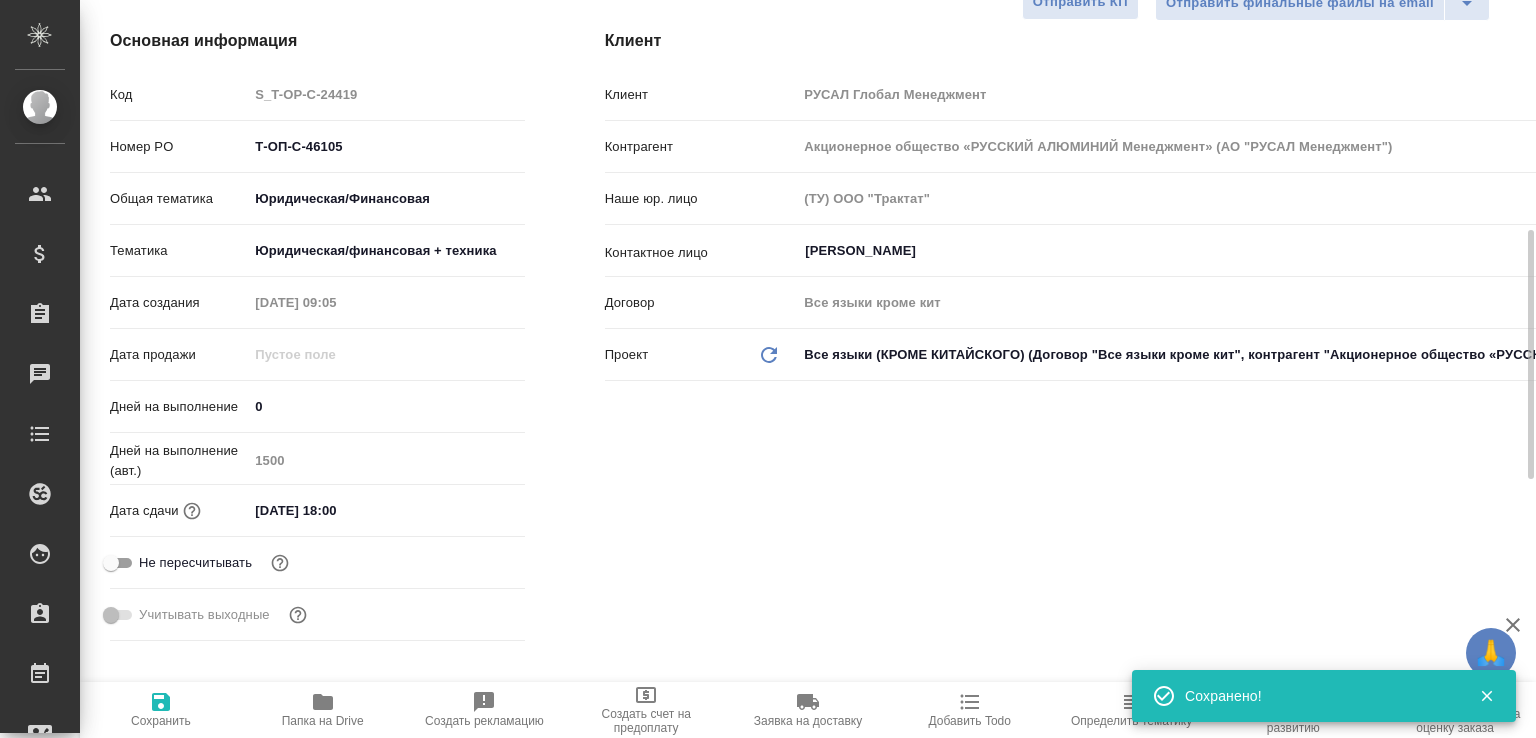 scroll, scrollTop: 0, scrollLeft: 0, axis: both 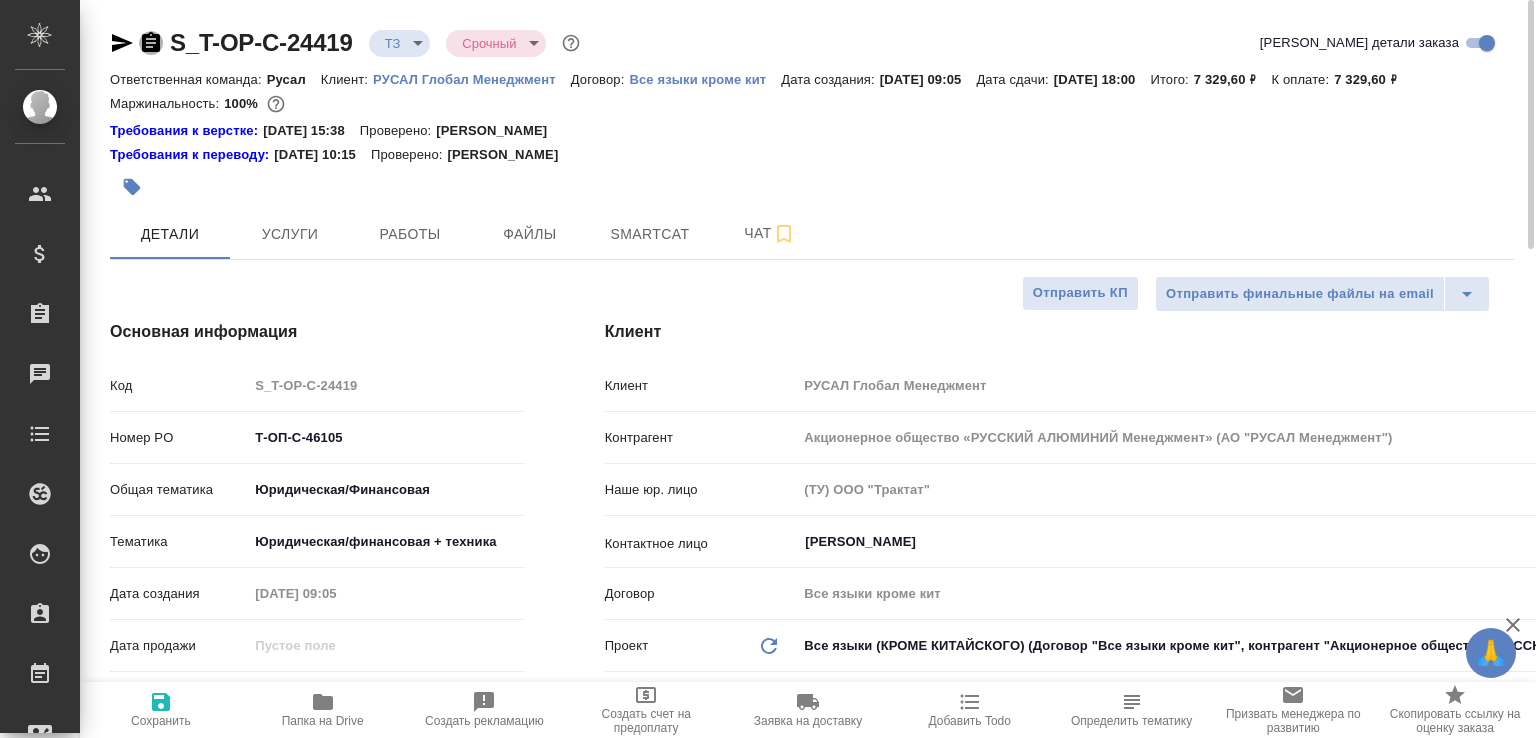 click 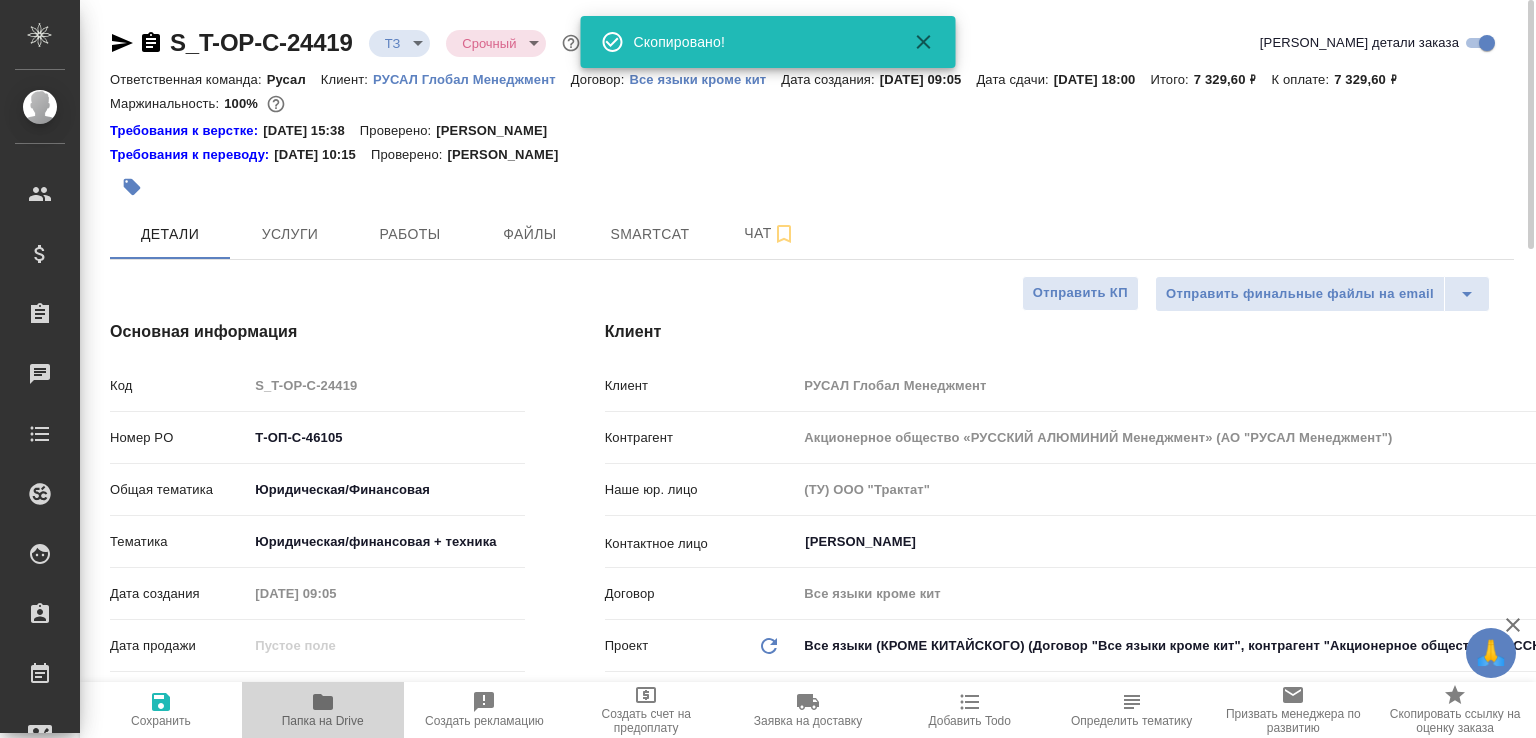 click 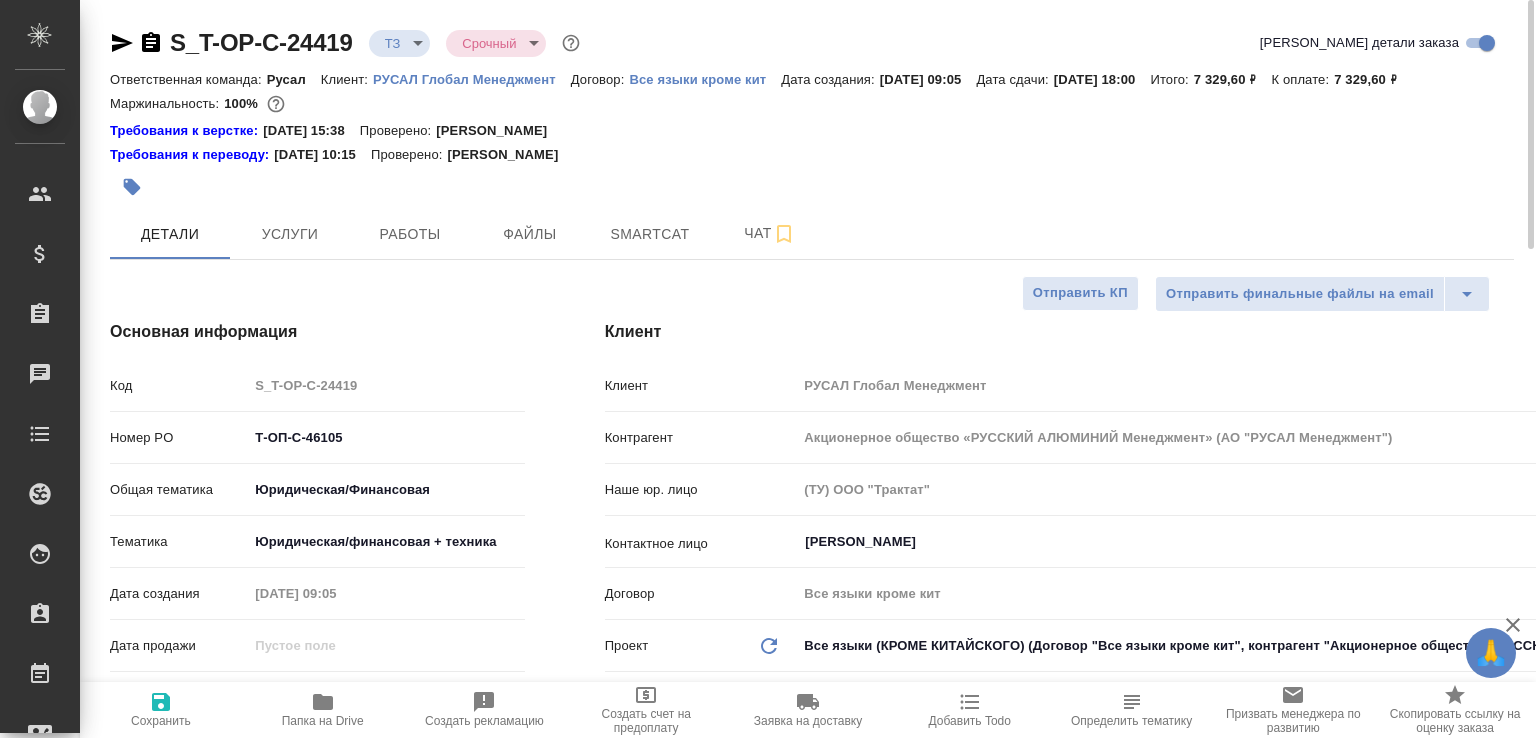 type on "x" 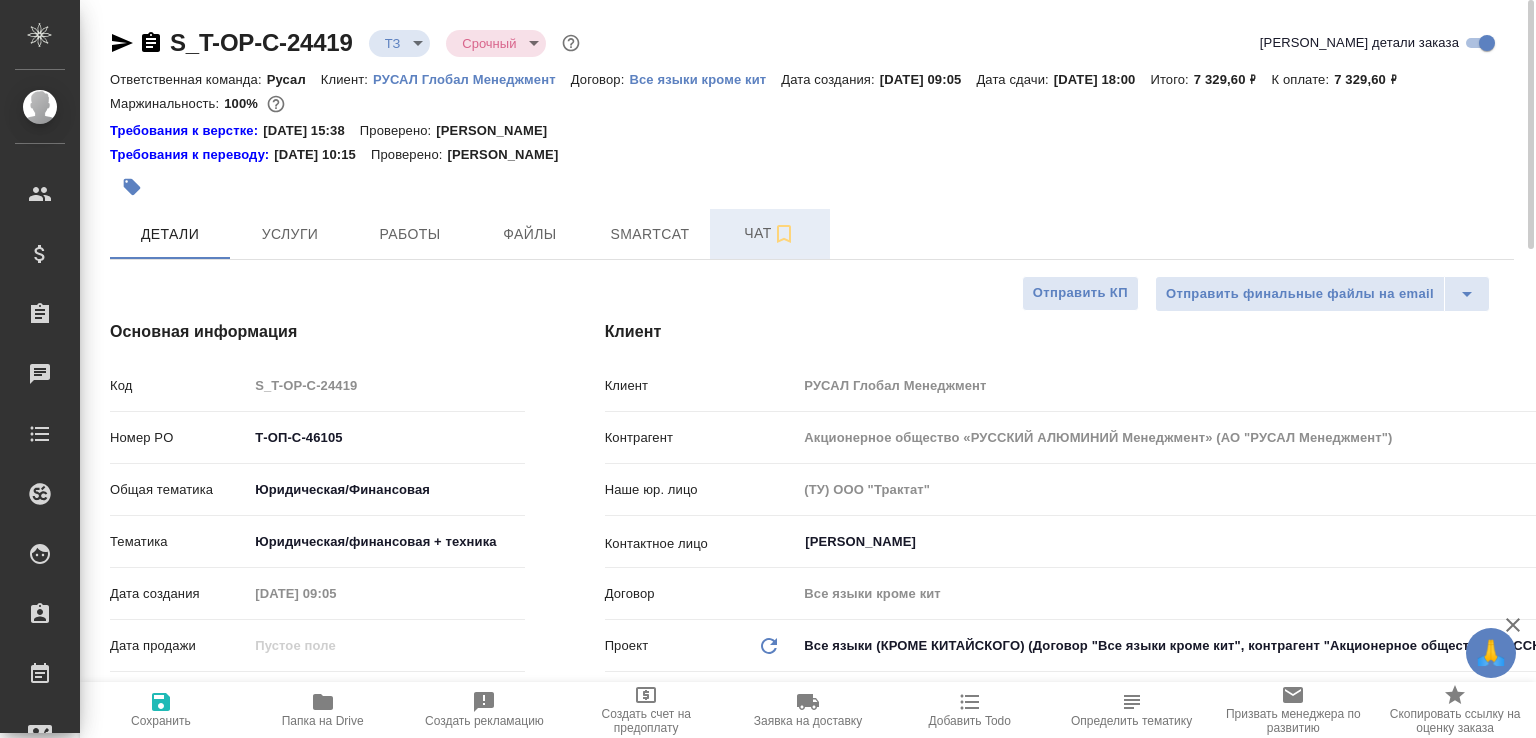 click on "Чат" at bounding box center [770, 233] 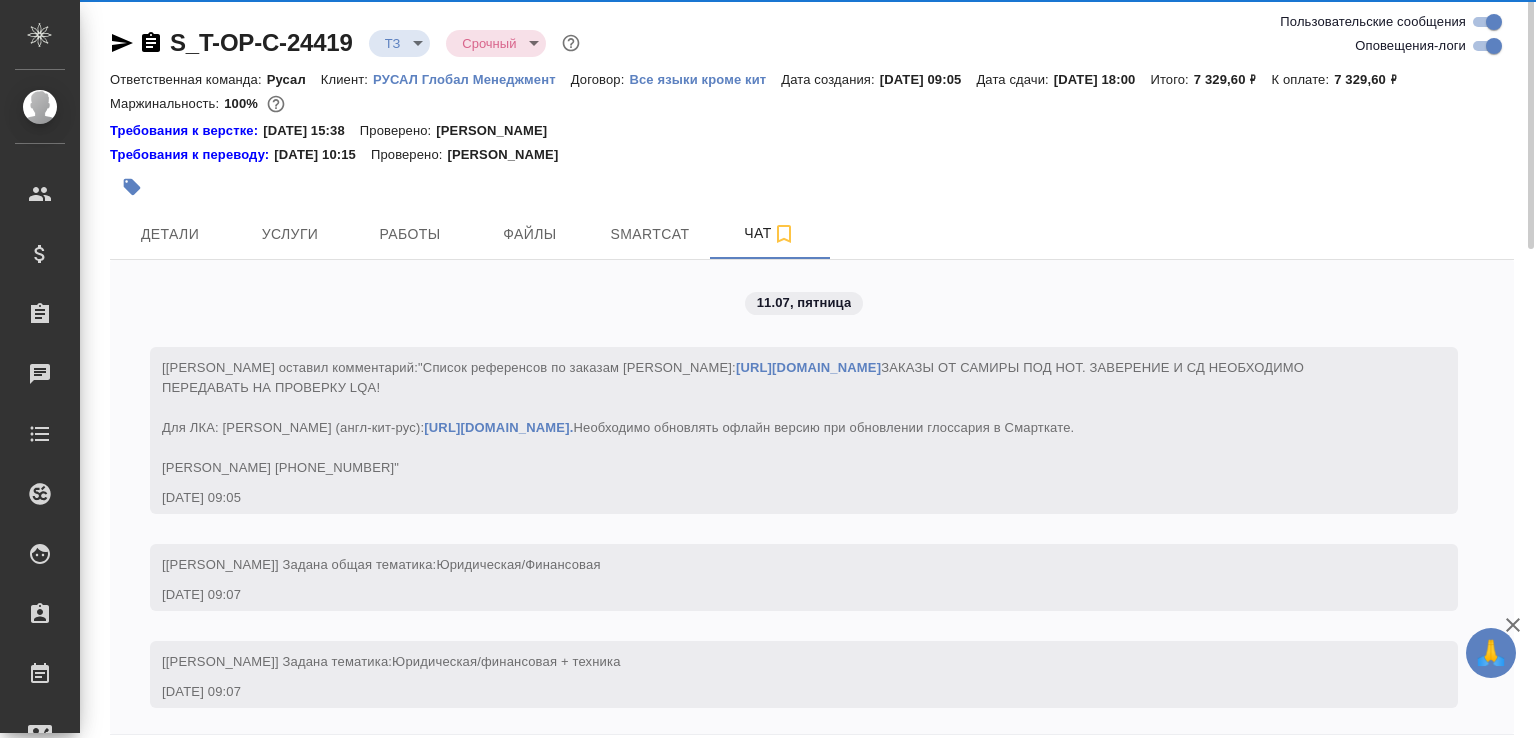 scroll, scrollTop: 141, scrollLeft: 0, axis: vertical 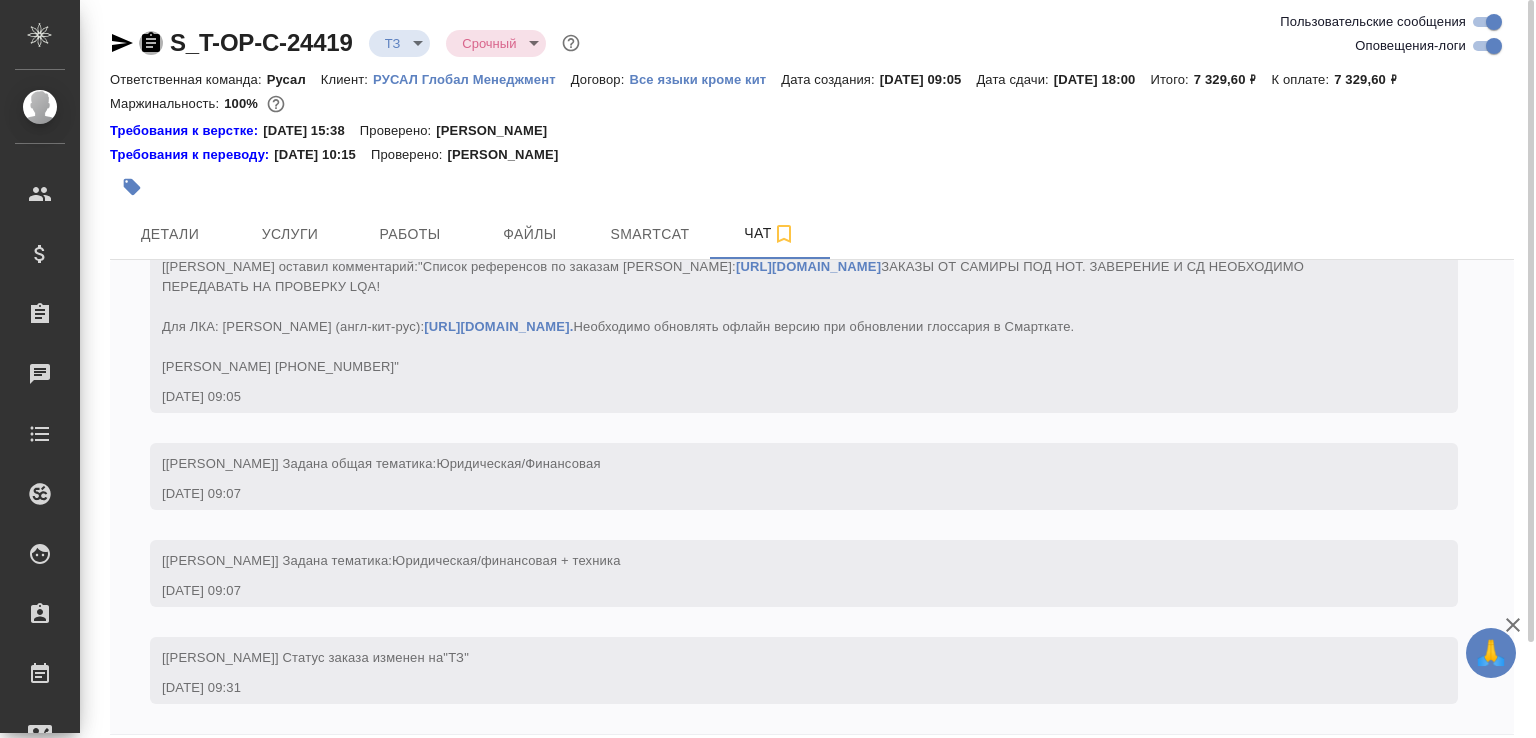 click 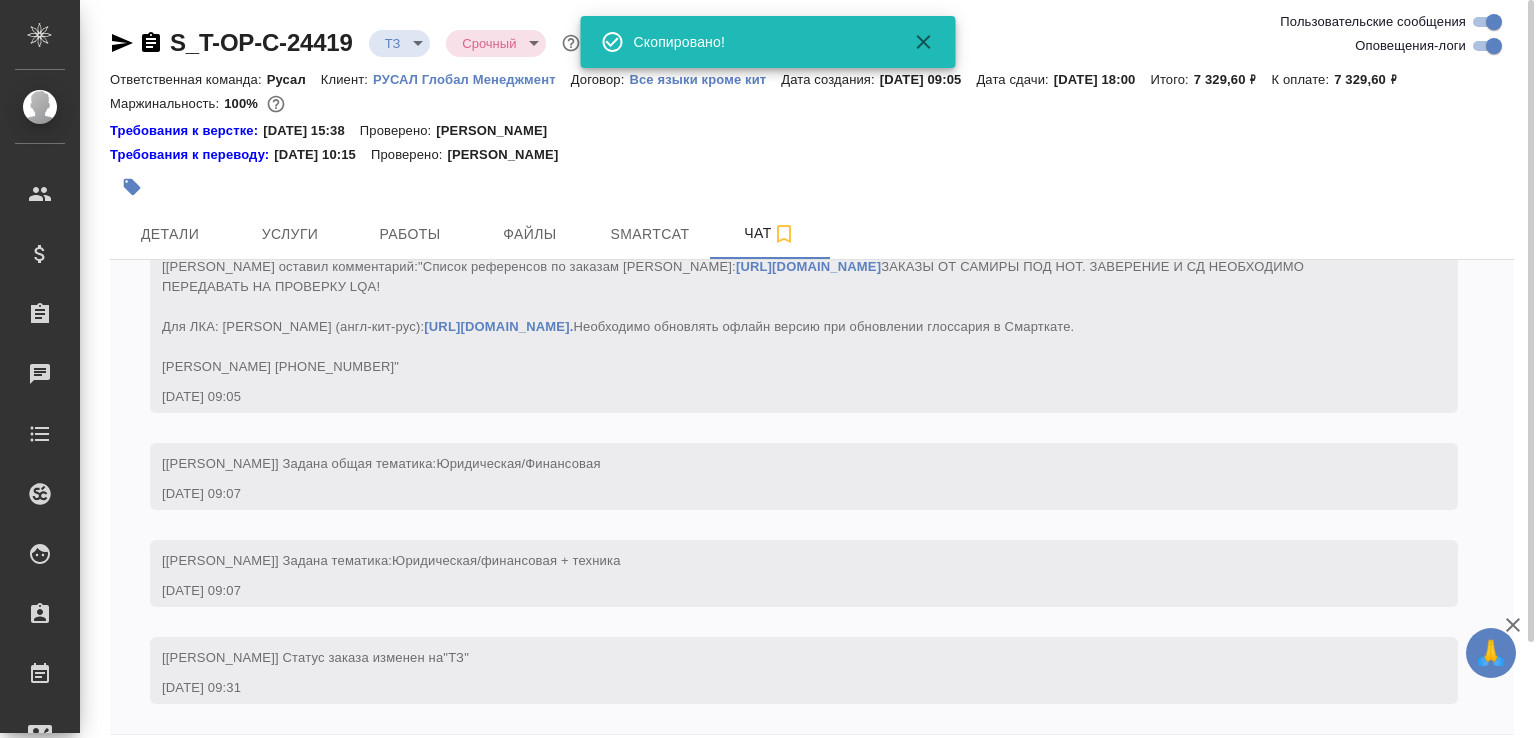 click on "🙏 .cls-1
fill:#fff;
AWATERA Малофеева Екатерина e.malofeeva Клиенты Спецификации Заказы 0 Чаты Todo Проекты SC Исполнители Кандидаты Работы Входящие заявки Заявки на доставку Рекламации Проекты процессинга Конференции Выйти S_T-OP-C-24419 ТЗ tz Срочный urgent Ответственная команда: Русал Клиент: РУСАЛ Глобал Менеджмент Договор: Все языки кроме кит Дата создания: 11.07.2025, 09:05 Дата сдачи: 11.07.2025, 18:00 Итого: 7 329,60 ₽ К оплате: 7 329,60 ₽ Маржинальность: 100% Требования к верстке: 06.06.2024 15:38 Проверено: Зверева Анна  Требования к переводу: 04.09.2024 10:15 Проверено: Мухин Павел Детали Файлы" at bounding box center (768, 369) 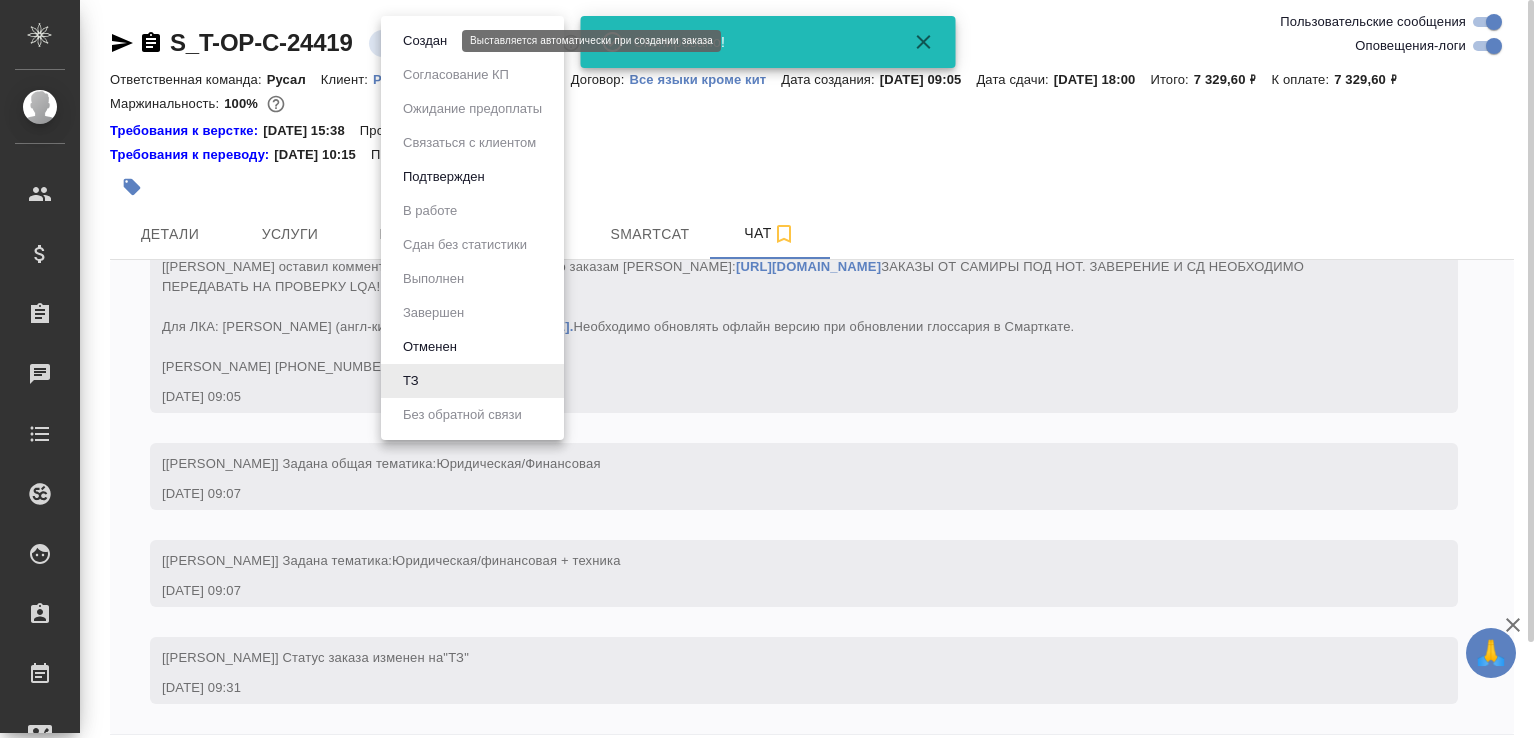 click on "Создан" at bounding box center [425, 41] 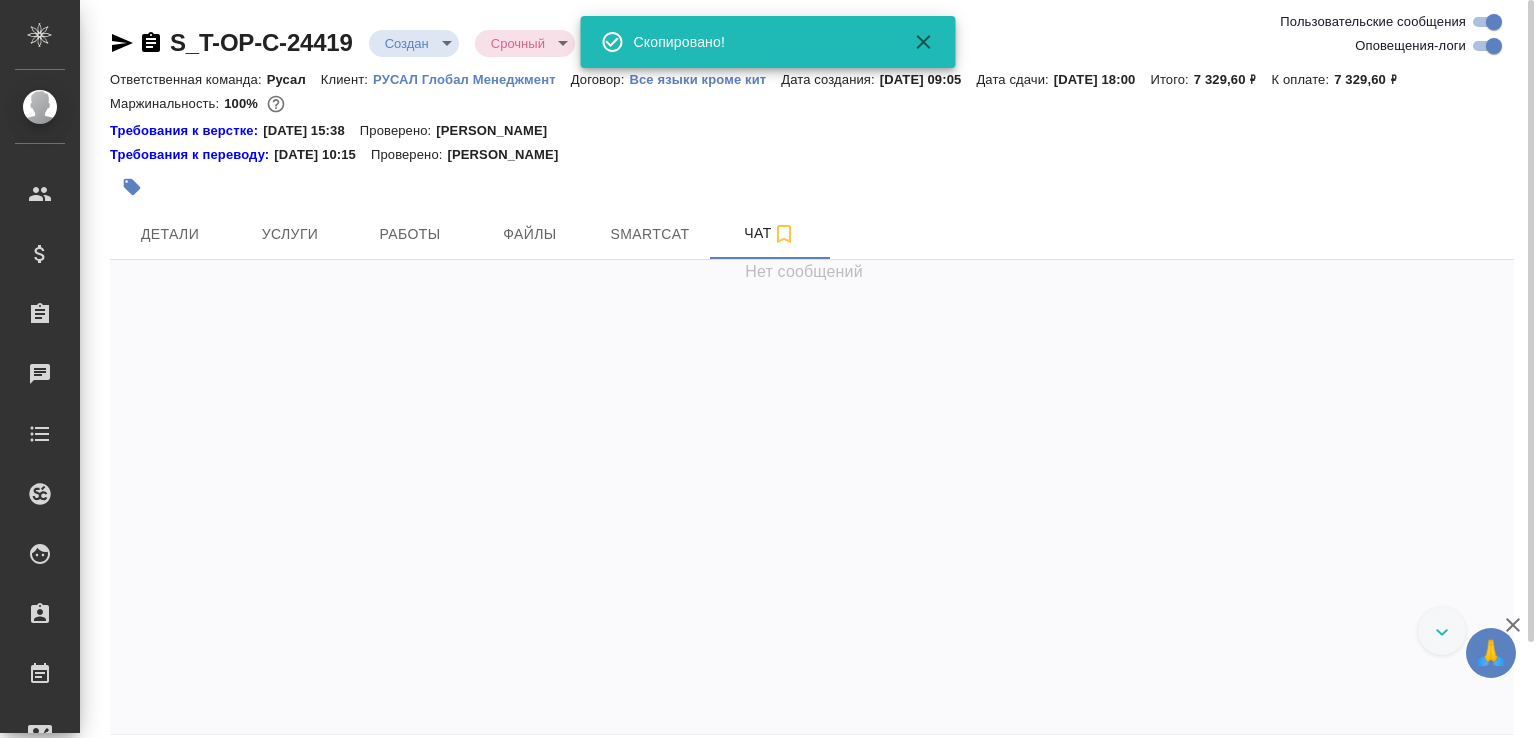 scroll, scrollTop: 238, scrollLeft: 0, axis: vertical 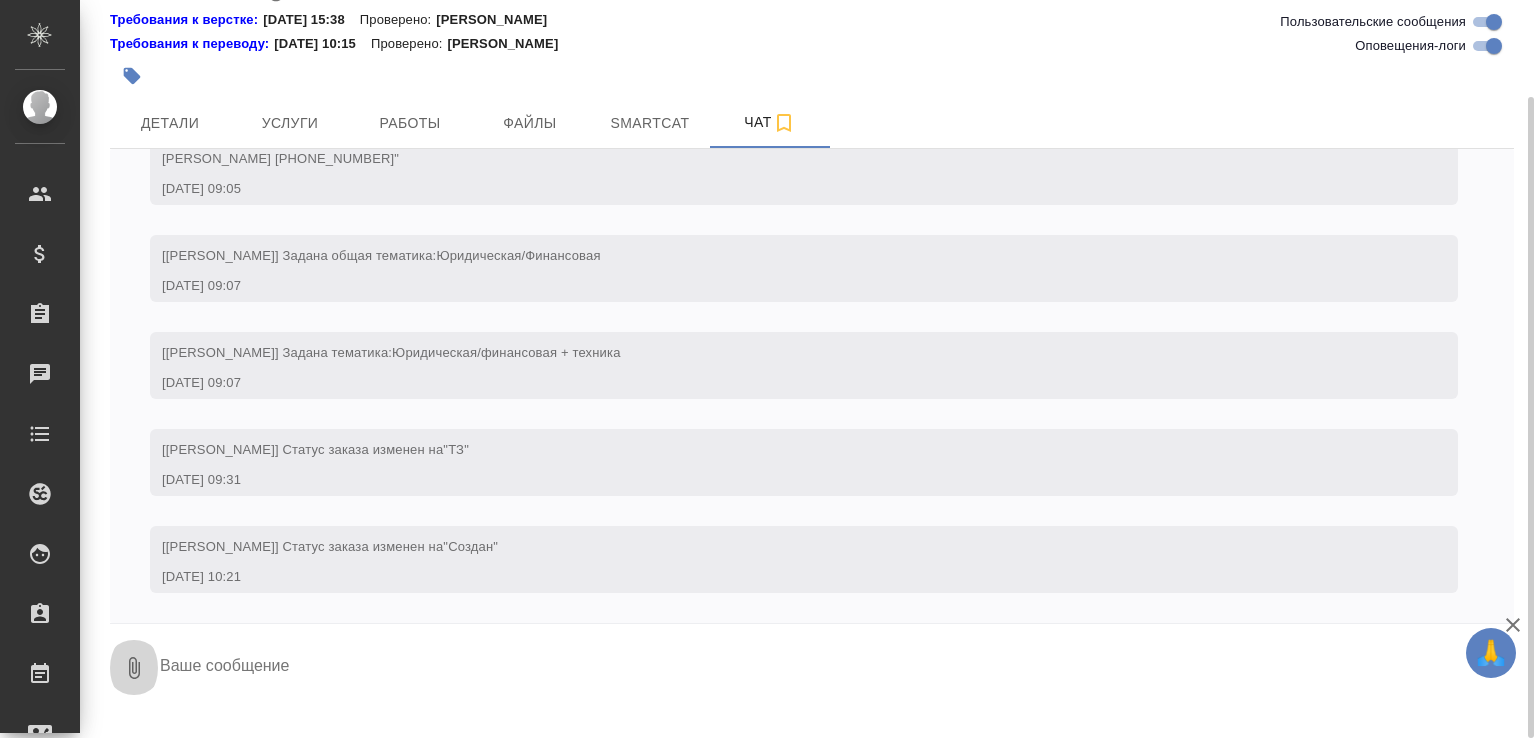 click 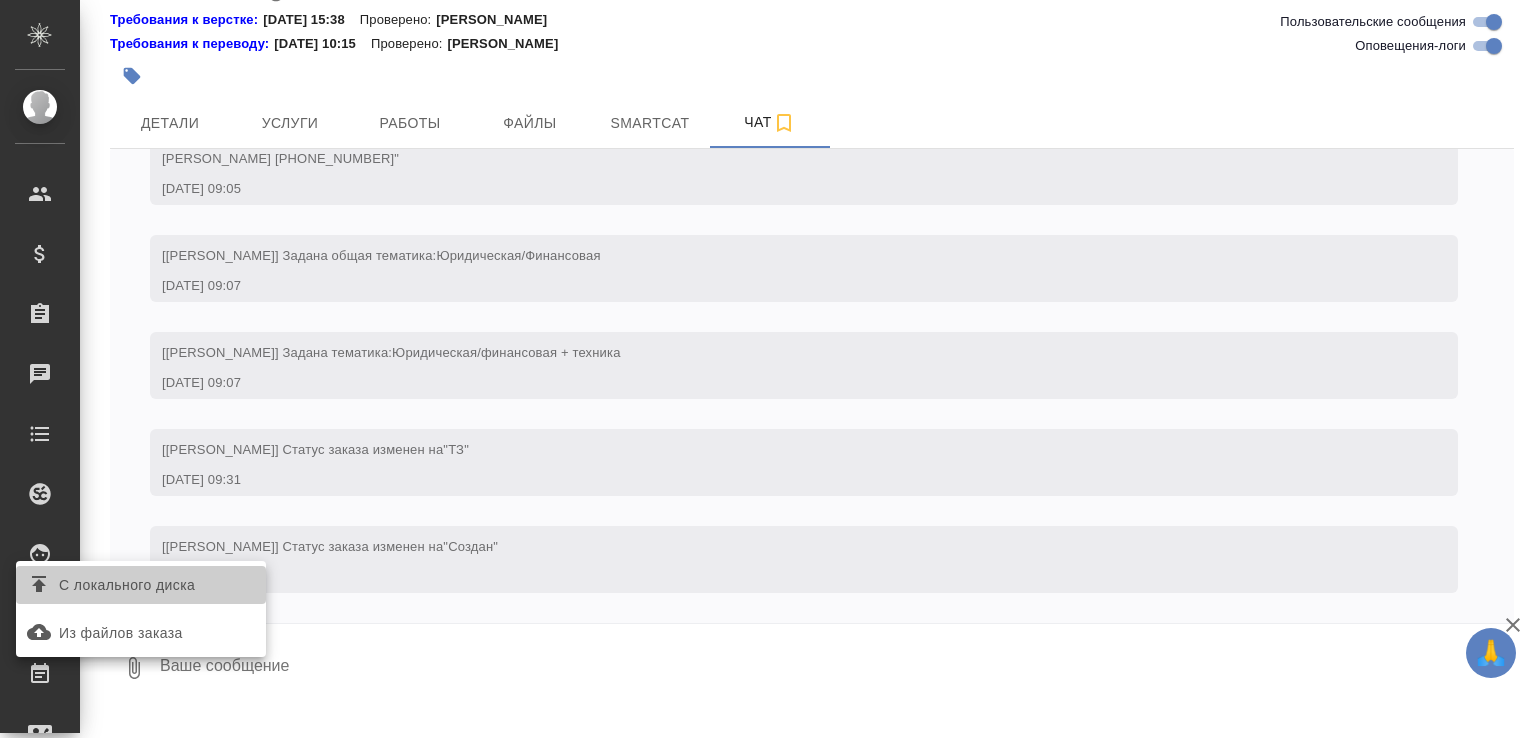 click on "С локального диска" at bounding box center [127, 585] 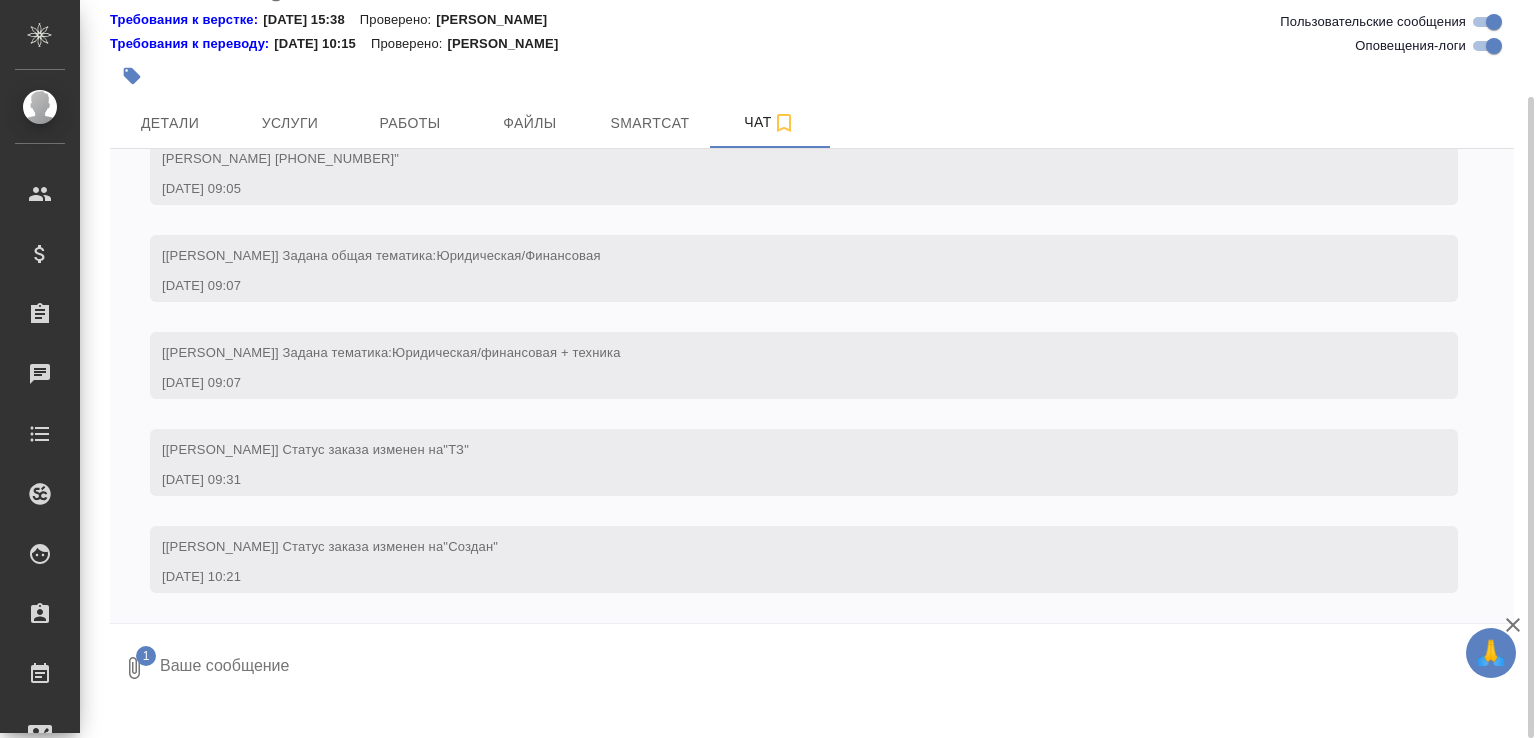 click at bounding box center [819, 668] 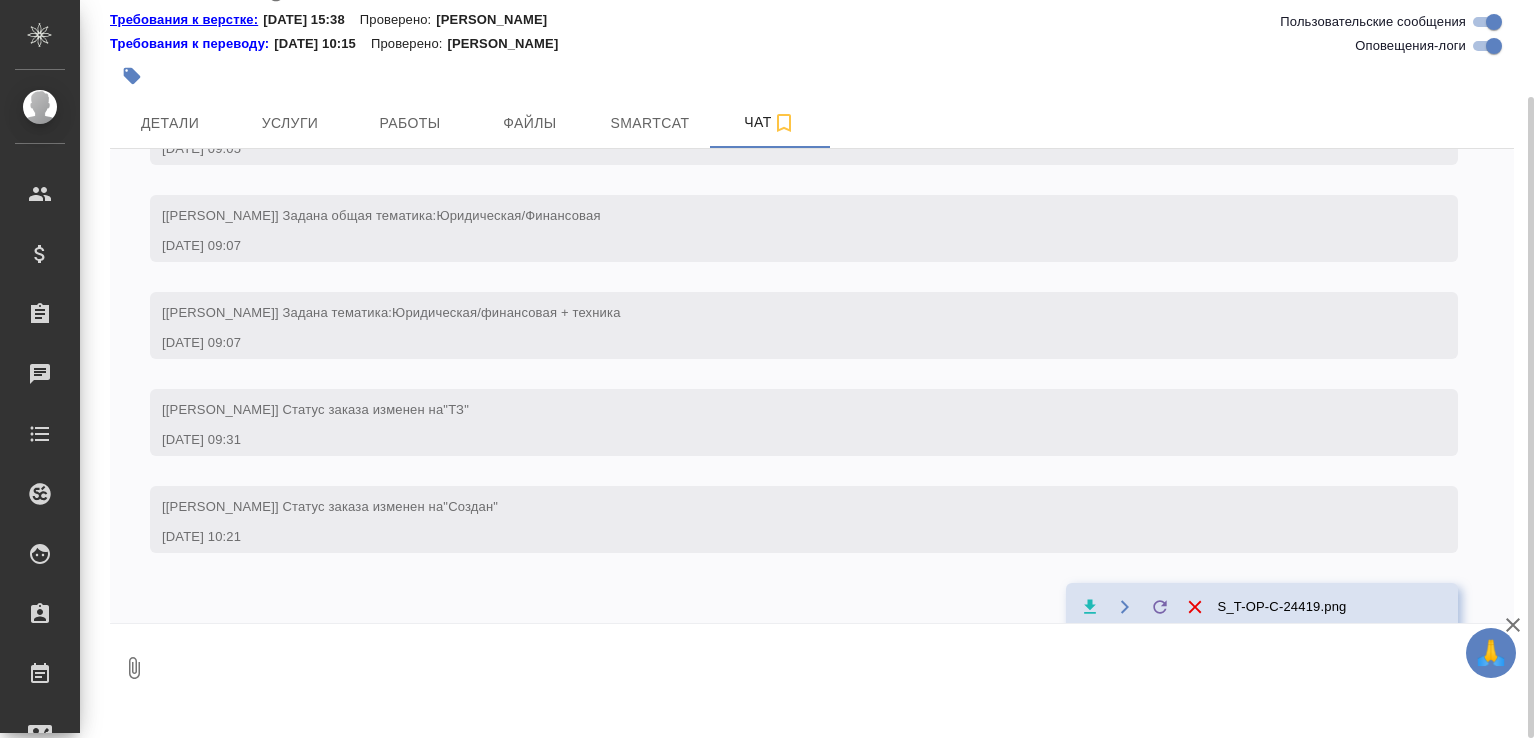 scroll, scrollTop: 375, scrollLeft: 0, axis: vertical 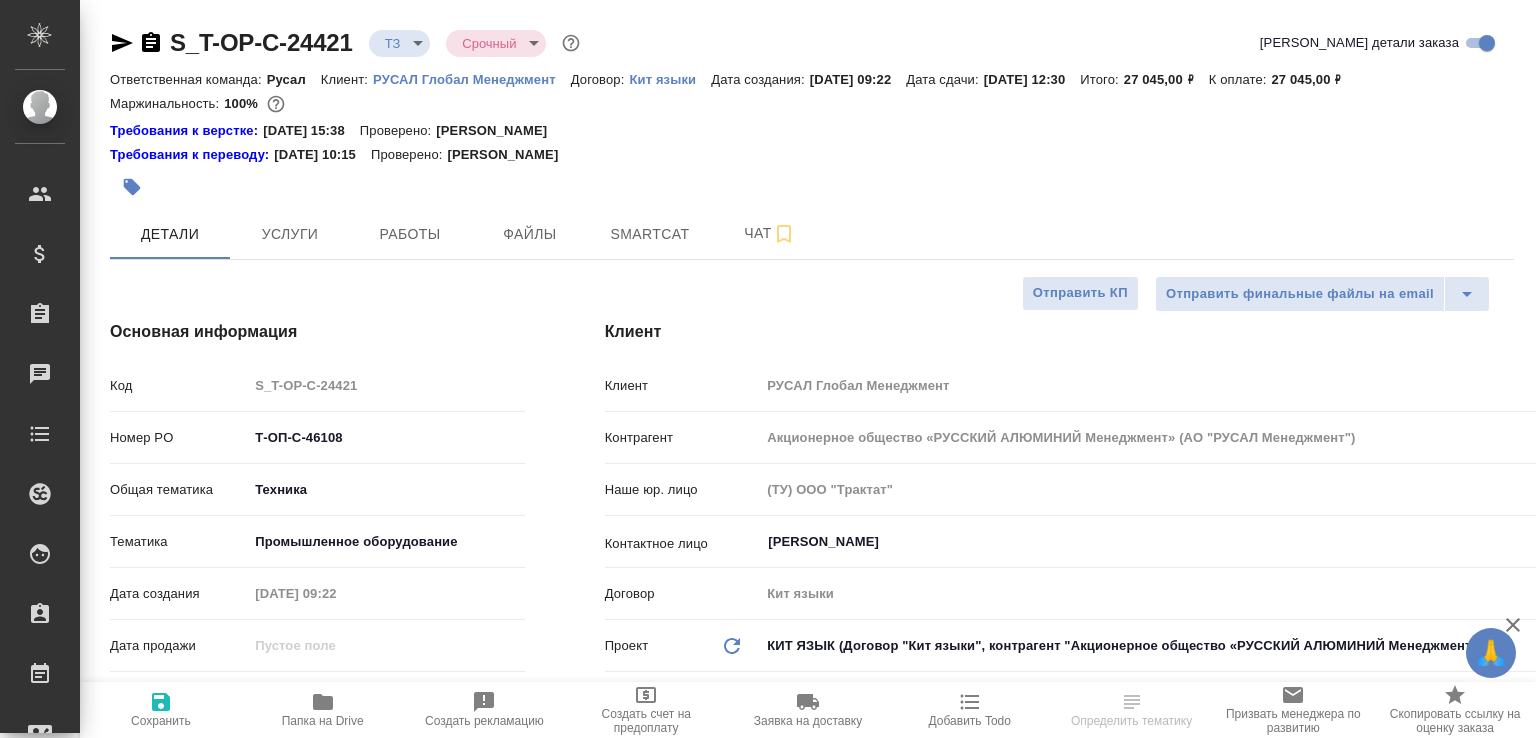 select on "RU" 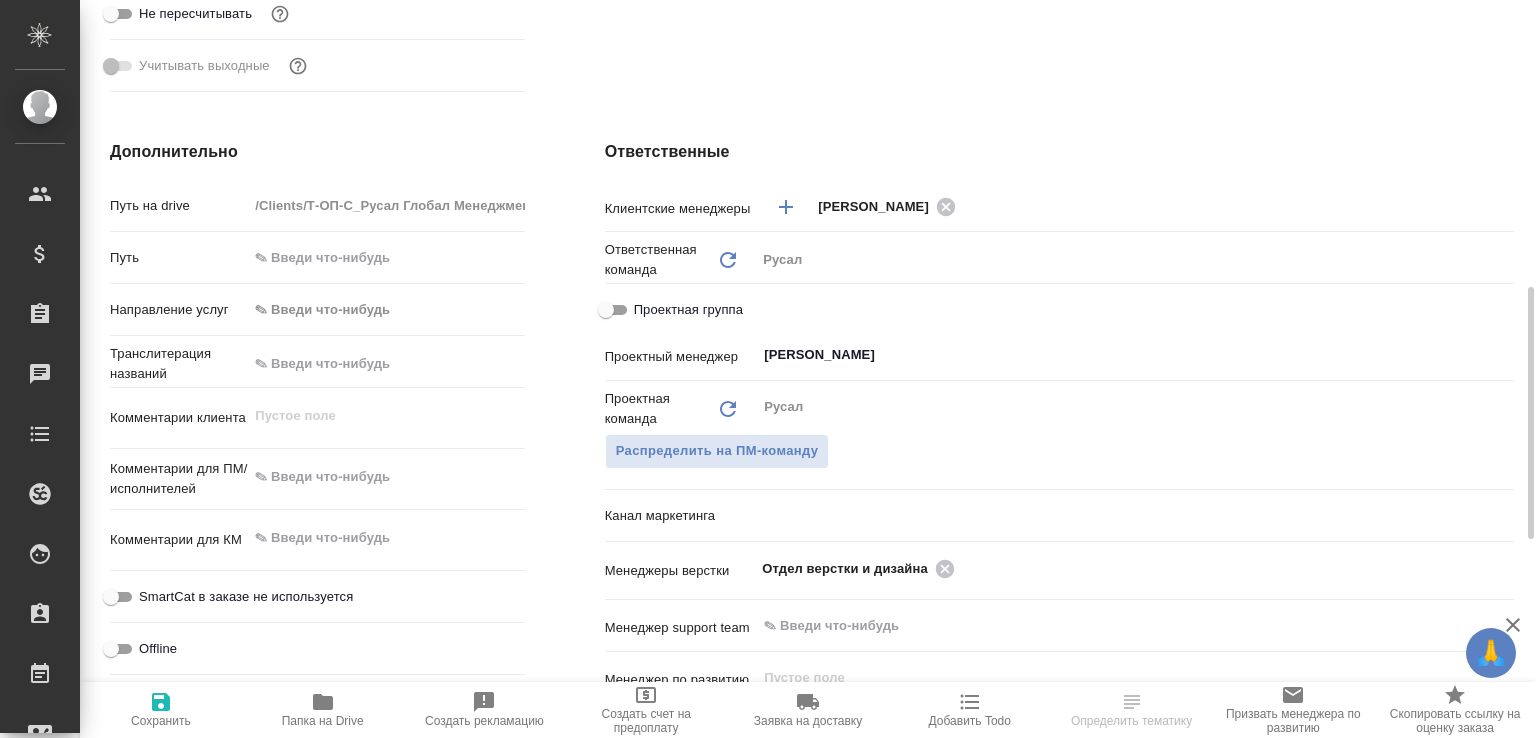 scroll, scrollTop: 940, scrollLeft: 0, axis: vertical 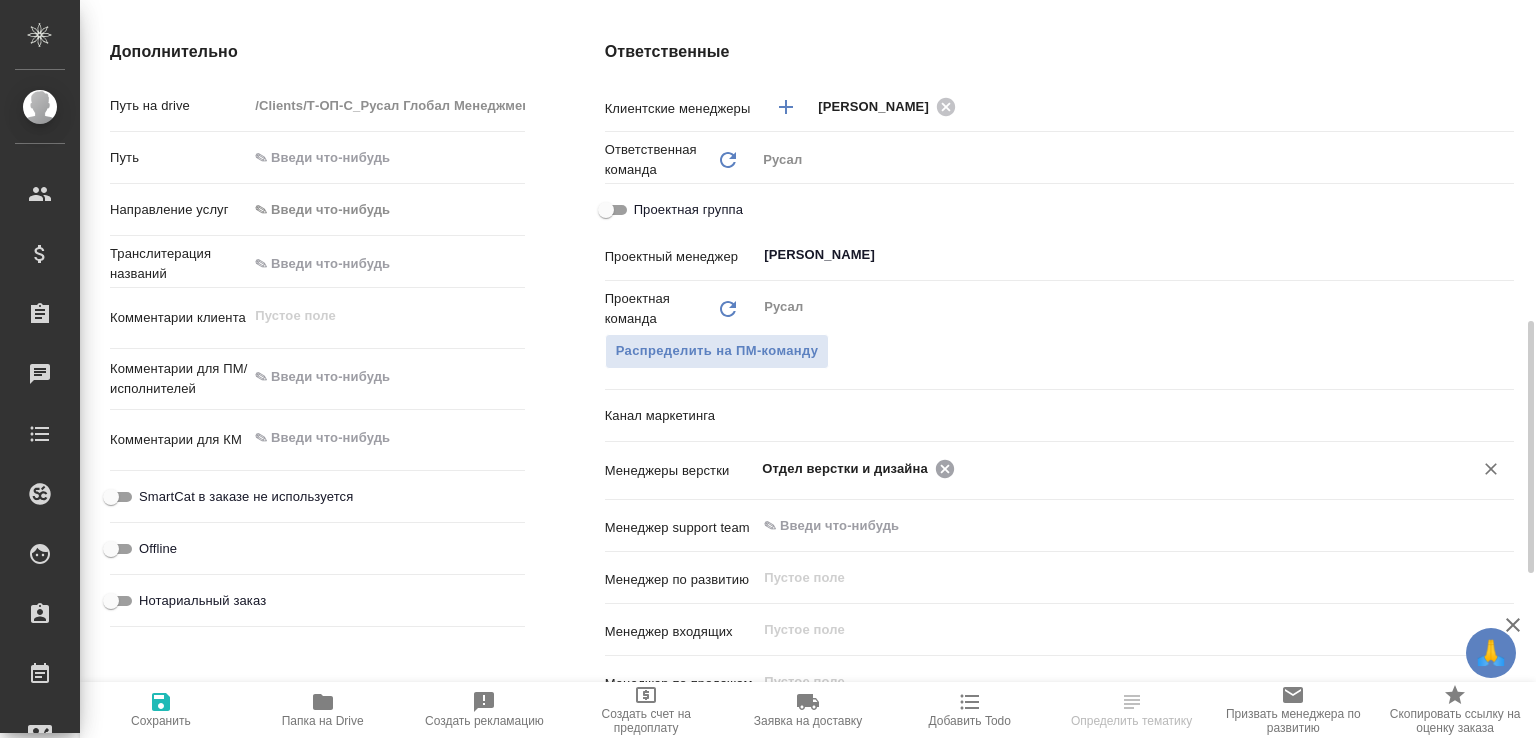 click 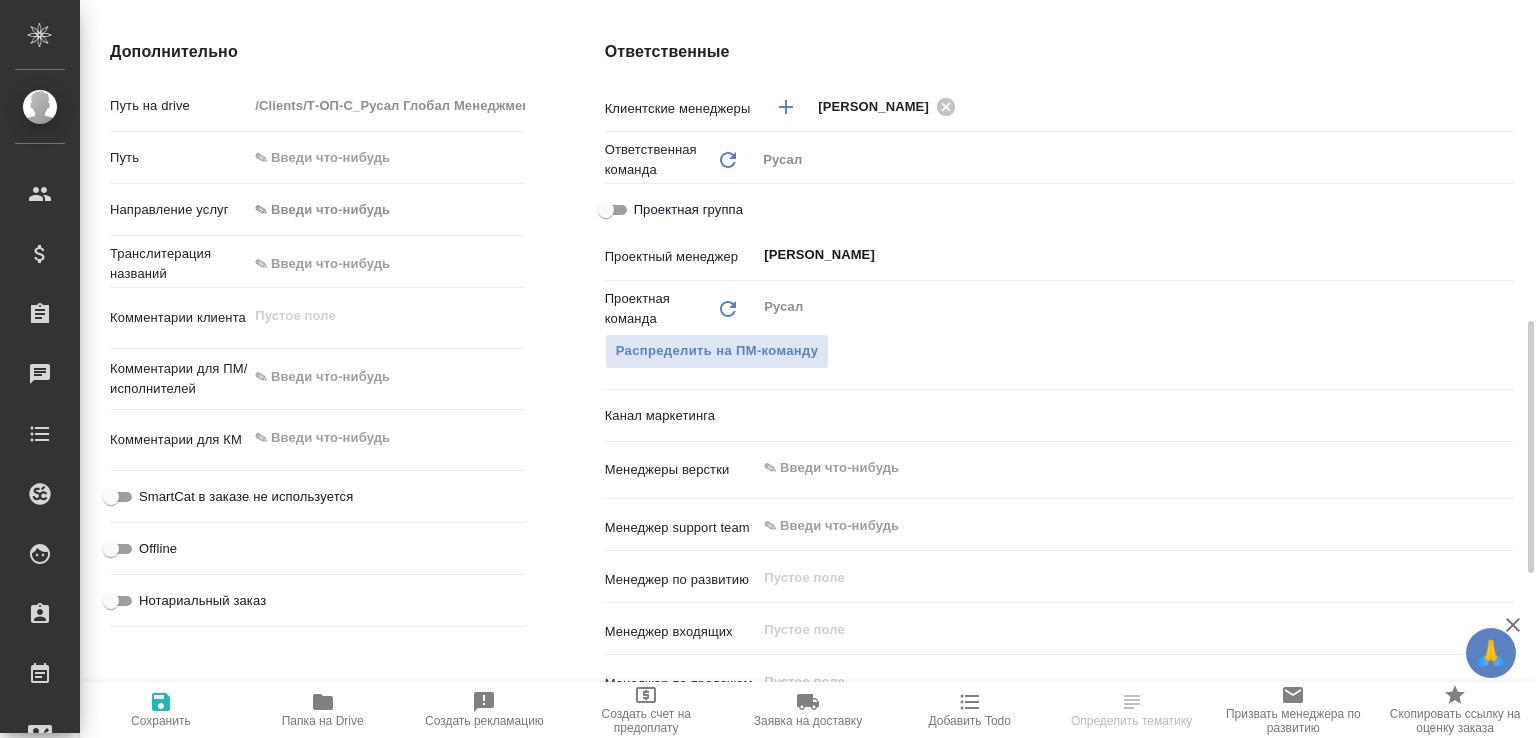 click at bounding box center (1101, 468) 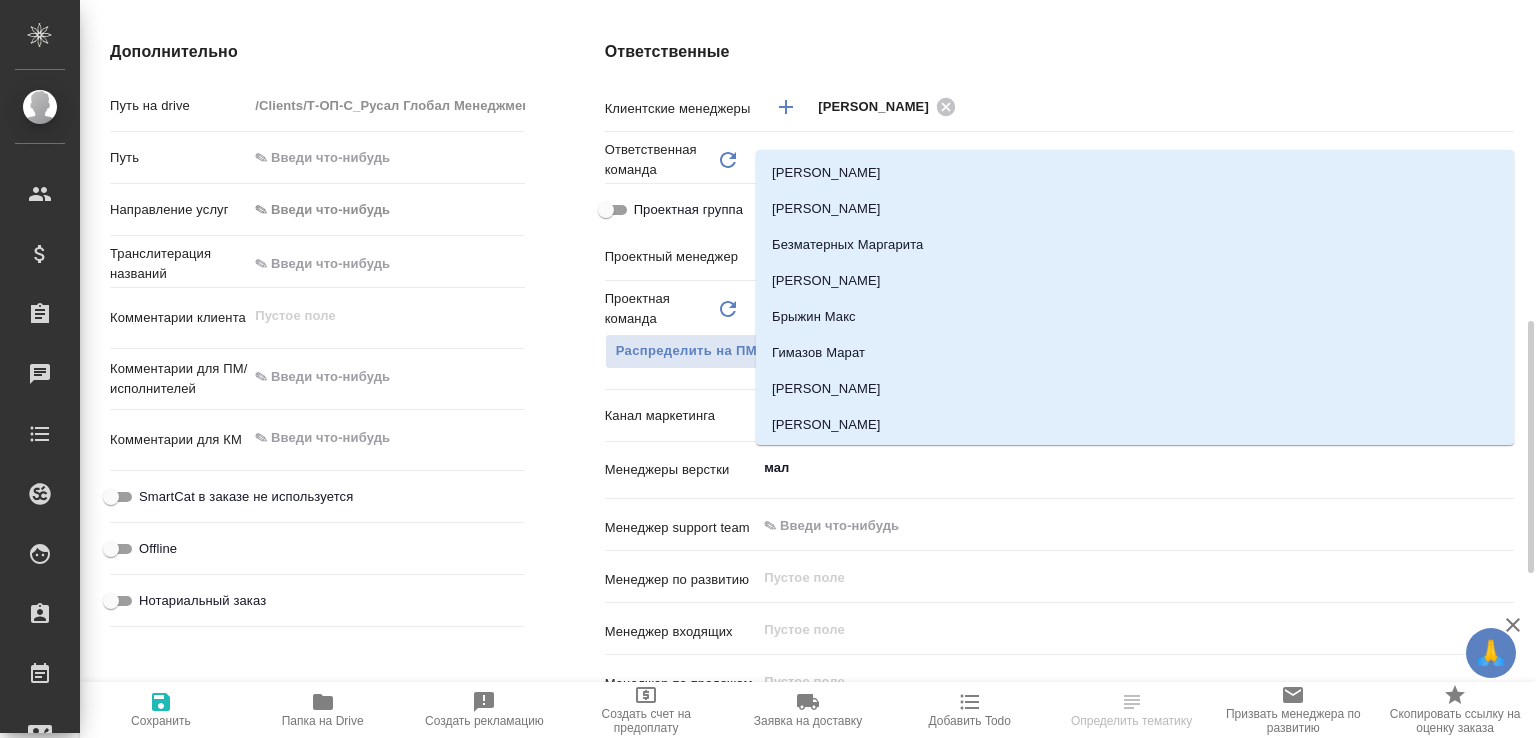 type on "мало" 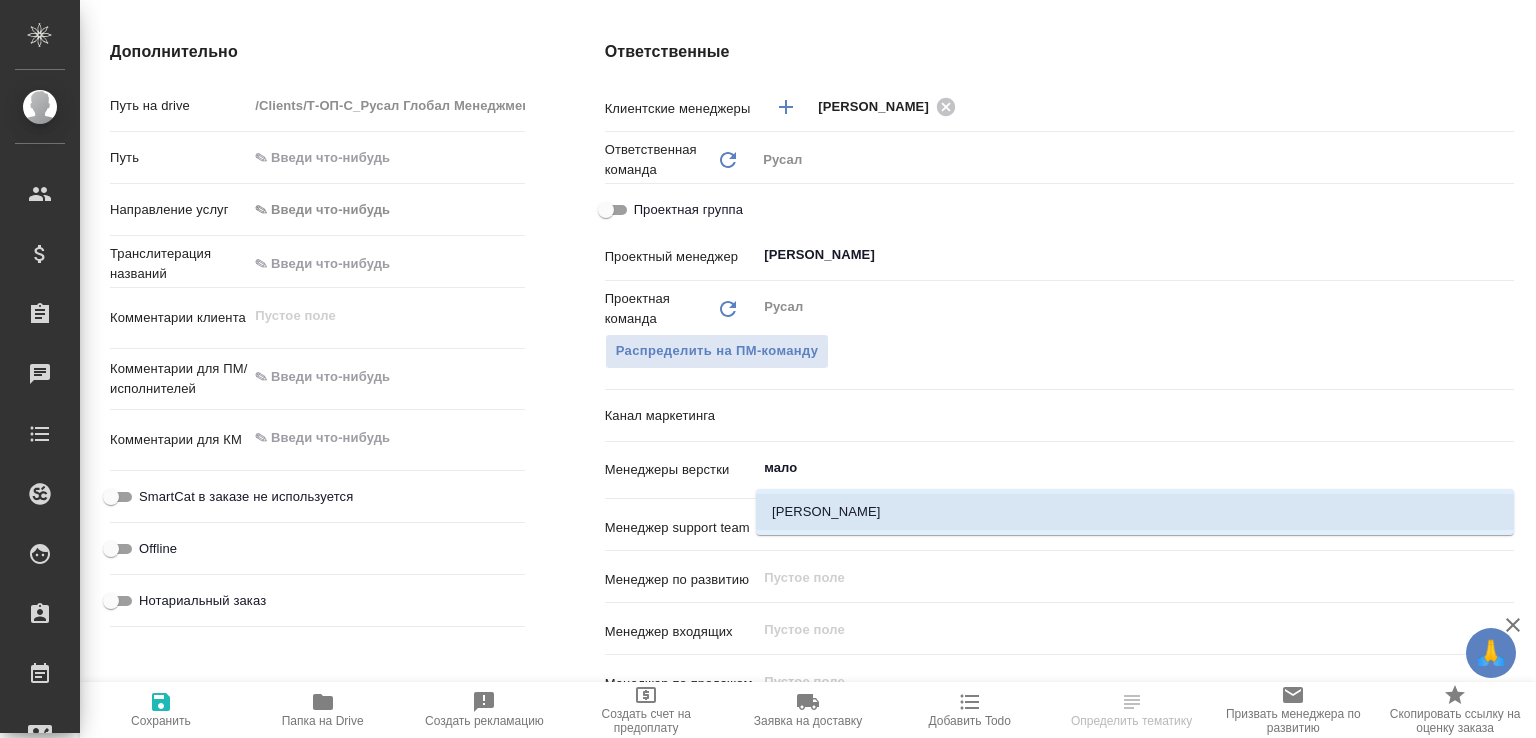 click on "[PERSON_NAME]" at bounding box center [1135, 512] 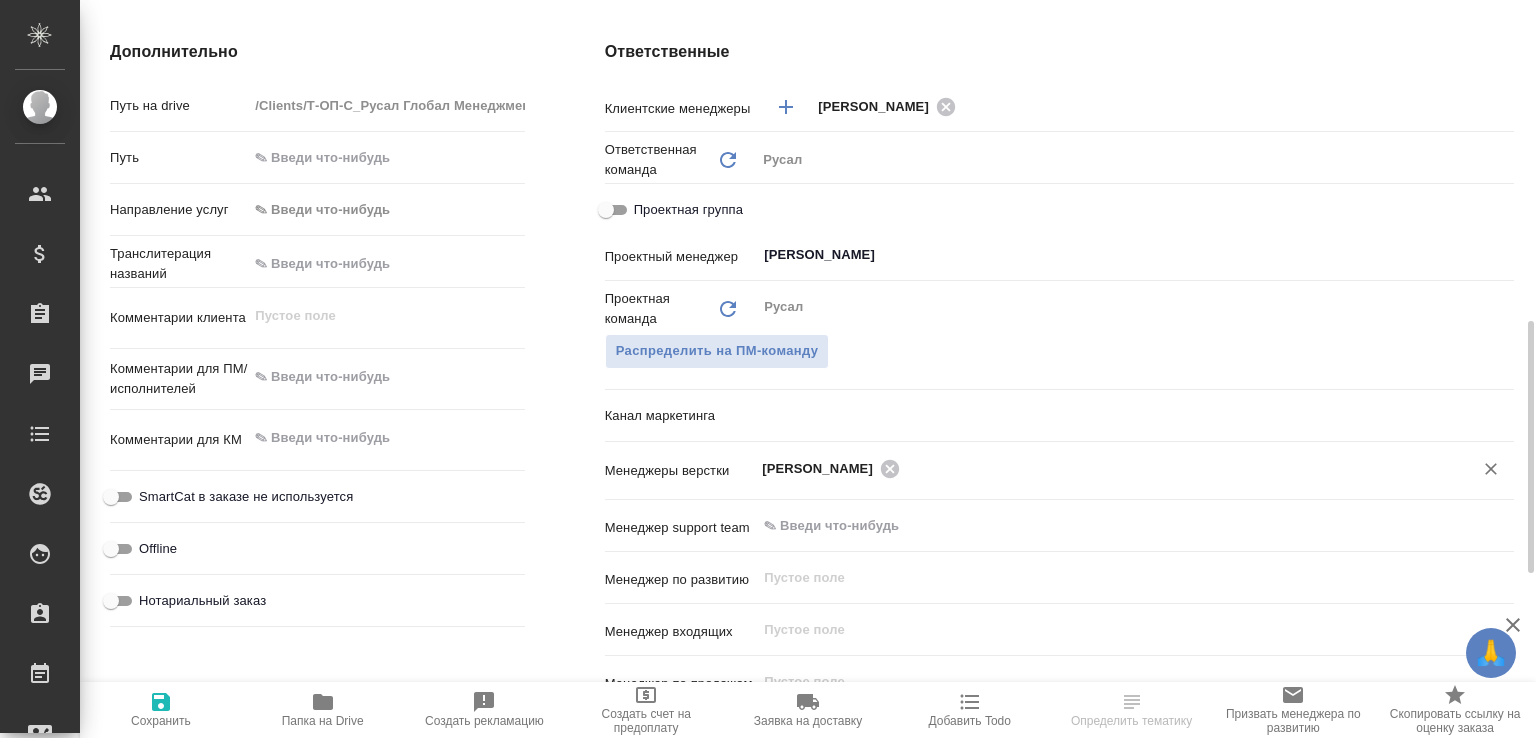 click 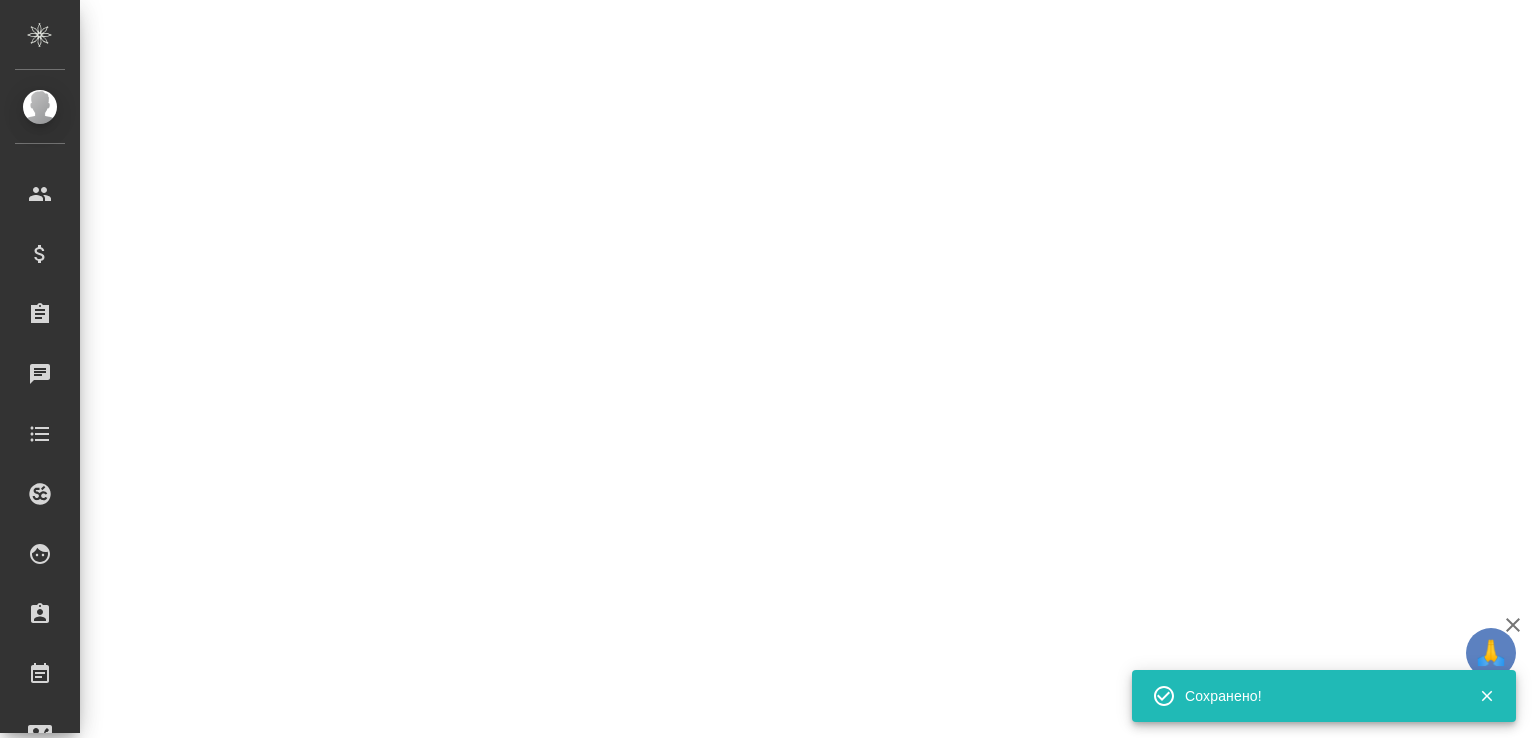 select on "RU" 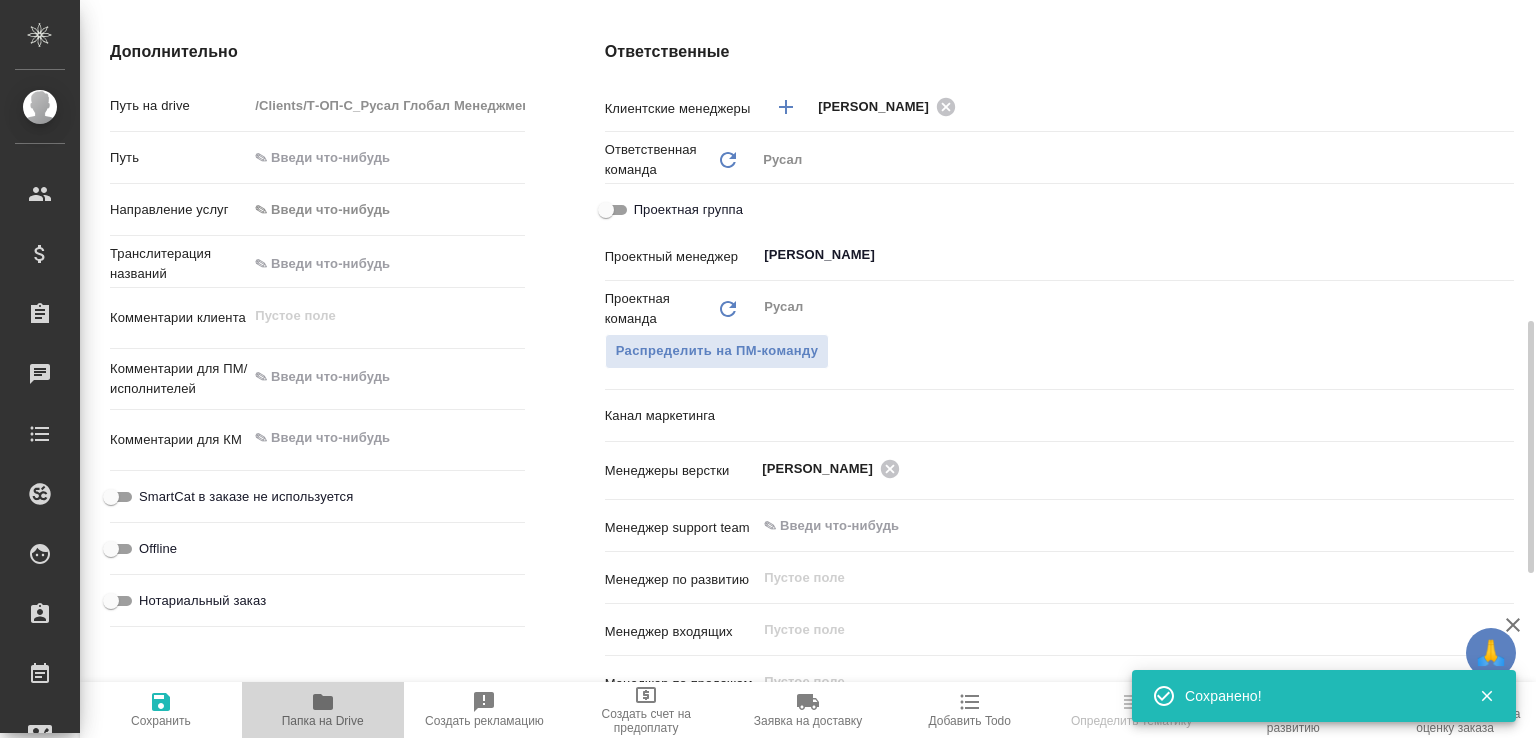 click on "Папка на Drive" at bounding box center [323, 709] 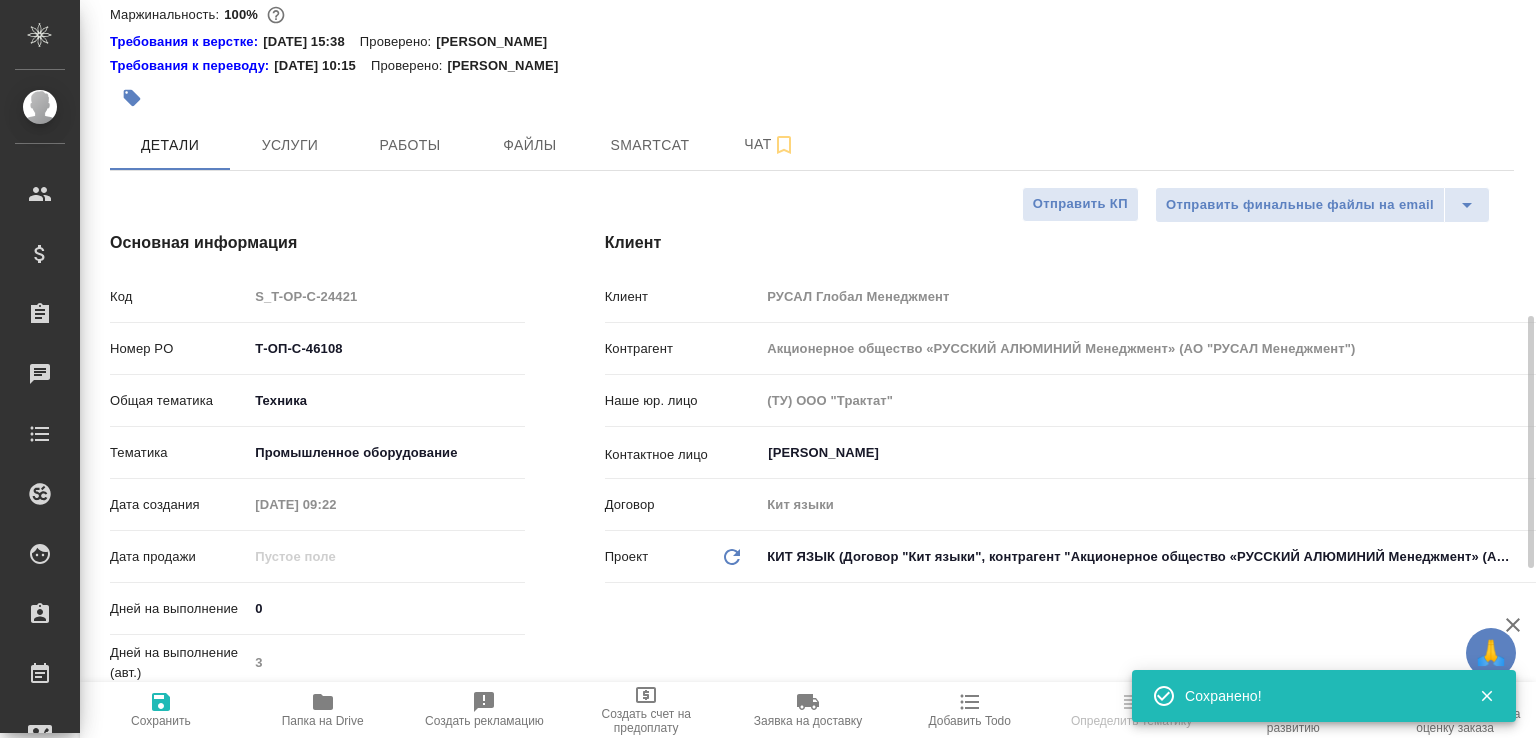 scroll, scrollTop: 0, scrollLeft: 0, axis: both 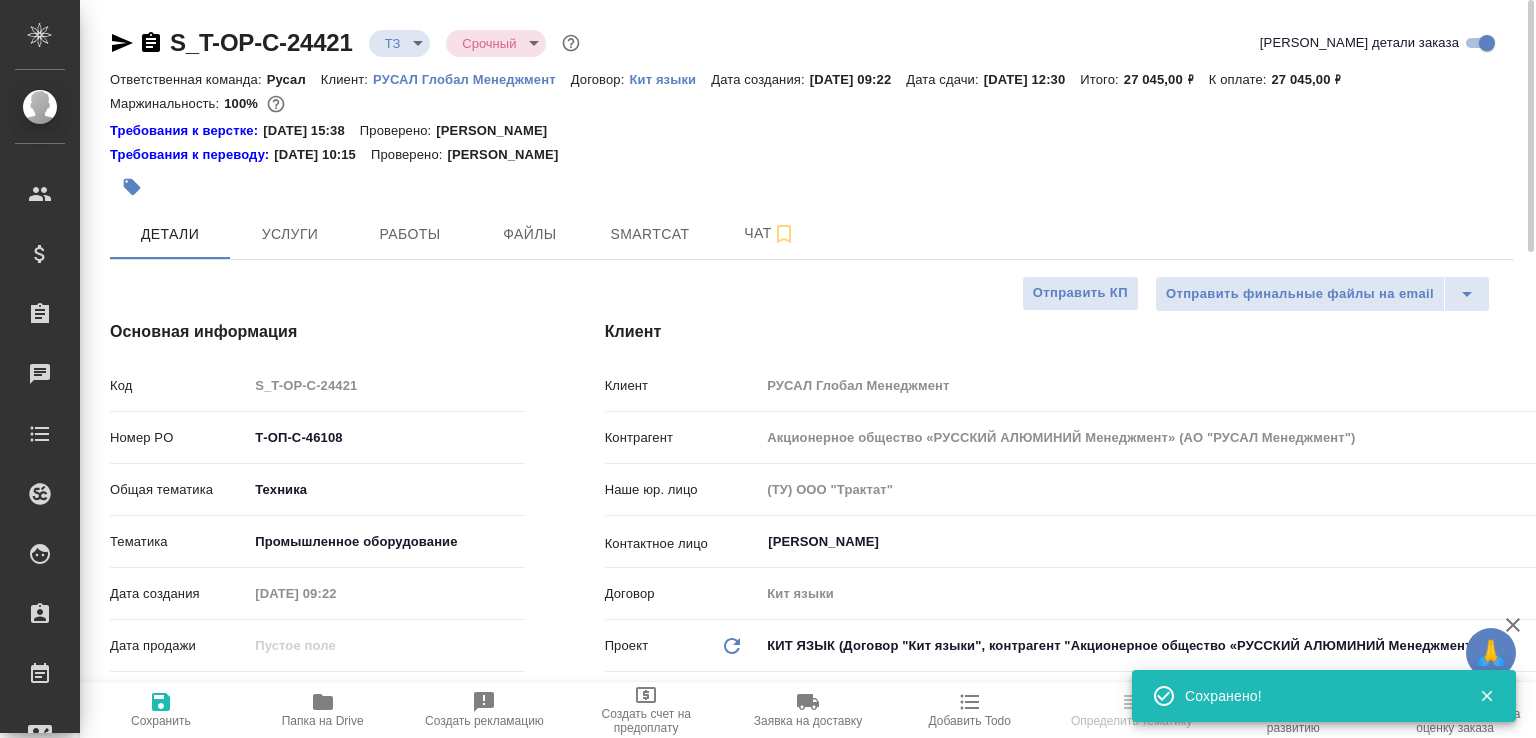 type on "x" 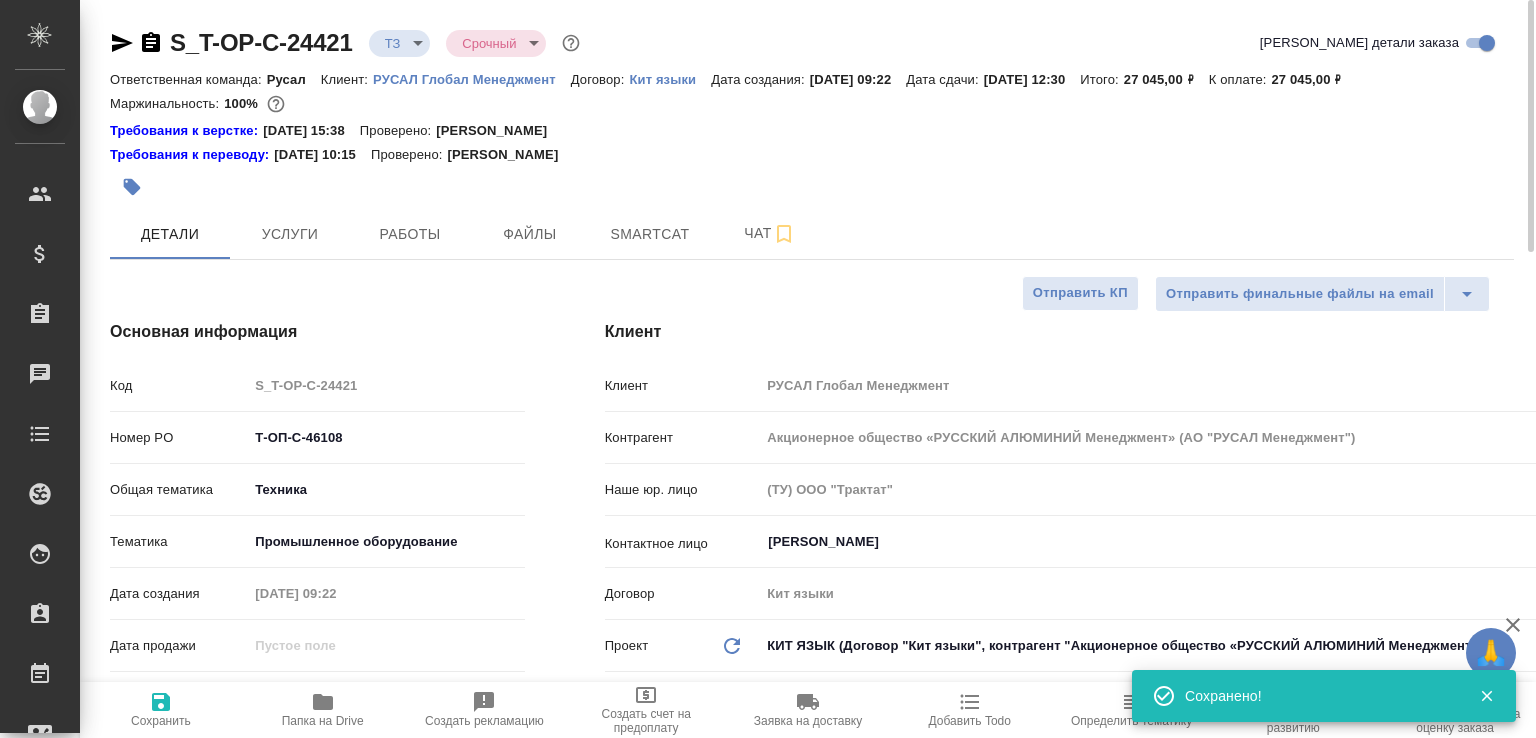 type on "x" 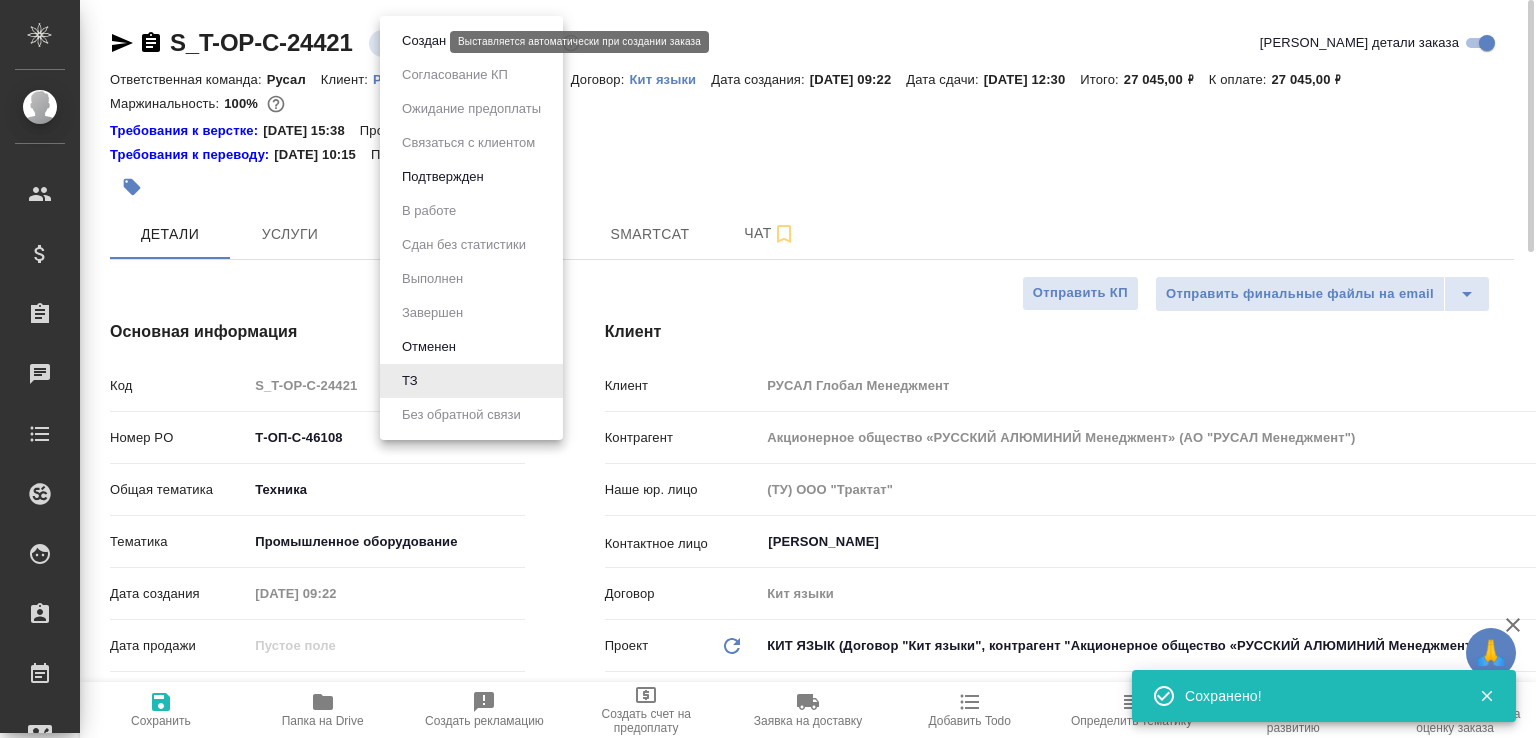 click on "Создан" at bounding box center [424, 41] 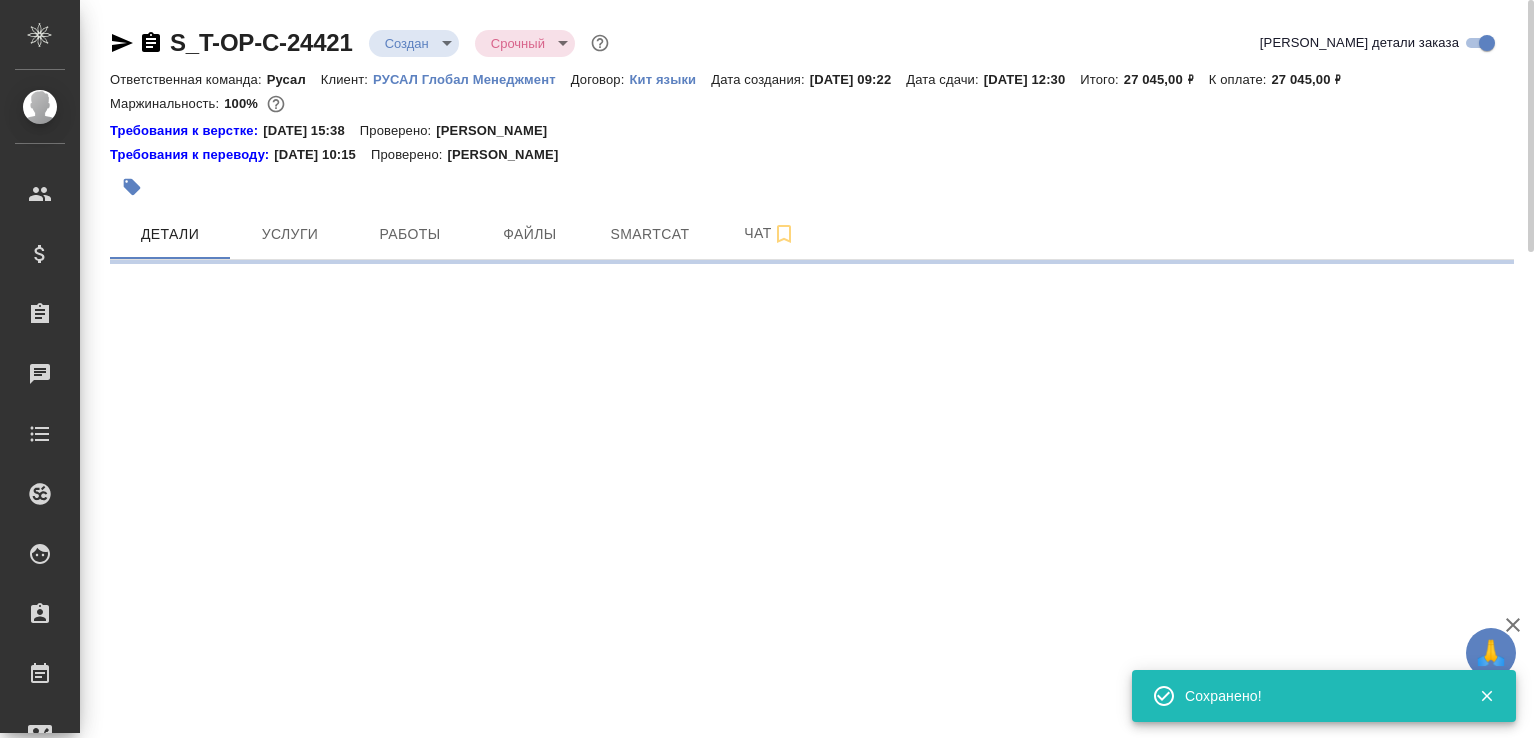 select on "RU" 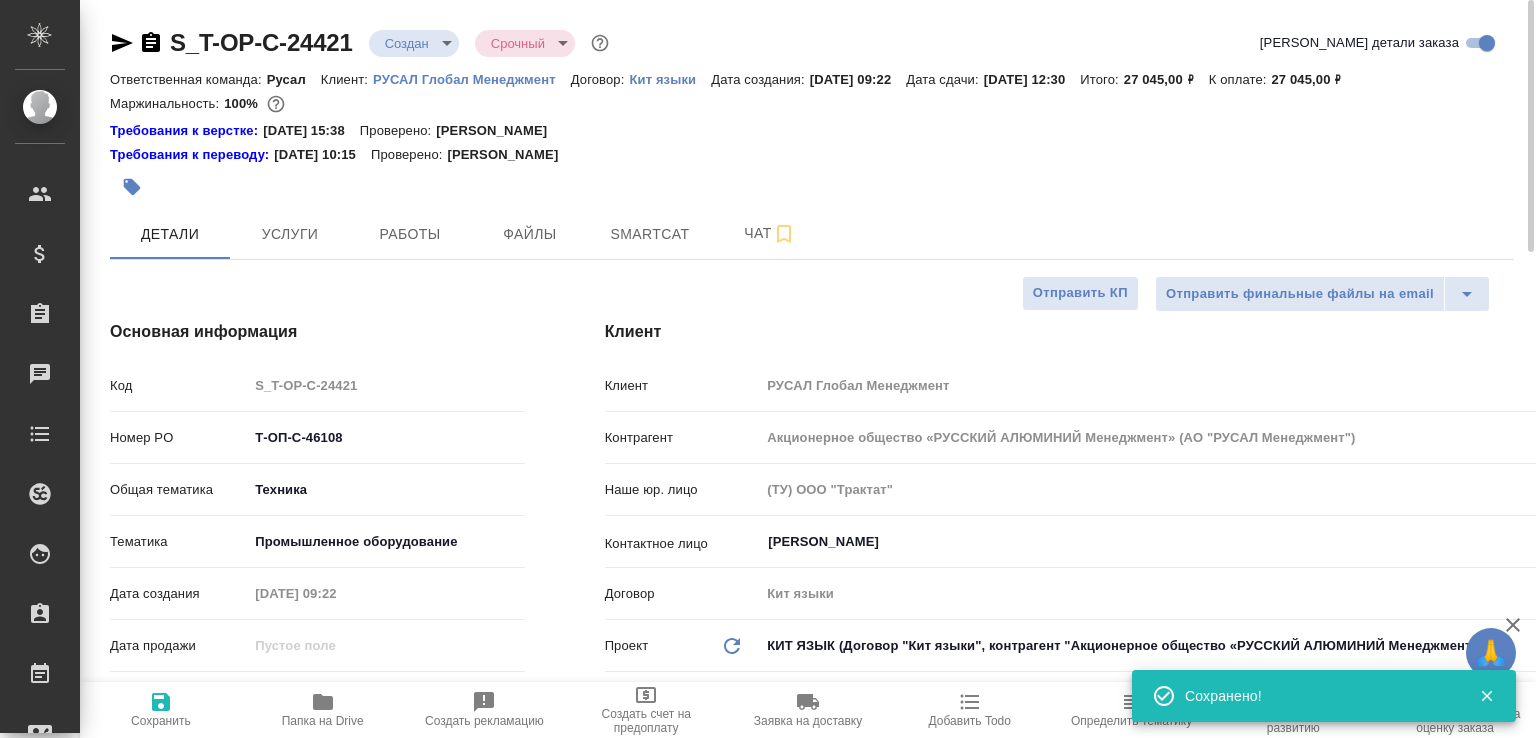 type on "x" 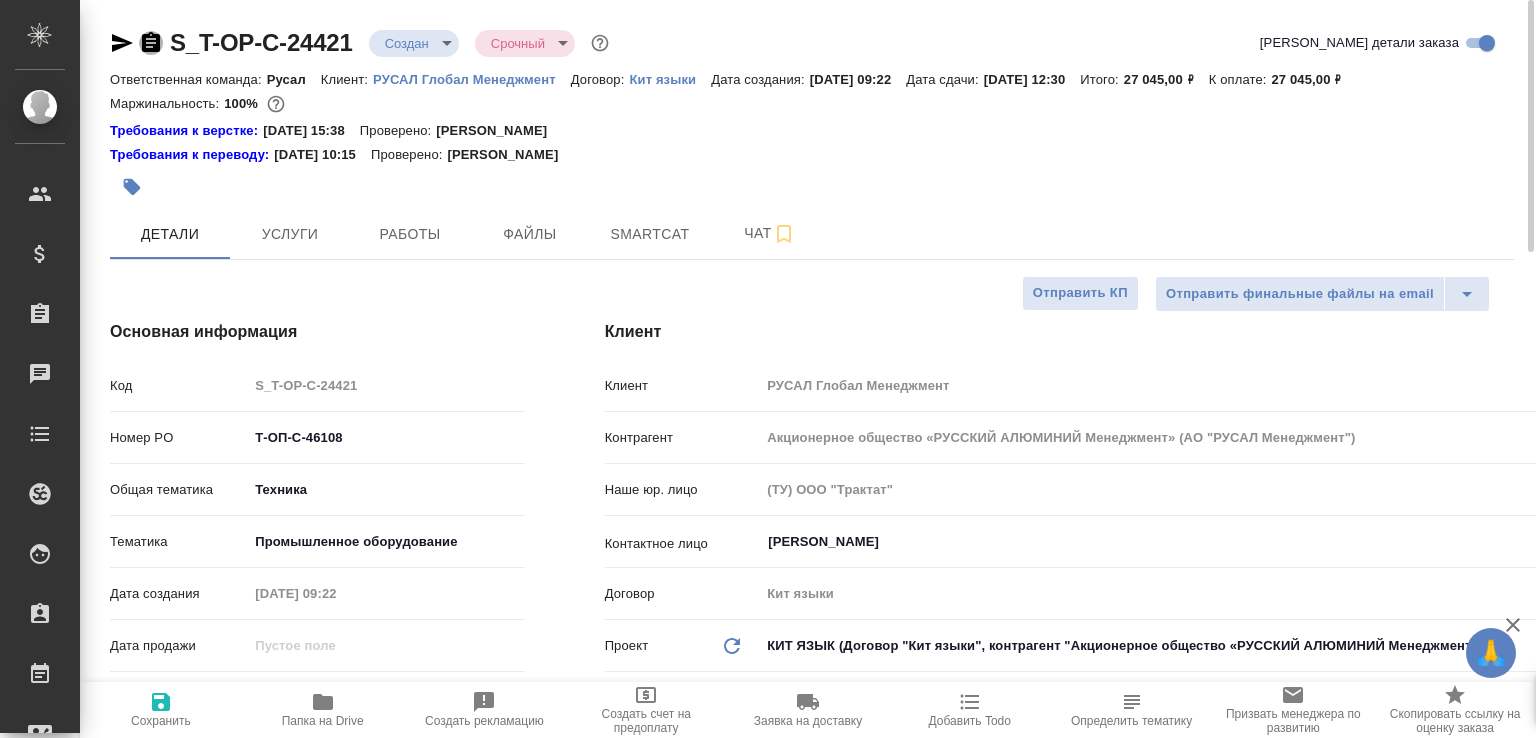 click 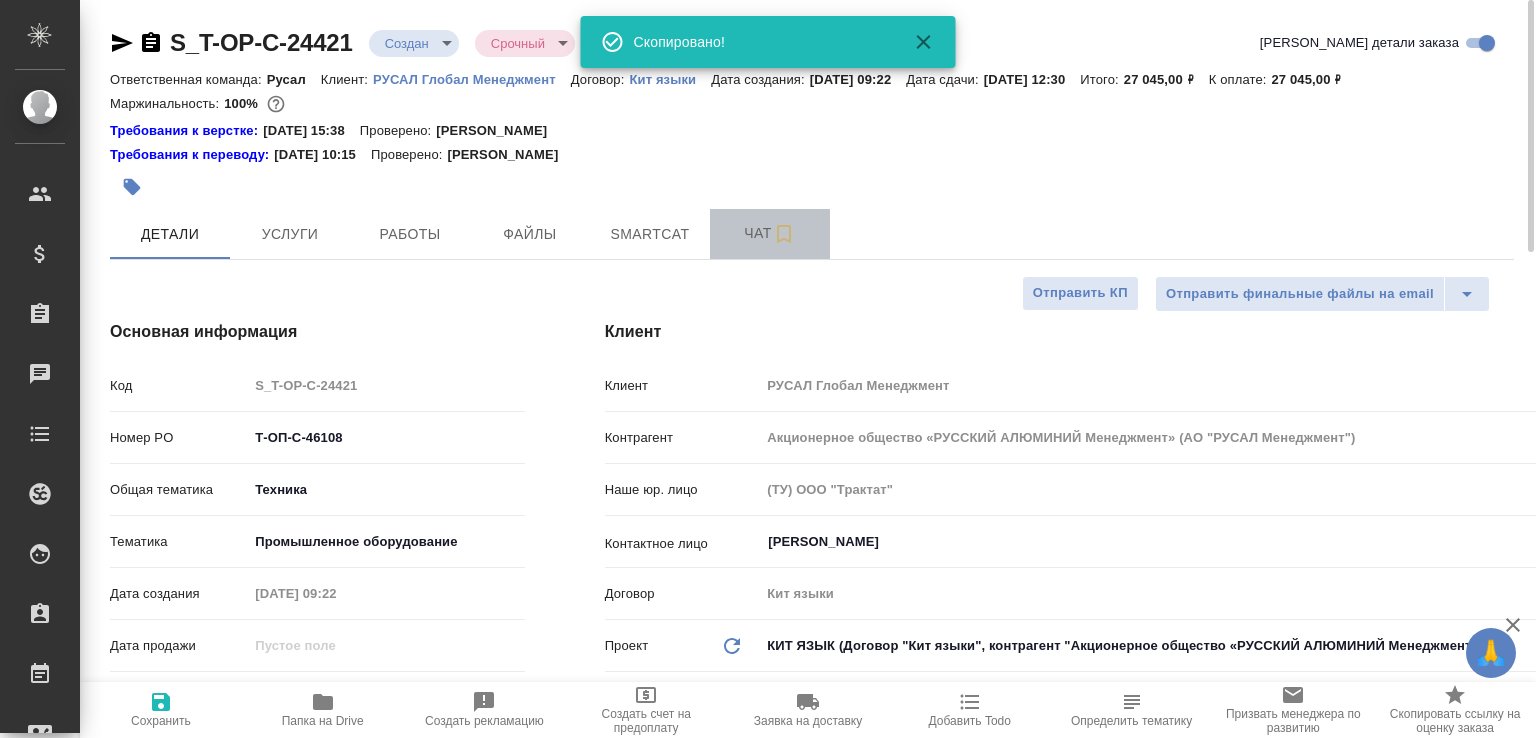 click on "Чат" at bounding box center [770, 233] 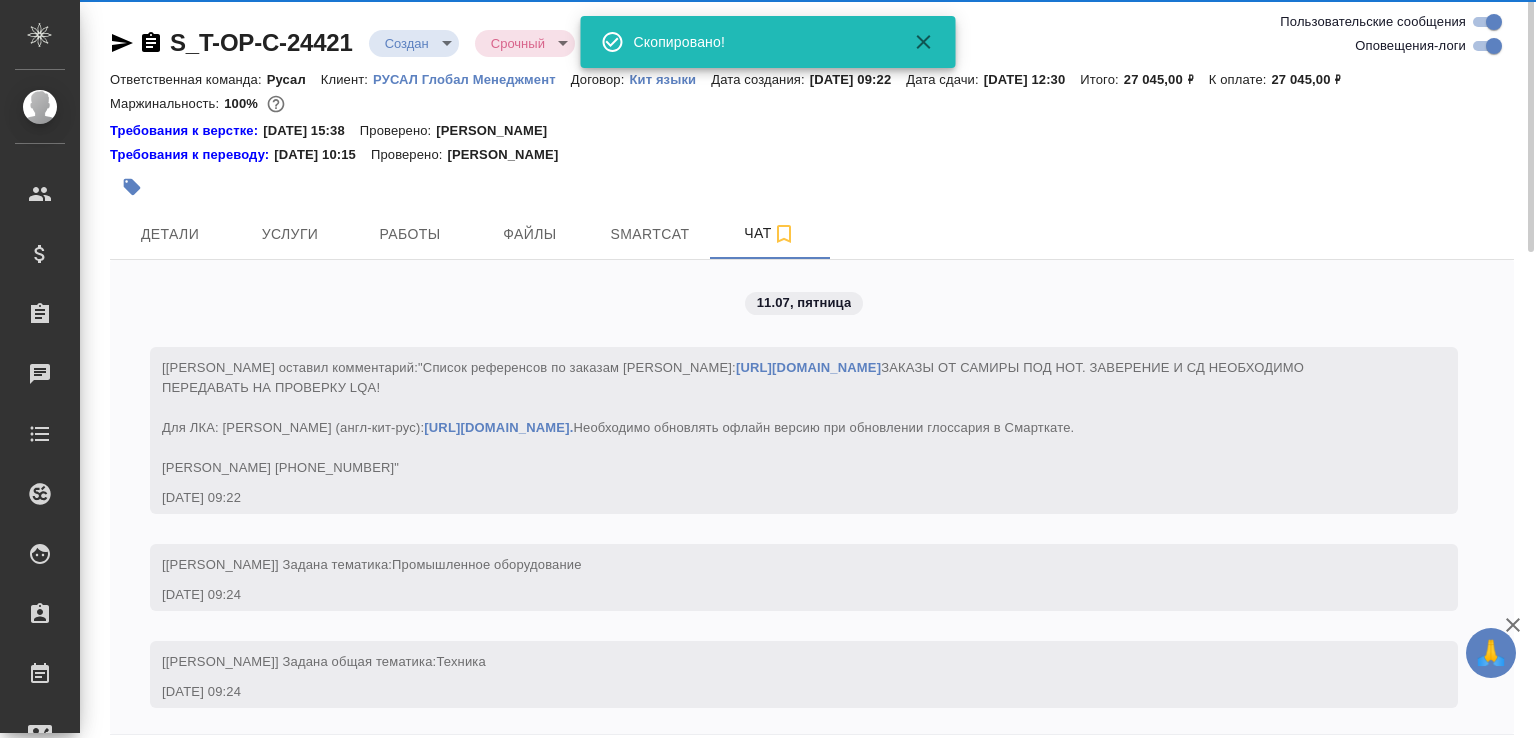 scroll, scrollTop: 482, scrollLeft: 0, axis: vertical 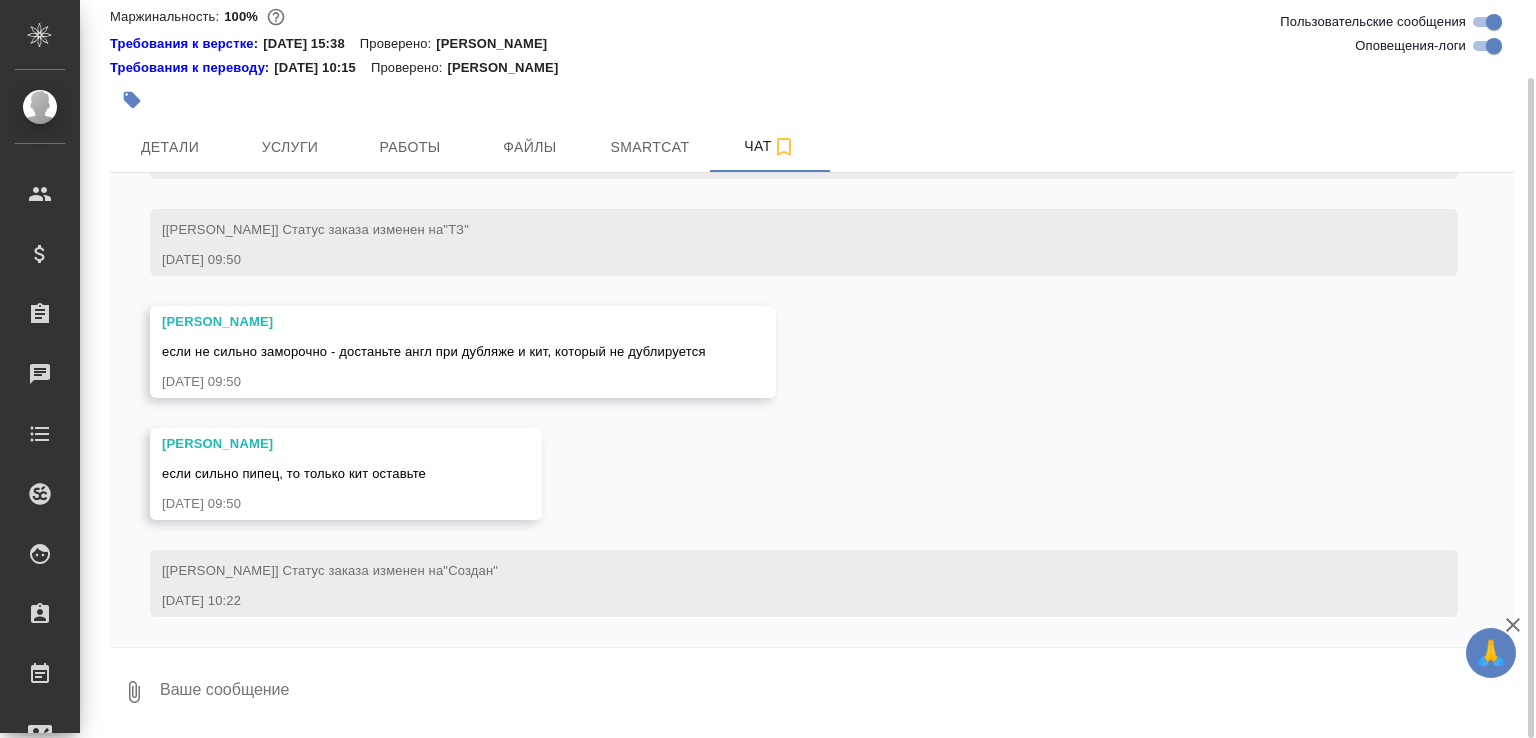 click 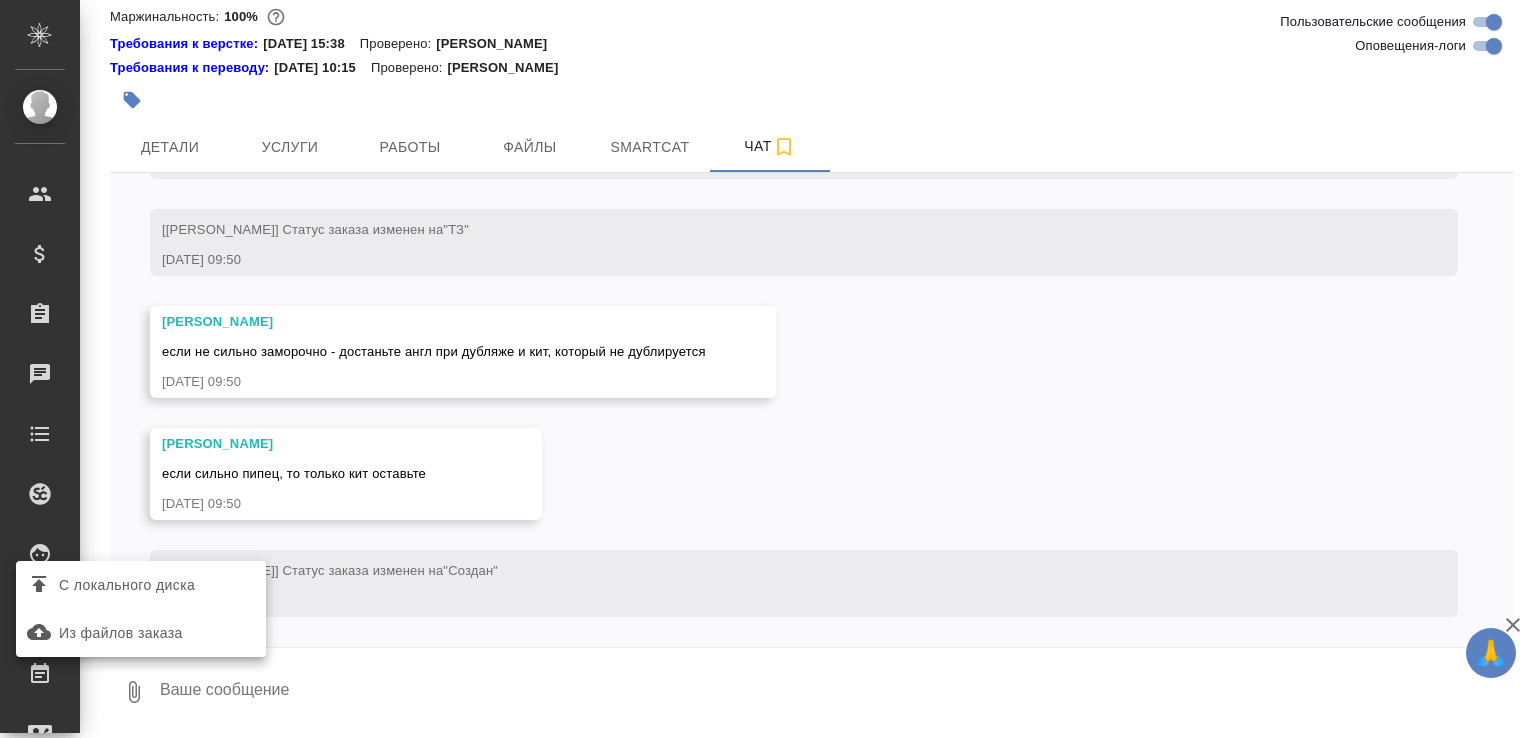 click on "С локального диска" at bounding box center [127, 585] 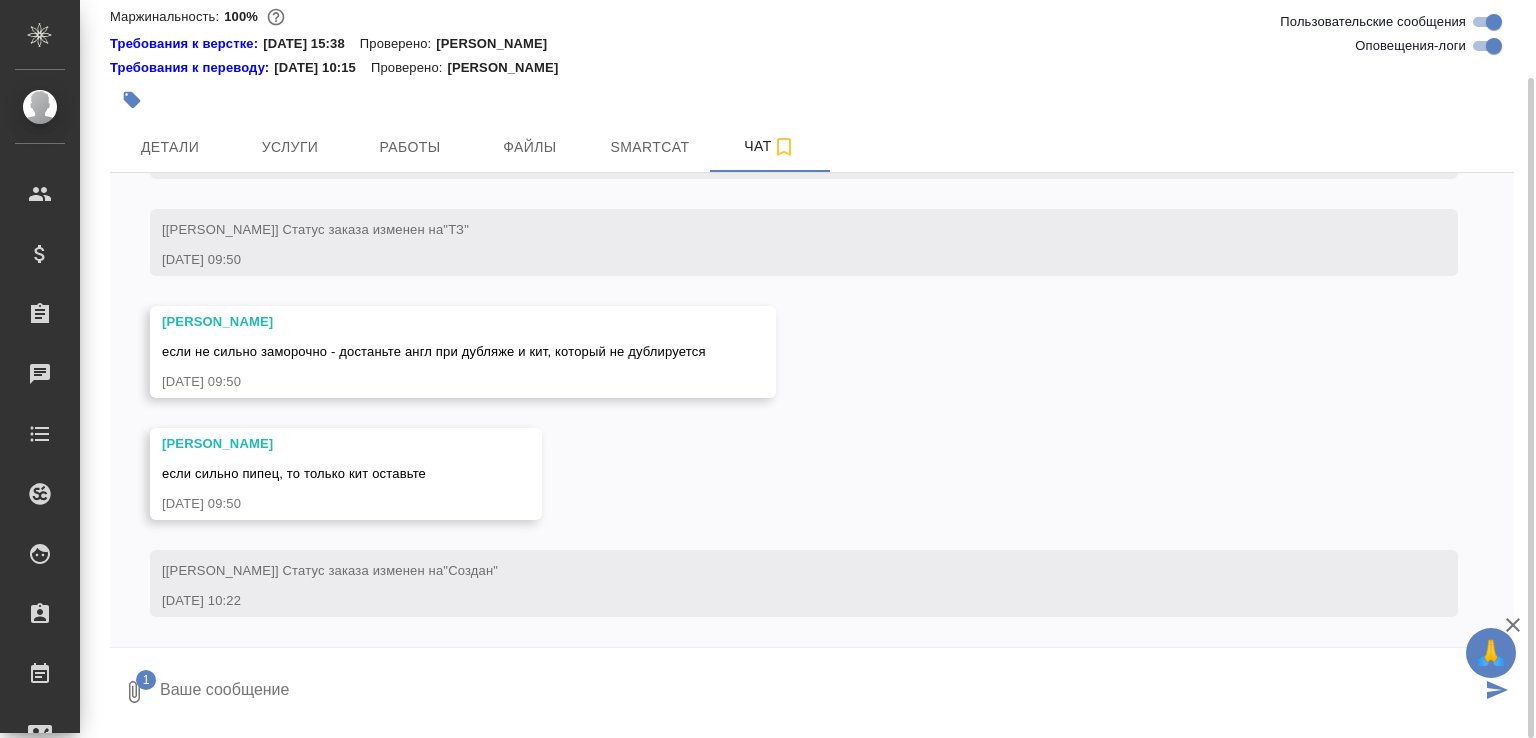 click at bounding box center [819, 692] 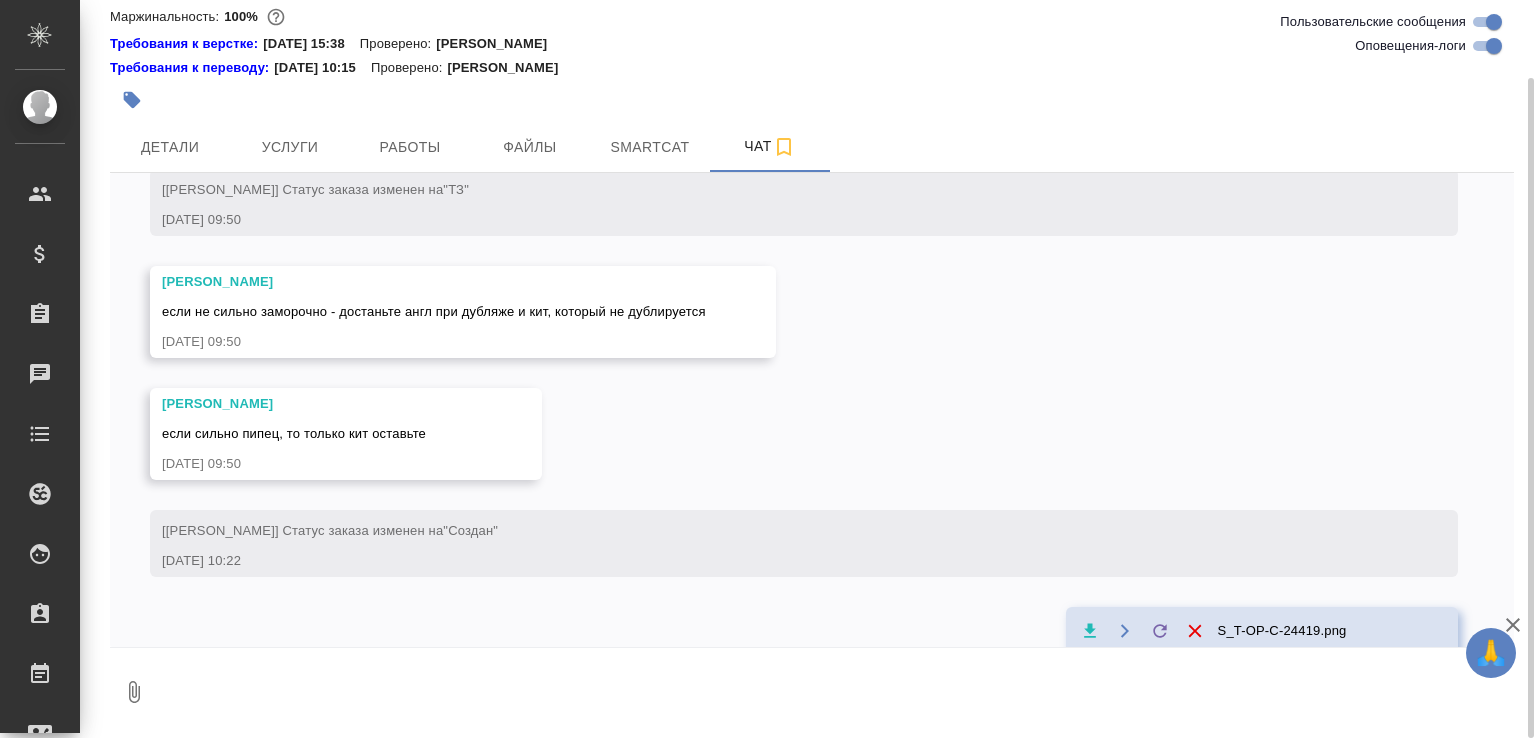 scroll, scrollTop: 619, scrollLeft: 0, axis: vertical 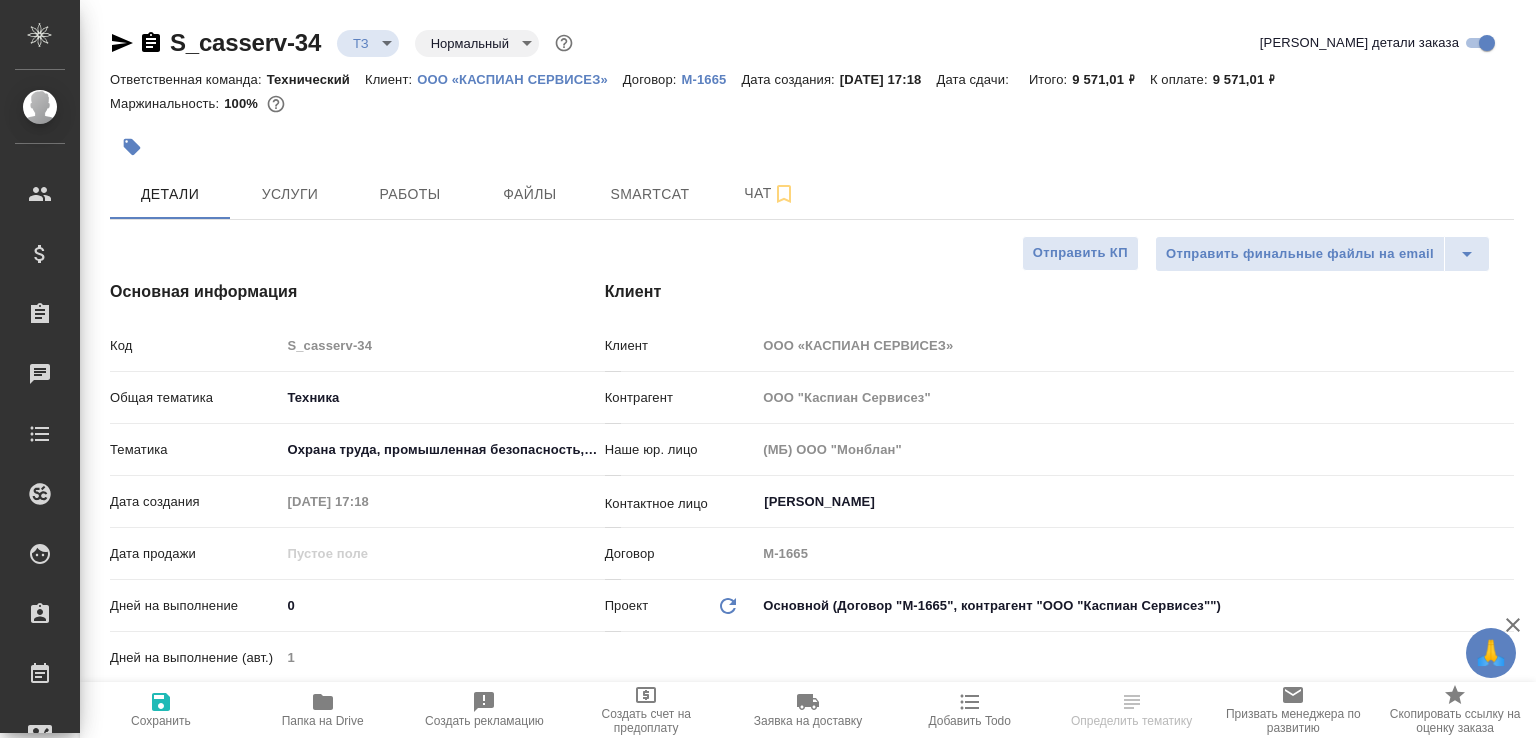select on "RU" 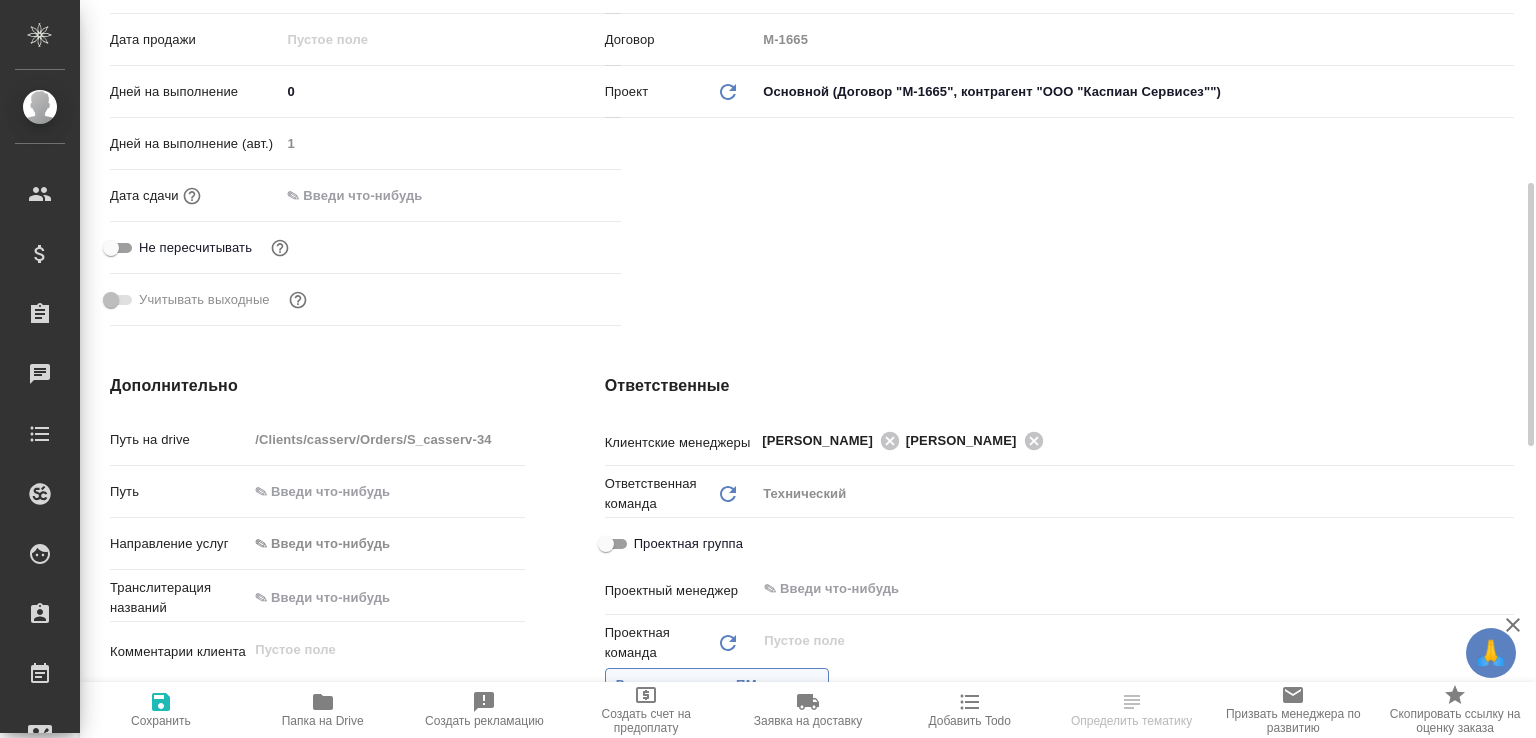 scroll, scrollTop: 928, scrollLeft: 0, axis: vertical 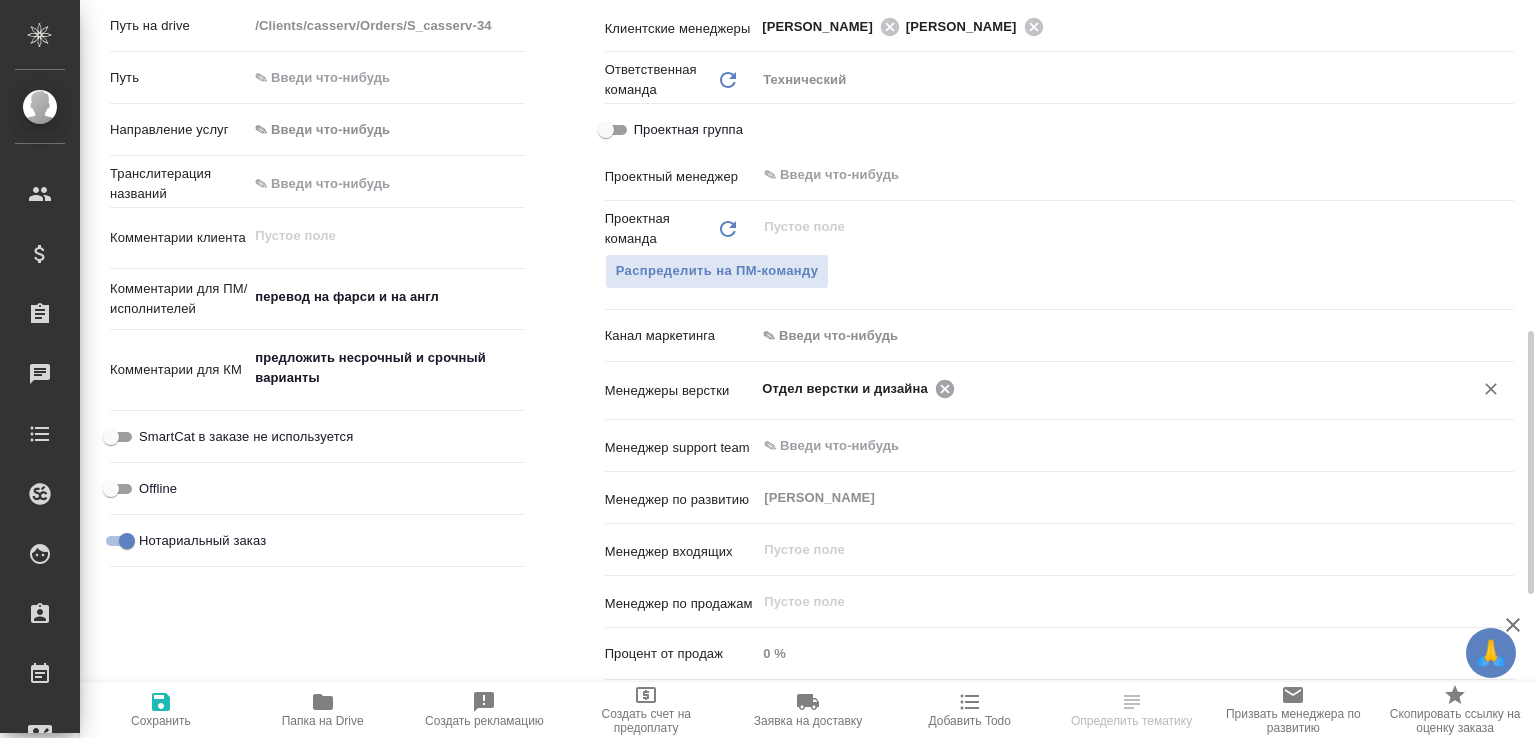 click 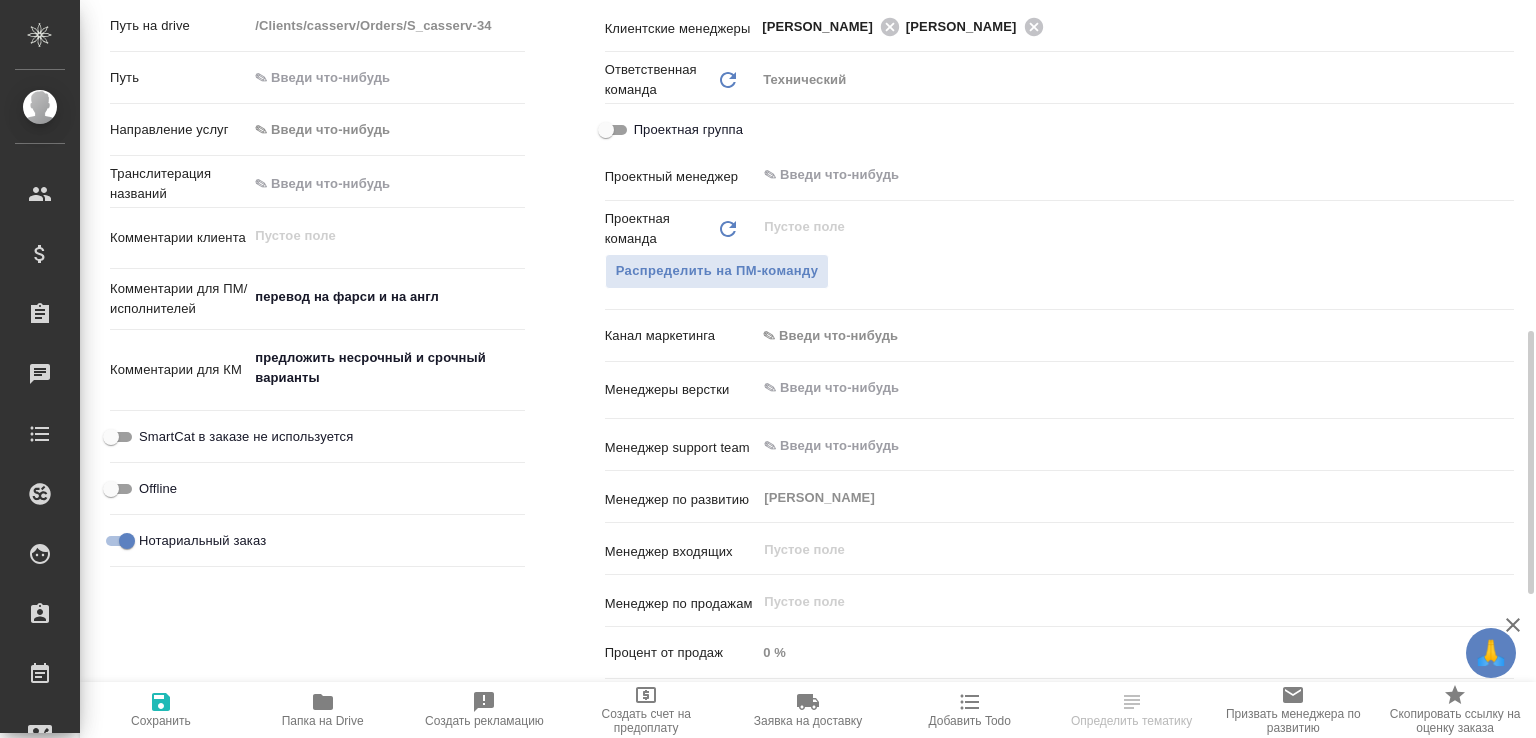 click at bounding box center (1101, 388) 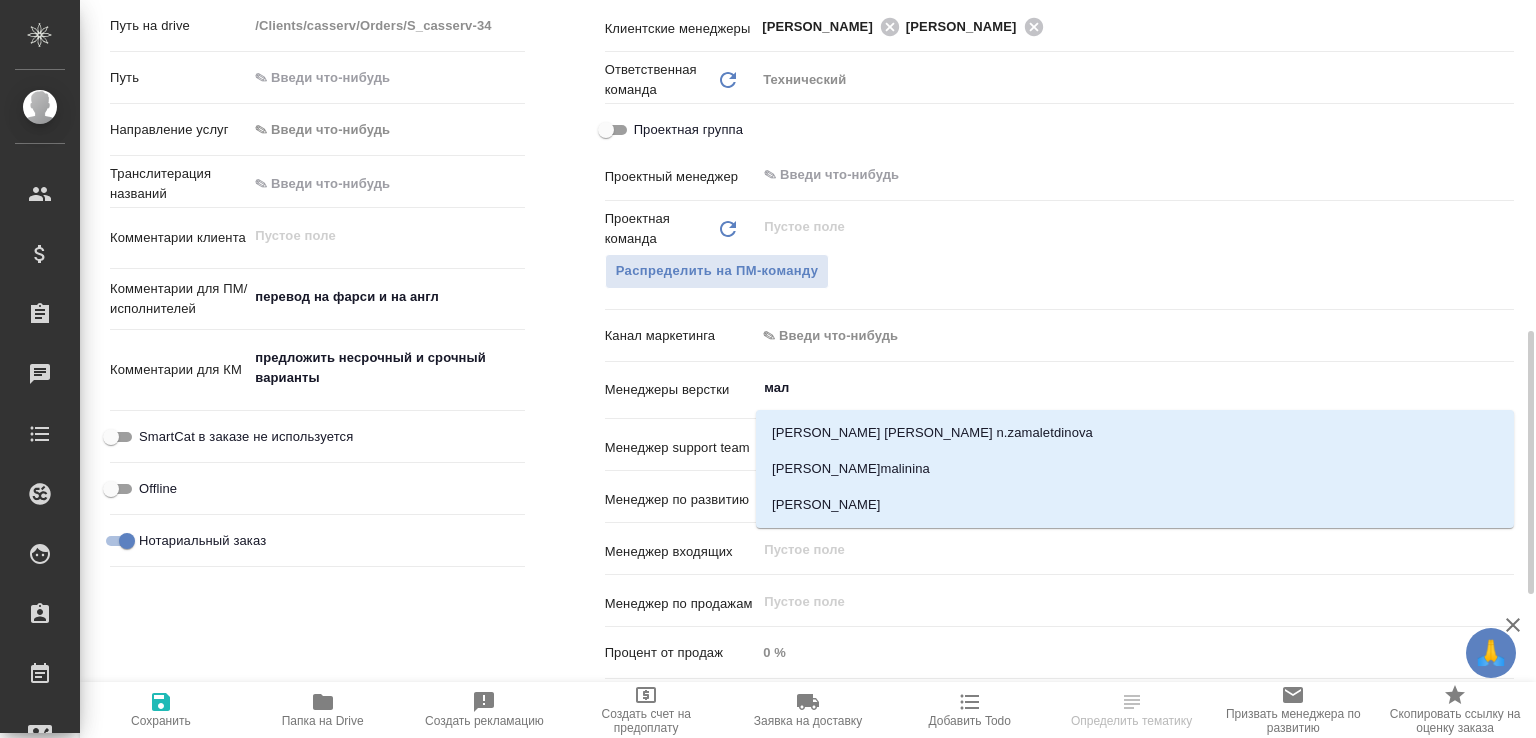 type on "мало" 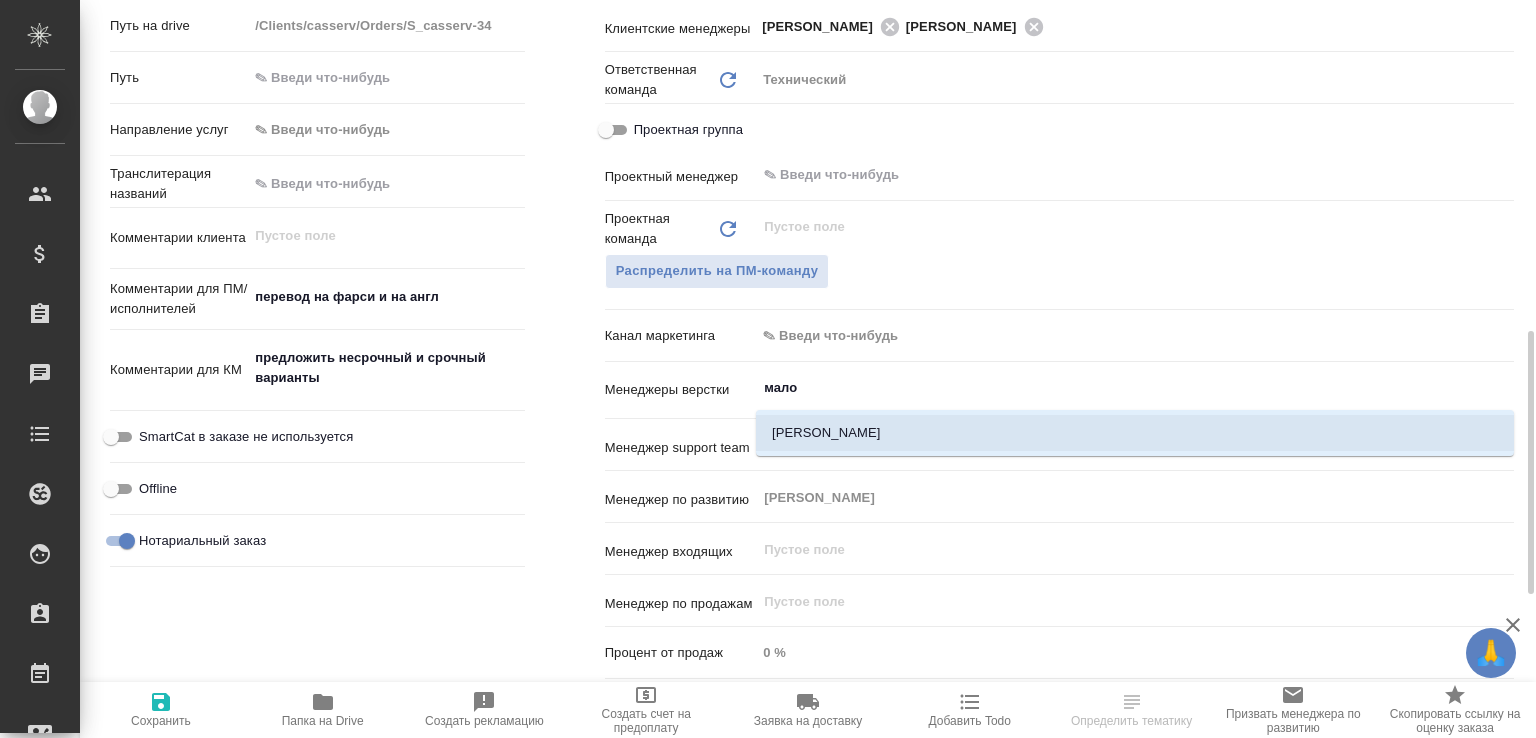 click on "[PERSON_NAME]" at bounding box center [1135, 433] 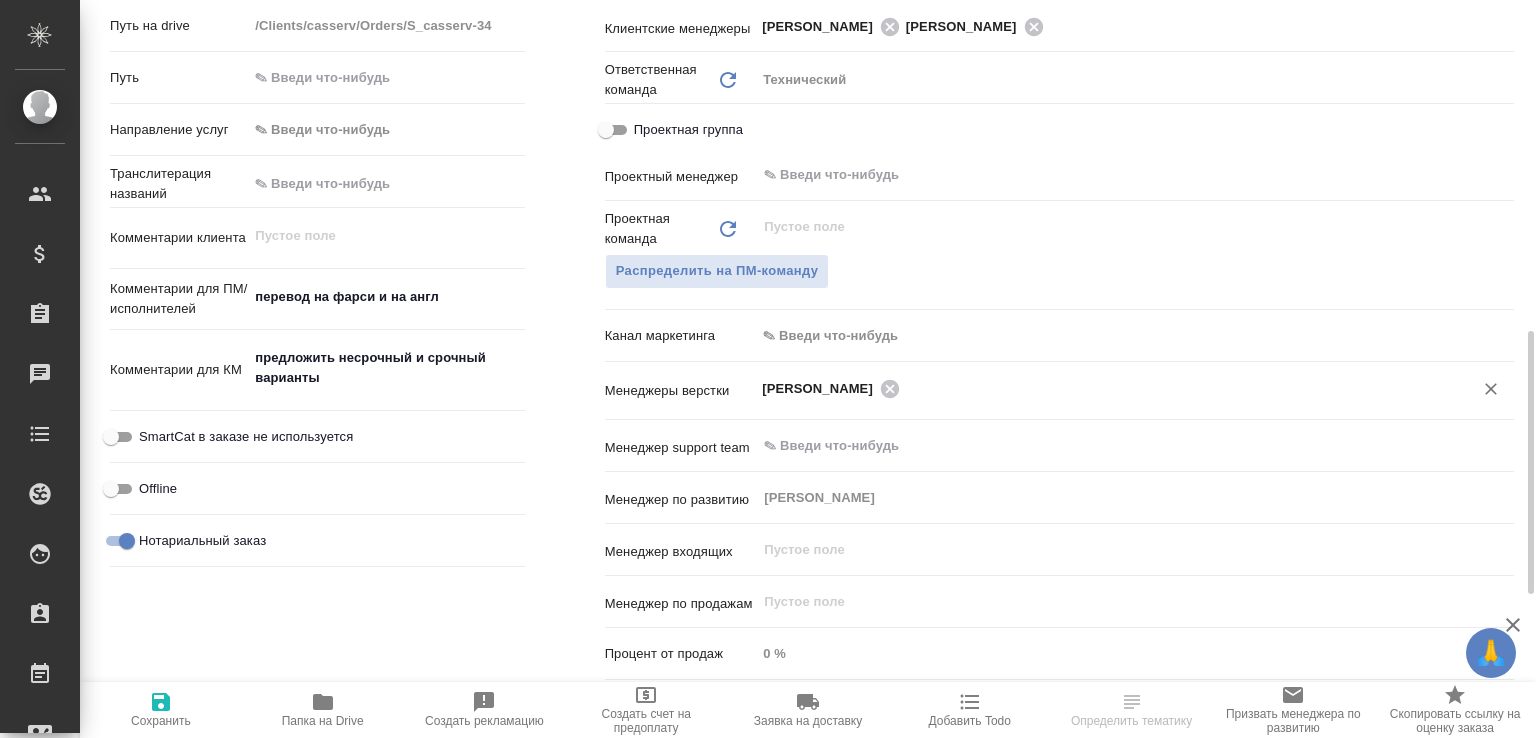 click on "Сохранить" at bounding box center (161, 709) 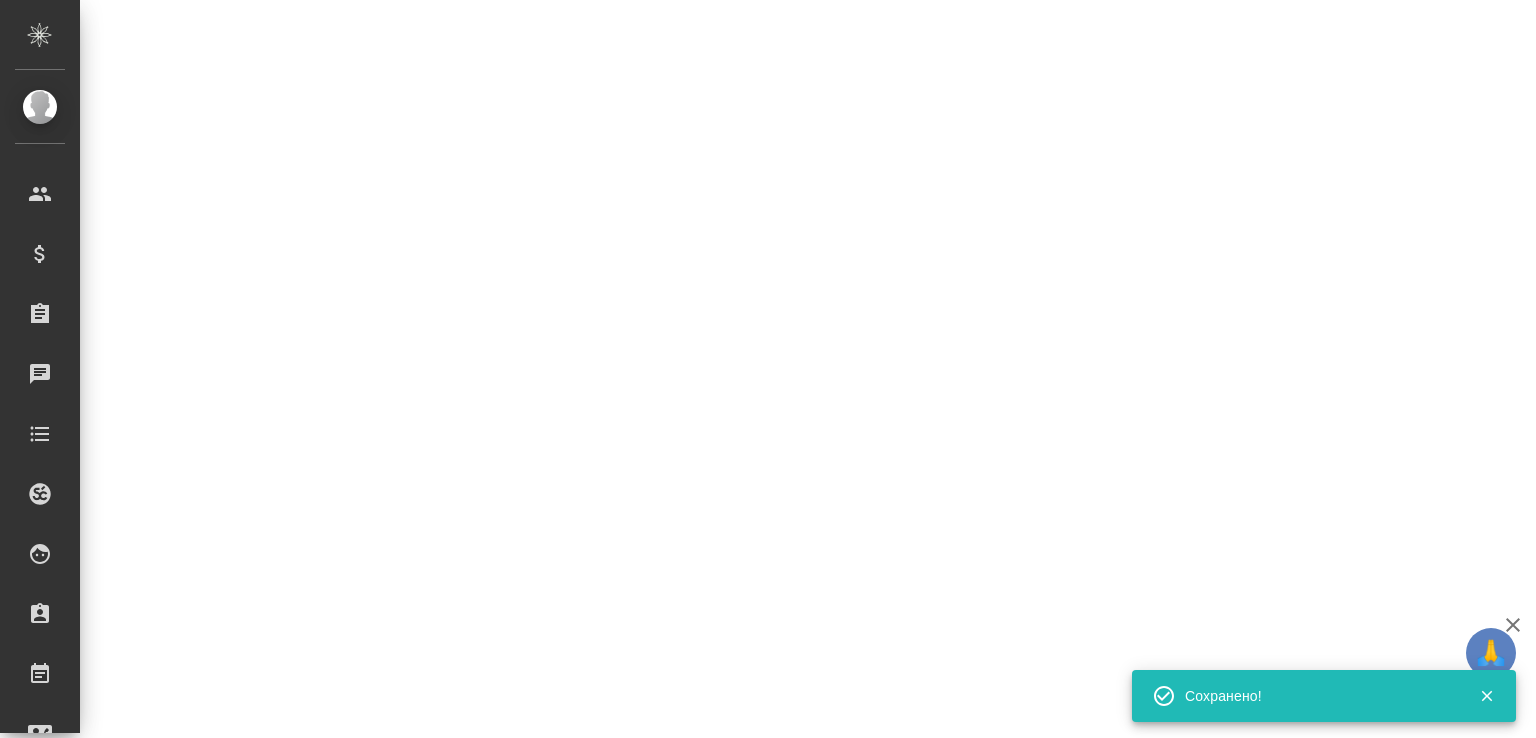 select on "RU" 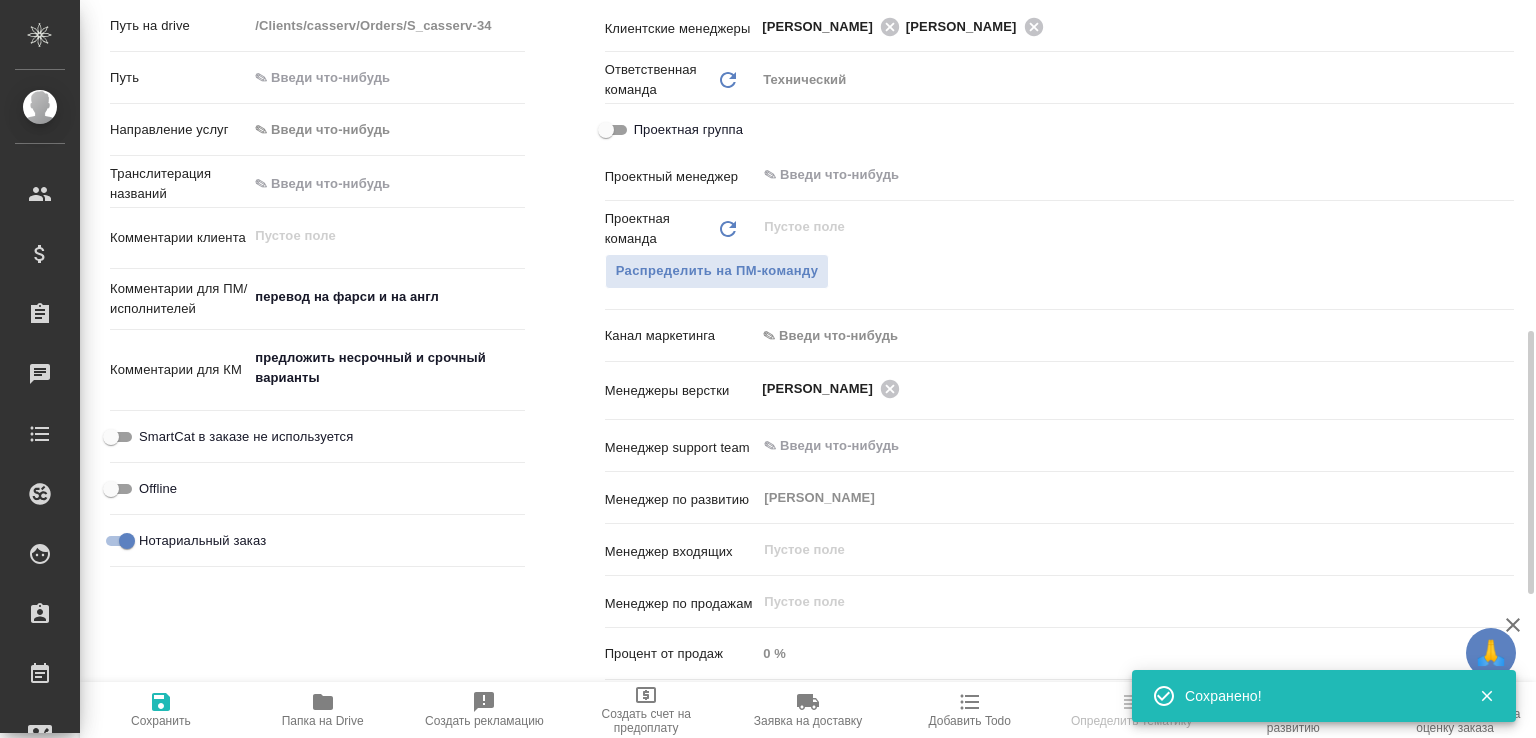 type on "x" 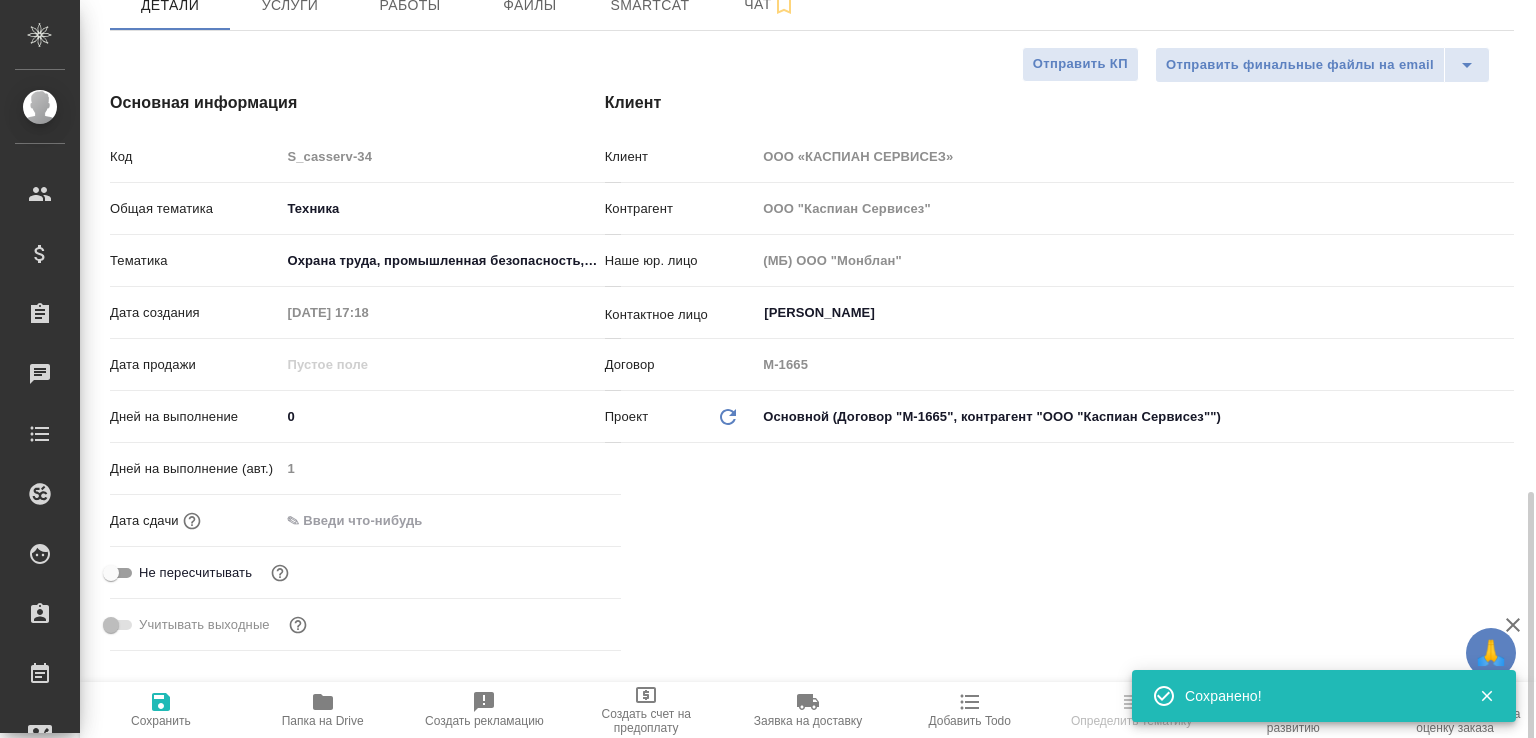 scroll, scrollTop: 0, scrollLeft: 0, axis: both 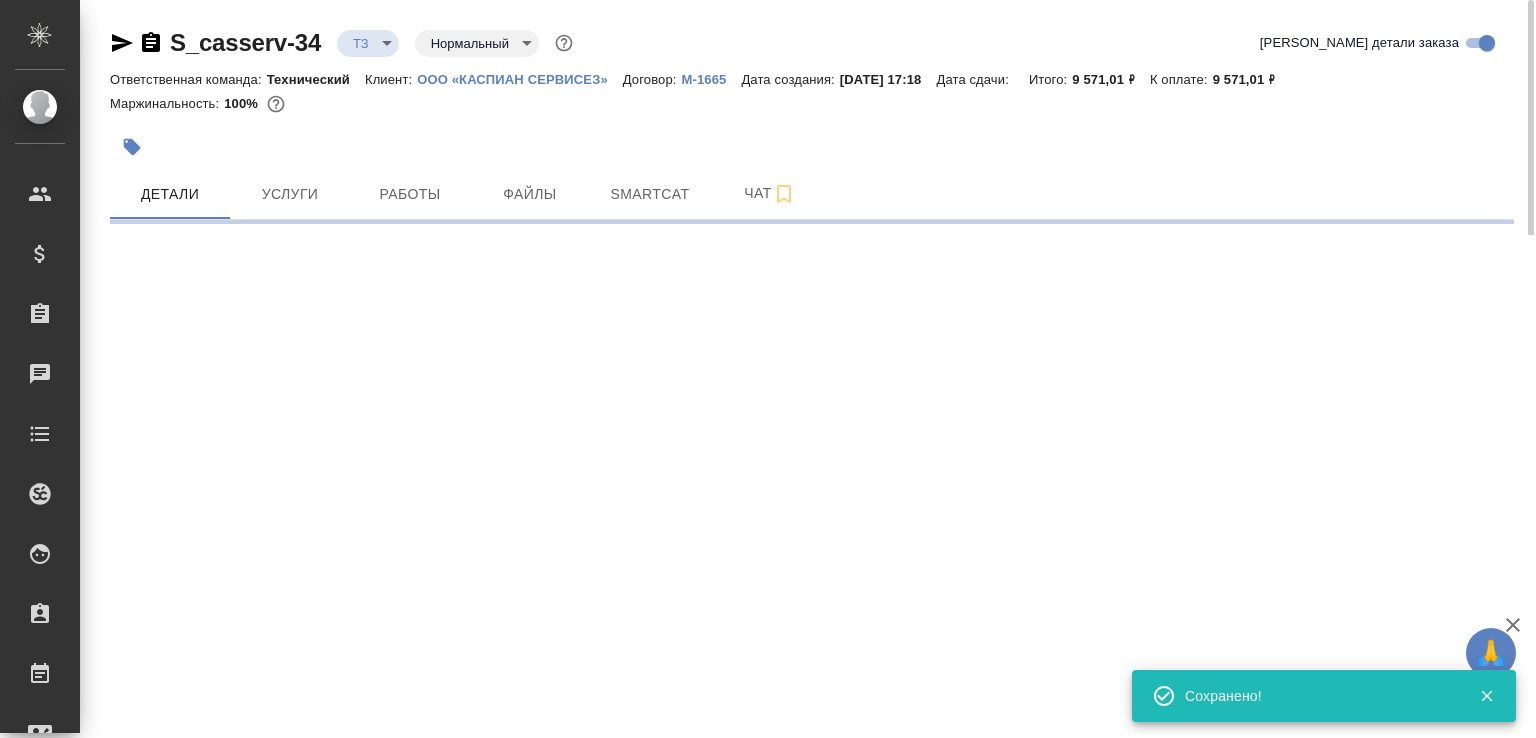 select on "RU" 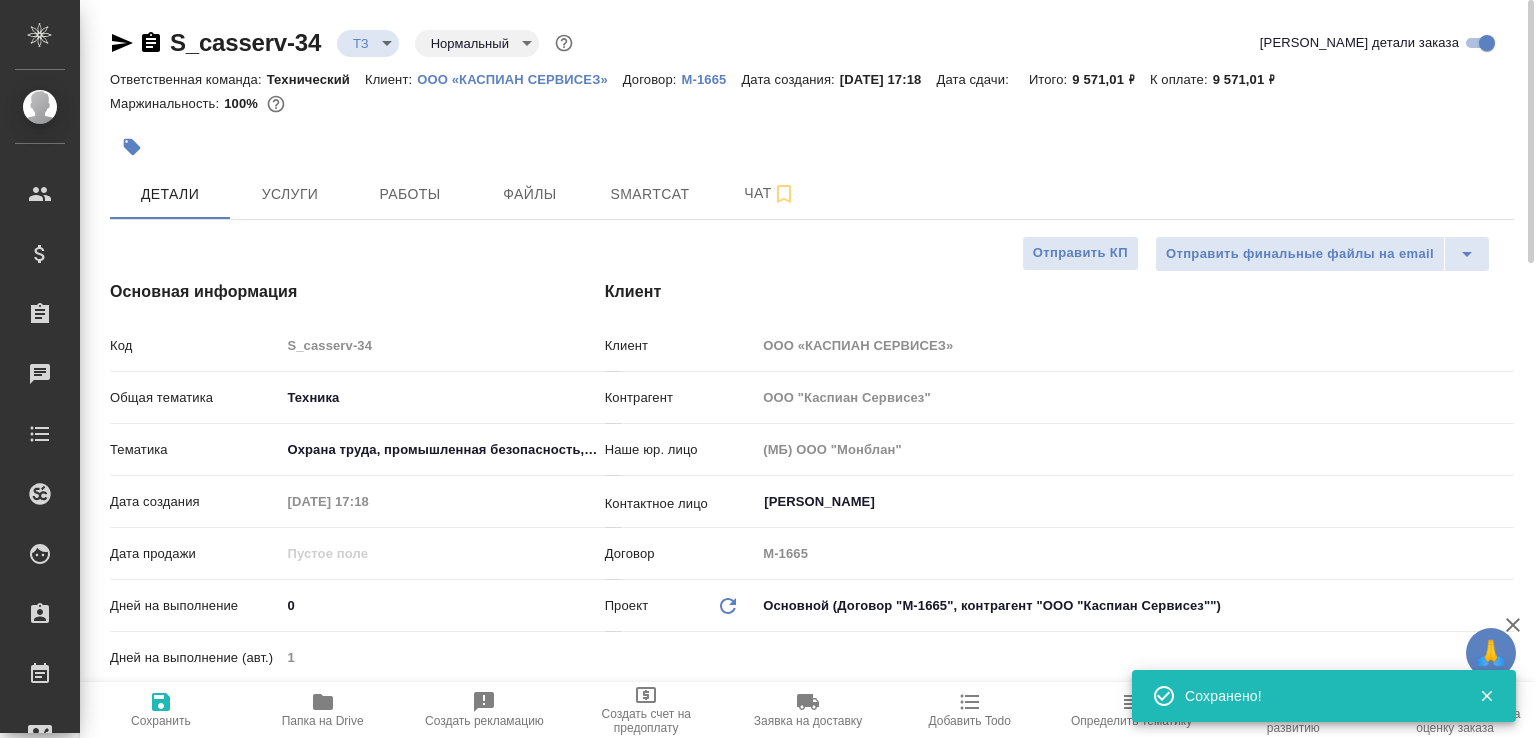click 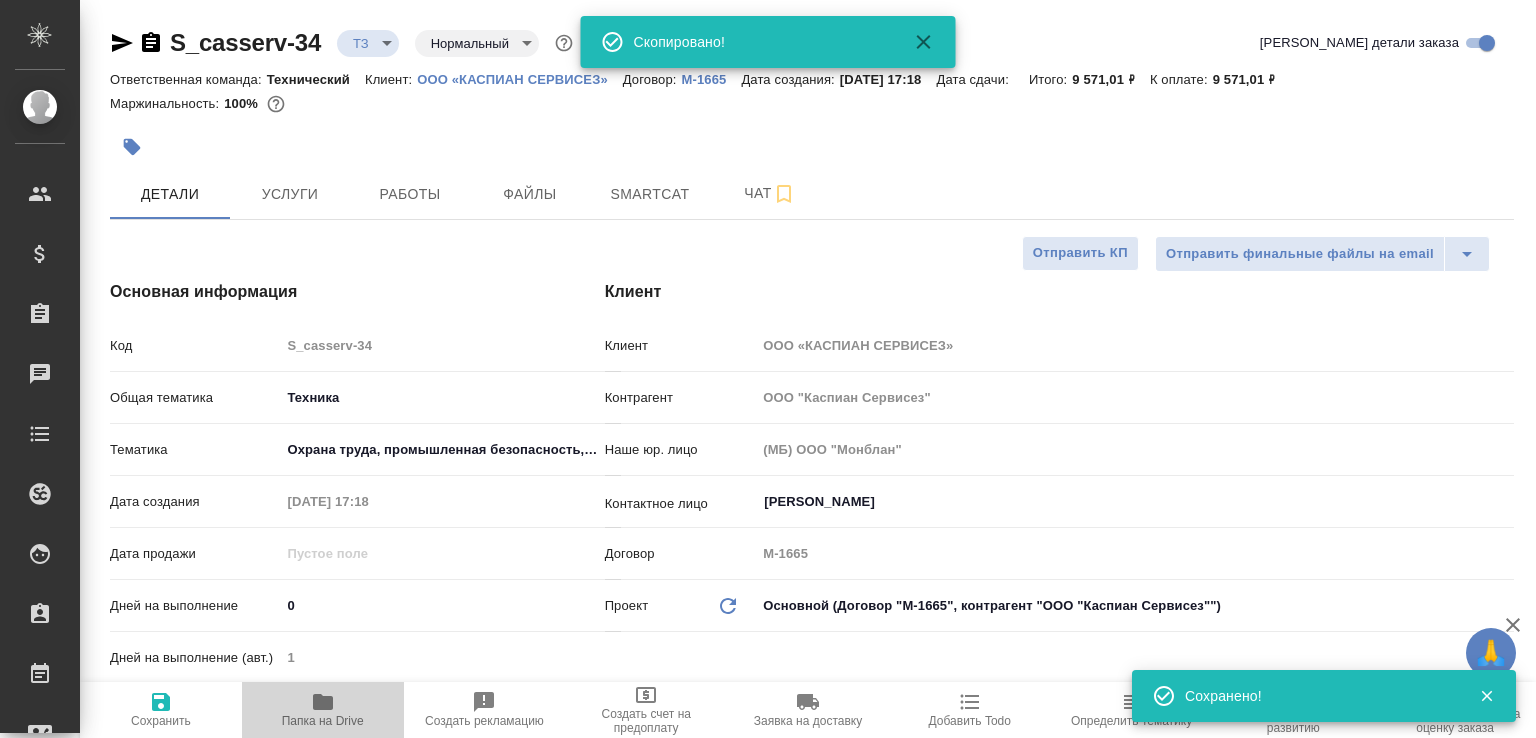click on "Папка на Drive" at bounding box center [323, 721] 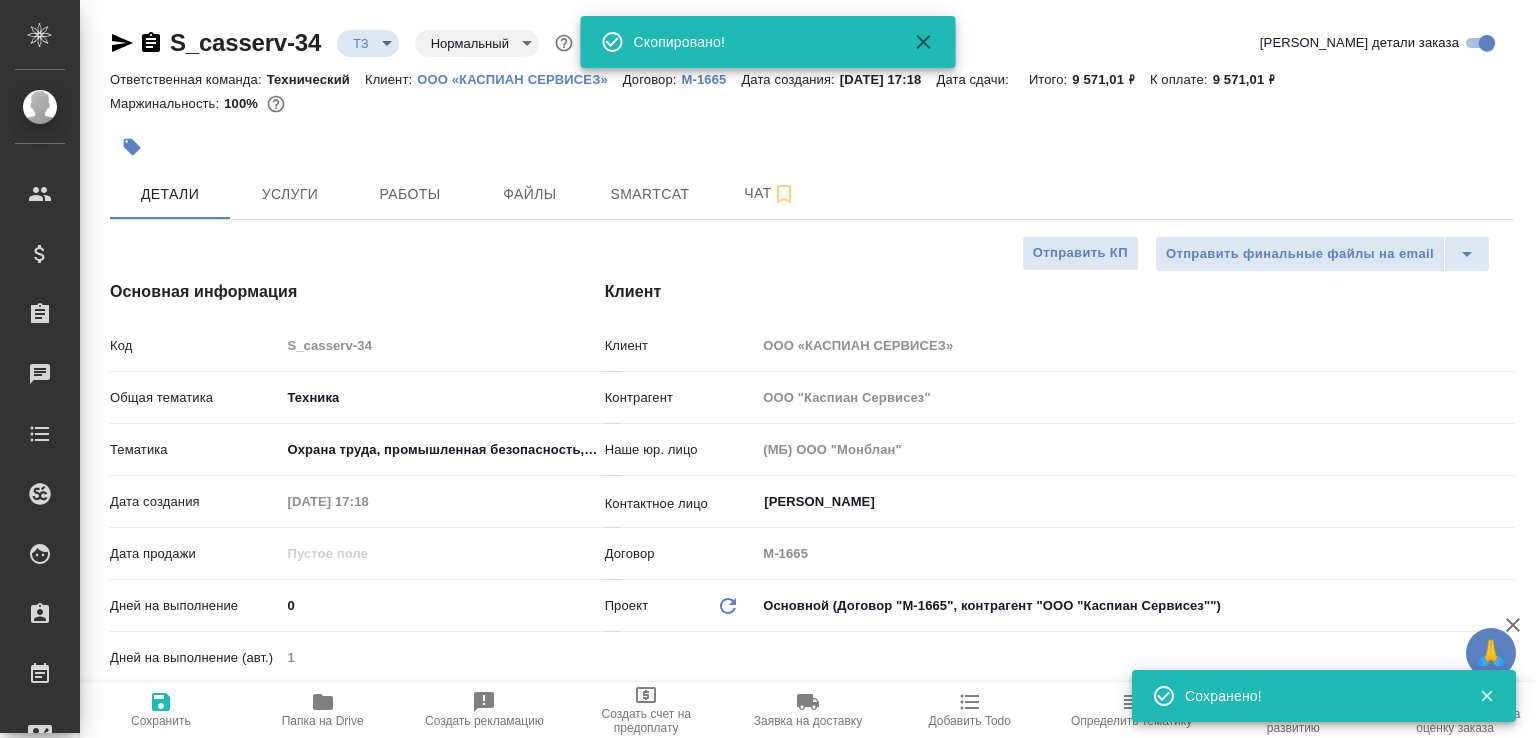 type on "x" 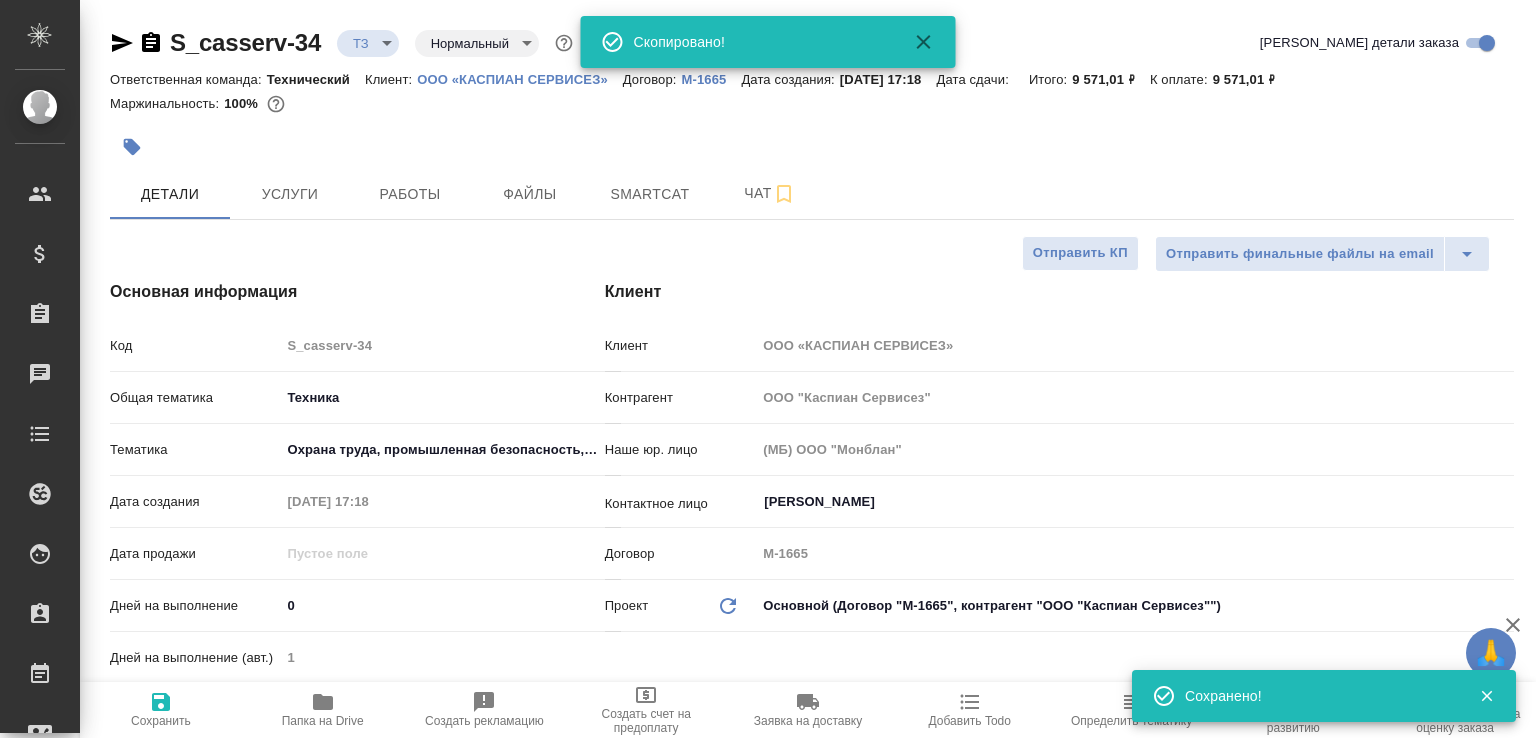 type on "x" 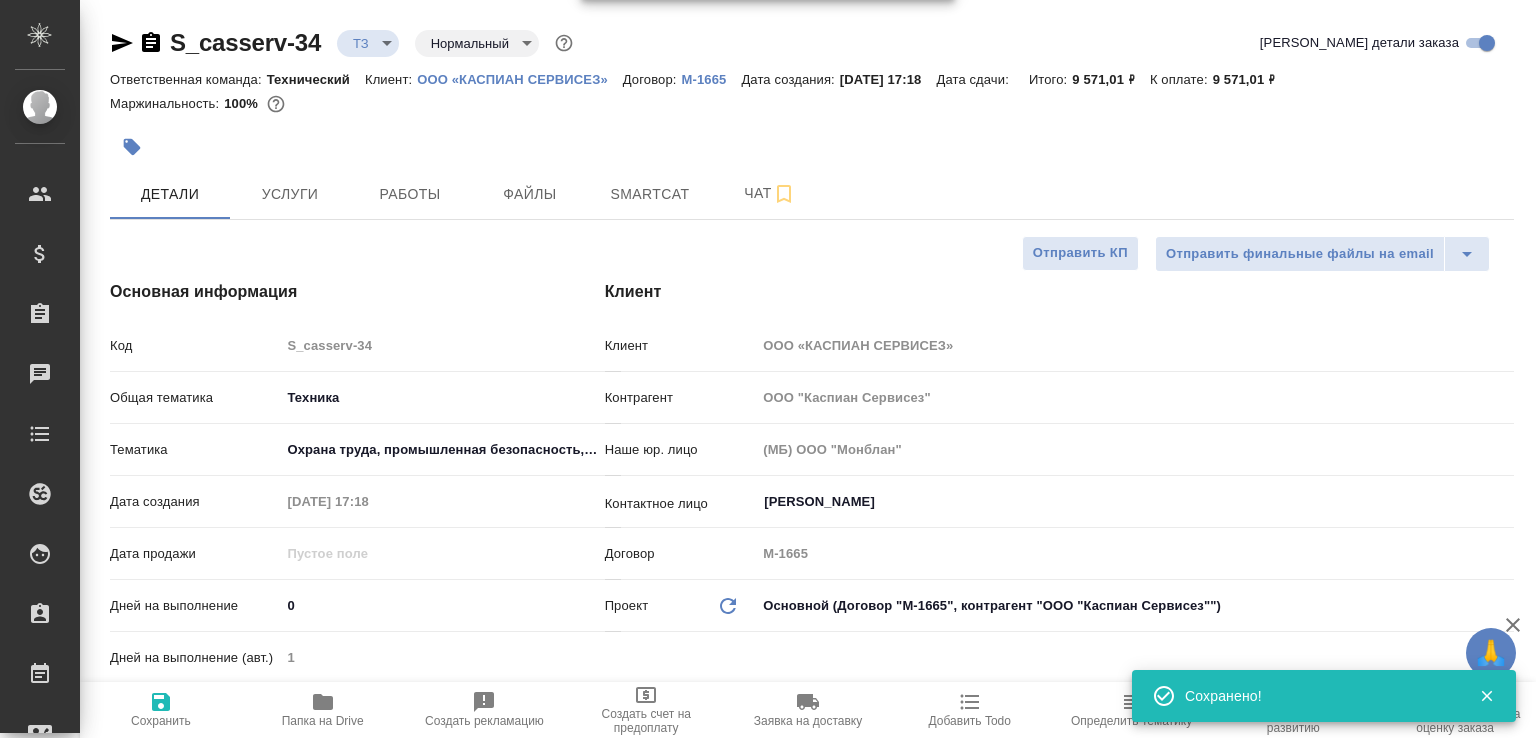 type on "x" 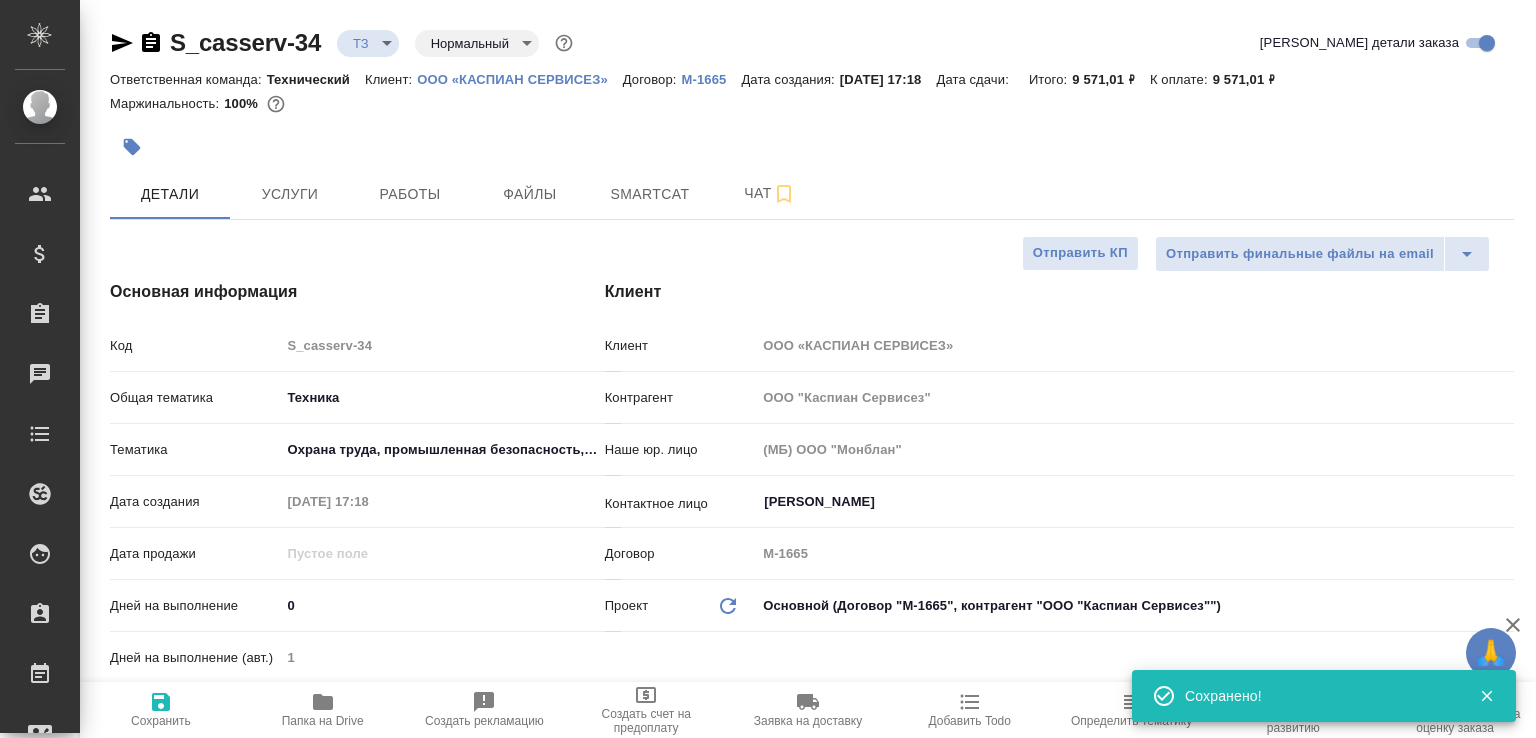 type on "x" 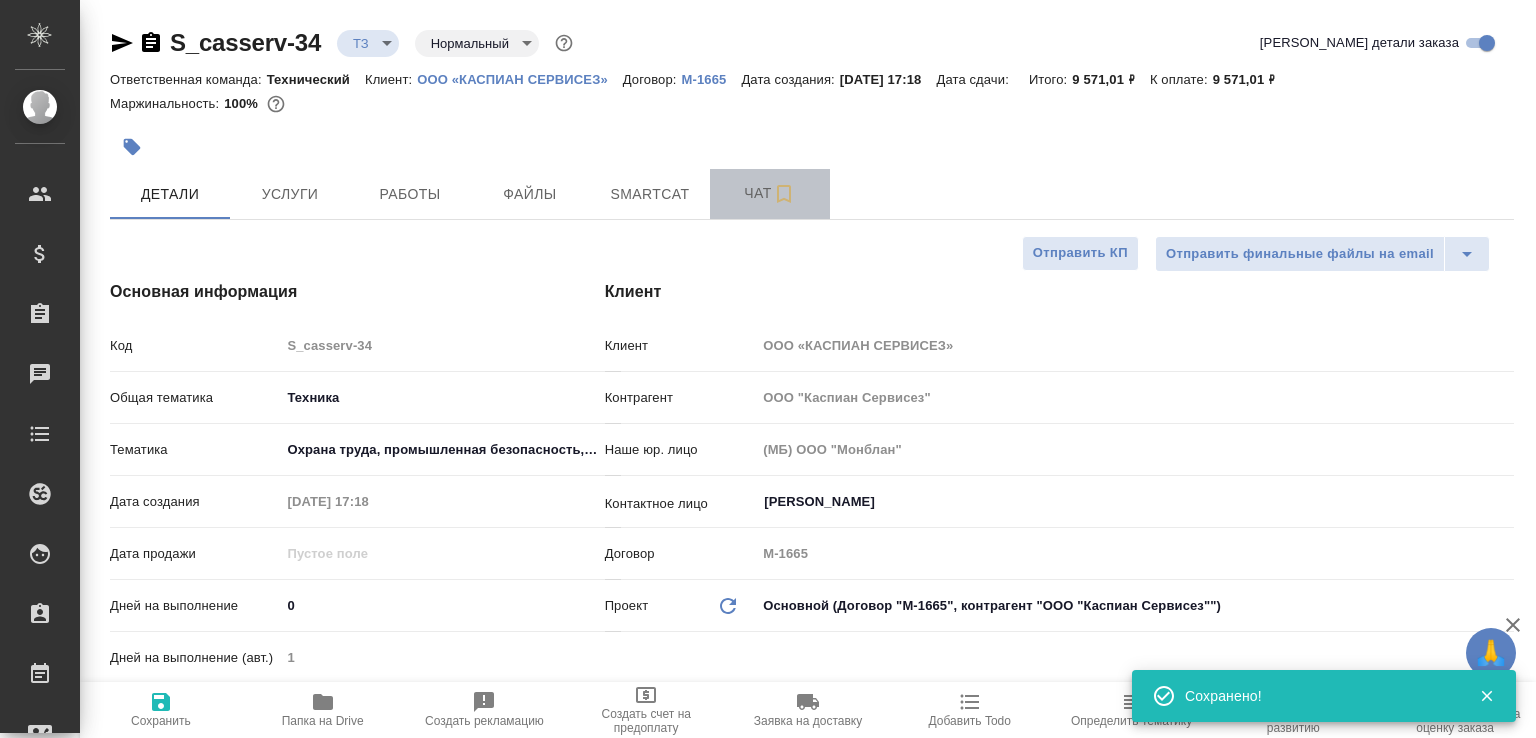 click on "Чат" at bounding box center [770, 193] 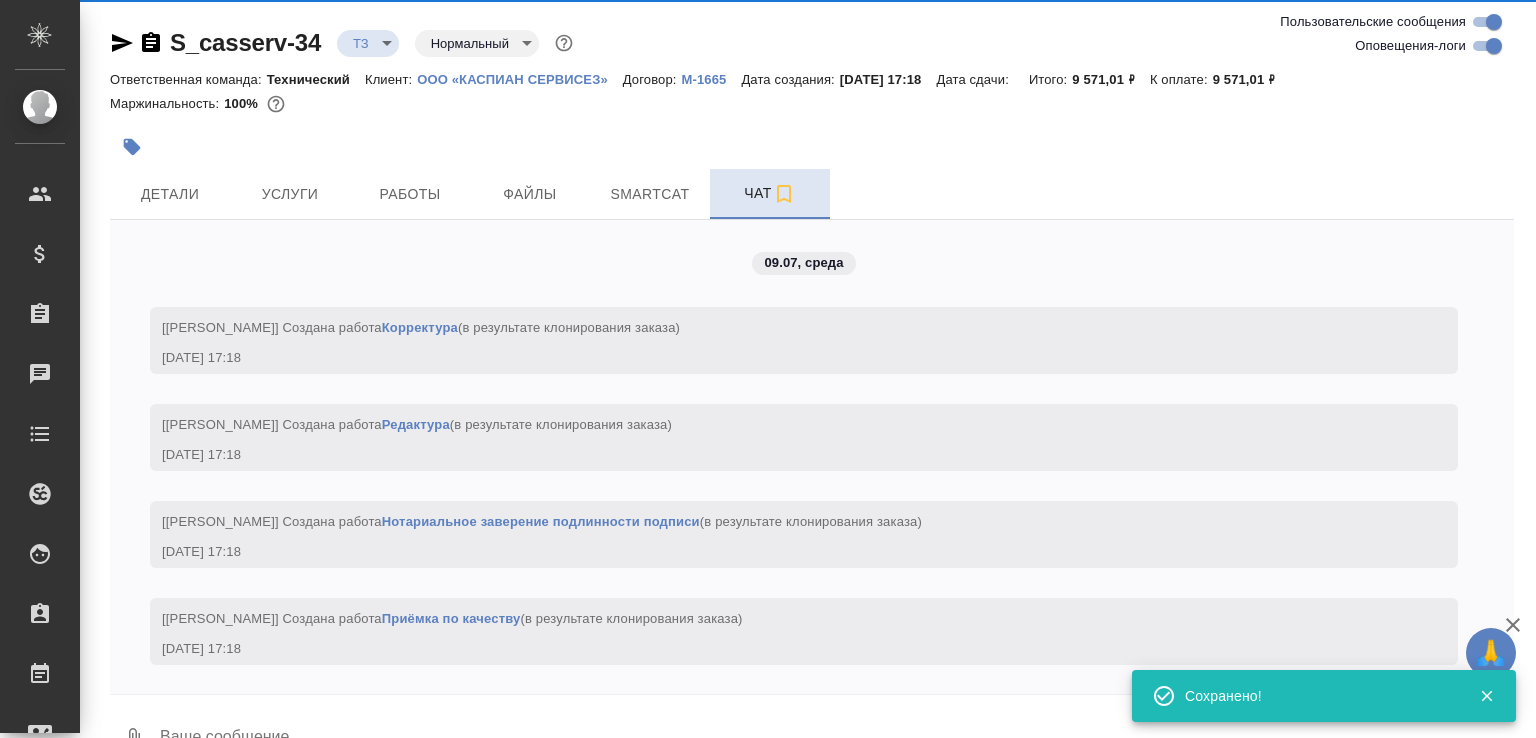 scroll, scrollTop: 2125, scrollLeft: 0, axis: vertical 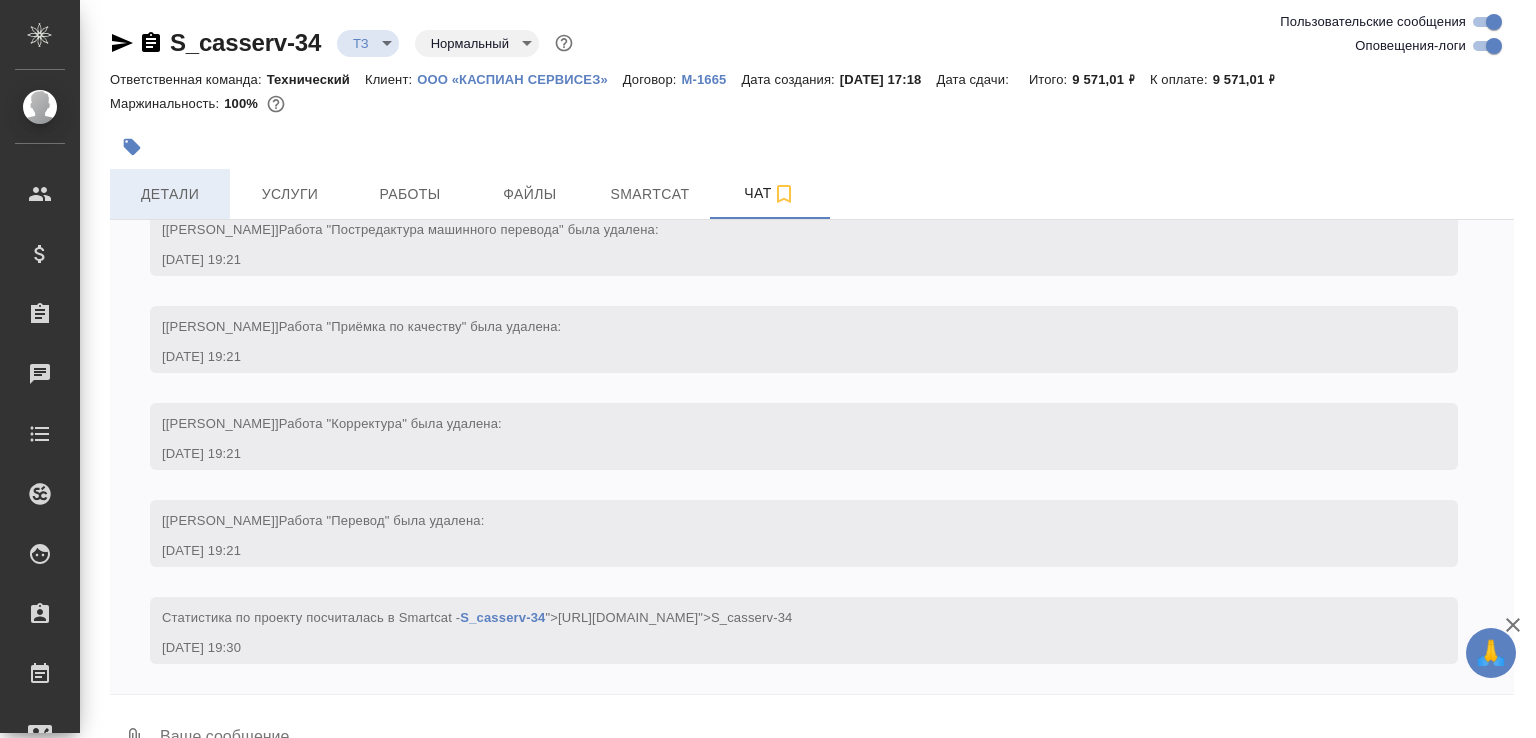 click on "Детали" at bounding box center [170, 194] 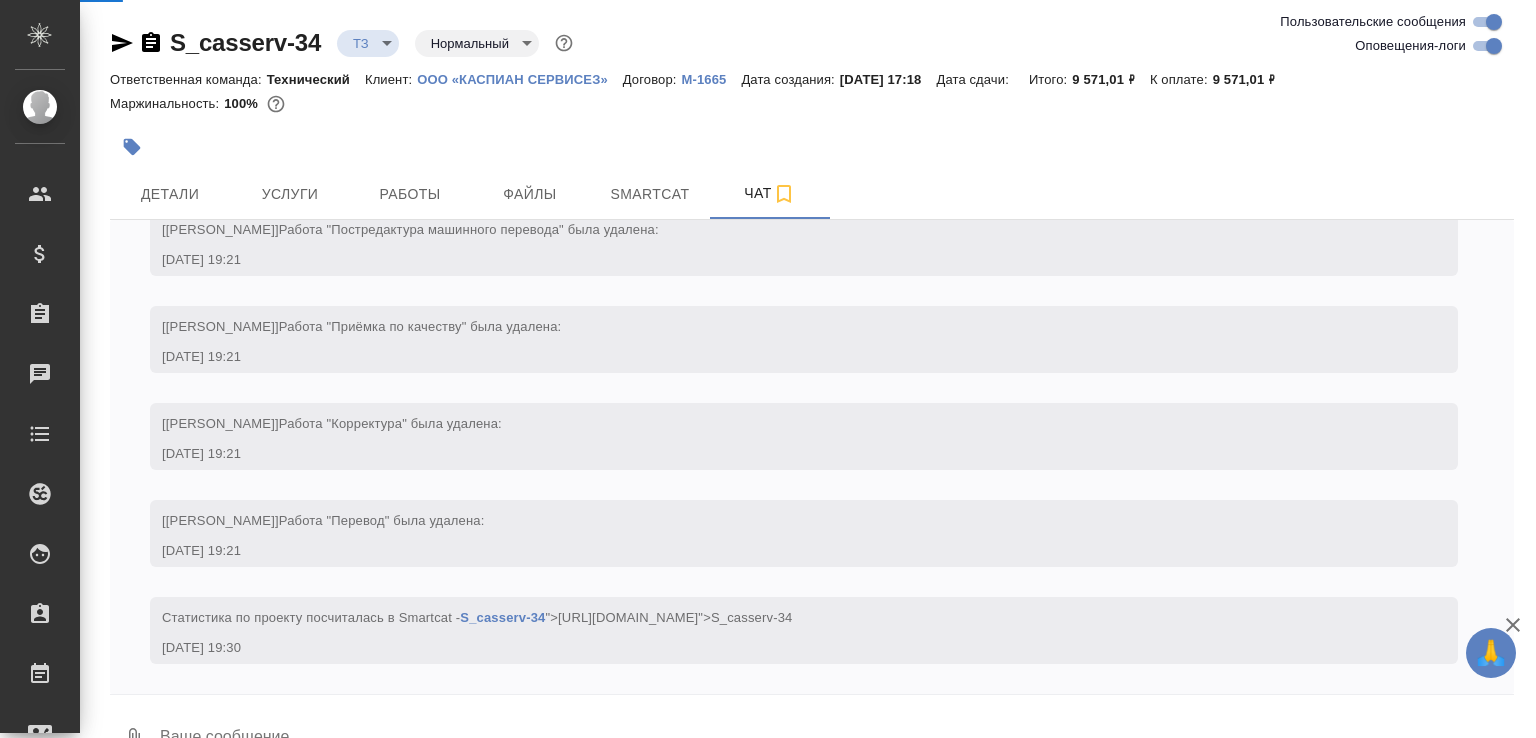 select on "RU" 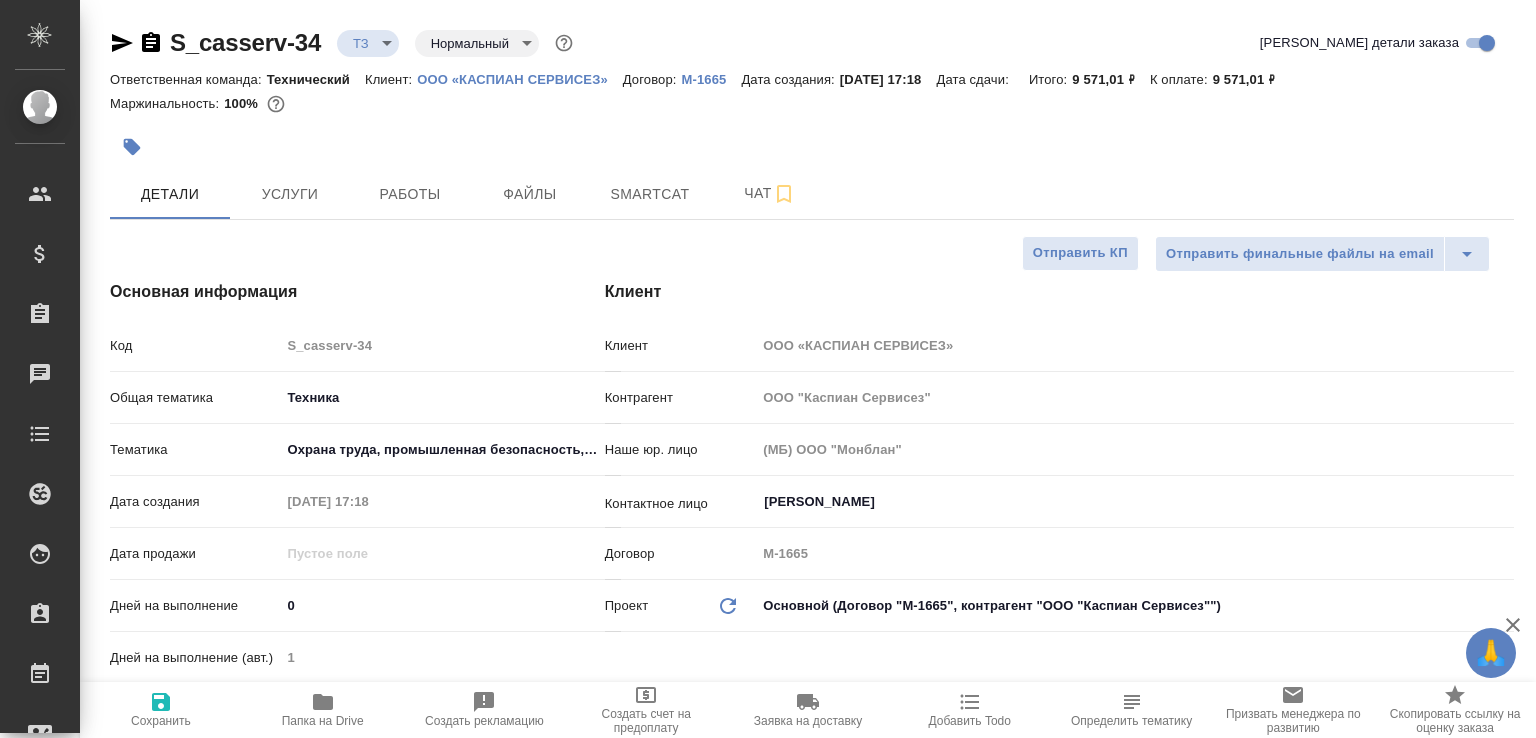 type on "x" 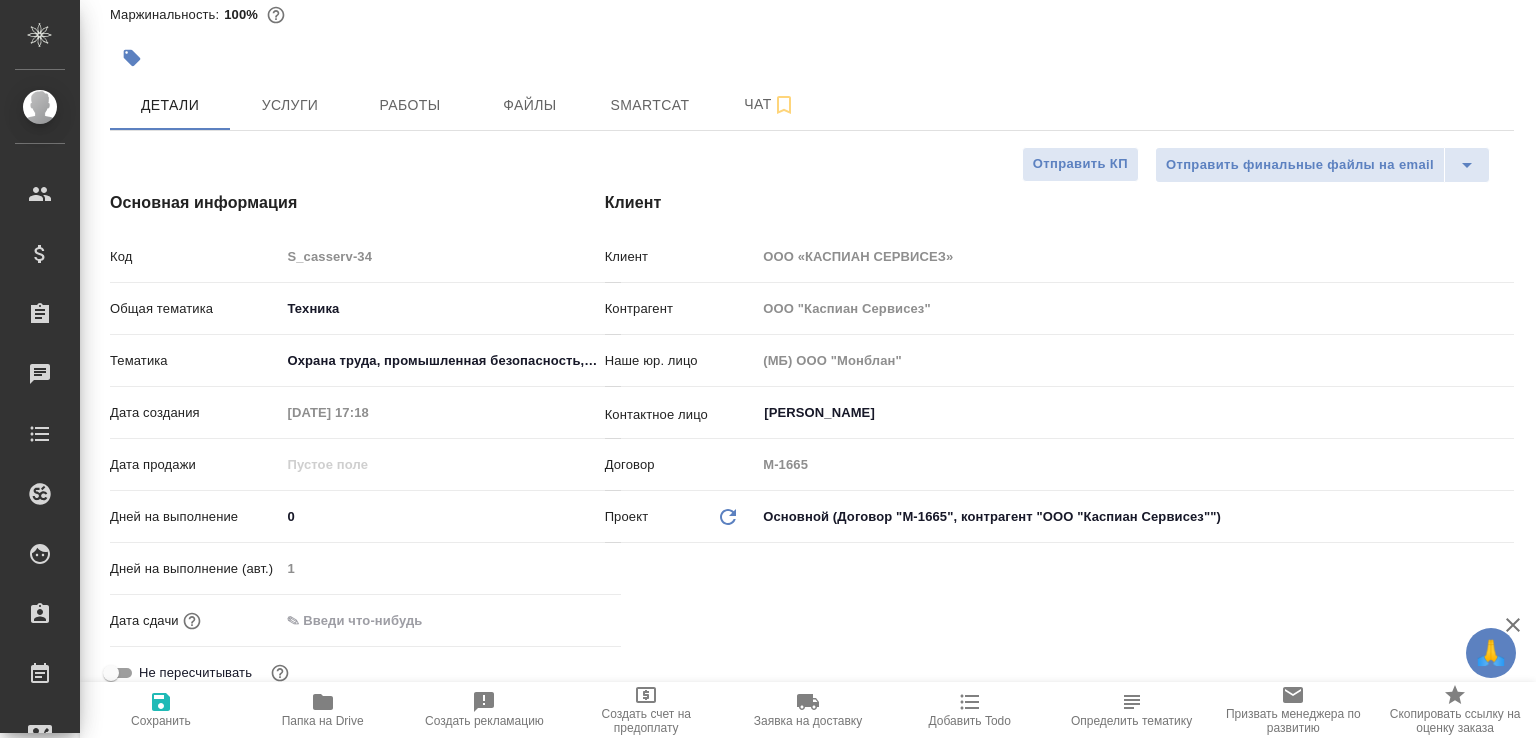 scroll, scrollTop: 0, scrollLeft: 0, axis: both 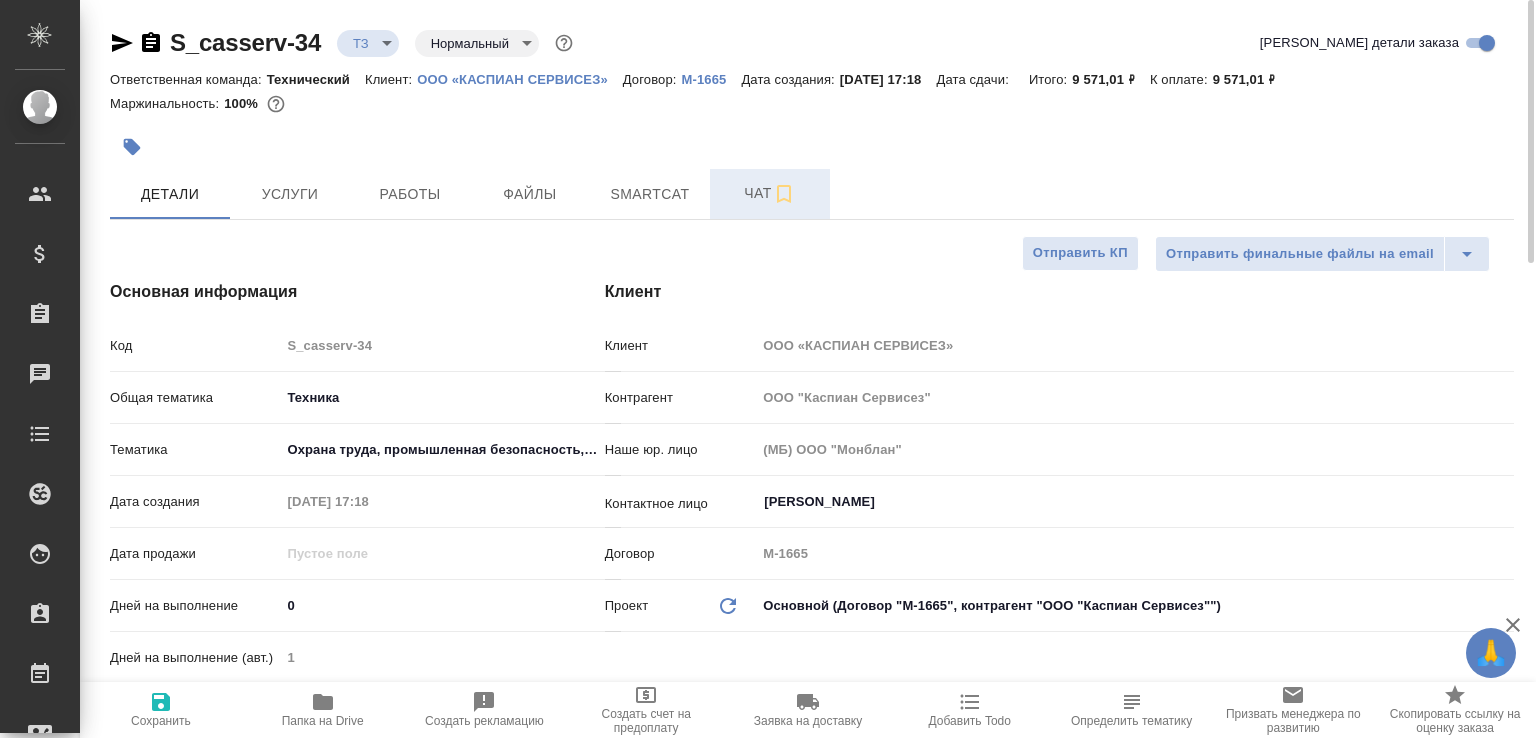 click on "Чат" at bounding box center [770, 194] 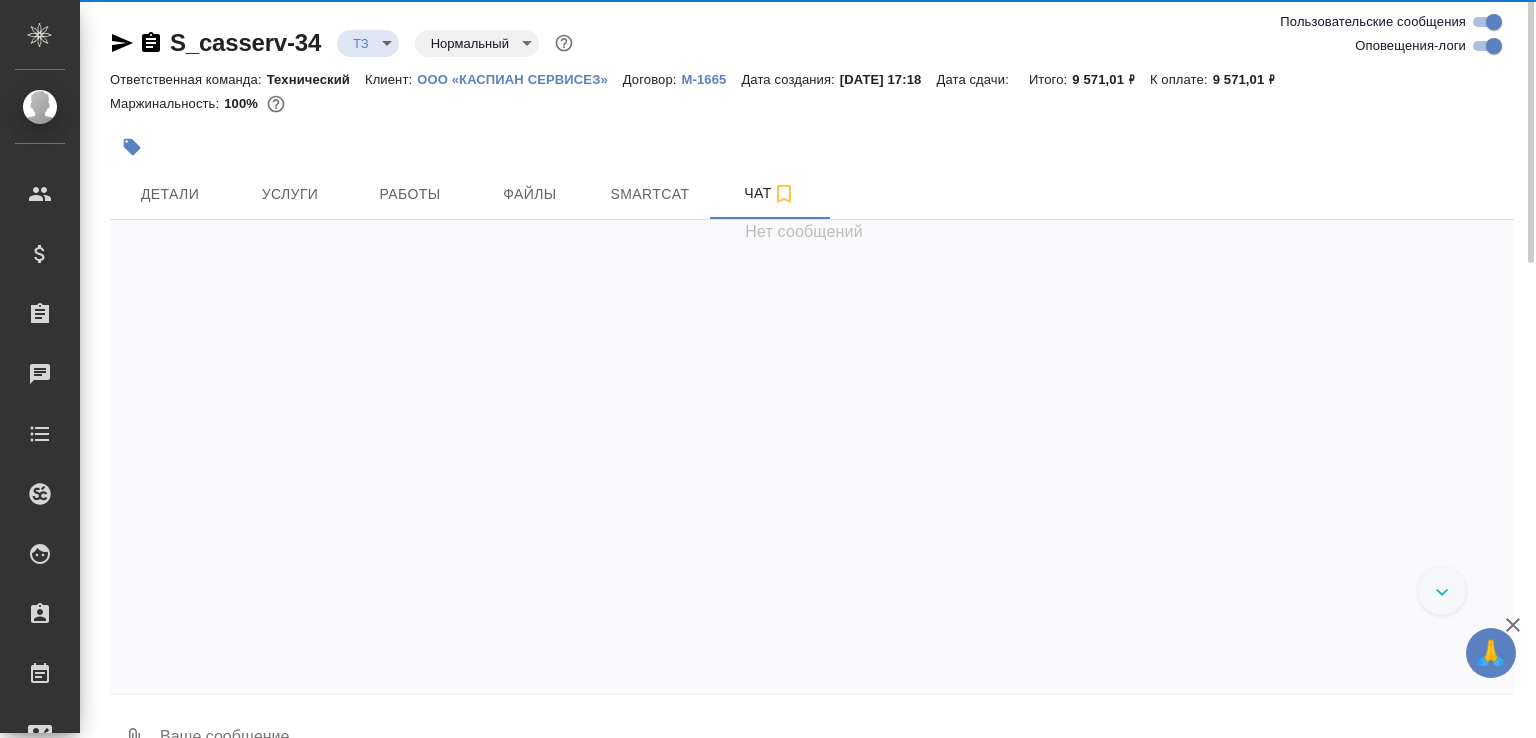 scroll, scrollTop: 2125, scrollLeft: 0, axis: vertical 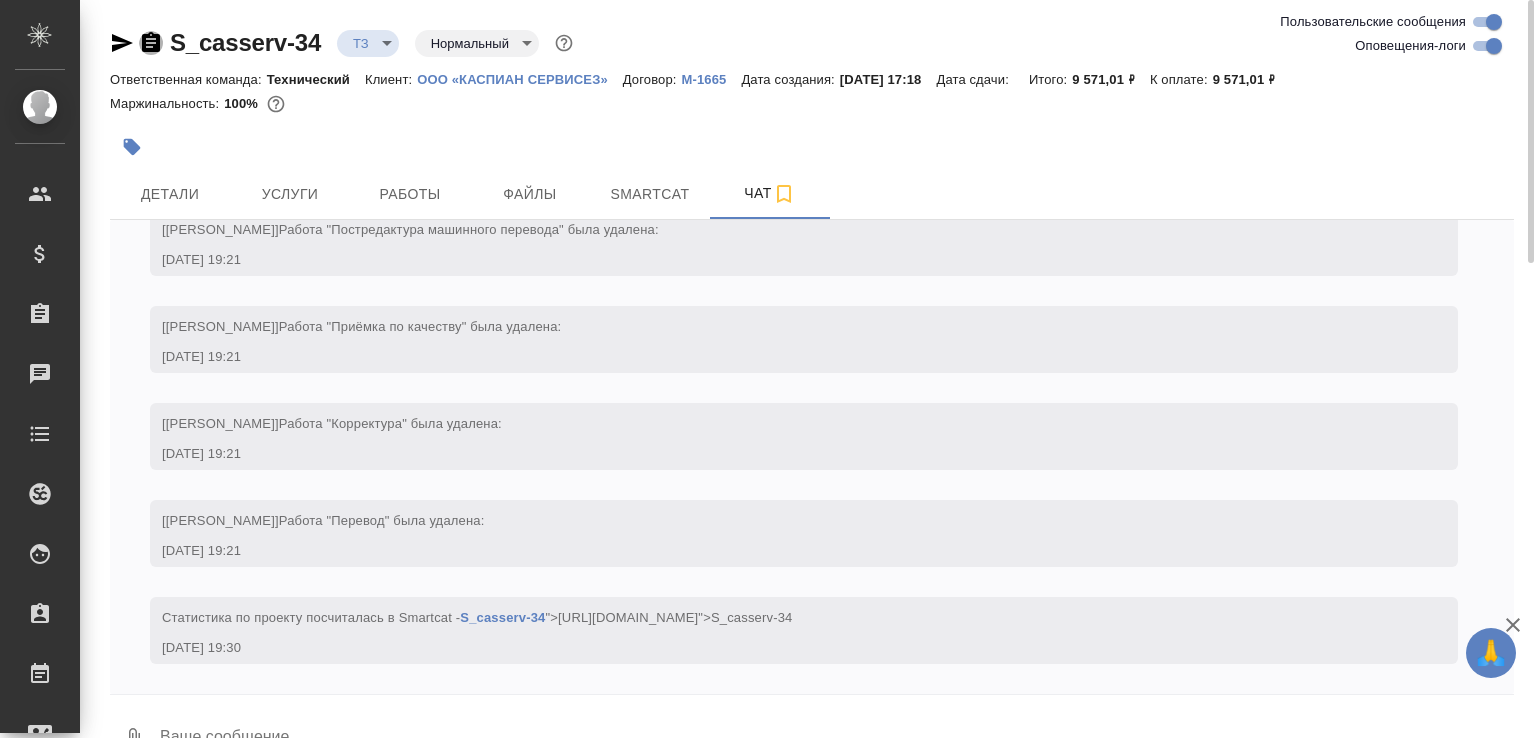 click 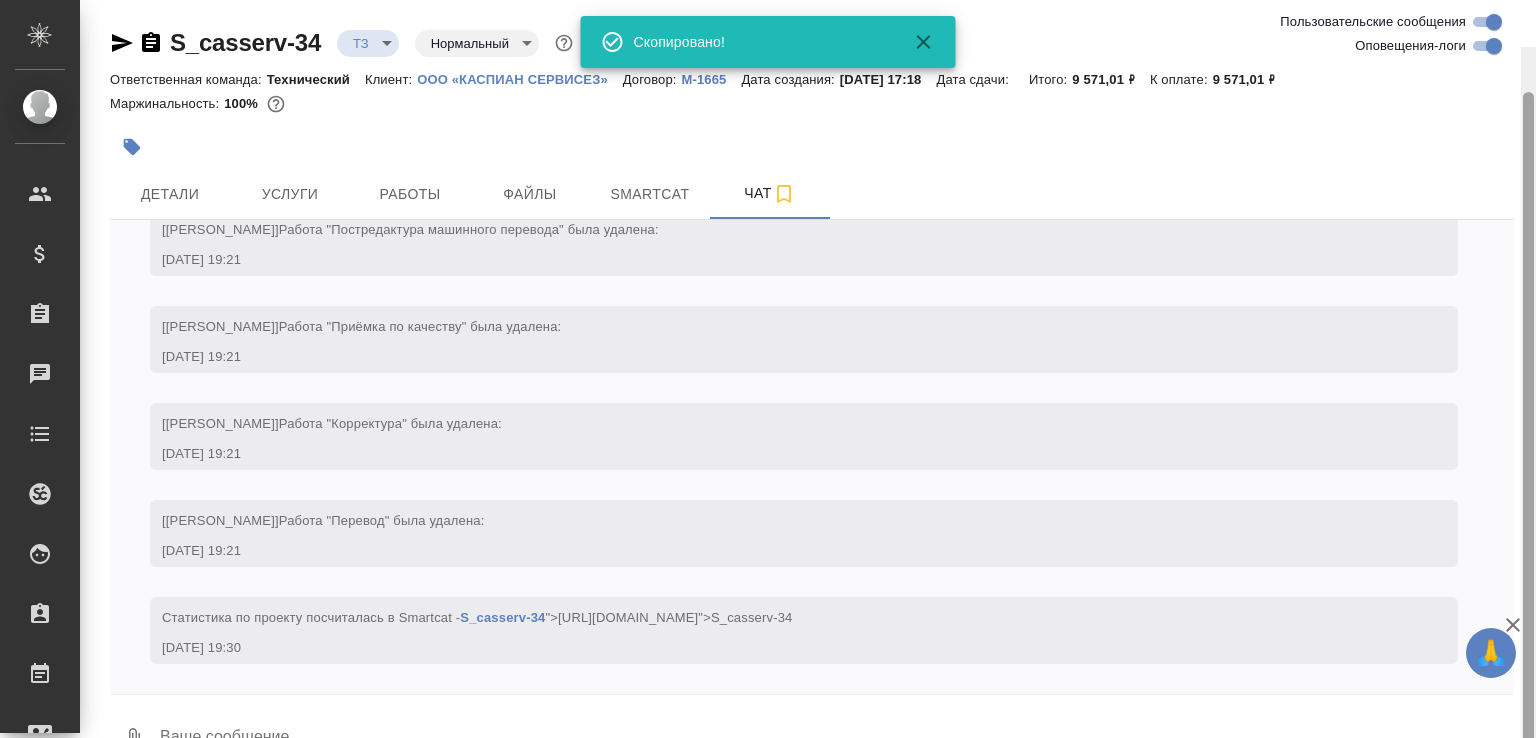 scroll, scrollTop: 47, scrollLeft: 0, axis: vertical 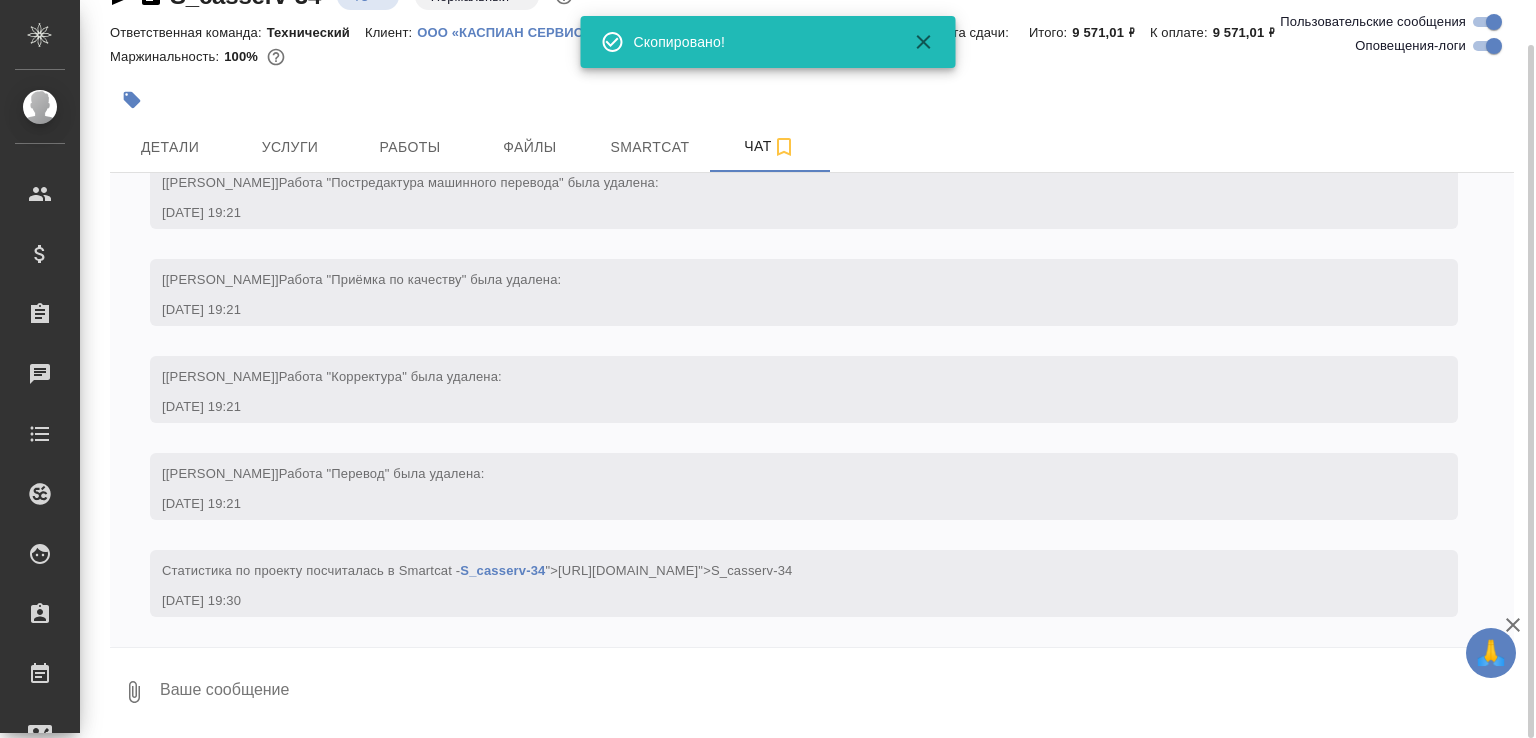 click at bounding box center (836, 692) 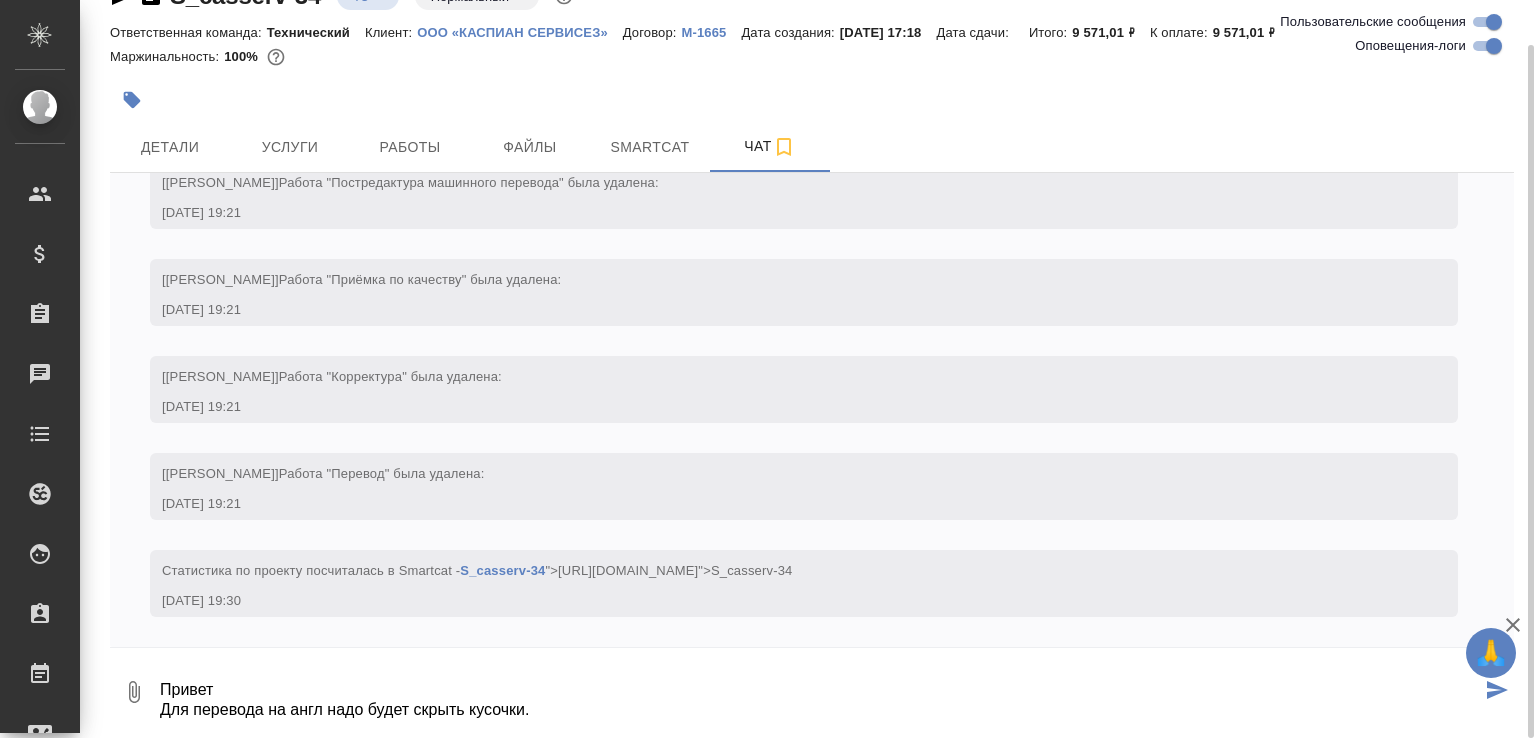 scroll, scrollTop: 13, scrollLeft: 0, axis: vertical 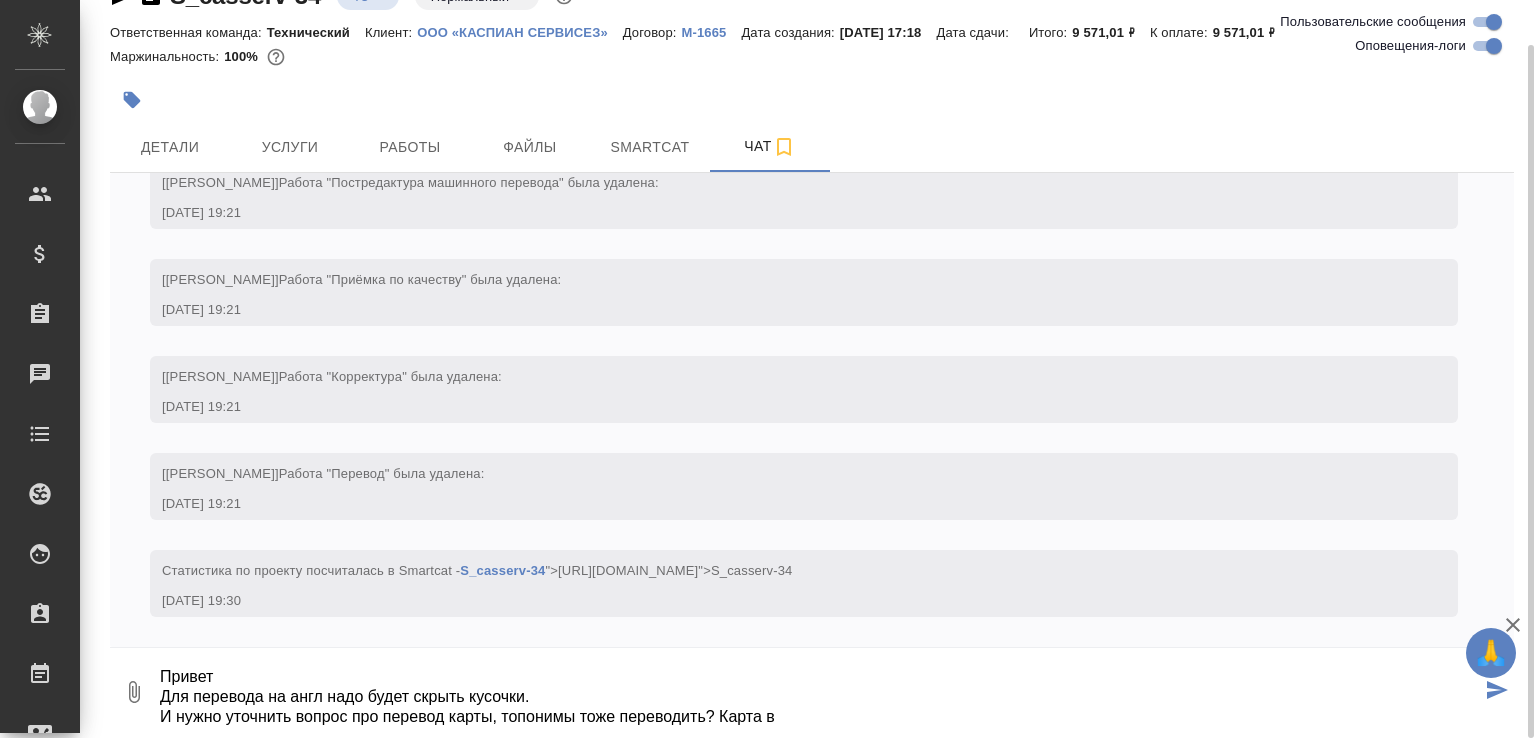 paste on "2025 07 10 CDTIC Статус ИИ на 10.07.2025" 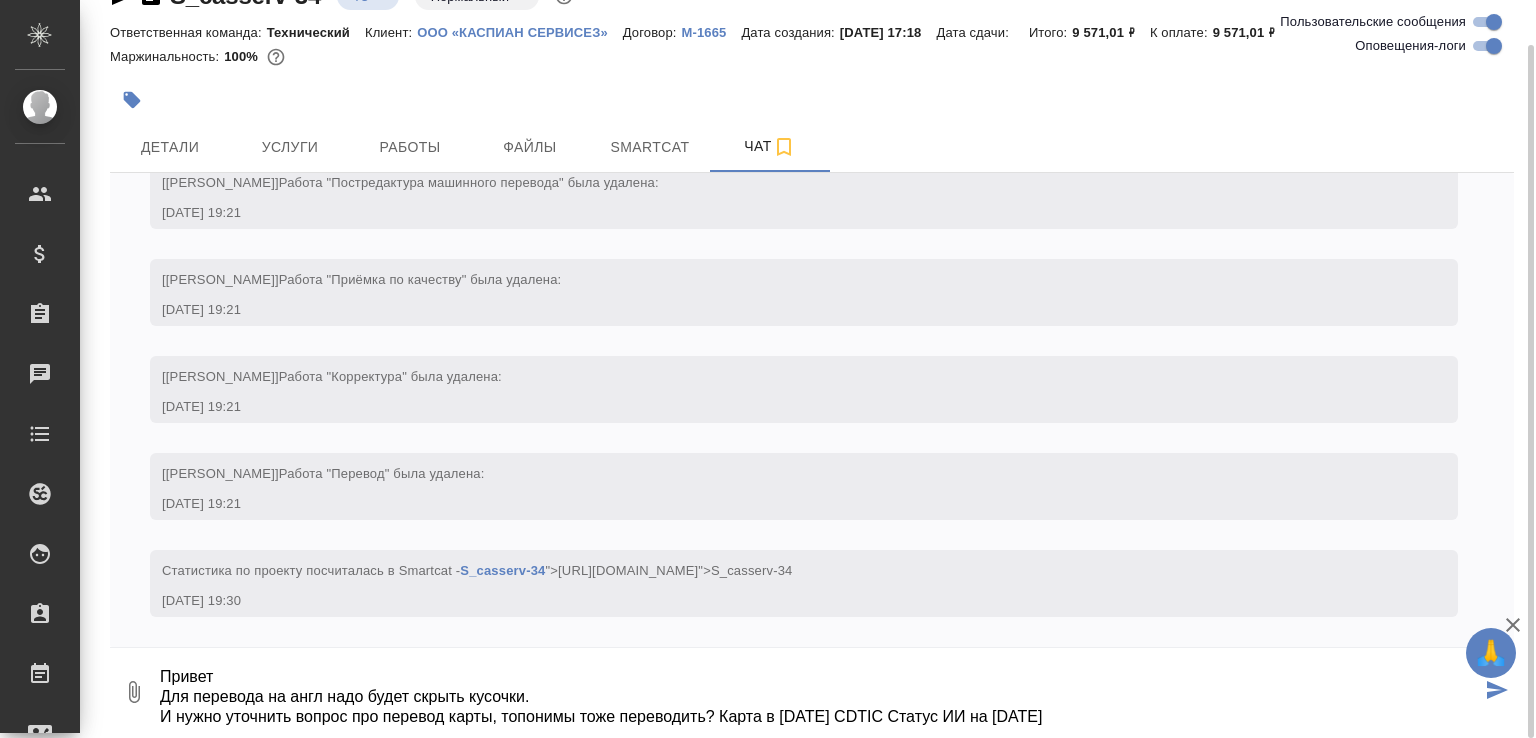 type on "Привет
Для перевода на англ надо будет скрыть кусочки.
И нужно уточнить вопрос про перевод карты, топонимы тоже переводить? Карта в 2025 07 10 CDTIC Статус ИИ на 10.07.2025" 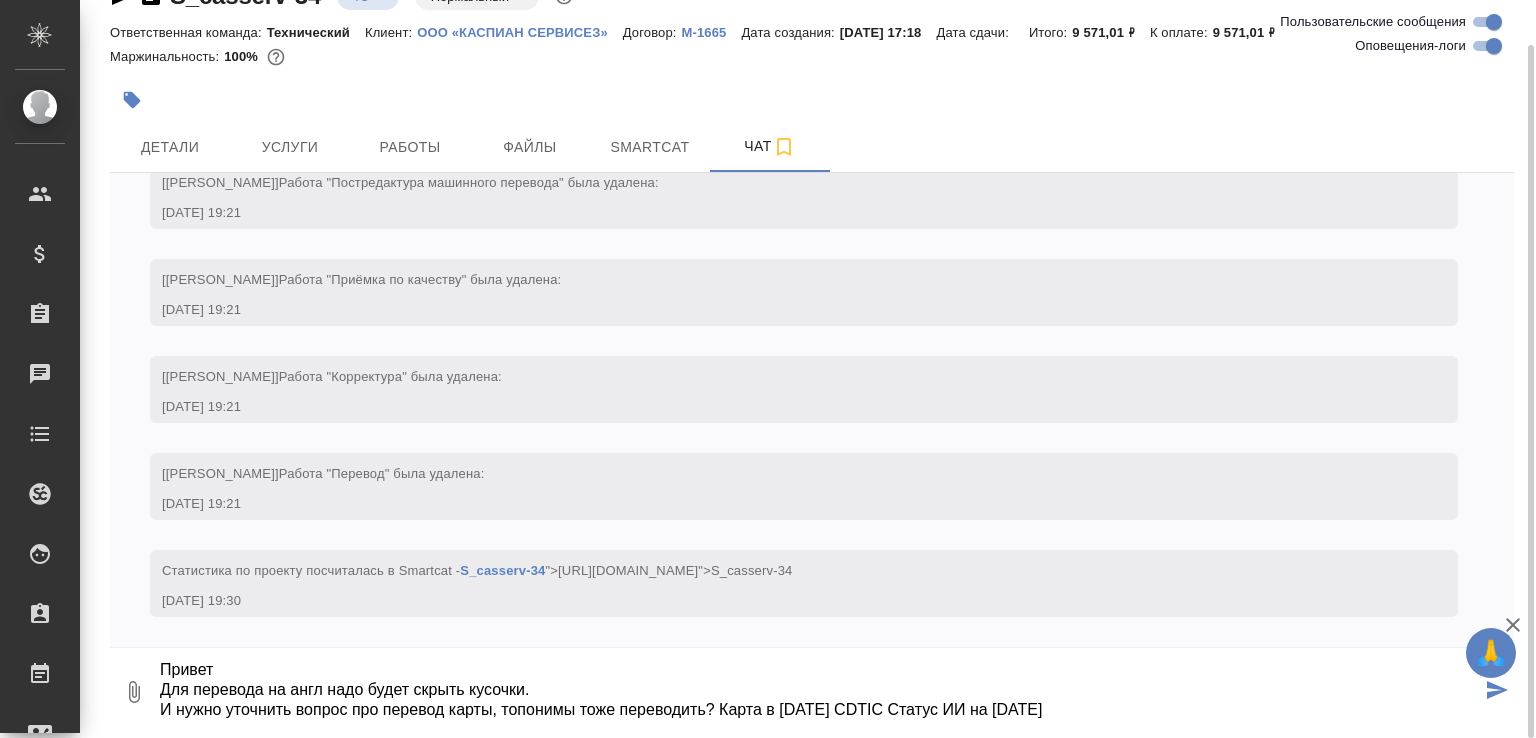scroll, scrollTop: 0, scrollLeft: 0, axis: both 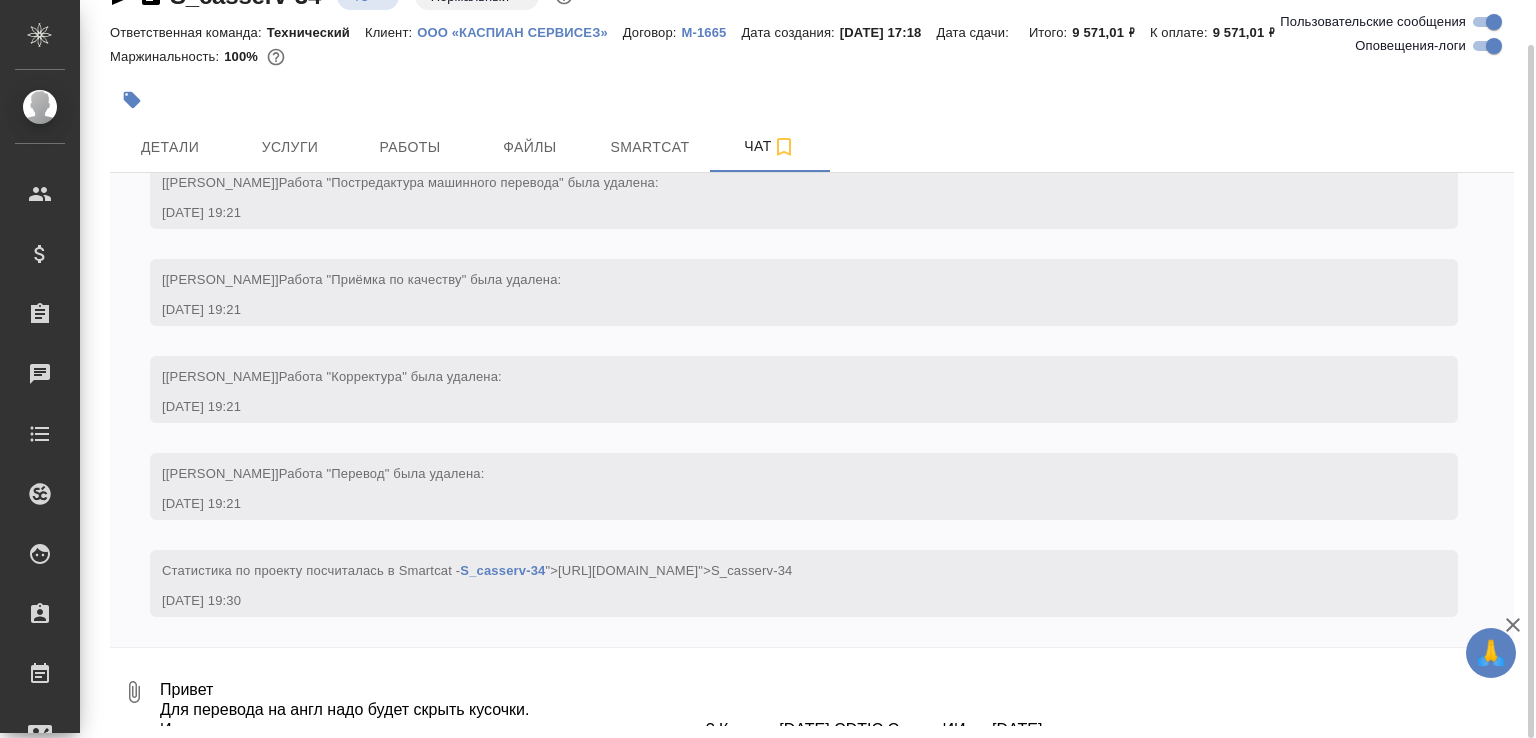 type 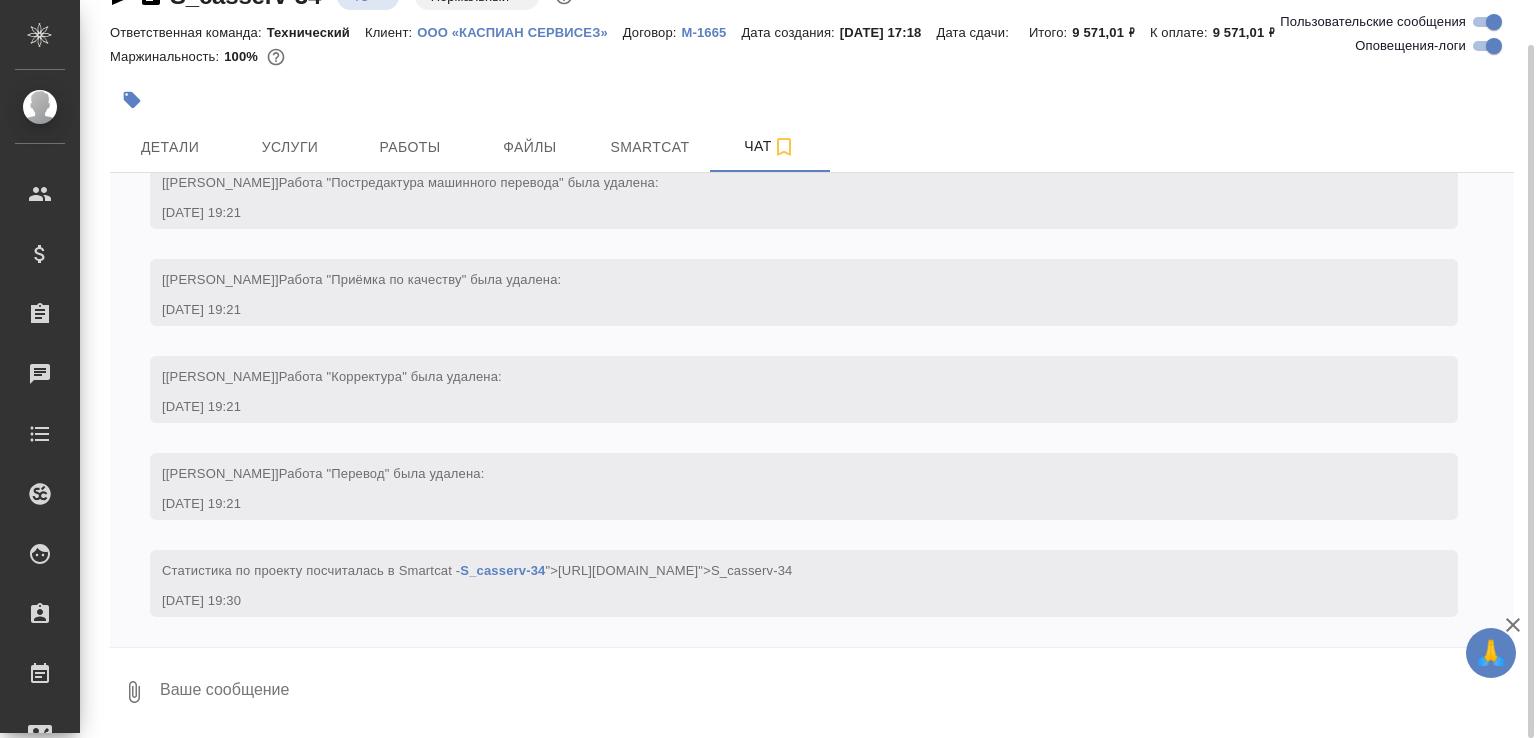 click 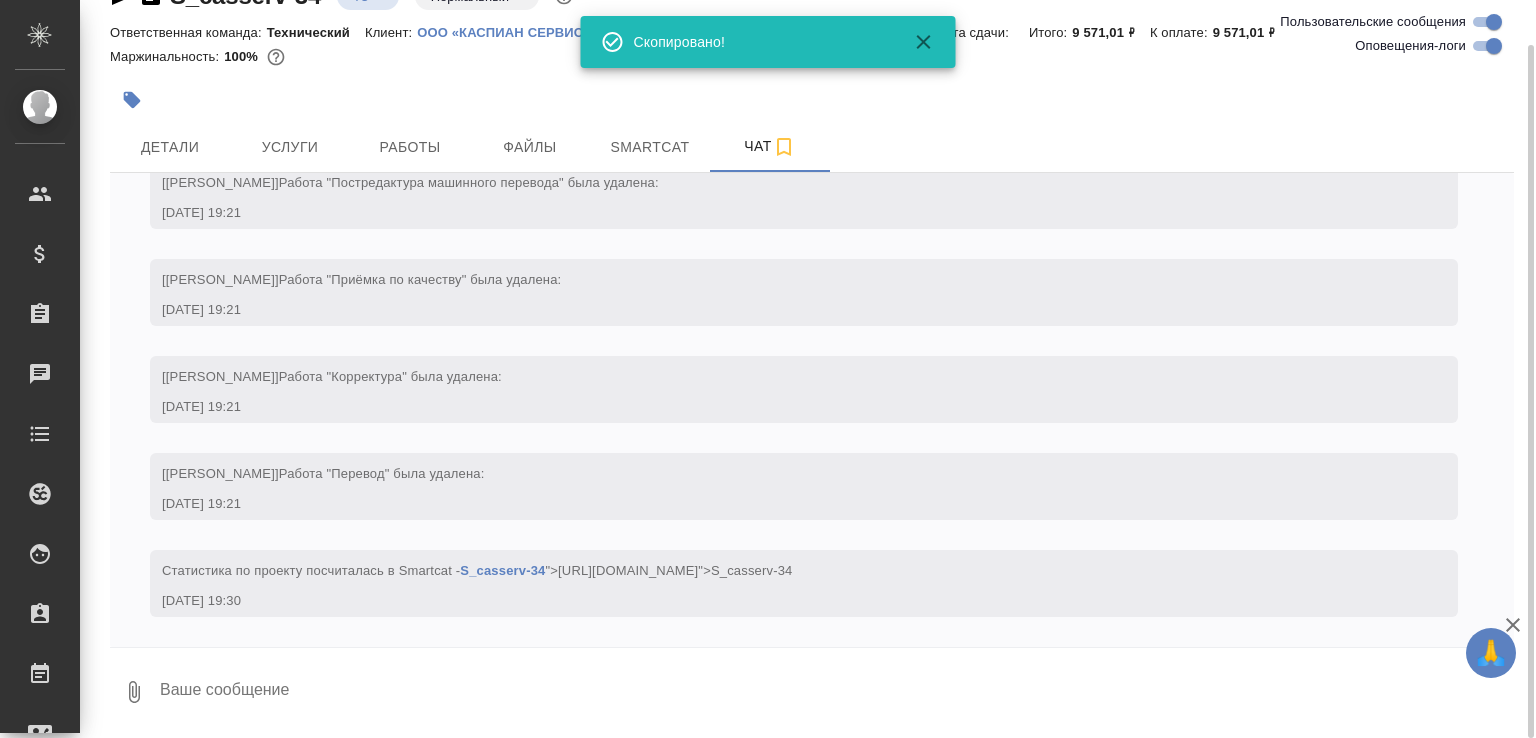 scroll, scrollTop: 2369, scrollLeft: 0, axis: vertical 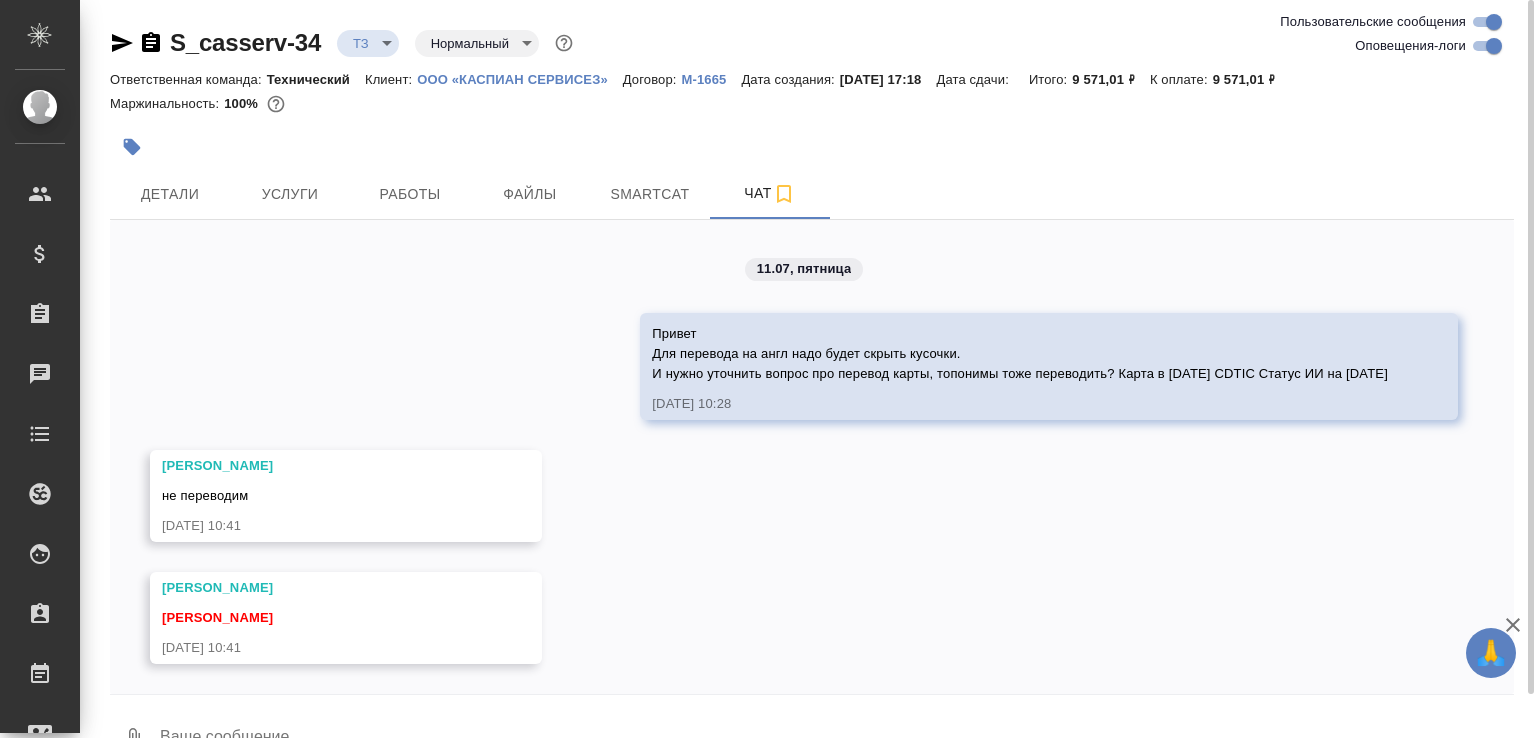 click 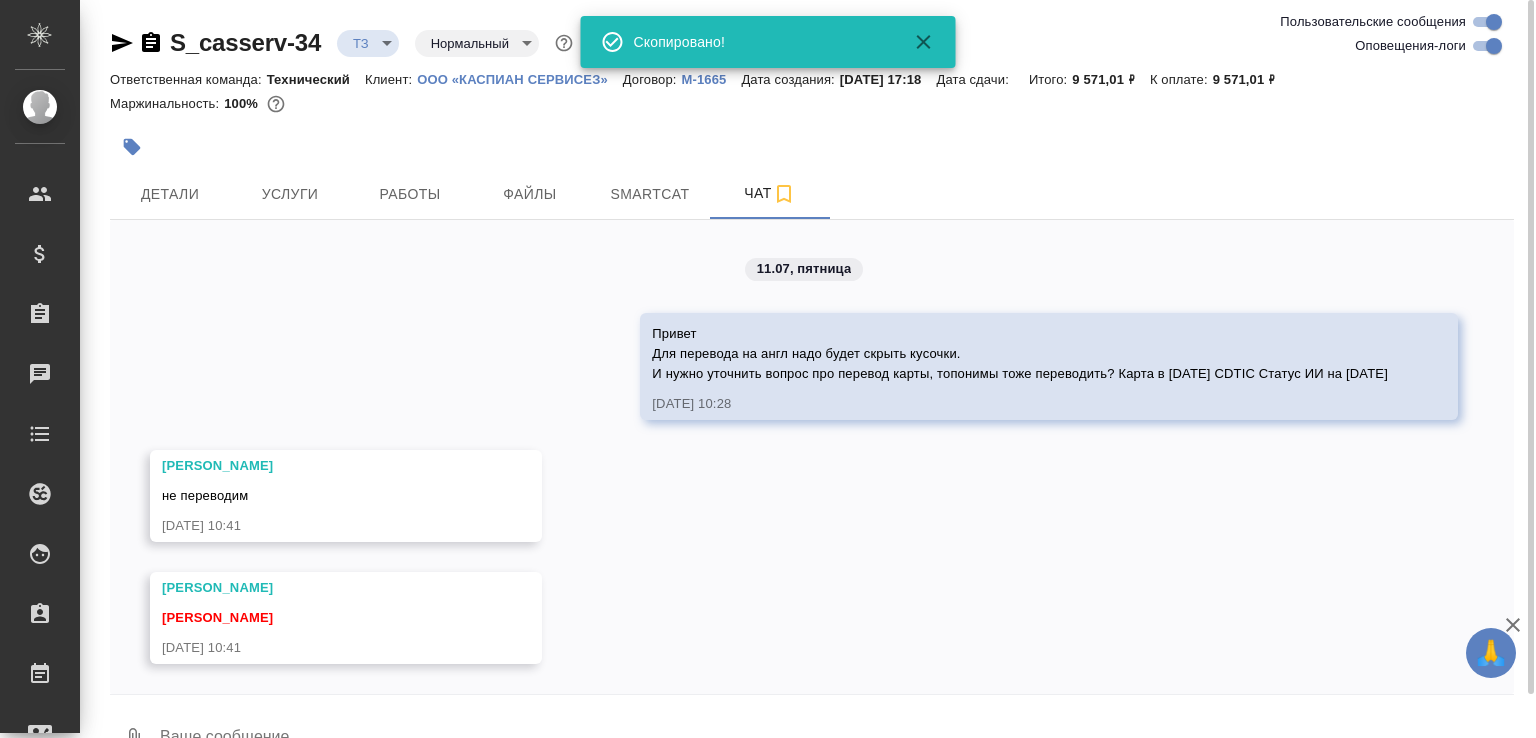 click on "🙏 .cls-1
fill:#fff;
AWATERA Малофеева Екатерина e.malofeeva Клиенты Спецификации Заказы 0 Чаты Todo Проекты SC Исполнители Кандидаты Работы Входящие заявки Заявки на доставку Рекламации Проекты процессинга Конференции Выйти S_casserv-34 ТЗ tz Нормальный normal Ответственная команда: Технический Клиент: ООО «КАСПИАН СЕРВИСЕЗ» Договор: М-1665 Дата создания: 09.07.2025, 17:18 Дата сдачи: Итого: 9 571,01 ₽ К оплате: 9 571,01 ₽ Маржинальность: 100% Детали Услуги Работы Файлы Smartcat Чат Пользовательские сообщения Оповещения-логи 09.07, среда [Усманова Ольга] Создана работа  Корректура "ТЗ" 0" at bounding box center [768, 369] 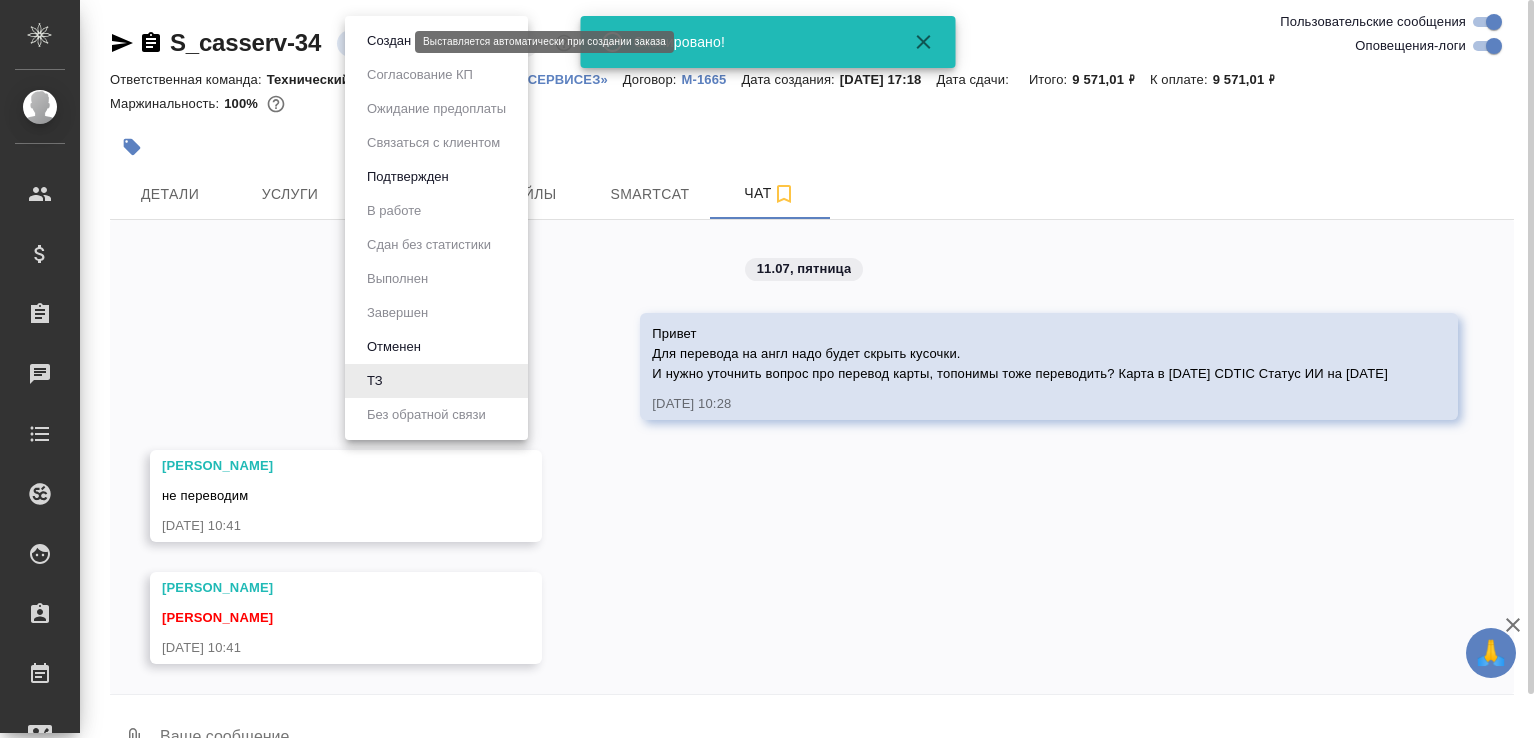 click on "Создан" at bounding box center [389, 41] 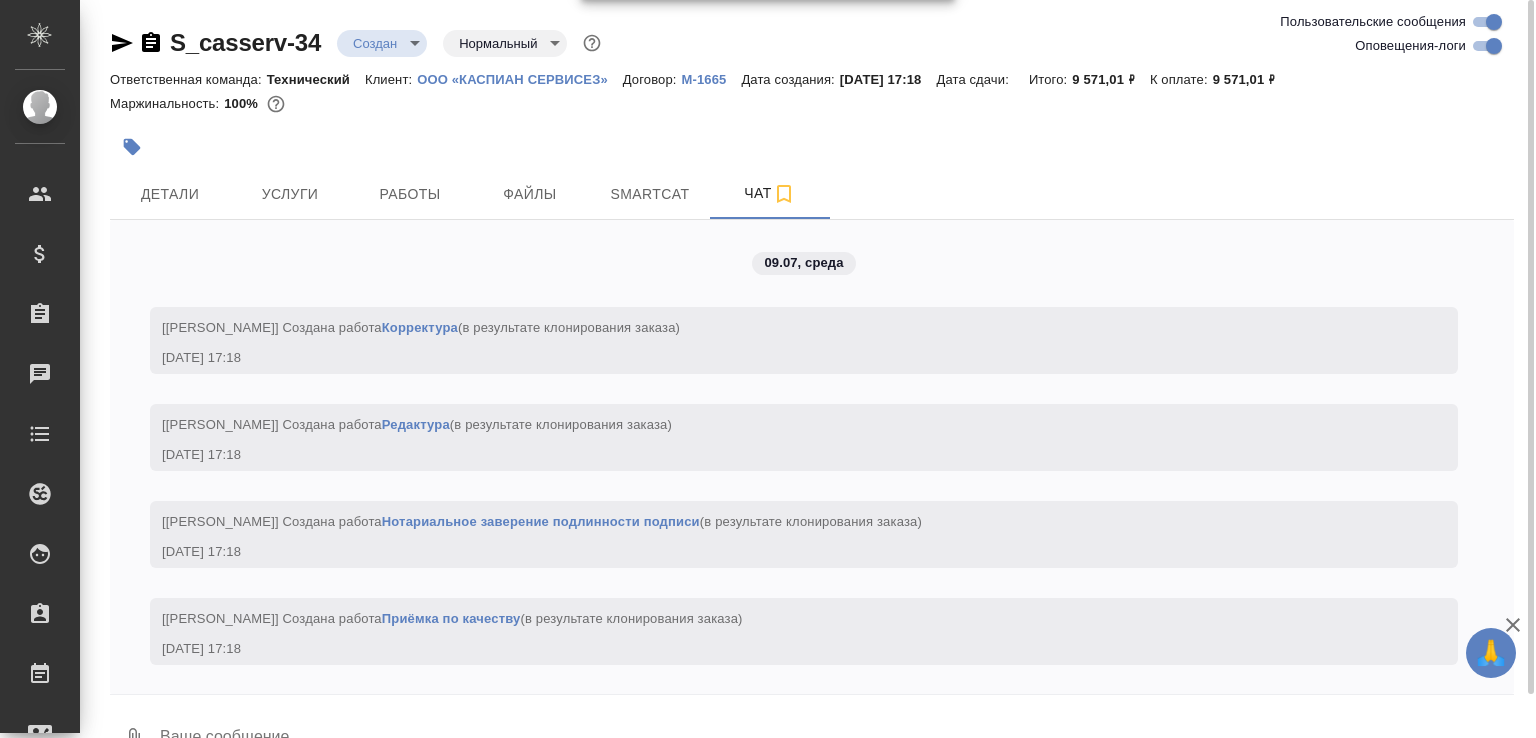 scroll, scrollTop: 2710, scrollLeft: 0, axis: vertical 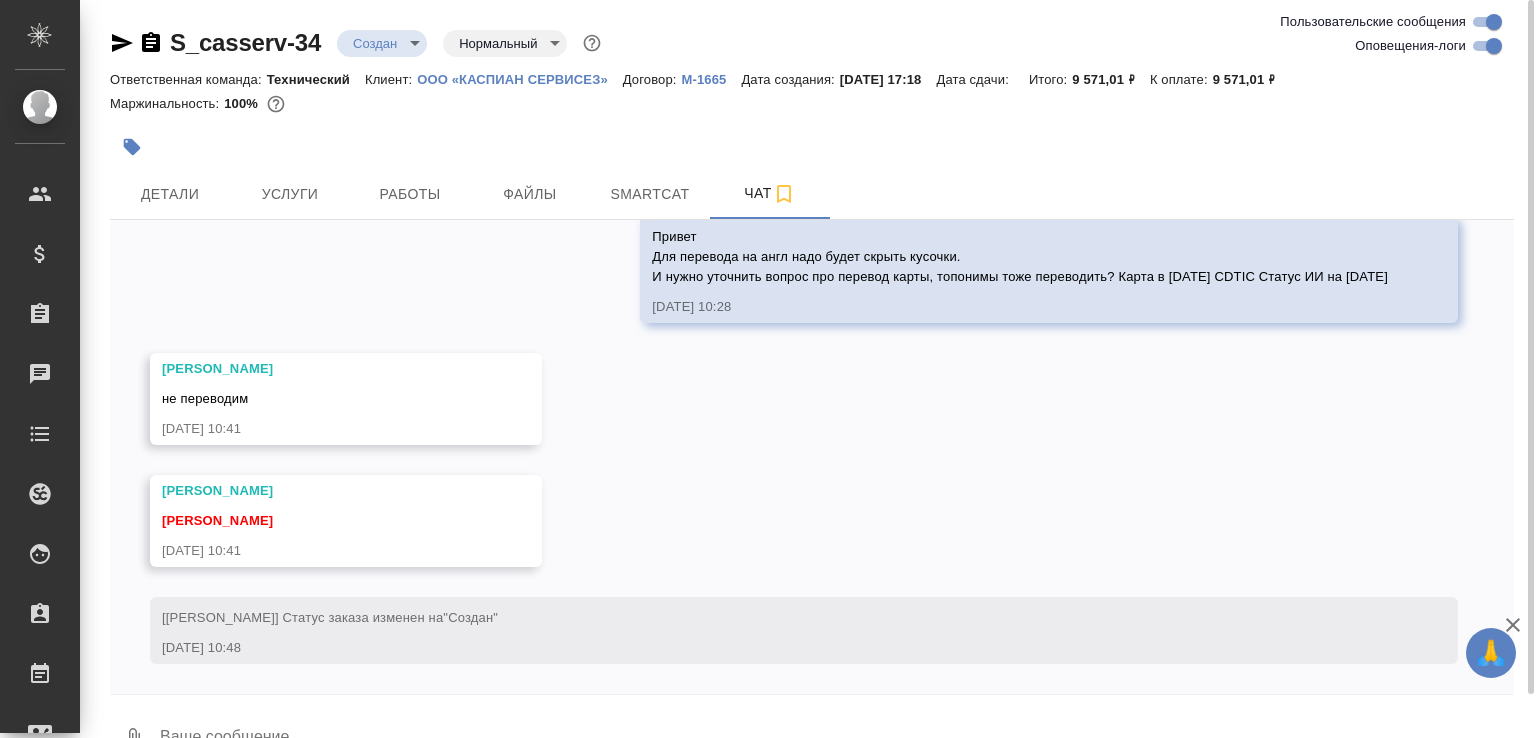 click on "0" at bounding box center (134, 739) 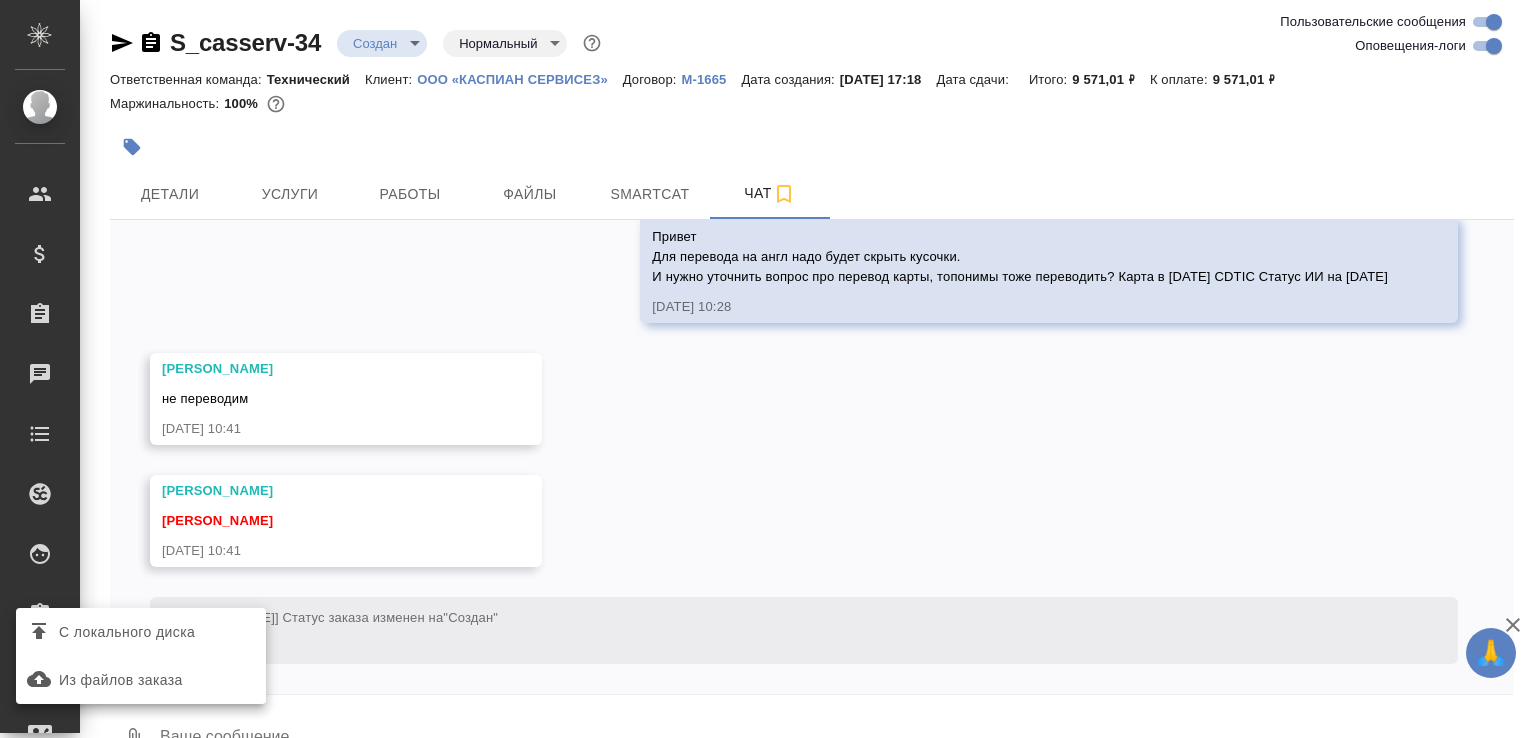click on "С локального диска" at bounding box center (127, 632) 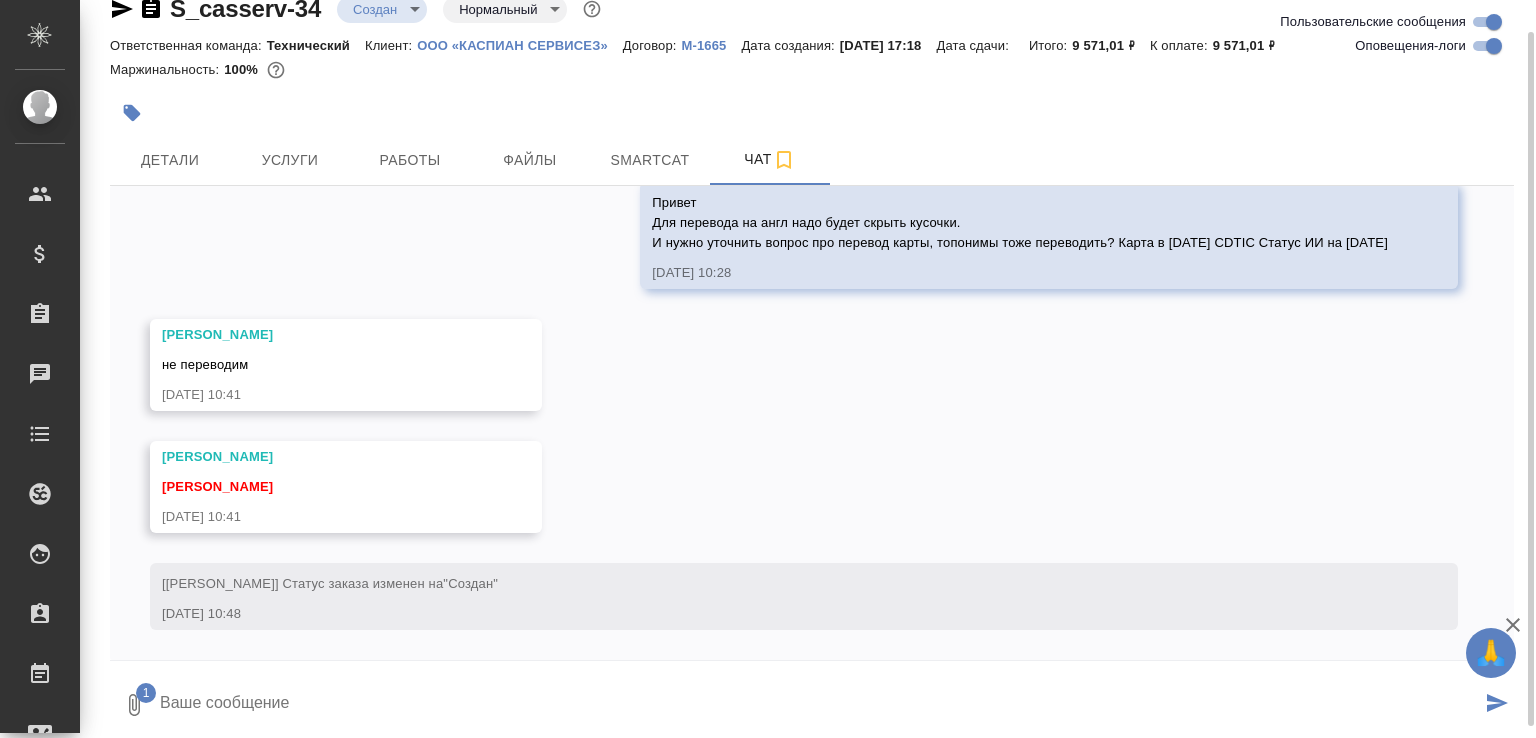 click at bounding box center [819, 705] 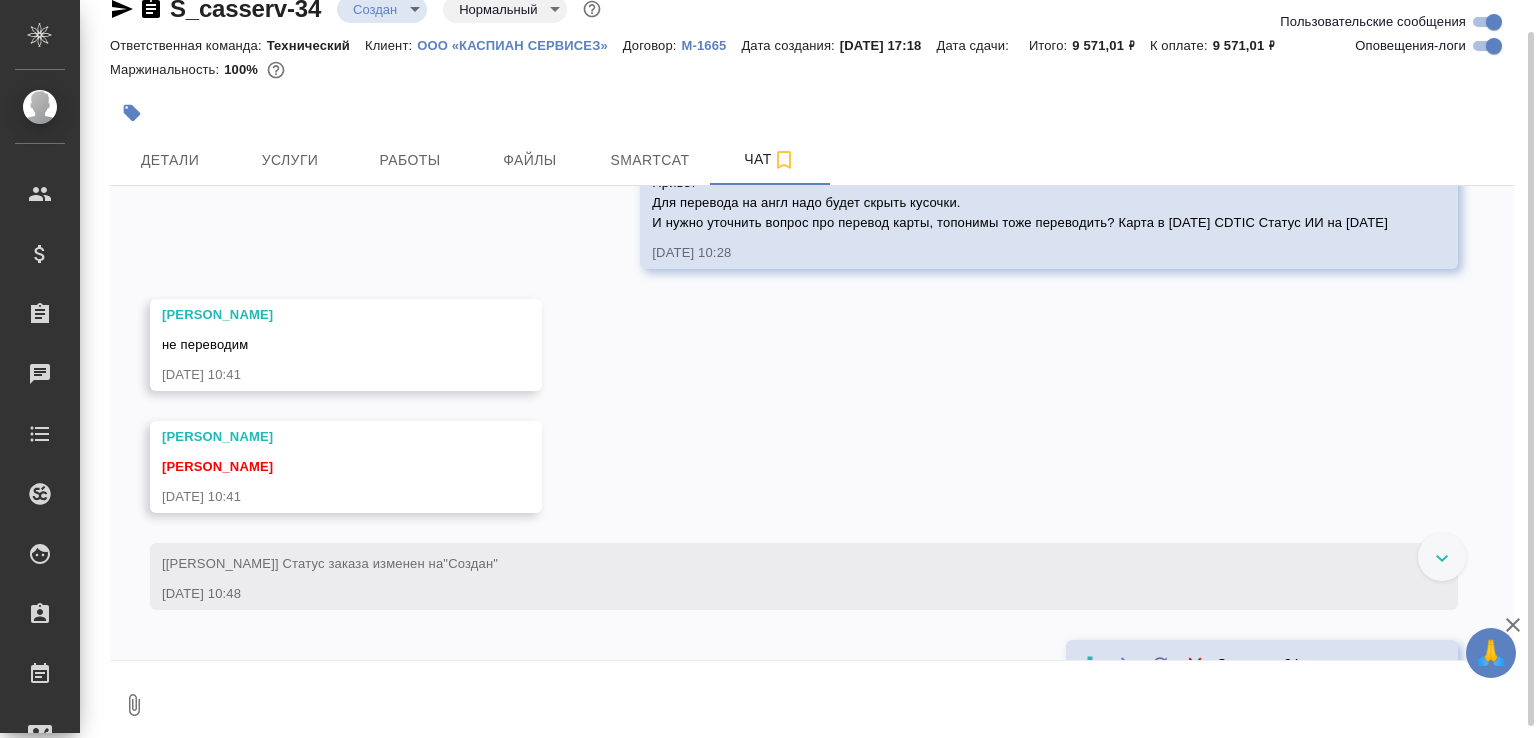 scroll, scrollTop: 2847, scrollLeft: 0, axis: vertical 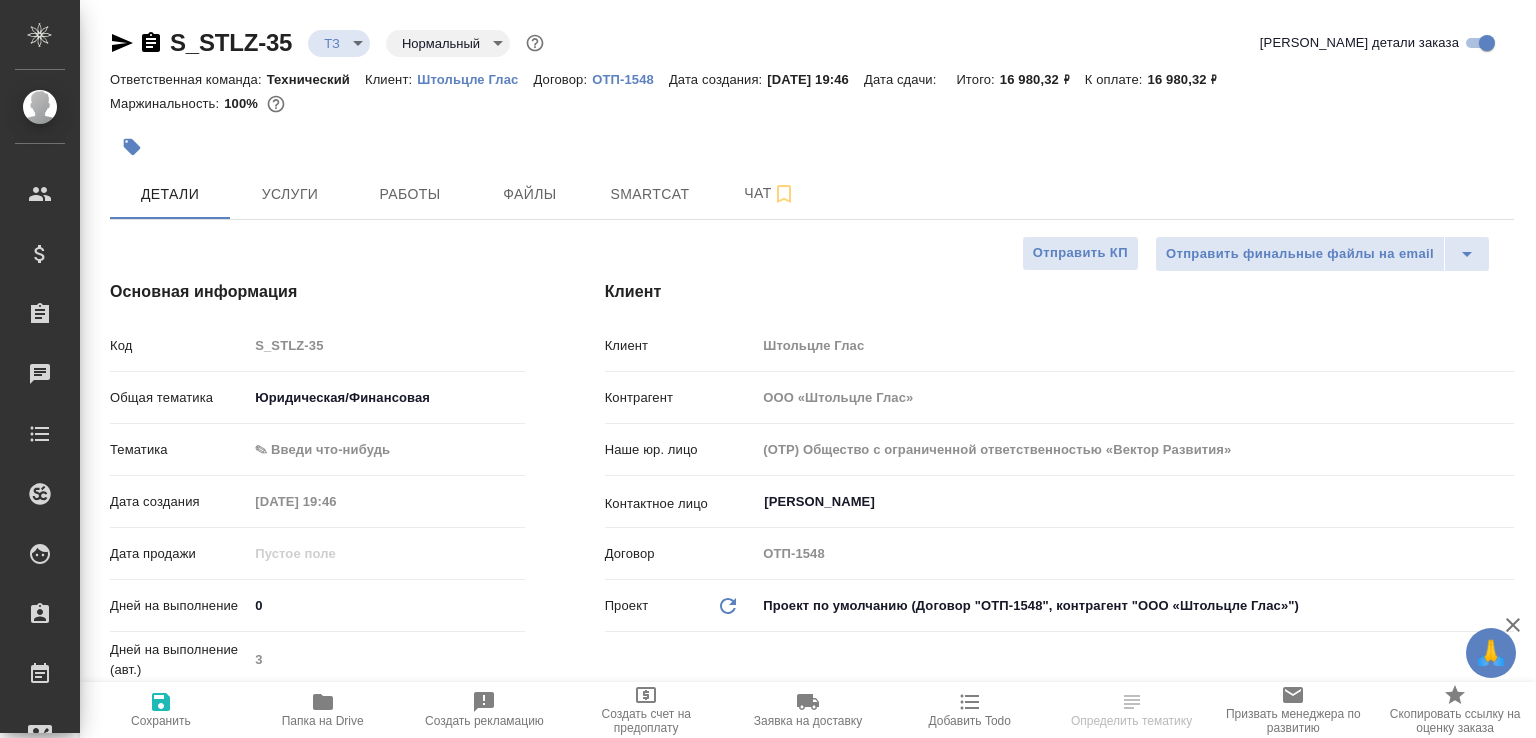 select on "RU" 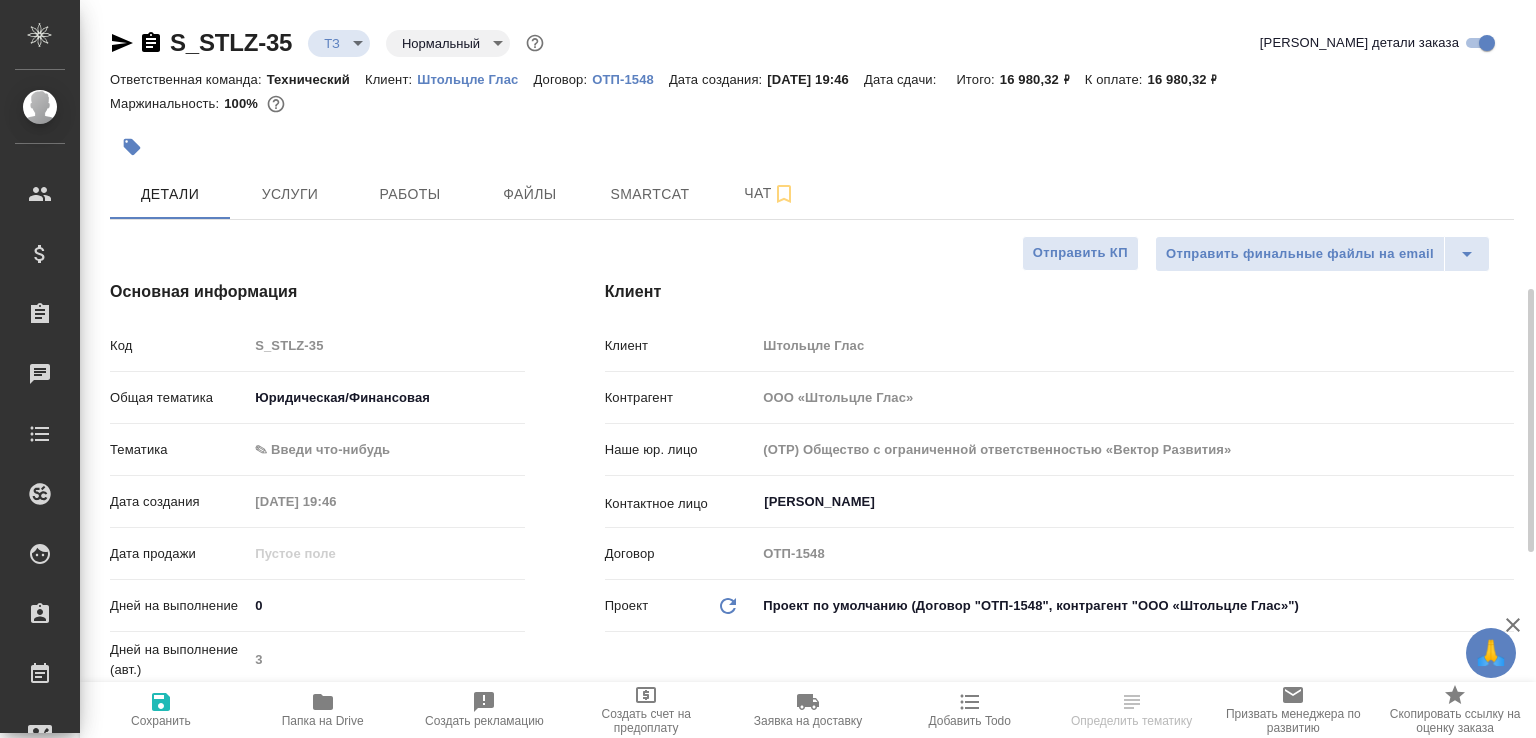 scroll, scrollTop: 727, scrollLeft: 0, axis: vertical 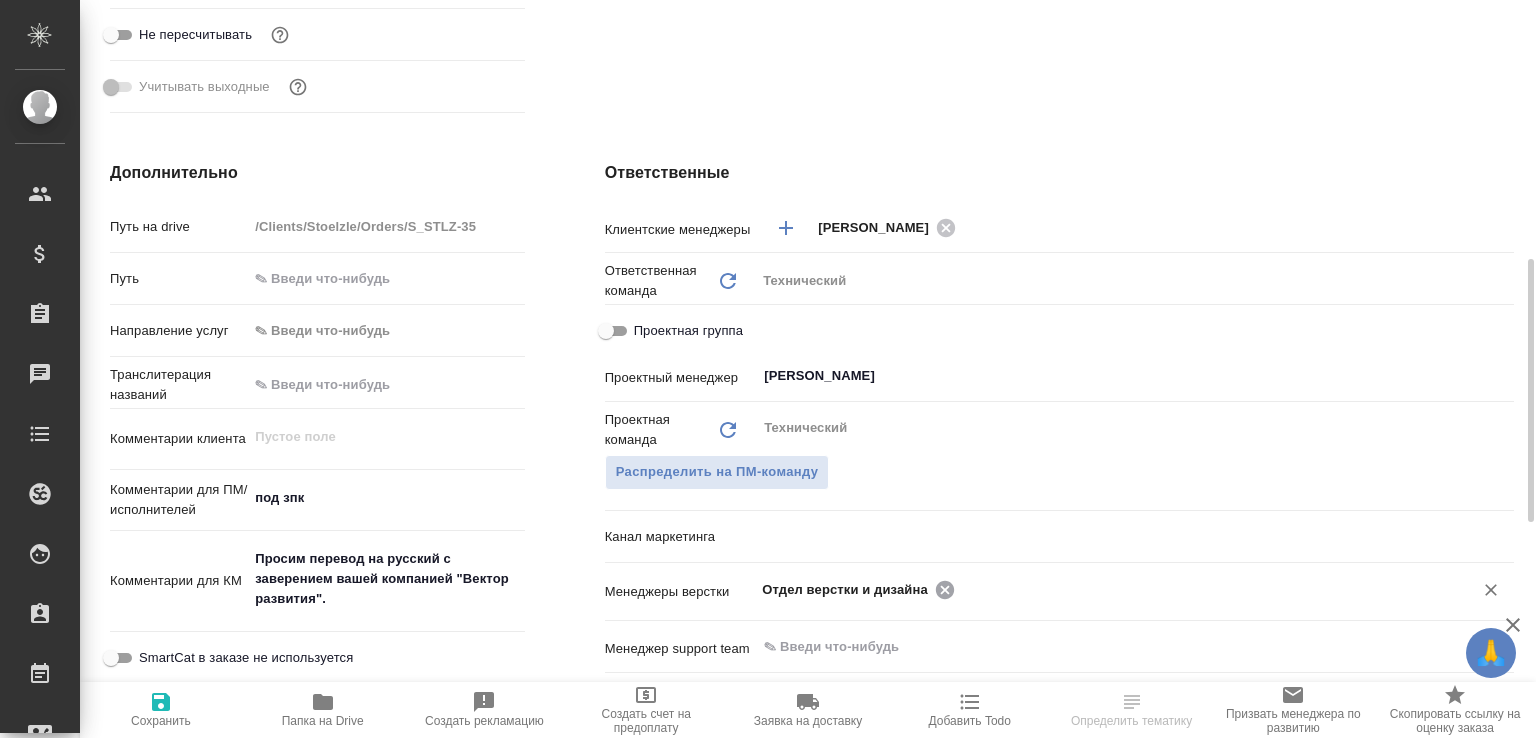 click 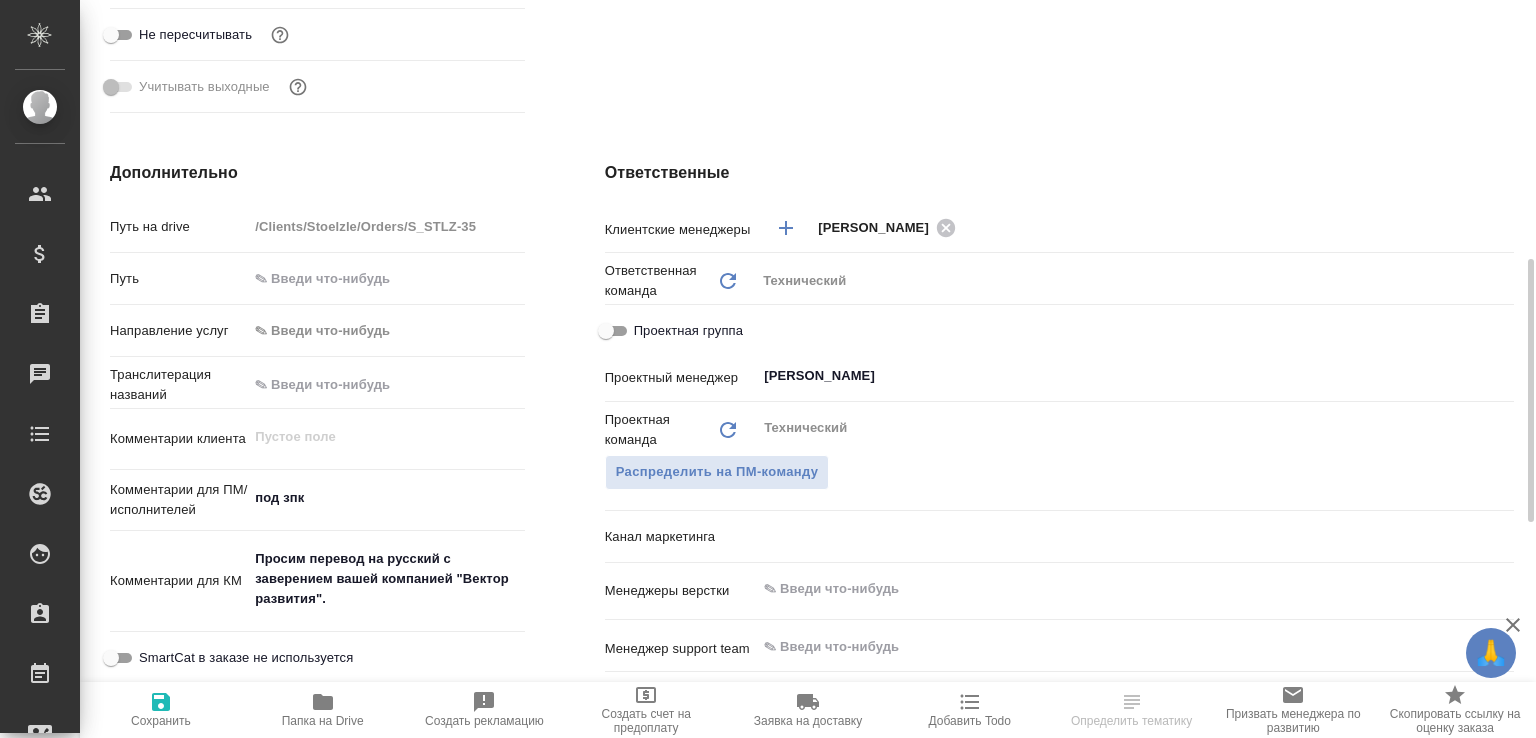 click at bounding box center [1101, 589] 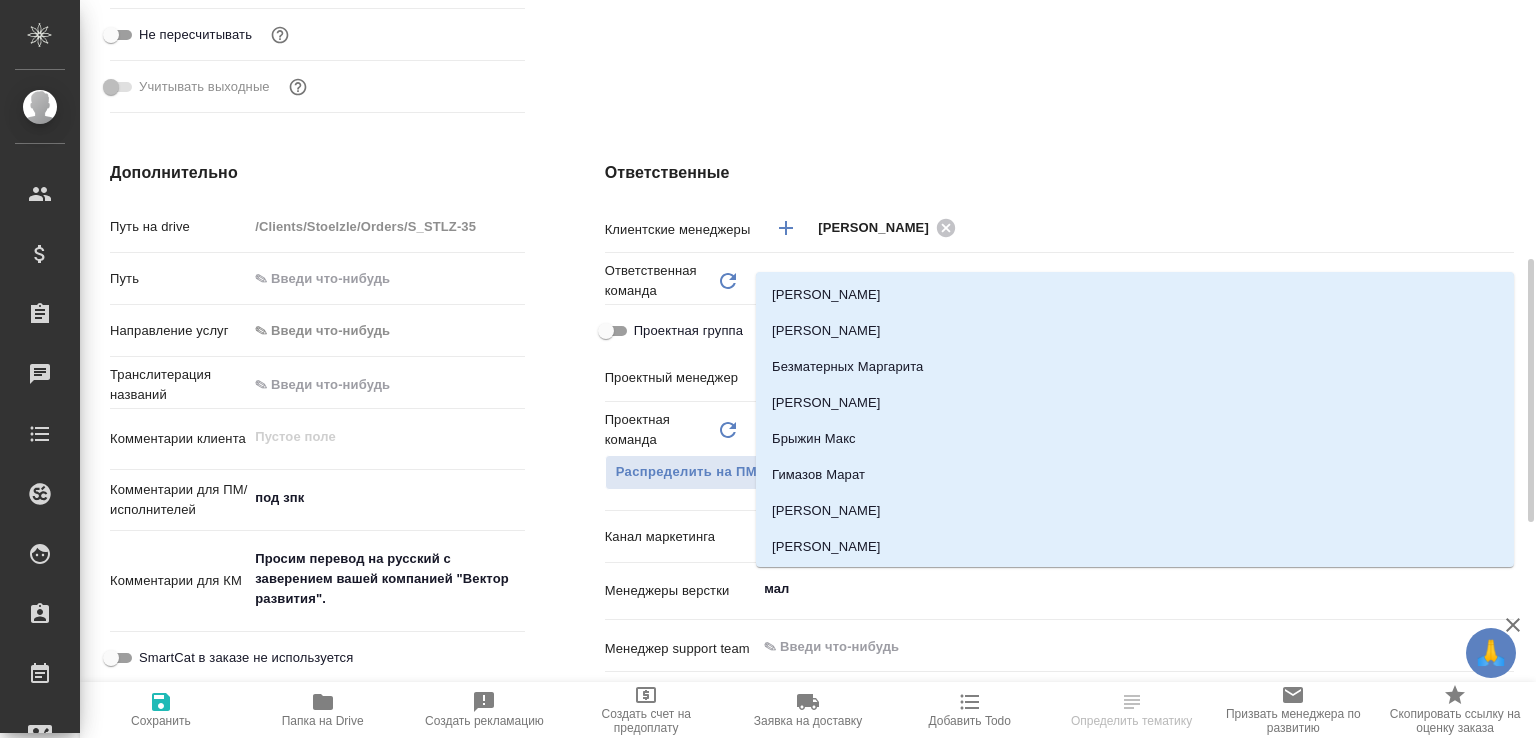 type on "мало" 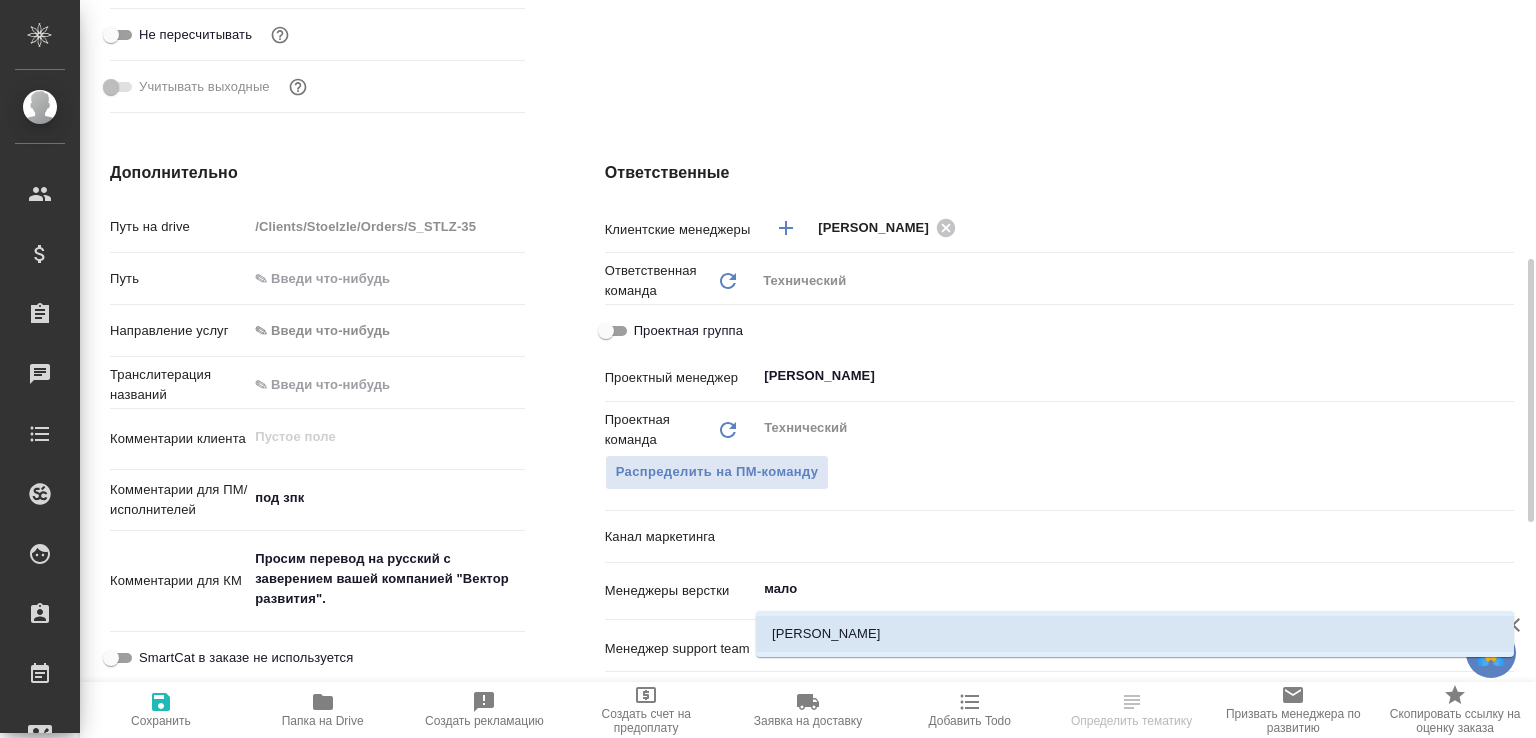 click on "[PERSON_NAME]" at bounding box center (1135, 634) 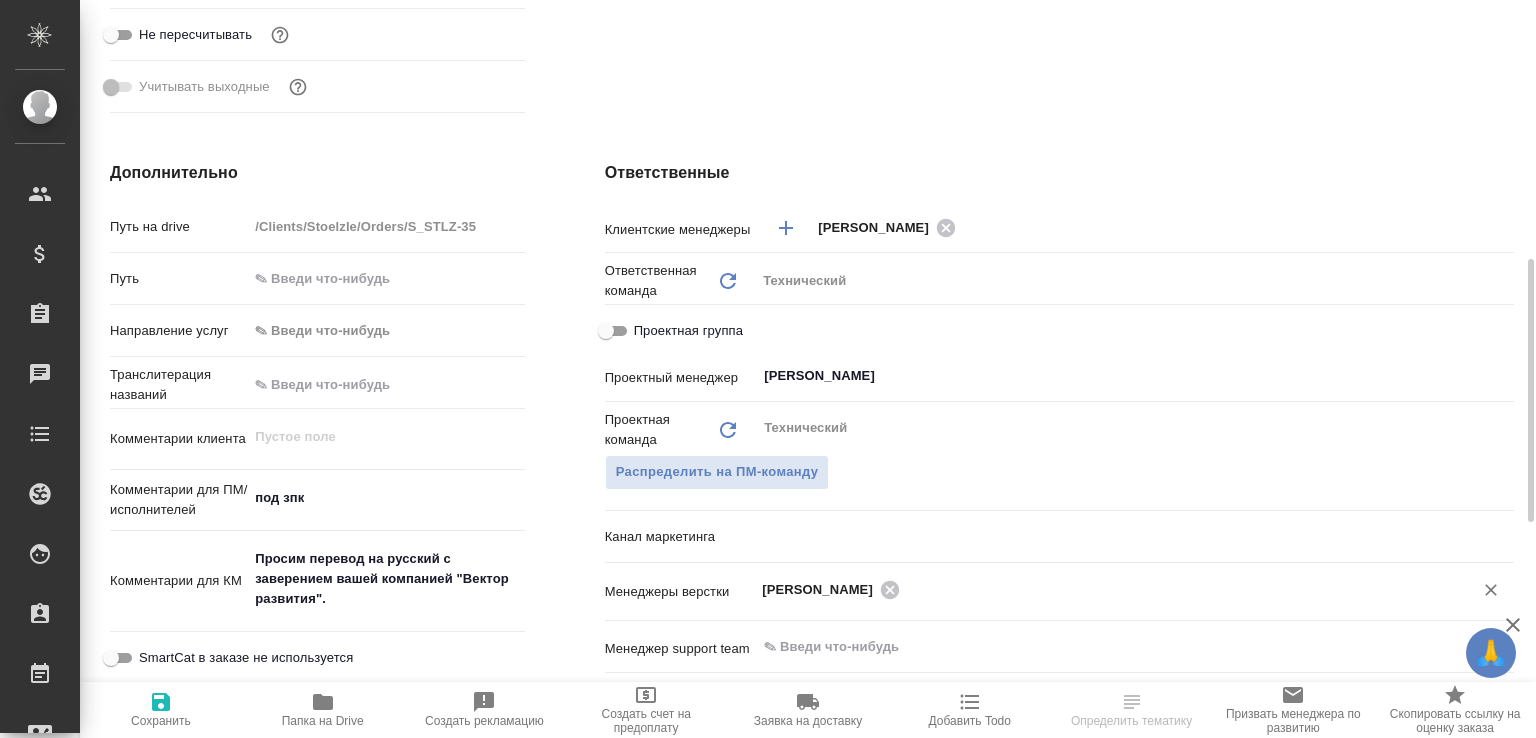 click on "Сохранить" at bounding box center [161, 721] 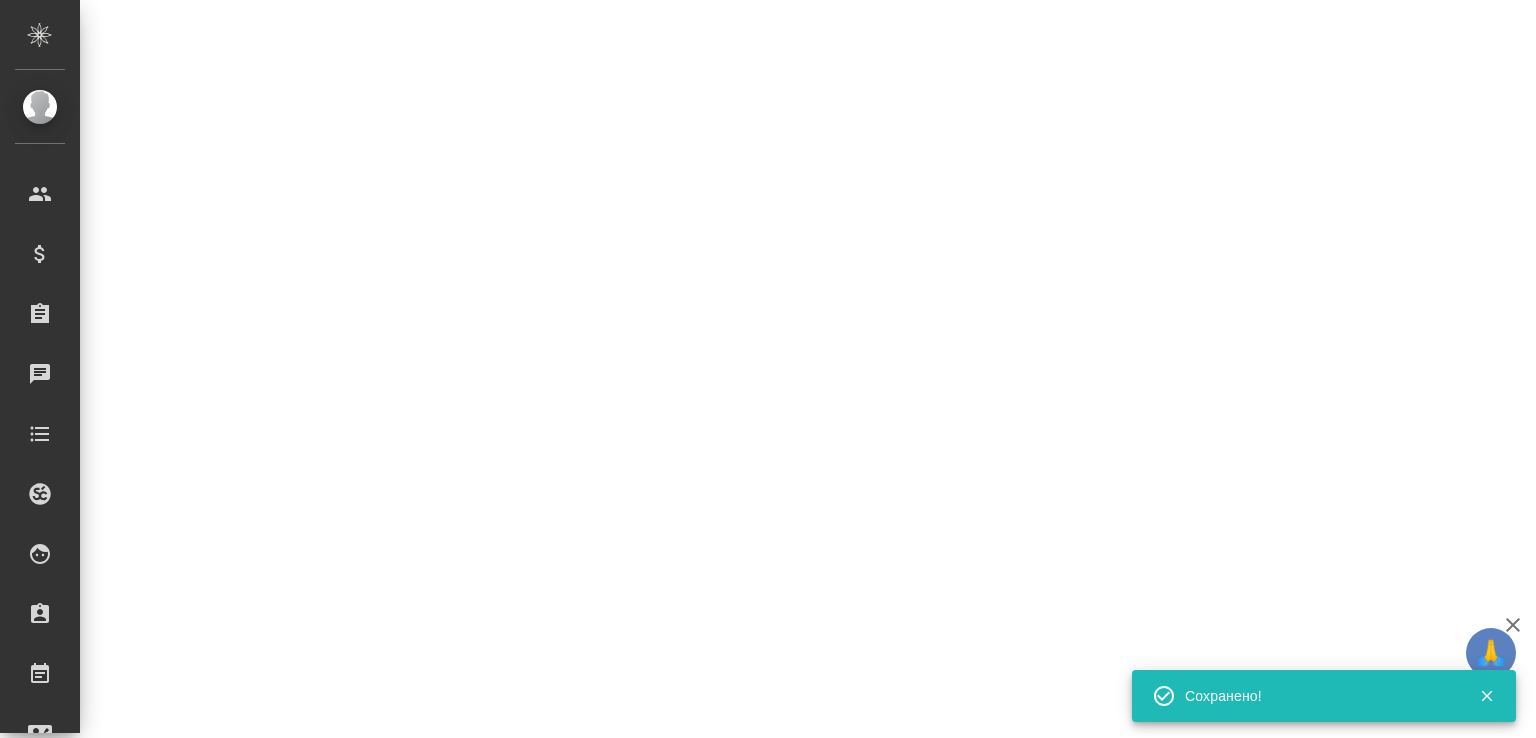 select on "RU" 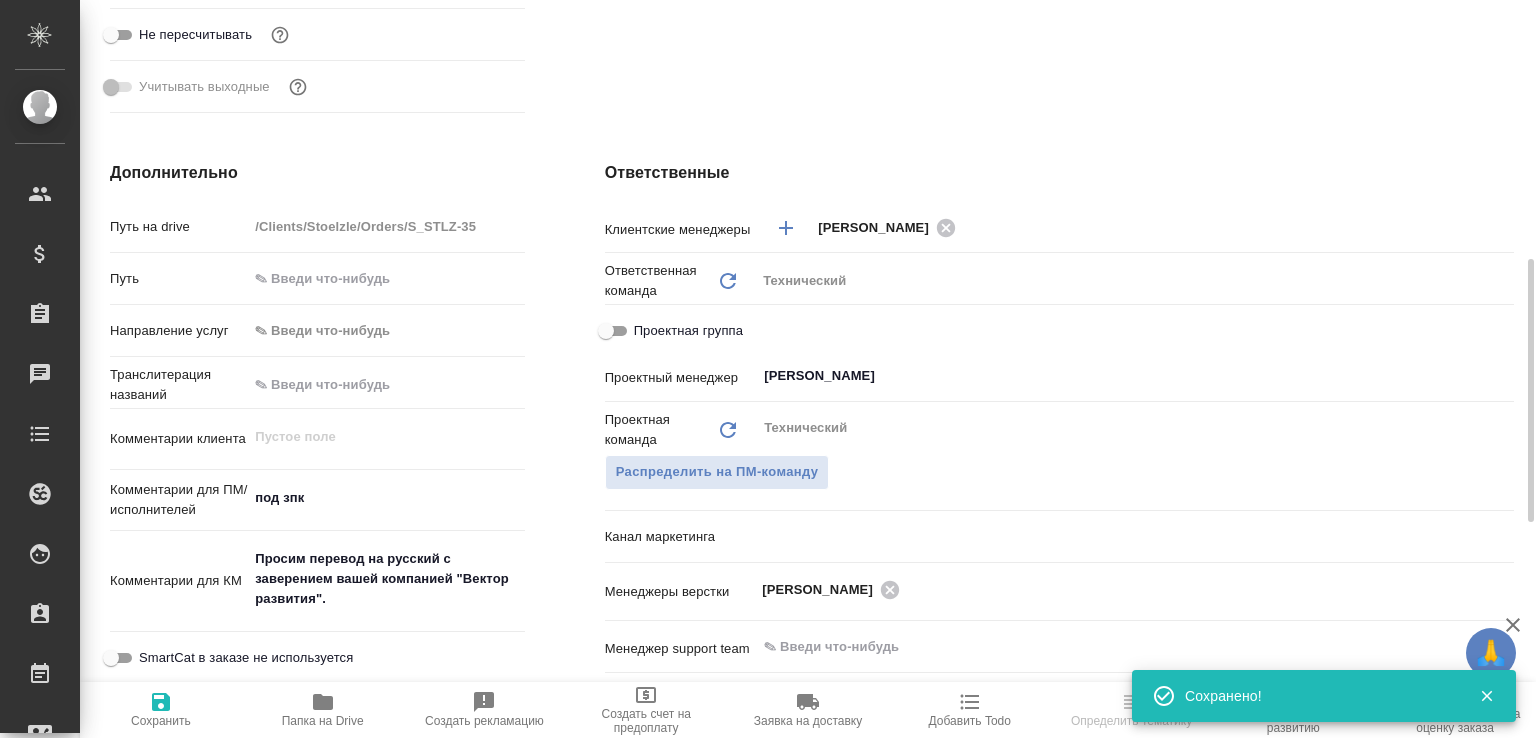 type on "x" 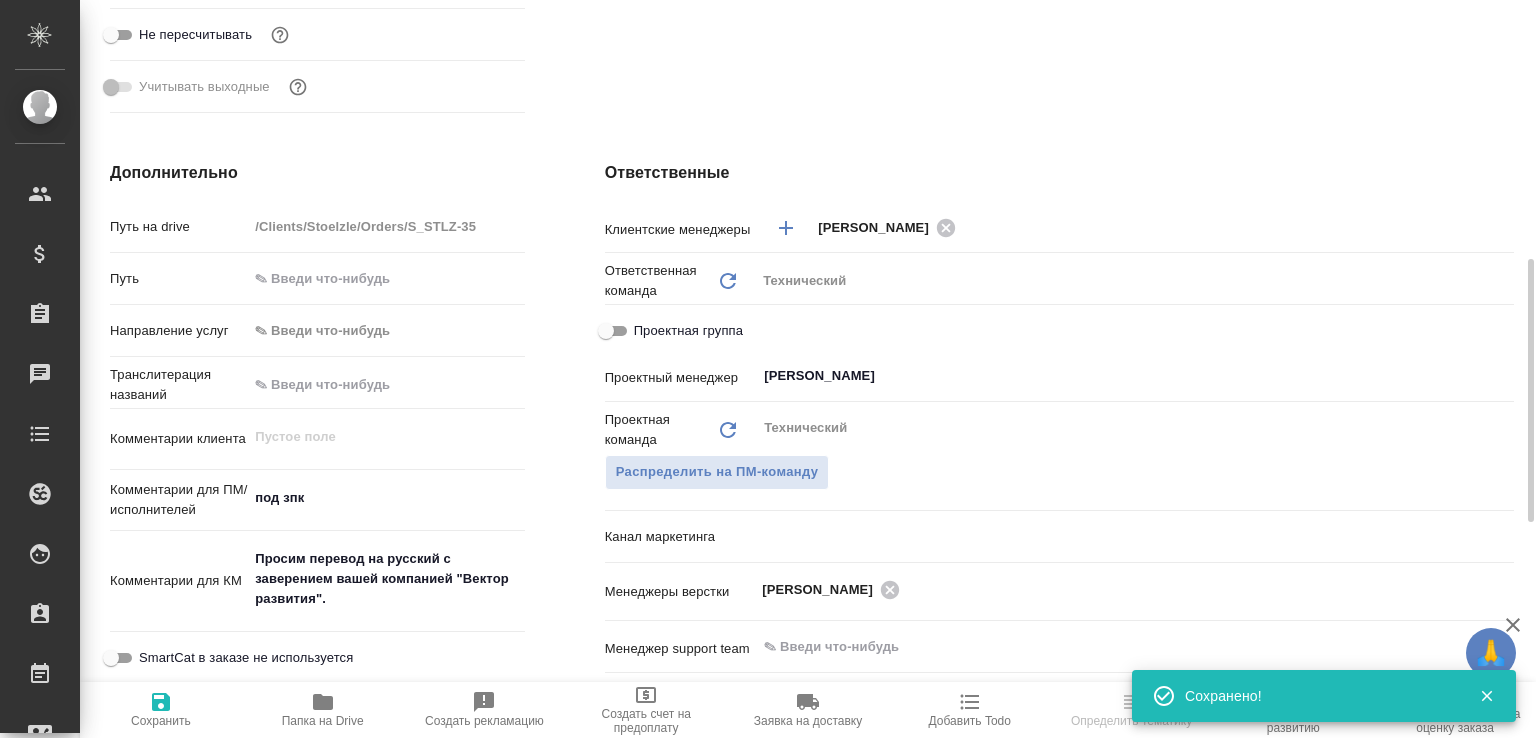 type on "x" 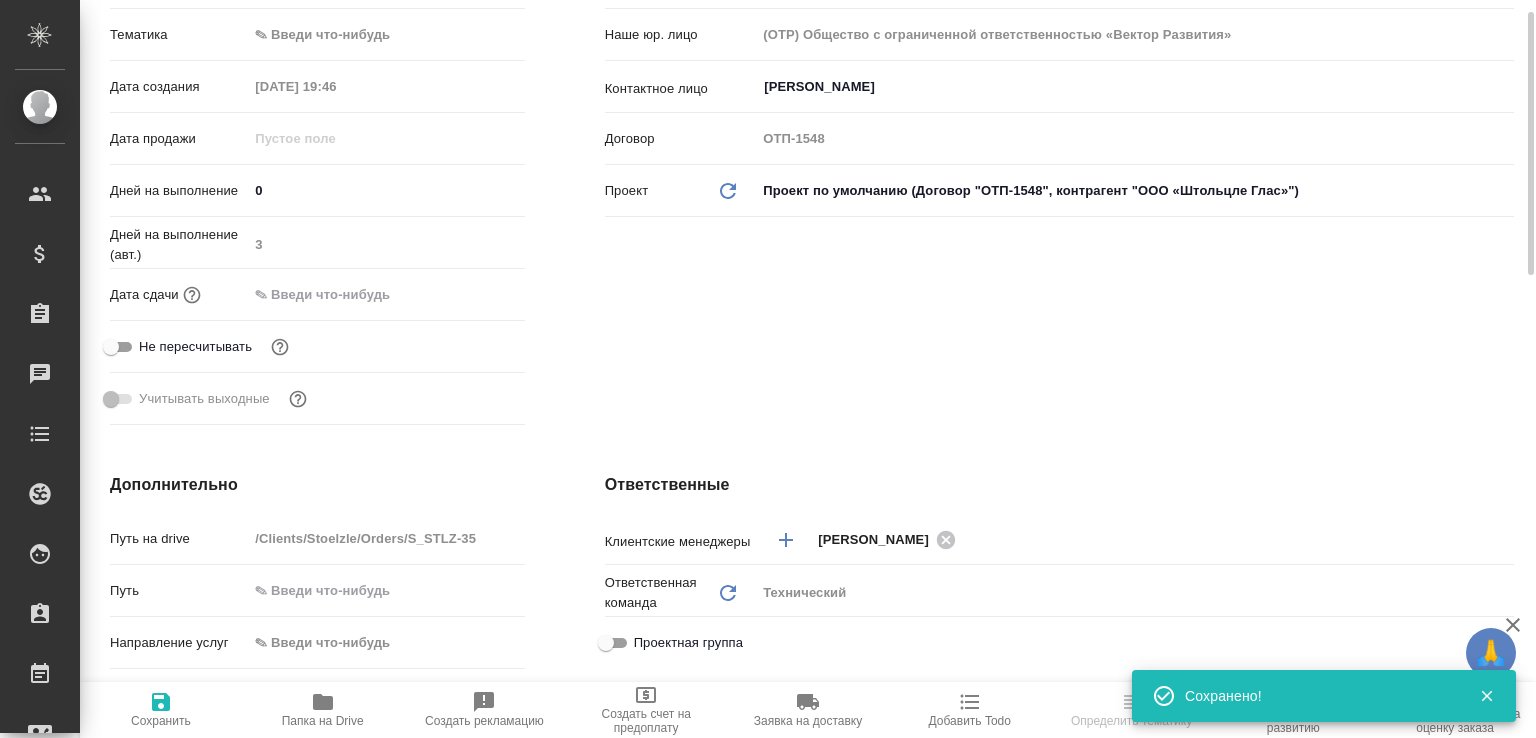 scroll, scrollTop: 0, scrollLeft: 0, axis: both 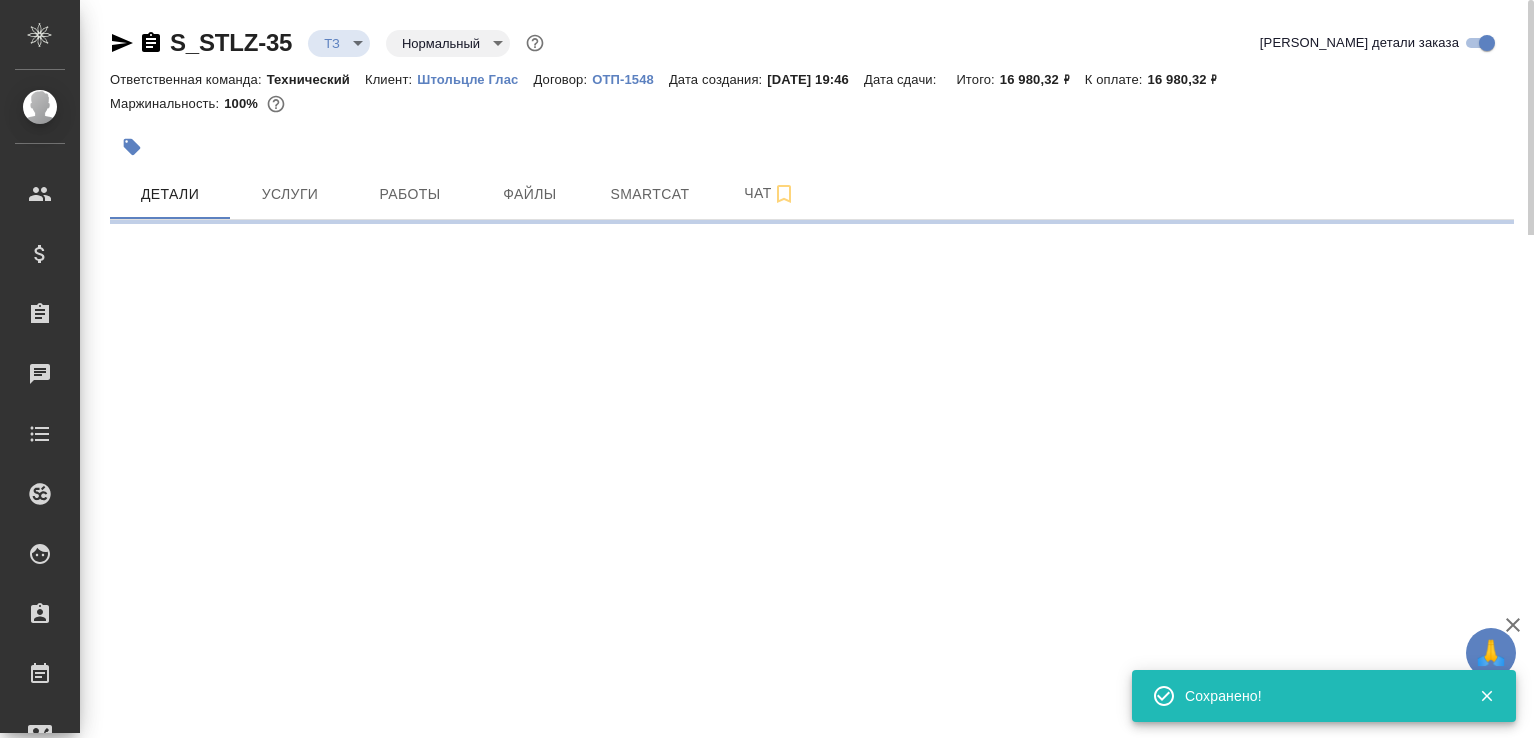 select on "RU" 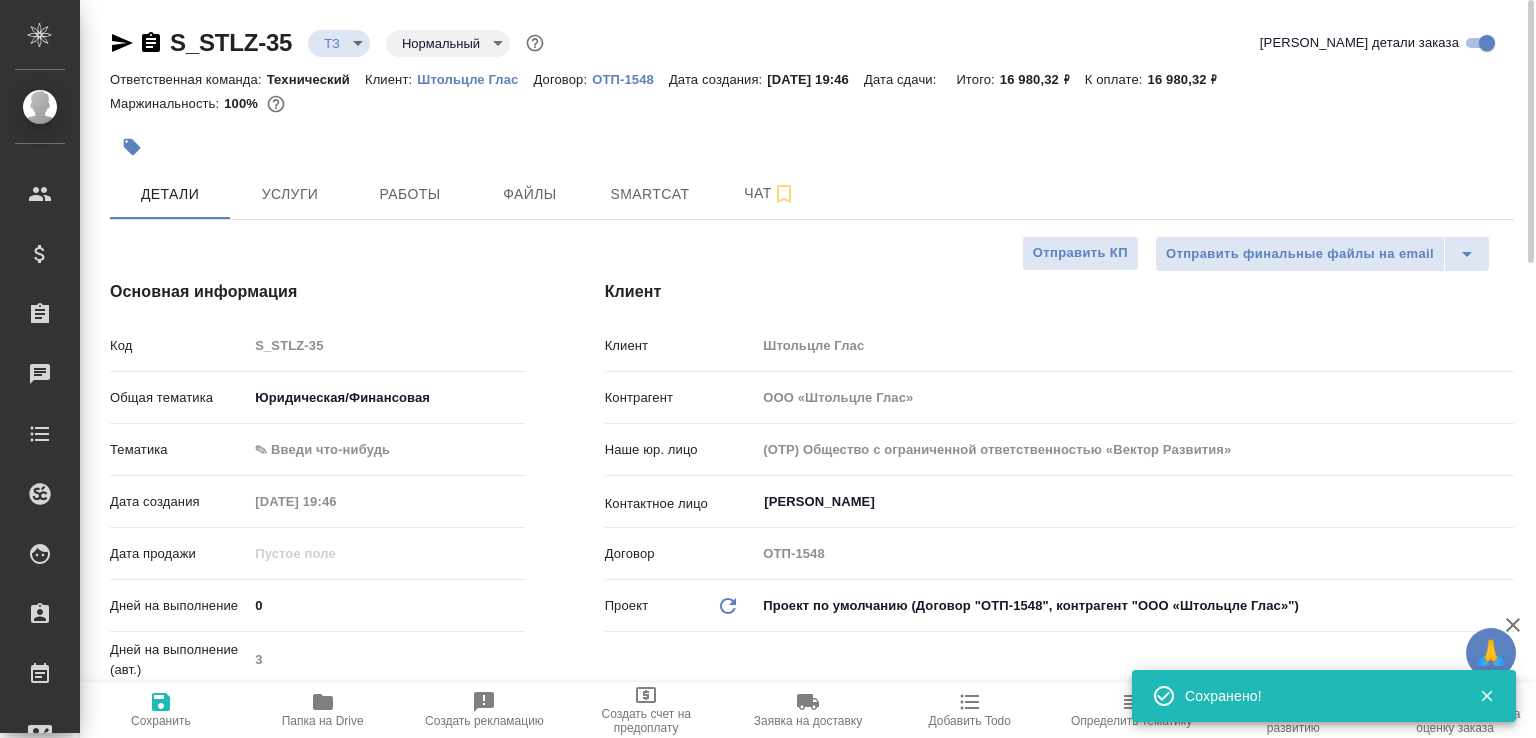 type on "x" 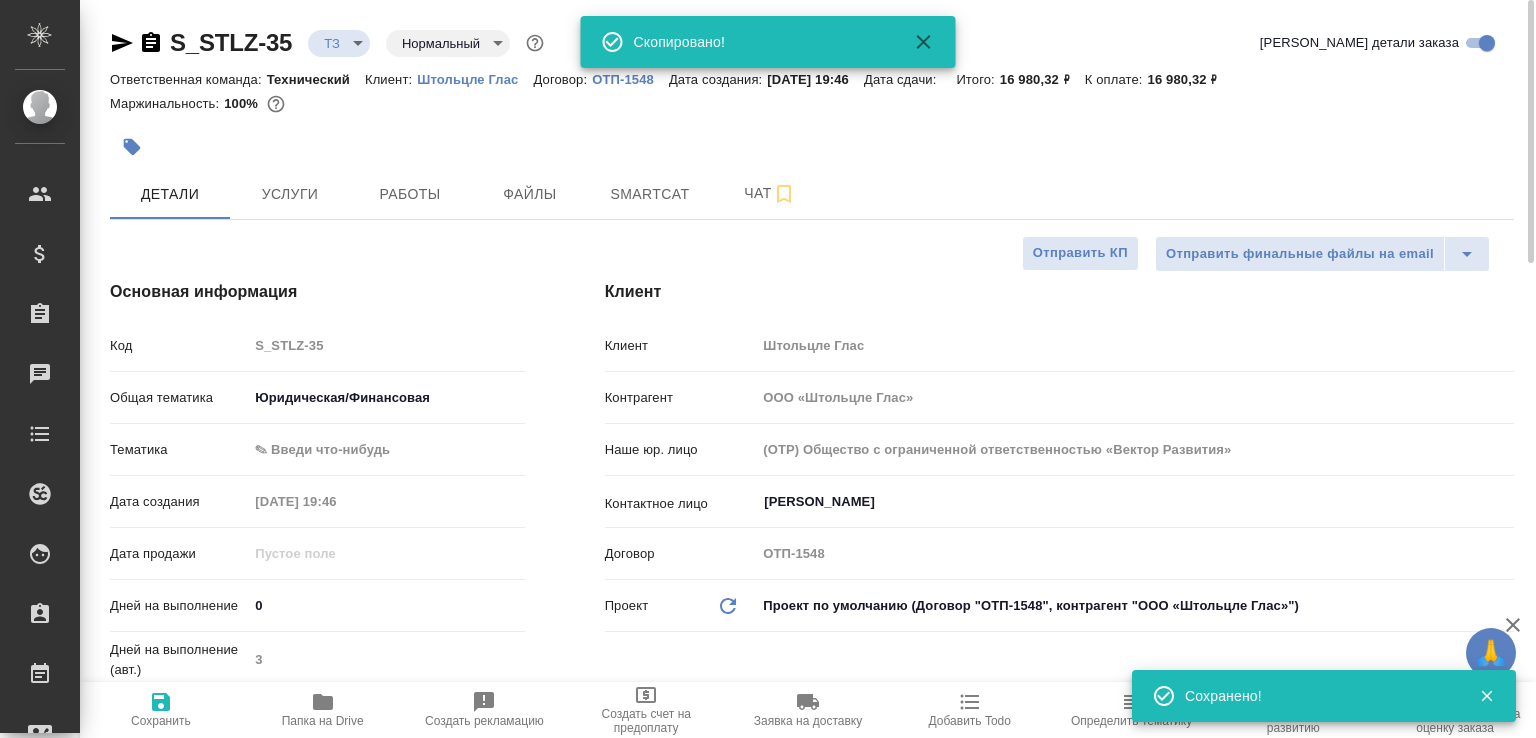 type on "x" 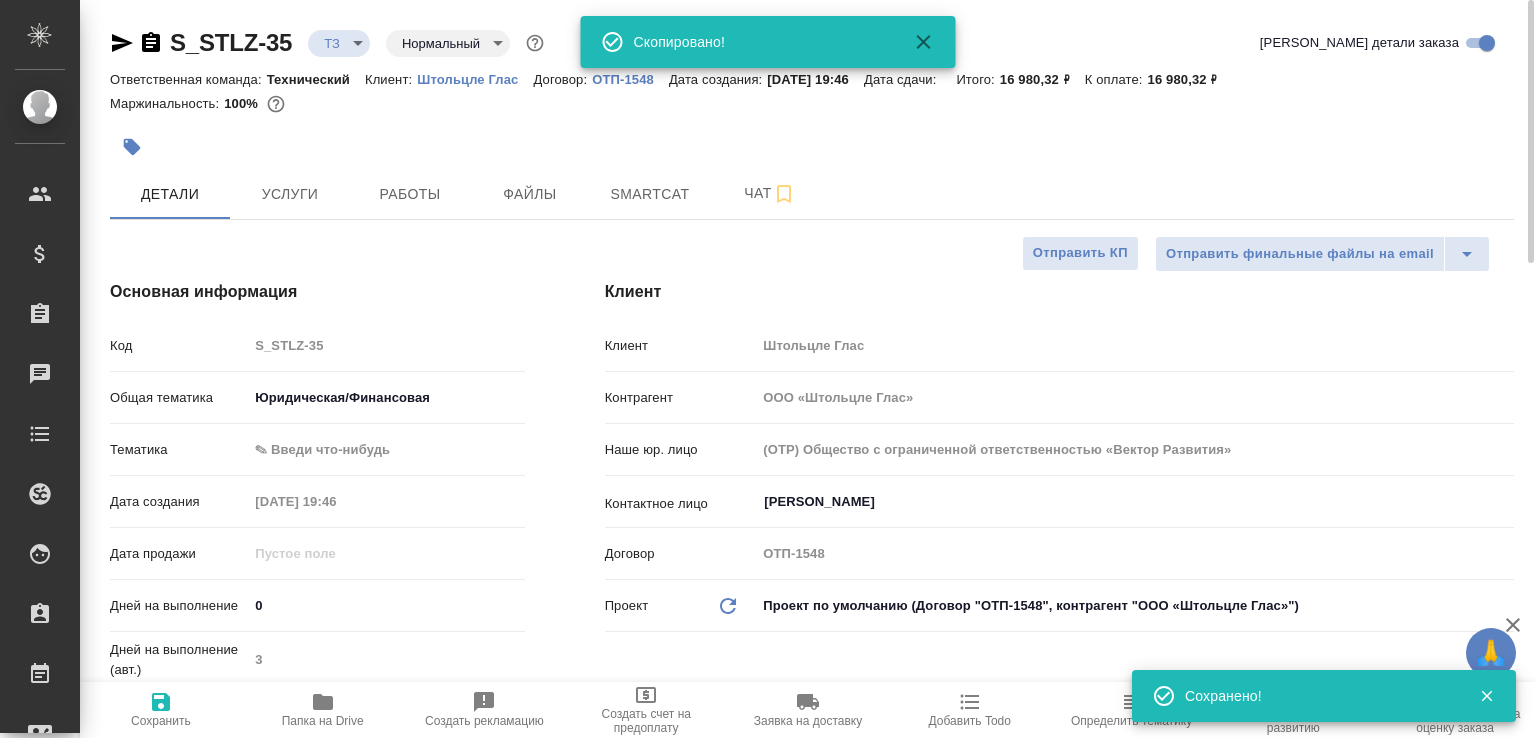 type on "x" 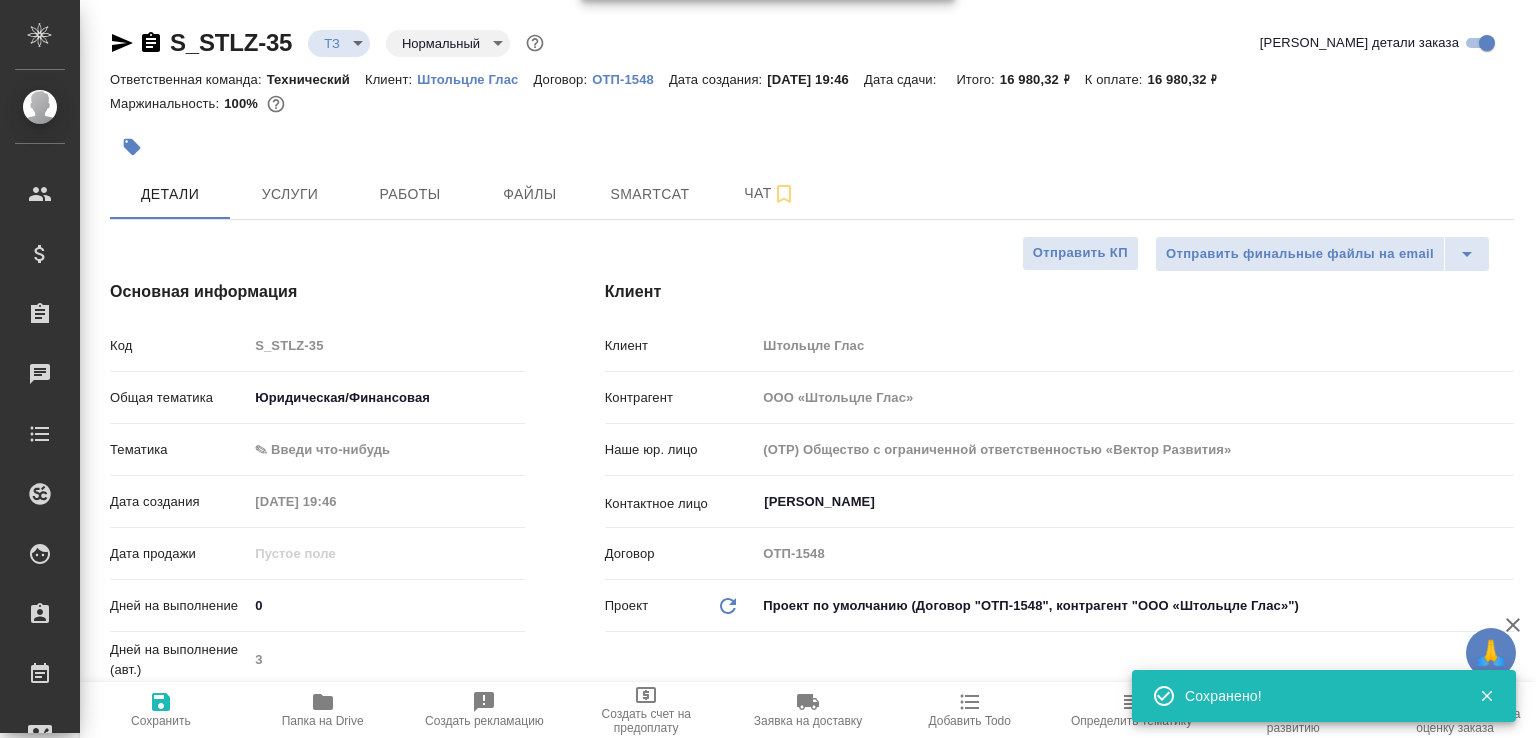 click on "Папка на Drive" at bounding box center (323, 709) 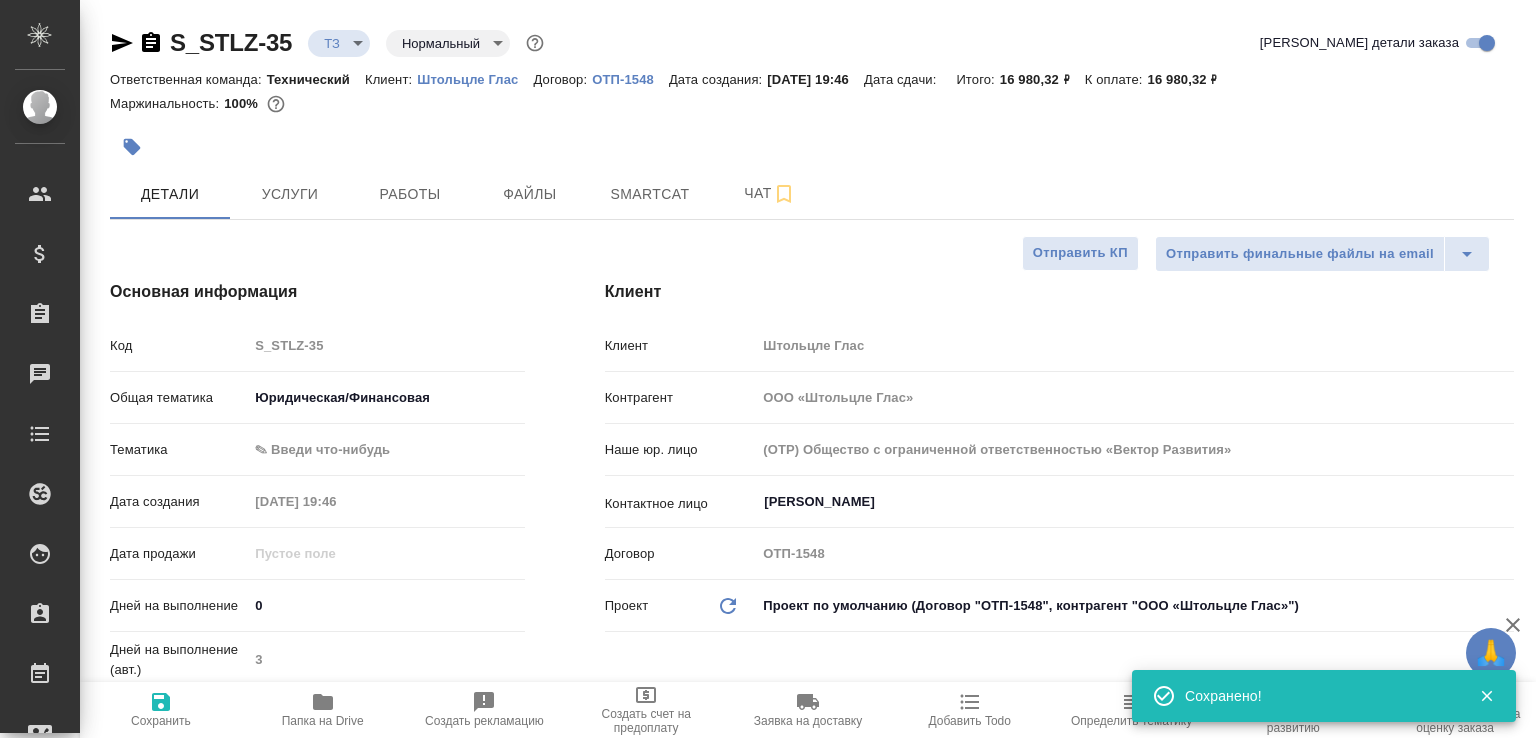 type on "x" 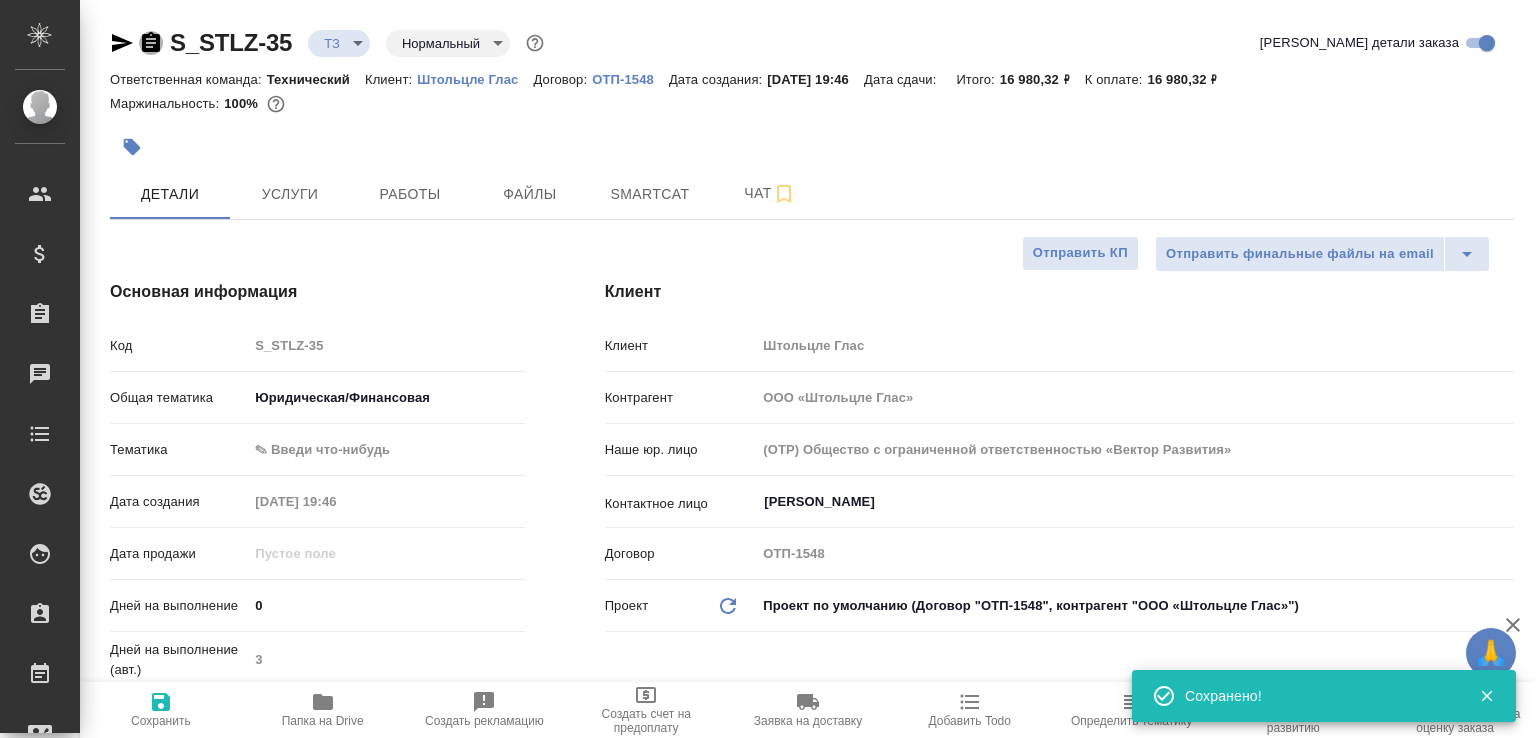 click 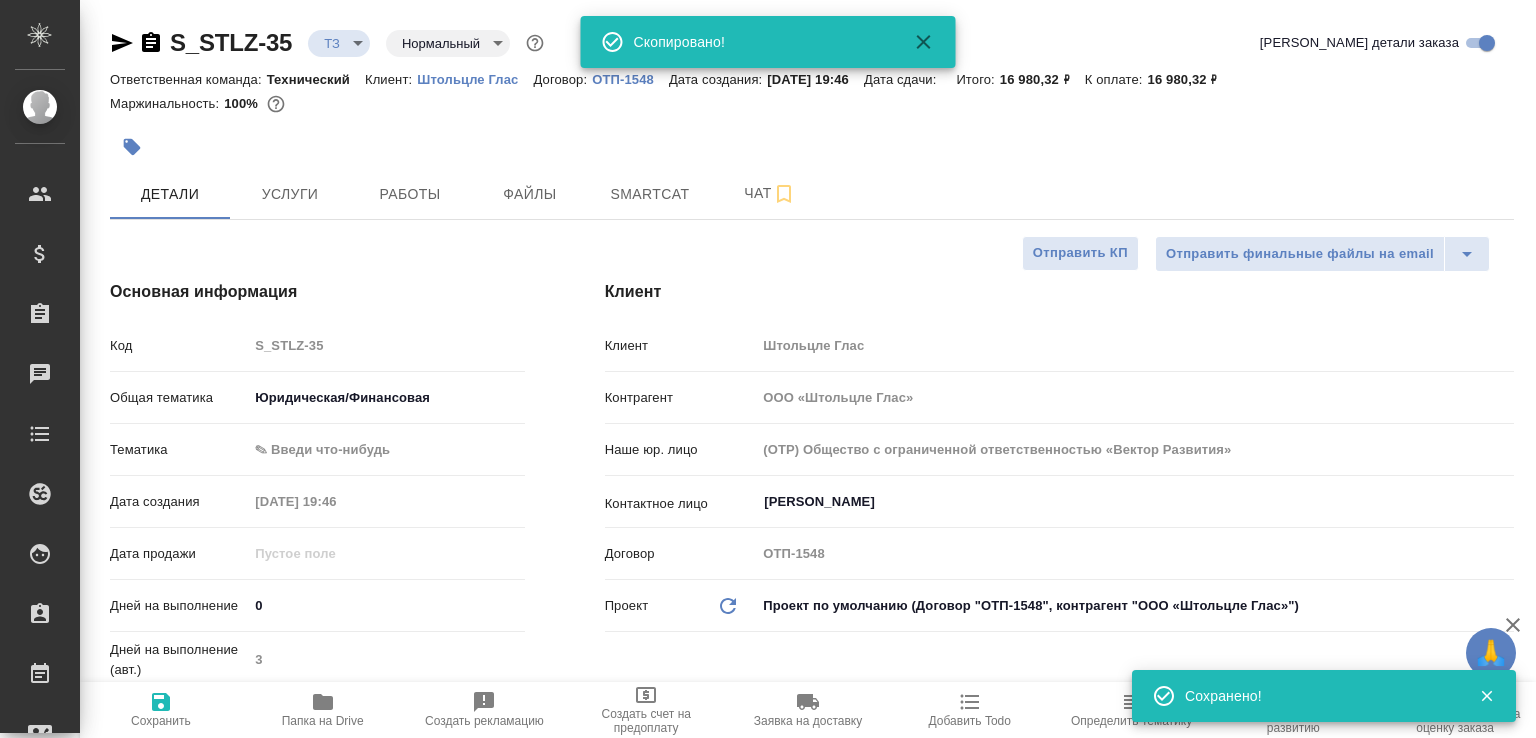 click on "🙏 .cls-1
fill:#fff;
AWATERA Малофеева Екатерина e.malofeeva Клиенты Спецификации Заказы 0 Чаты Todo Проекты SC Исполнители Кандидаты Работы Входящие заявки Заявки на доставку Рекламации Проекты процессинга Конференции Выйти S_STLZ-35 ТЗ tz Нормальный normal Кратко детали заказа Ответственная команда: Технический Клиент: Штольцле Глас Договор: ОТП-1548 Дата создания: 10.07.2025, 19:46 Дата сдачи: Итого: 16 980,32 ₽ К оплате: 16 980,32 ₽ Маржинальность: 100% Детали Услуги Работы Файлы Smartcat Чат Отправить финальные файлы на email Отправить КП Основная информация Код S_STLZ-35 Общая тематика" at bounding box center (768, 369) 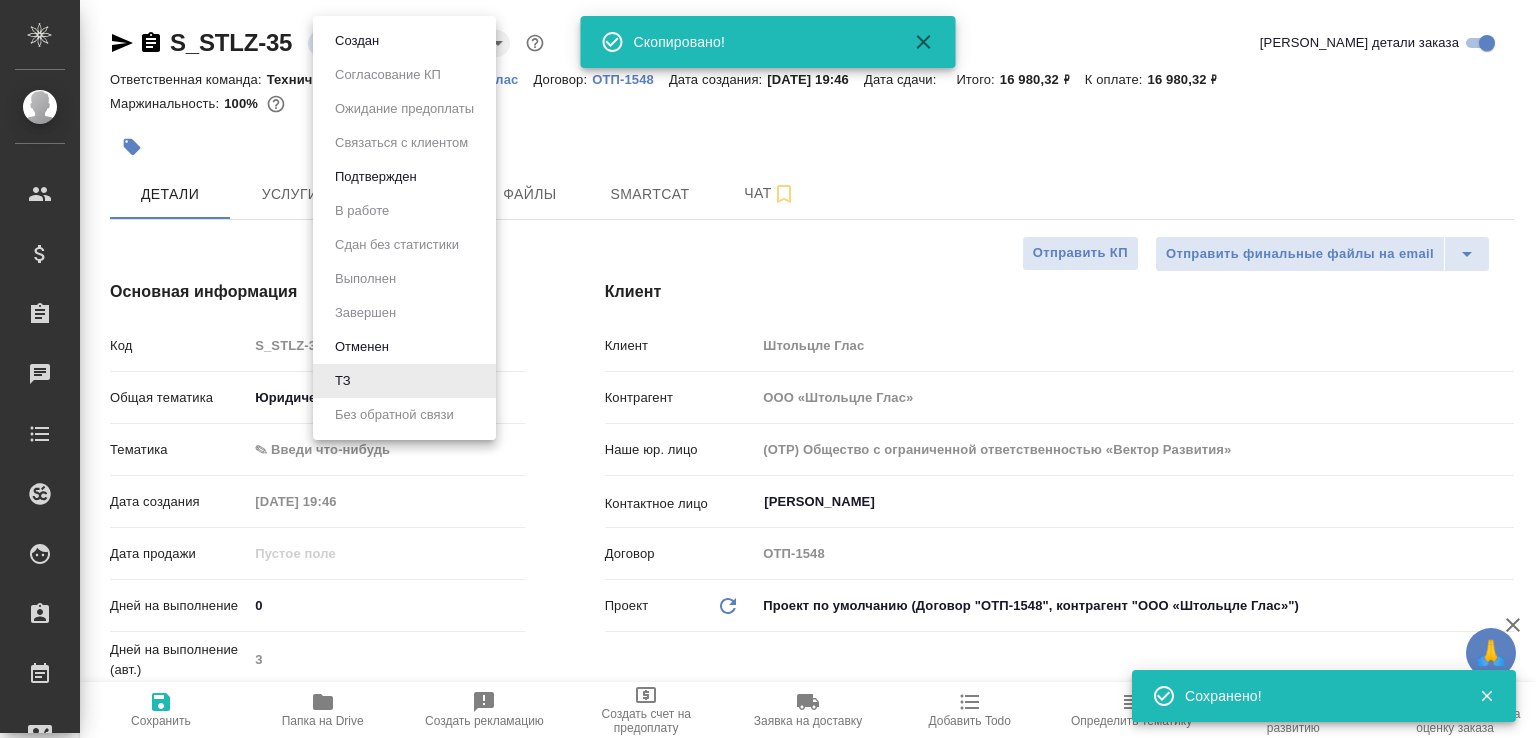 click on "Создан" at bounding box center (404, 41) 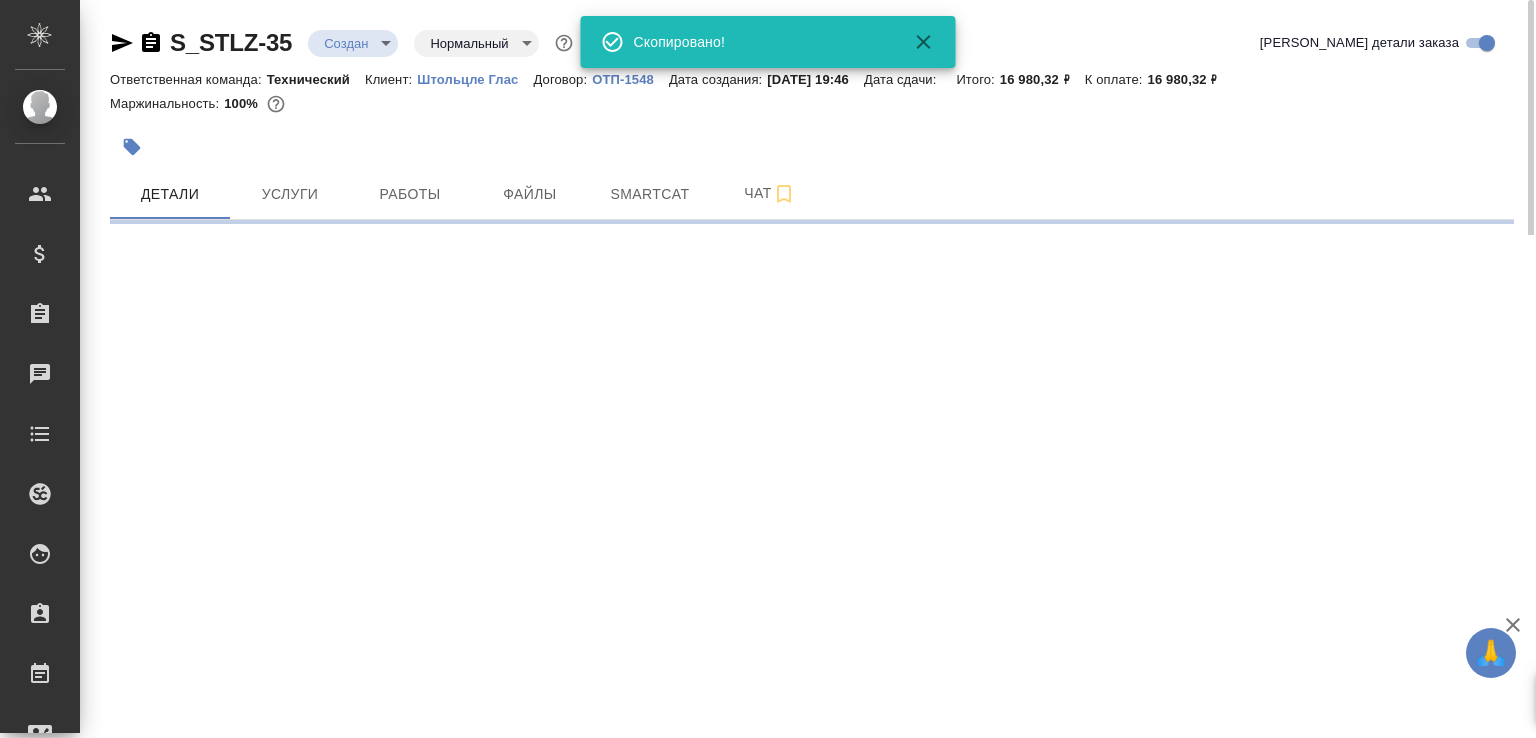 select on "RU" 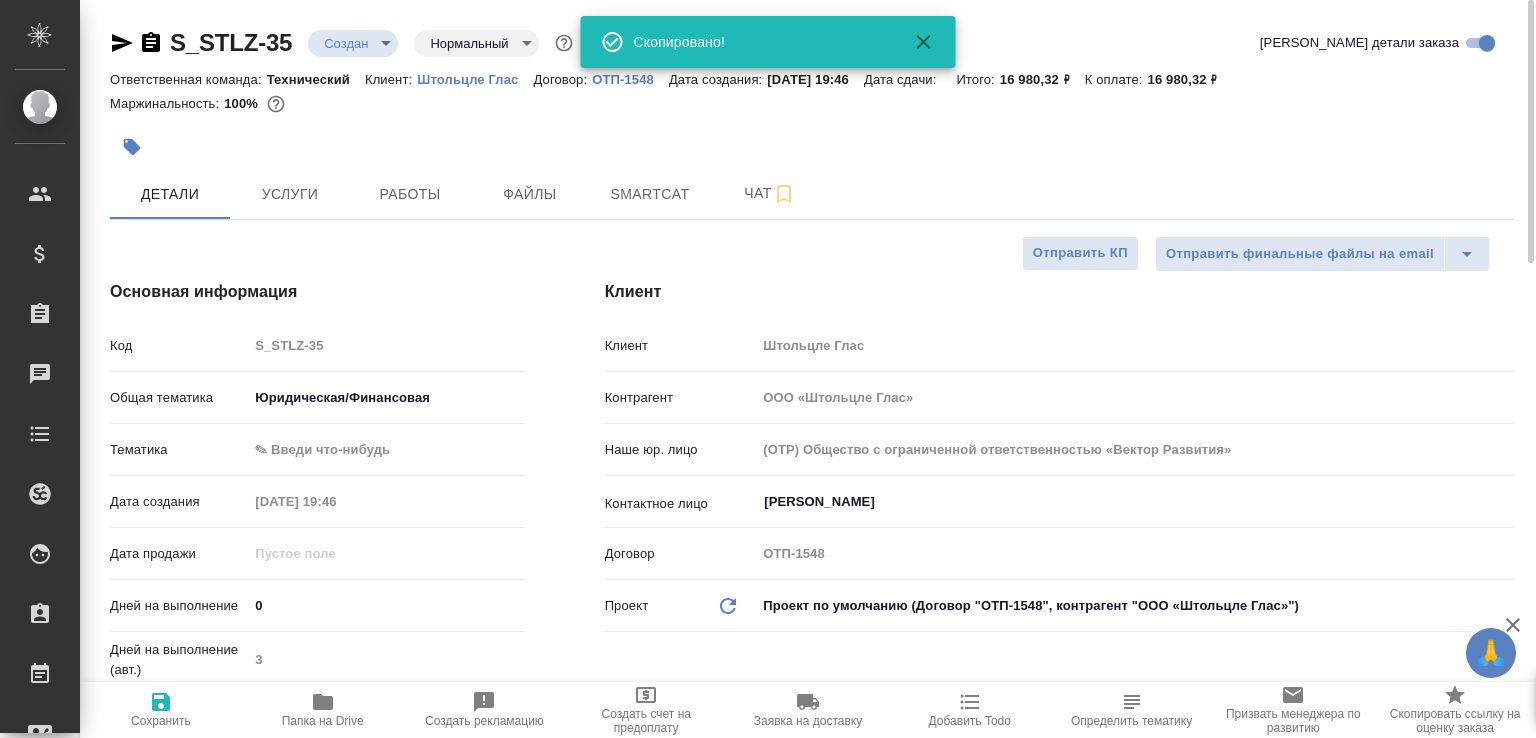 type on "x" 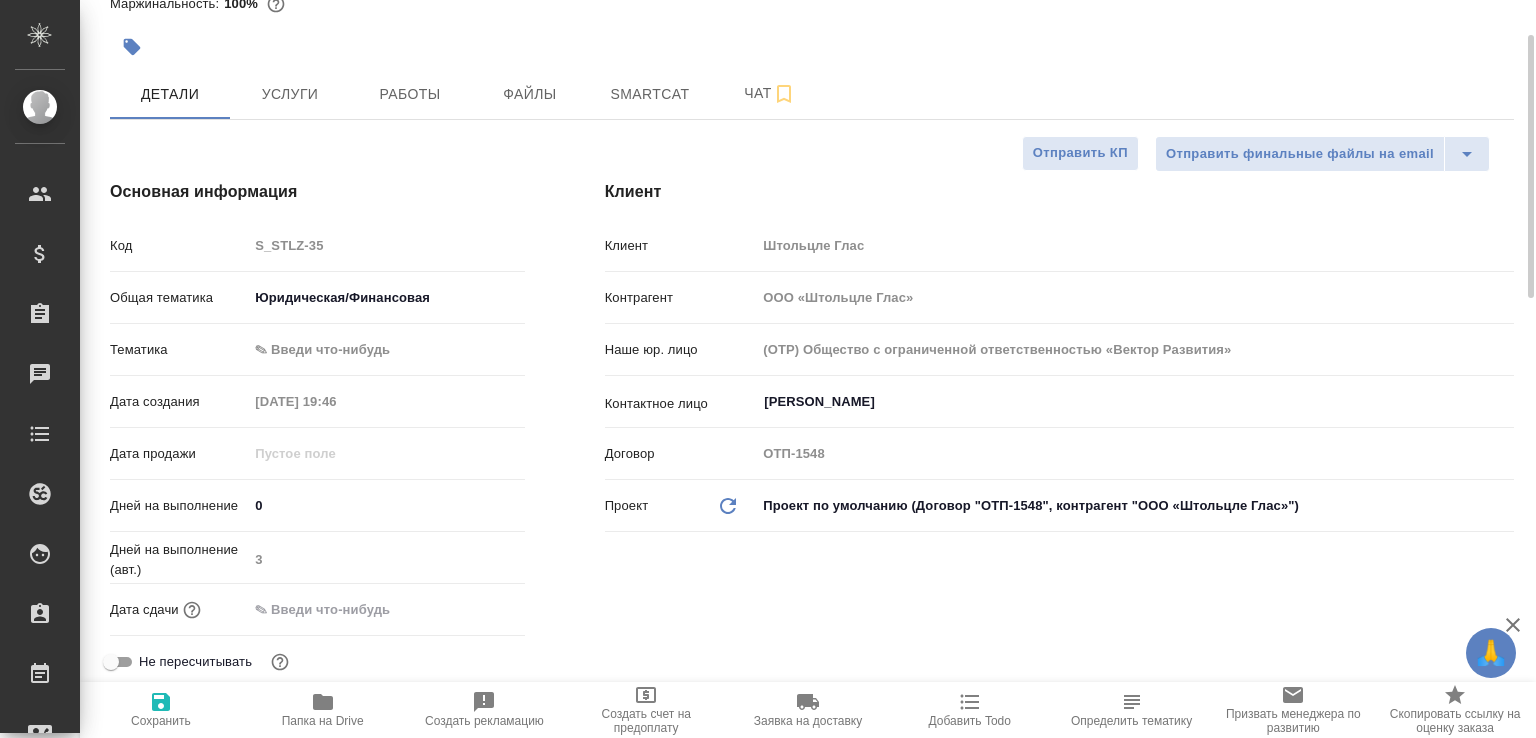 scroll, scrollTop: 0, scrollLeft: 0, axis: both 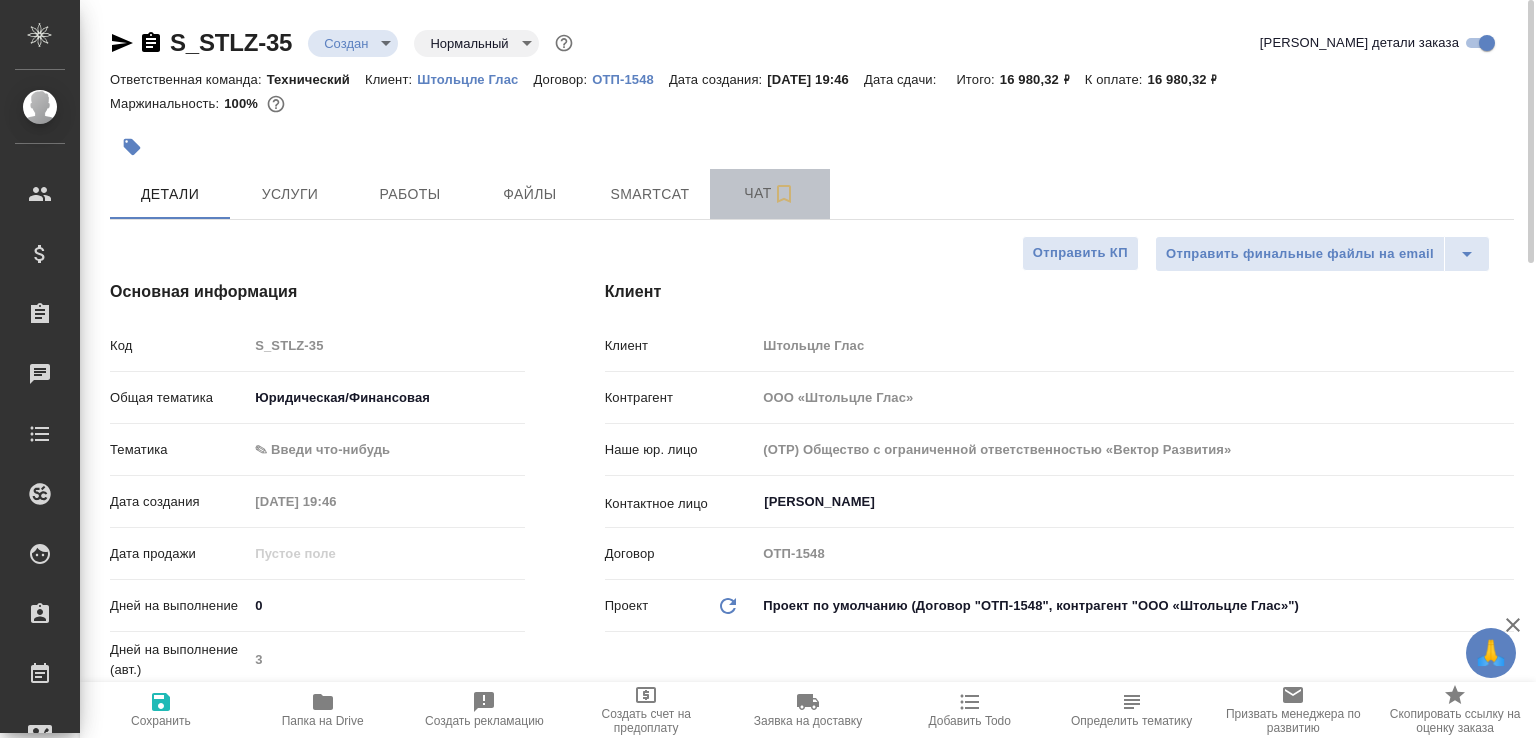 click on "Чат" at bounding box center [770, 193] 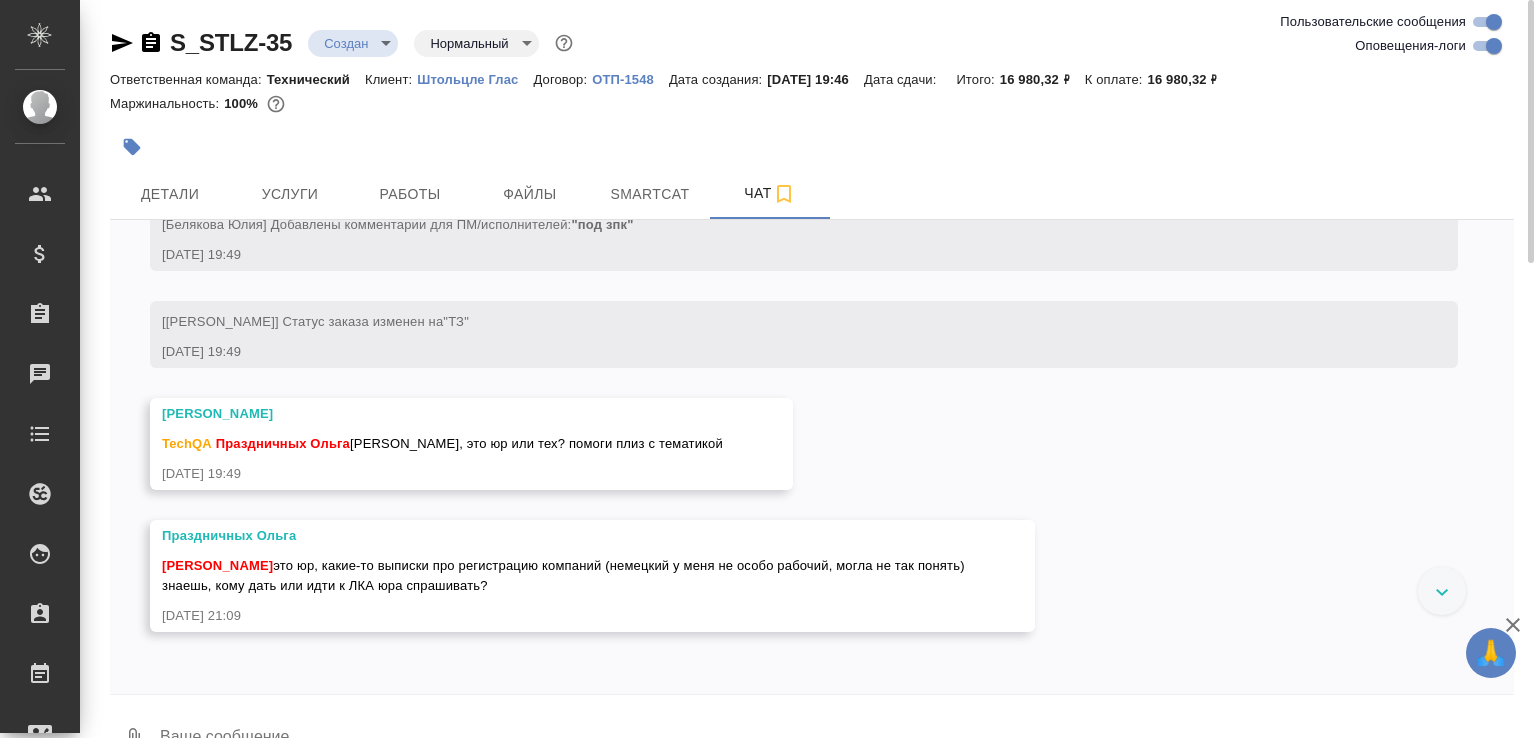 scroll, scrollTop: 0, scrollLeft: 0, axis: both 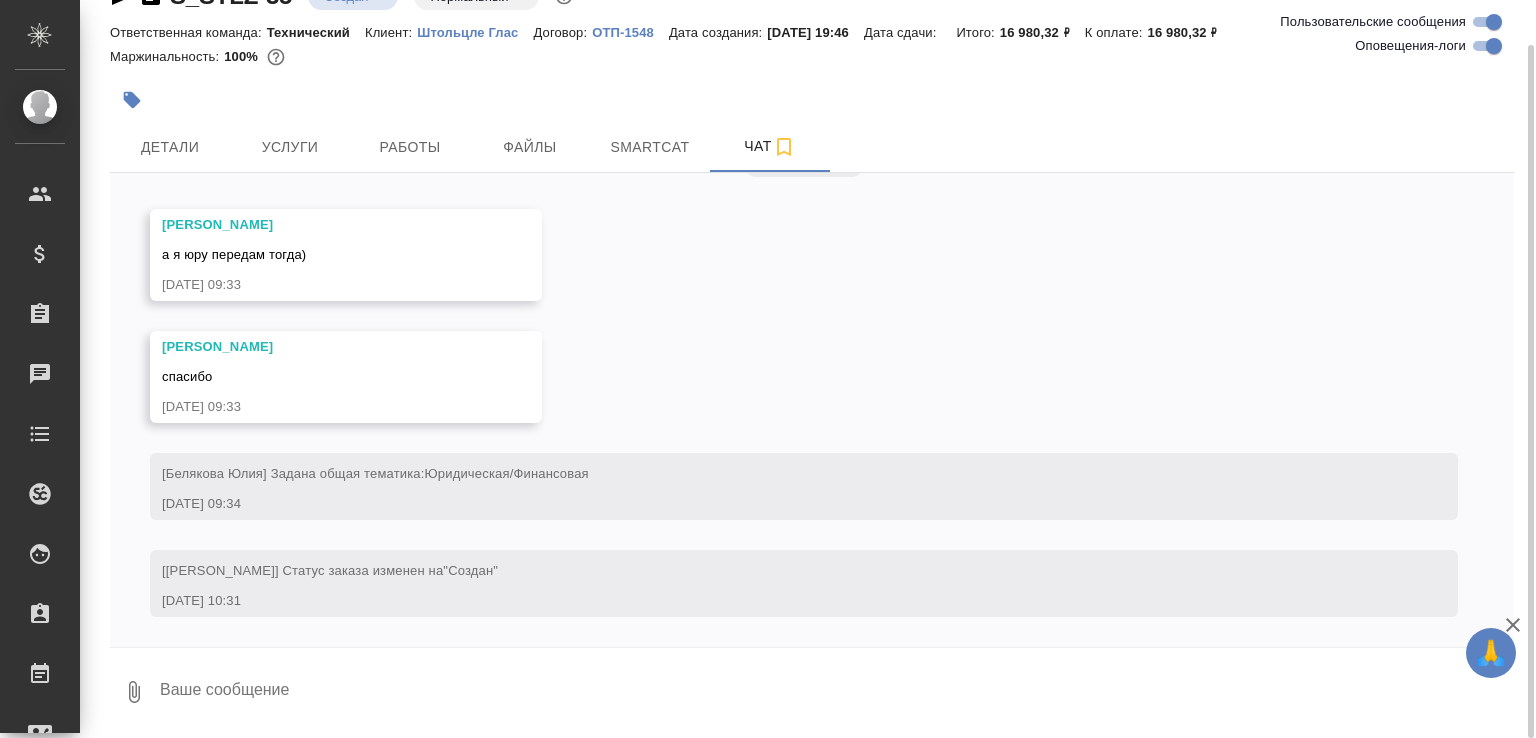 click on "0" at bounding box center (134, 692) 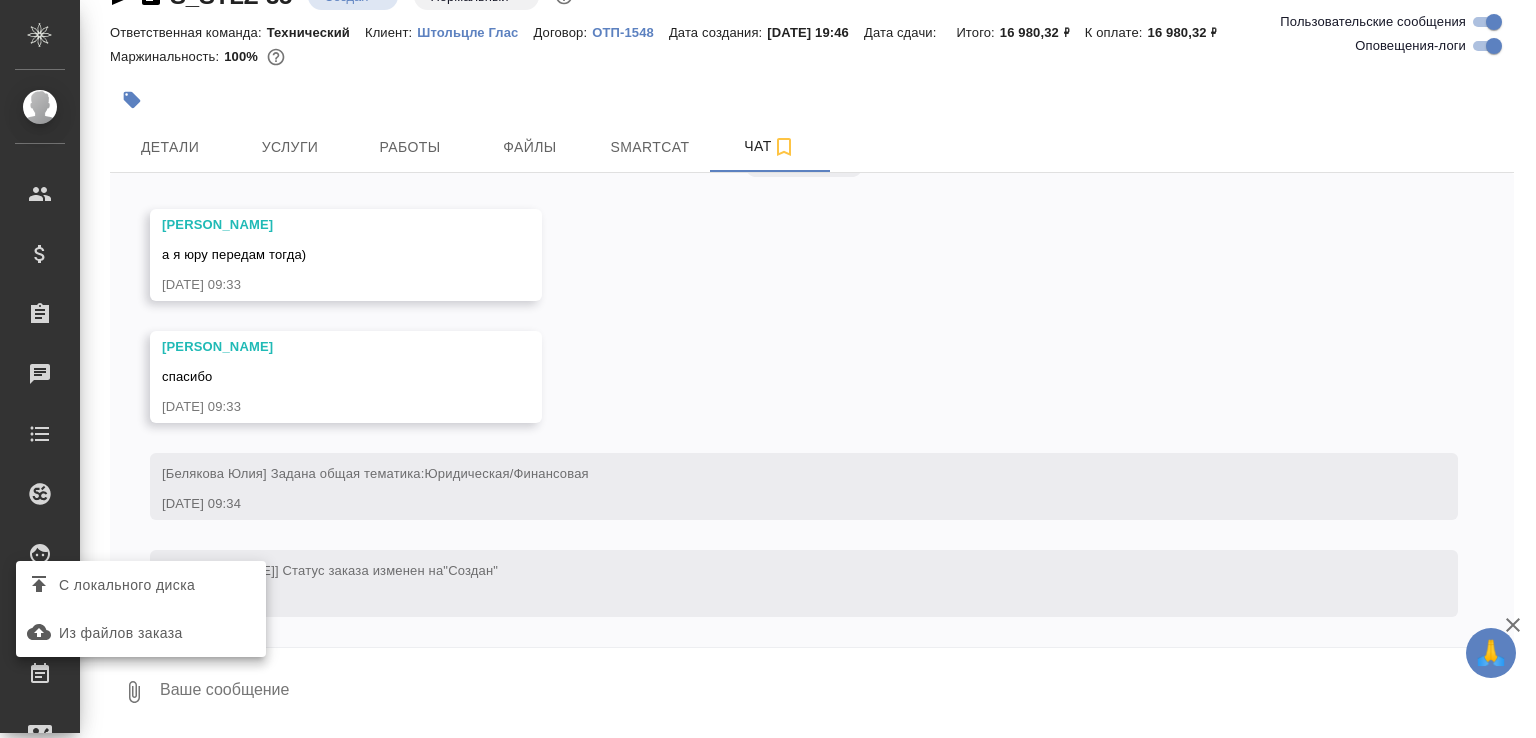 click on "С локального диска" at bounding box center [127, 585] 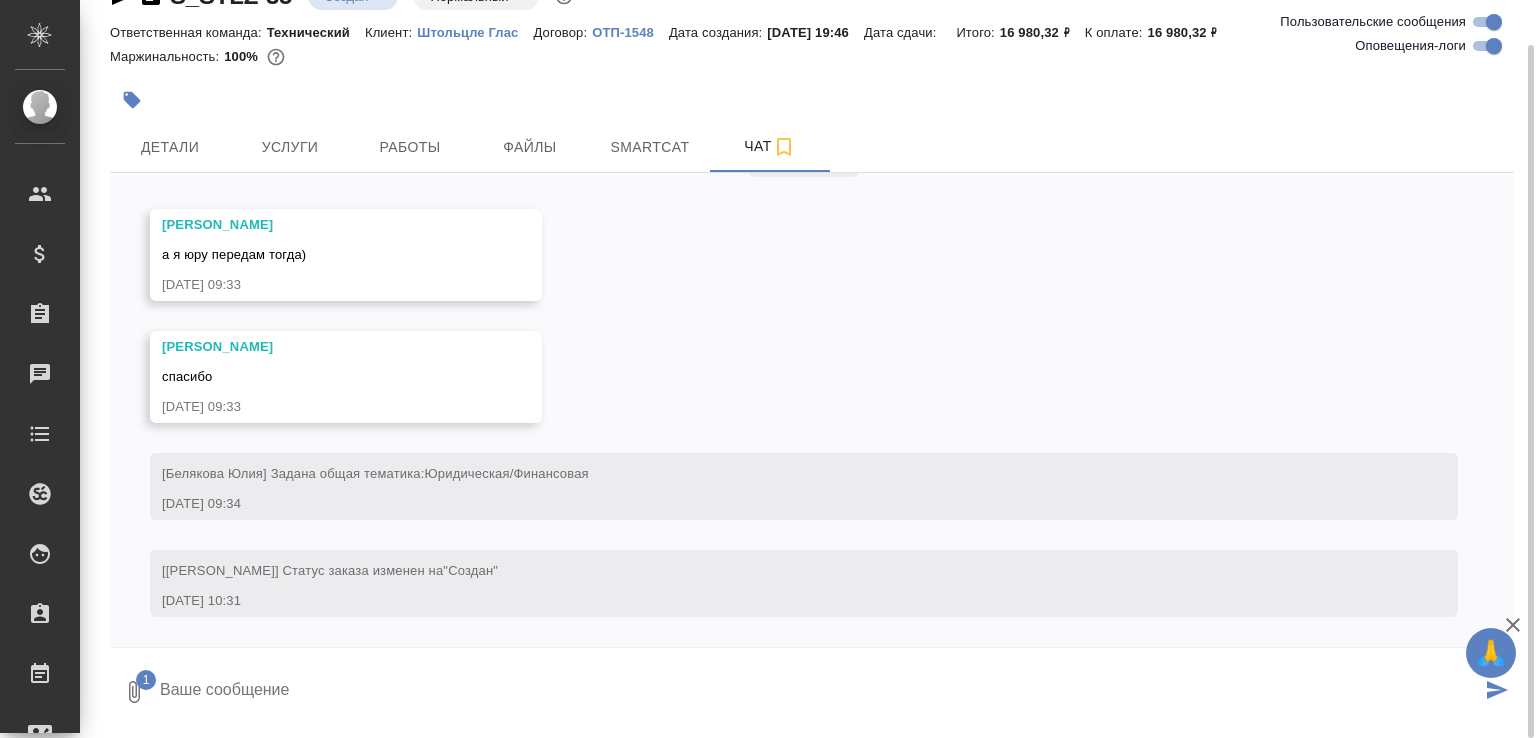 click on "10.07, четверг [Белякова Юлия] Клиент оставил комментарий:   "Предлагаем стандарт и проф, слова с повторами
Указываем цену с НДС и без." 10.07.25, 19:46 [Белякова Юлия] Добавлены комментарии для ПМ/исполнителей:    "под зпк" 10.07.25, 19:49 [Белякова Юлия] Статус заказа изменен на  "ТЗ" 10.07.25, 19:49 Белякова Юлия TechQA   Праздничных Ольга  Оля, это юр или тех? помоги плиз с тематикой 10.07.25, 19:49 Праздничных Ольга Белякова Юлия  это юр, какие-то выписки про регистрацию компаний (немецкий у меня не особо рабочий, могла не так понять)
знаешь, кому дать или идти к ЛКА юра спрашивать? 10.07.25, 21:09" at bounding box center [812, 410] 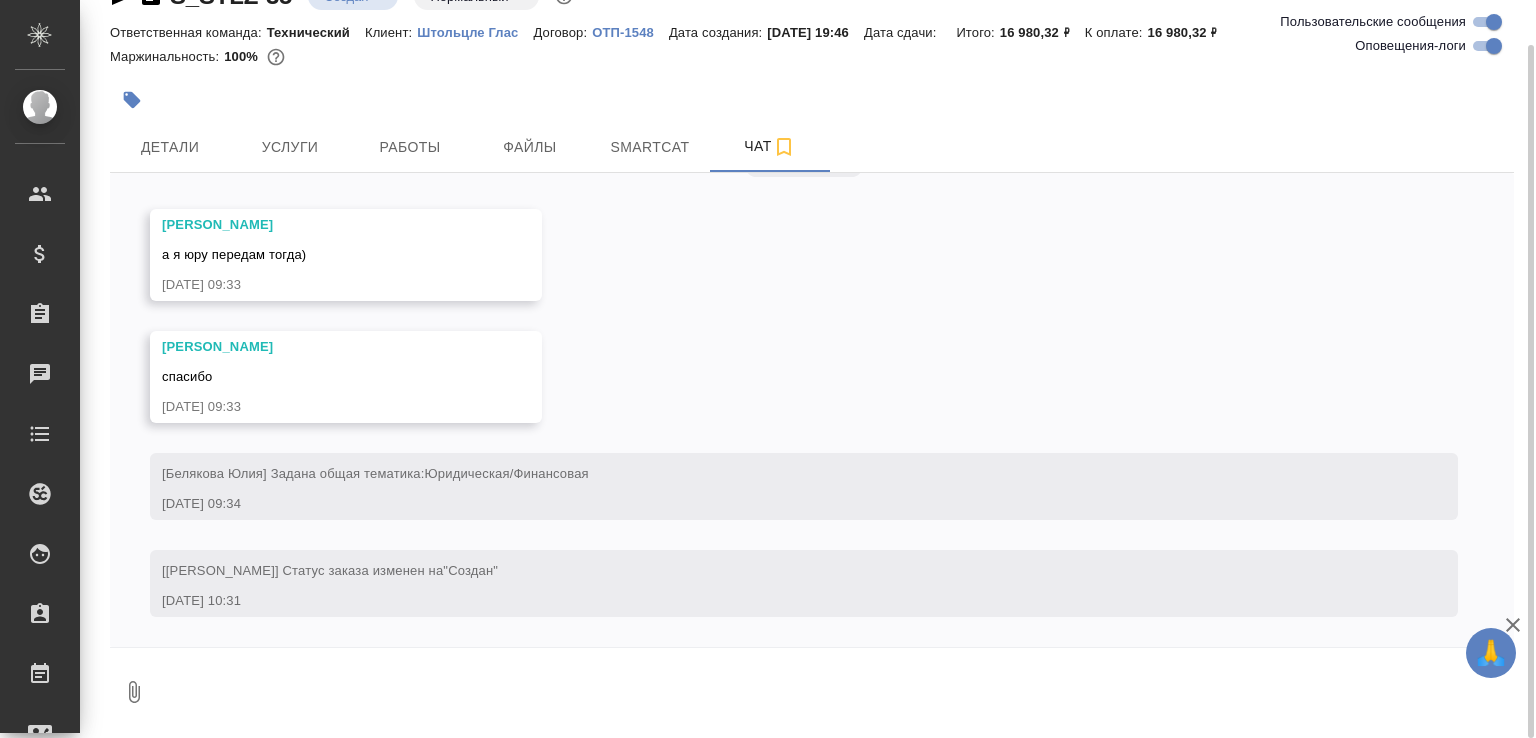 scroll, scrollTop: 890, scrollLeft: 0, axis: vertical 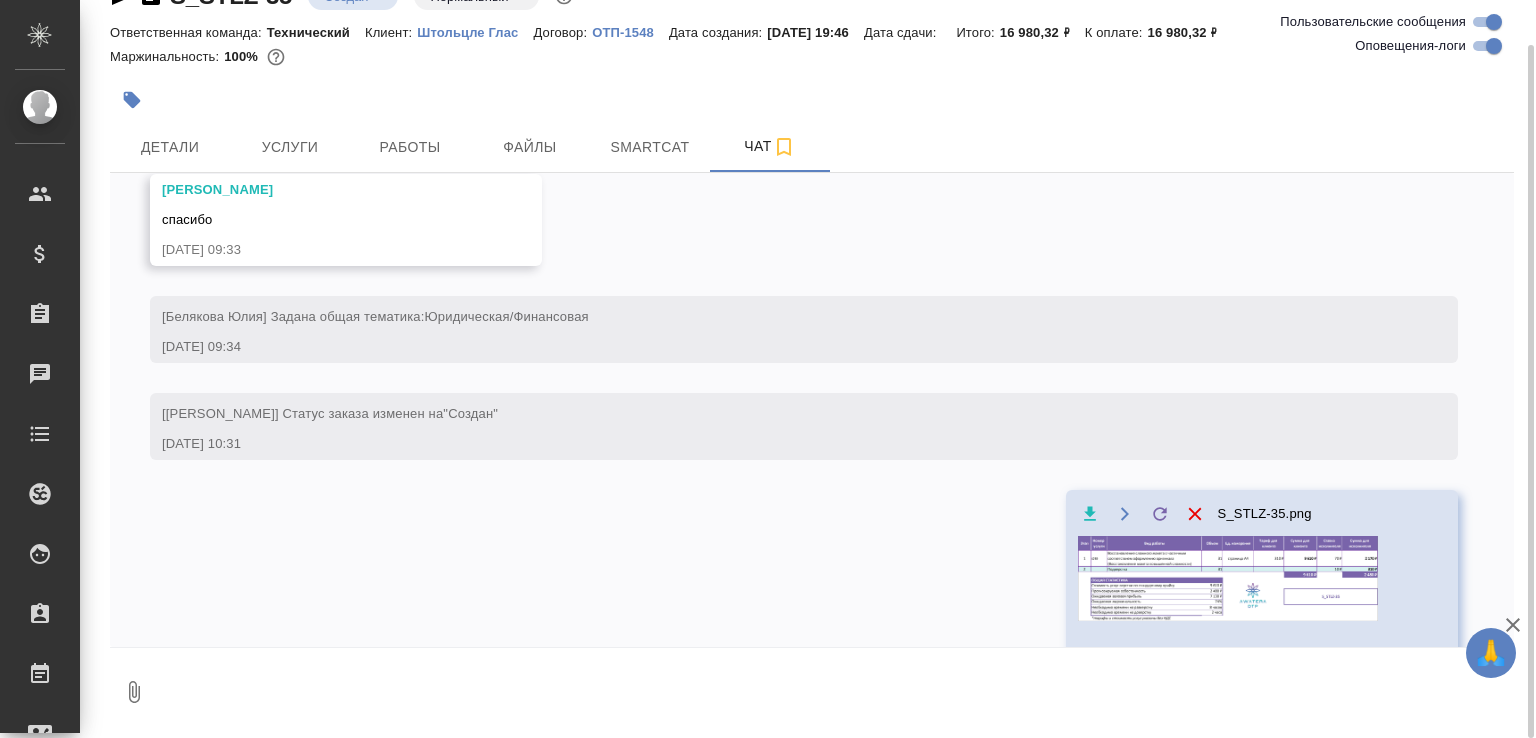 click on "🙏 .cls-1
fill:#fff;
AWATERA Малофеева Екатерина e.malofeeva Клиенты Спецификации Заказы 0 Чаты Todo Проекты SC Исполнители Кандидаты Работы Входящие заявки Заявки на доставку Рекламации Проекты процессинга Конференции Выйти S_STLZ-35 Создан new Нормальный normal Ответственная команда: Технический Клиент: Штольцле Глас Договор: ОТП-1548 Дата создания: 10.07.2025, 19:46 Дата сдачи: Итого: 16 980,32 ₽ К оплате: 16 980,32 ₽ Маржинальность: 100% Детали Услуги Работы Файлы Smartcat Чат Пользовательские сообщения Оповещения-логи 10.07, четверг [Белякова Юлия] Клиент оставил комментарий:   "ТЗ"   0" at bounding box center [768, 369] 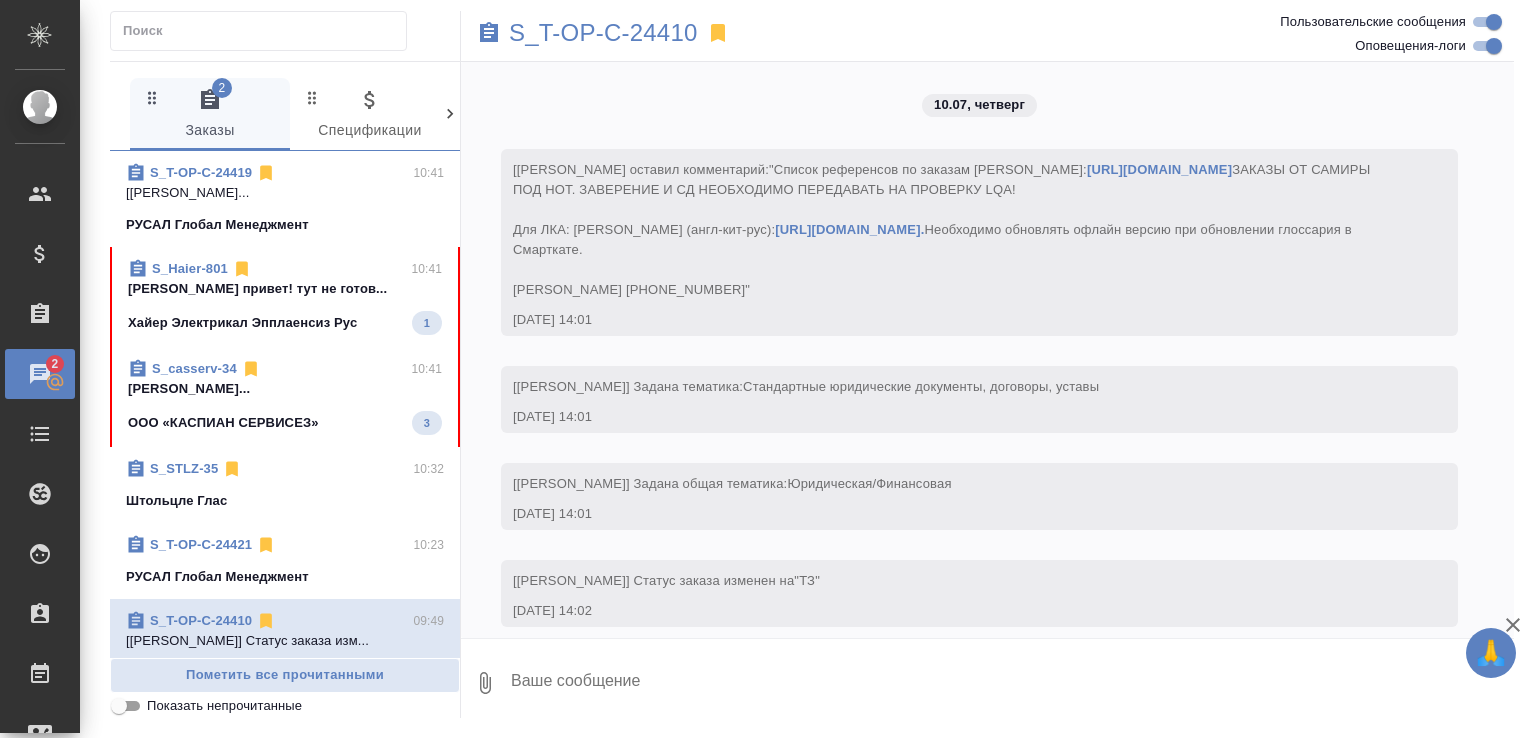 scroll, scrollTop: 0, scrollLeft: 0, axis: both 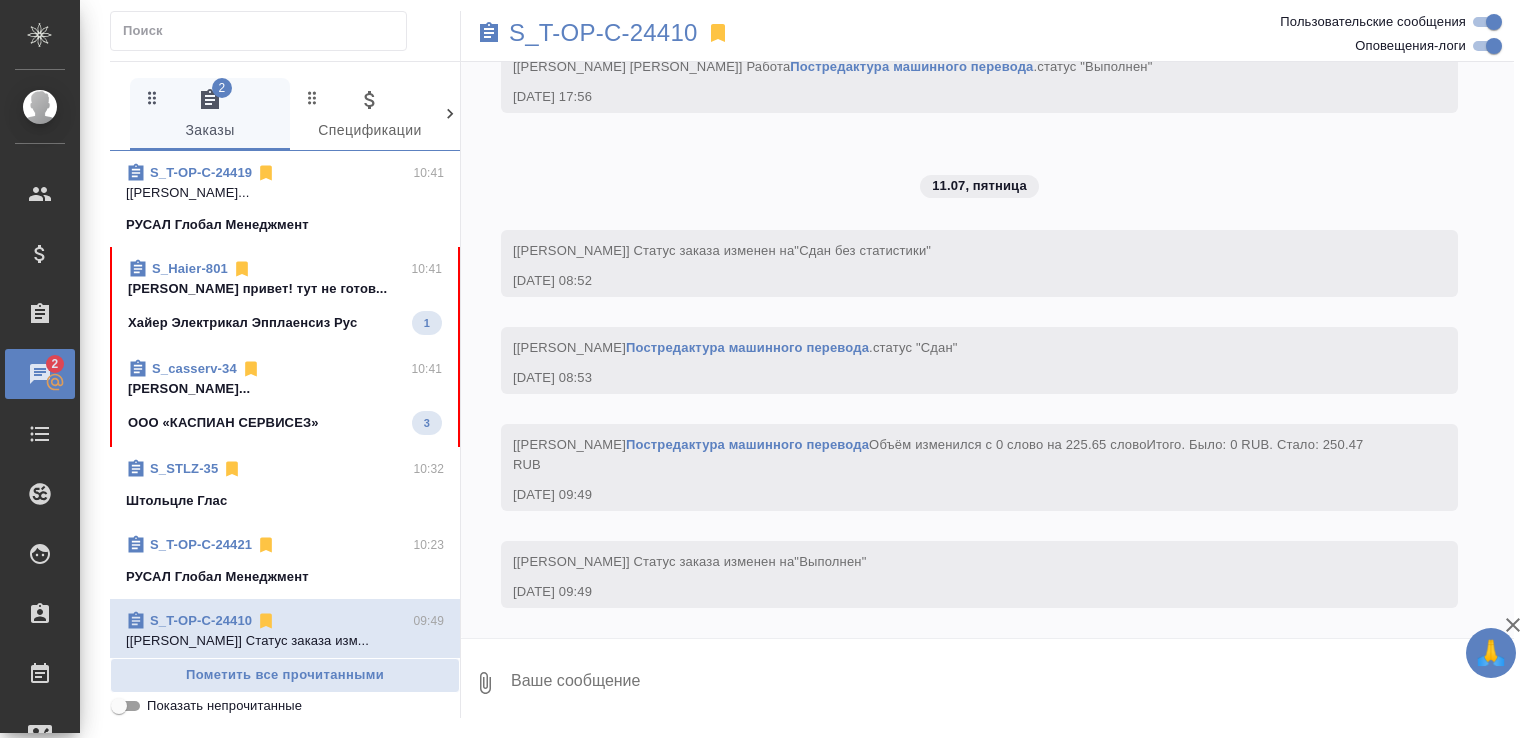click on "S_Haier-801 10:41 Малофеева Екатерина привет! тут не готов... Хайер Электрикал Эпплаенсиз Рус 1" at bounding box center (285, 297) 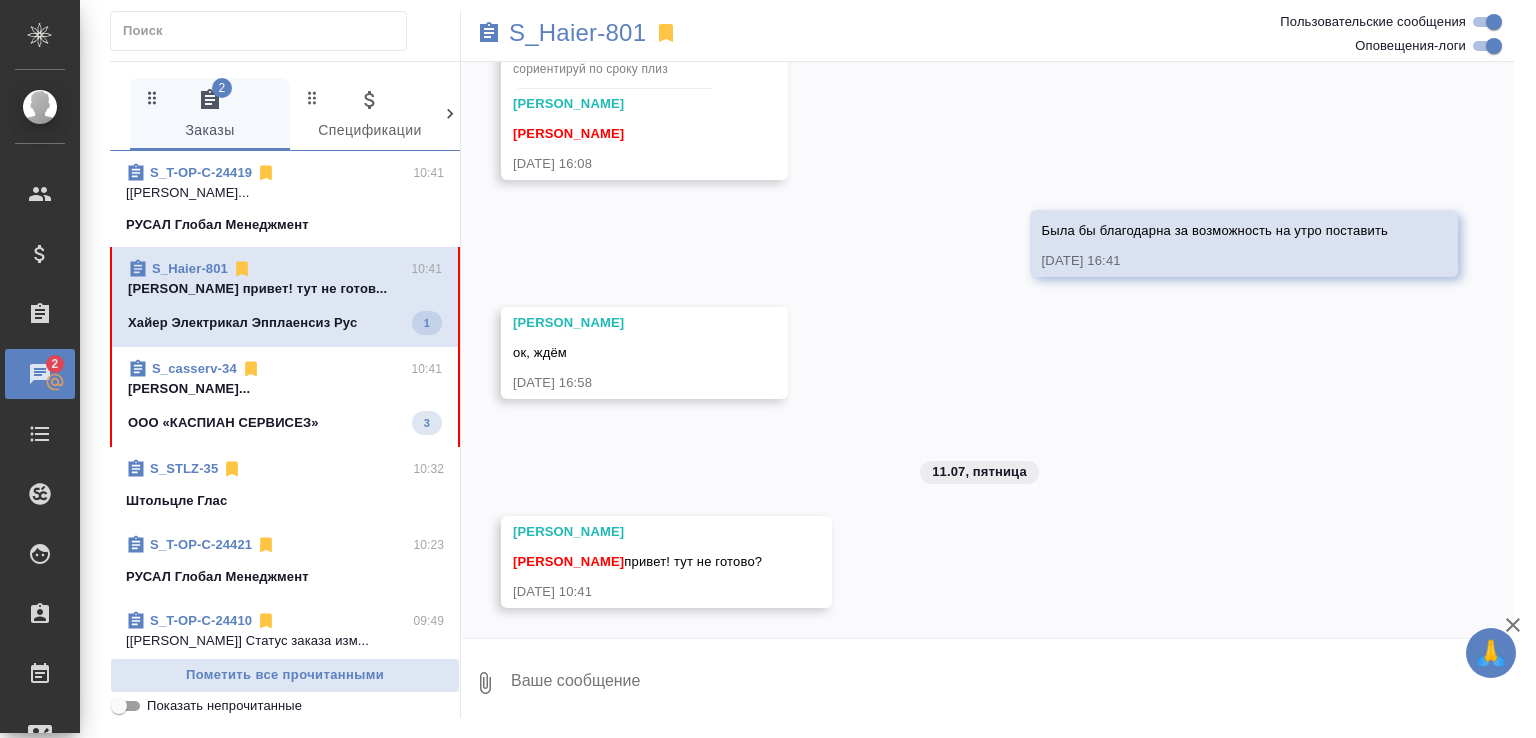 scroll, scrollTop: 7812, scrollLeft: 0, axis: vertical 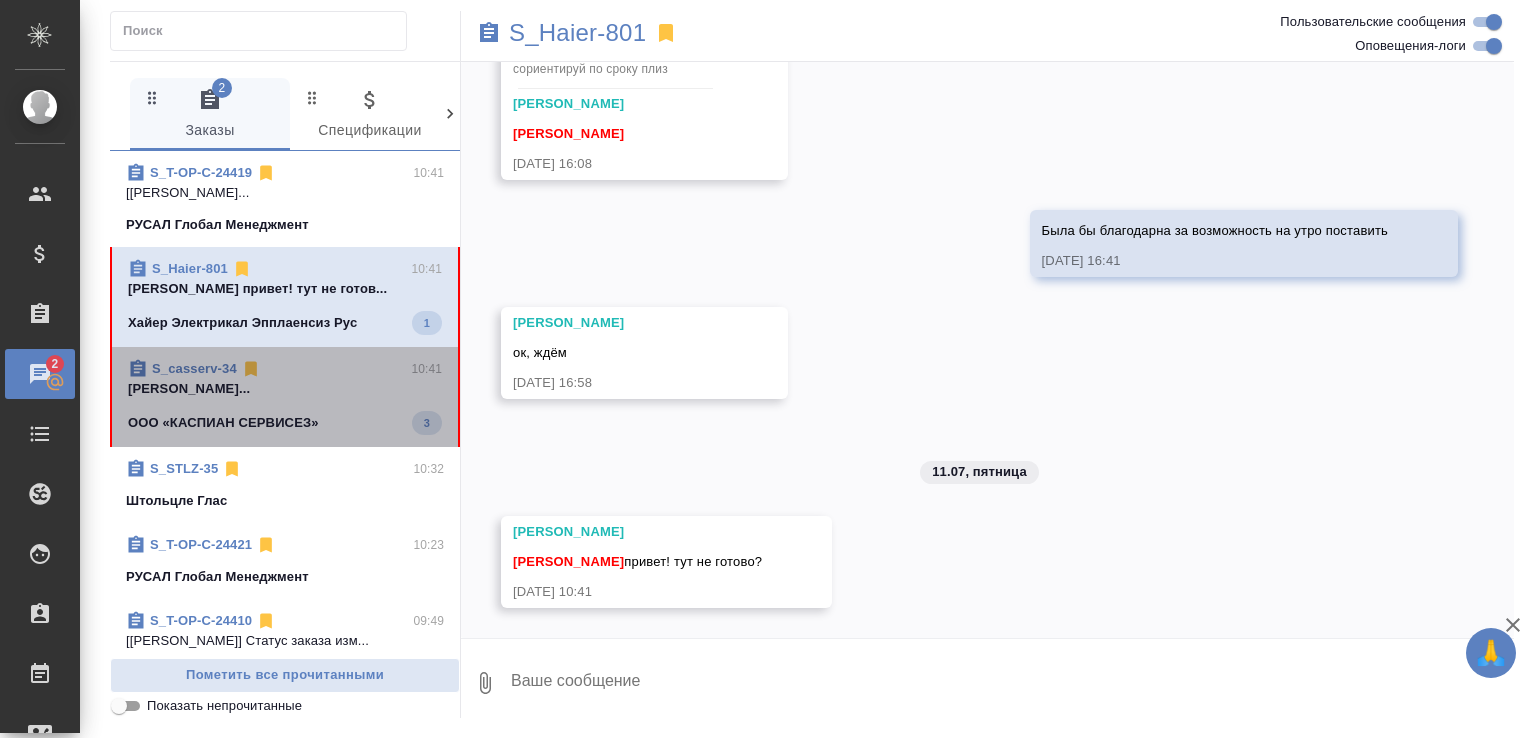 click on "S_casserv-34 10:41 Малофеева Екатерина... ООО «КАСПИАН СЕРВИСЕЗ» 3" at bounding box center (285, 397) 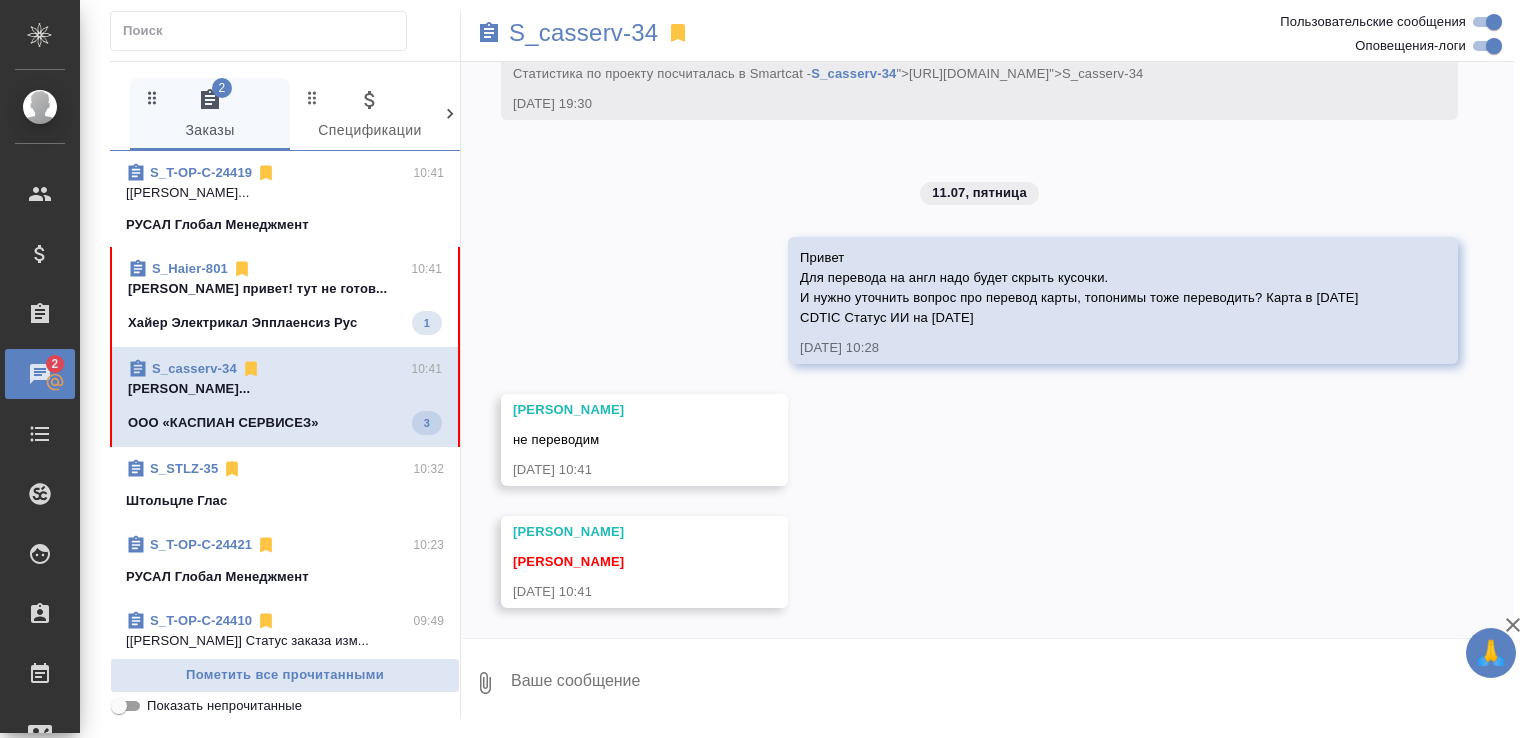 scroll, scrollTop: 2571, scrollLeft: 0, axis: vertical 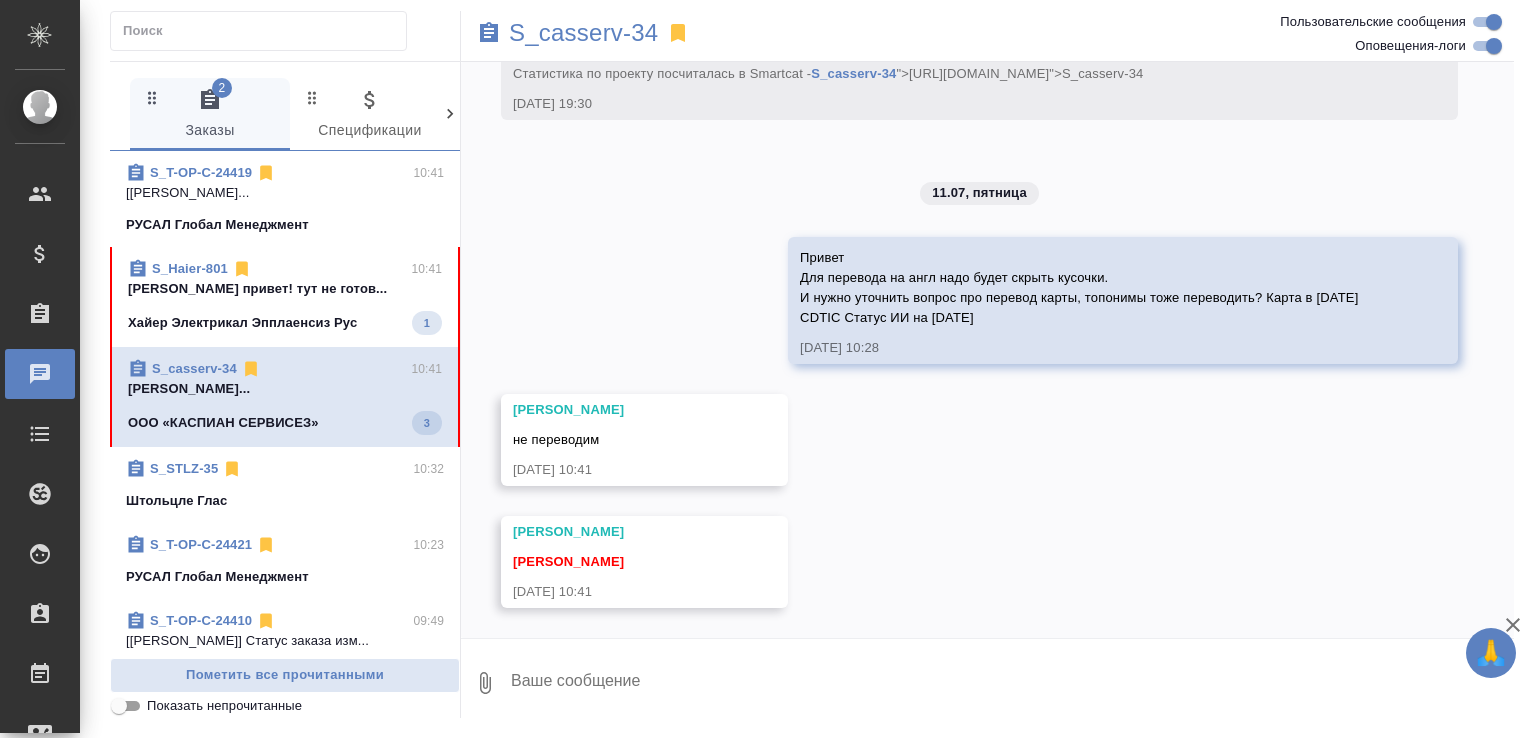 click on "S_Haier-801 10:41 Малофеева Екатерина привет! тут не готов... Хайер Электрикал Эпплаенсиз Рус 1" at bounding box center (285, 297) 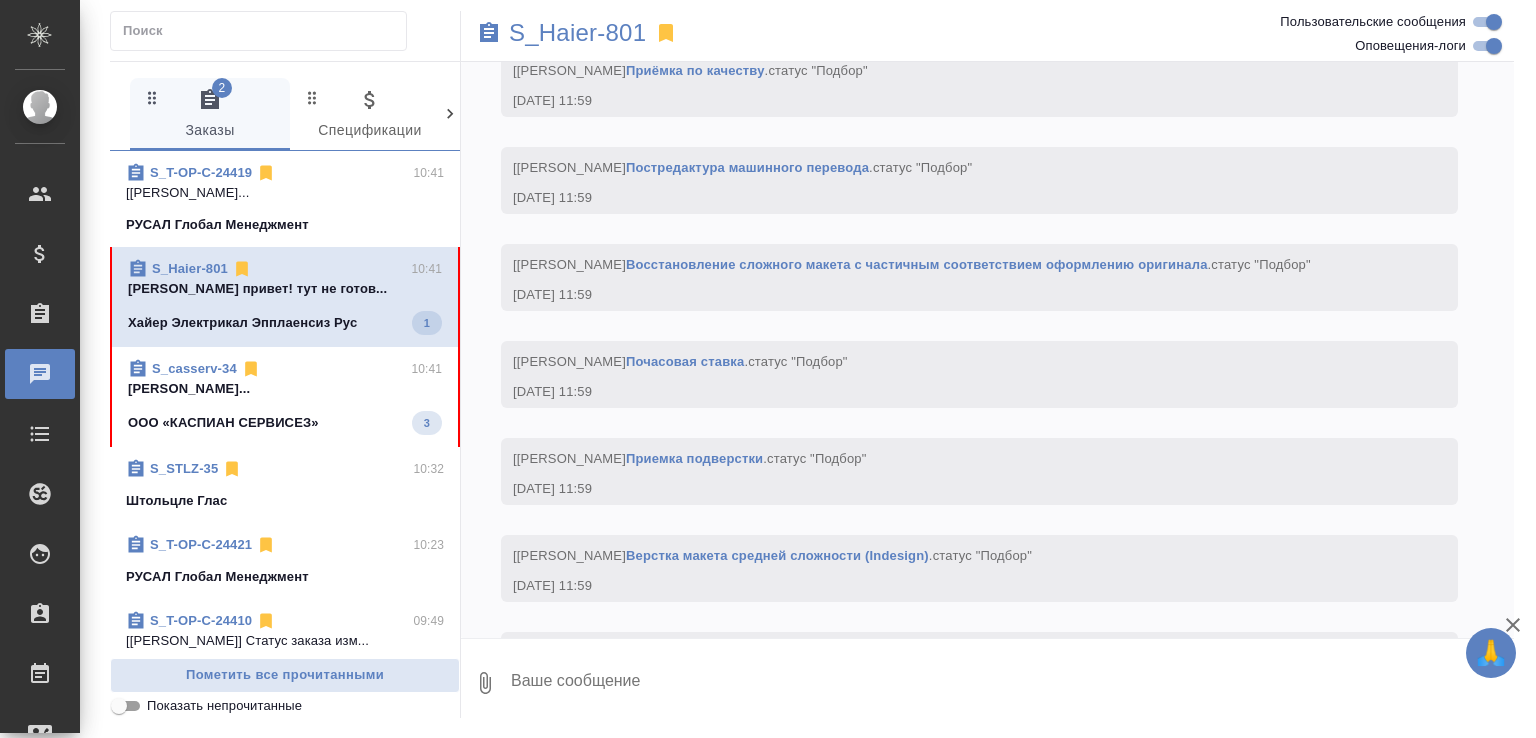 scroll, scrollTop: 7812, scrollLeft: 0, axis: vertical 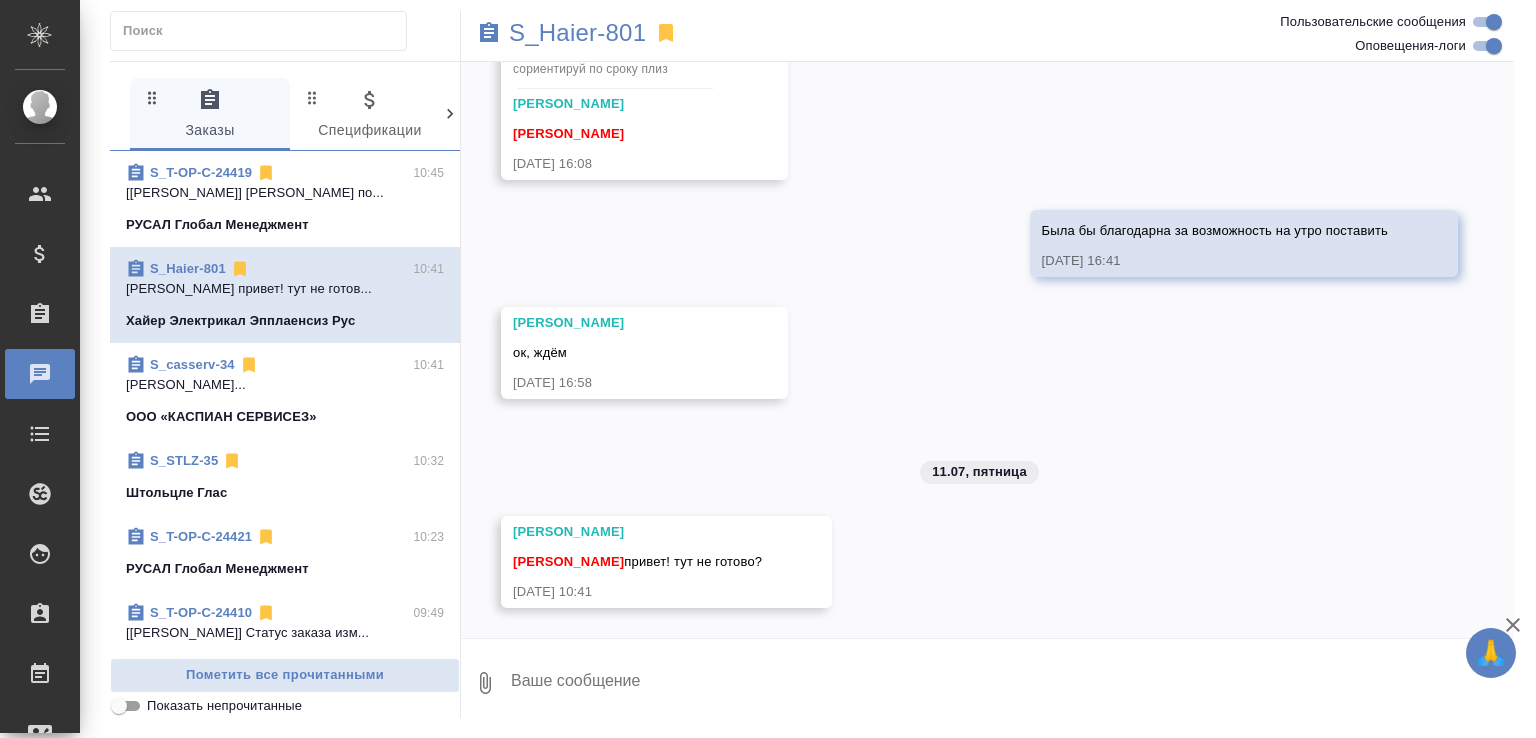 click on "Малофеева Екатерина..." at bounding box center (285, 385) 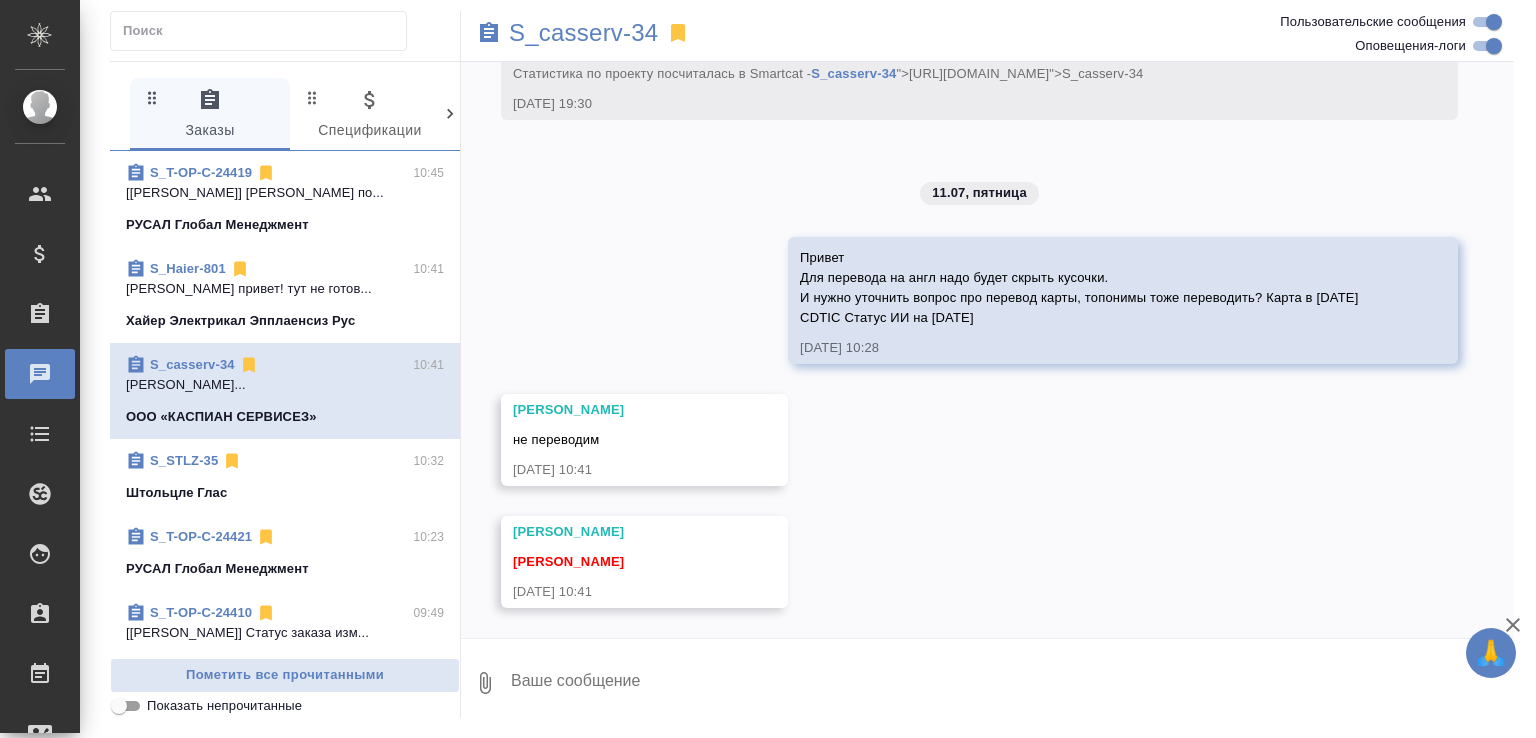 scroll, scrollTop: 2571, scrollLeft: 0, axis: vertical 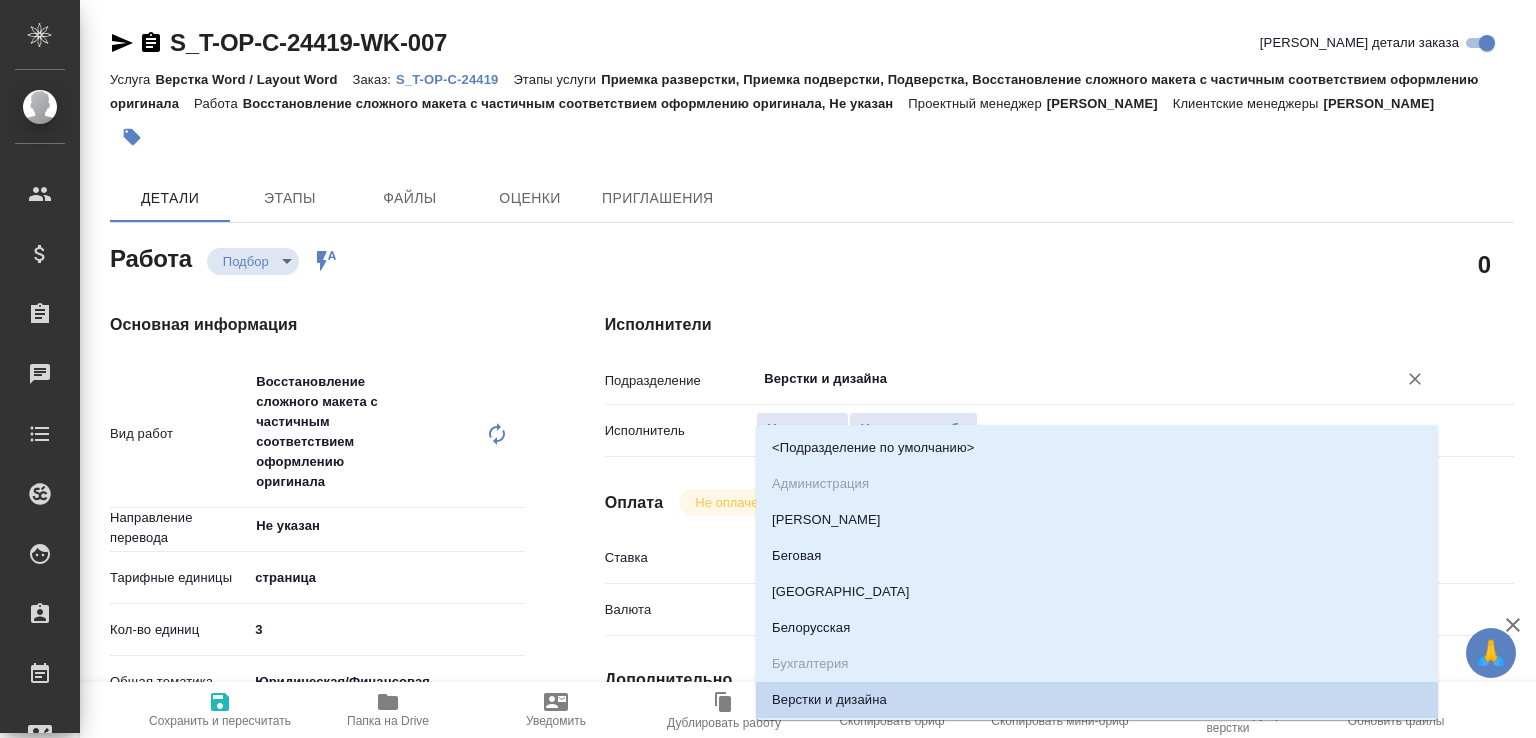 click on "Верстки и дизайна" at bounding box center [1063, 379] 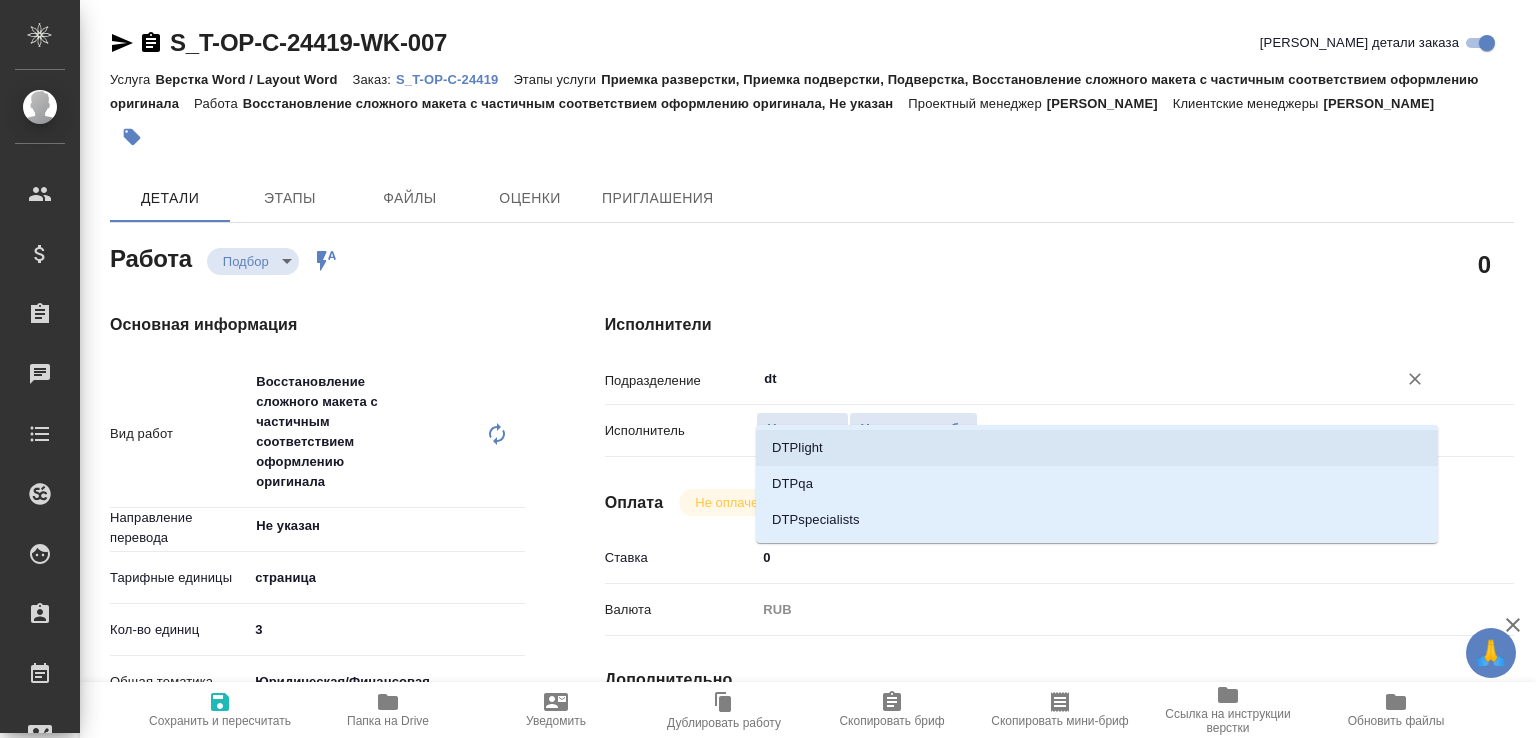 click on "DTPlight" at bounding box center [1097, 448] 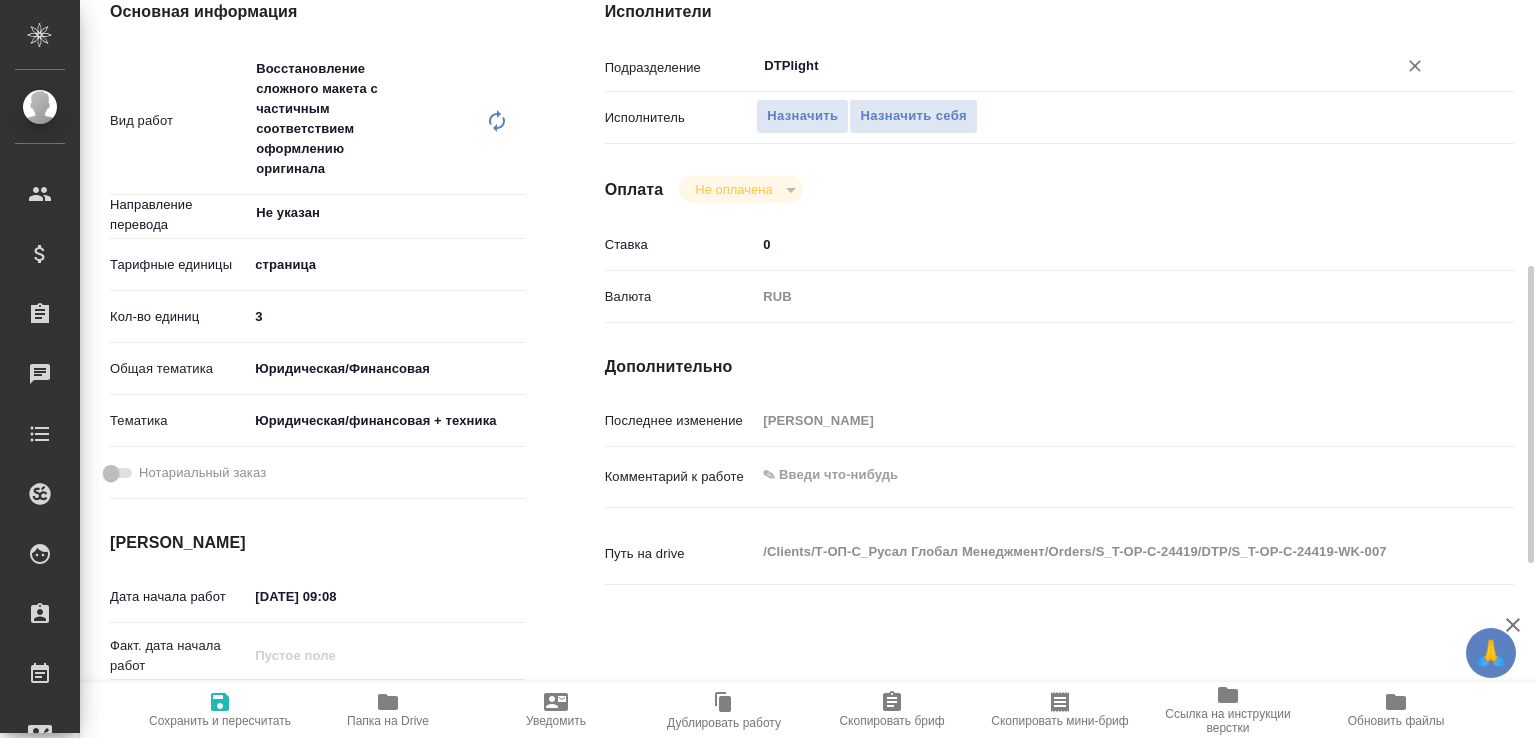 scroll, scrollTop: 413, scrollLeft: 0, axis: vertical 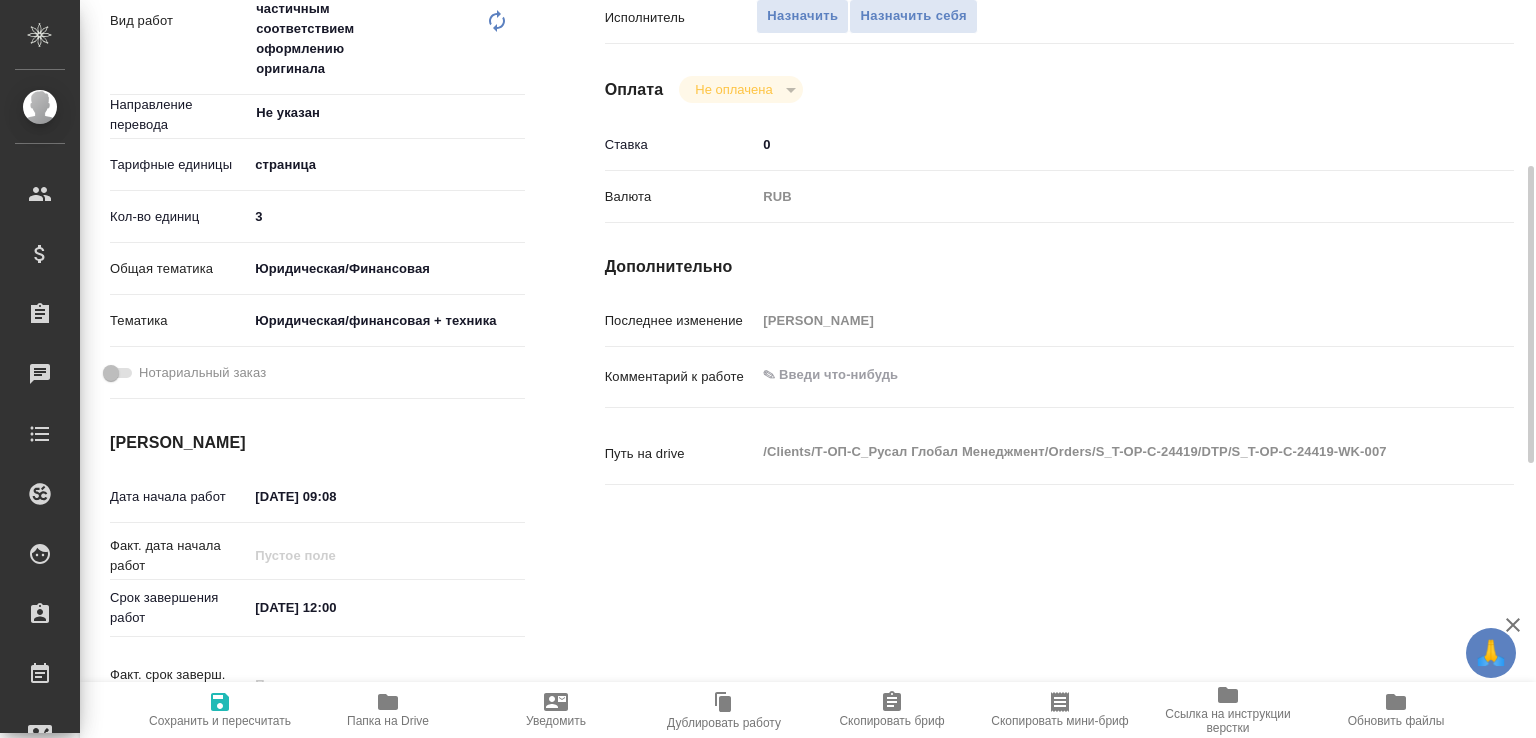 type on "DTPlight" 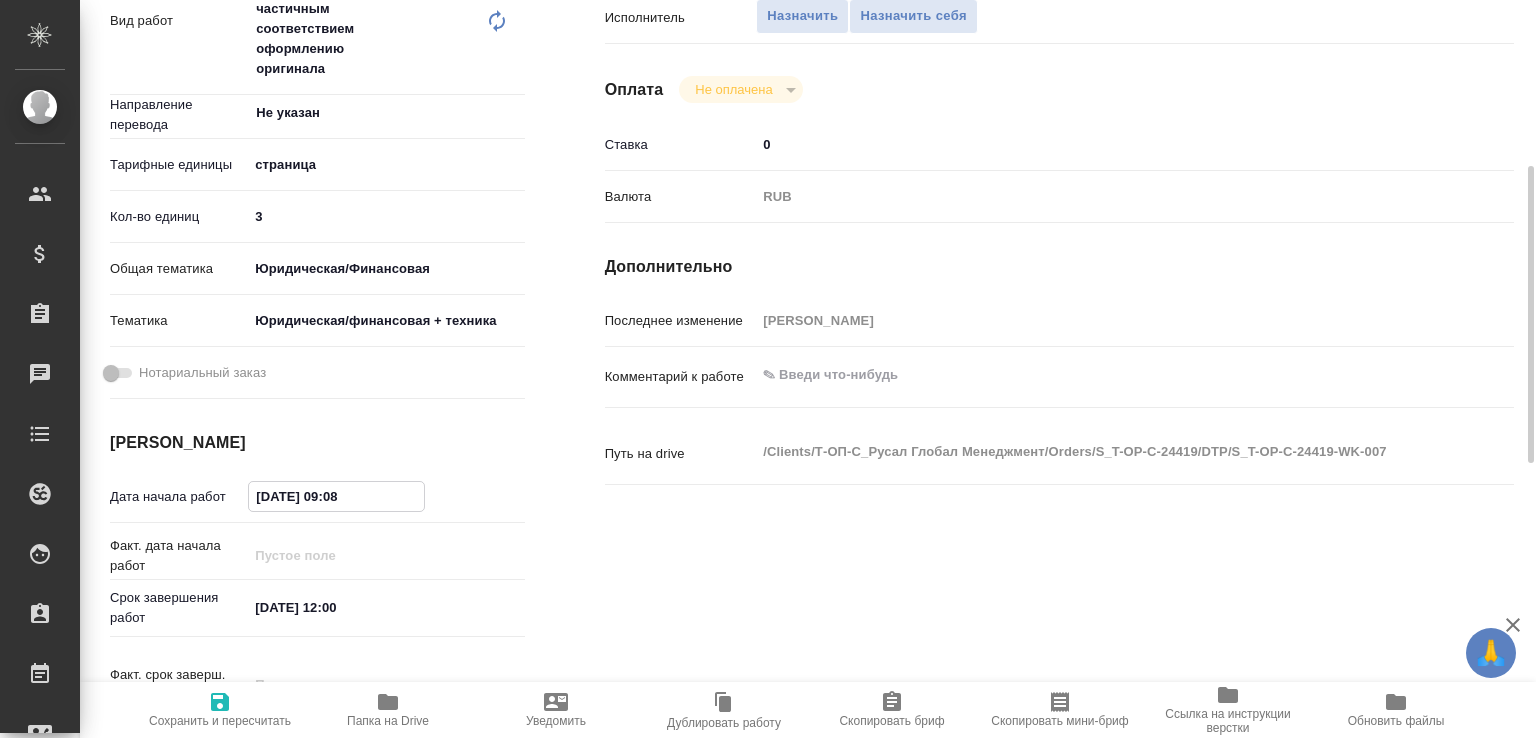 drag, startPoint x: 329, startPoint y: 521, endPoint x: 372, endPoint y: 524, distance: 43.104523 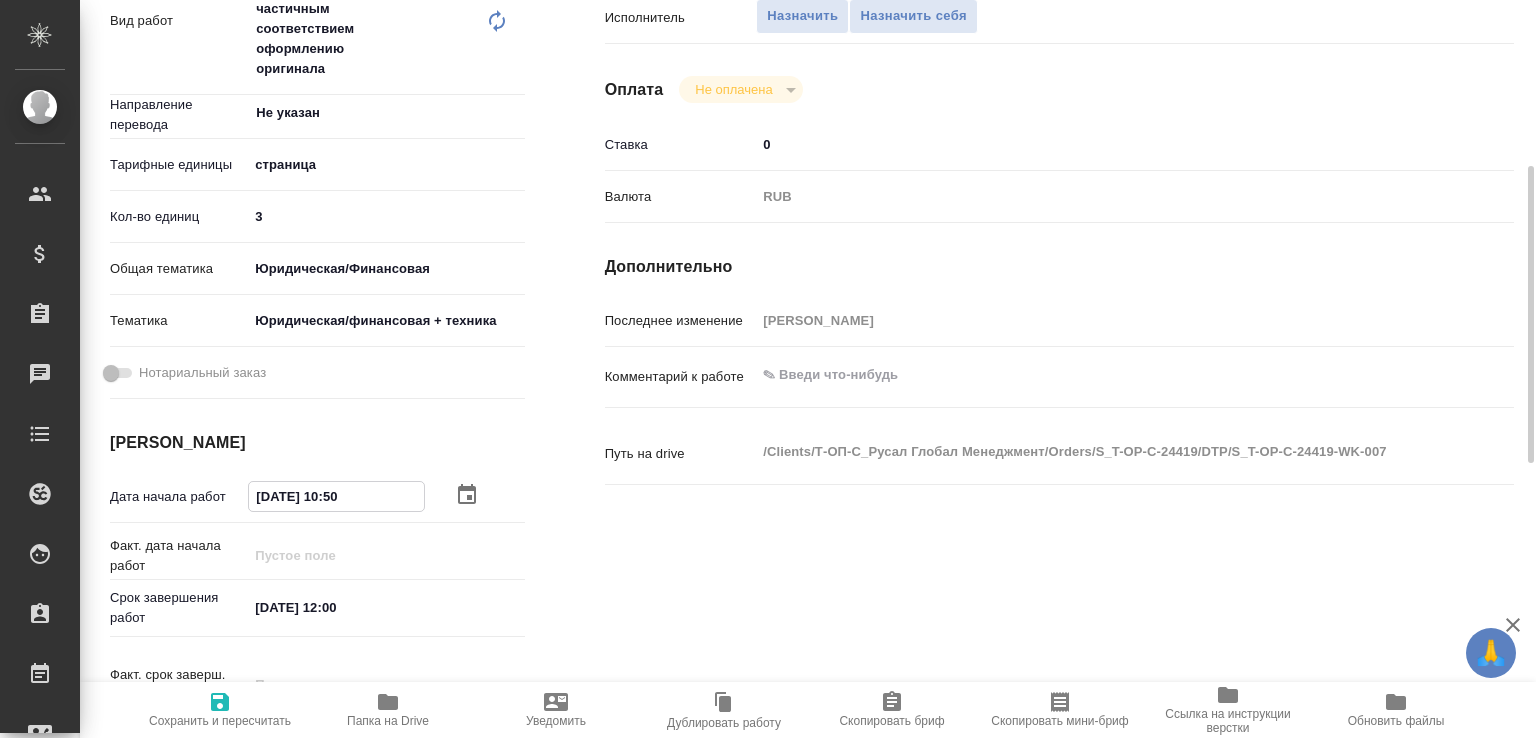 type on "[DATE] 10:50" 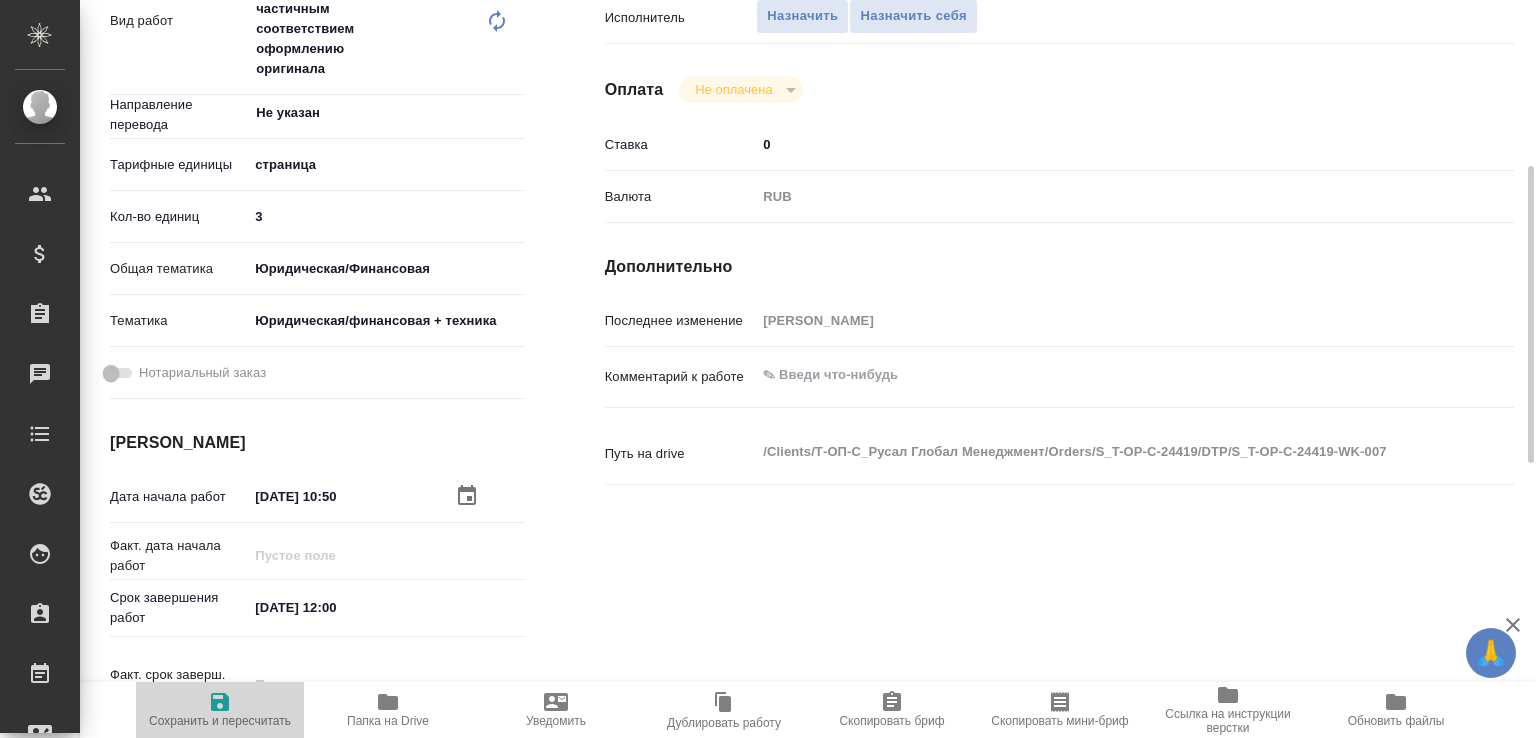 click on "Сохранить и пересчитать" at bounding box center [220, 721] 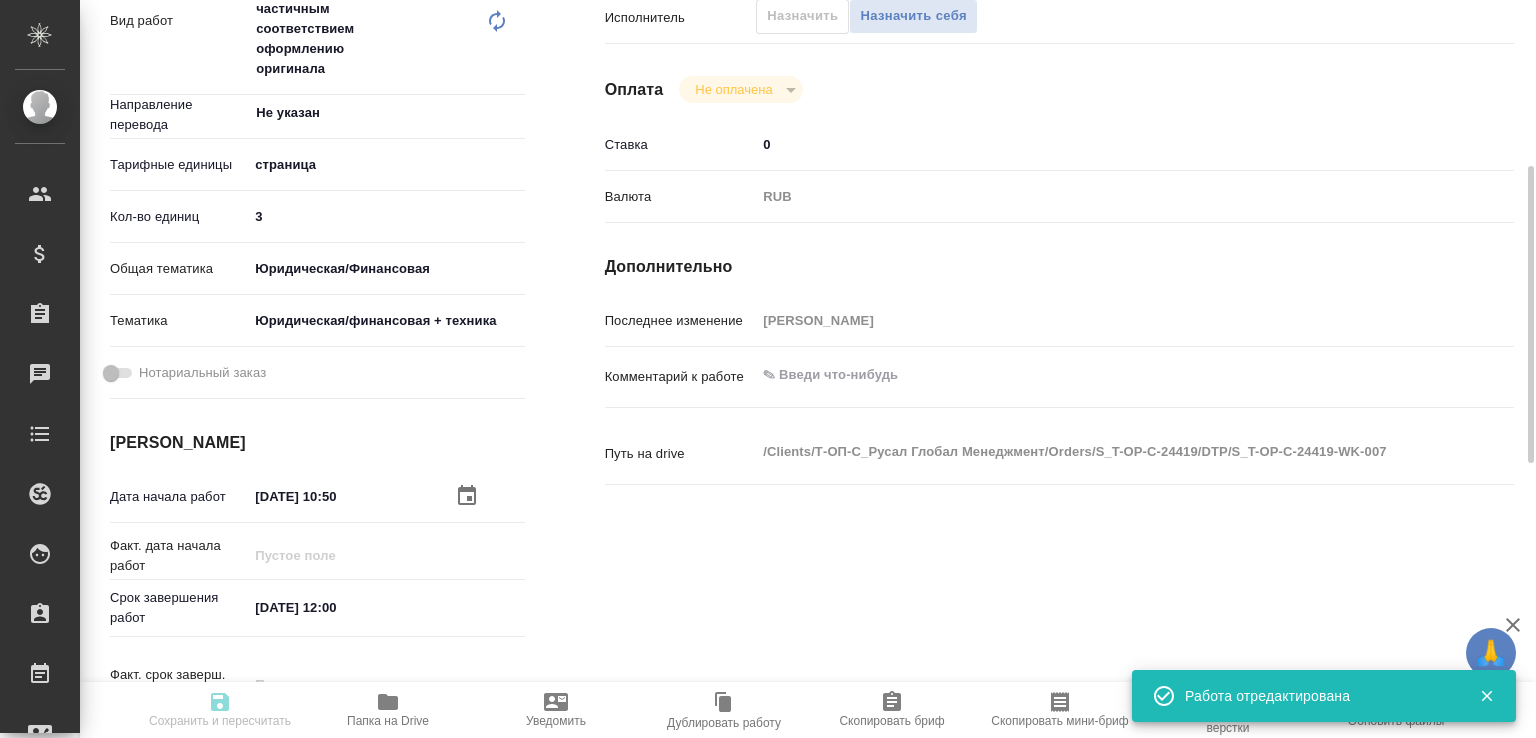 type on "recruiting" 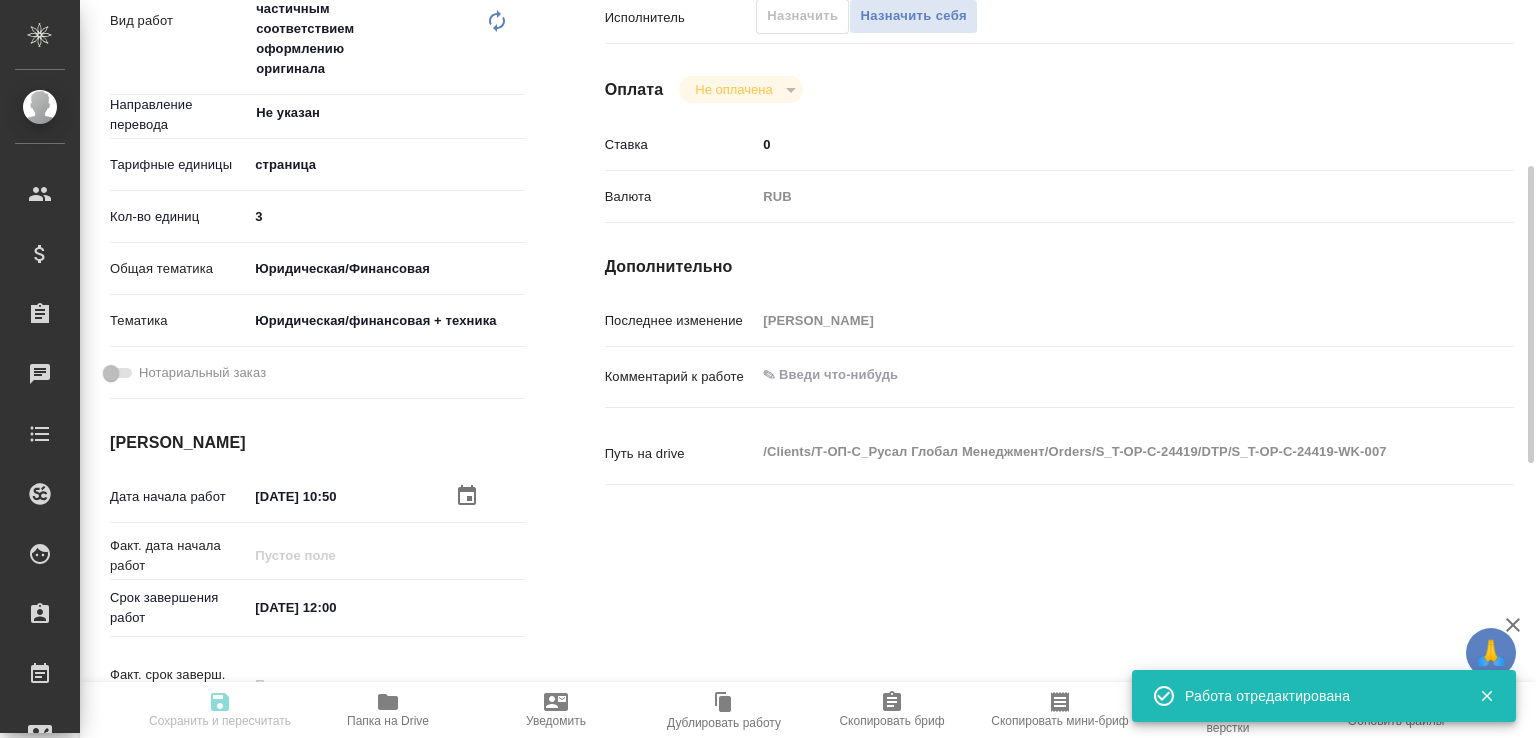 type on "Малофеева Екатерина" 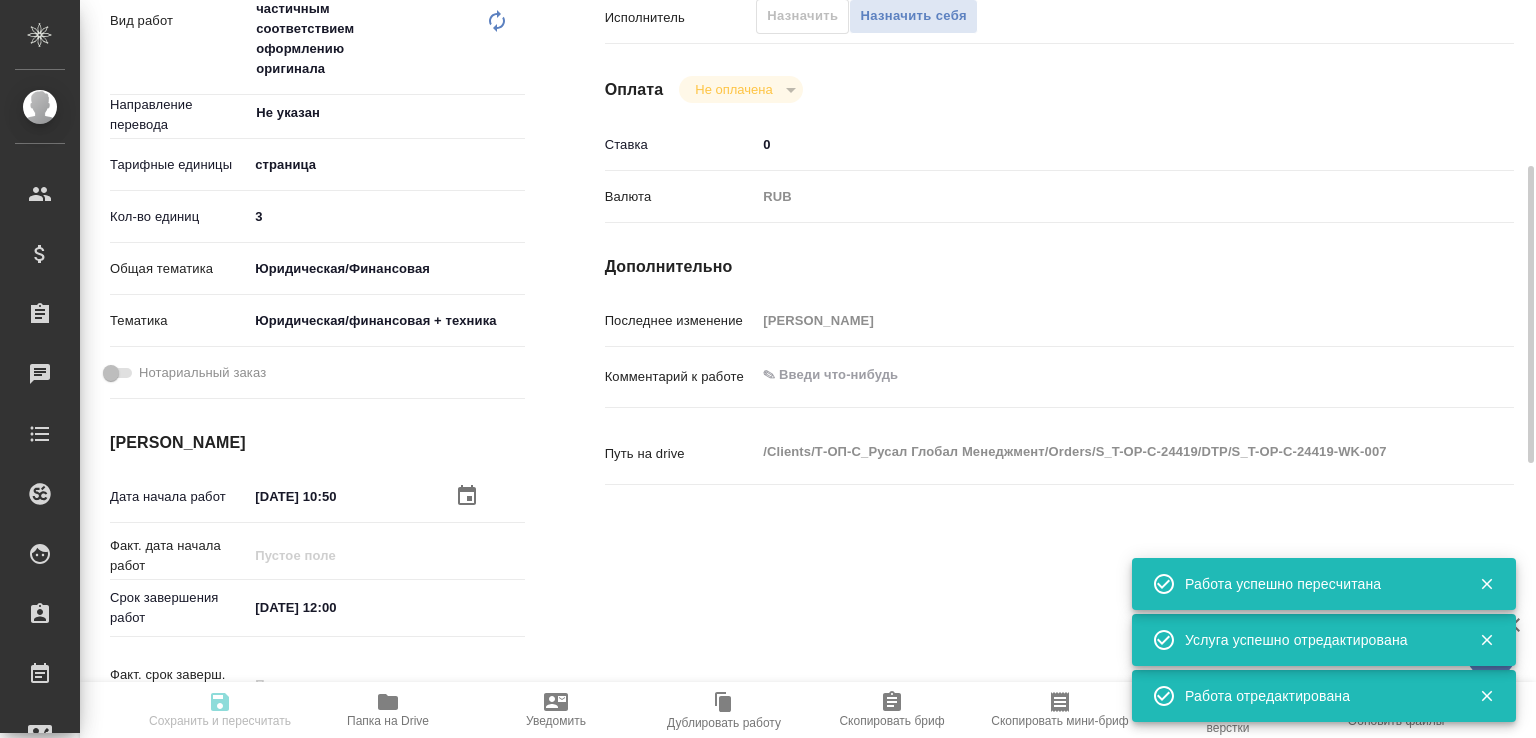 type on "recruiting" 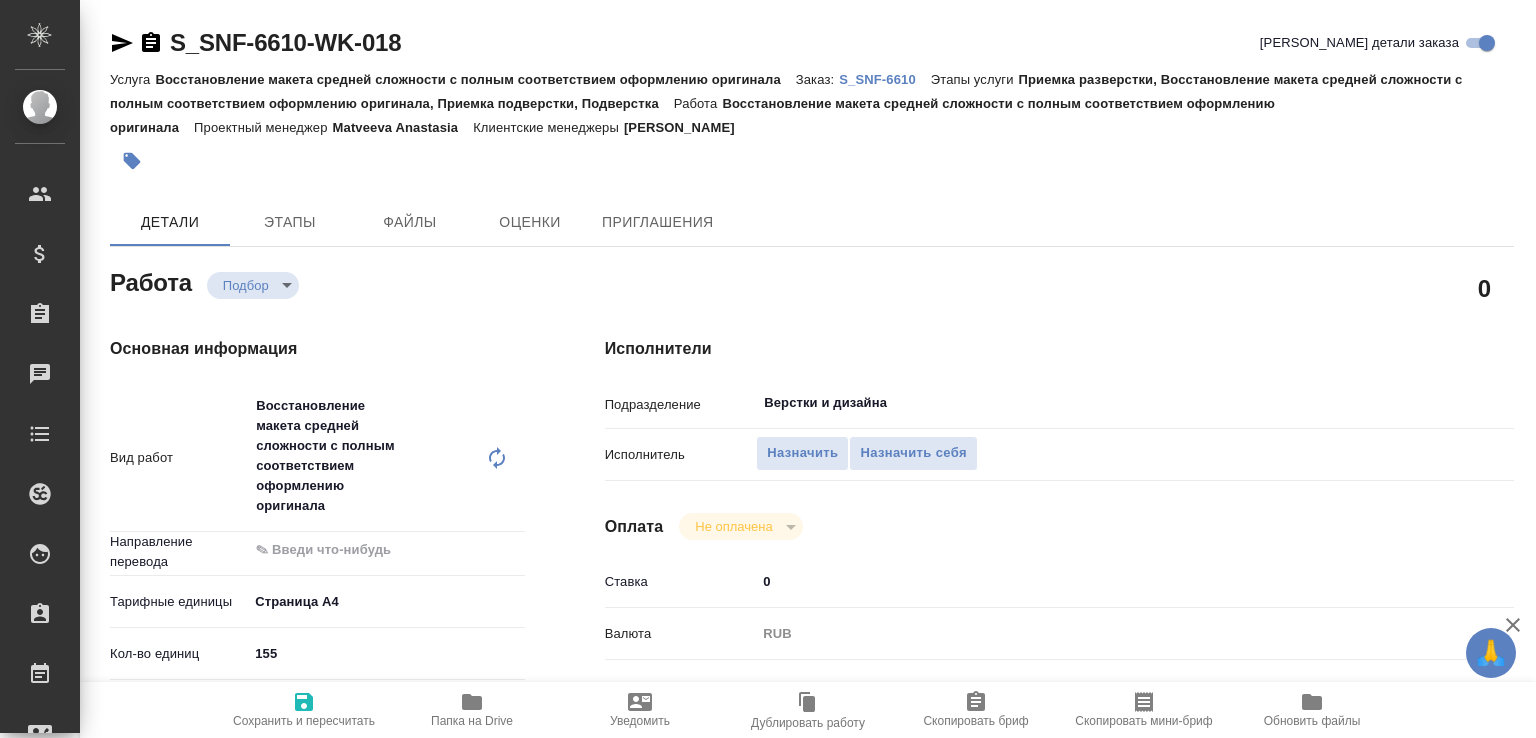 scroll, scrollTop: 0, scrollLeft: 0, axis: both 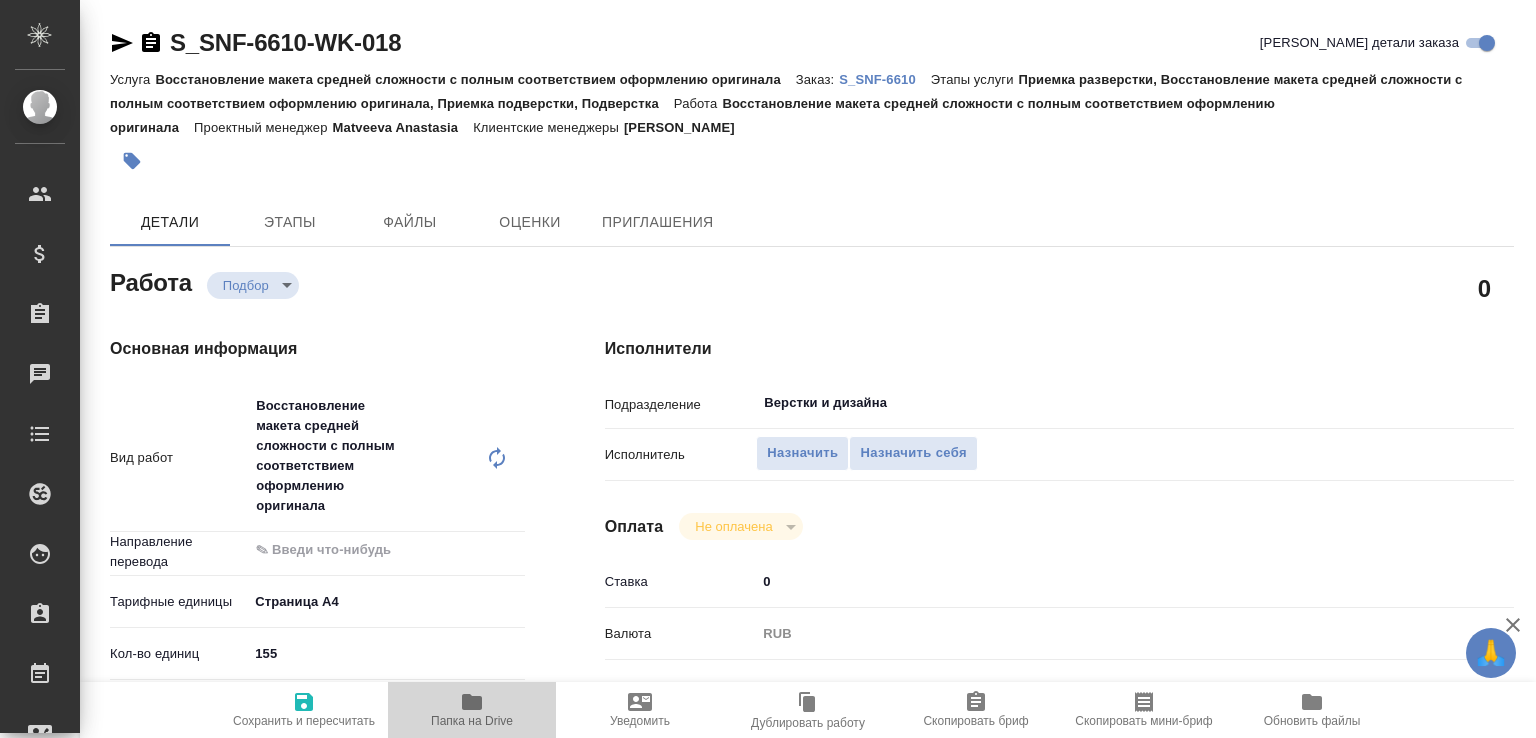 click on "Папка на Drive" at bounding box center (472, 709) 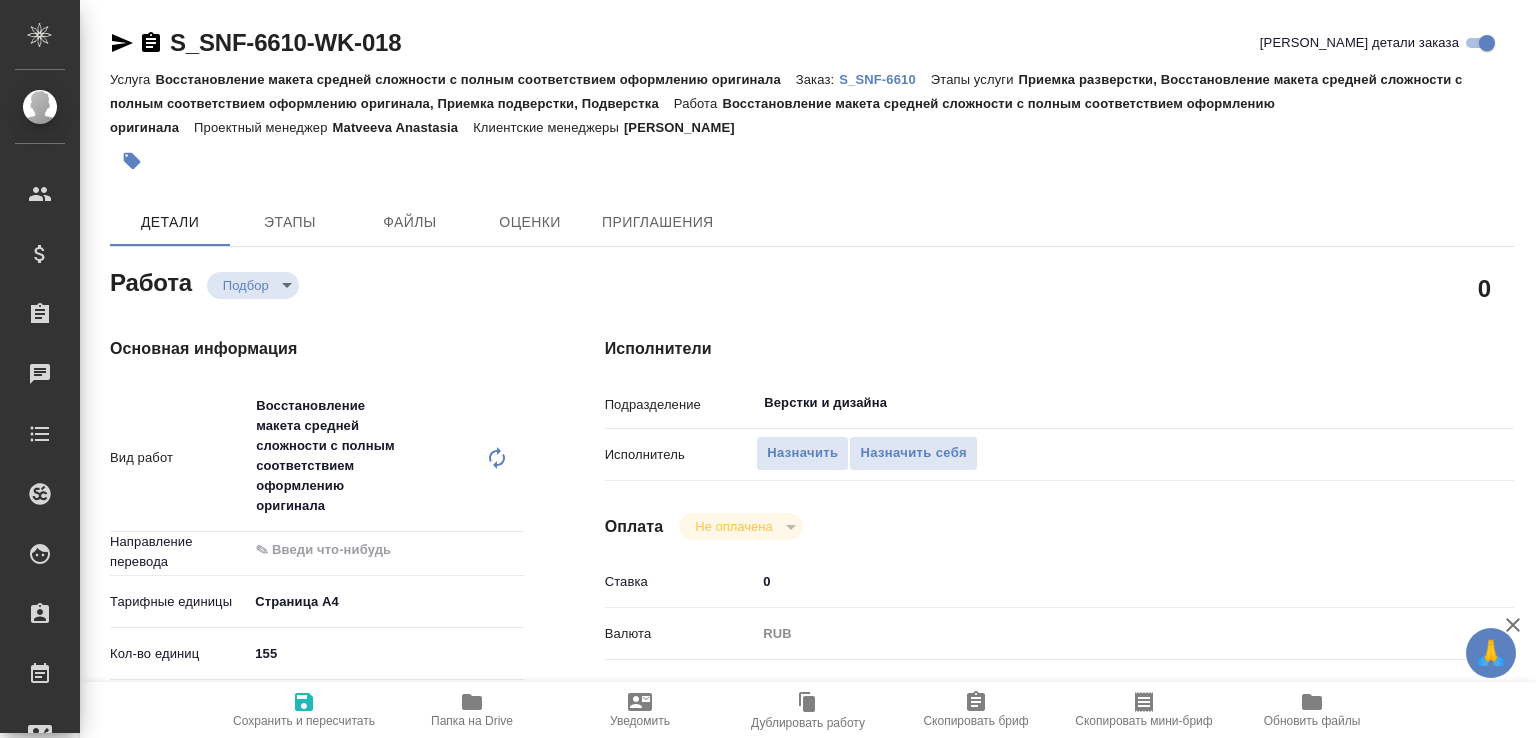 scroll, scrollTop: 740, scrollLeft: 0, axis: vertical 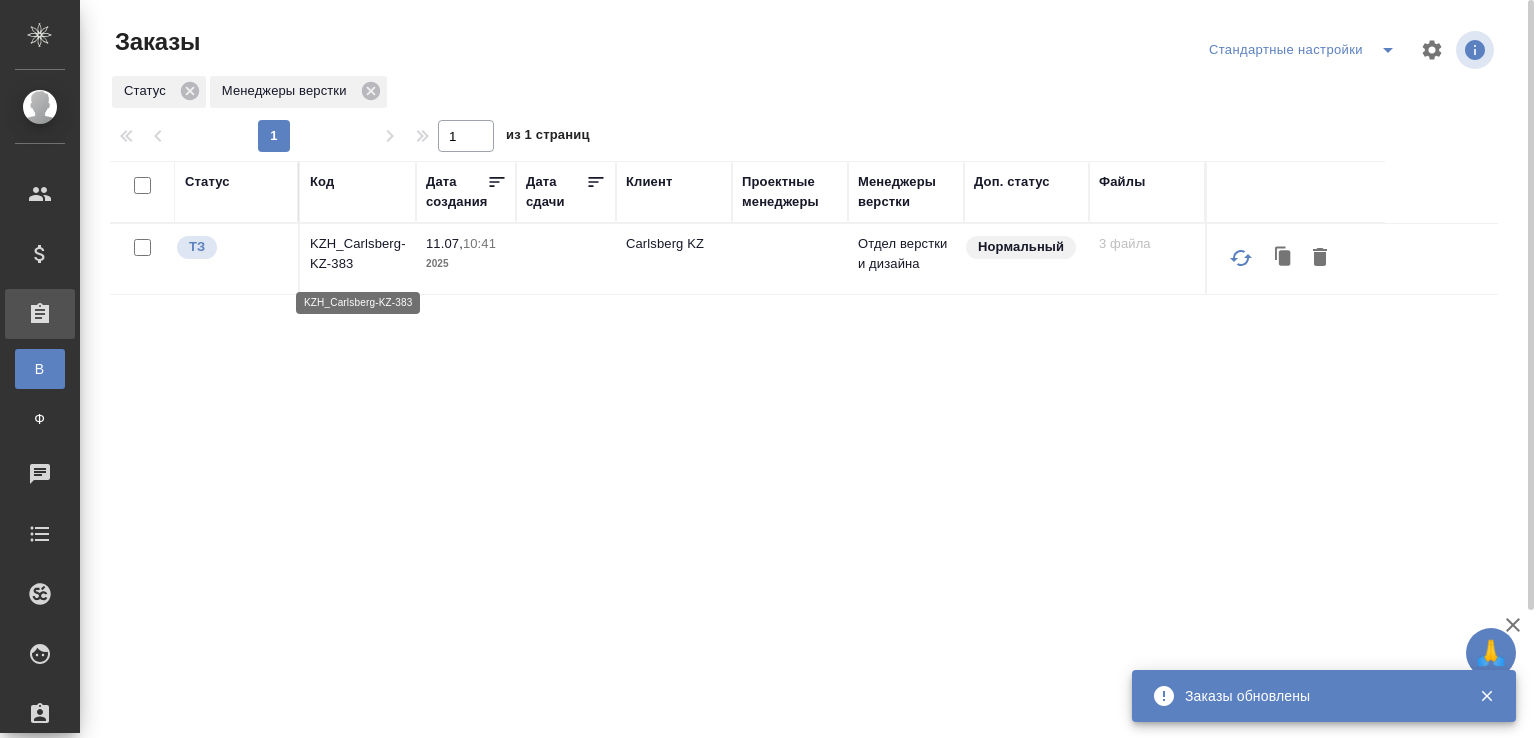click on "KZH_Carlsberg-KZ-383" at bounding box center [358, 254] 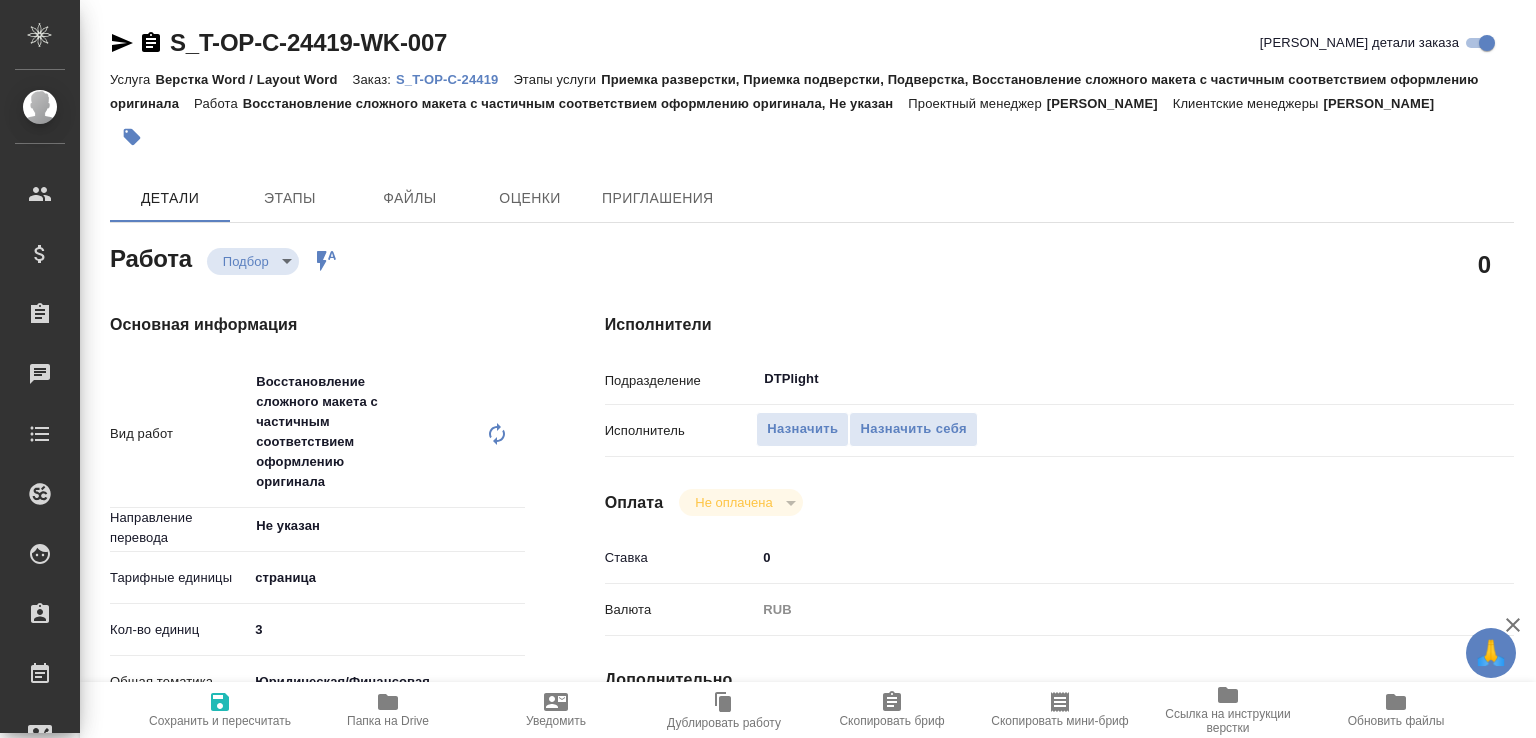 scroll, scrollTop: 0, scrollLeft: 0, axis: both 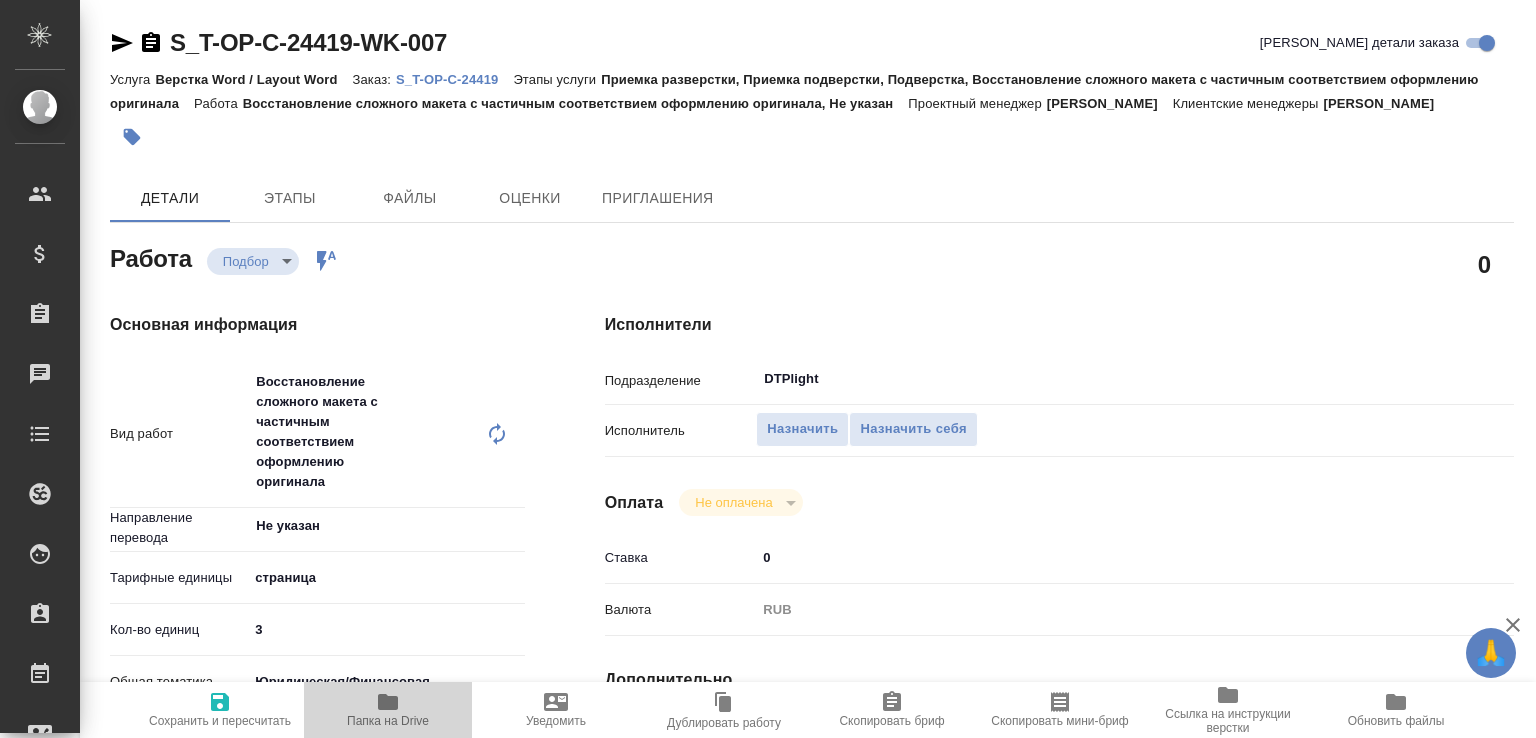 click on "Папка на Drive" at bounding box center (388, 721) 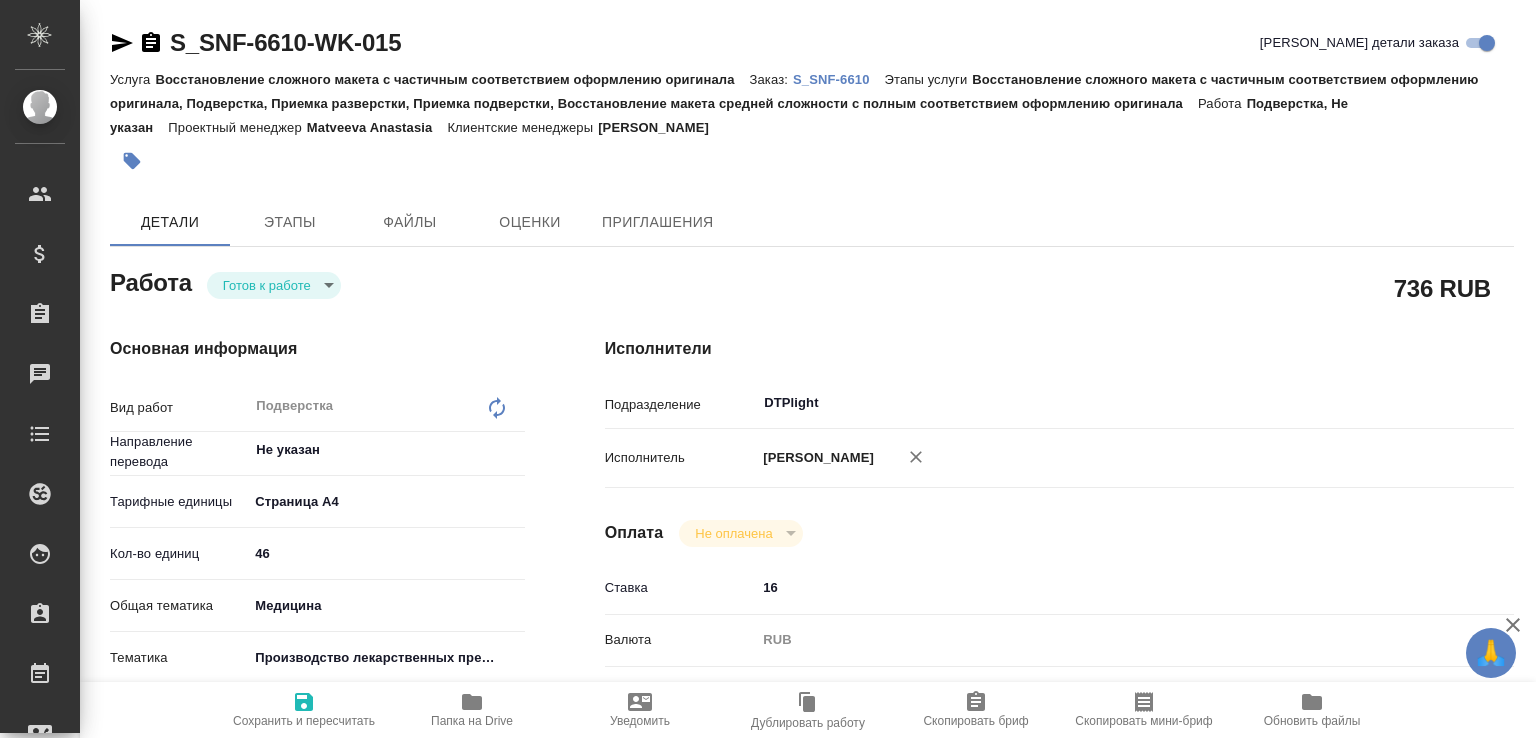scroll, scrollTop: 0, scrollLeft: 0, axis: both 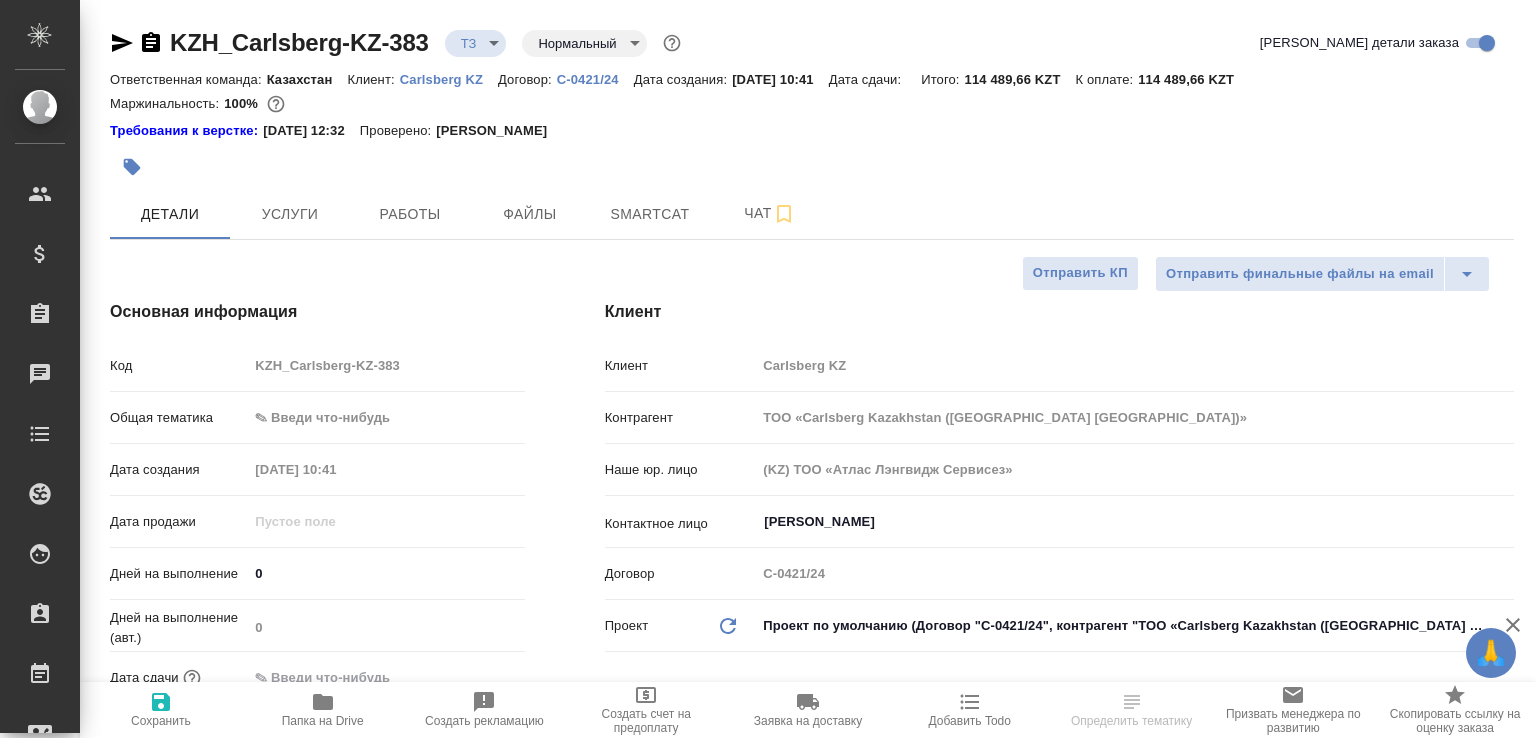 select on "RU" 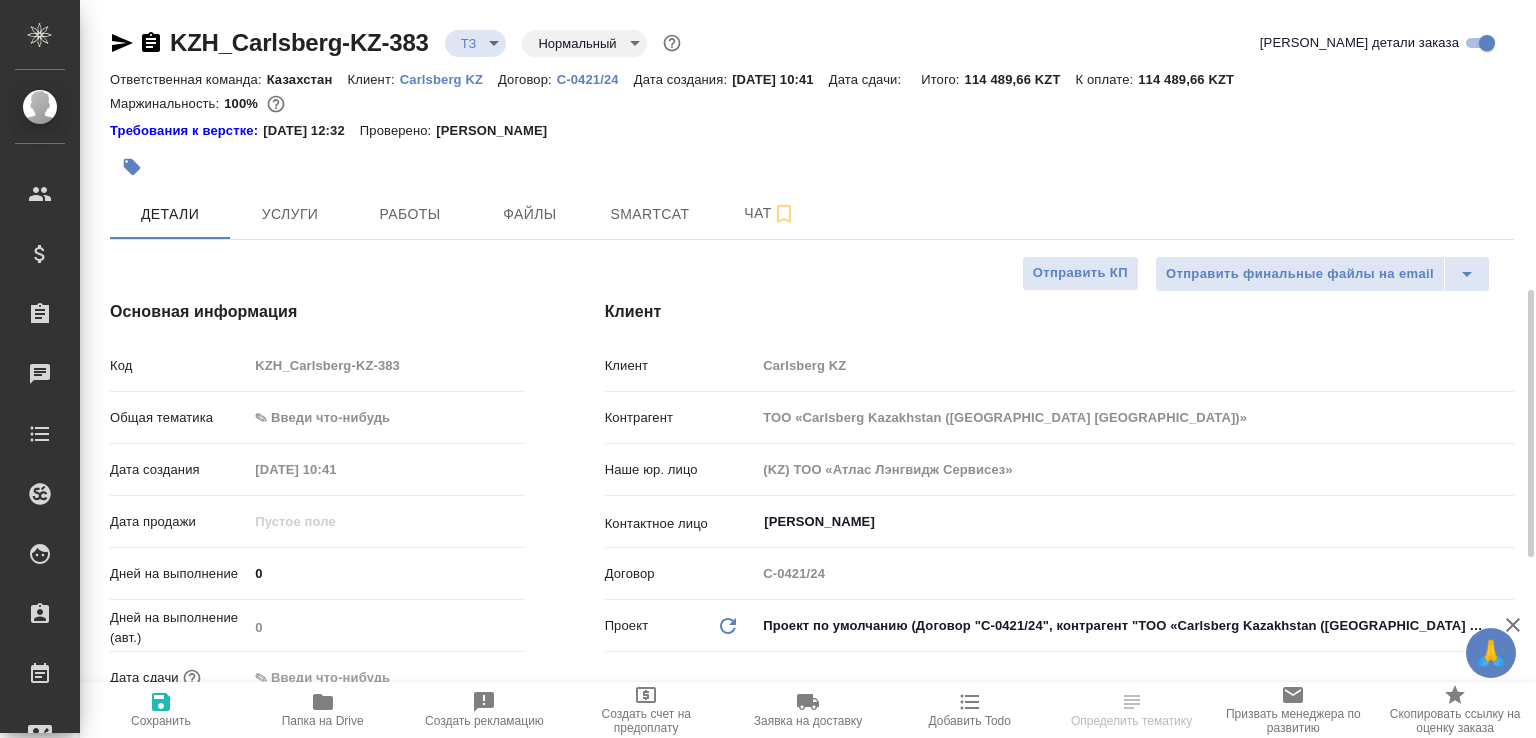 scroll, scrollTop: 954, scrollLeft: 0, axis: vertical 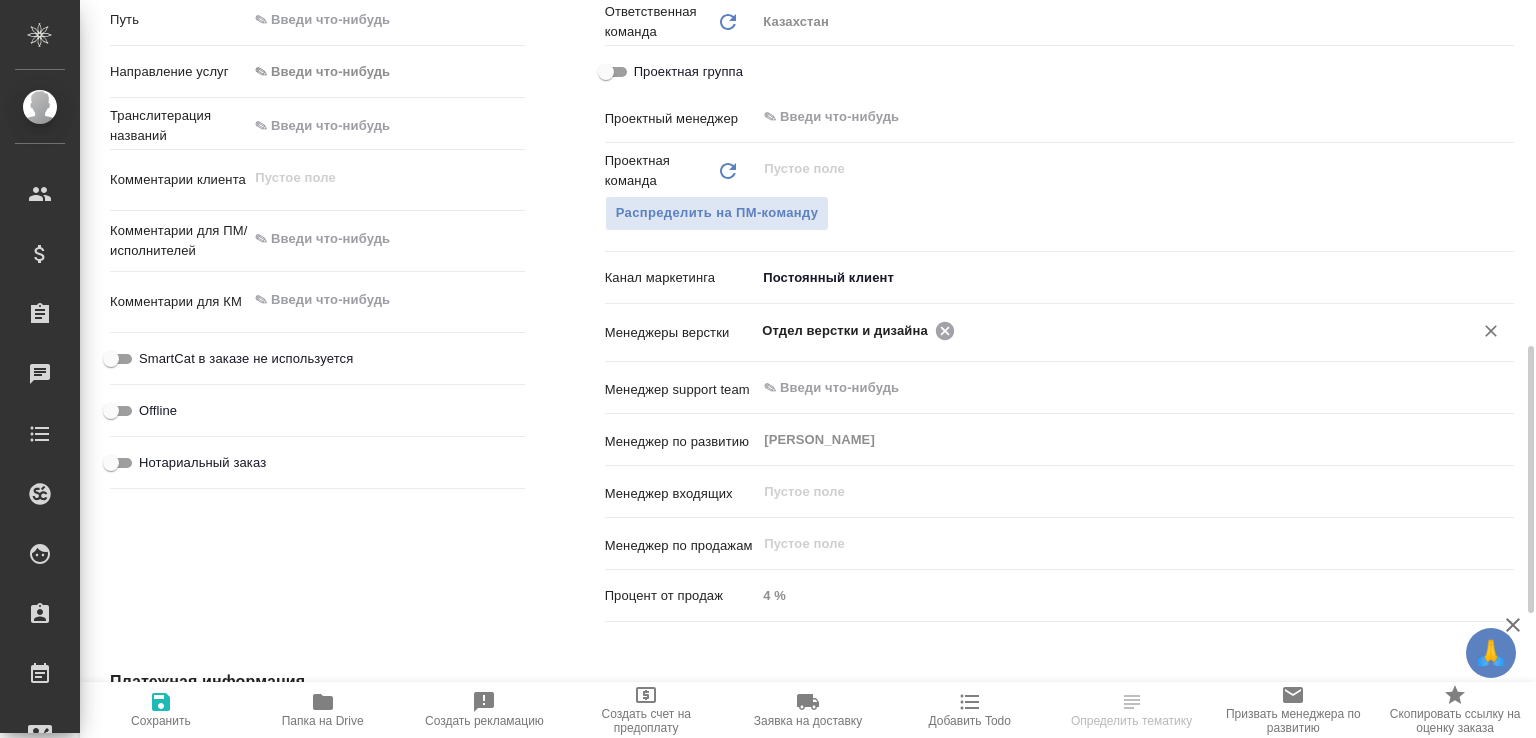 click 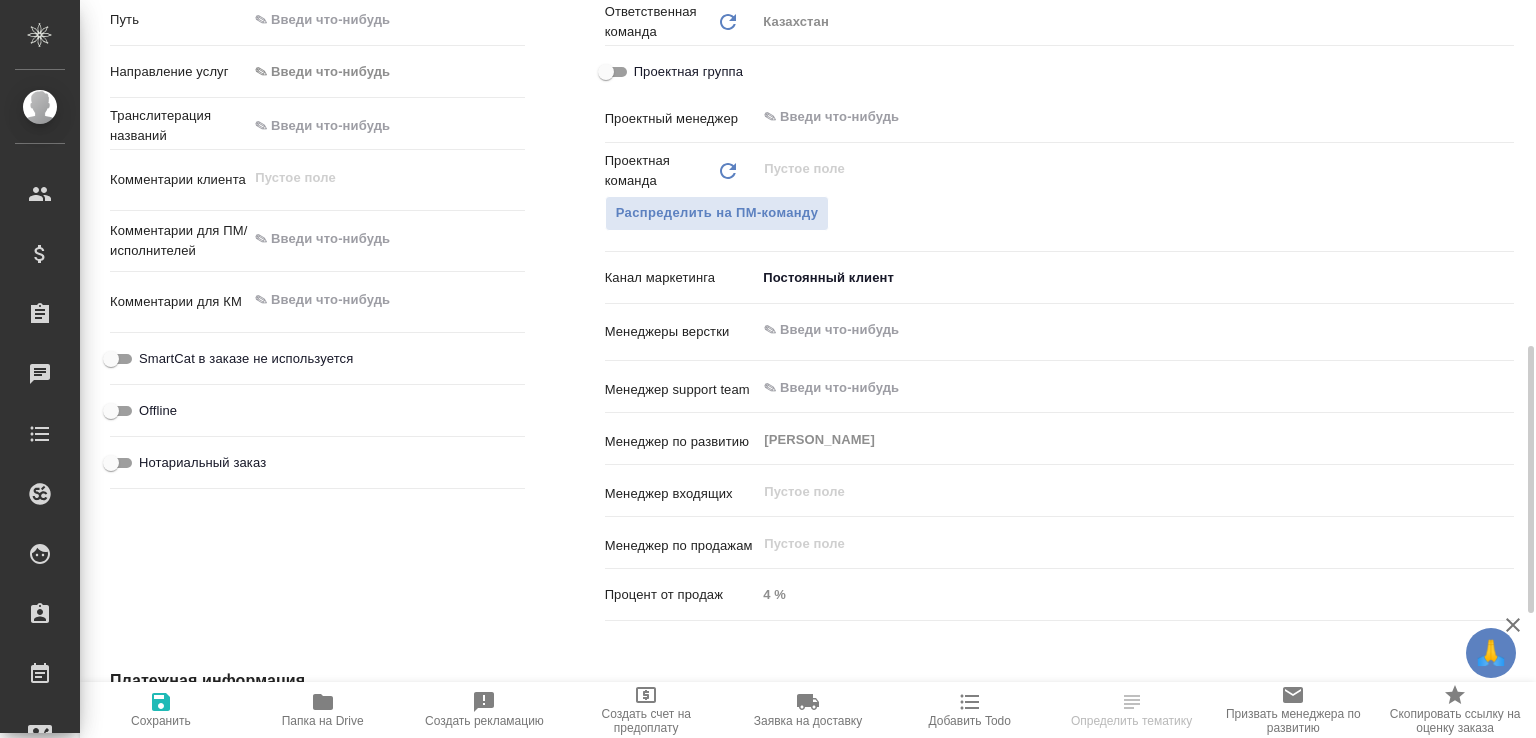click at bounding box center (1101, 330) 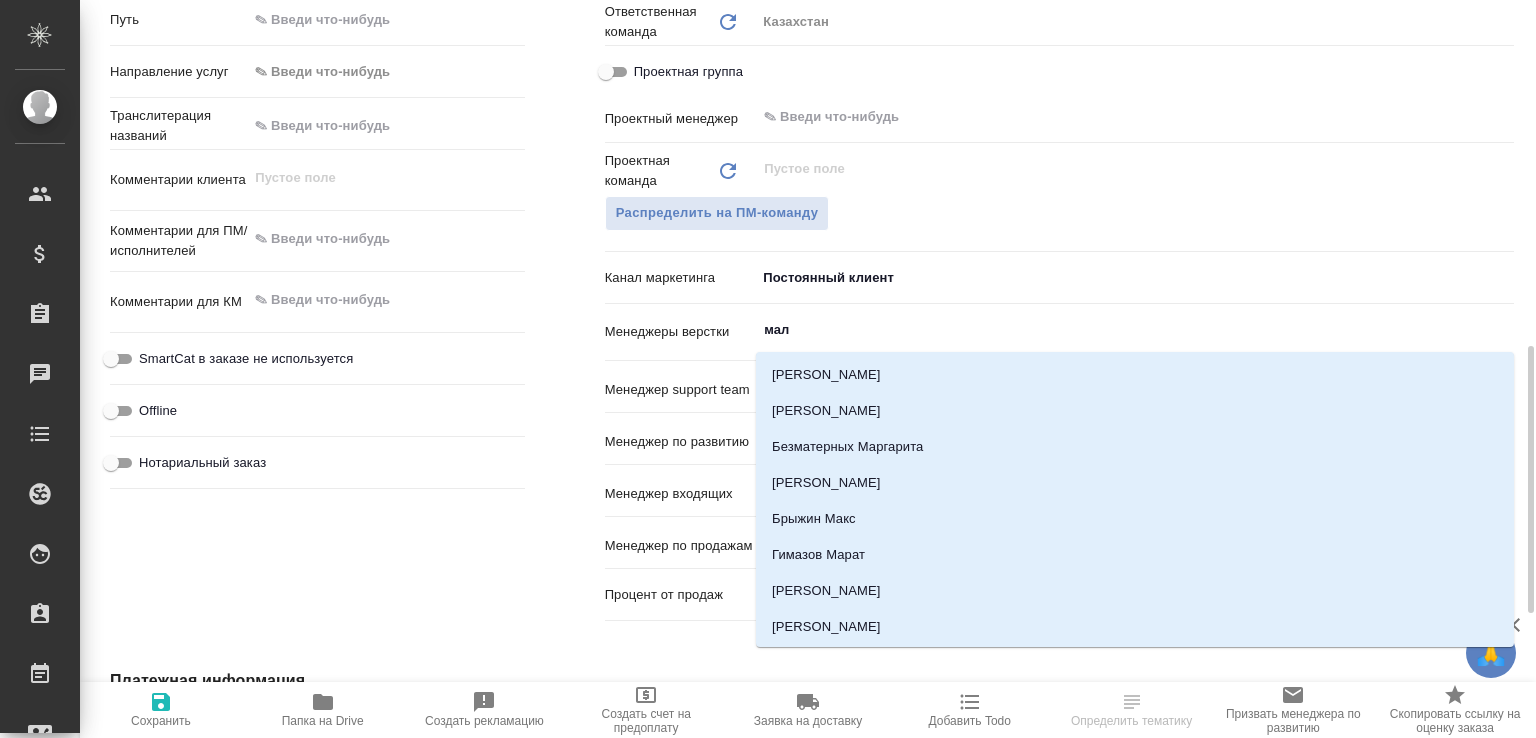 type on "мало" 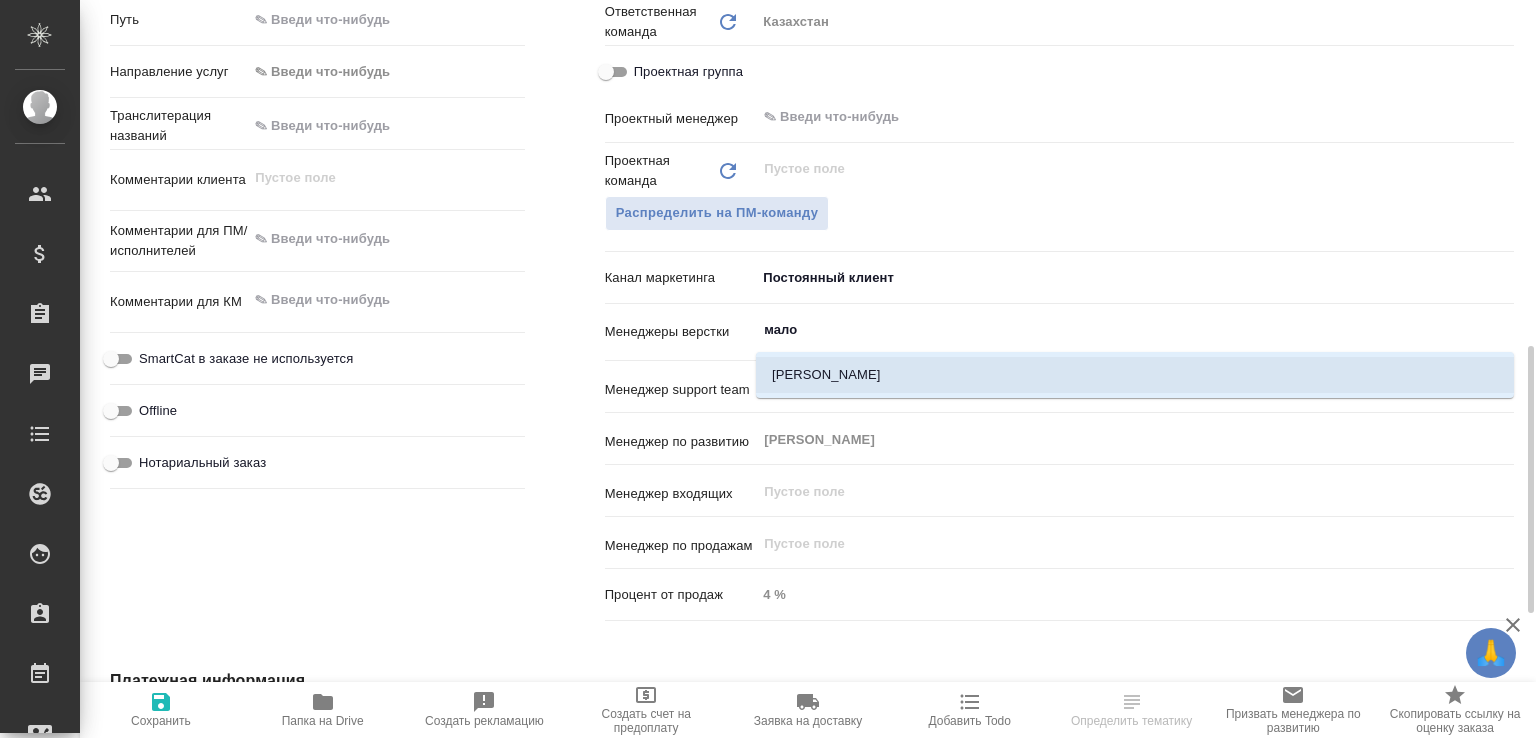 click on "[PERSON_NAME]" at bounding box center [1135, 375] 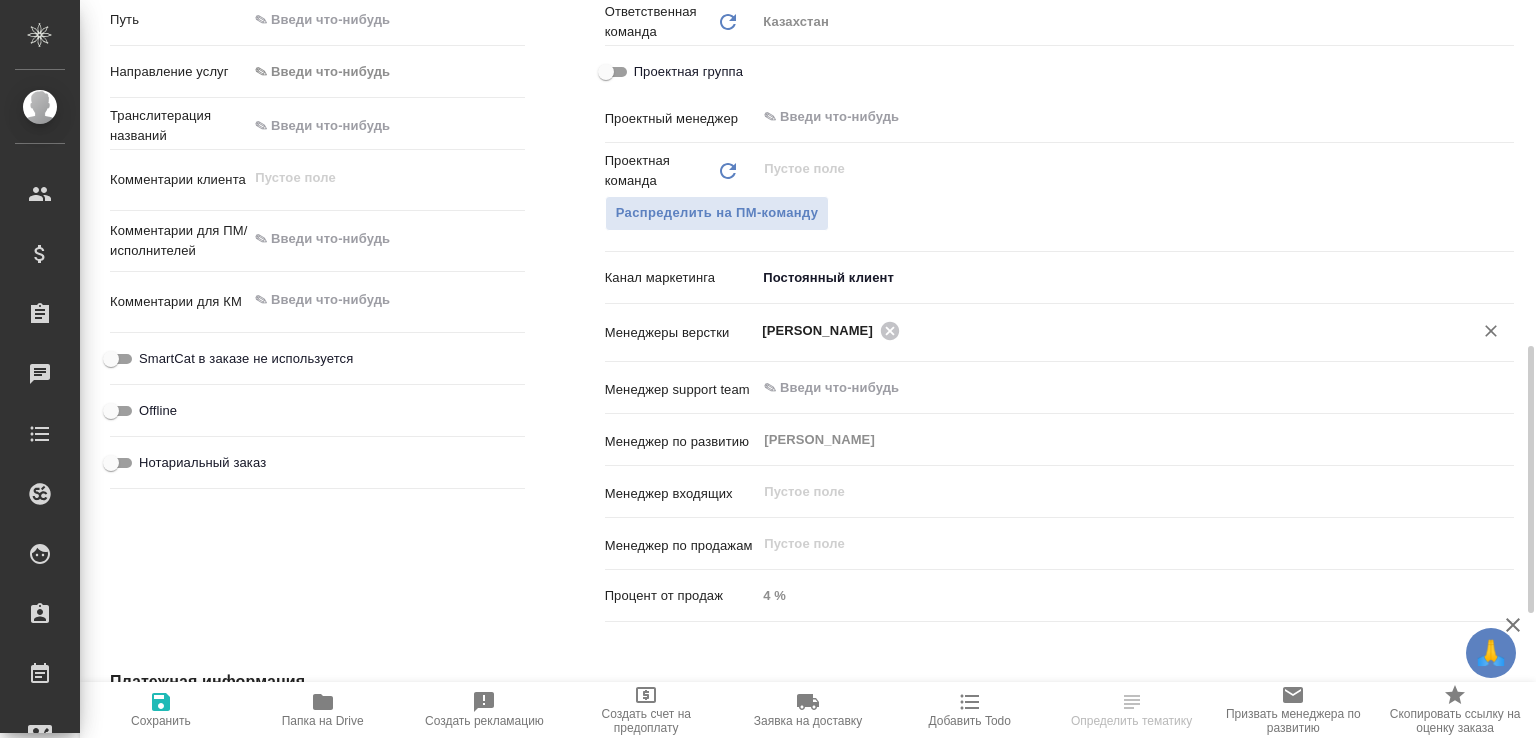 click on "Сохранить" at bounding box center [161, 721] 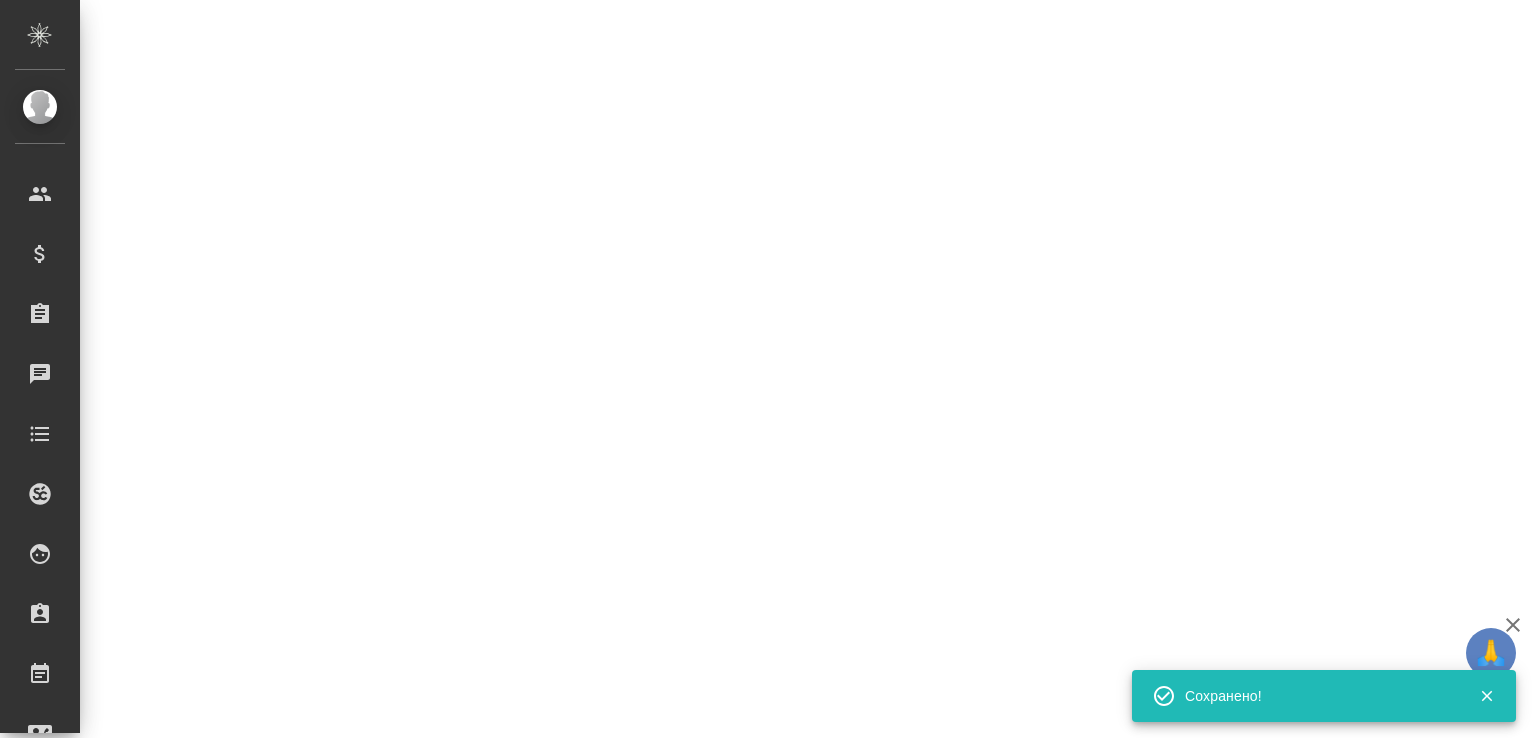 select on "RU" 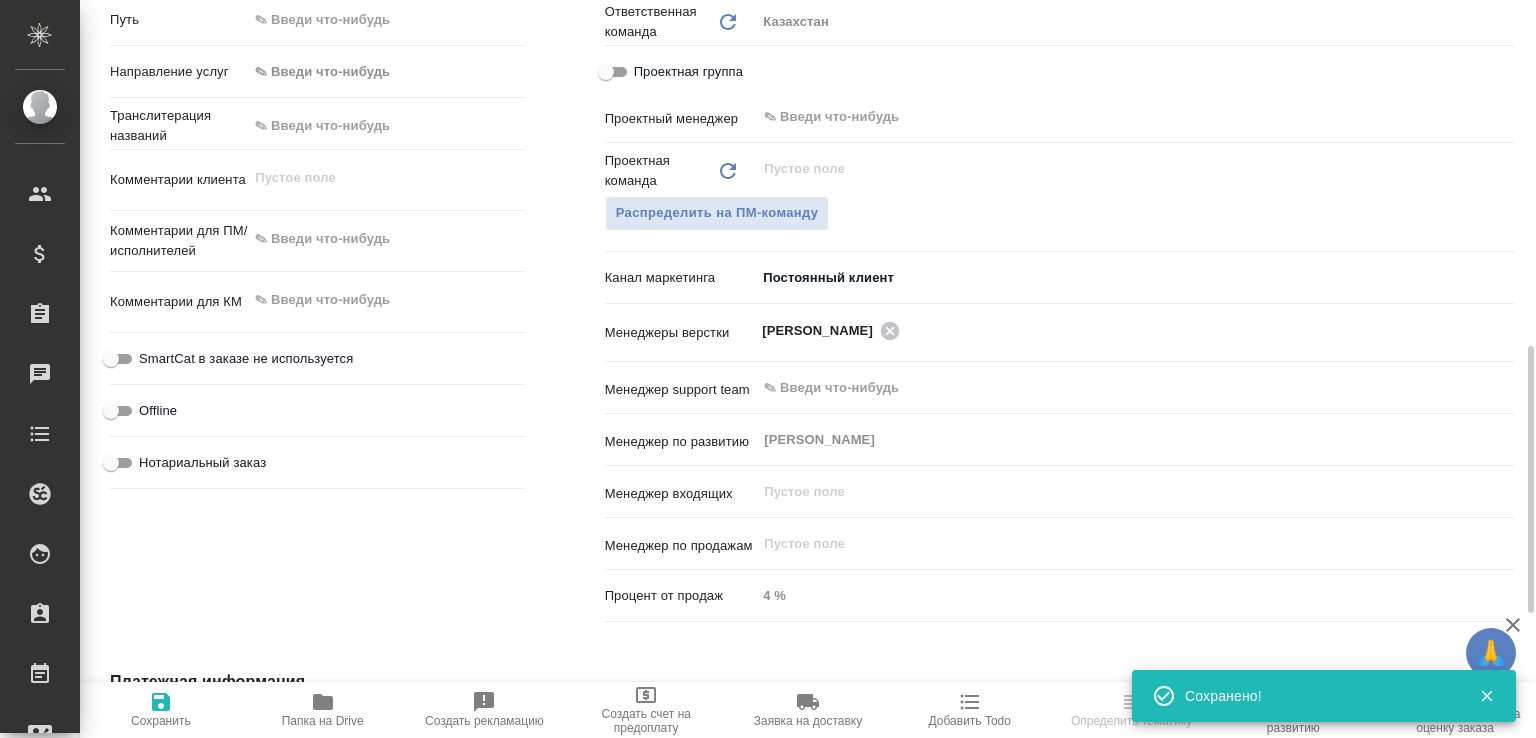 type on "x" 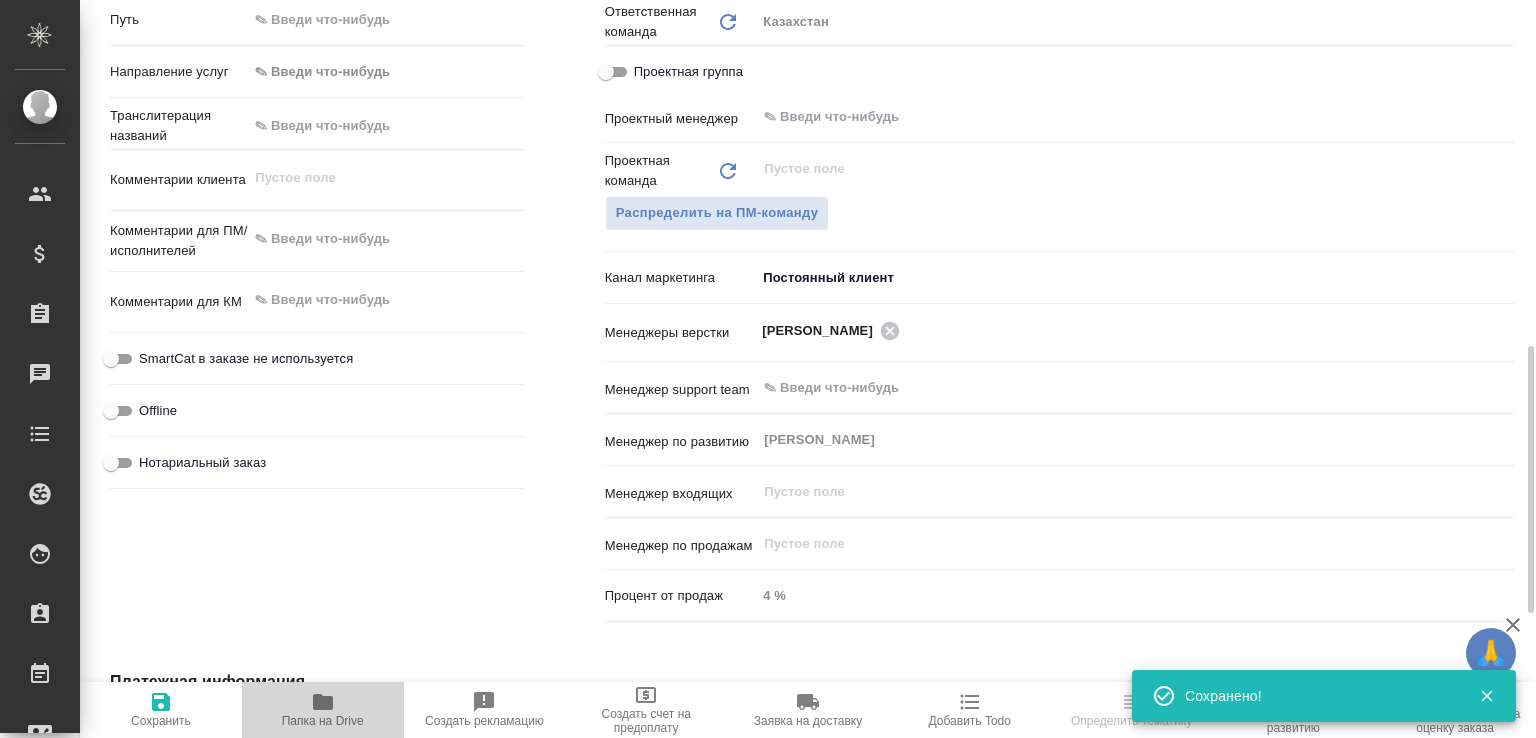 click on "Папка на Drive" at bounding box center [323, 709] 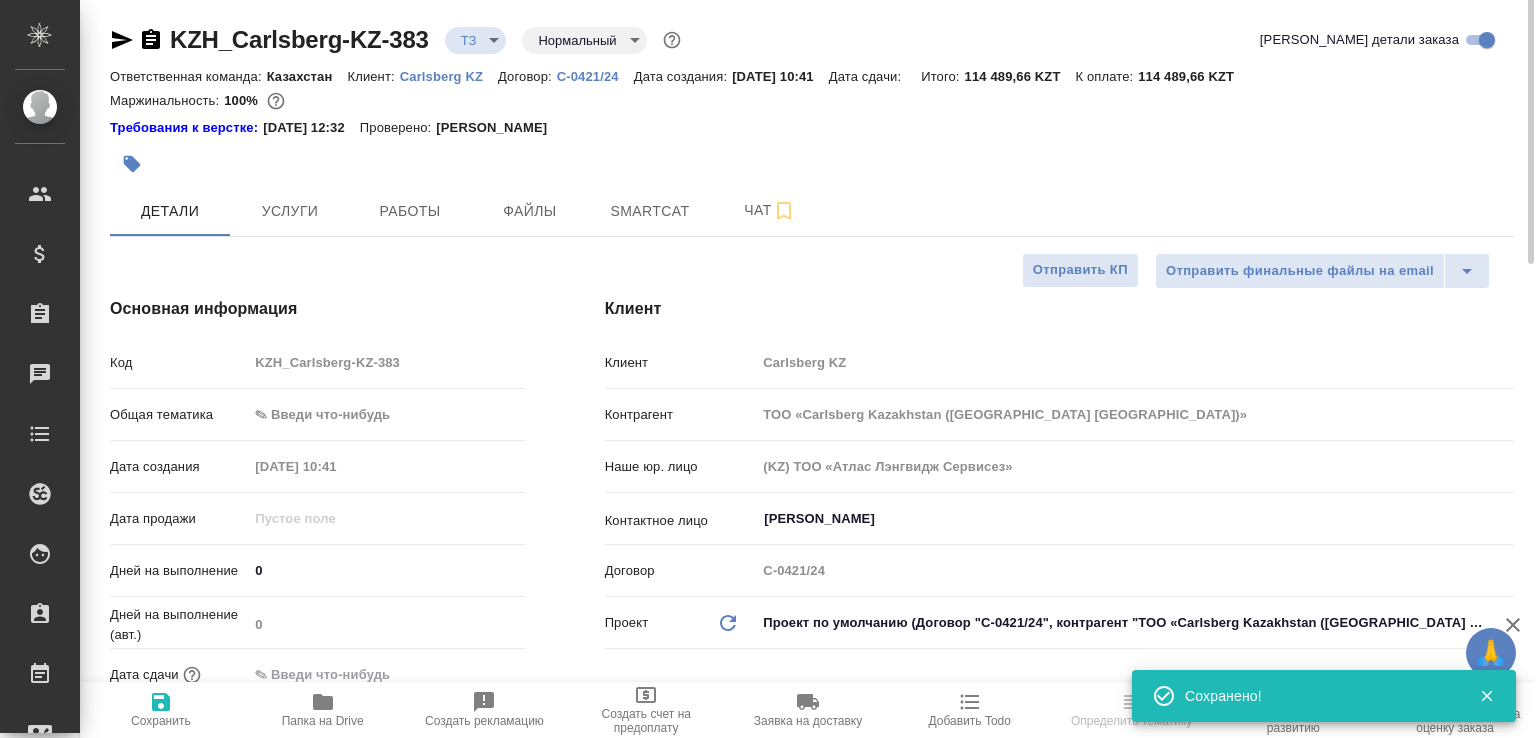 scroll, scrollTop: 0, scrollLeft: 0, axis: both 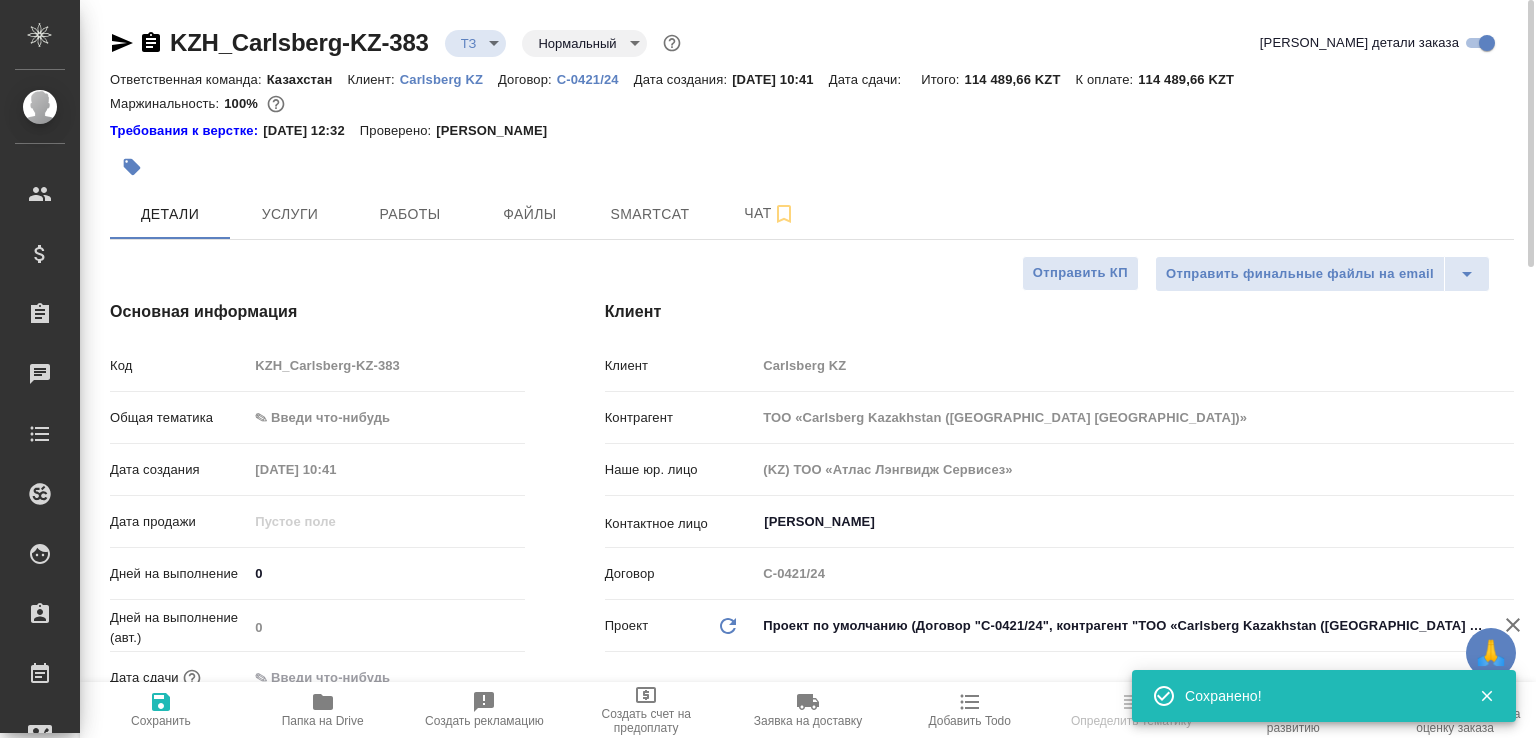 select on "RU" 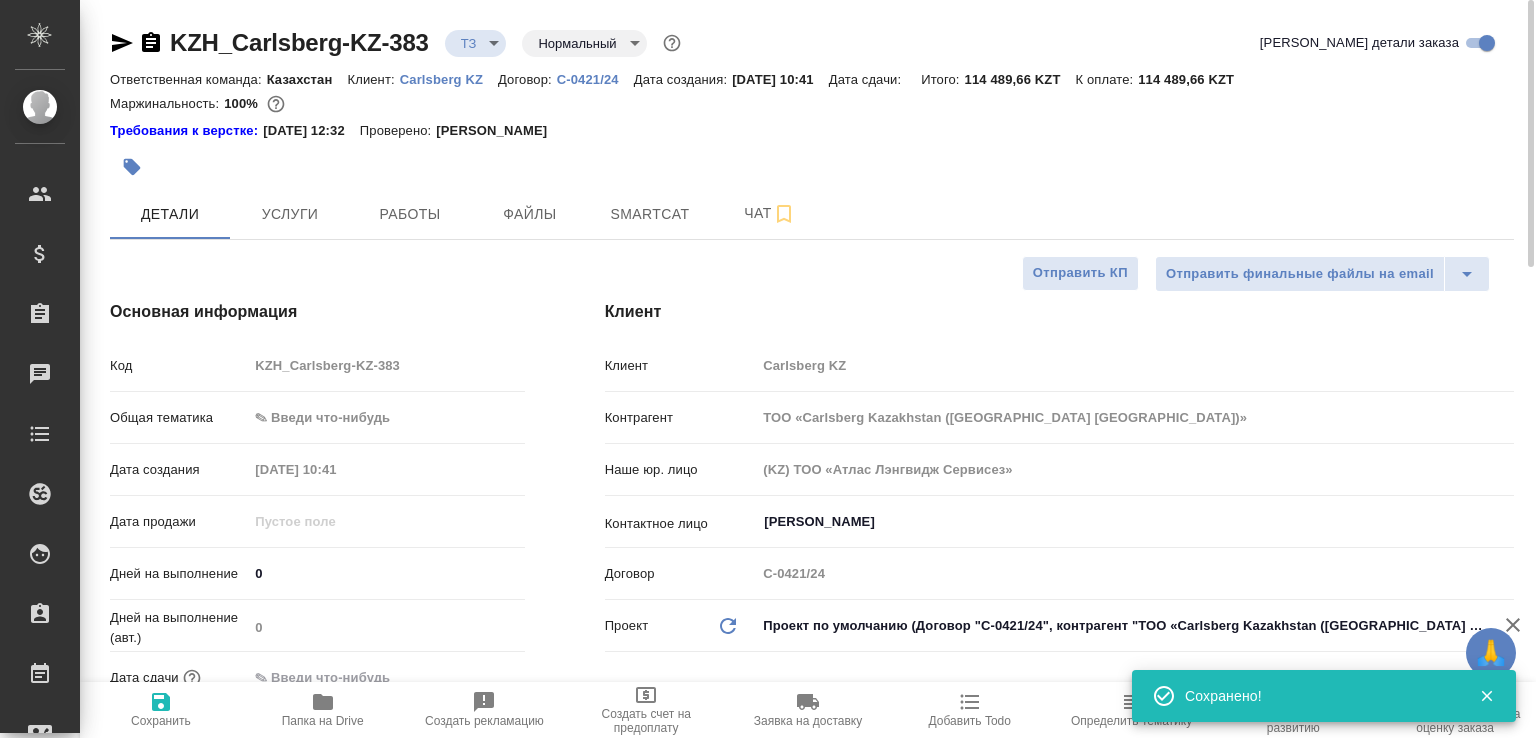 type on "x" 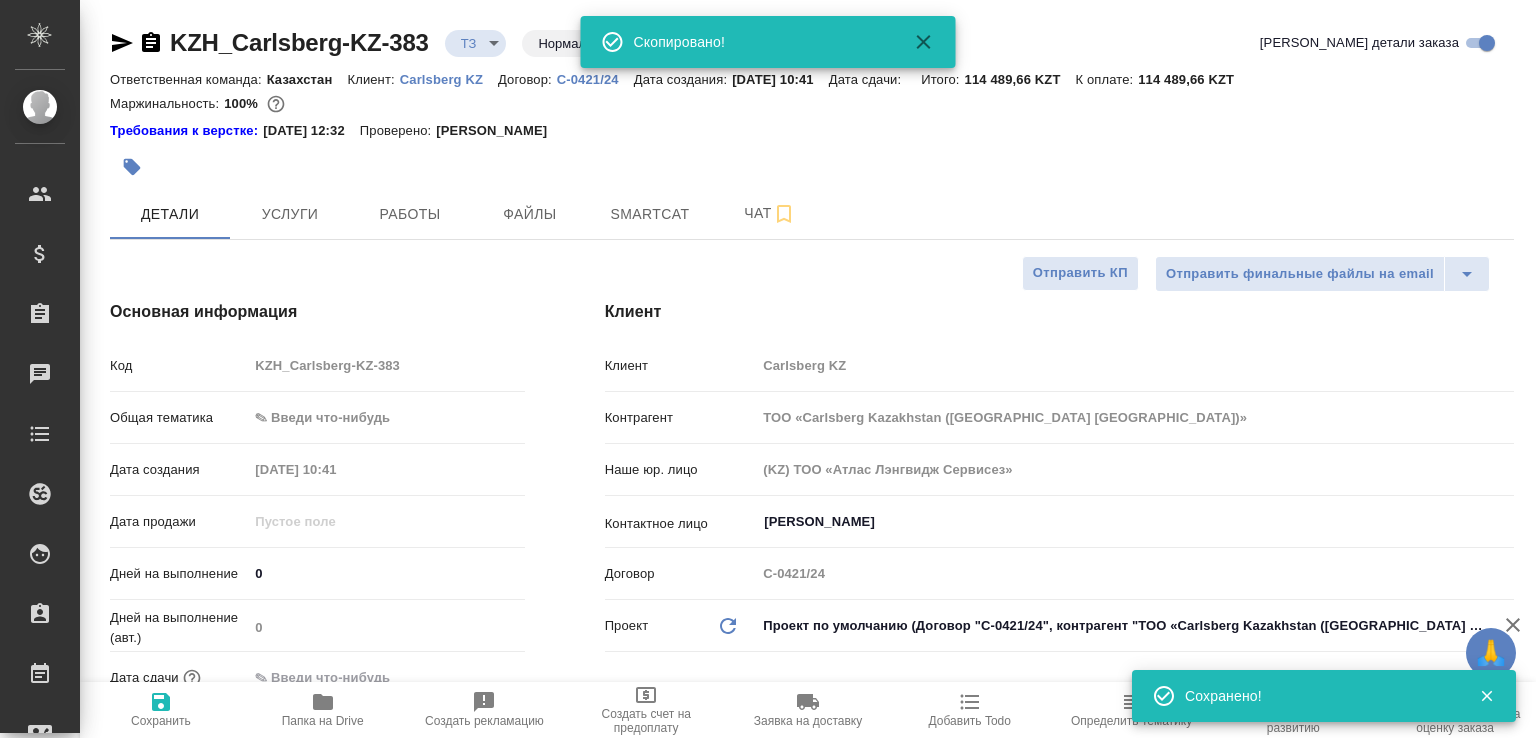 type on "x" 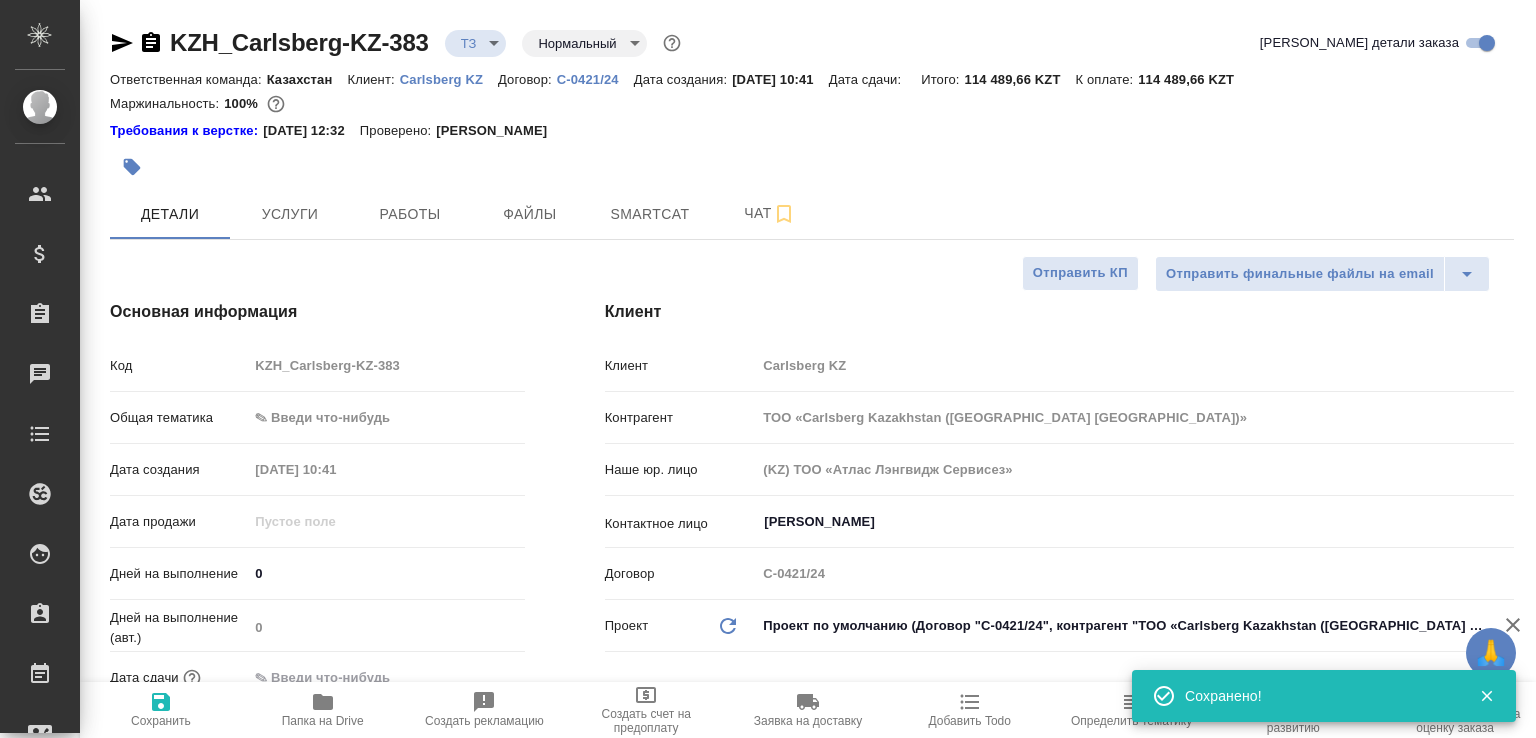 click on "🙏 .cls-1
fill:#fff;
AWATERA Малофеева Екатерина e.malofeeva Клиенты Спецификации Заказы 0 Чаты Todo Проекты SC Исполнители Кандидаты Работы Входящие заявки Заявки на доставку Рекламации Проекты процессинга Конференции Выйти KZH_Carlsberg-KZ-383 ТЗ tz Нормальный normal Кратко детали заказа Ответственная команда: Казахстан Клиент: Carlsberg KZ Договор: С-0421/24 Дата создания: 11.07.2025, 10:41 Дата сдачи: Итого: 114 489,66 KZT К оплате: 114 489,66 KZT Маржинальность: 100% Требования к верстке: 01.04.2025 12:32 Проверено: Петрова Валерия Детали Услуги Работы Файлы Smartcat Чат Отправить финальные файлы на email 0 0 x" at bounding box center (768, 369) 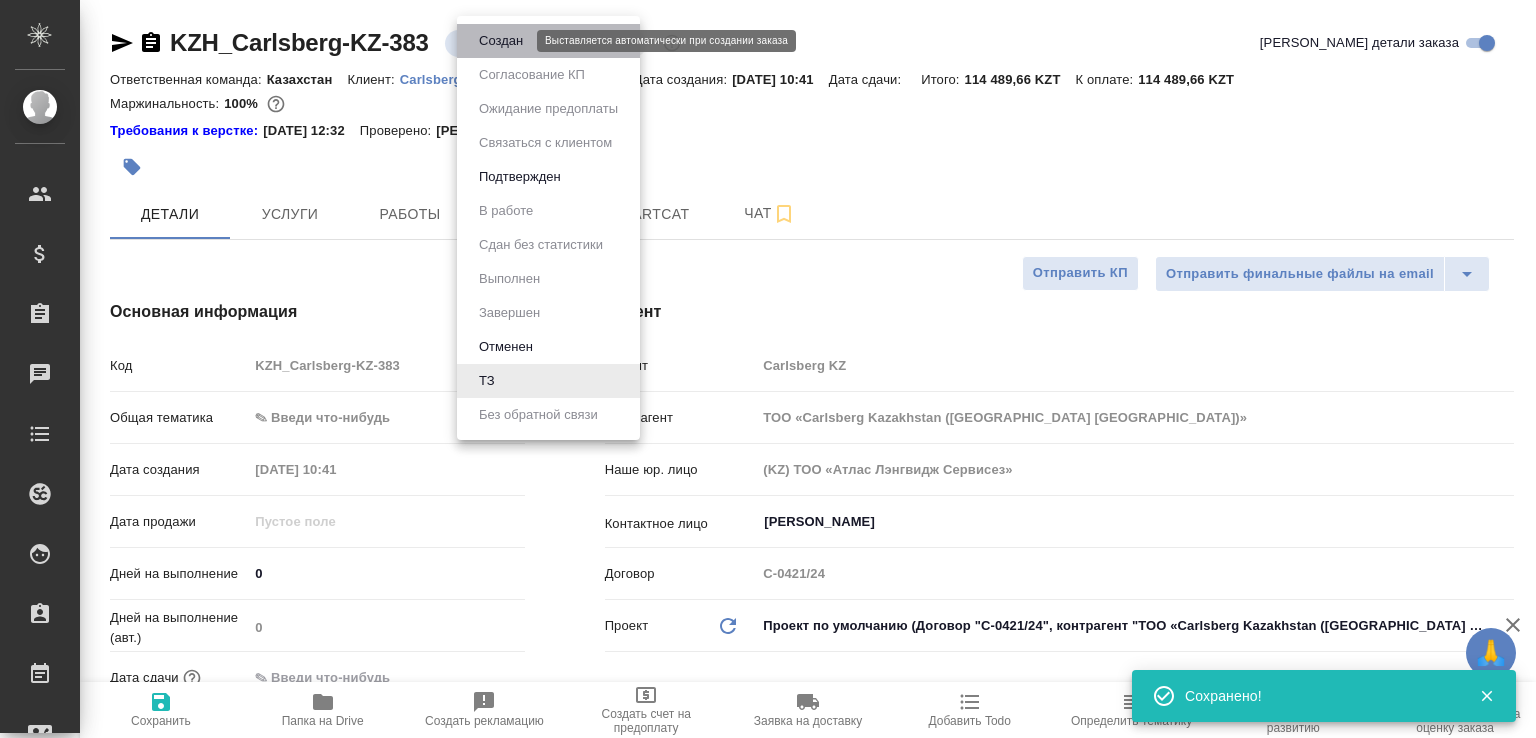 click on "Создан" at bounding box center [501, 41] 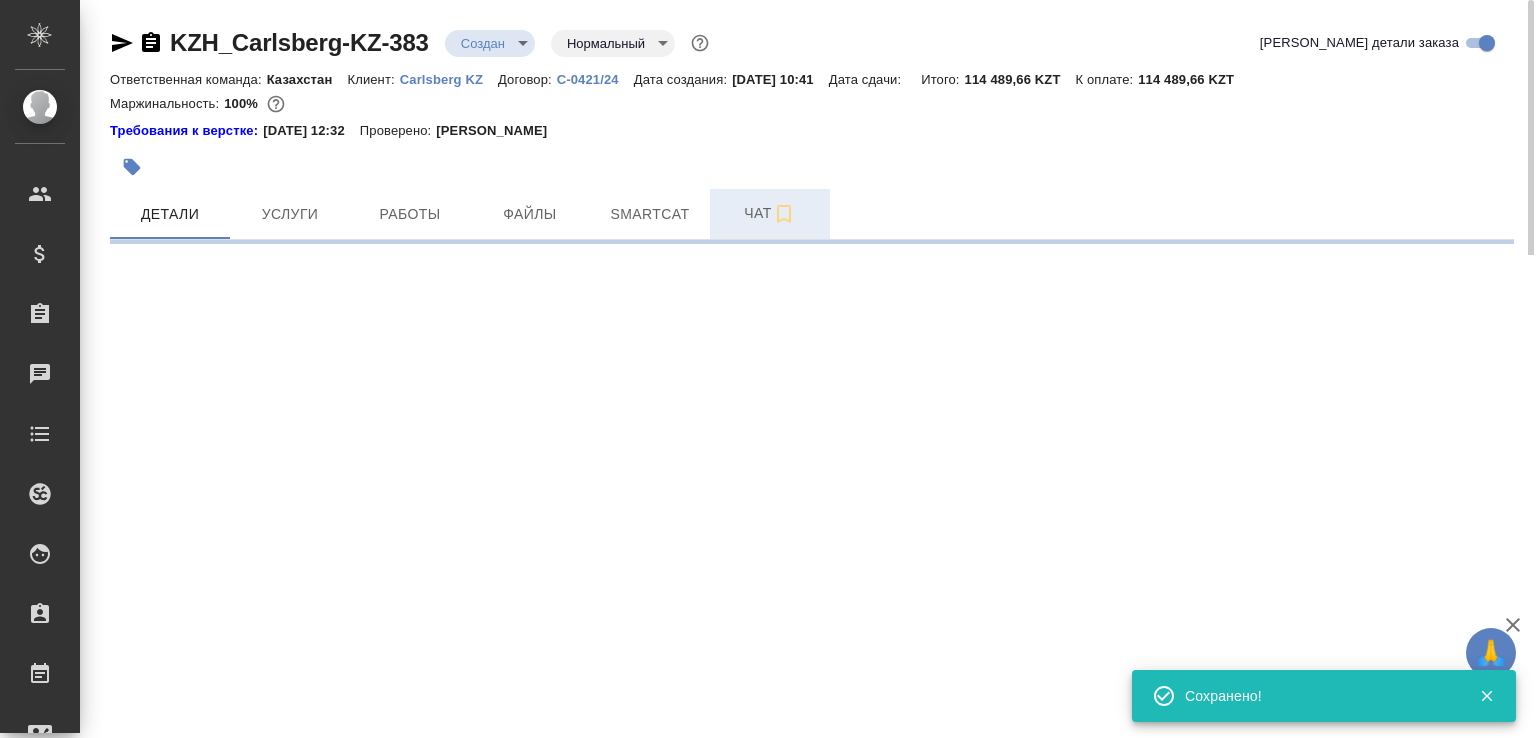 select on "RU" 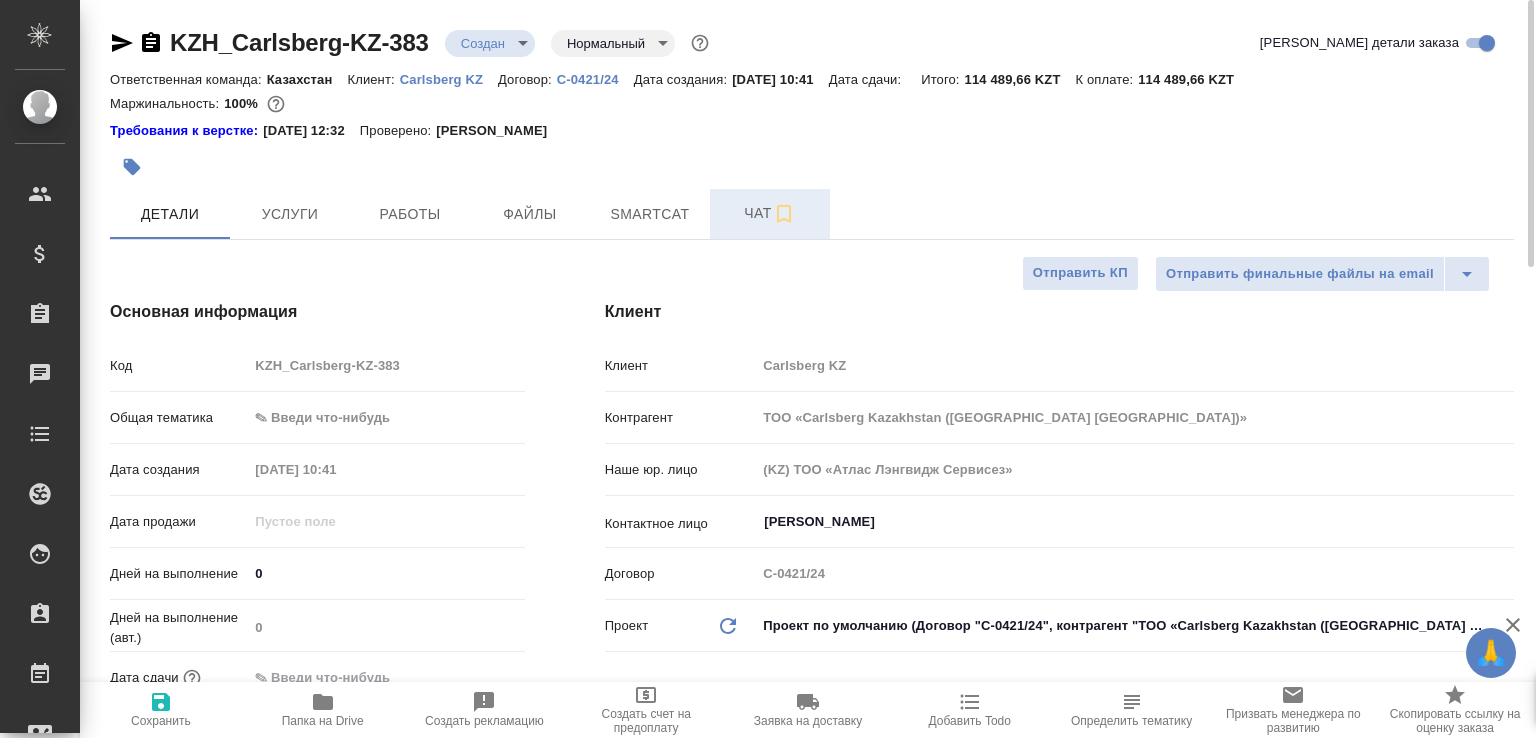 type on "x" 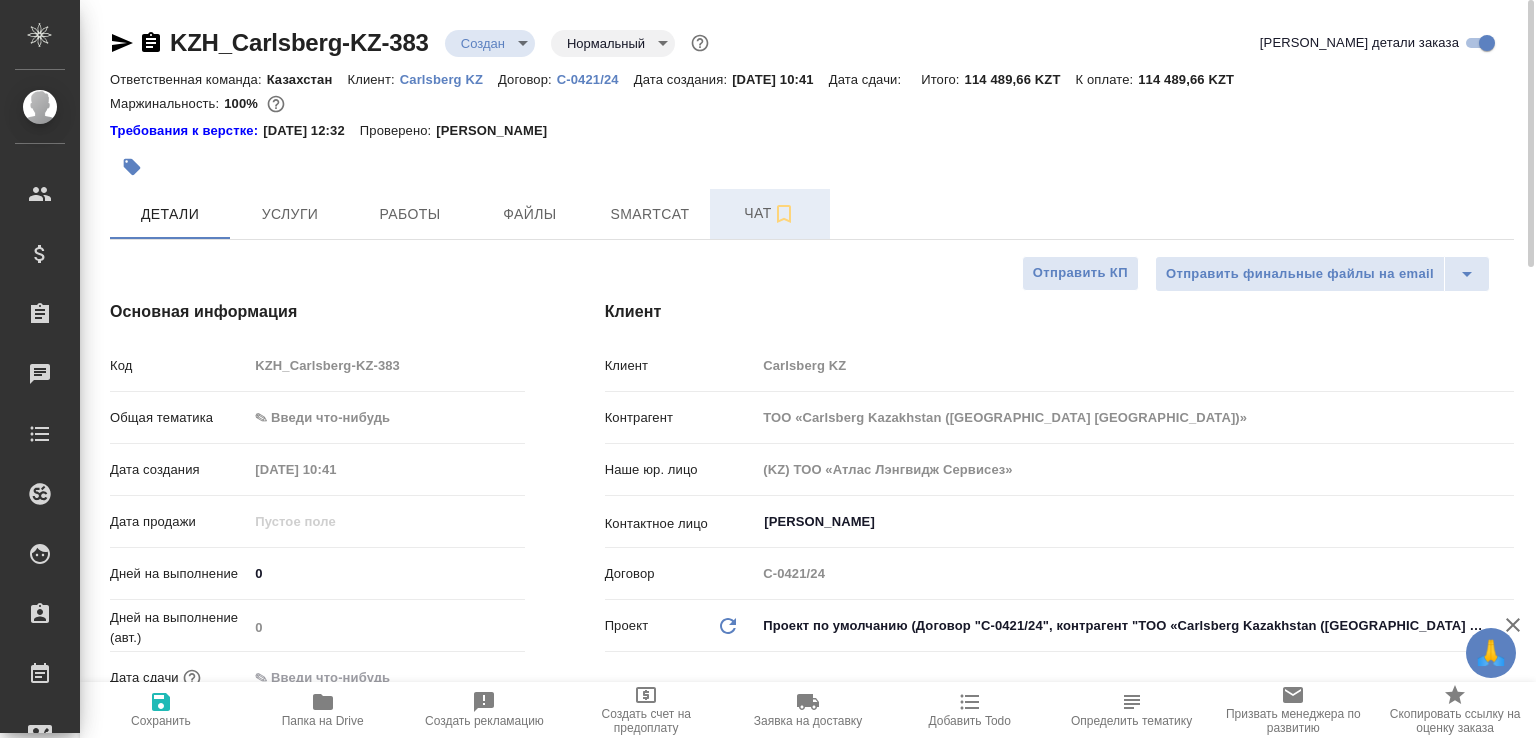 click on "Чат" at bounding box center (770, 213) 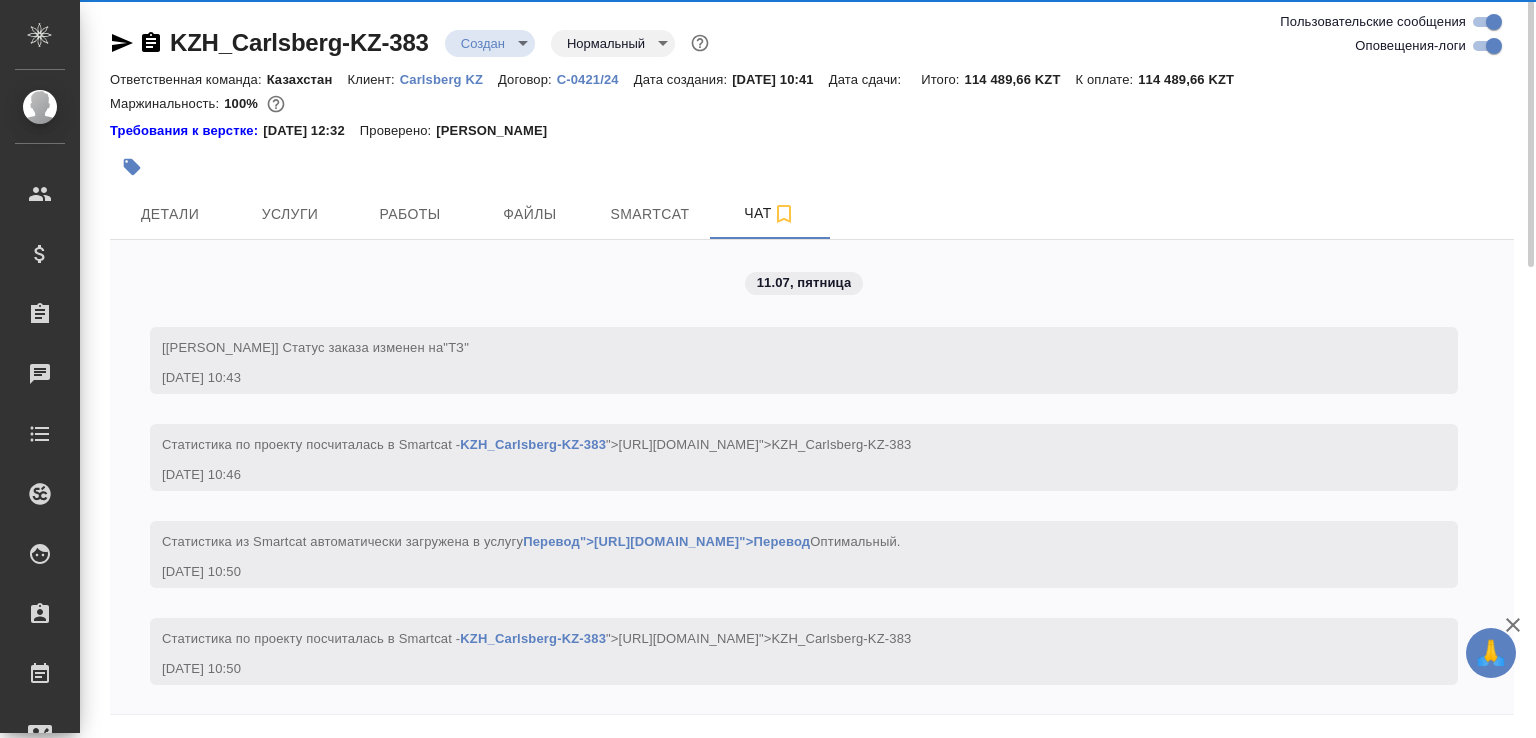 scroll, scrollTop: 138, scrollLeft: 0, axis: vertical 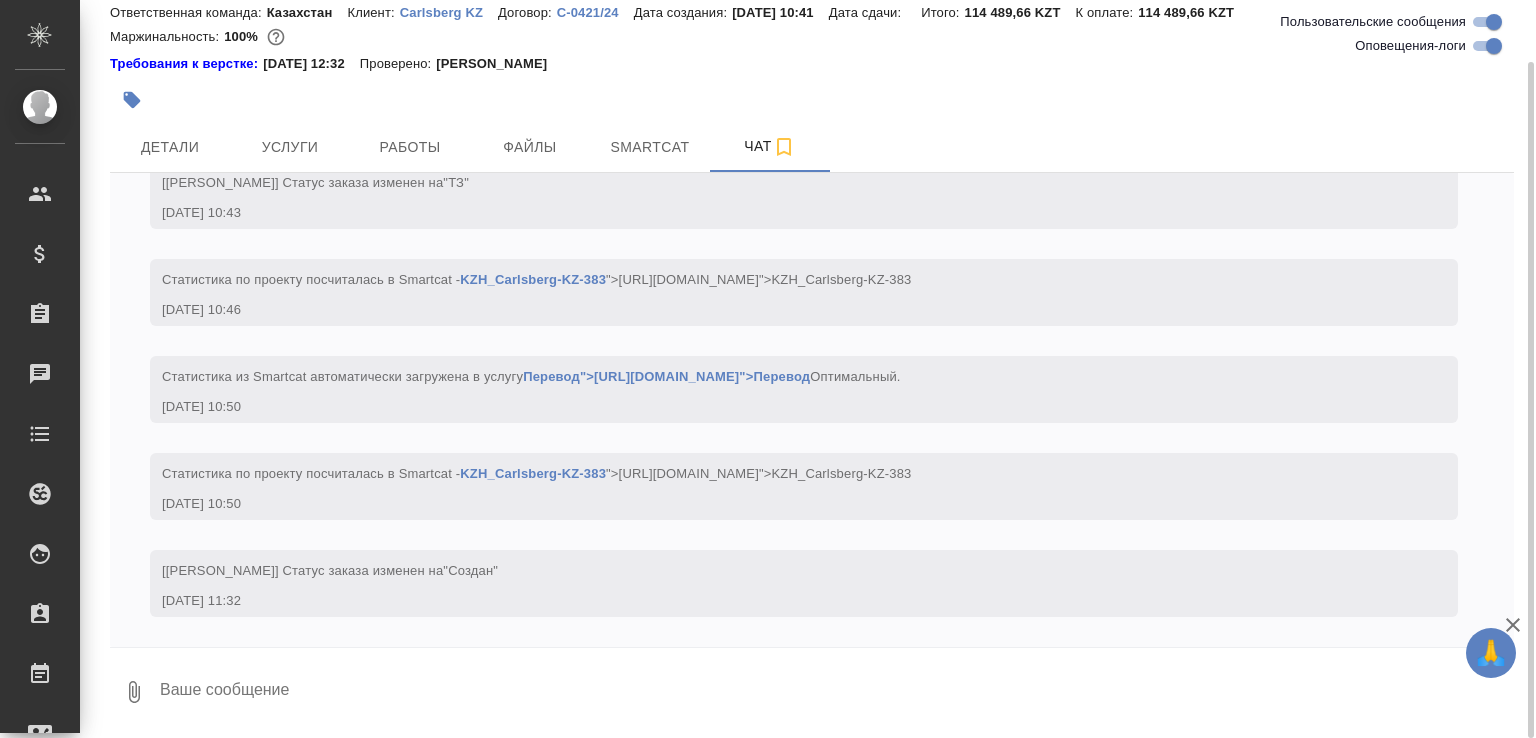 click on "0" at bounding box center [134, 692] 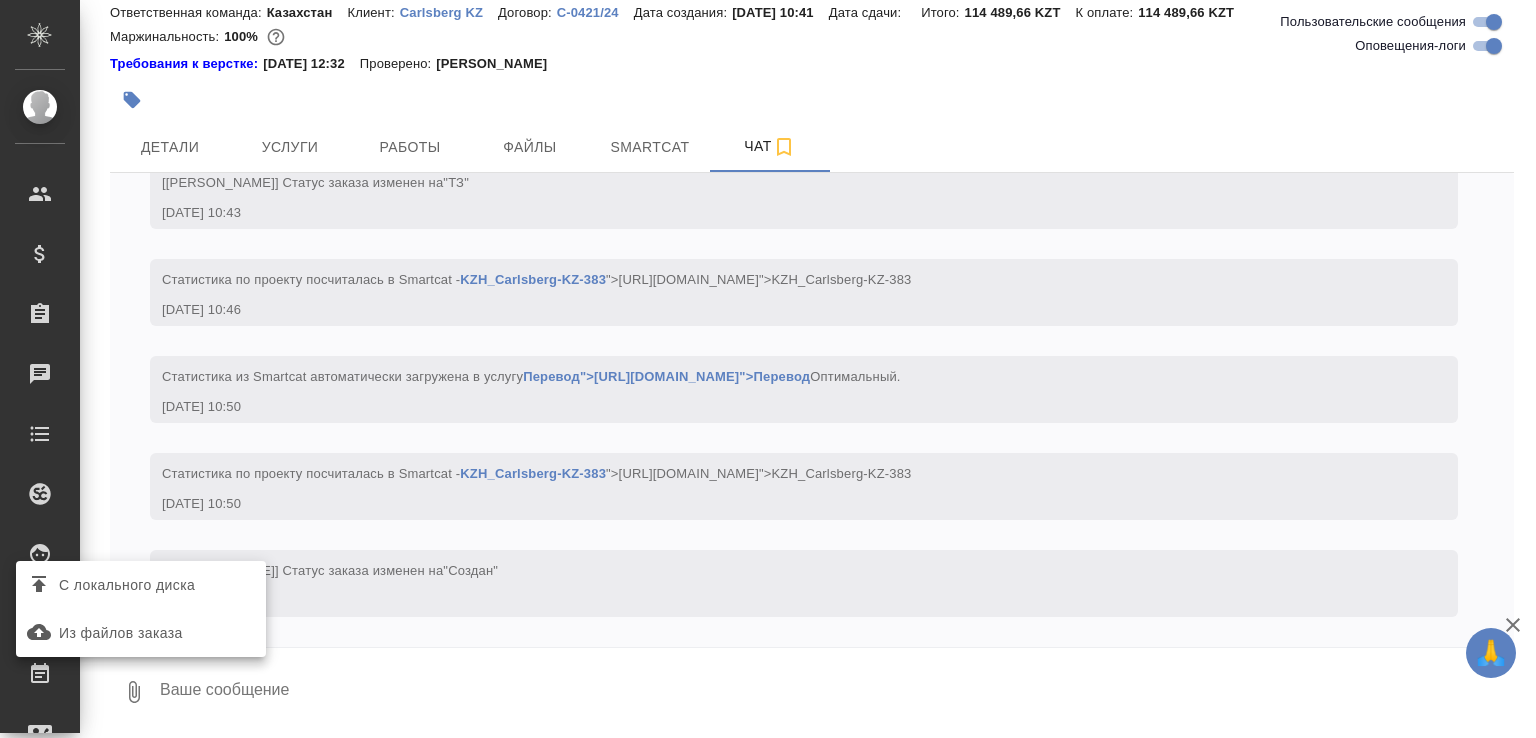 click on "С локального диска" at bounding box center (127, 585) 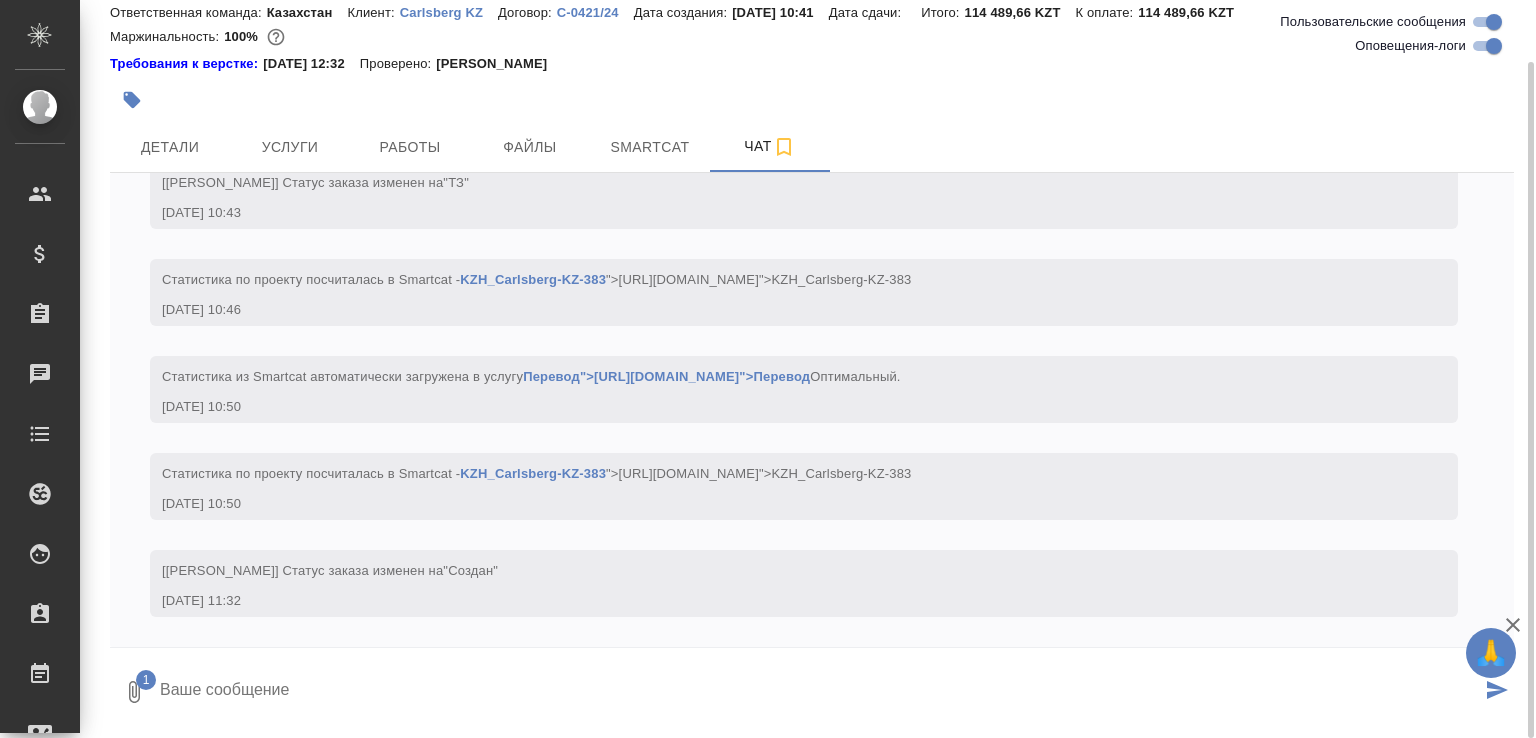 click at bounding box center [819, 692] 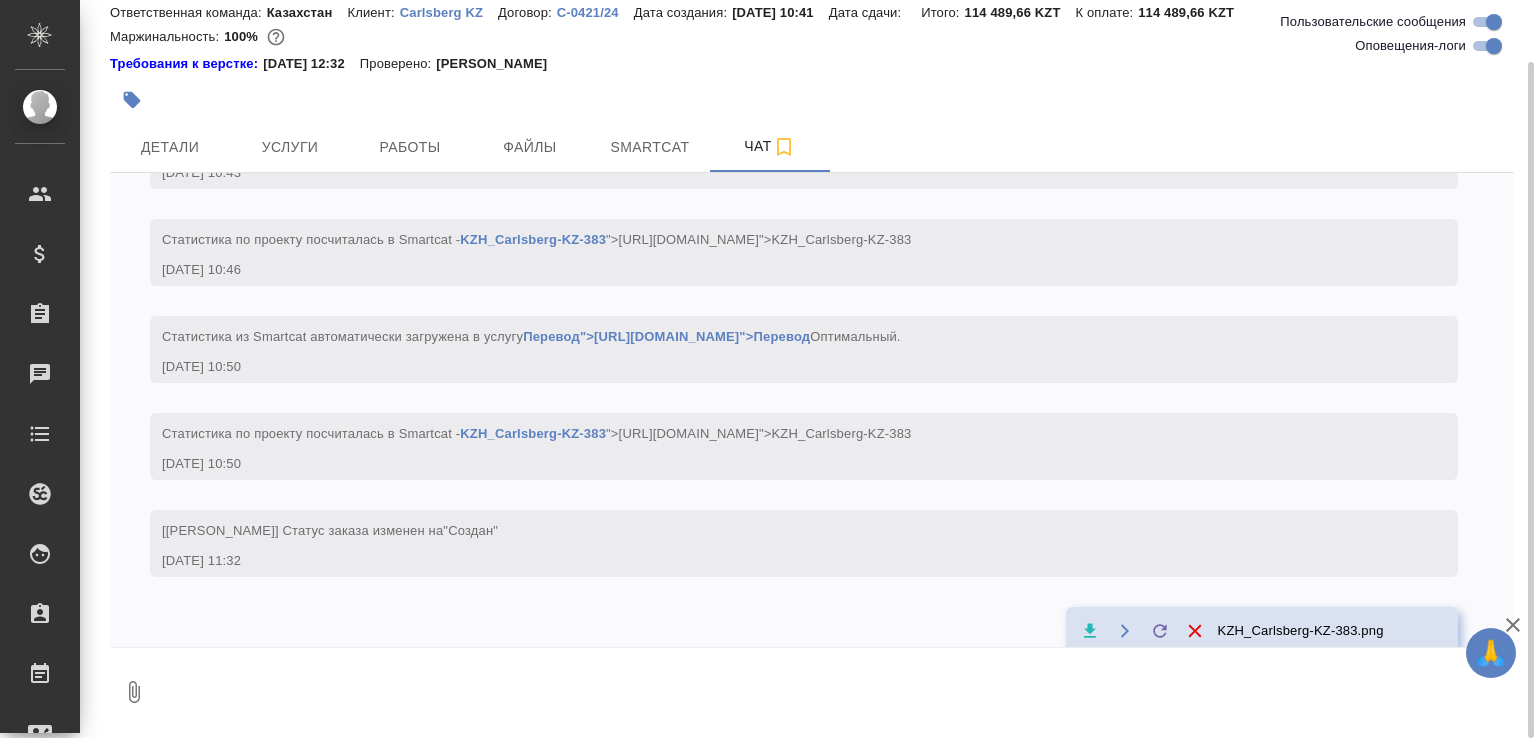 scroll, scrollTop: 275, scrollLeft: 0, axis: vertical 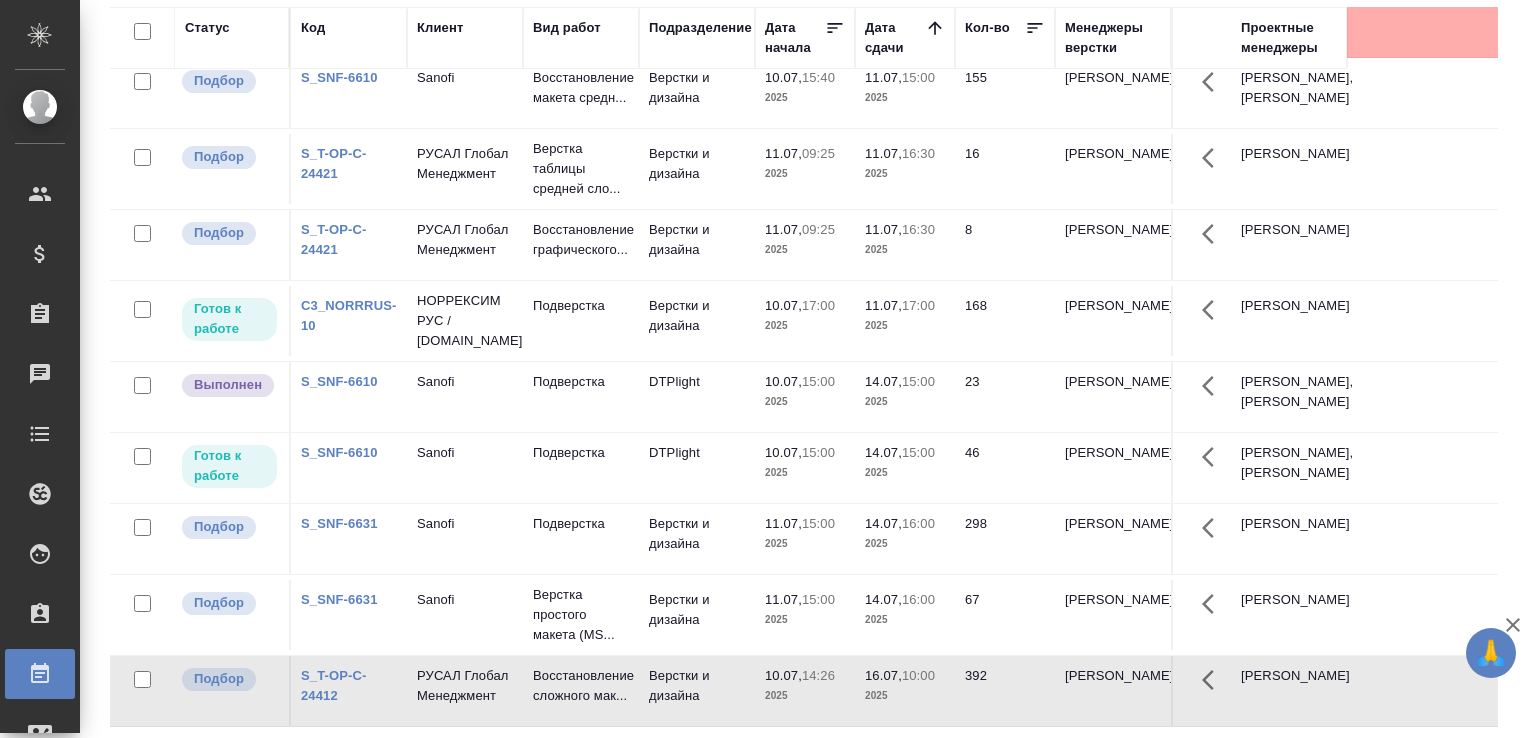 click on "Верстки и дизайна" at bounding box center [697, -872] 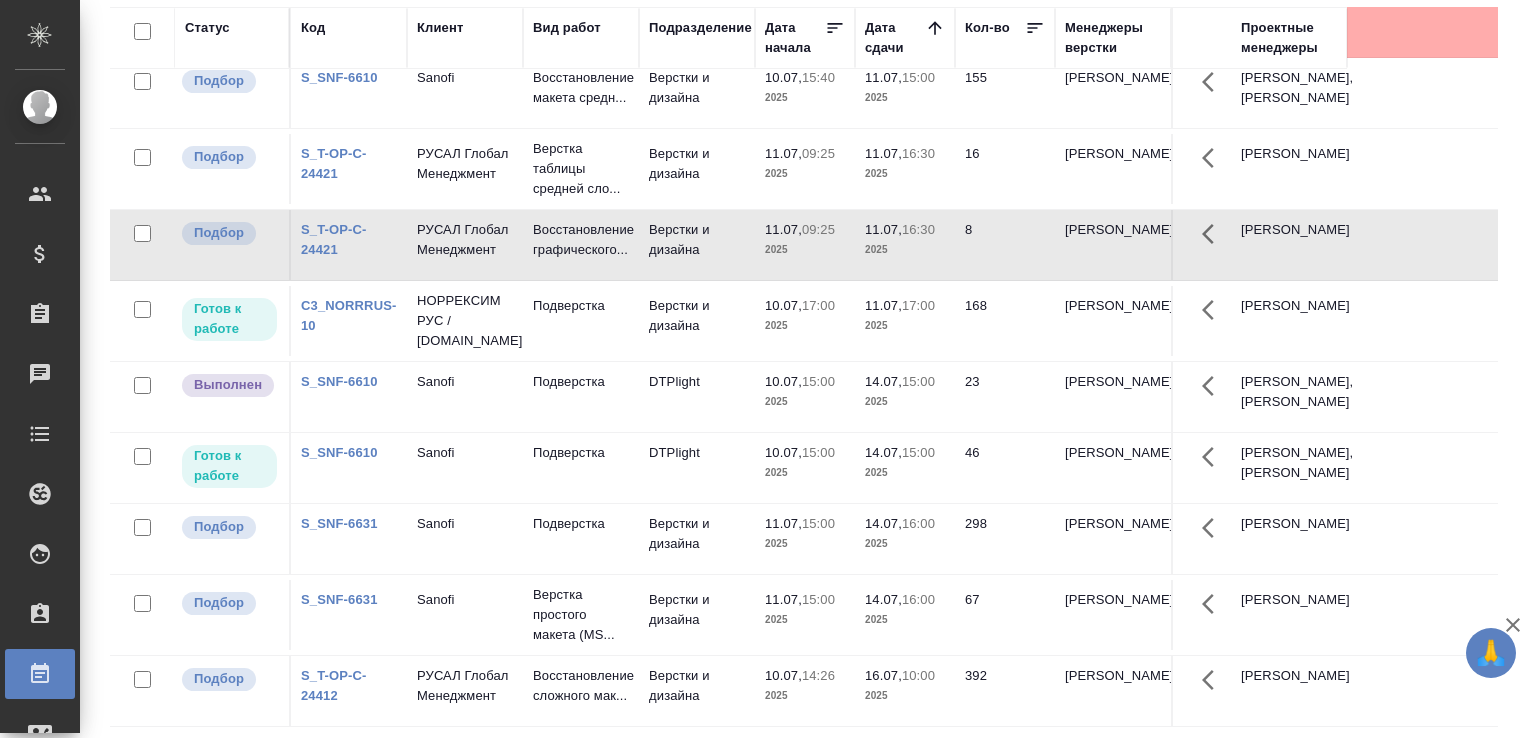 click on "Верстки и дизайна" at bounding box center [697, -872] 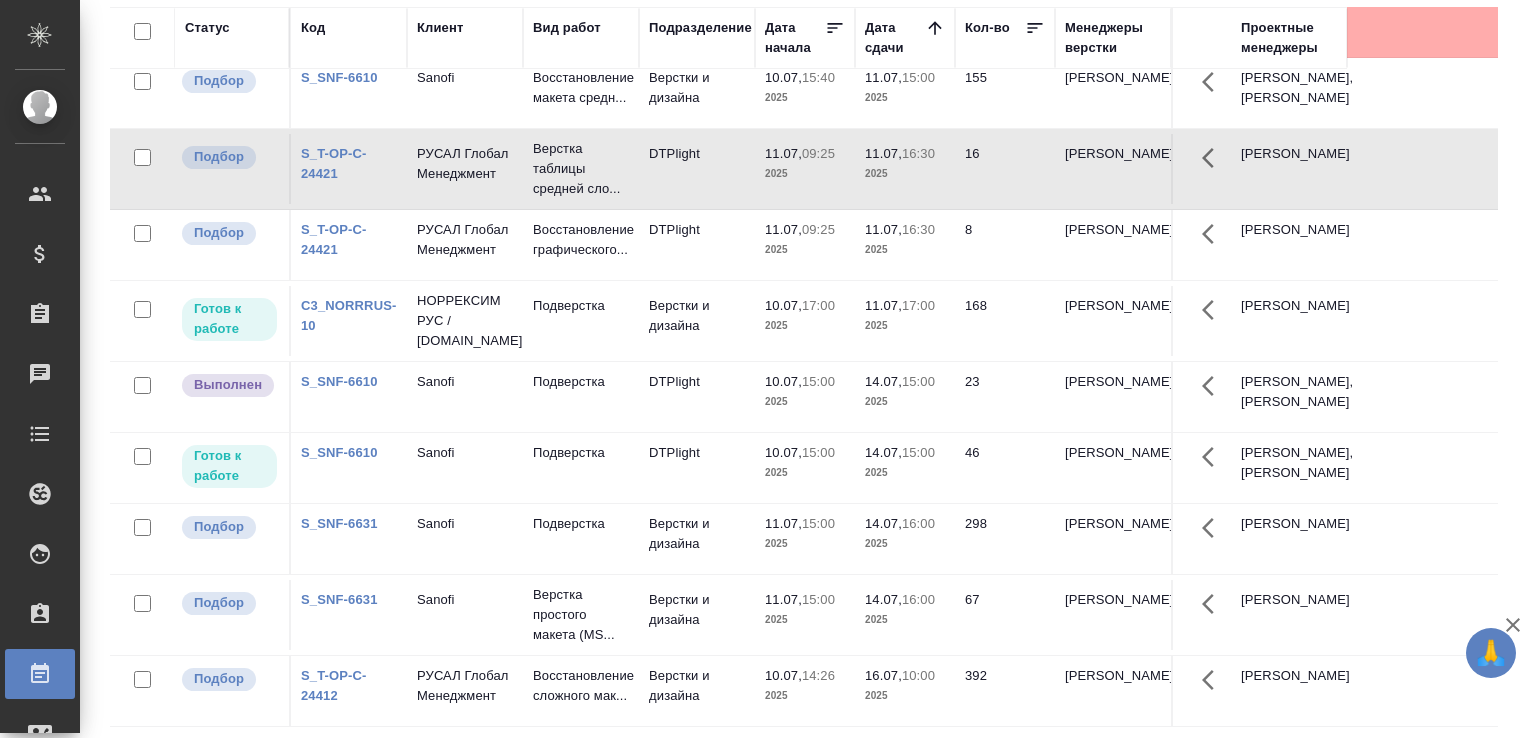 scroll, scrollTop: 978, scrollLeft: 0, axis: vertical 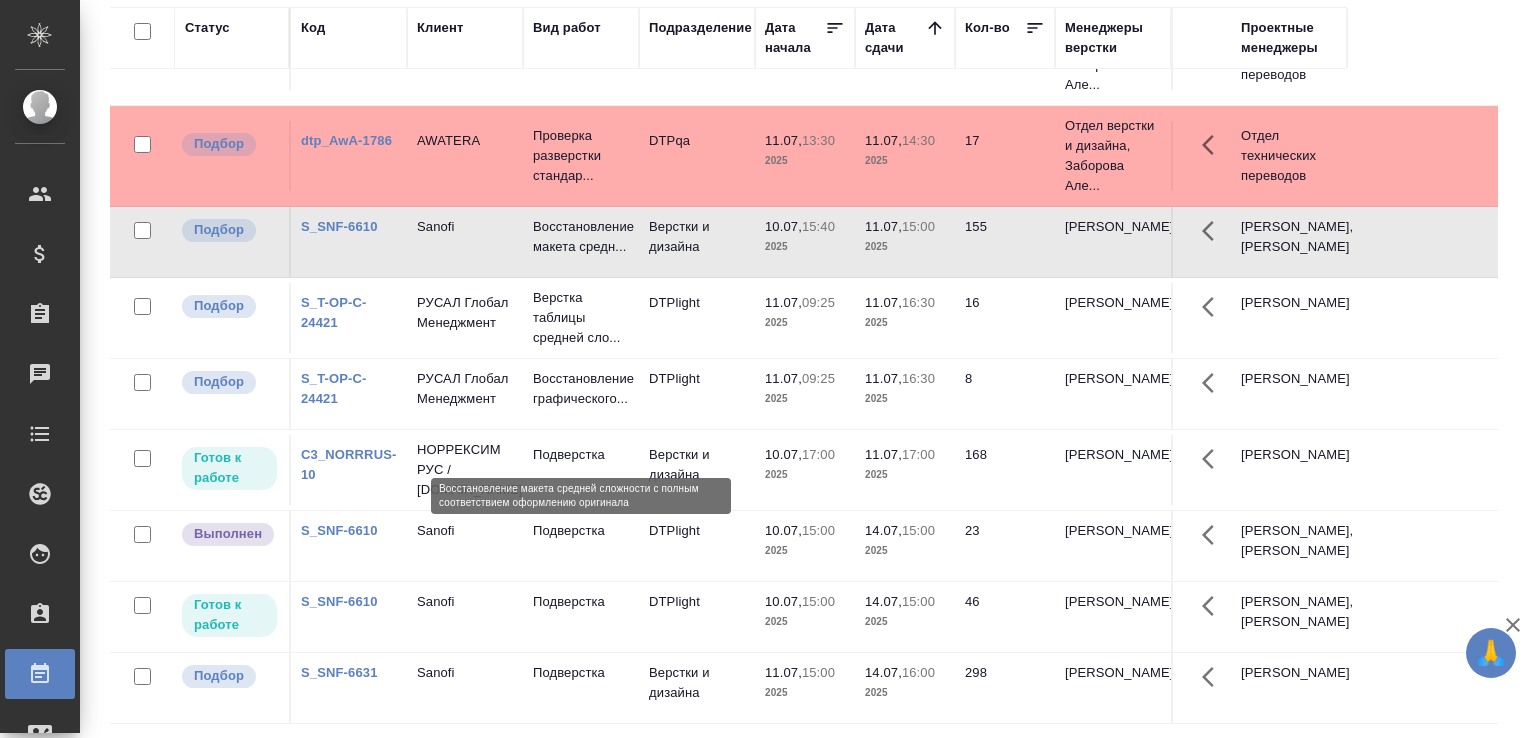 click on "Восстановление макета средн..." at bounding box center (581, 237) 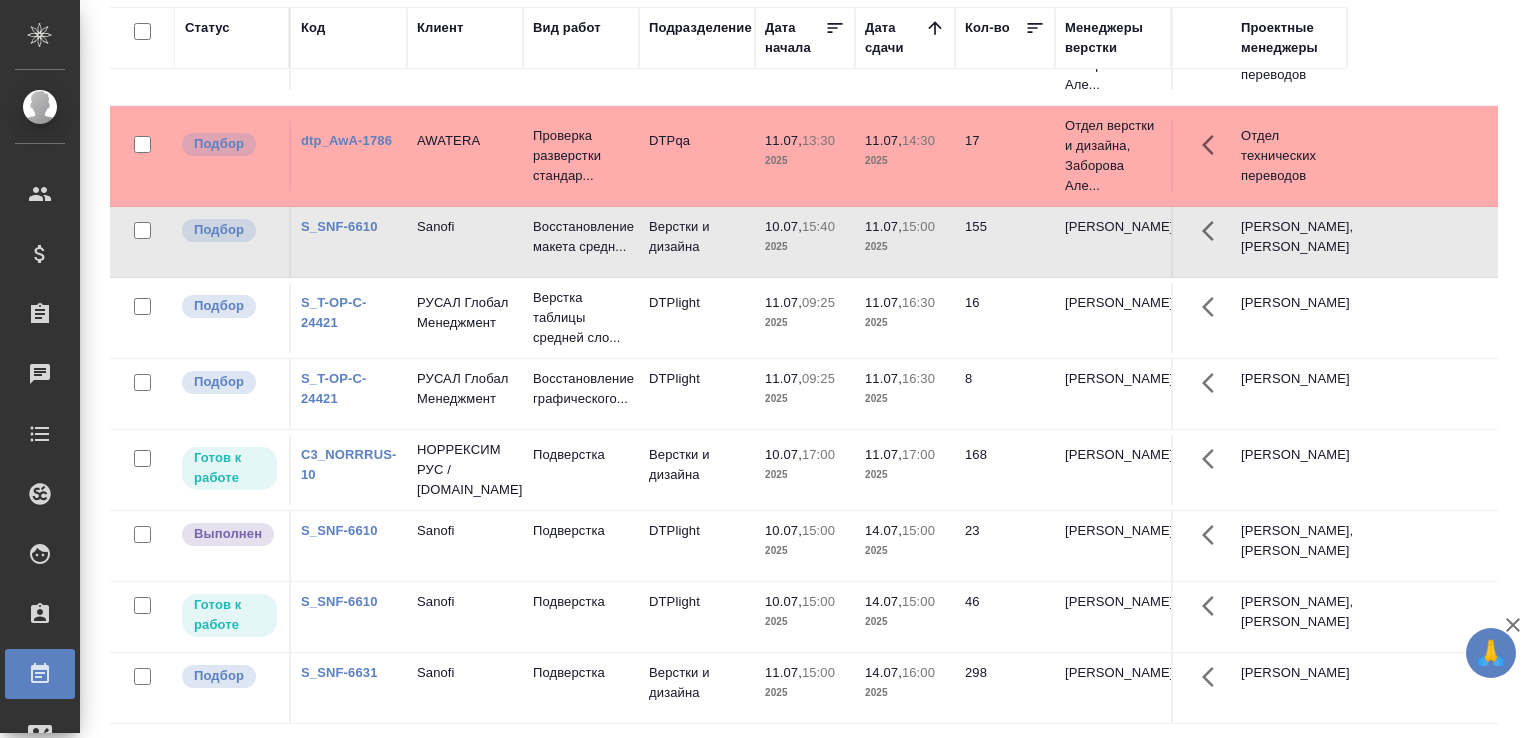 click on "Статус Код Клиент Вид работ Подразделение Дата начала Дата сдачи Кол-во Менеджеры верстки   Проектные менеджеры Выполнен dtp_AwA-1786 AWATERA Прочее (DTPQA) DTPqa 09.07,  15:00 2025 10.07,  16:30 2025 2 Отдел верстки и дизайна, Заборова Але... Отдел технических переводов Выполнен dtp_AwA-1786 AWATERA Прочее (DTPQA) DTPqa 10.07,  12:45 2025 10.07,  16:30 2025 2 Отдел верстки и дизайна, Заборова Але... Отдел технических переводов Выполнен dtp_AwA-1786 AWATERA Прочее (DTPQA) DTPqa 10.07,  12:45 2025 10.07,  16:30 2025 2 Отдел верстки и дизайна, Заборова Але... Отдел технических переводов Подбор dtp_AwA-1786 AWATERA Почасовая ставка верстки DTPqa 10.07,  12:30 2025 10.07,  16:30 2025 1" at bounding box center (812, 367) 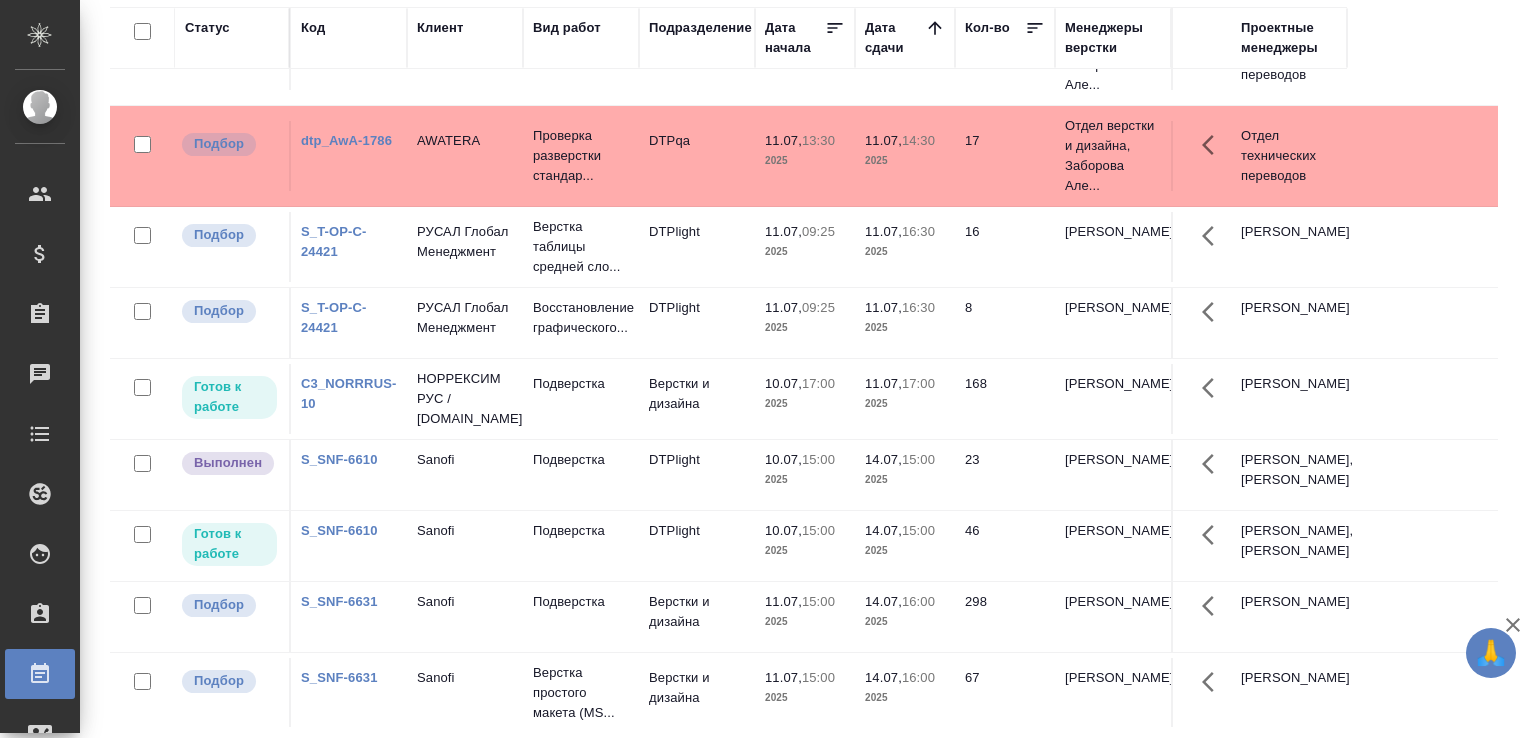 scroll, scrollTop: 1096, scrollLeft: 0, axis: vertical 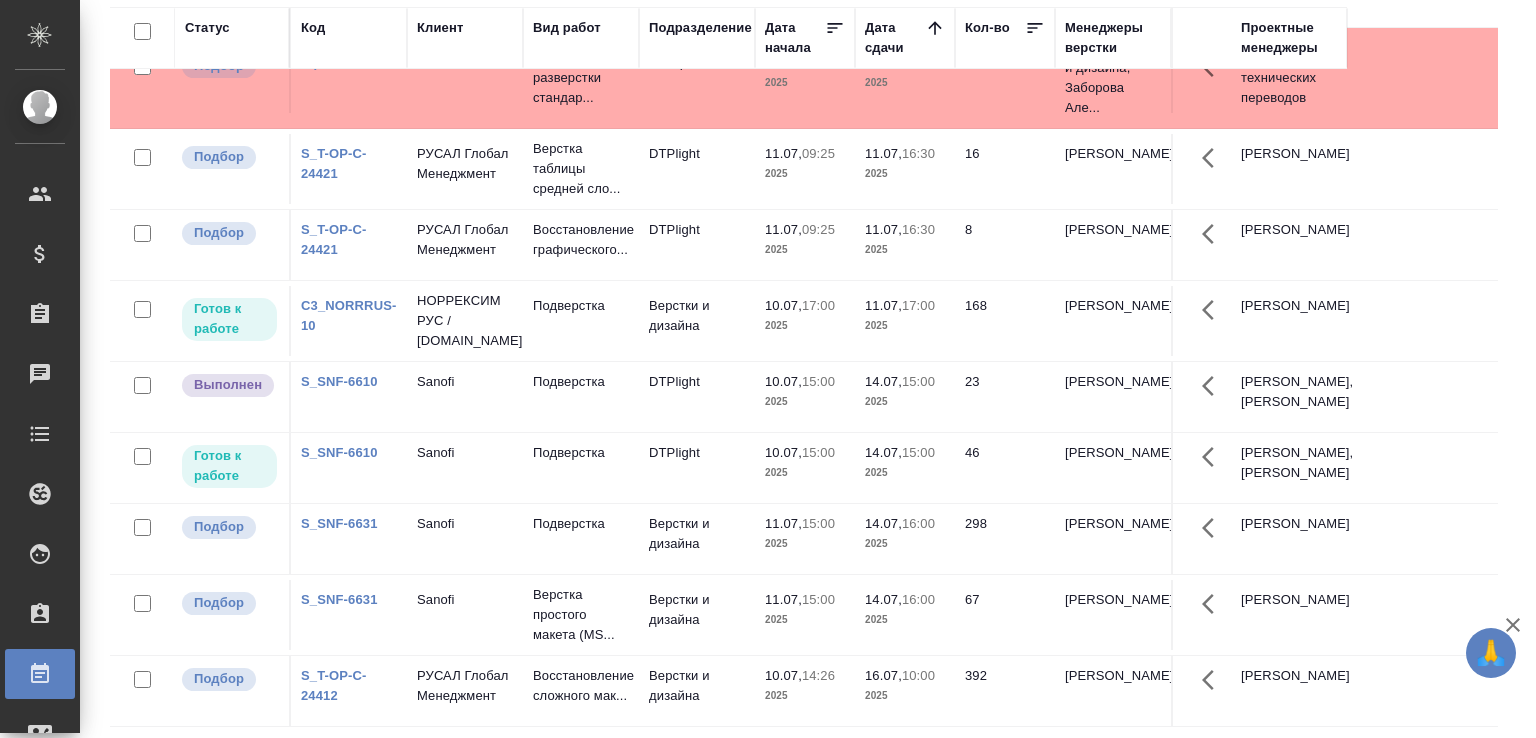 click on "Статус Код Клиент Вид работ Подразделение Дата начала Дата сдачи Кол-во Менеджеры верстки   Проектные менеджеры Выполнен dtp_AwA-1786 AWATERA Прочее (DTPQA) DTPqa 09.07,  15:00 2025 10.07,  16:30 2025 2 Отдел верстки и дизайна, Заборова Але... Отдел технических переводов Выполнен dtp_AwA-1786 AWATERA Прочее (DTPQA) DTPqa 10.07,  12:45 2025 10.07,  16:30 2025 2 Отдел верстки и дизайна, Заборова Але... Отдел технических переводов Выполнен dtp_AwA-1786 AWATERA Прочее (DTPQA) DTPqa 10.07,  12:45 2025 10.07,  16:30 2025 2 Отдел верстки и дизайна, Заборова Але... Отдел технических переводов Подбор dtp_AwA-1786 AWATERA Почасовая ставка верстки DTPqa 10.07,  12:30 2025 10.07,  16:30 2025 1" at bounding box center (812, 367) 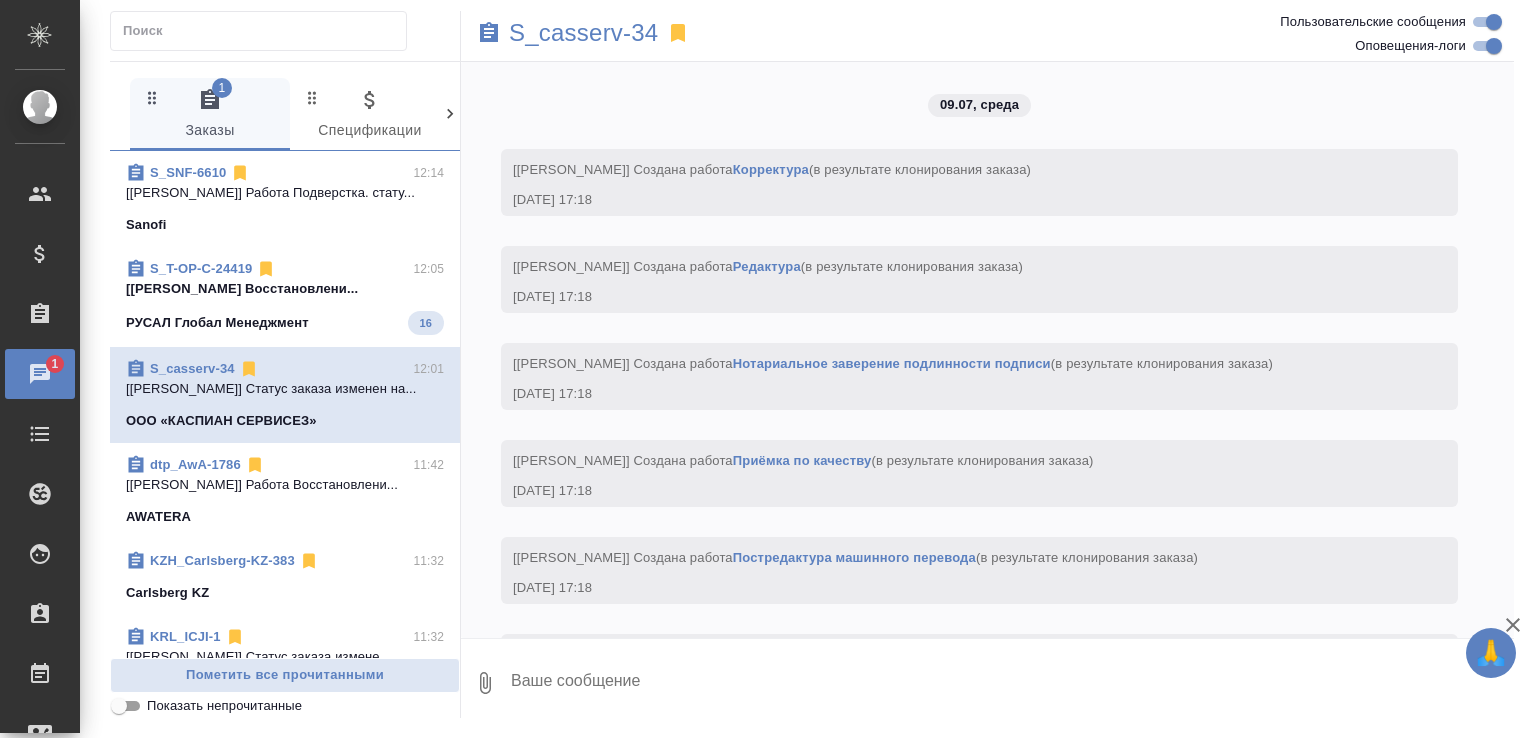 scroll, scrollTop: 0, scrollLeft: 0, axis: both 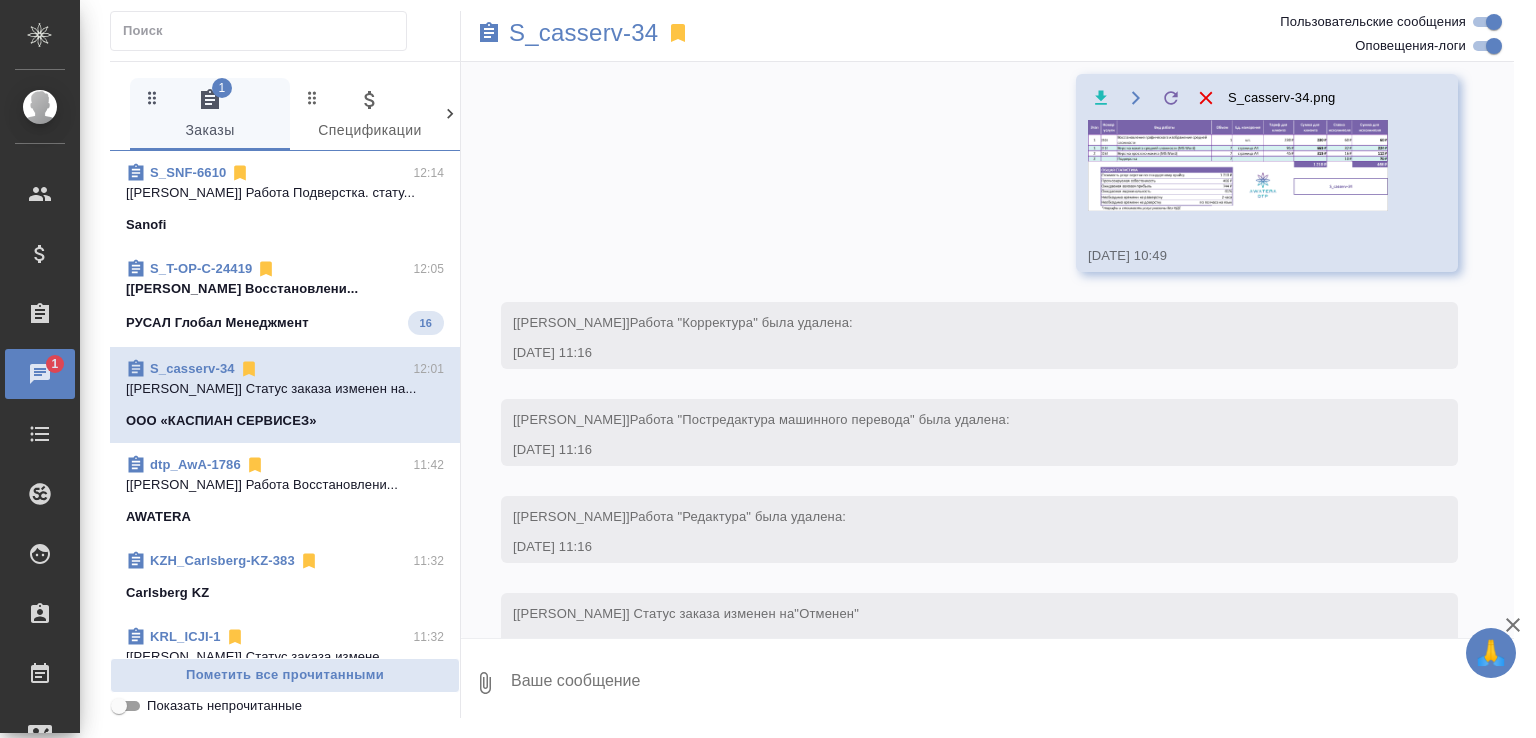 click on "[[PERSON_NAME] Восстановлени..." at bounding box center [285, 289] 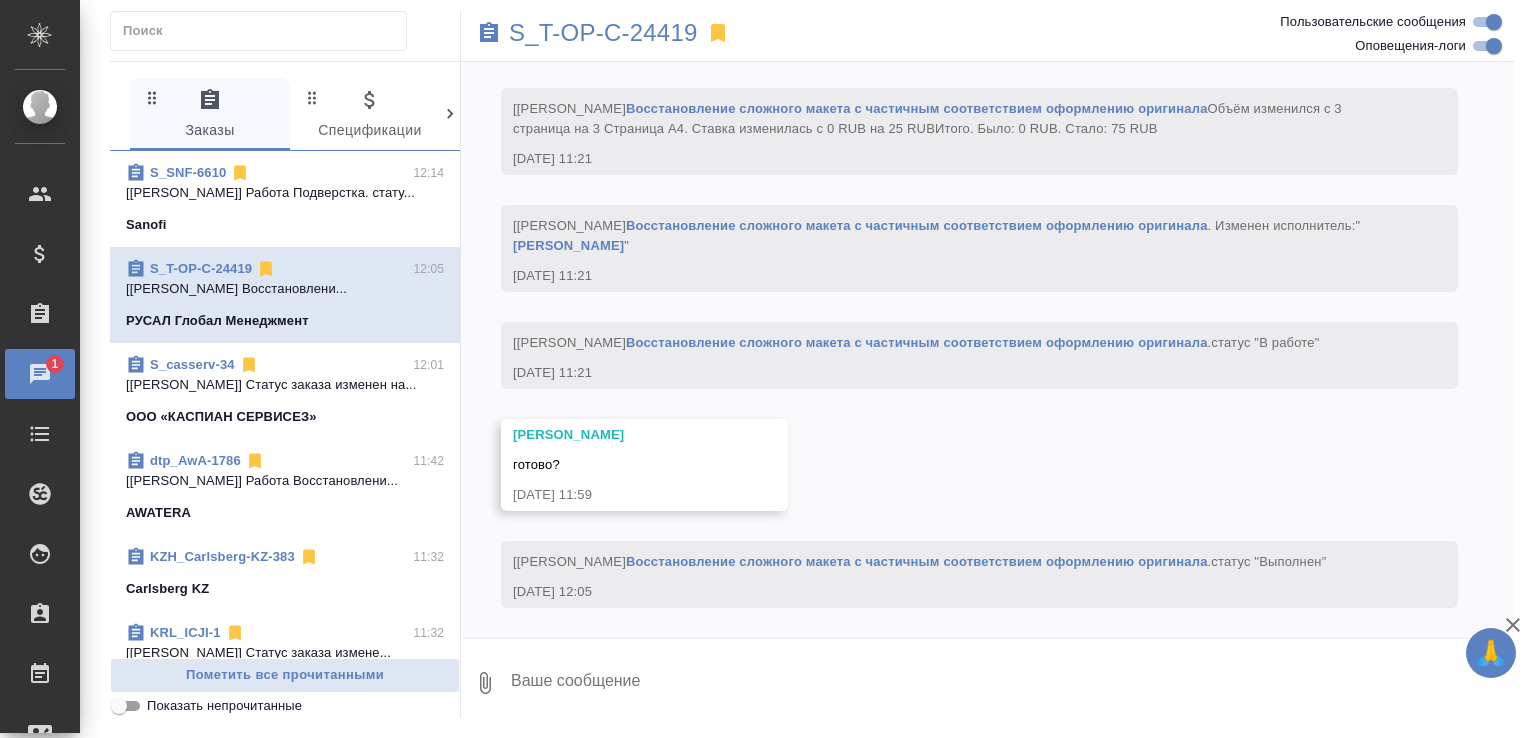scroll, scrollTop: 2817, scrollLeft: 0, axis: vertical 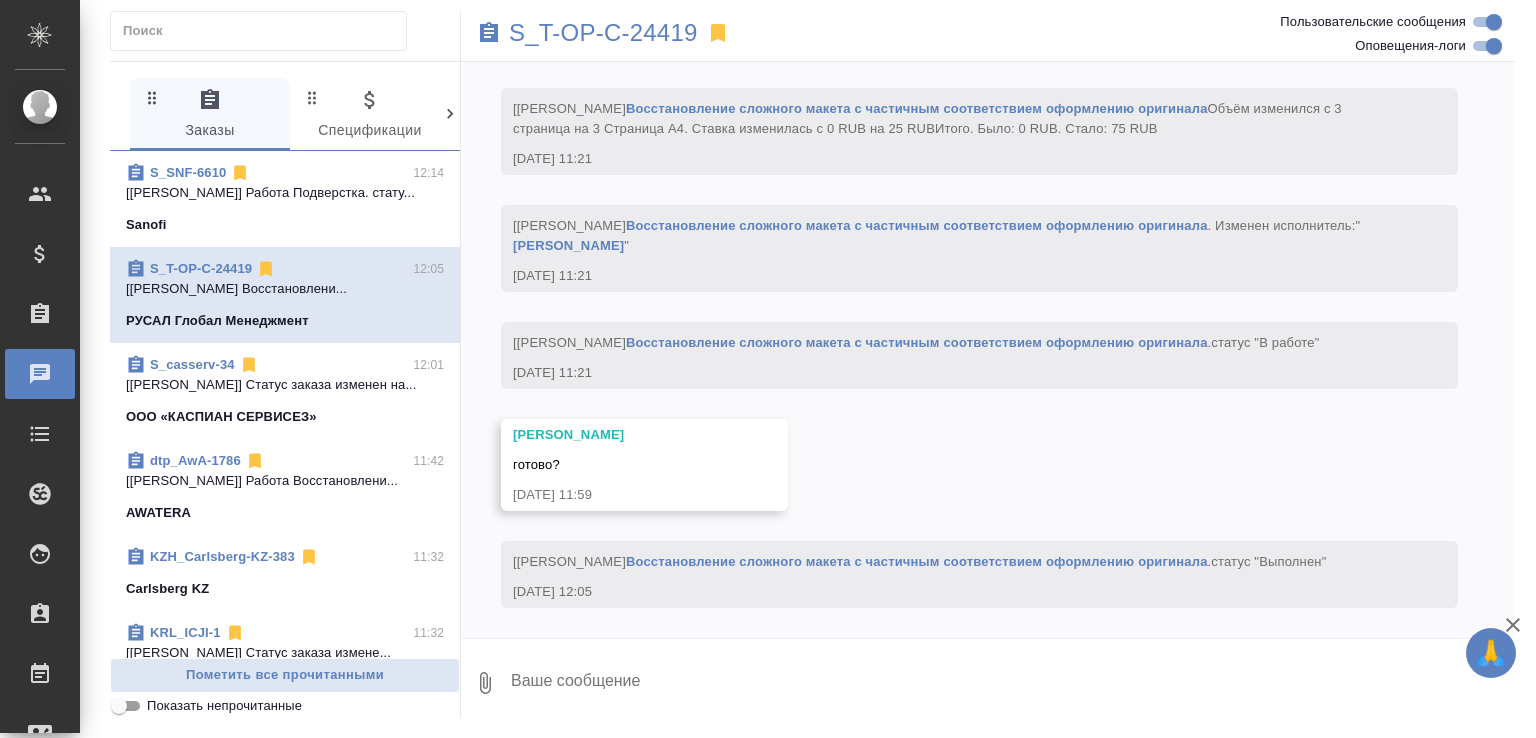 click on "Восстановление сложного макета с частичным соответствием оформлению оригинала" at bounding box center [917, 561] 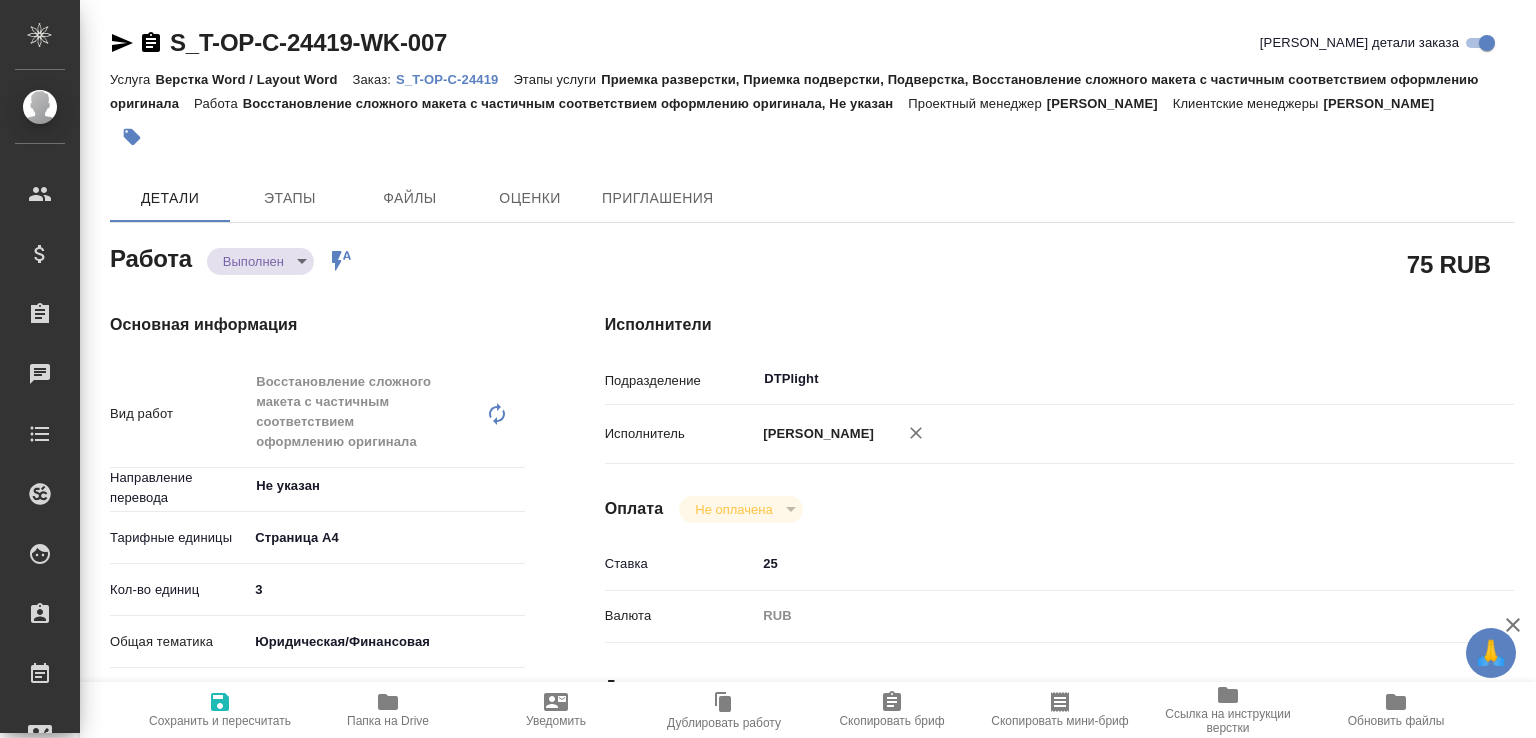 scroll, scrollTop: 0, scrollLeft: 0, axis: both 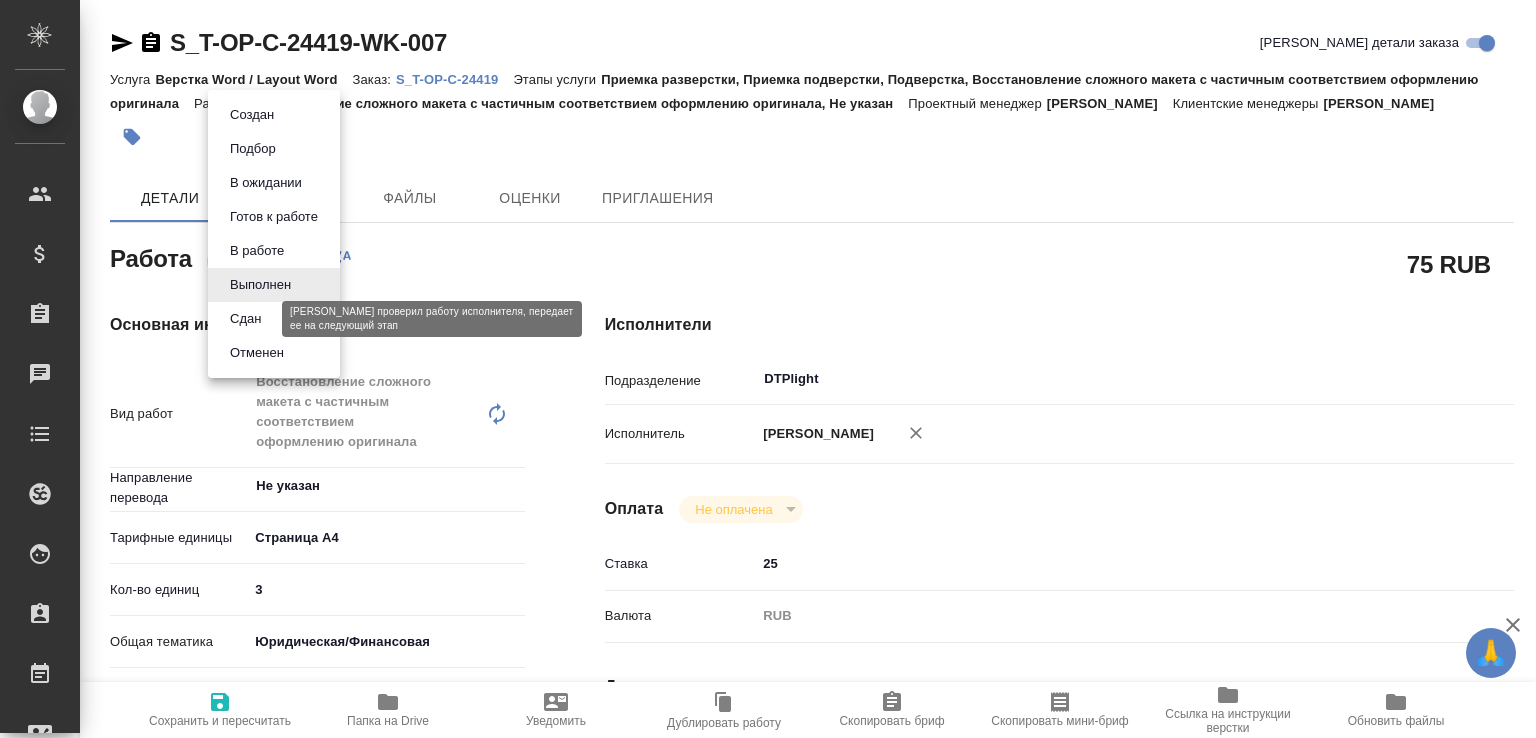 click on "Сдан" at bounding box center (245, 319) 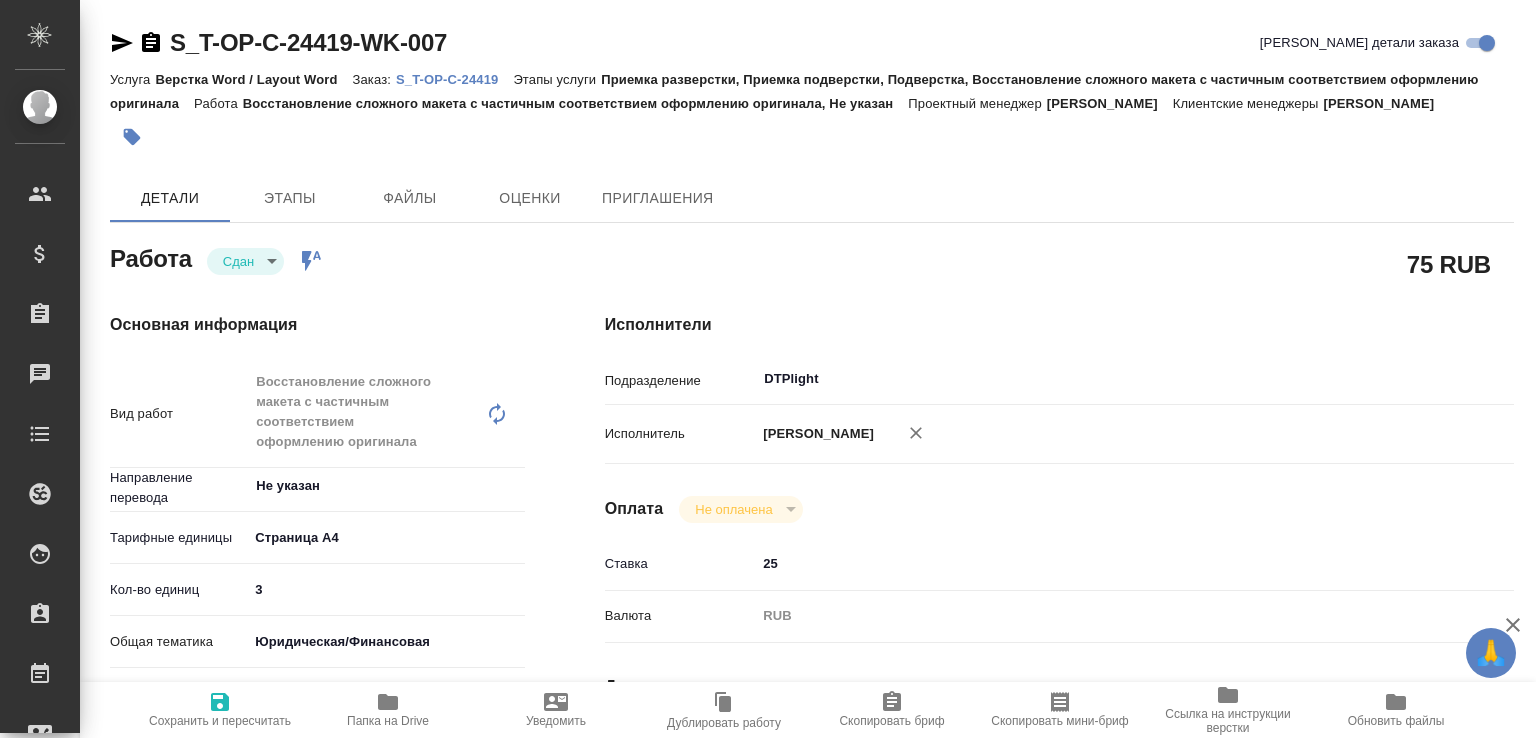 type on "x" 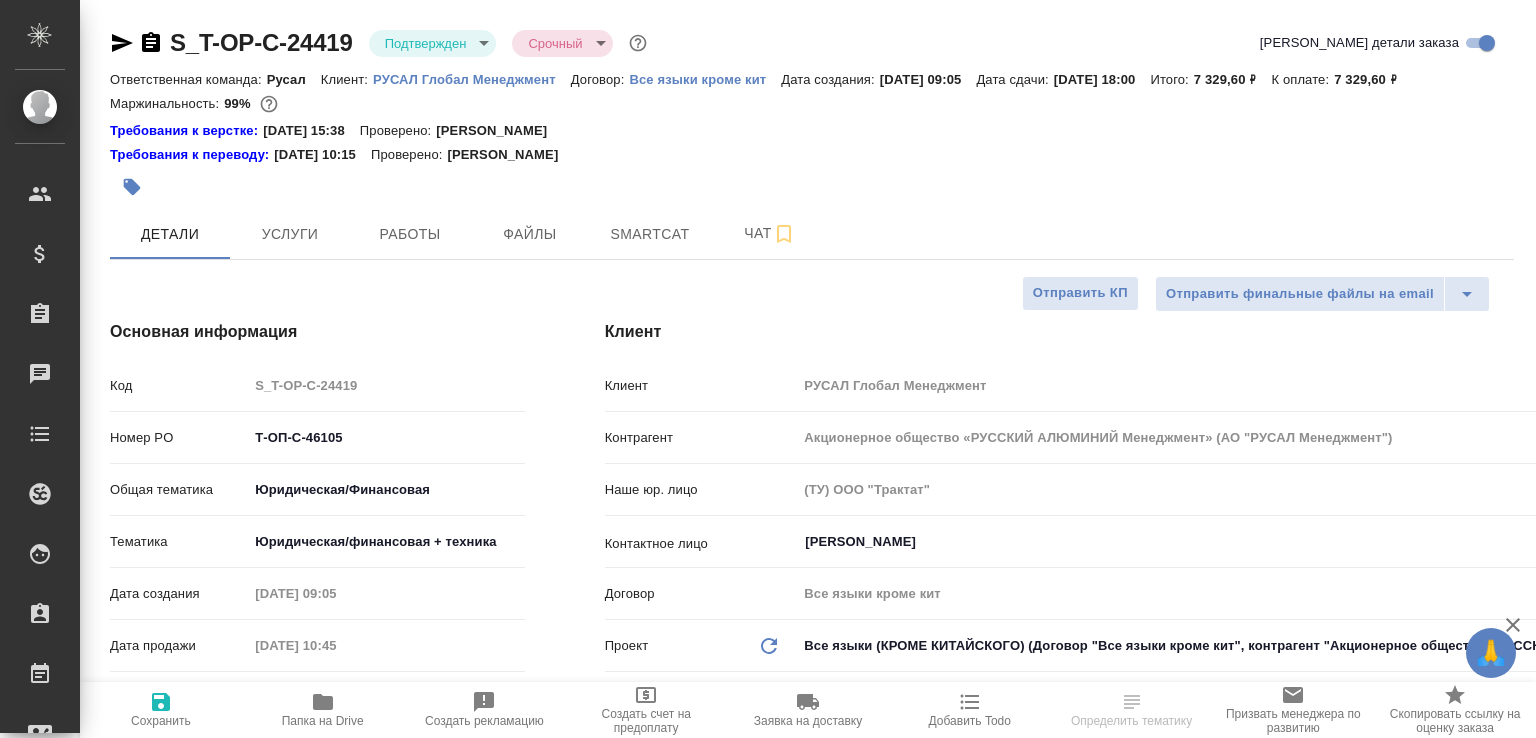 select on "RU" 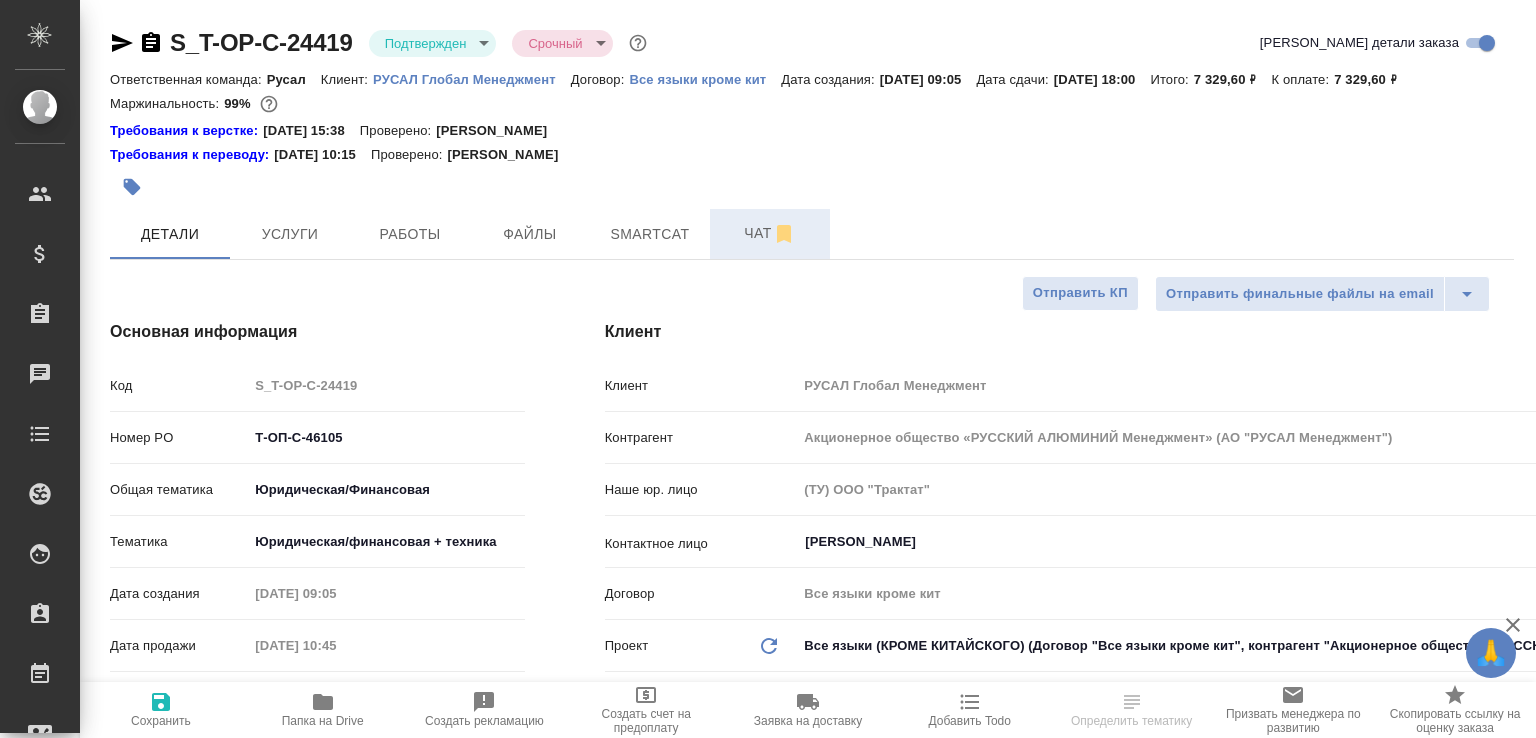 click on "Чат" at bounding box center [770, 234] 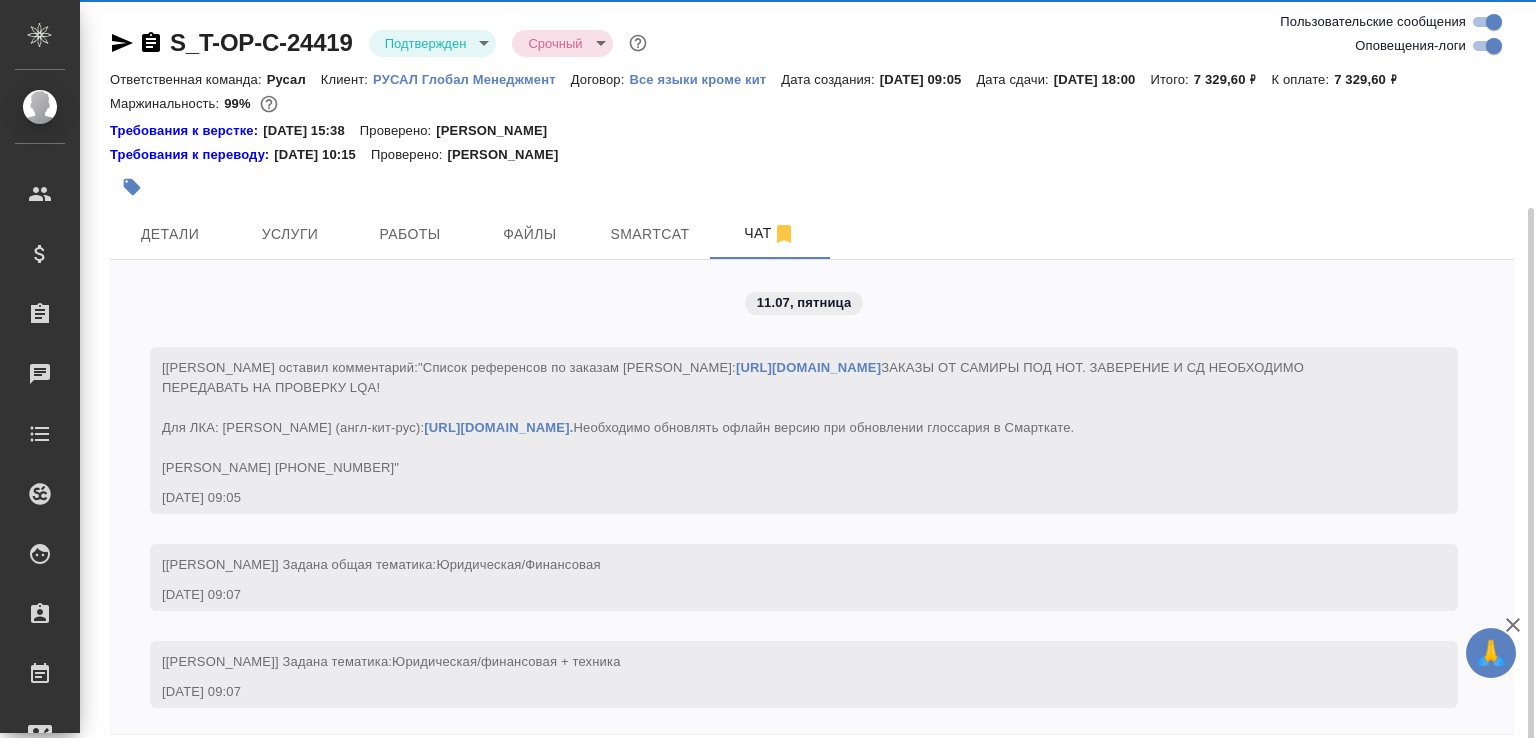 scroll, scrollTop: 111, scrollLeft: 0, axis: vertical 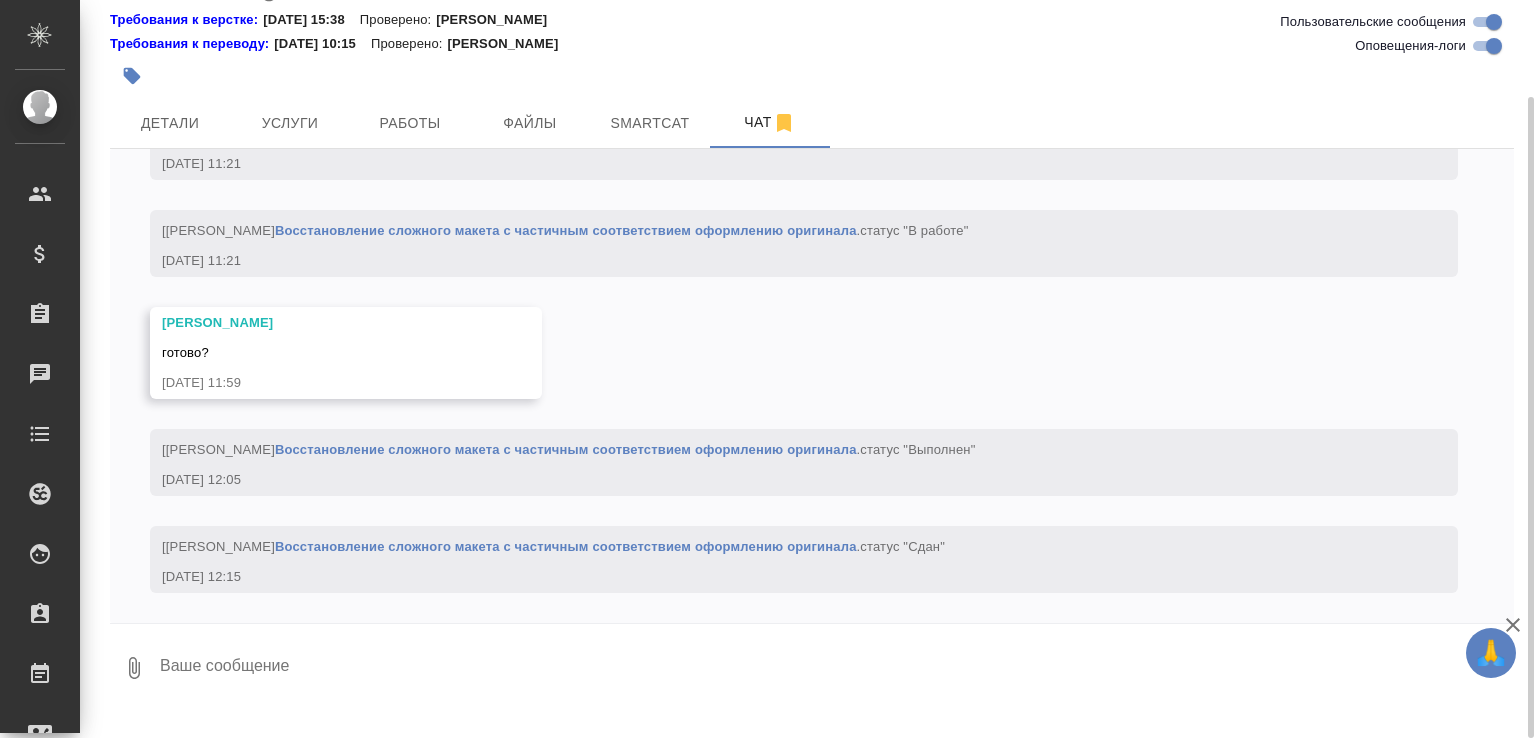 click at bounding box center (836, 668) 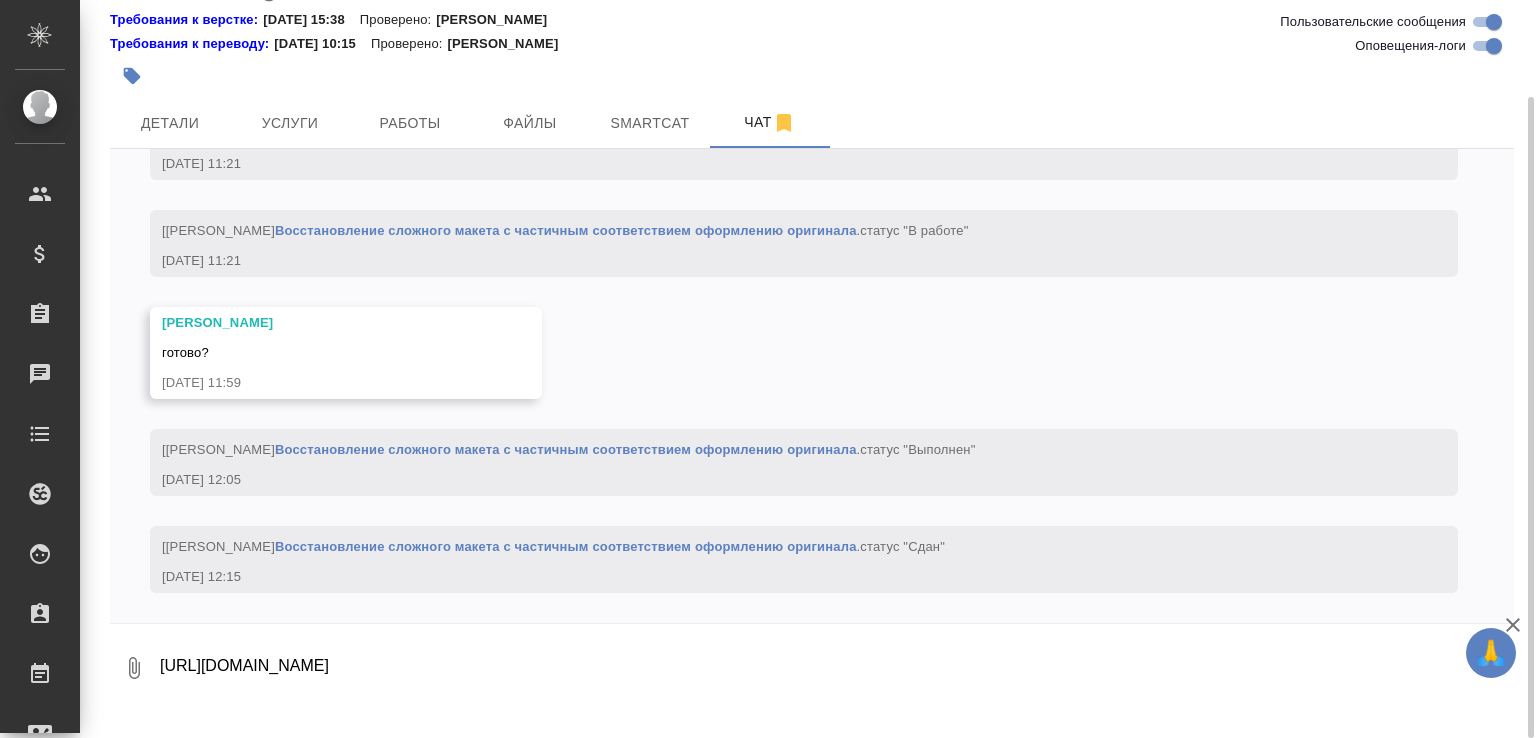 scroll, scrollTop: 2816, scrollLeft: 0, axis: vertical 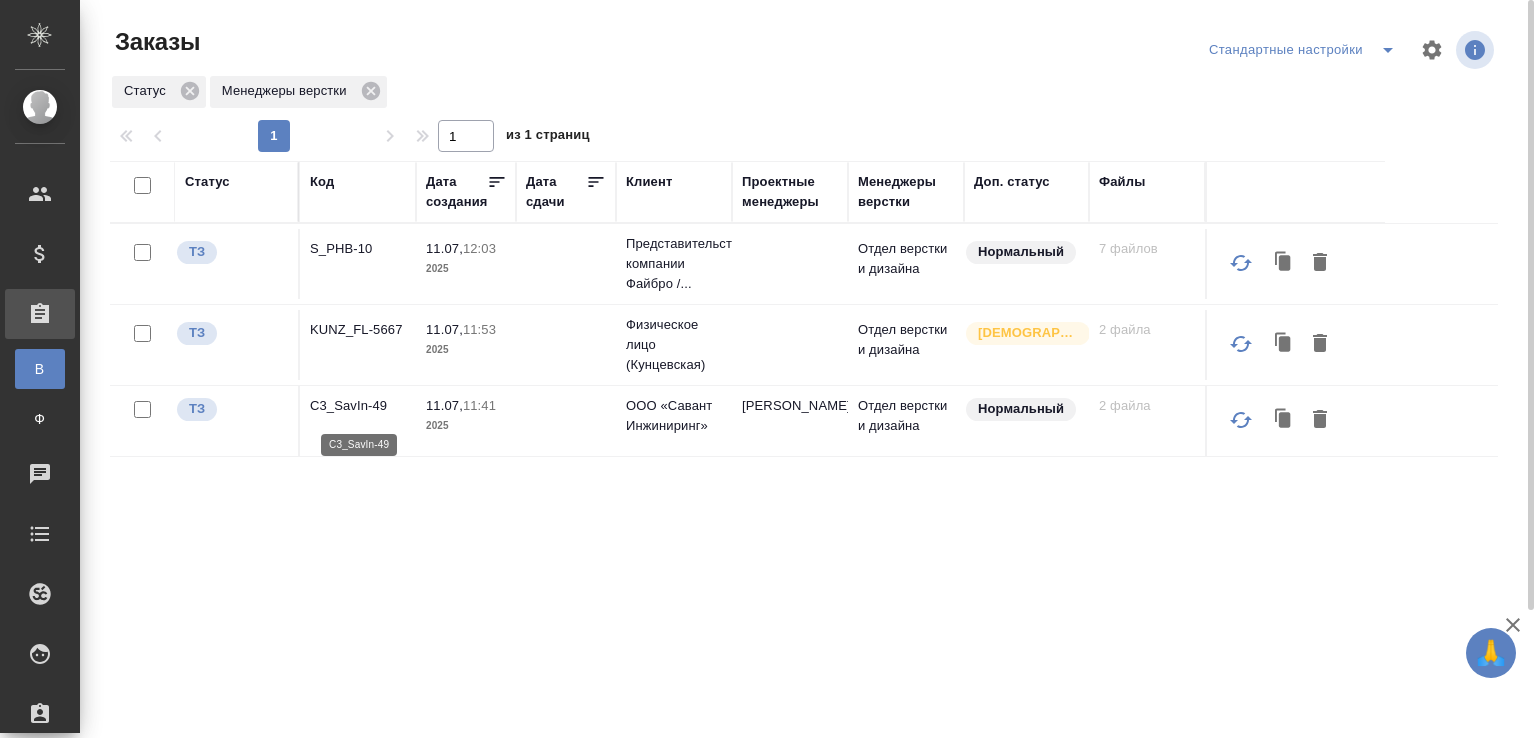click on "C3_SavIn-49" at bounding box center [358, 406] 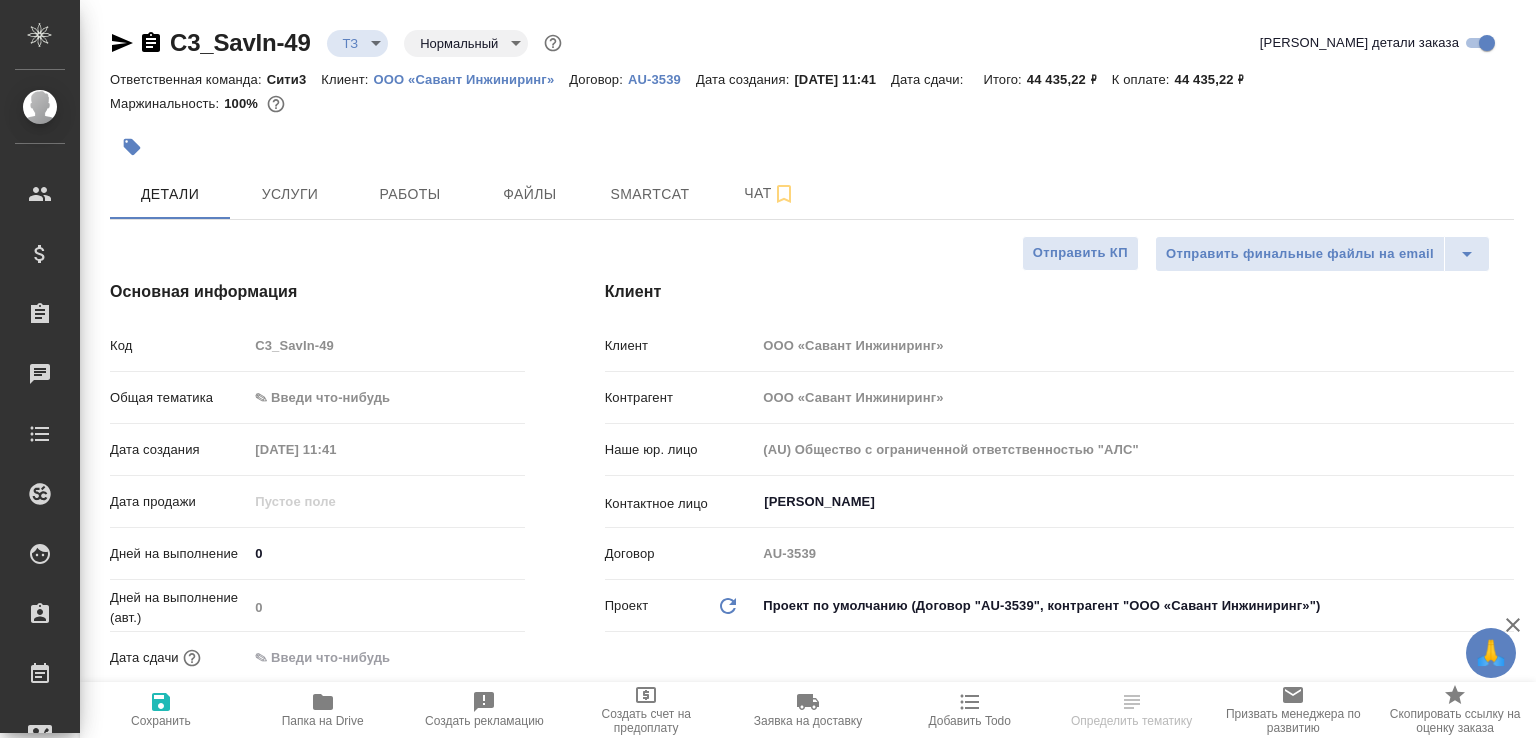 select on "RU" 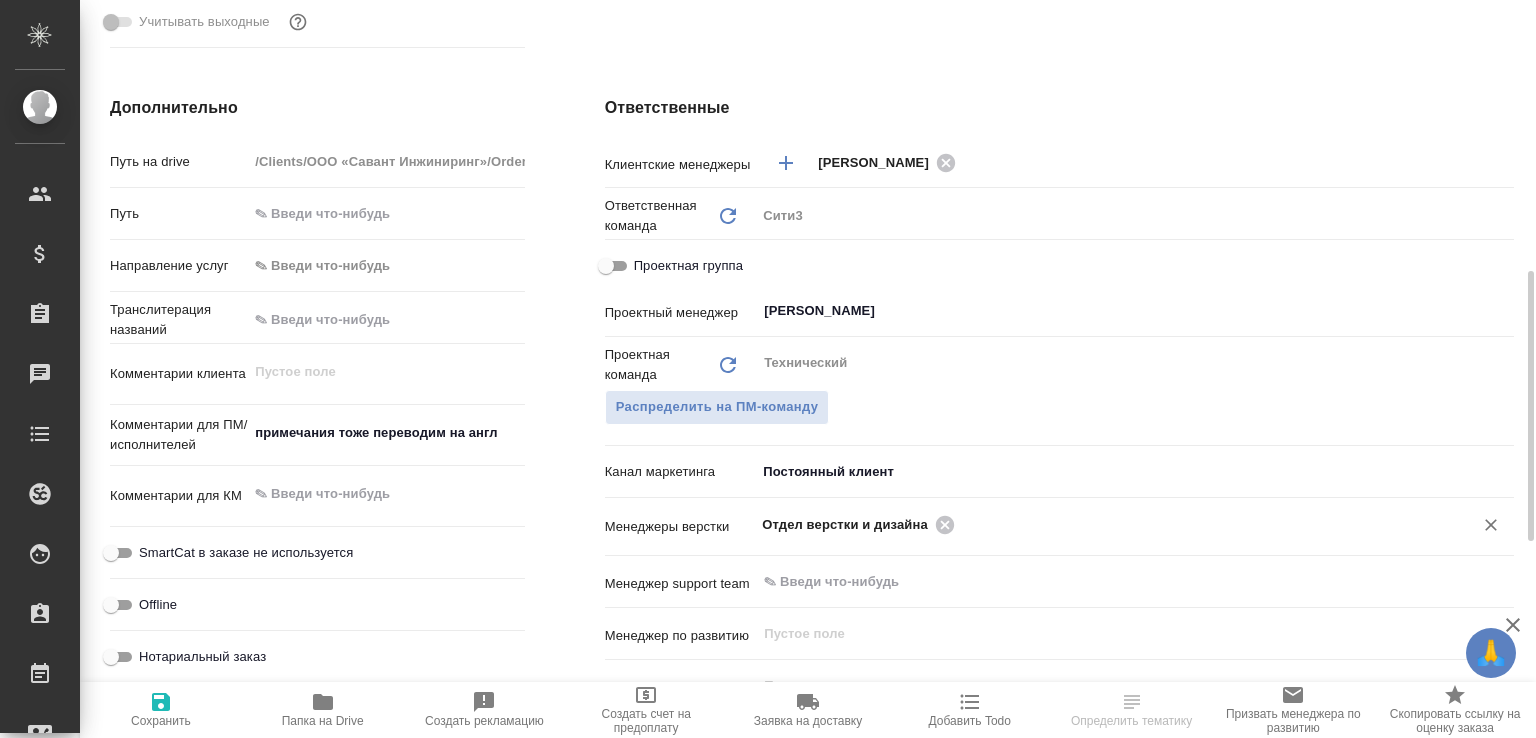 scroll, scrollTop: 741, scrollLeft: 0, axis: vertical 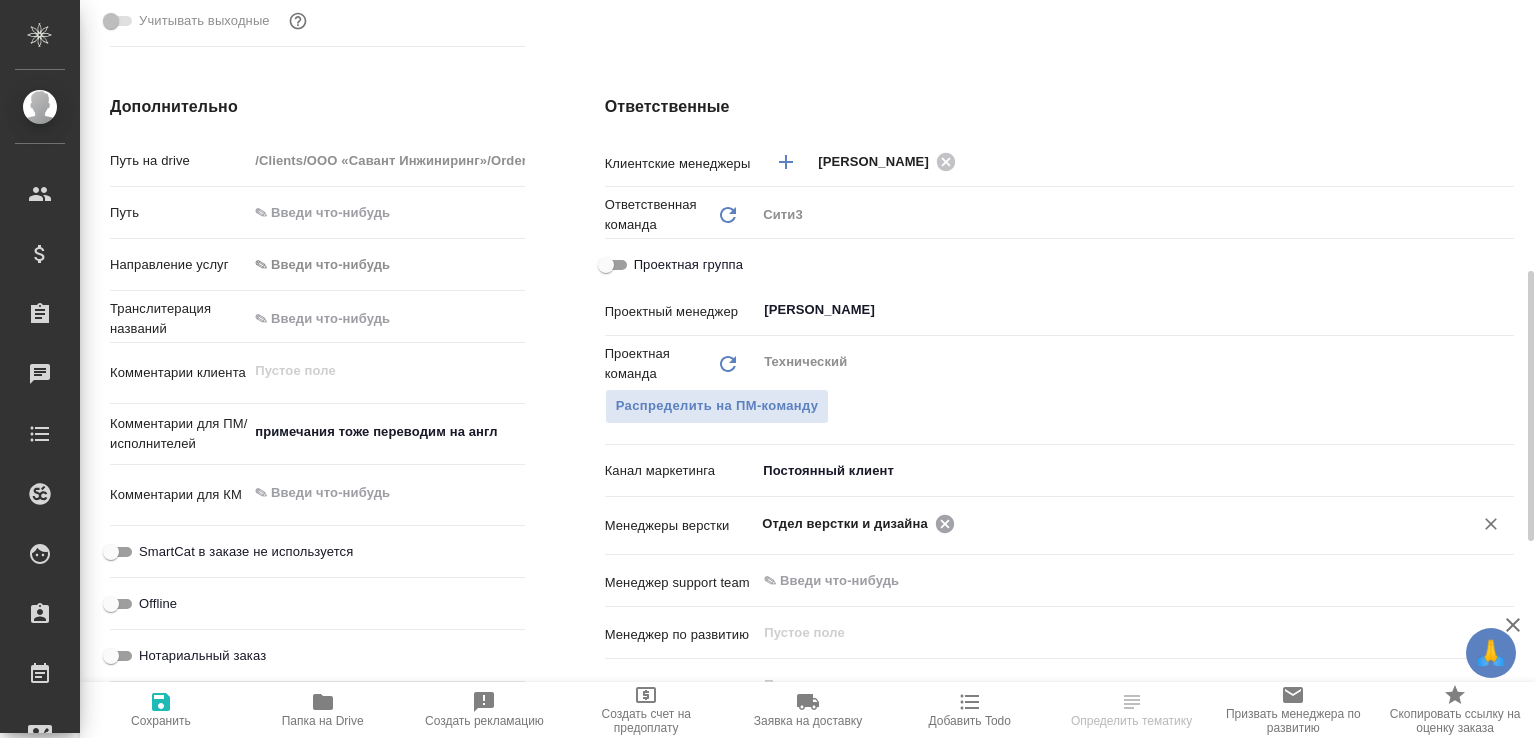 click 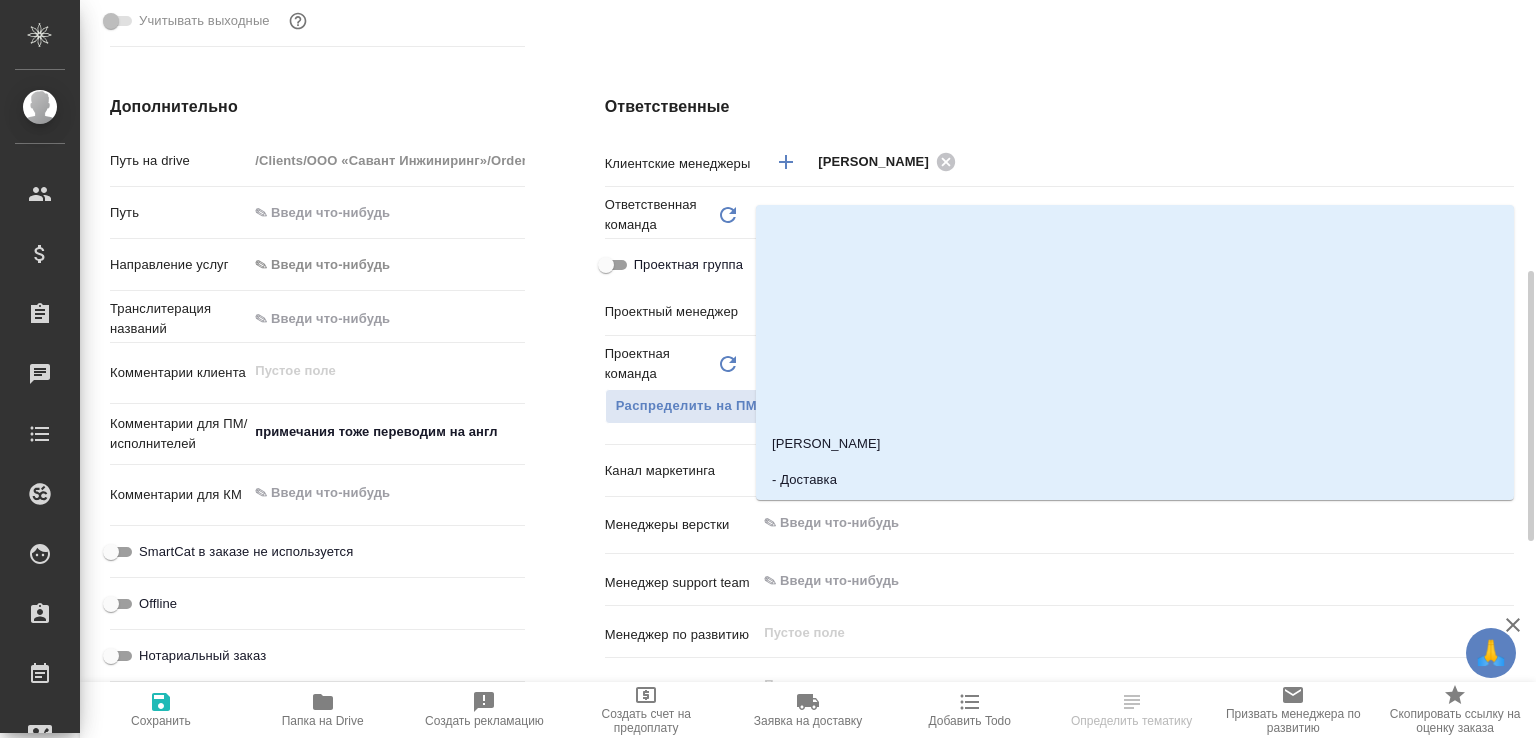 click at bounding box center (1101, 523) 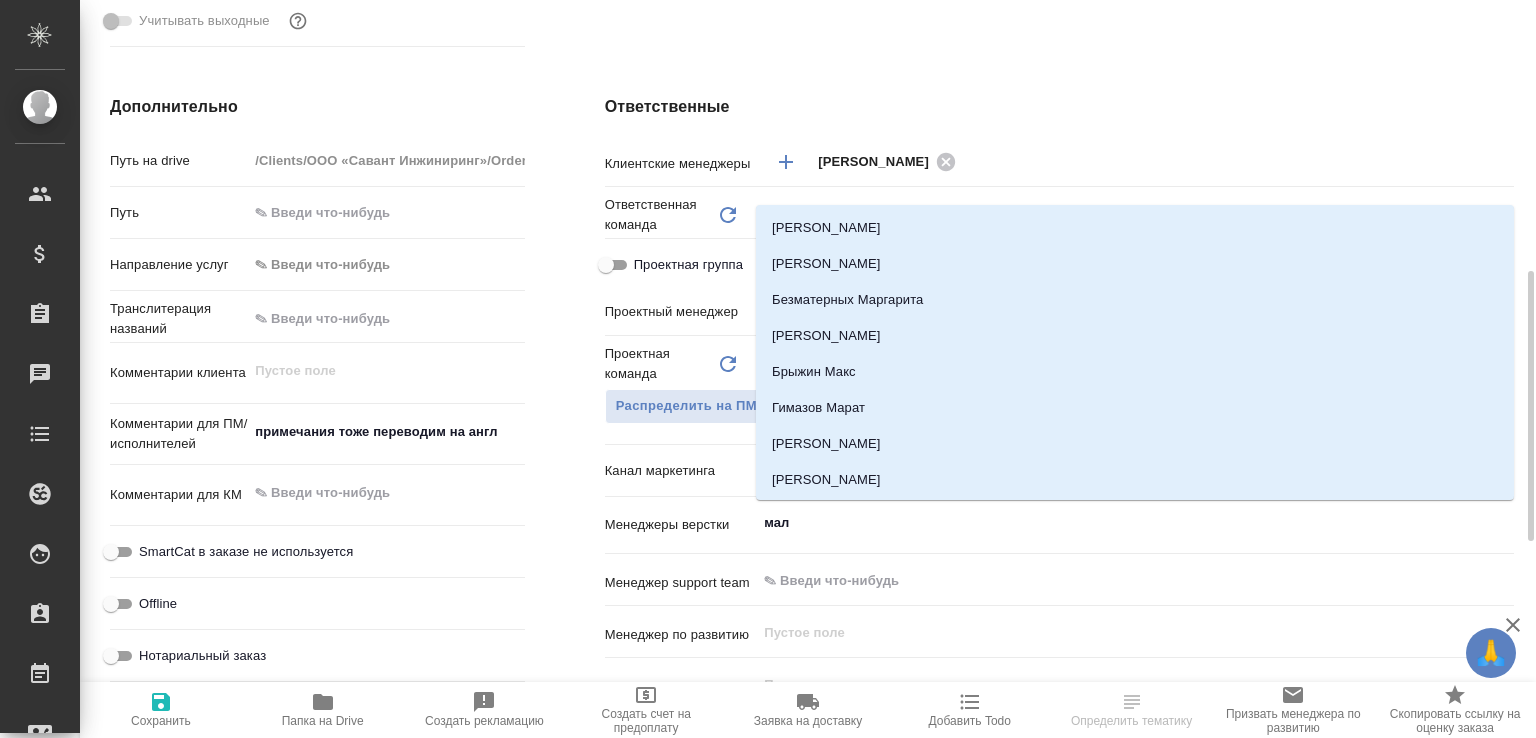 type on "мало" 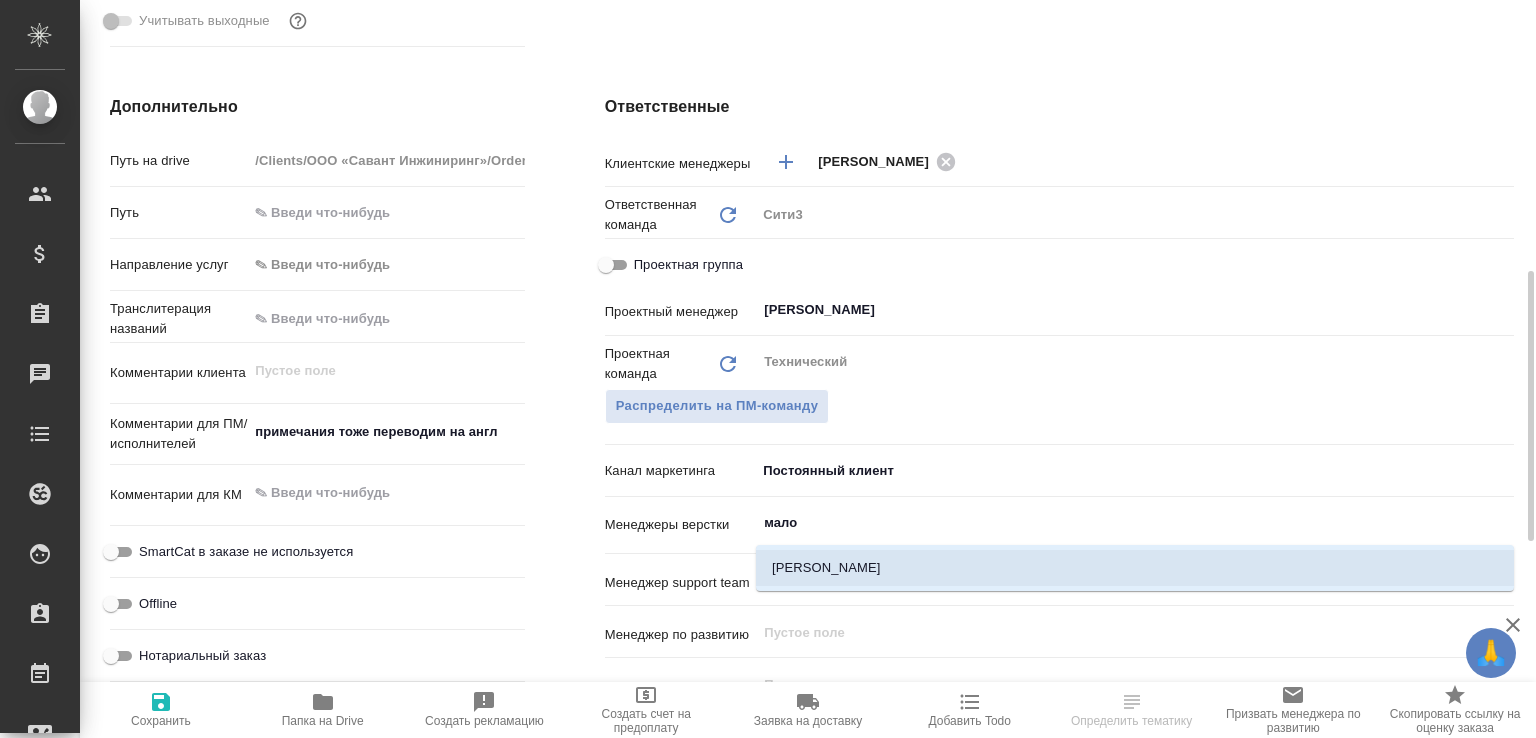 click on "[PERSON_NAME]" at bounding box center [1135, 568] 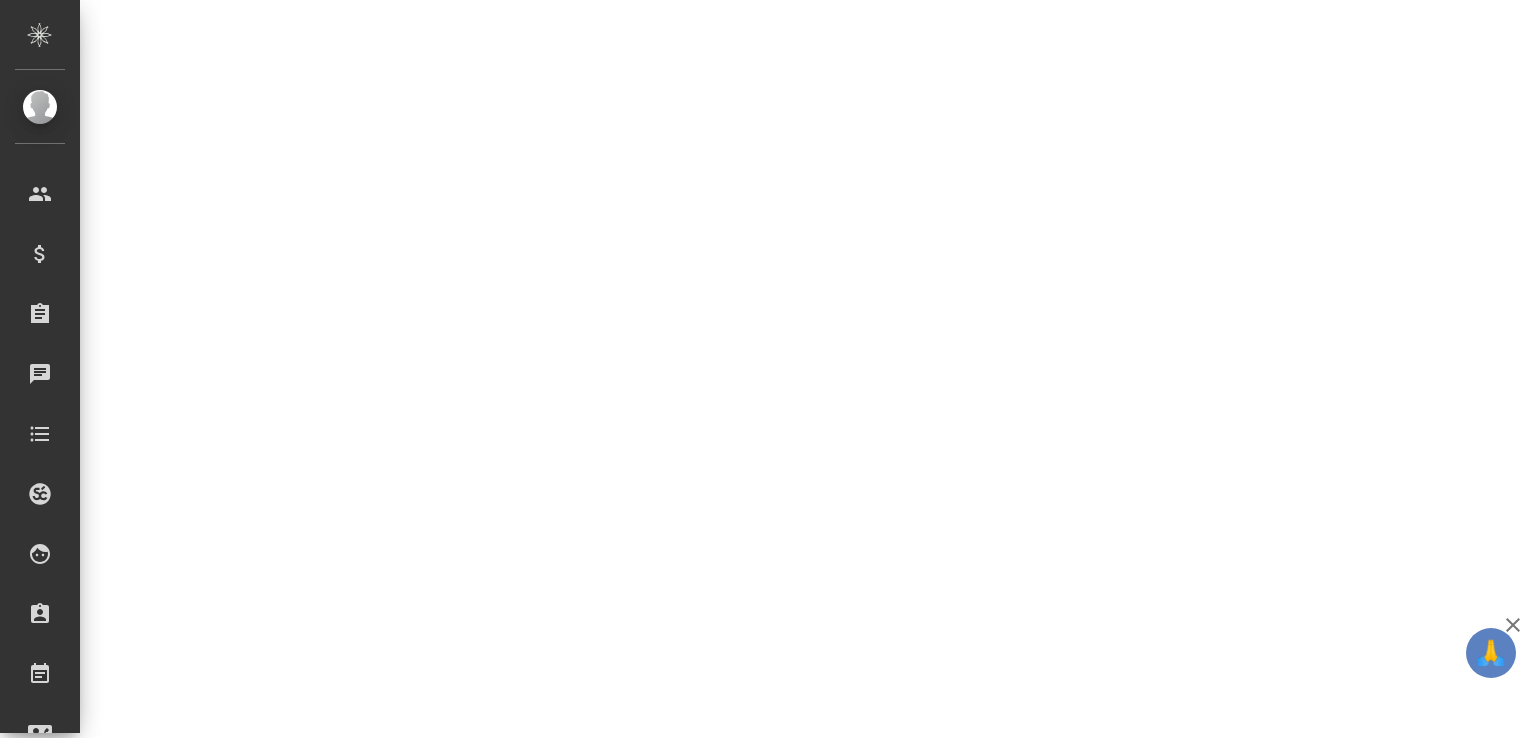 select on "RU" 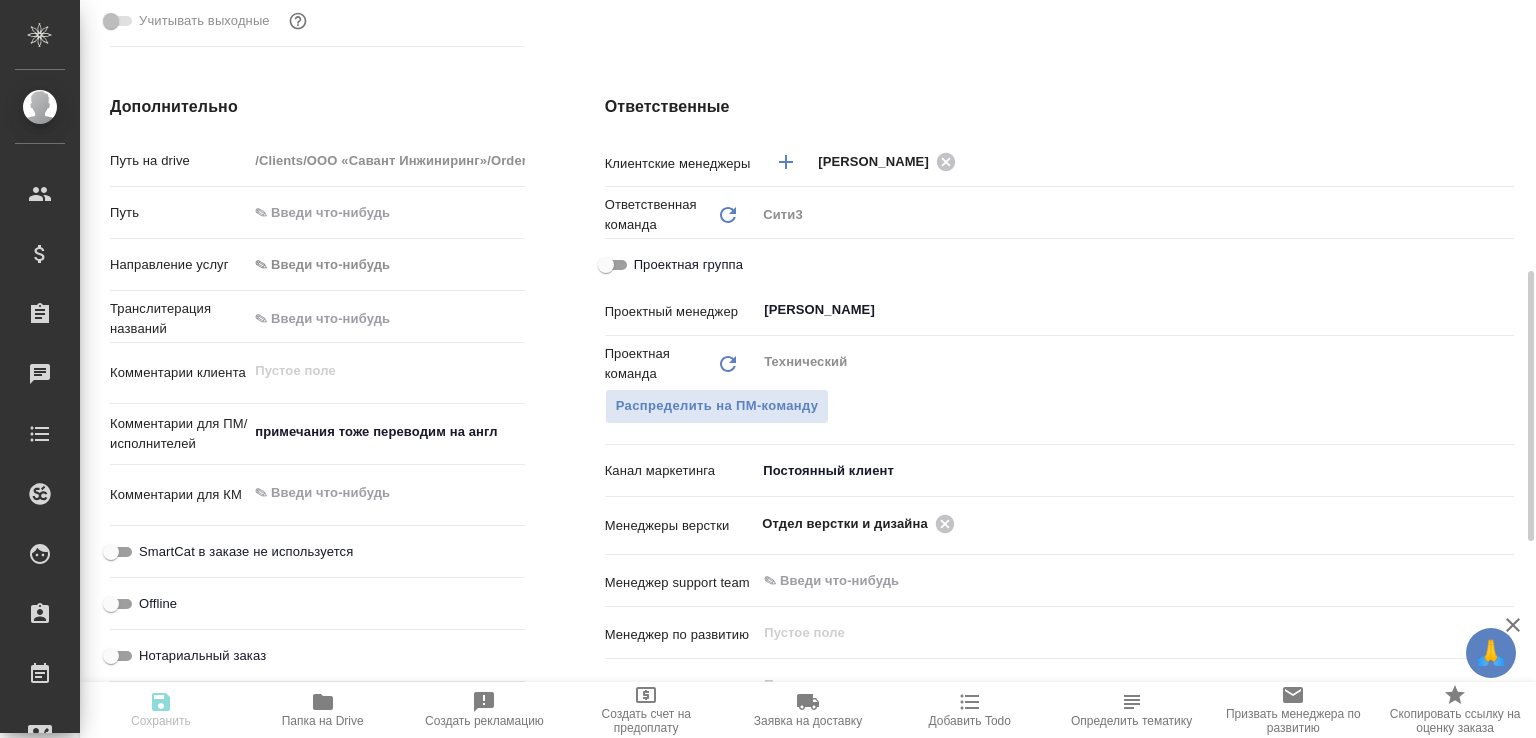 type on "x" 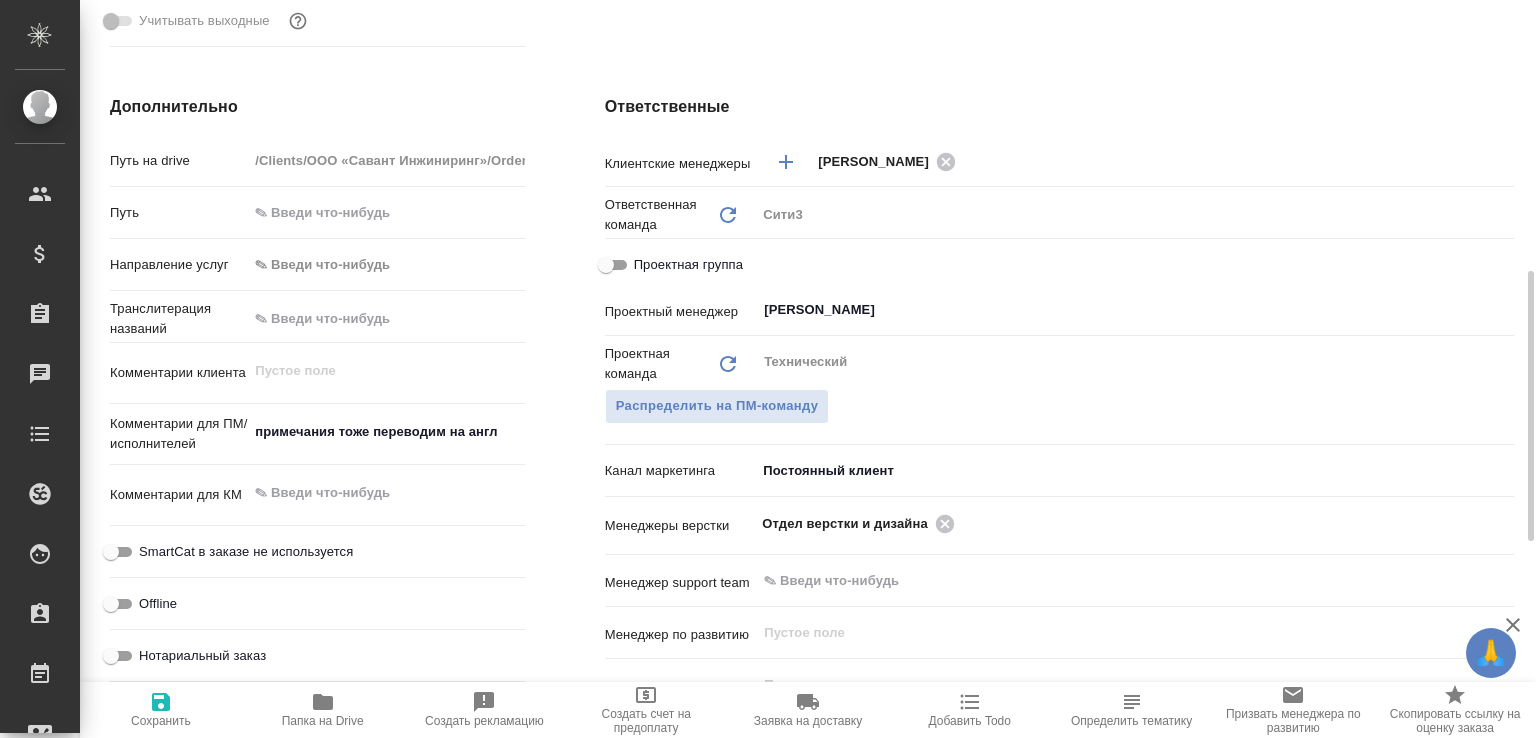 select on "RU" 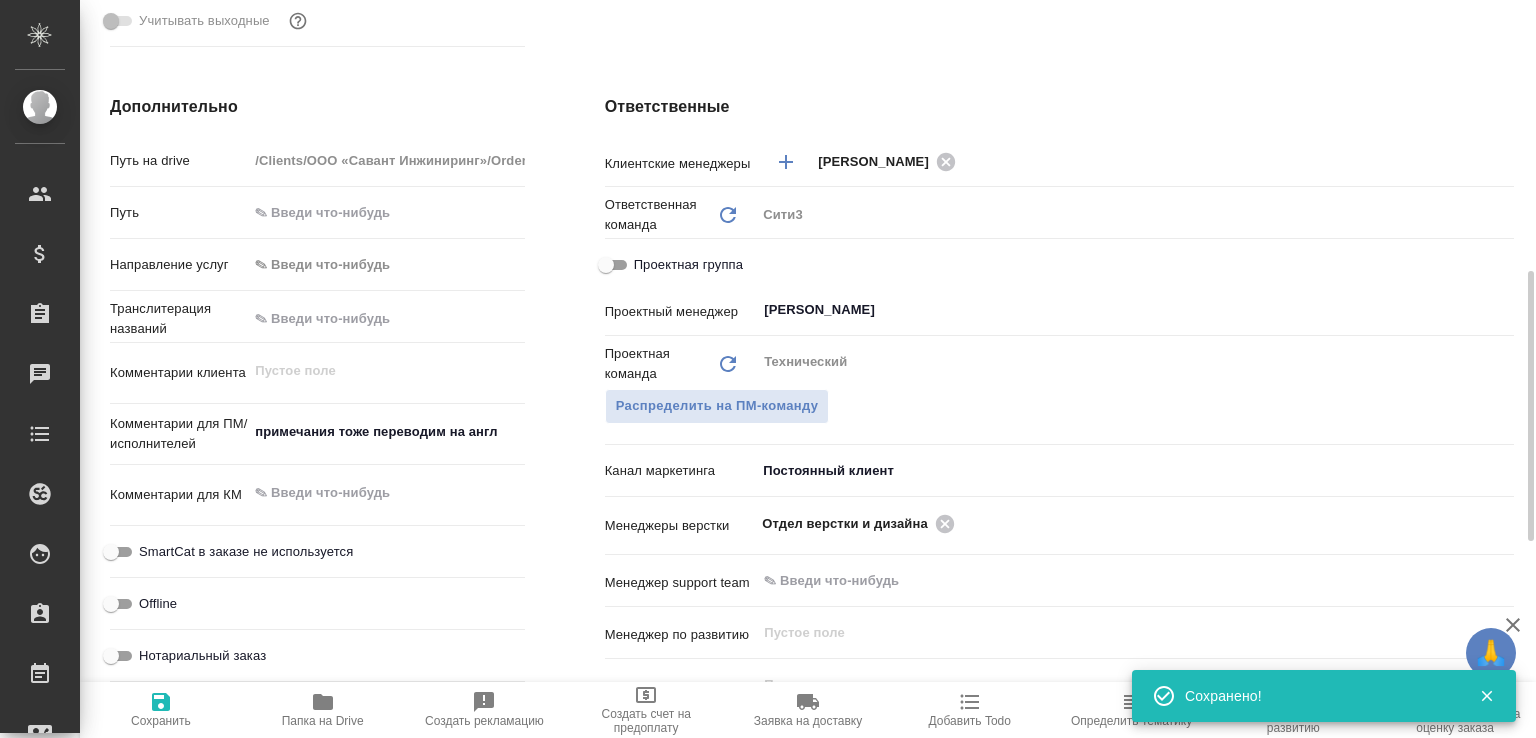 type on "x" 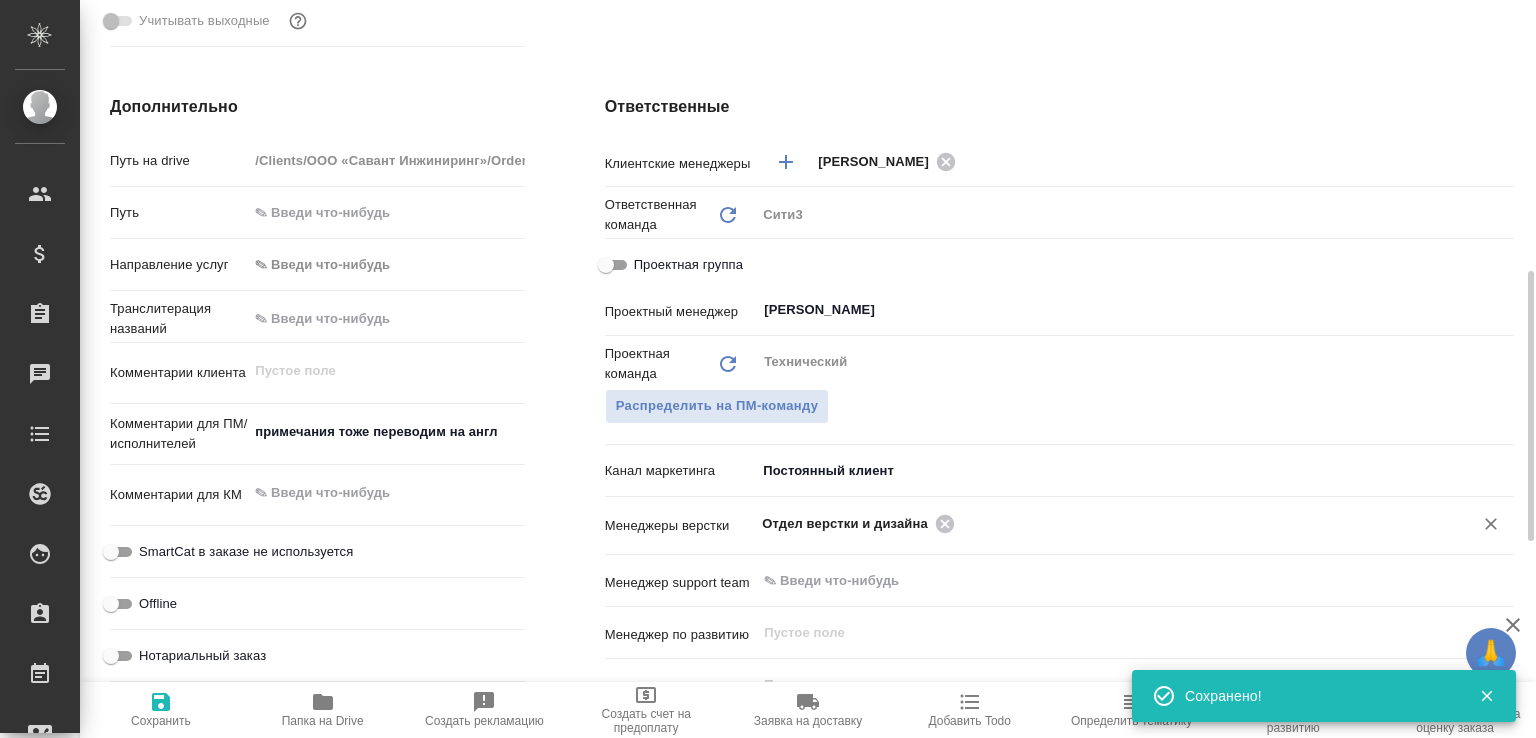 click 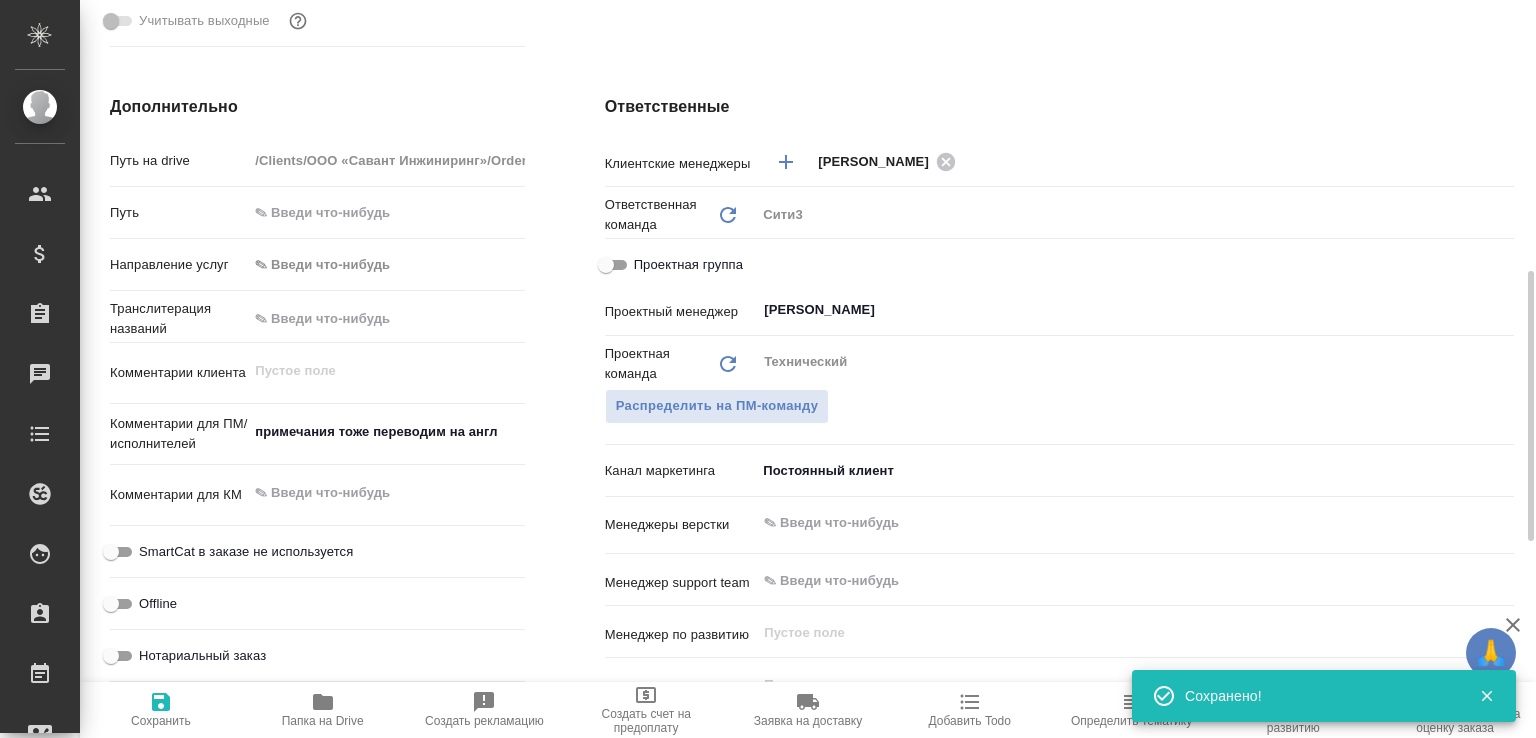click at bounding box center (1101, 523) 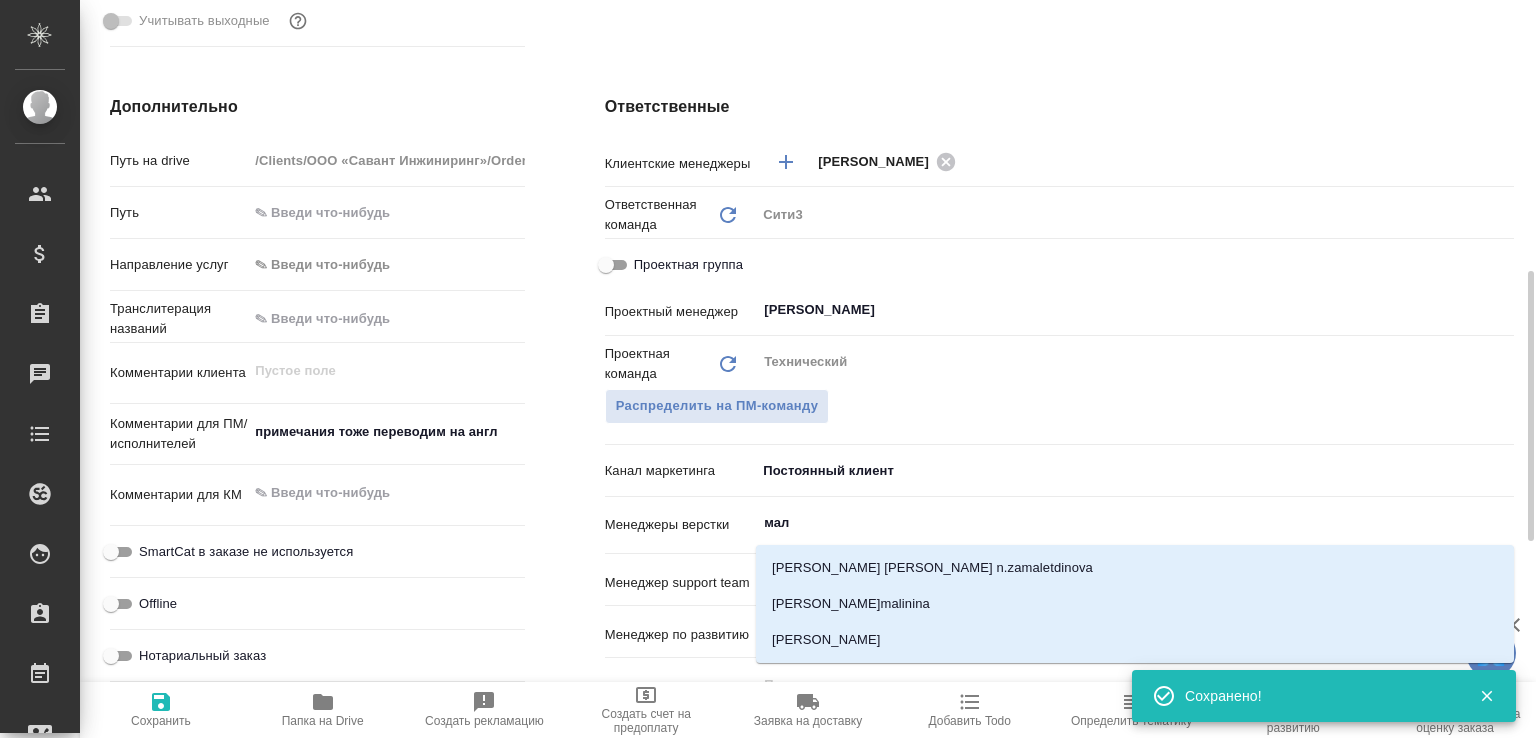 type on "мало" 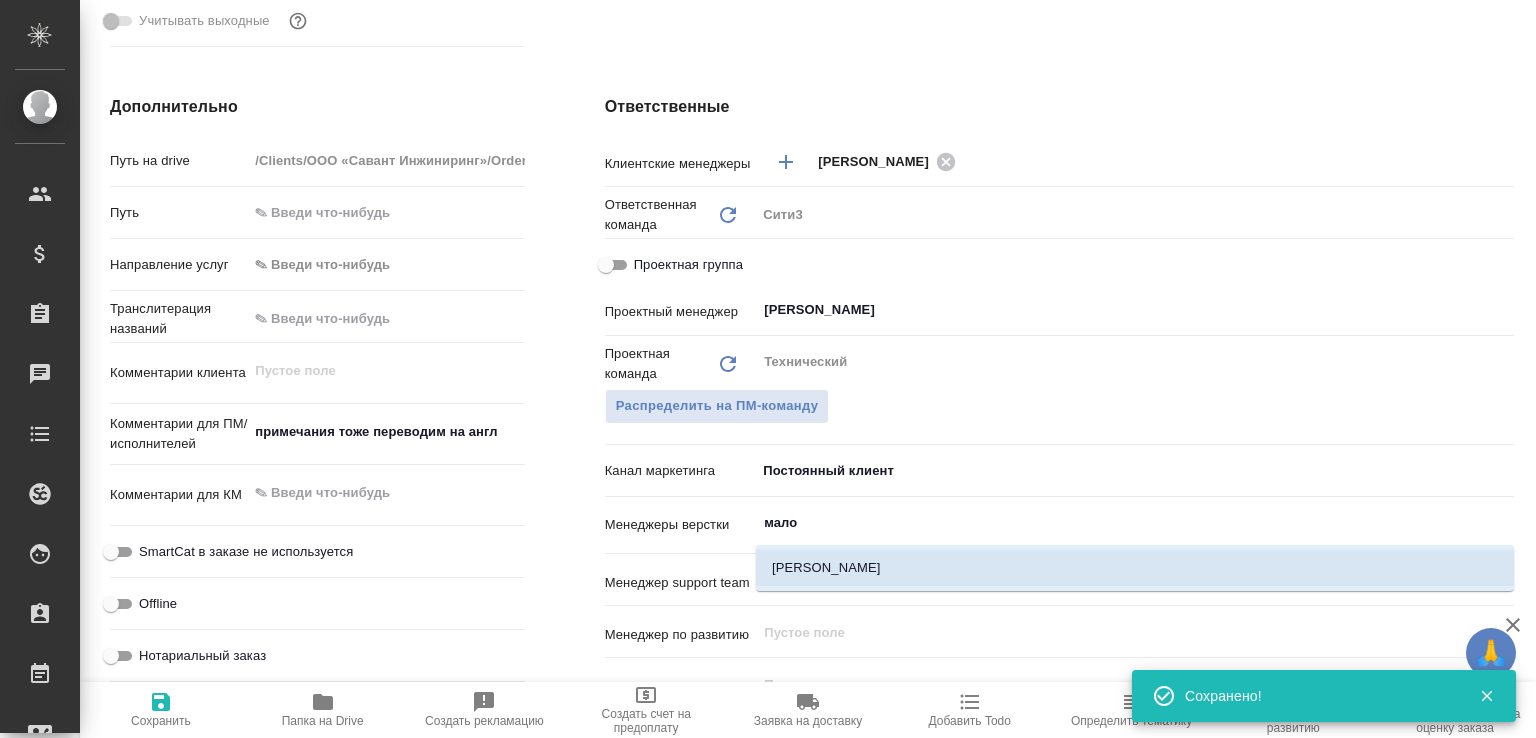 click on "[PERSON_NAME]" at bounding box center [1135, 568] 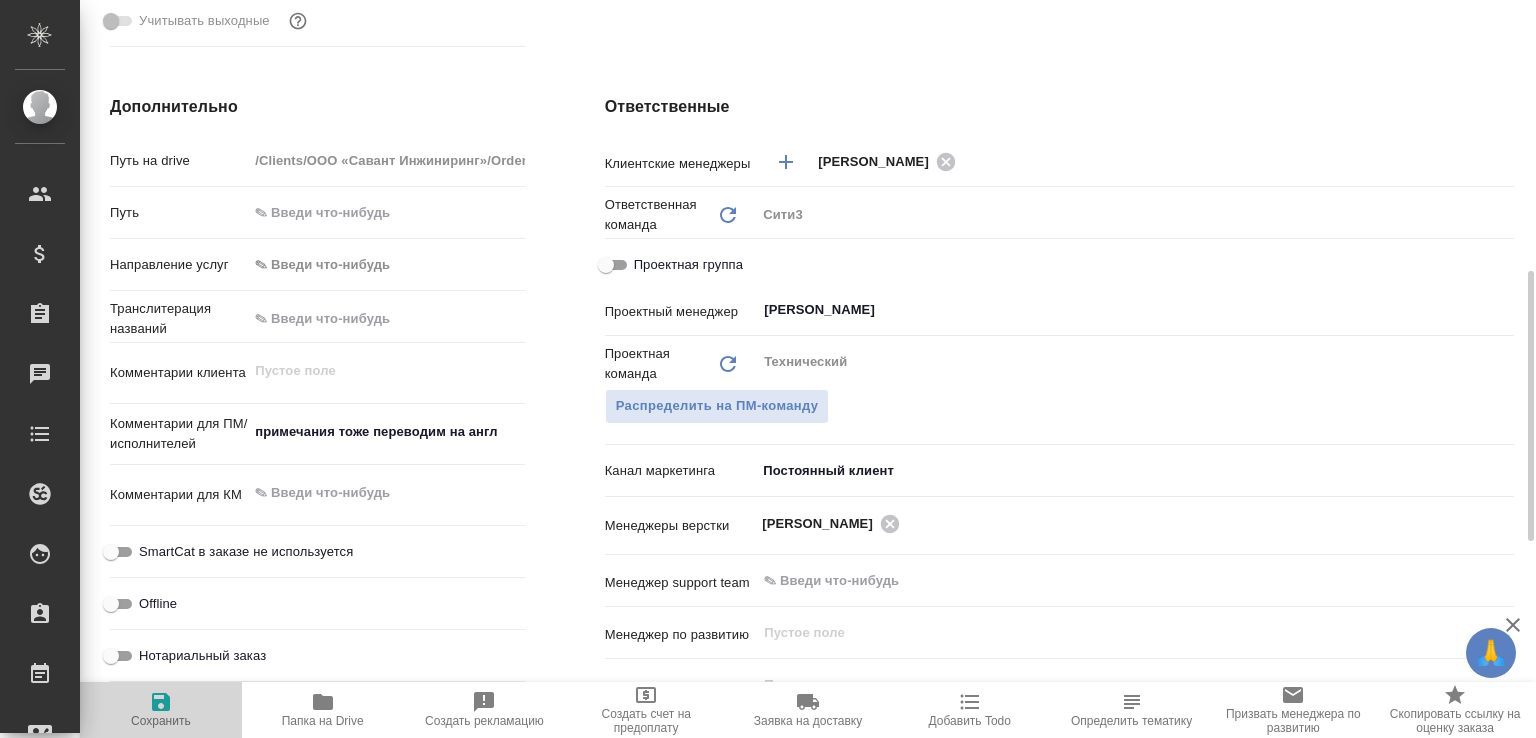 click on "Сохранить" at bounding box center [161, 709] 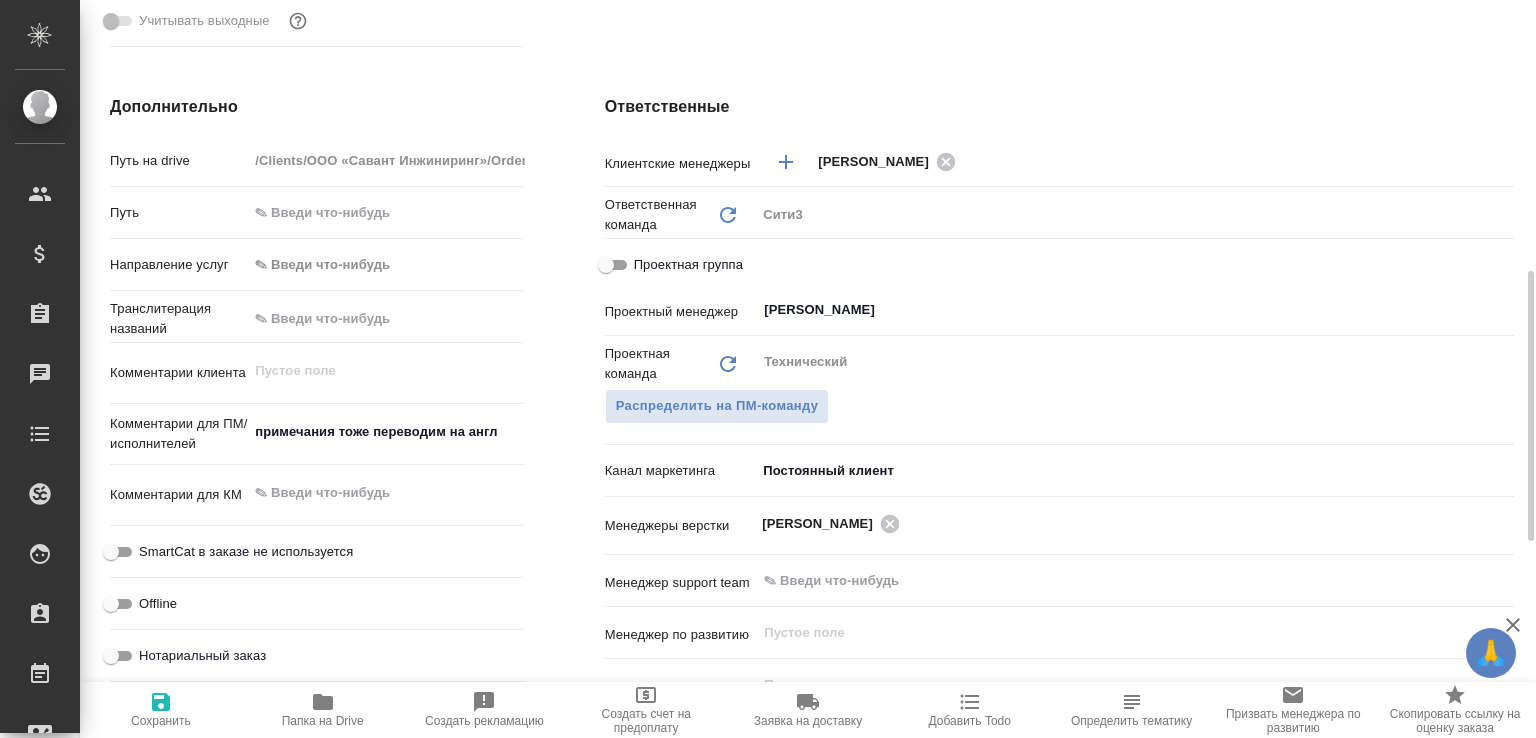select on "RU" 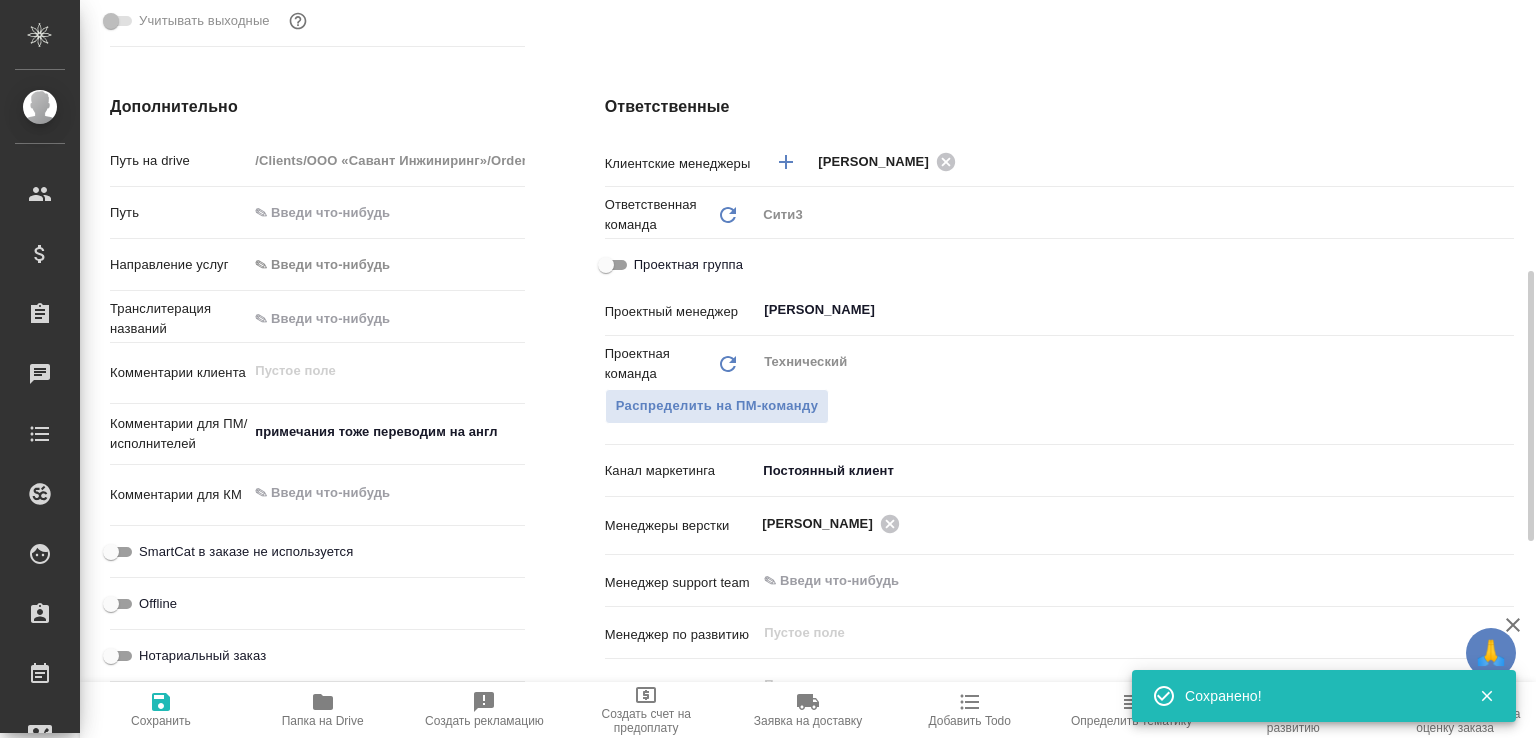 type on "x" 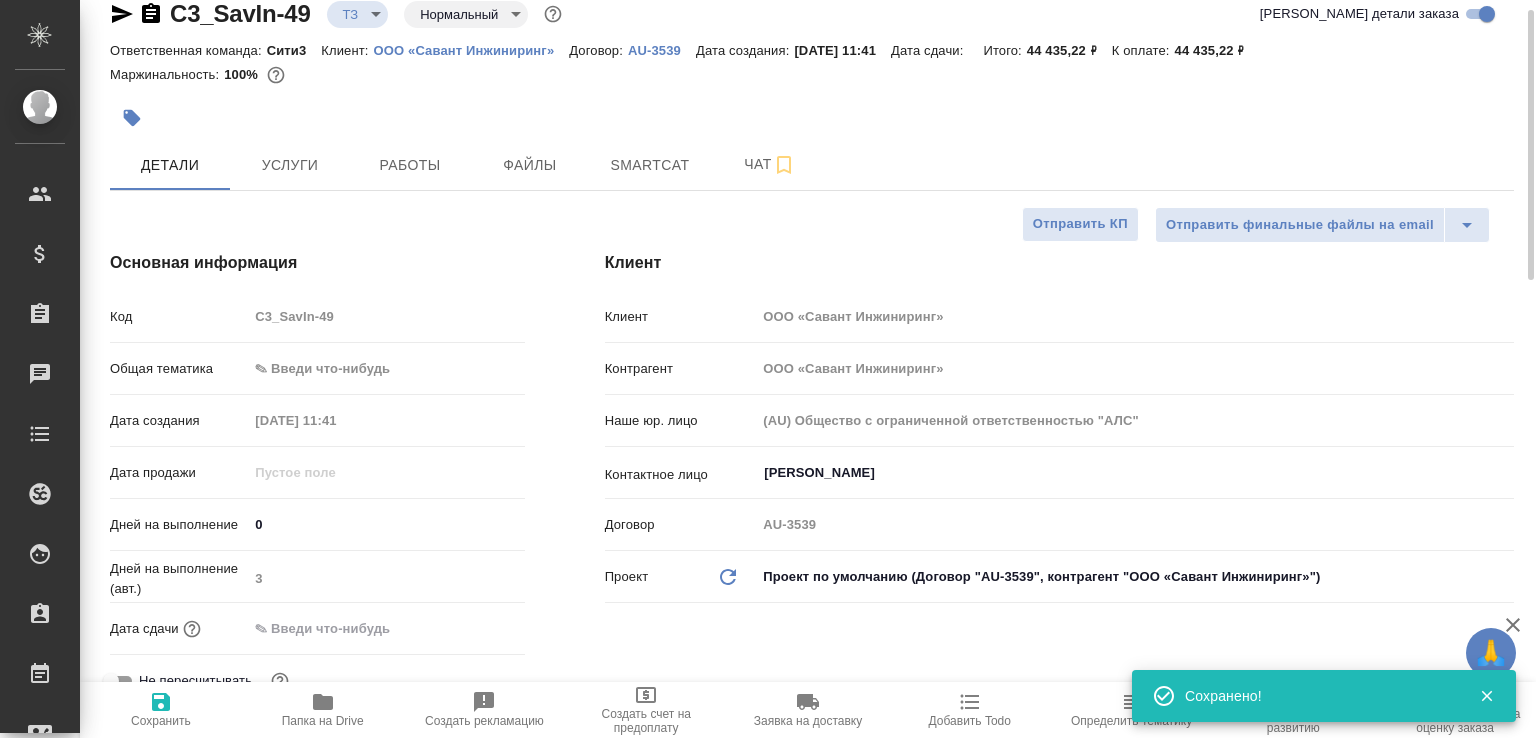 scroll, scrollTop: 0, scrollLeft: 0, axis: both 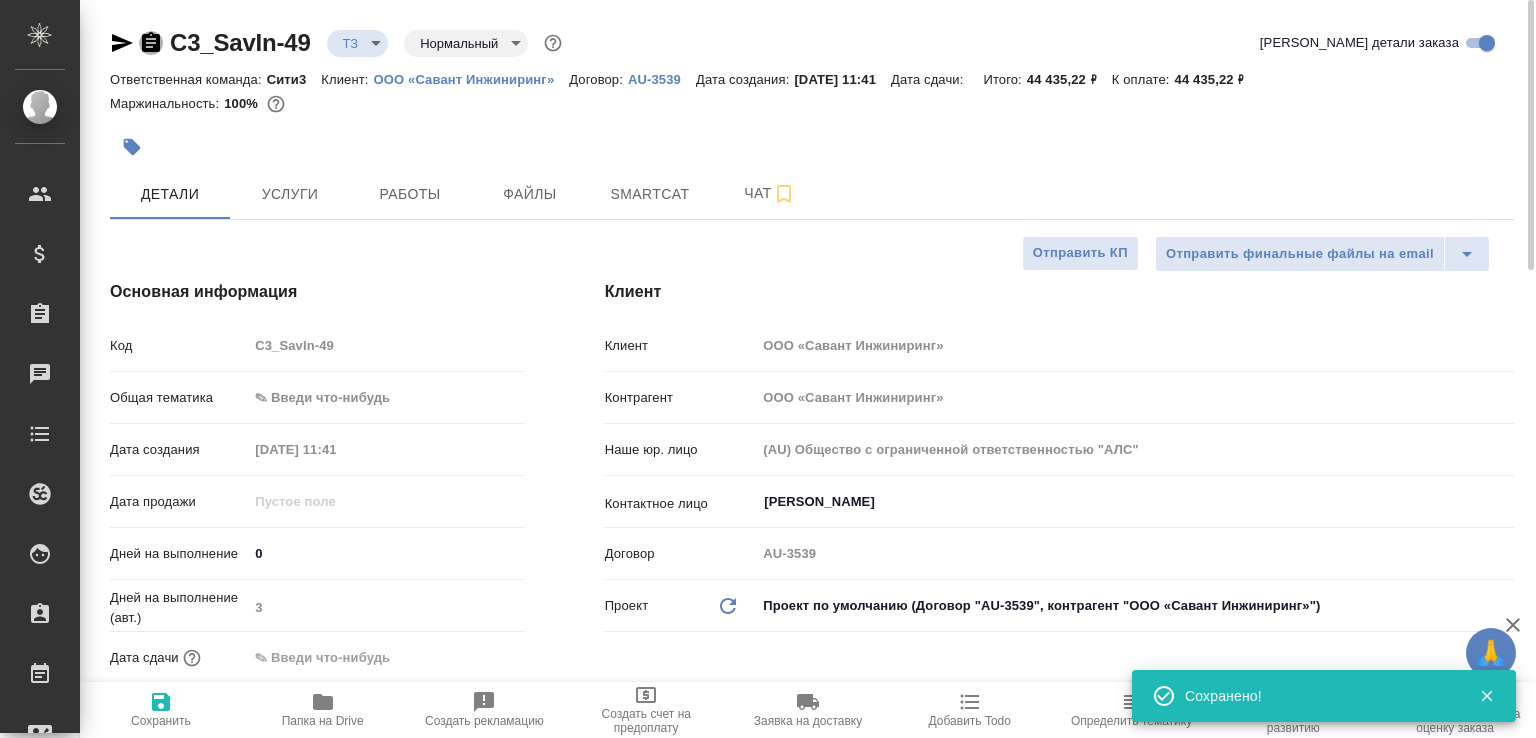 click 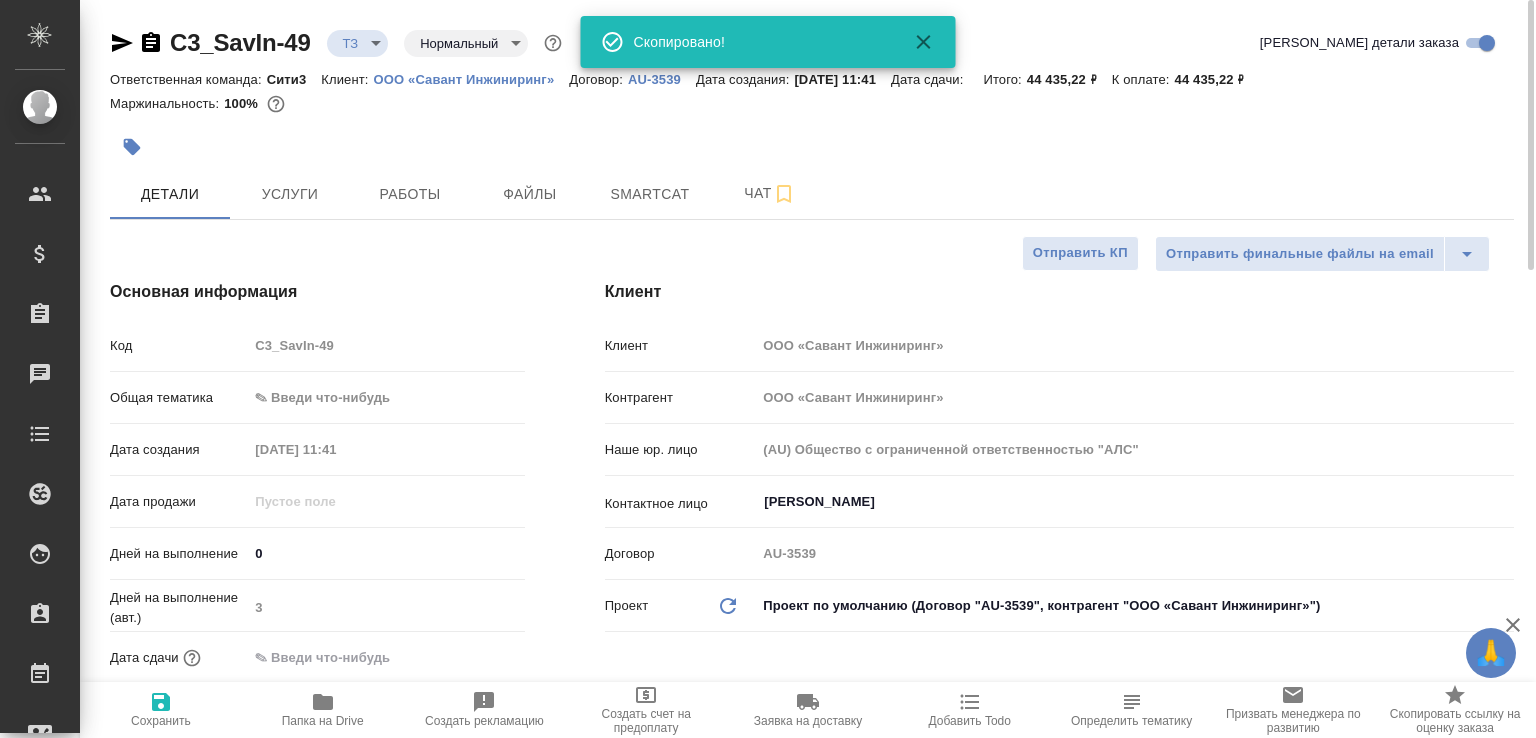 click 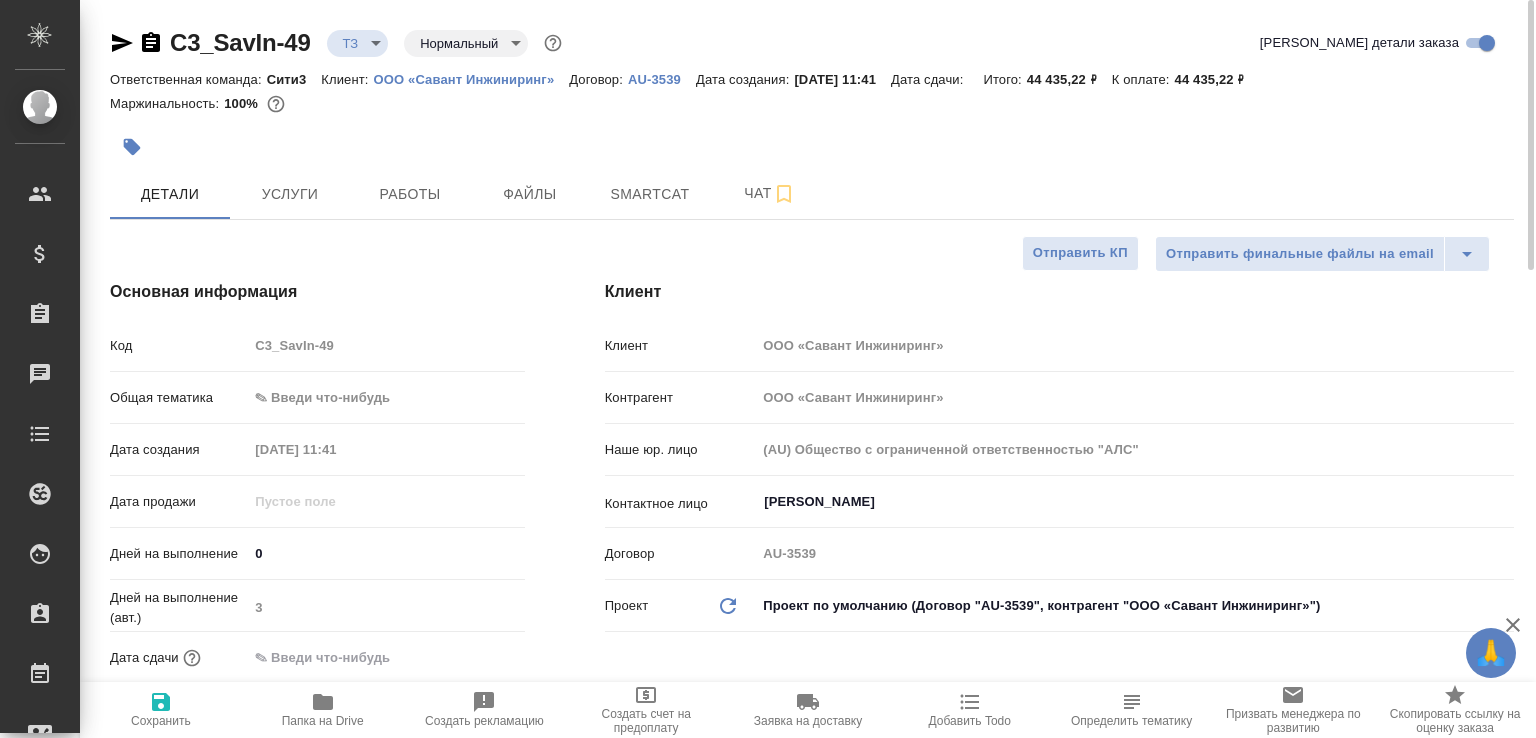 type on "x" 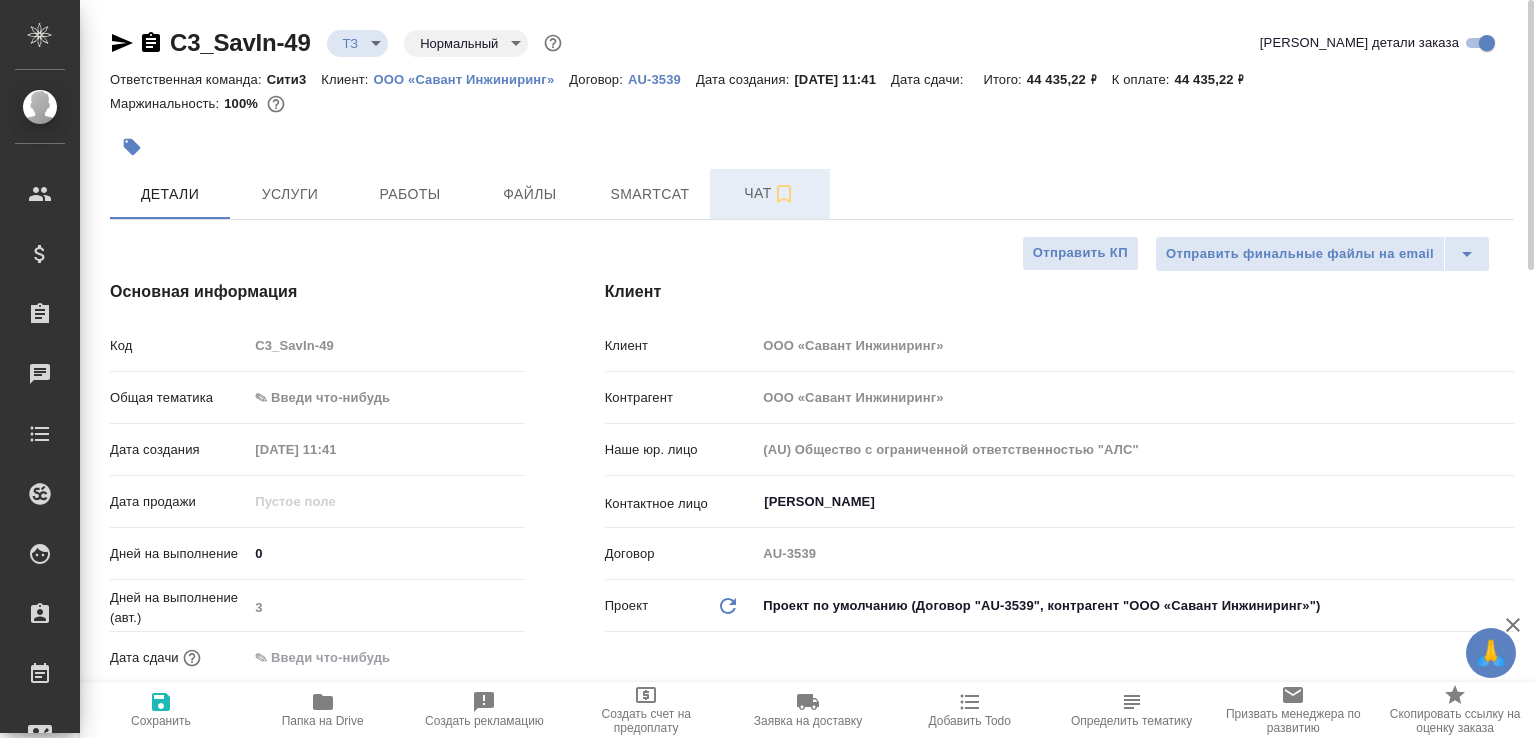 click on "Чат" at bounding box center (770, 193) 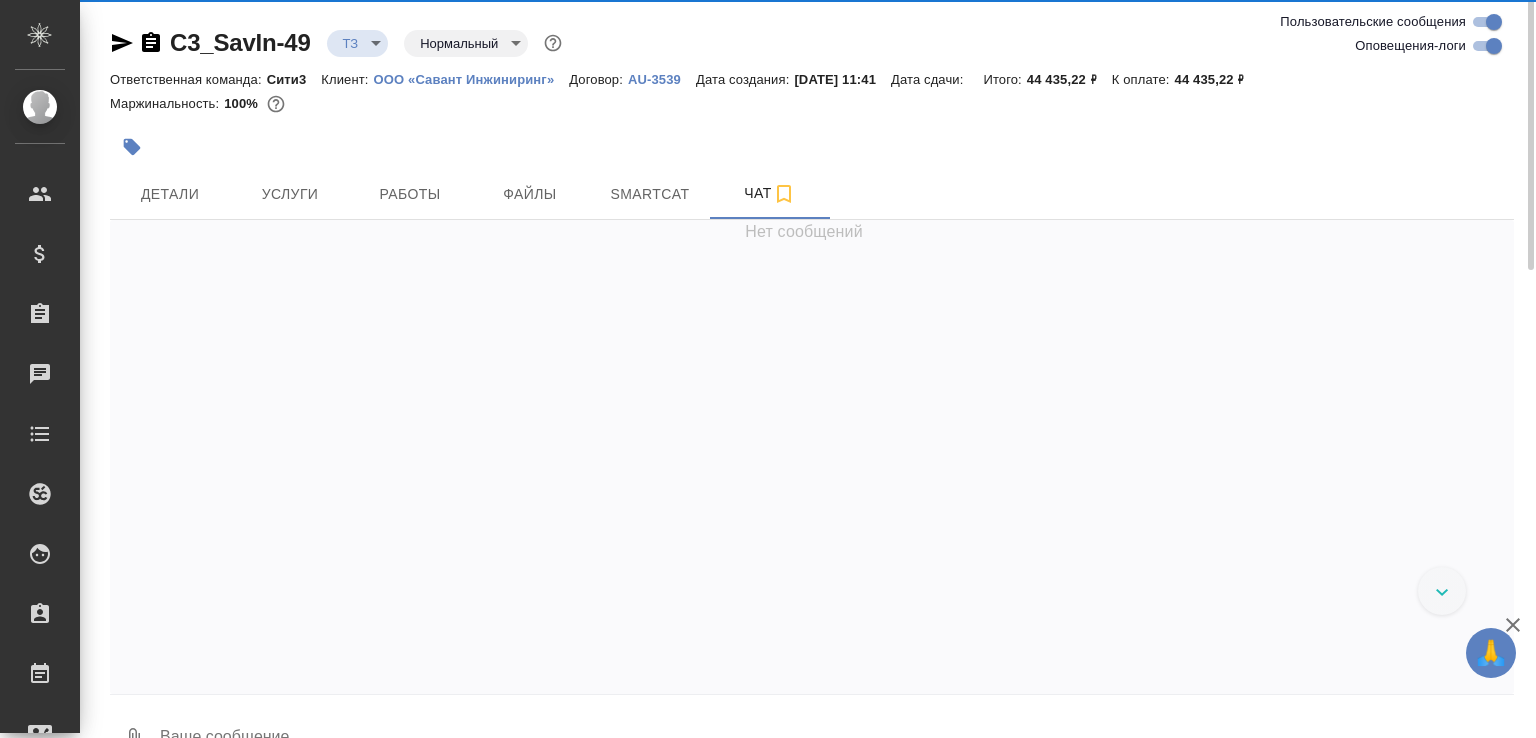scroll, scrollTop: 44, scrollLeft: 0, axis: vertical 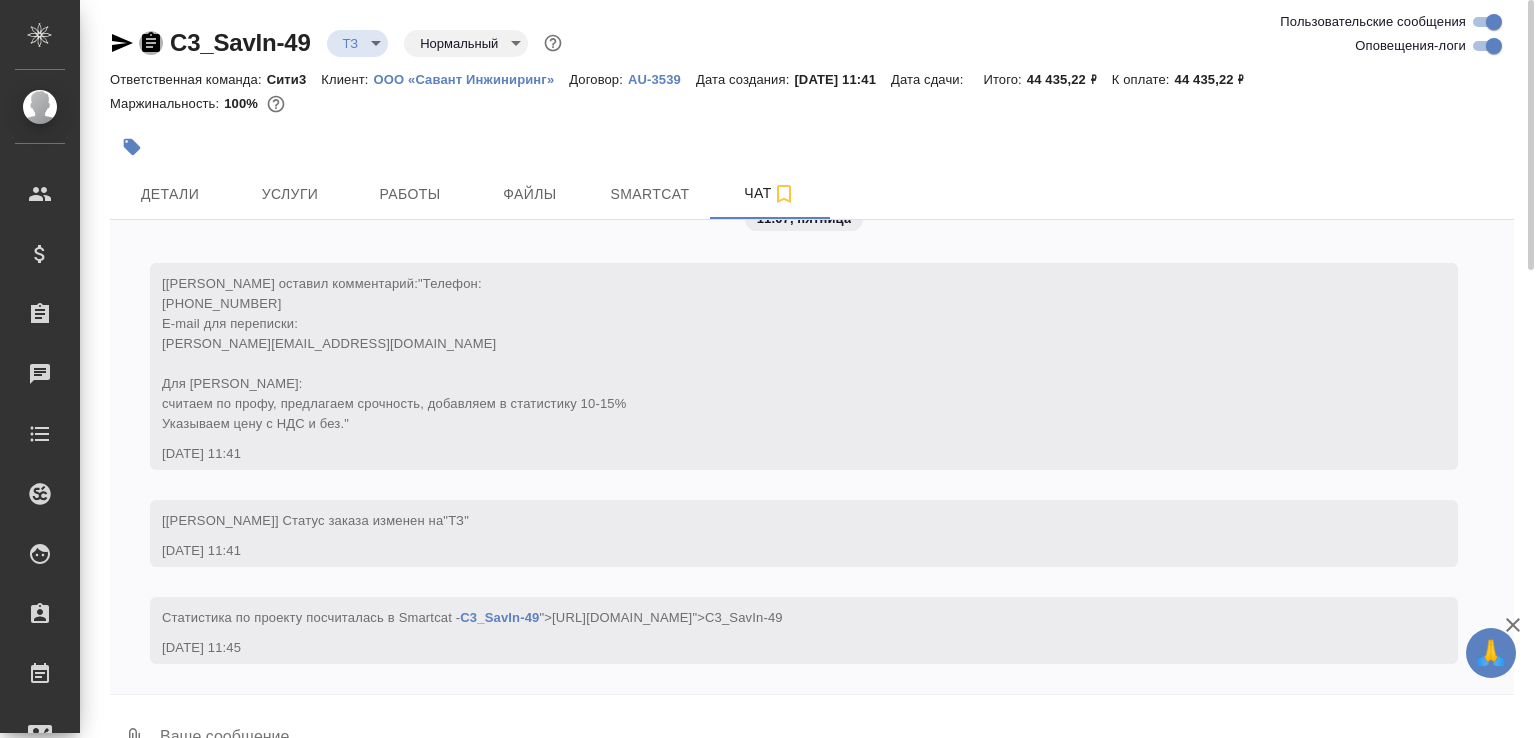 click 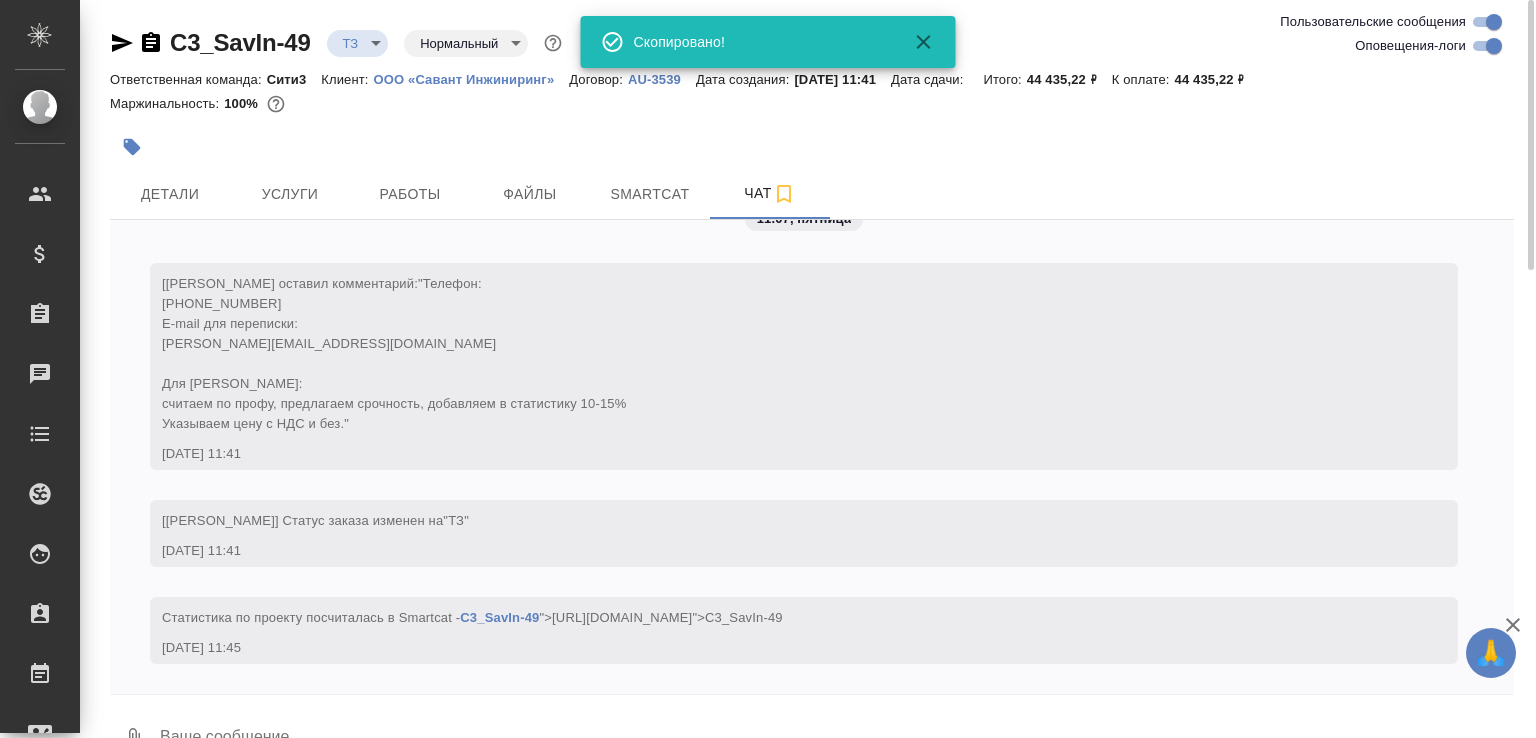 click on "🙏 .cls-1
fill:#fff;
AWATERA Малофеева Екатерина e.malofeeva Клиенты Спецификации Заказы 0 Чаты Todo Проекты SC Исполнители Кандидаты Работы Входящие заявки Заявки на доставку Рекламации Проекты процессинга Конференции Выйти C3_SavIn-49 ТЗ tz Нормальный normal Ответственная команда: Сити3 Клиент: ООО «Савант Инжиниринг» Договор: AU-3539 Дата создания: 11.07.2025, 11:41 Дата сдачи: Итого: 44 435,22 ₽ К оплате: 44 435,22 ₽ Маржинальность: 100% Детали Услуги Работы Файлы Smartcat Чат Пользовательские сообщения Оповещения-логи 11.07, пятница [Никитина Татьяна] Клиент оставил комментарий:   "ТЗ" 0" at bounding box center (768, 369) 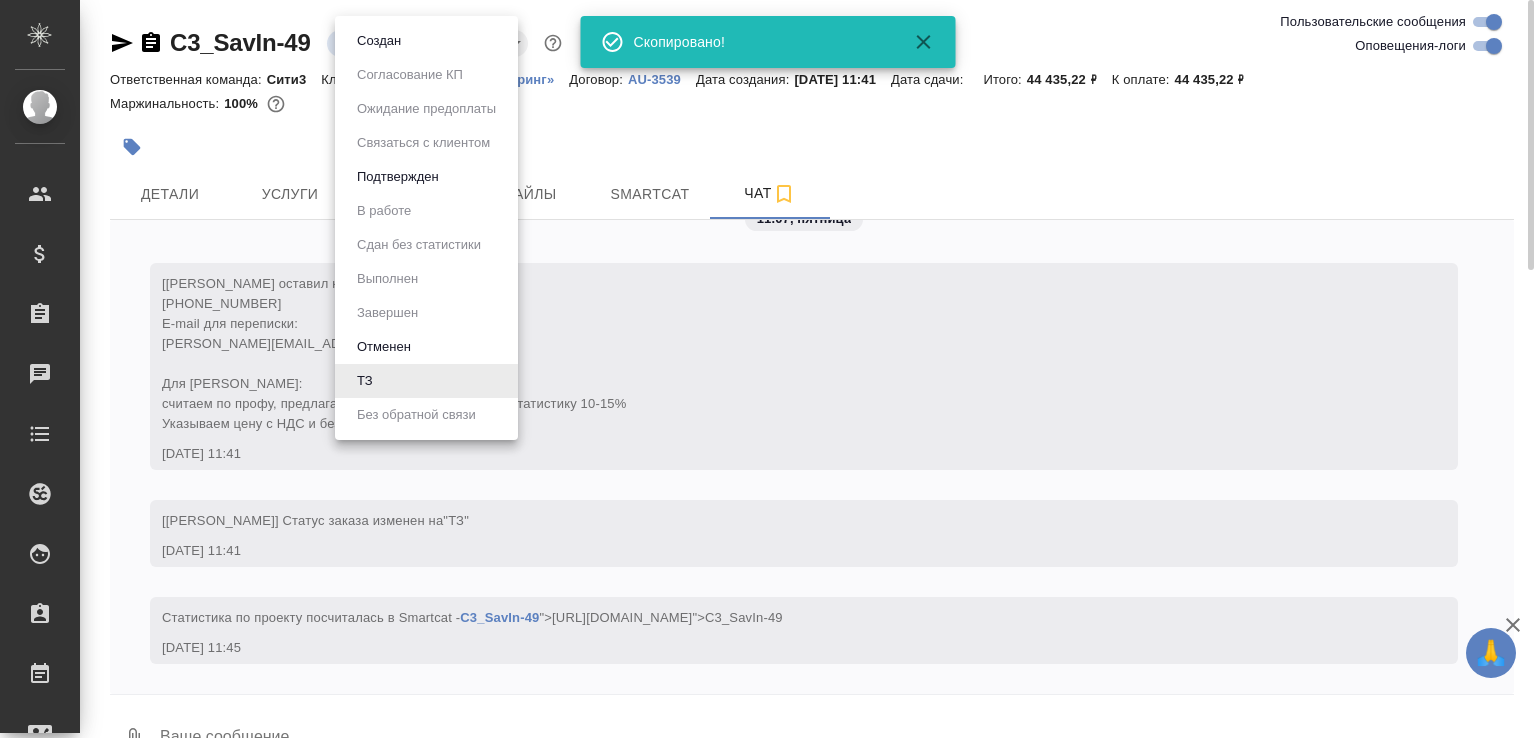 click on "Создан" at bounding box center (379, 41) 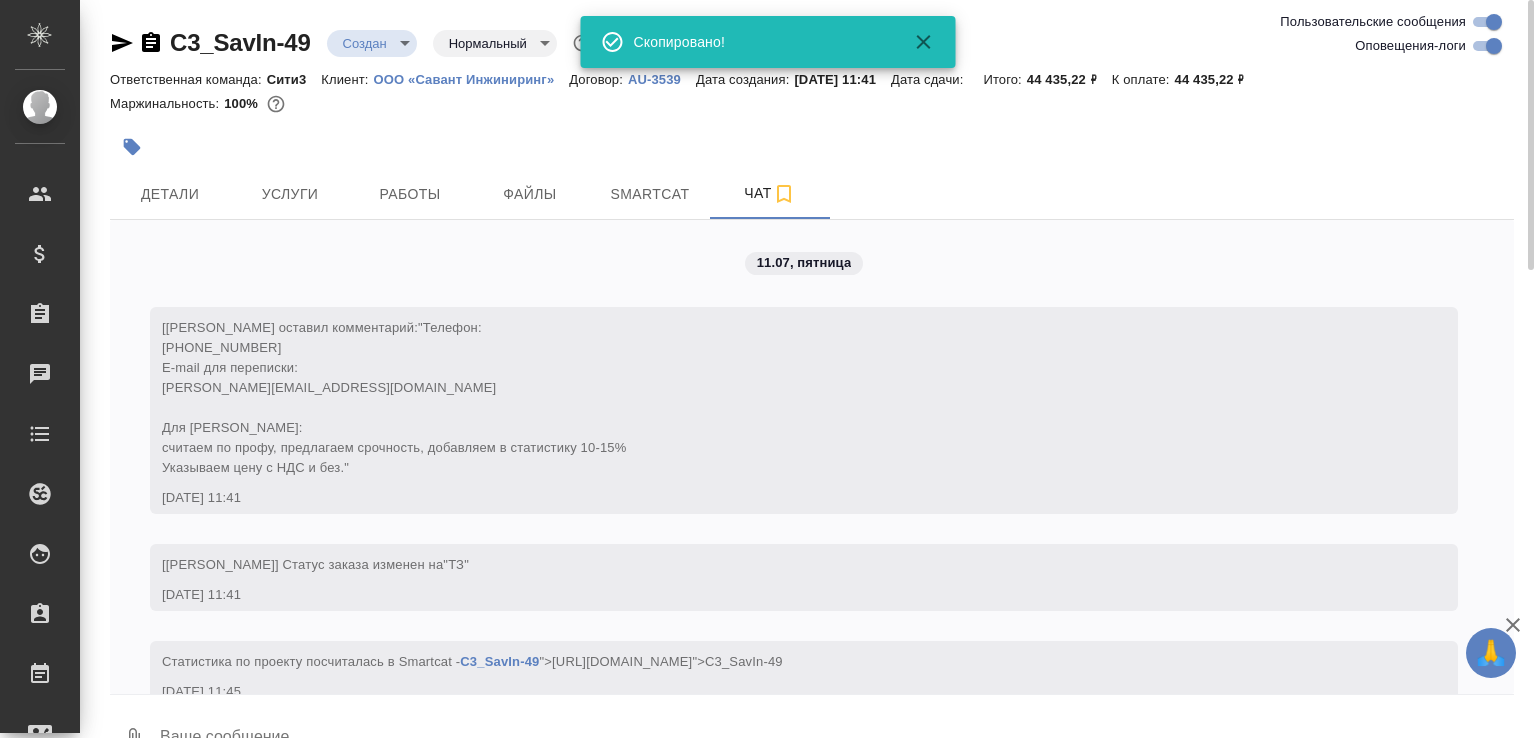 scroll, scrollTop: 141, scrollLeft: 0, axis: vertical 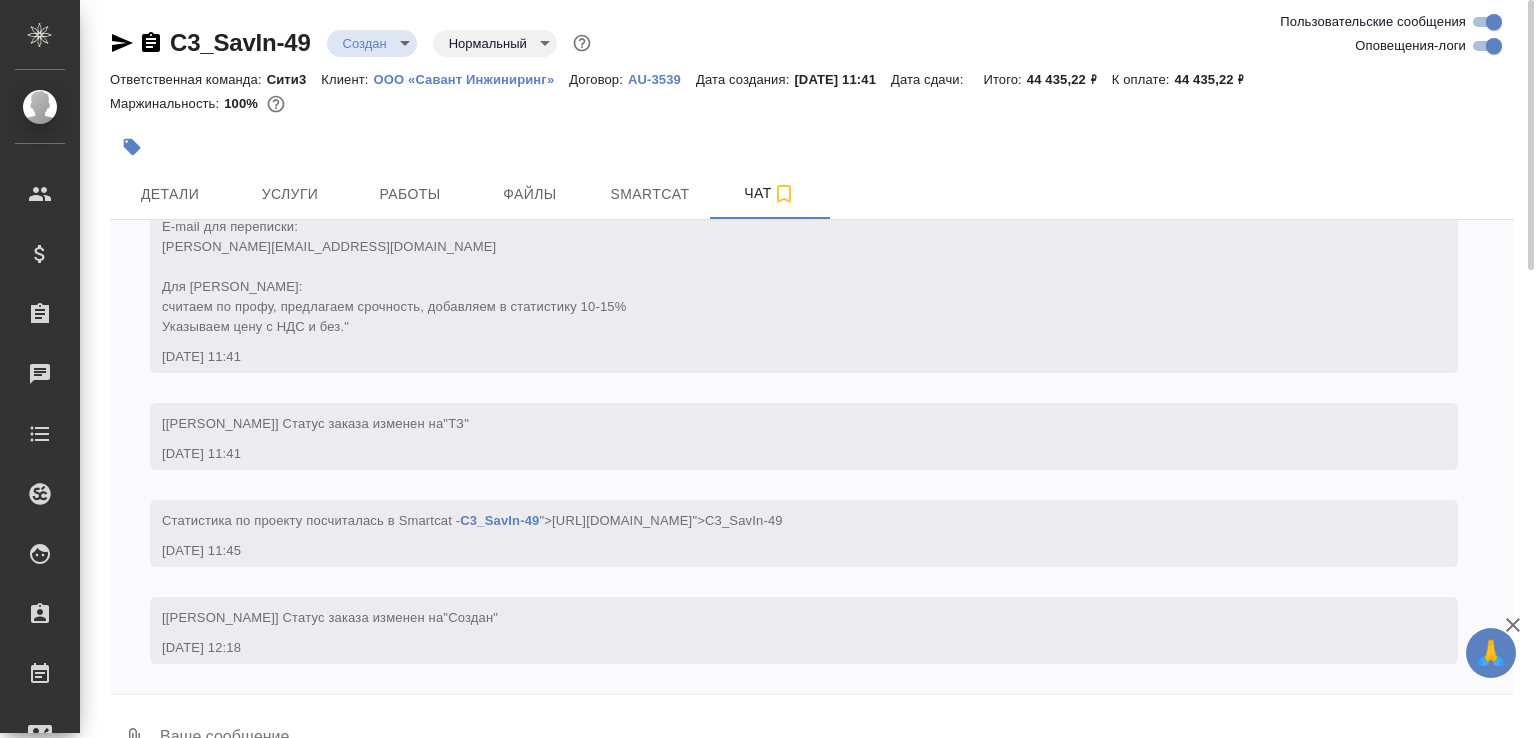 click on "0" at bounding box center [134, 739] 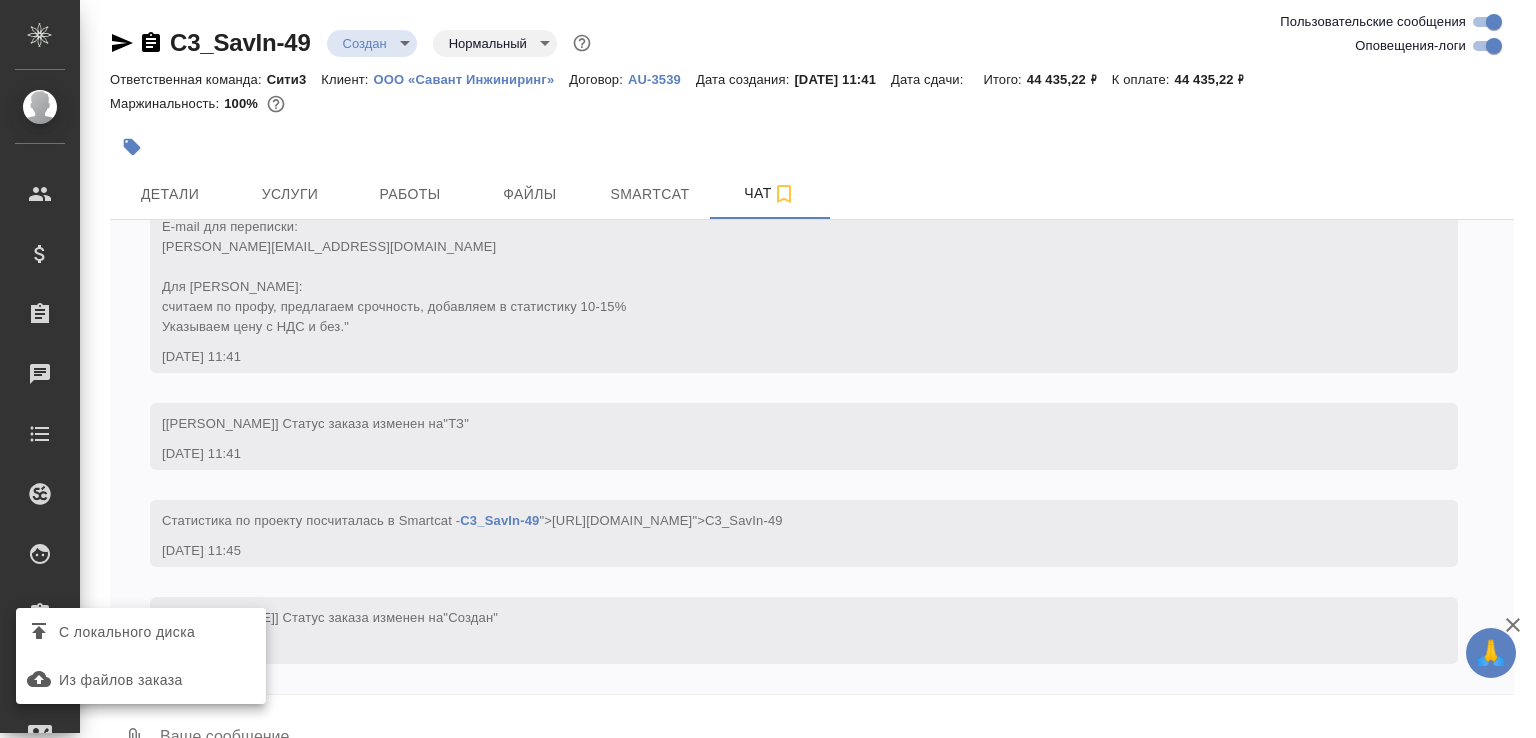 click on "С локального диска" at bounding box center (141, 632) 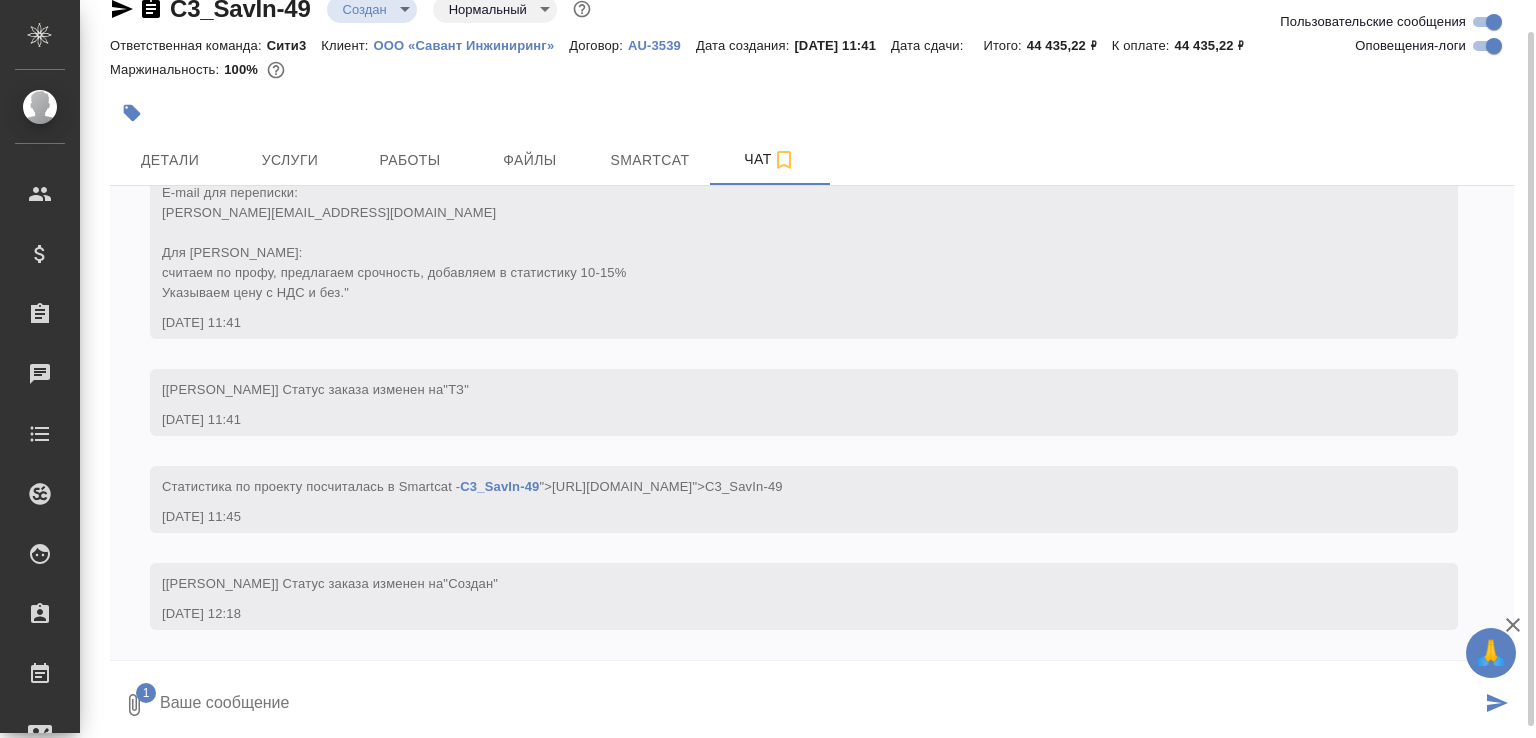 click at bounding box center [819, 705] 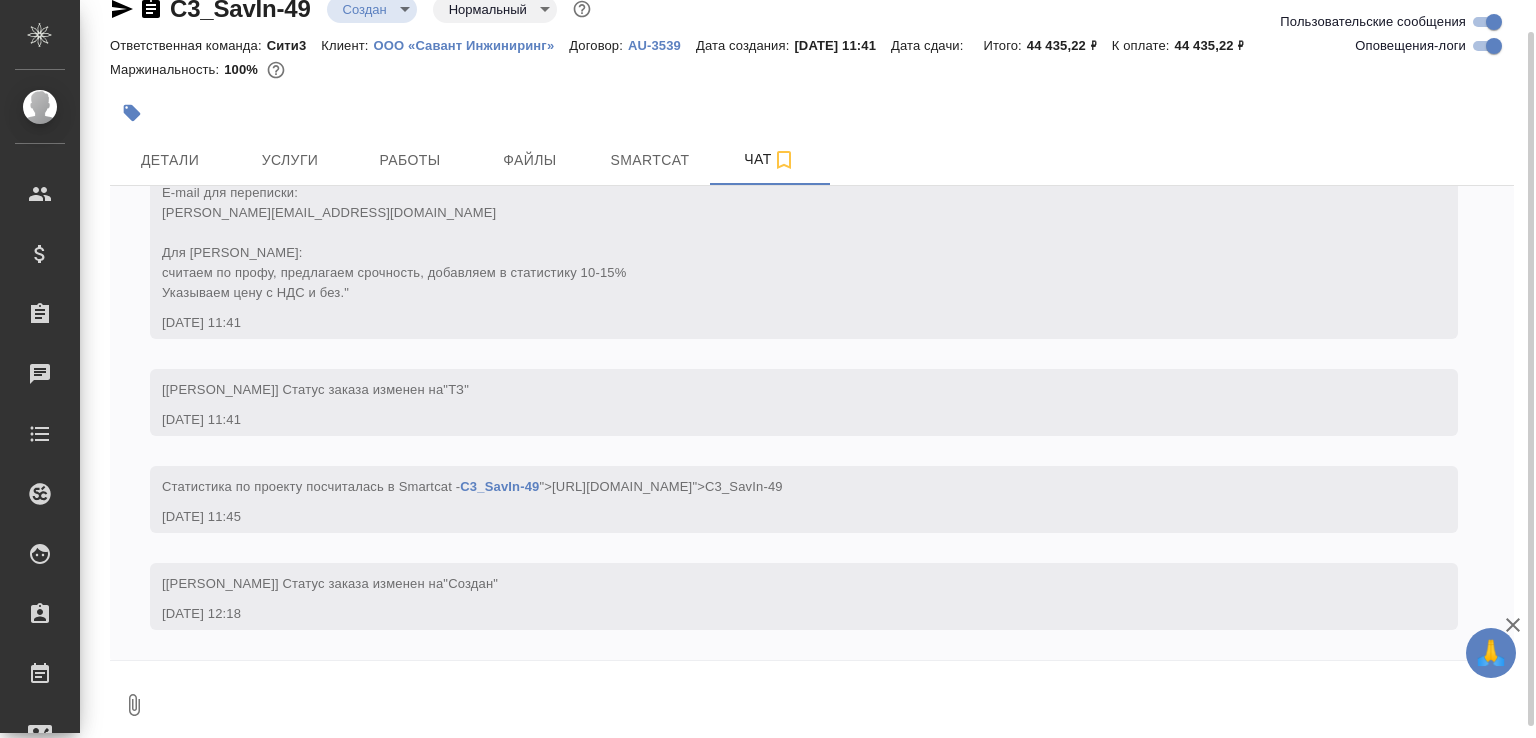 scroll, scrollTop: 278, scrollLeft: 0, axis: vertical 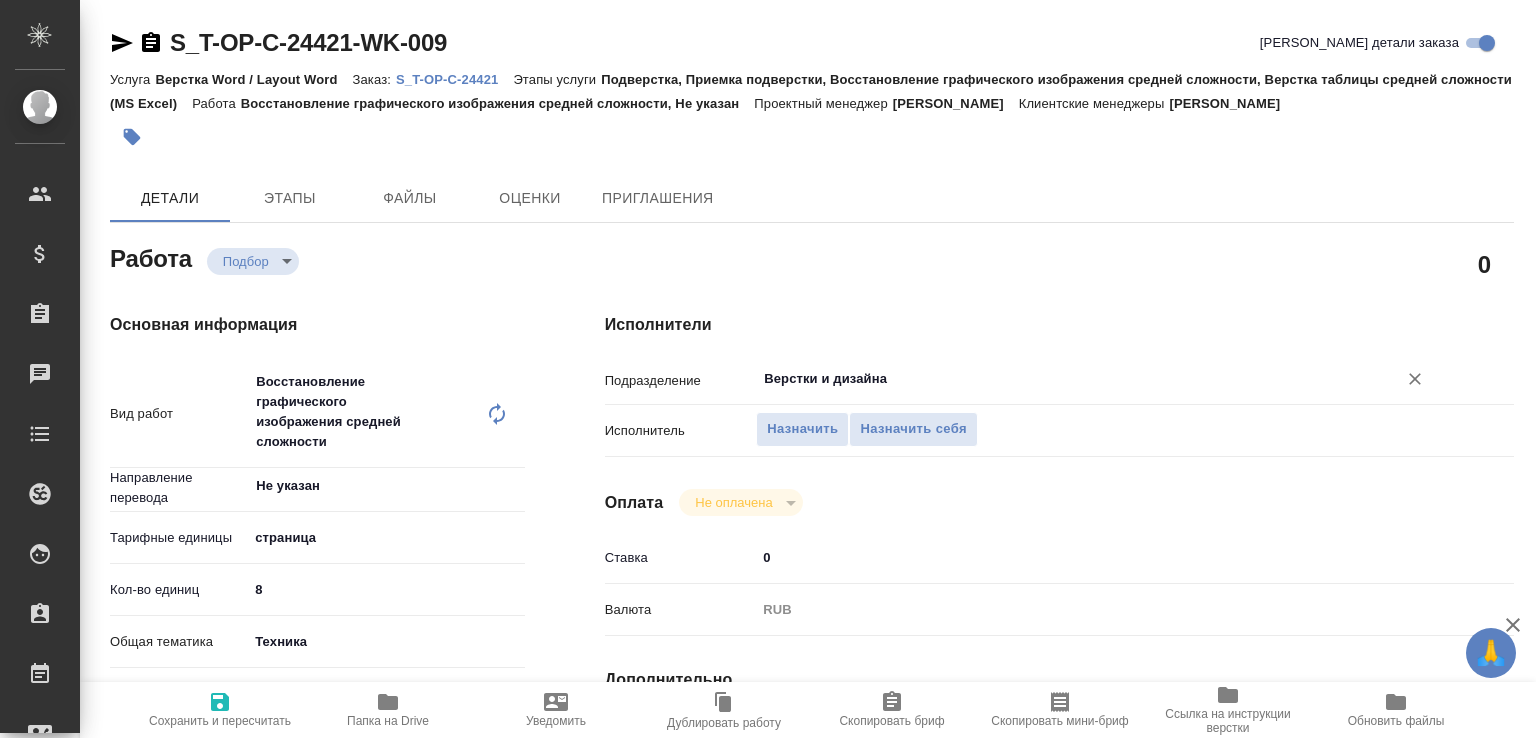 click on "Верстки и дизайна" at bounding box center (1063, 379) 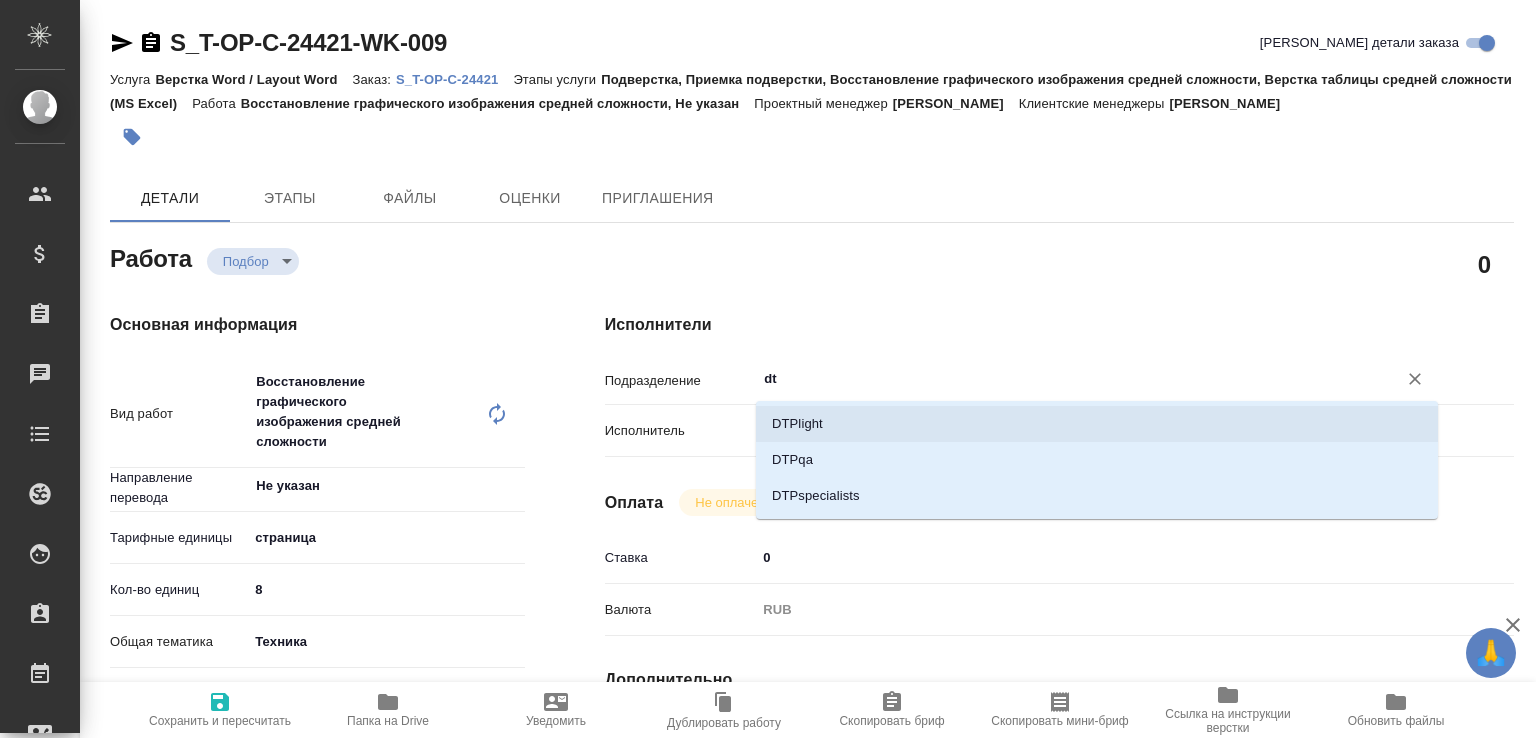 click on "DTPlight" at bounding box center (1097, 424) 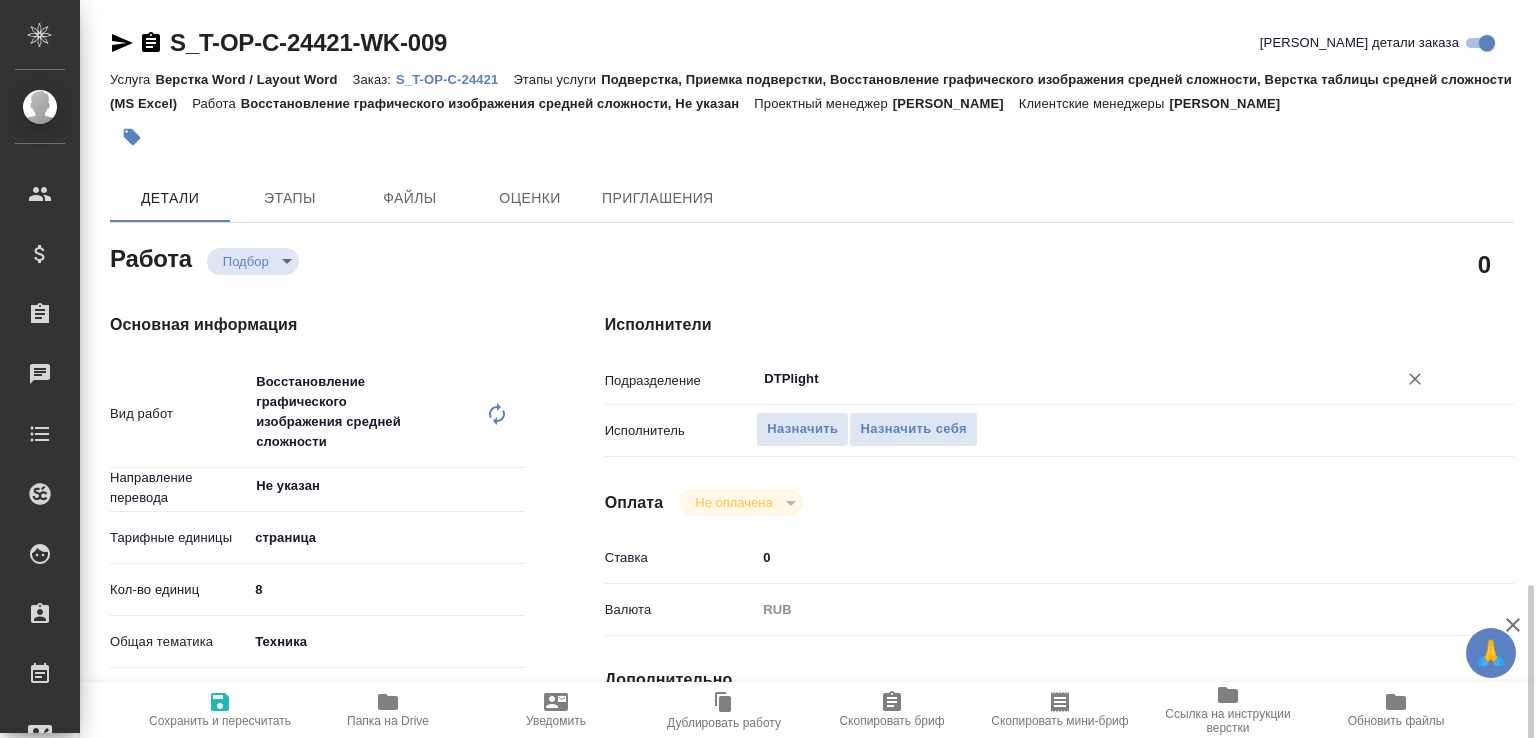 scroll, scrollTop: 513, scrollLeft: 0, axis: vertical 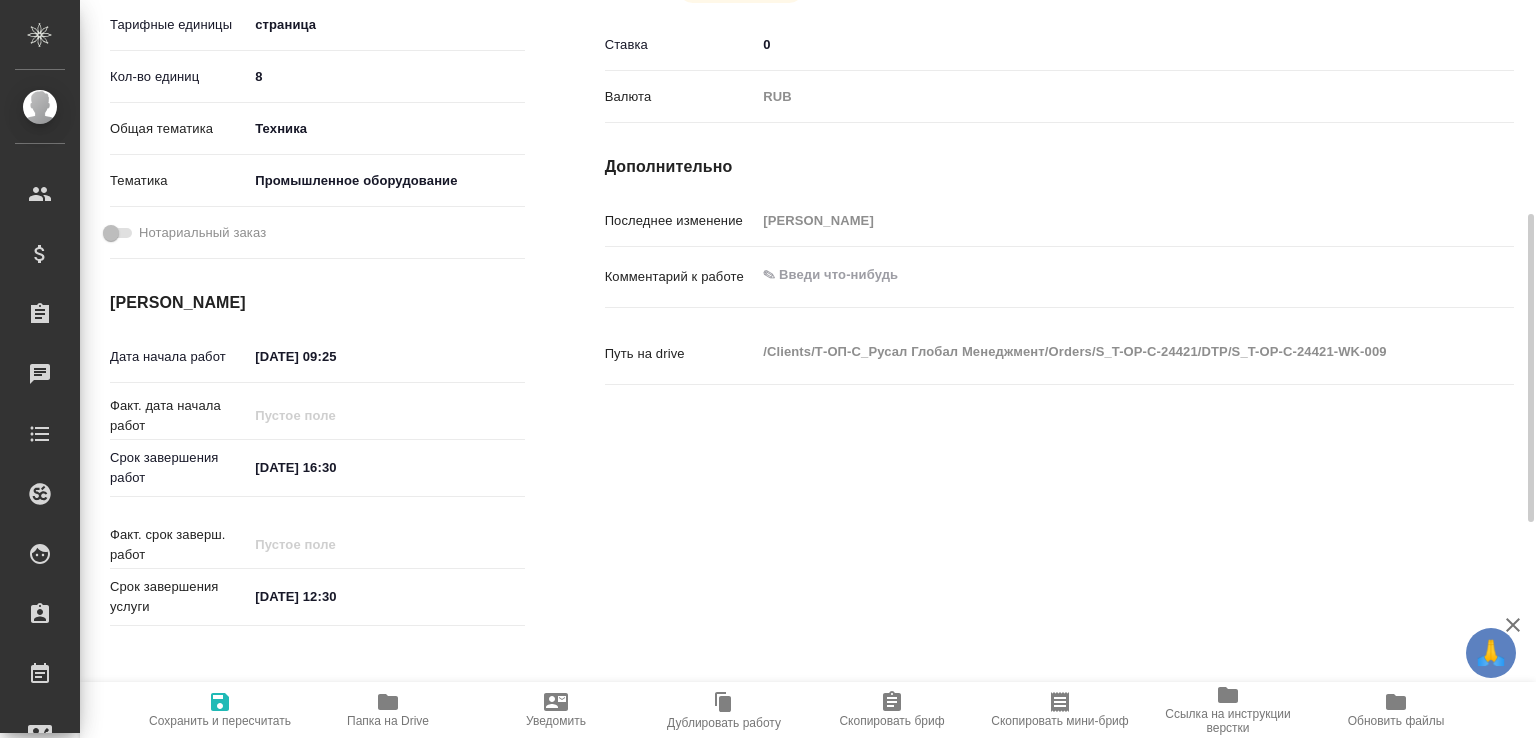 type on "DTPlight" 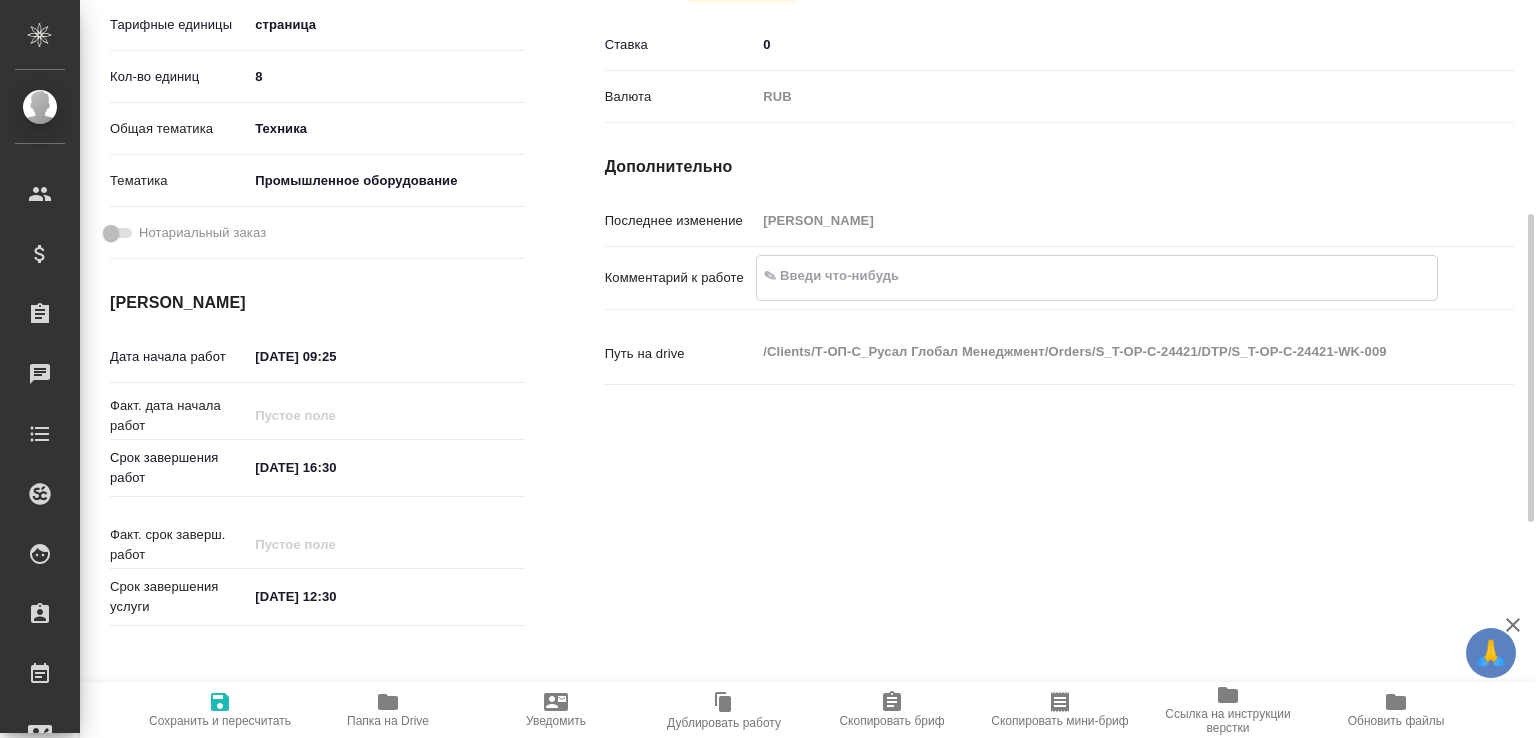 click at bounding box center [1097, 276] 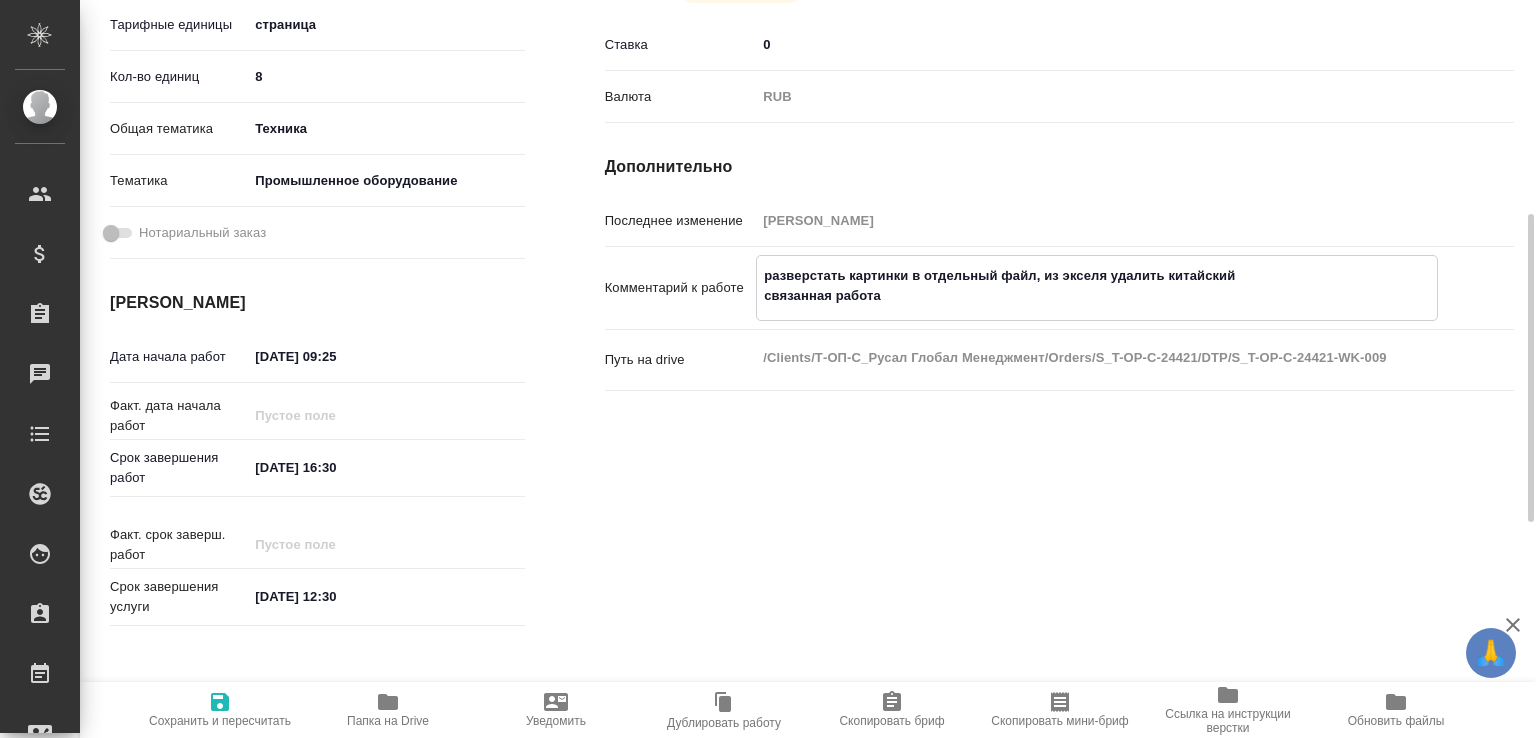 click on "разверстать картинки в отдельный файл, из экселя удалить китайский
связанная работа" at bounding box center [1097, 286] 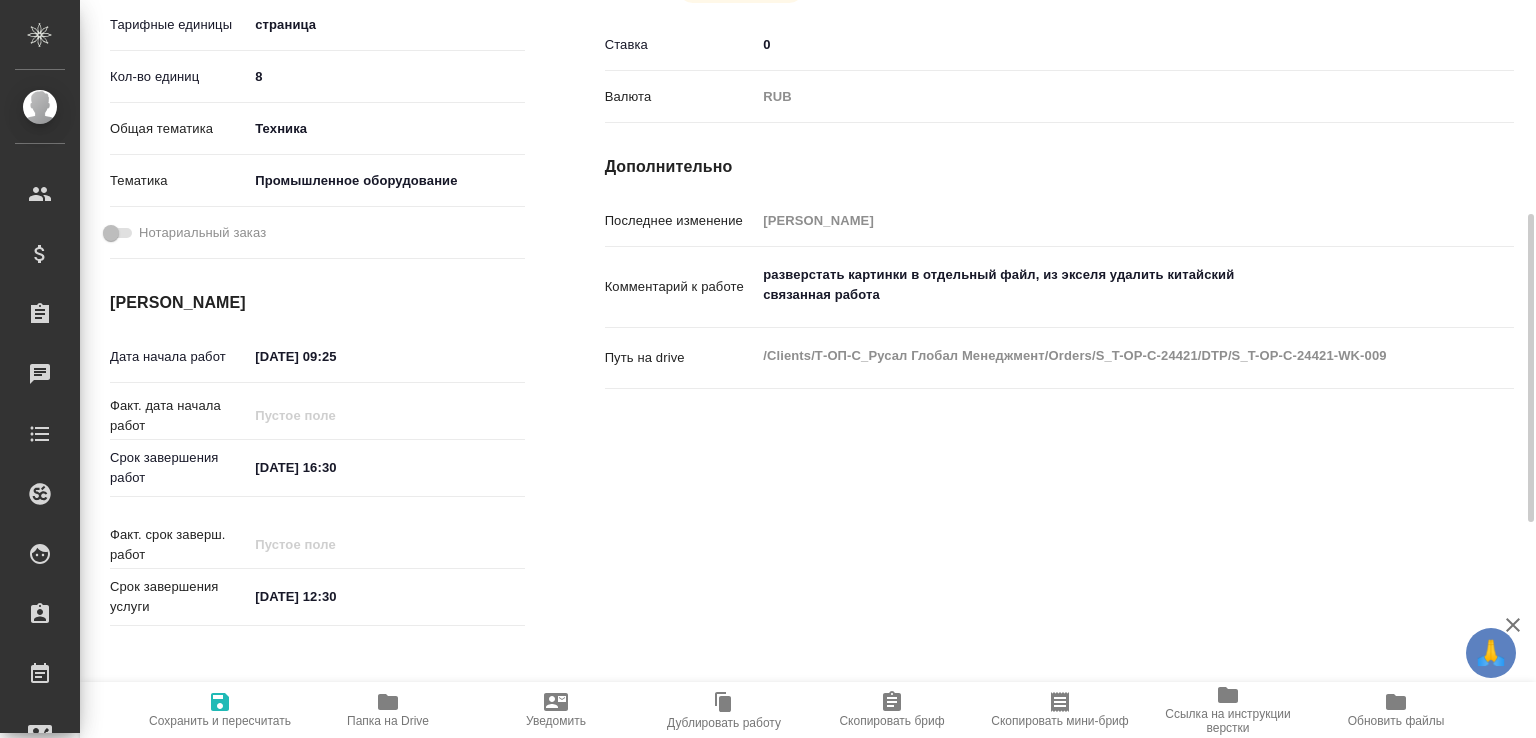 click on "разверстать картинки в отдельный файл, из экселя удалить китайский
связанная работа" at bounding box center (1097, 285) 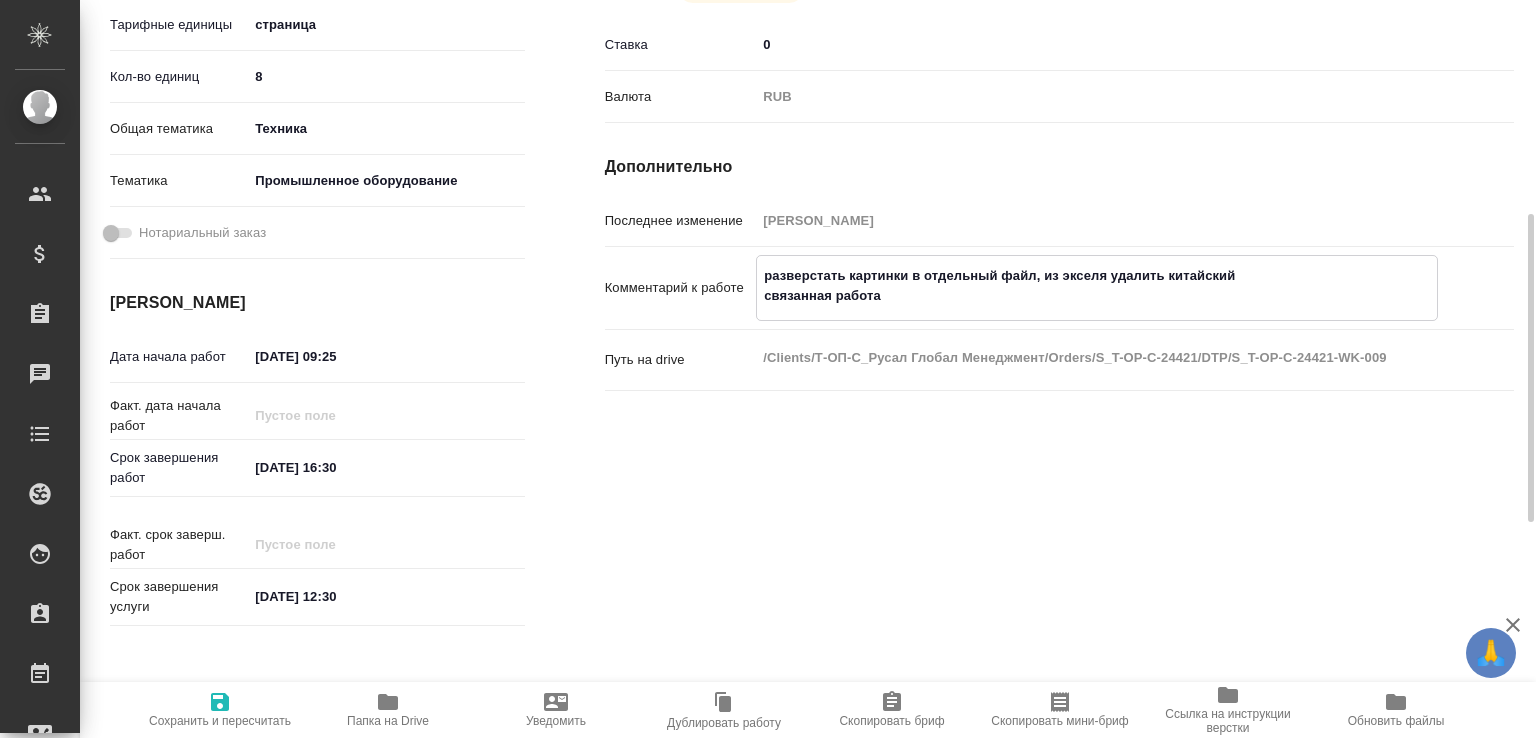 paste on "[URL][DOMAIN_NAME]" 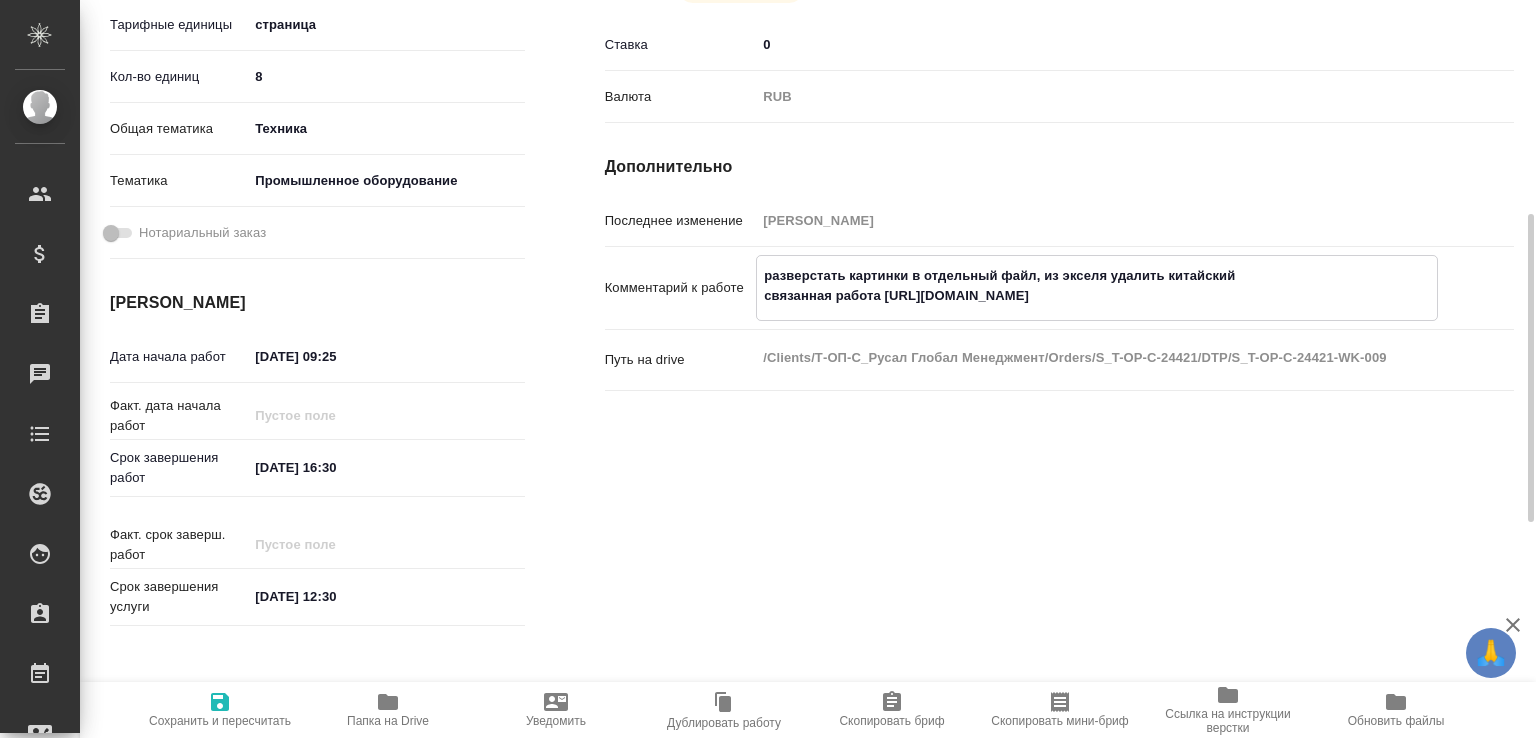 type on "разверстать картинки в отдельный файл, из экселя удалить китайский
связанная работа [URL][DOMAIN_NAME]" 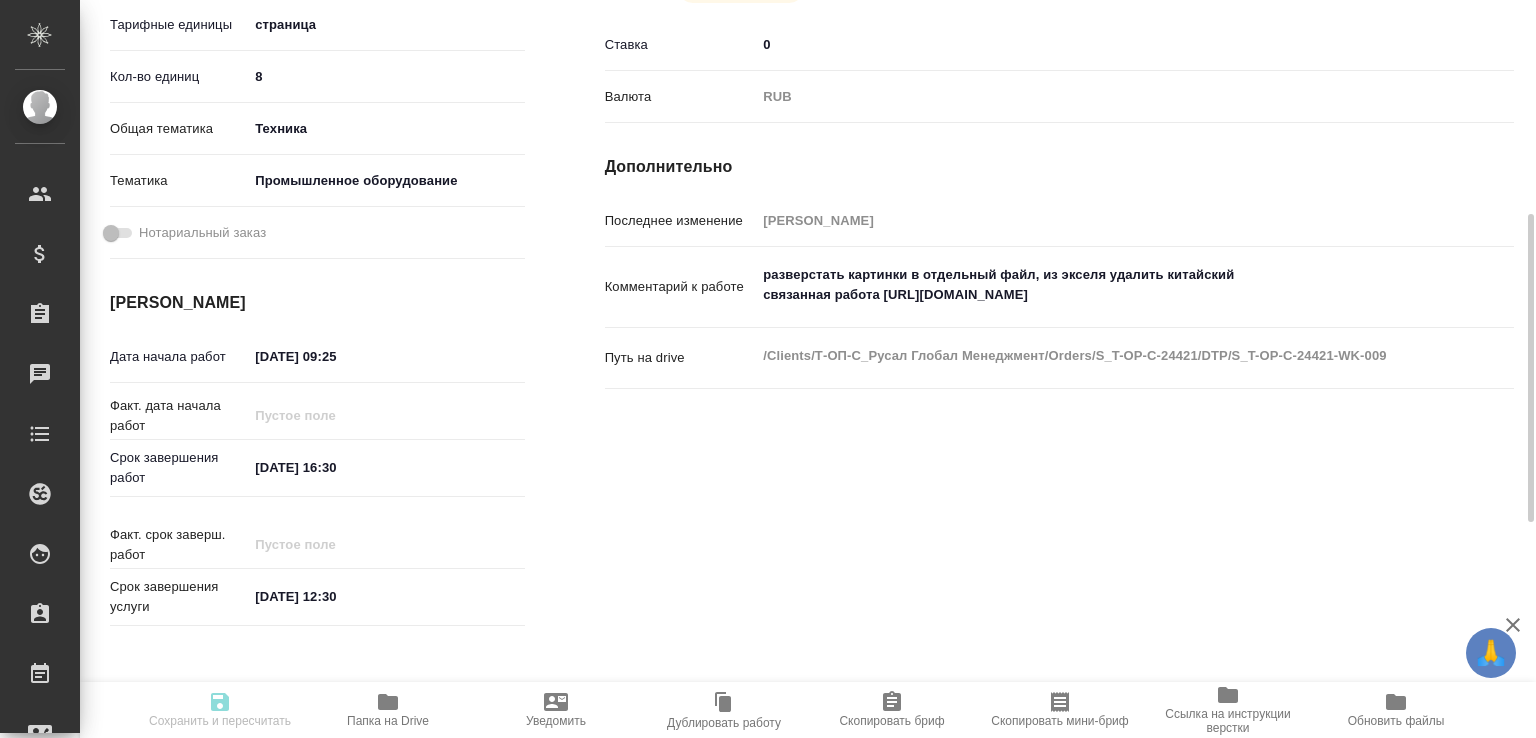 type on "recruiting" 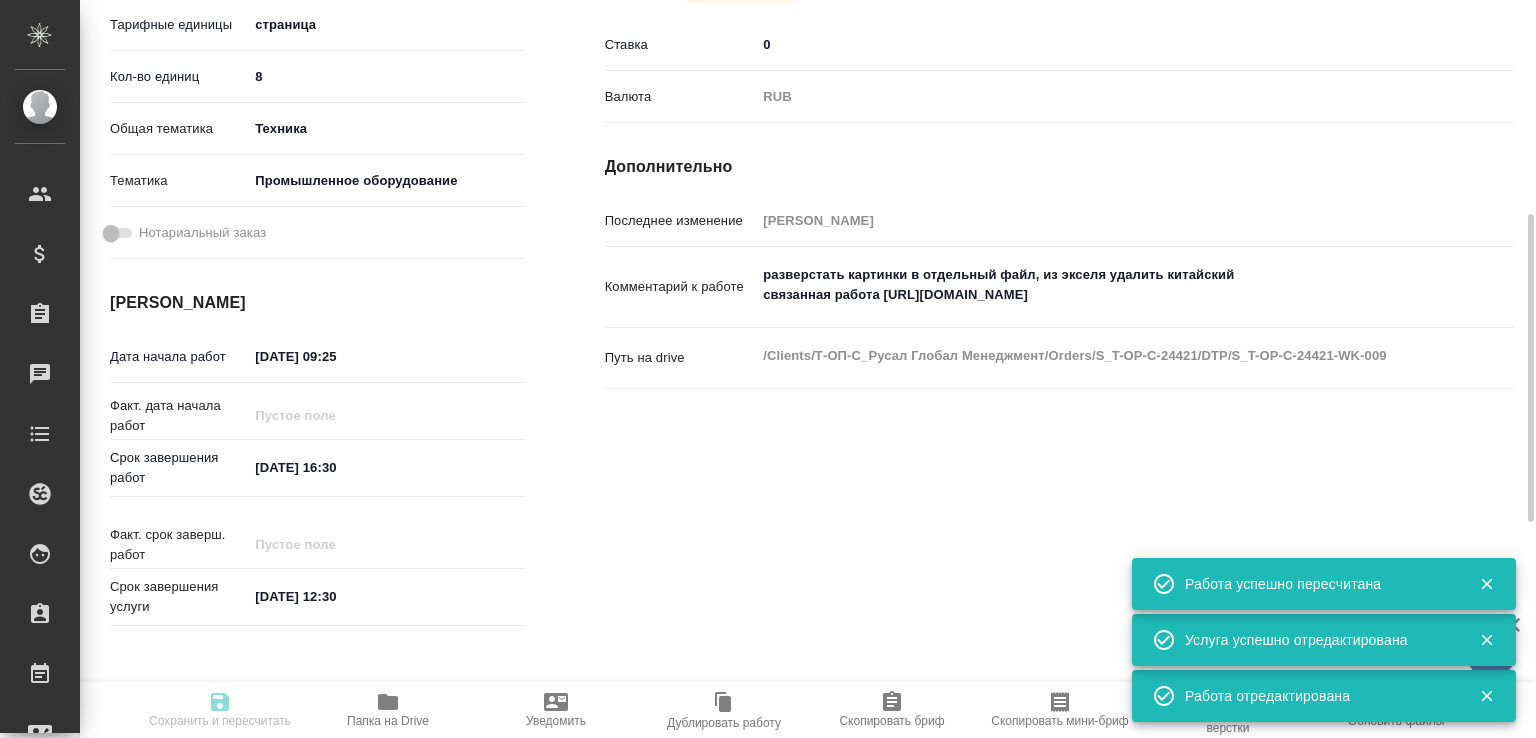 type on "recruiting" 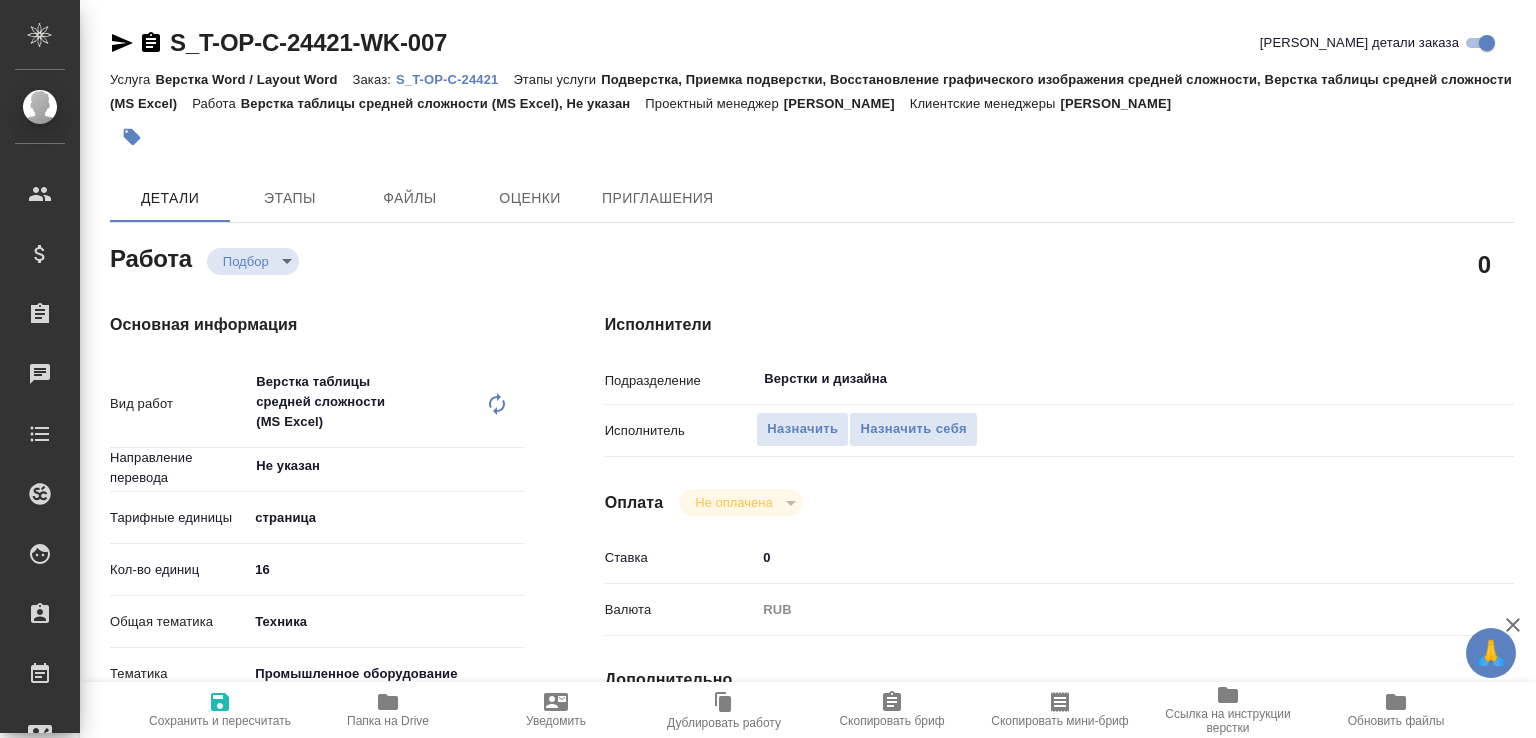 scroll, scrollTop: 0, scrollLeft: 0, axis: both 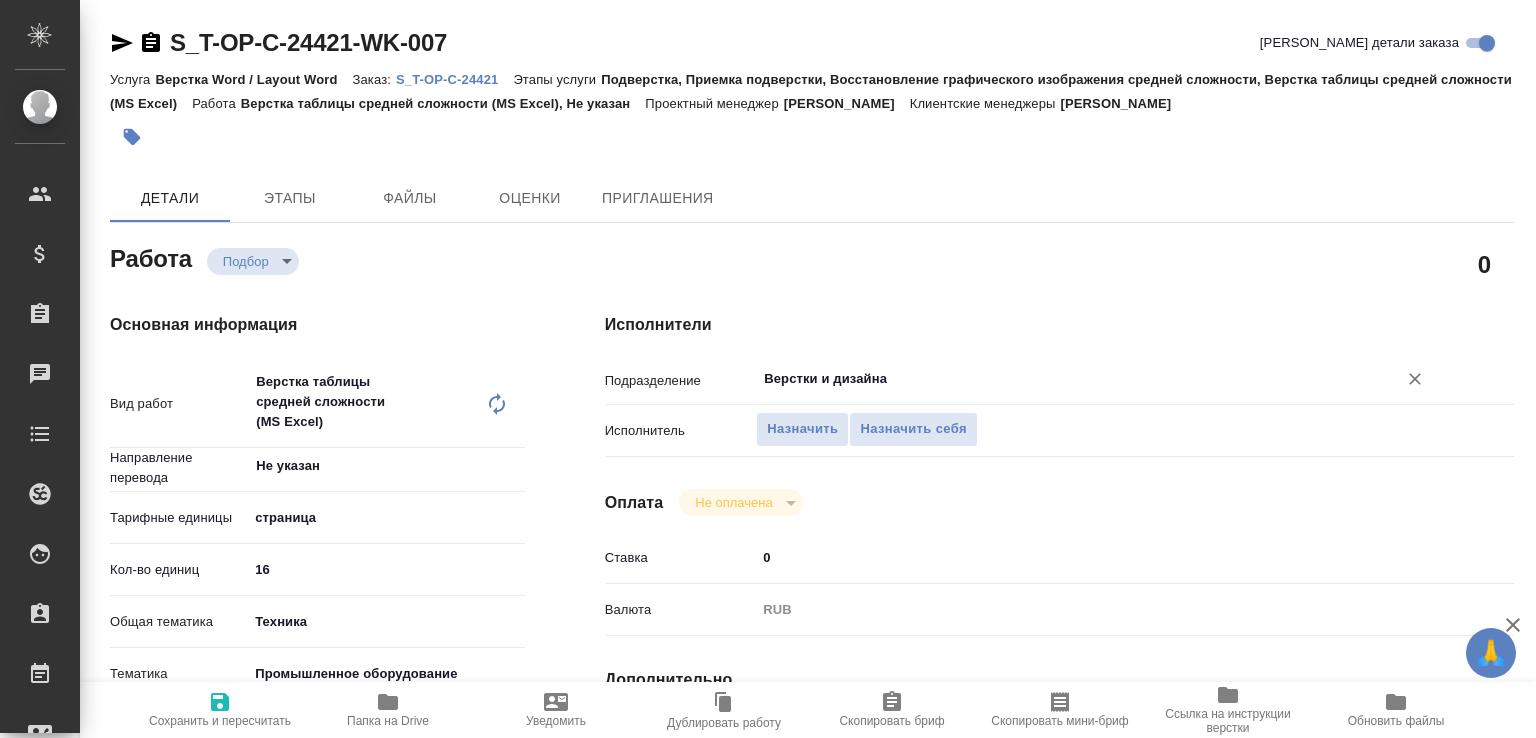 click on "Верстки и дизайна" at bounding box center (1063, 379) 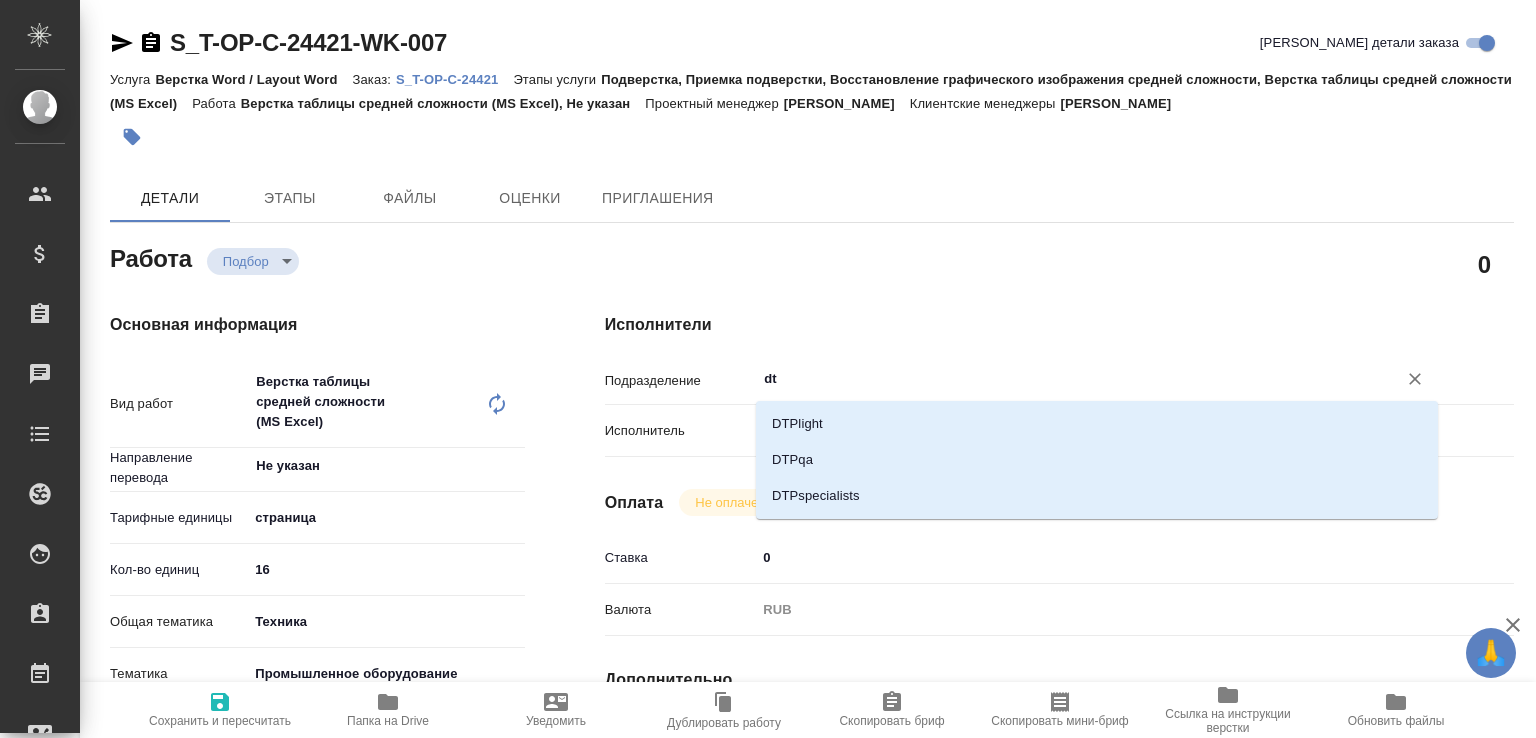 click on "DTPlight" at bounding box center [1097, 424] 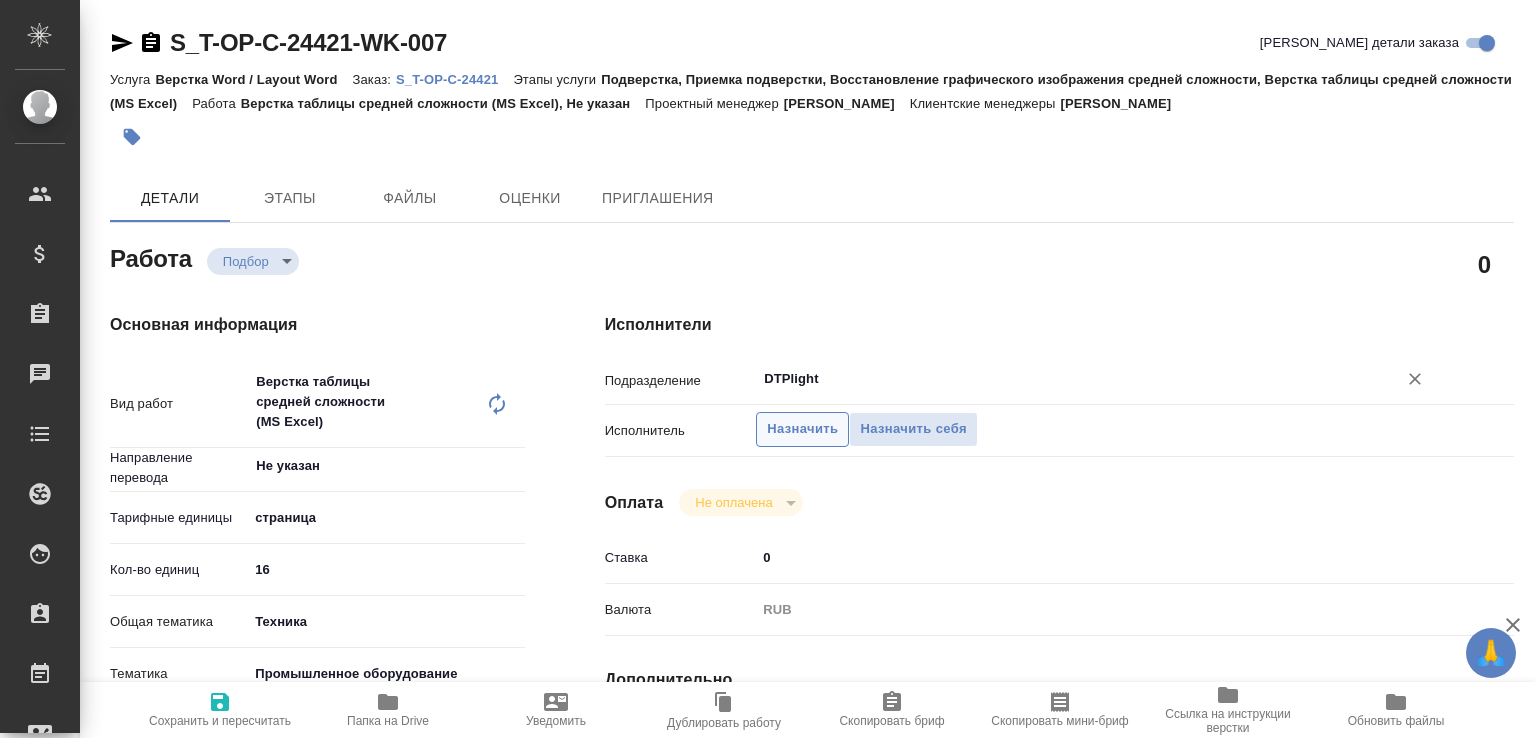 type on "DTPlight" 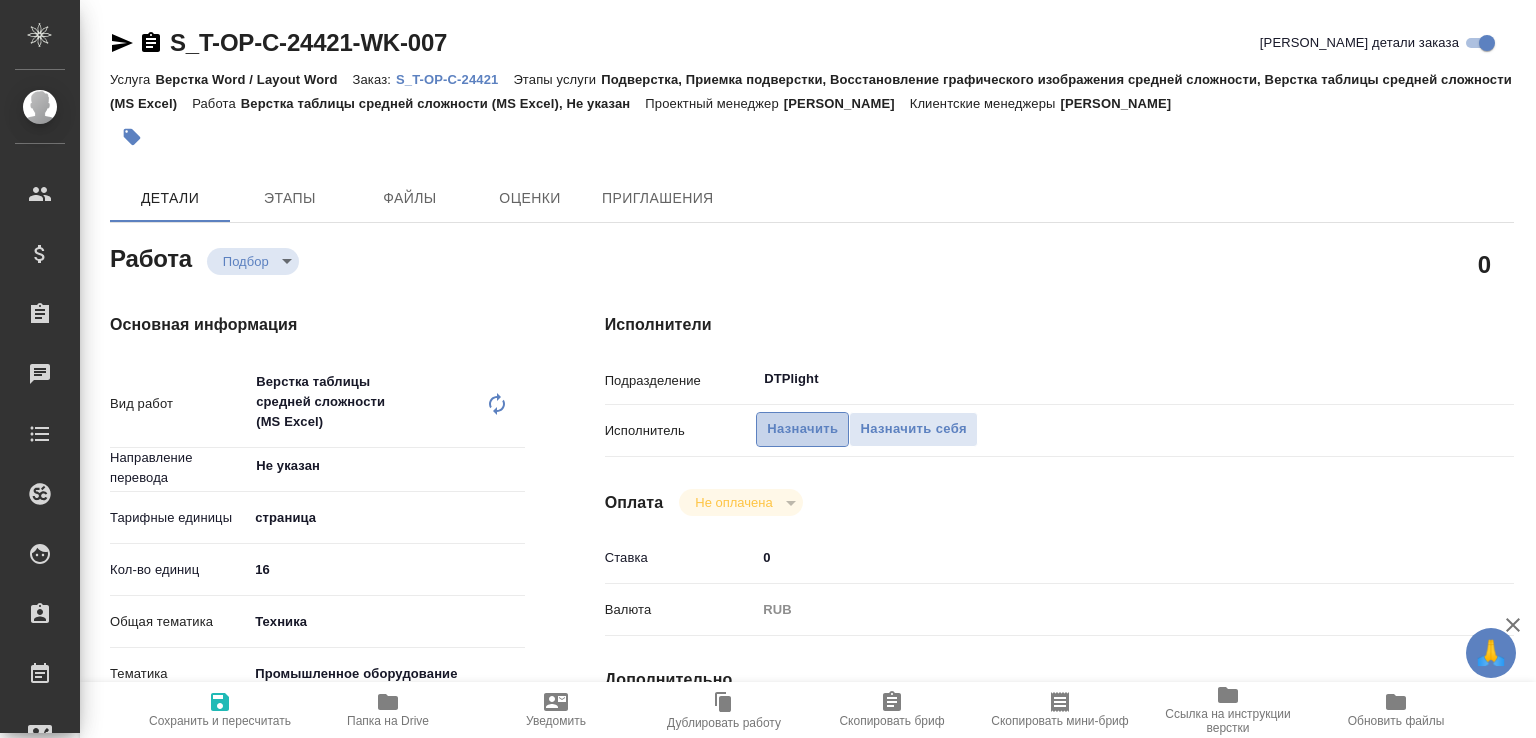 click on "Назначить" at bounding box center (802, 429) 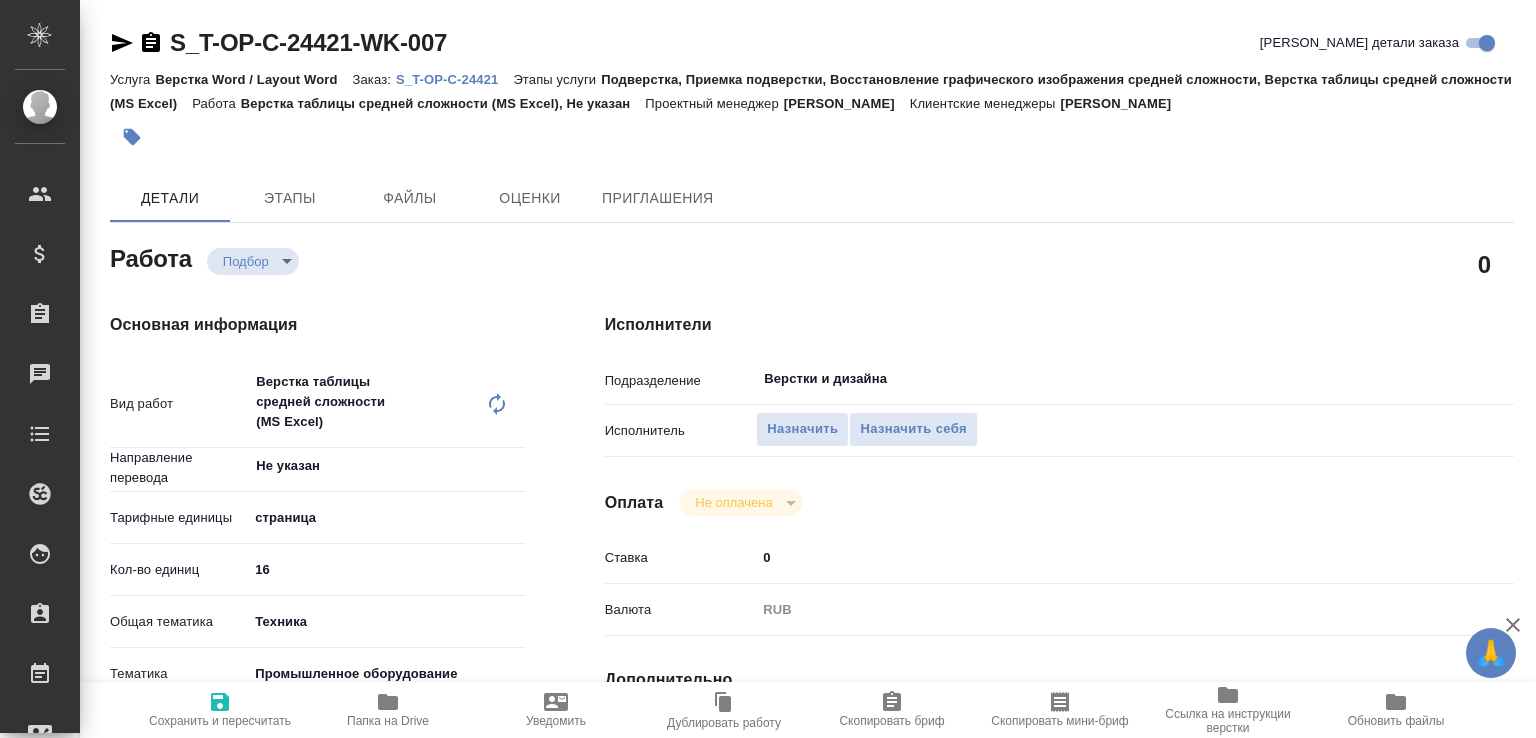 scroll, scrollTop: 0, scrollLeft: 0, axis: both 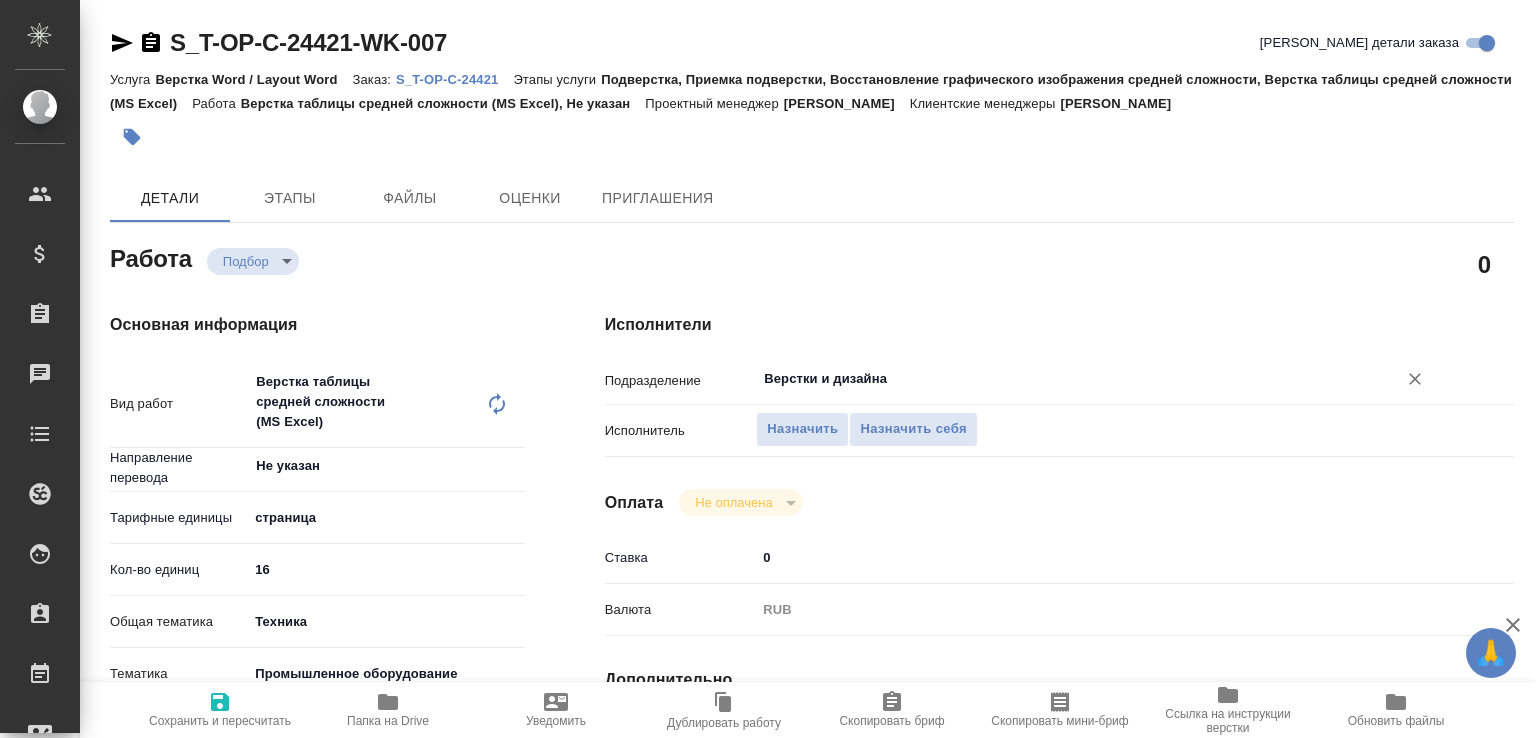 click on "Верстки и дизайна" at bounding box center [1063, 379] 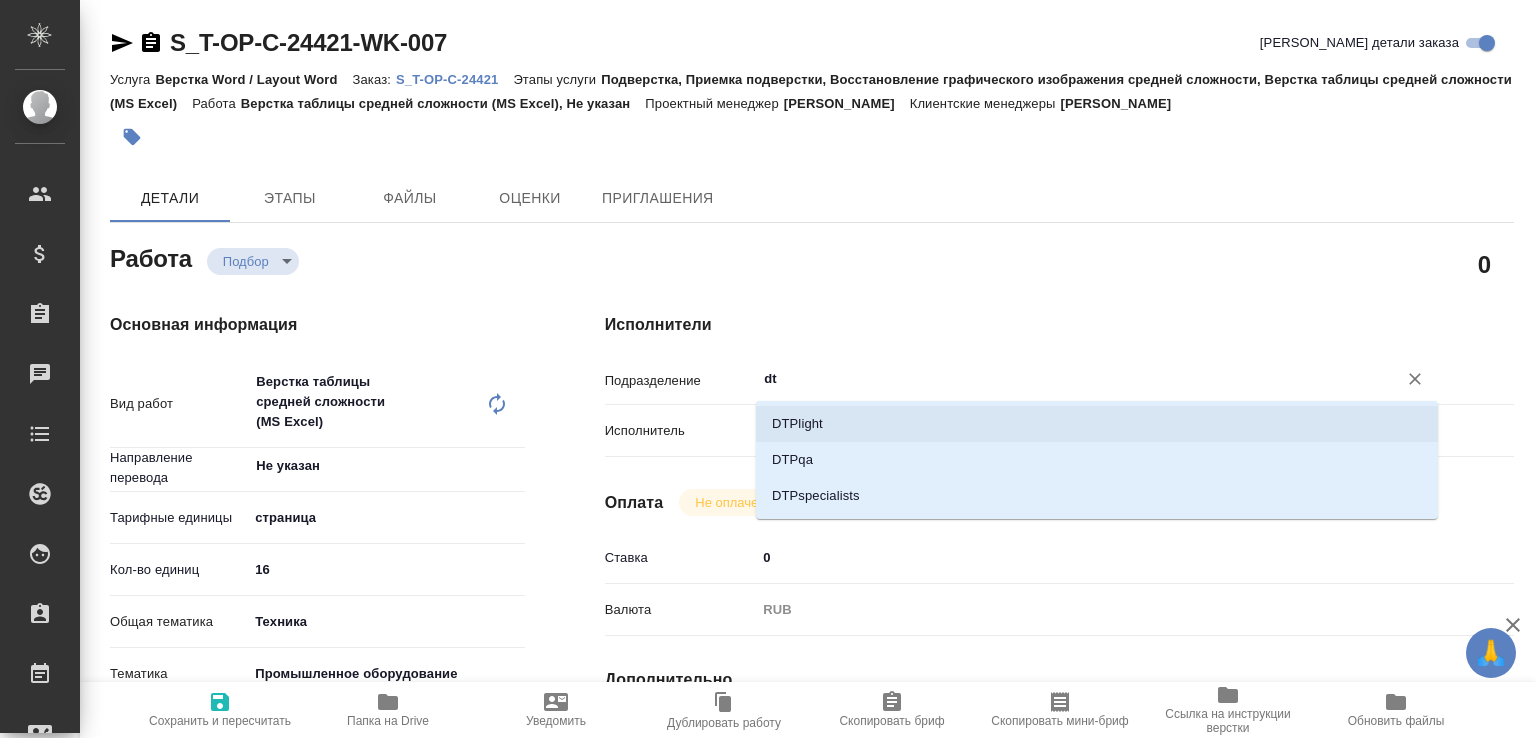 click on "DTPlight" at bounding box center [1097, 424] 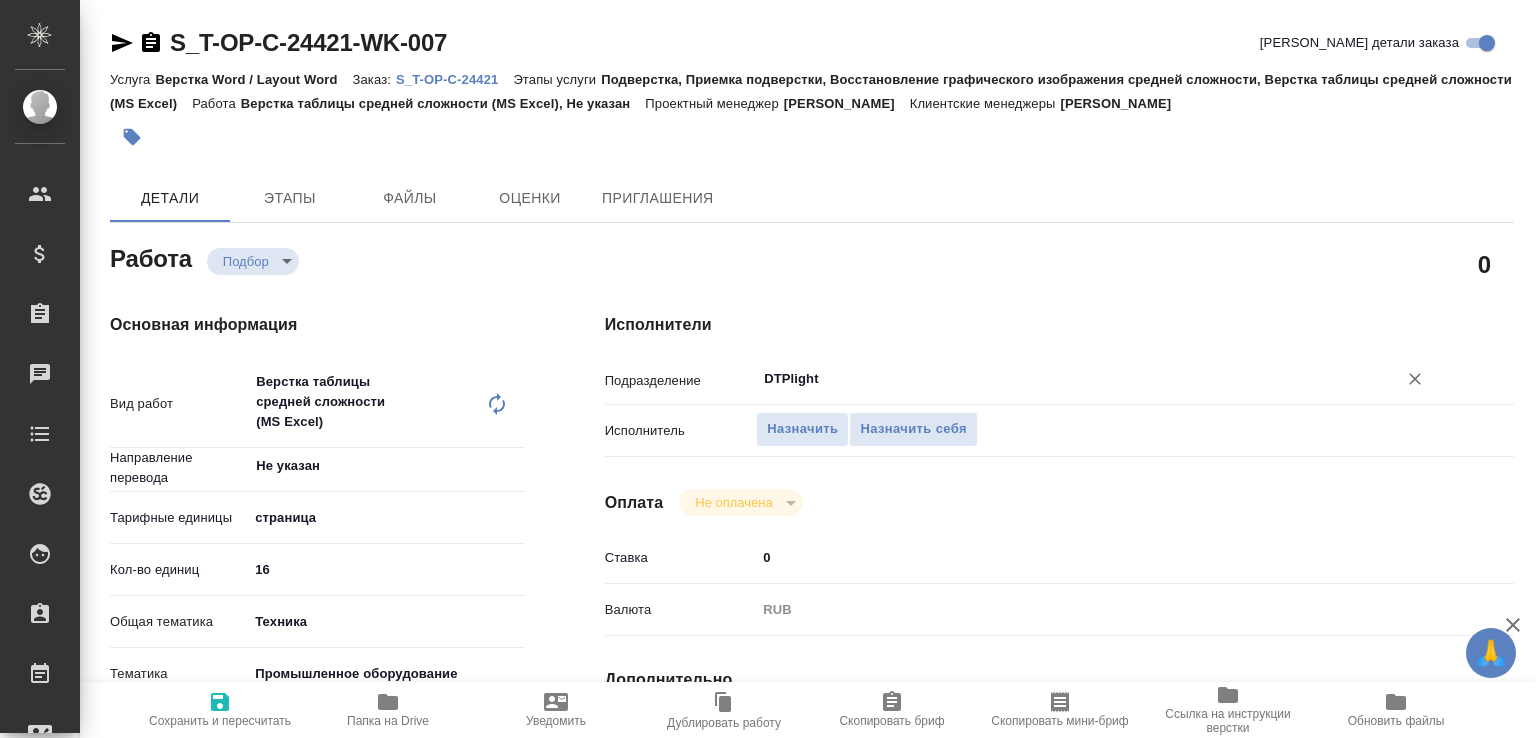 type on "DTPlight" 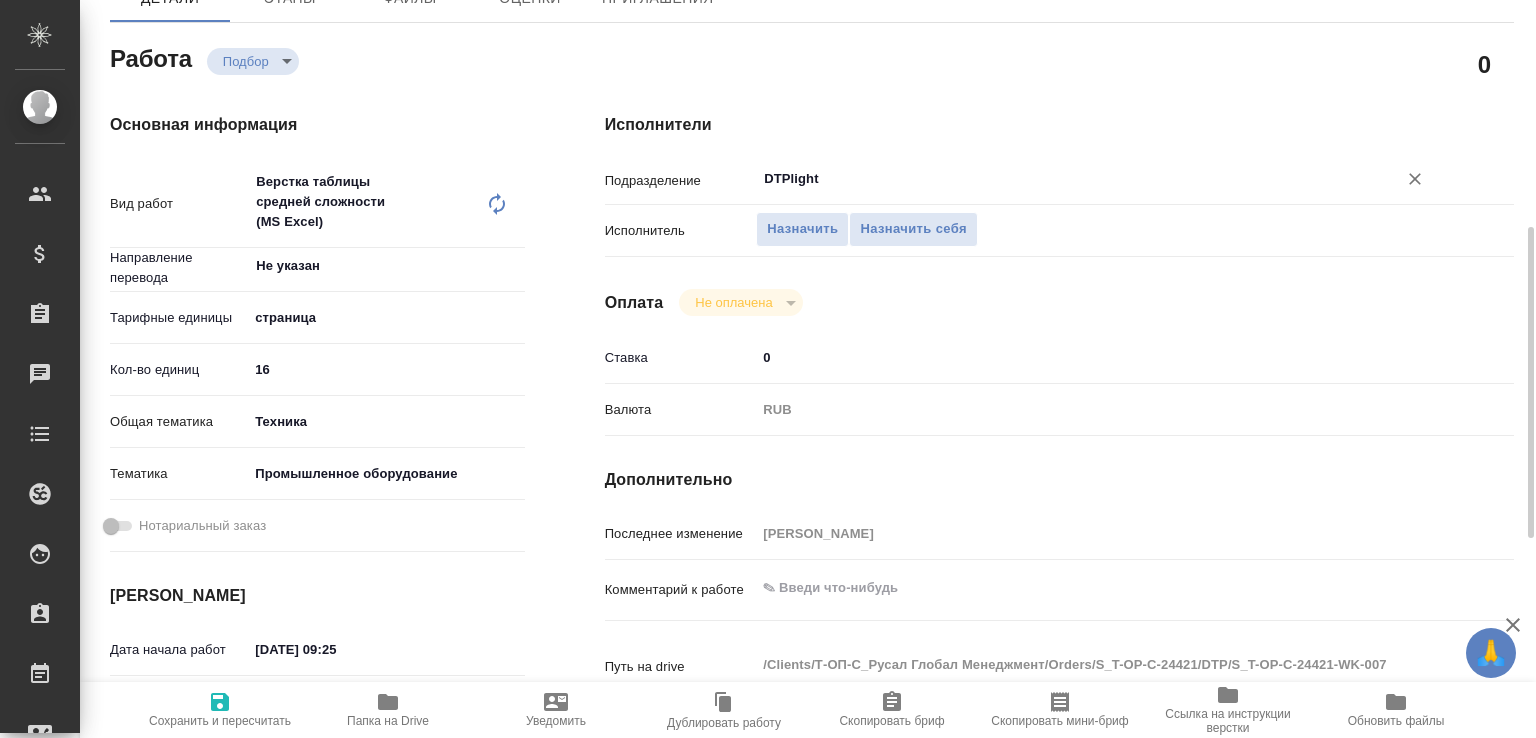 scroll, scrollTop: 400, scrollLeft: 0, axis: vertical 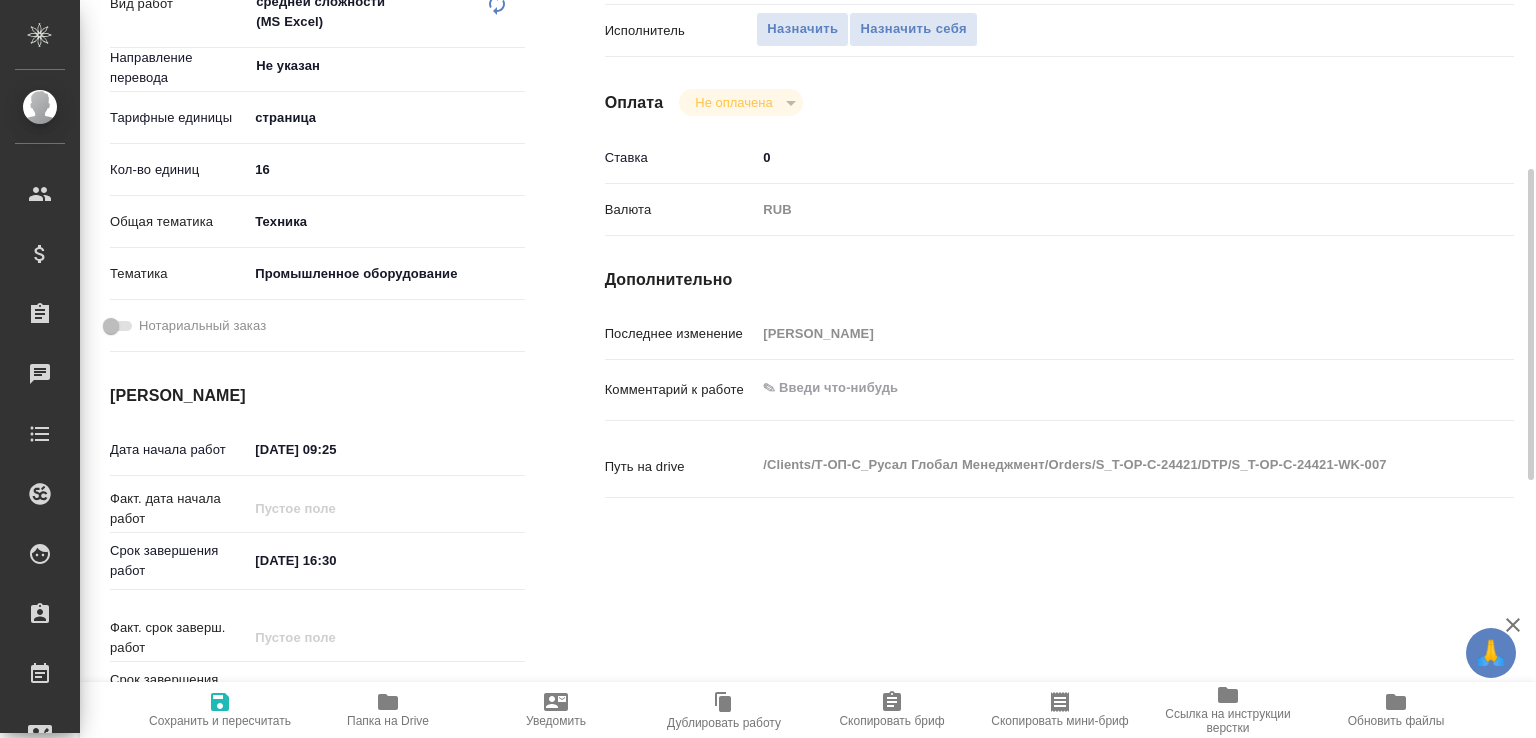 click at bounding box center [1097, 388] 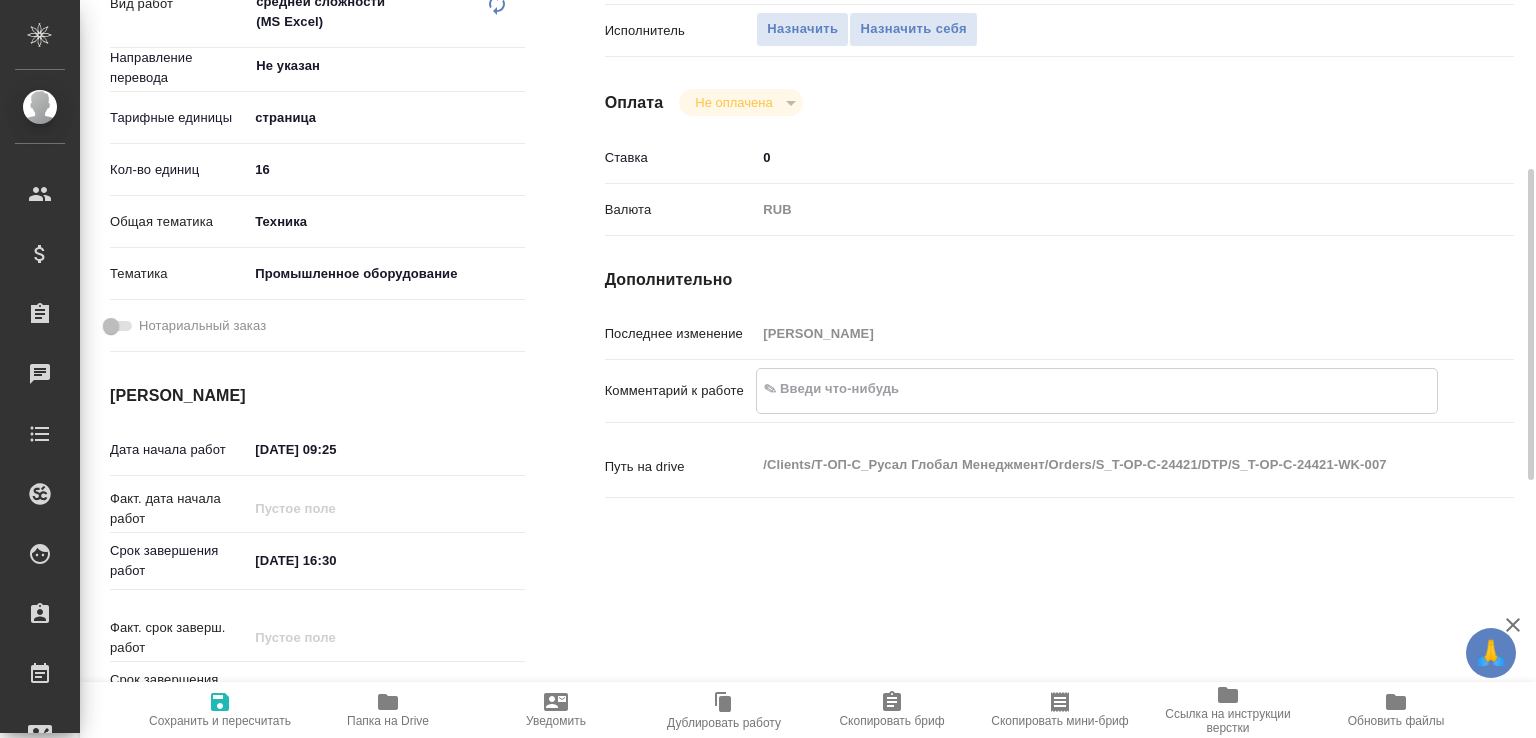 paste on "разверстать картинки в отдельный файл, из экселя удалить китайский
связанная работа" 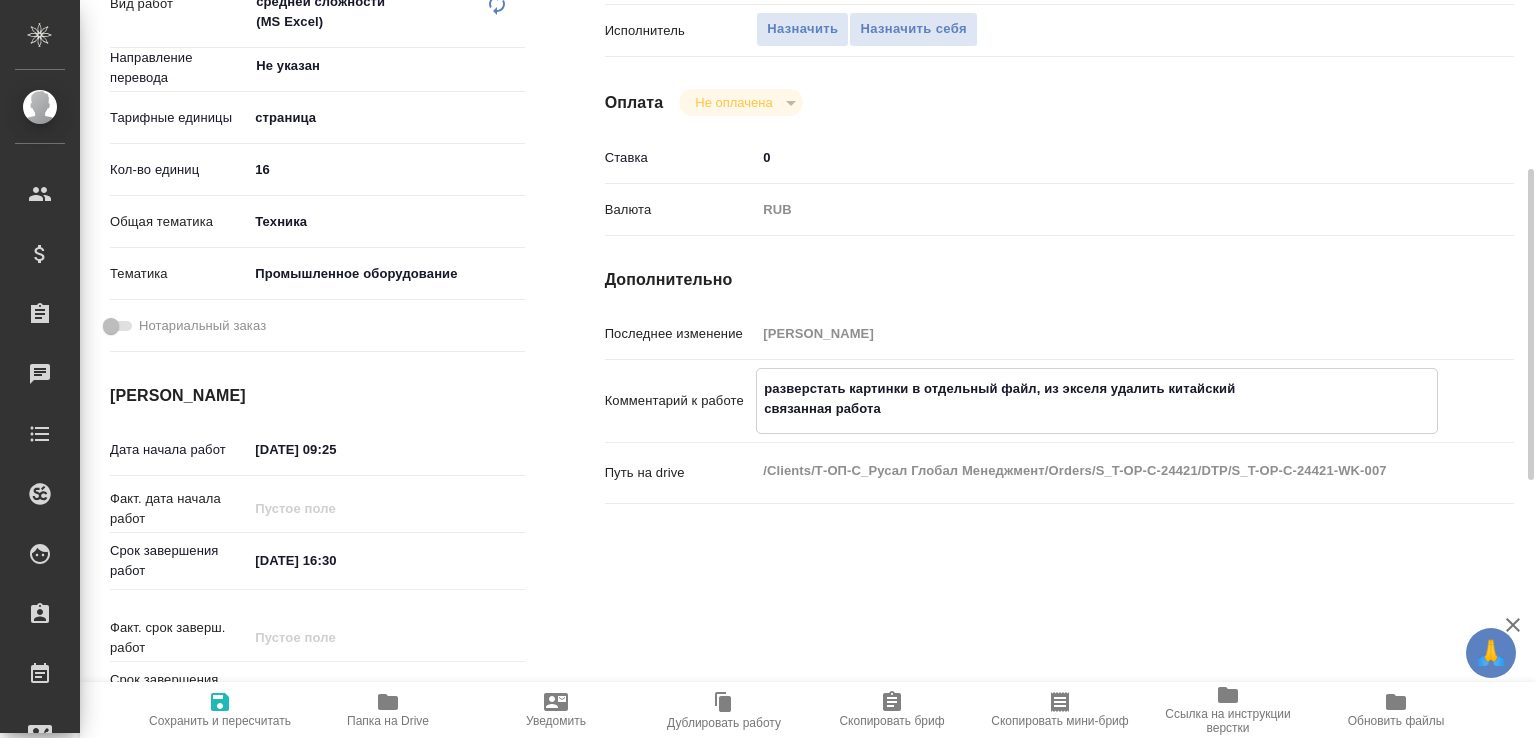paste on "https://tera.awatera.com/Work/6870ae5739593c22c6d06431/" 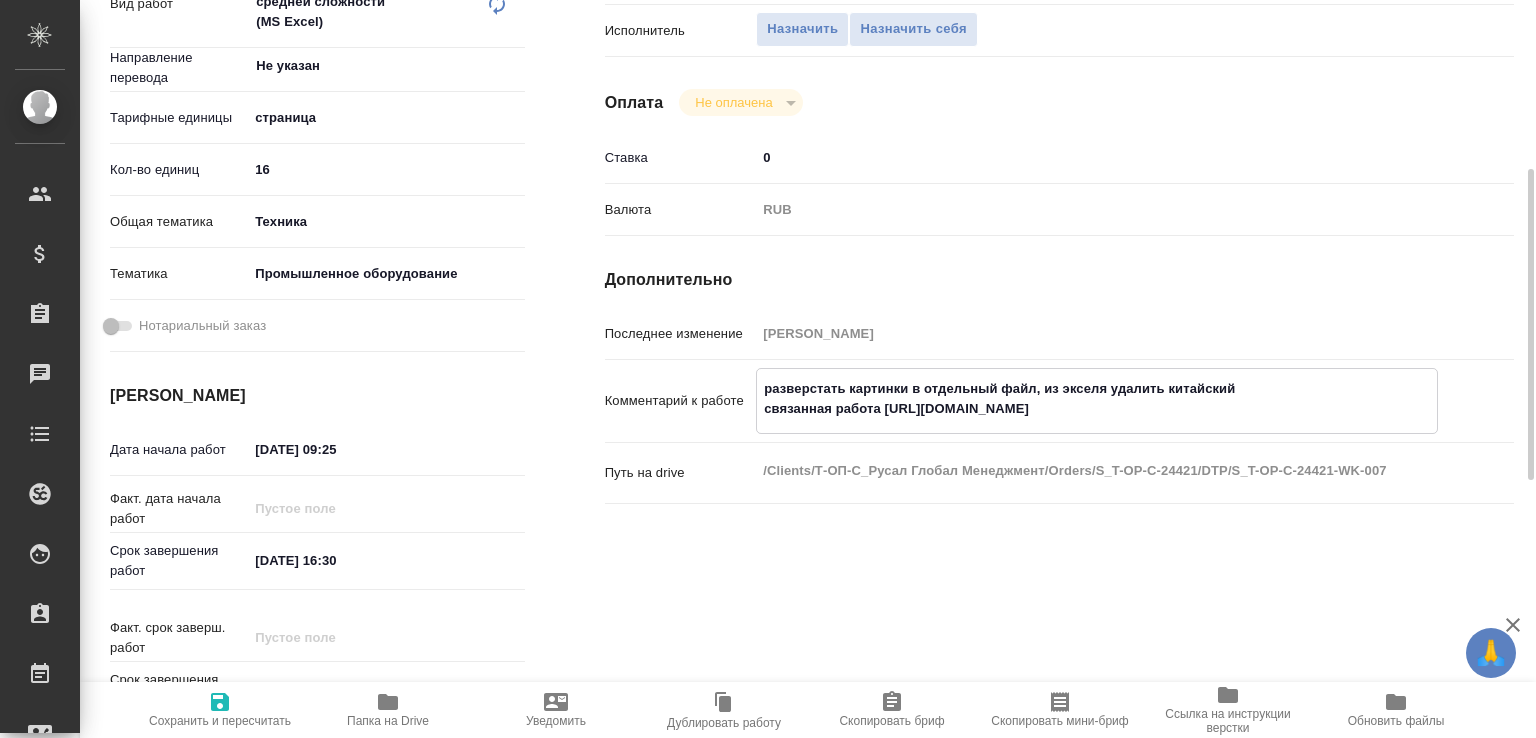 type on "разверстать картинки в отдельный файл, из экселя удалить китайский
связанная работа https://tera.awatera.com/Work/6870ae5739593c22c6d06431/" 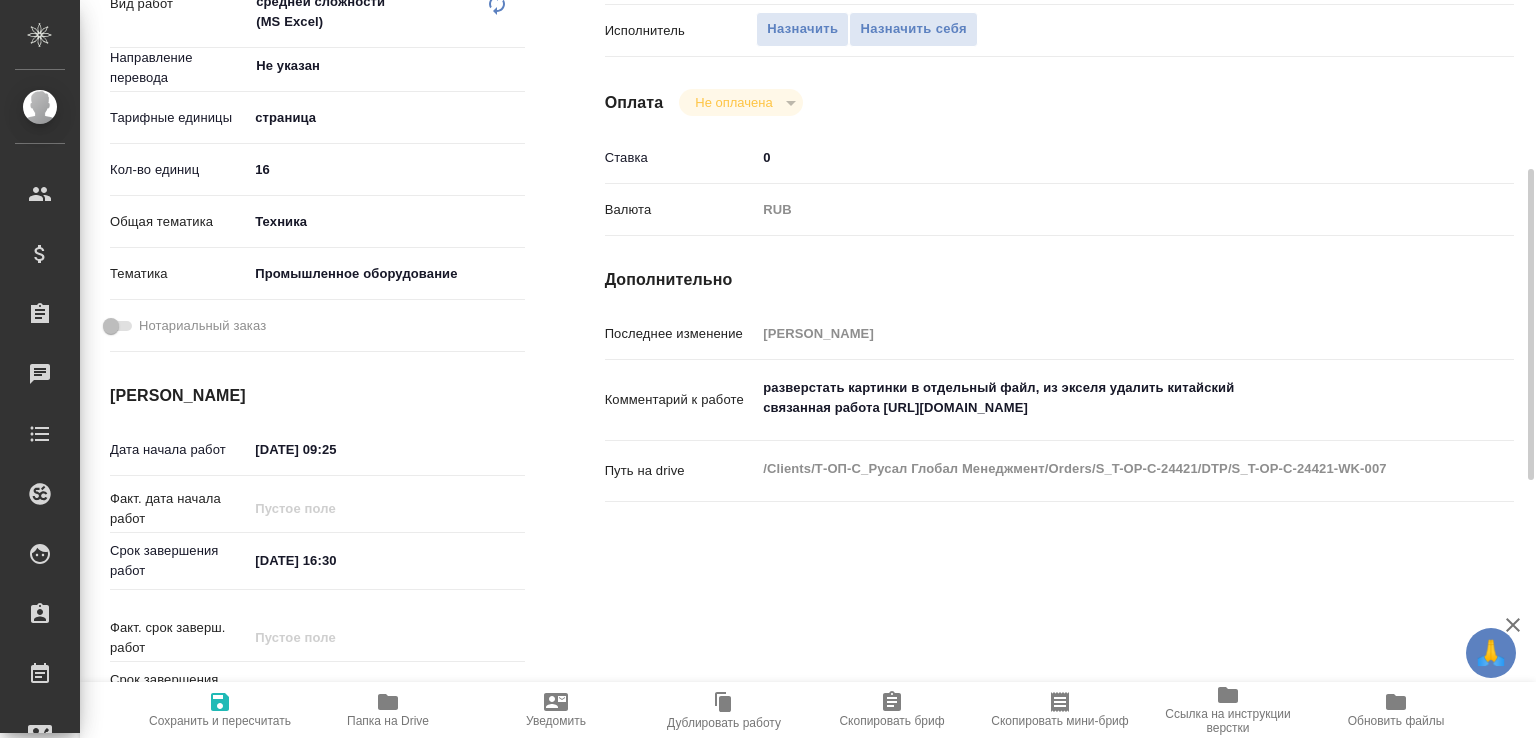 click 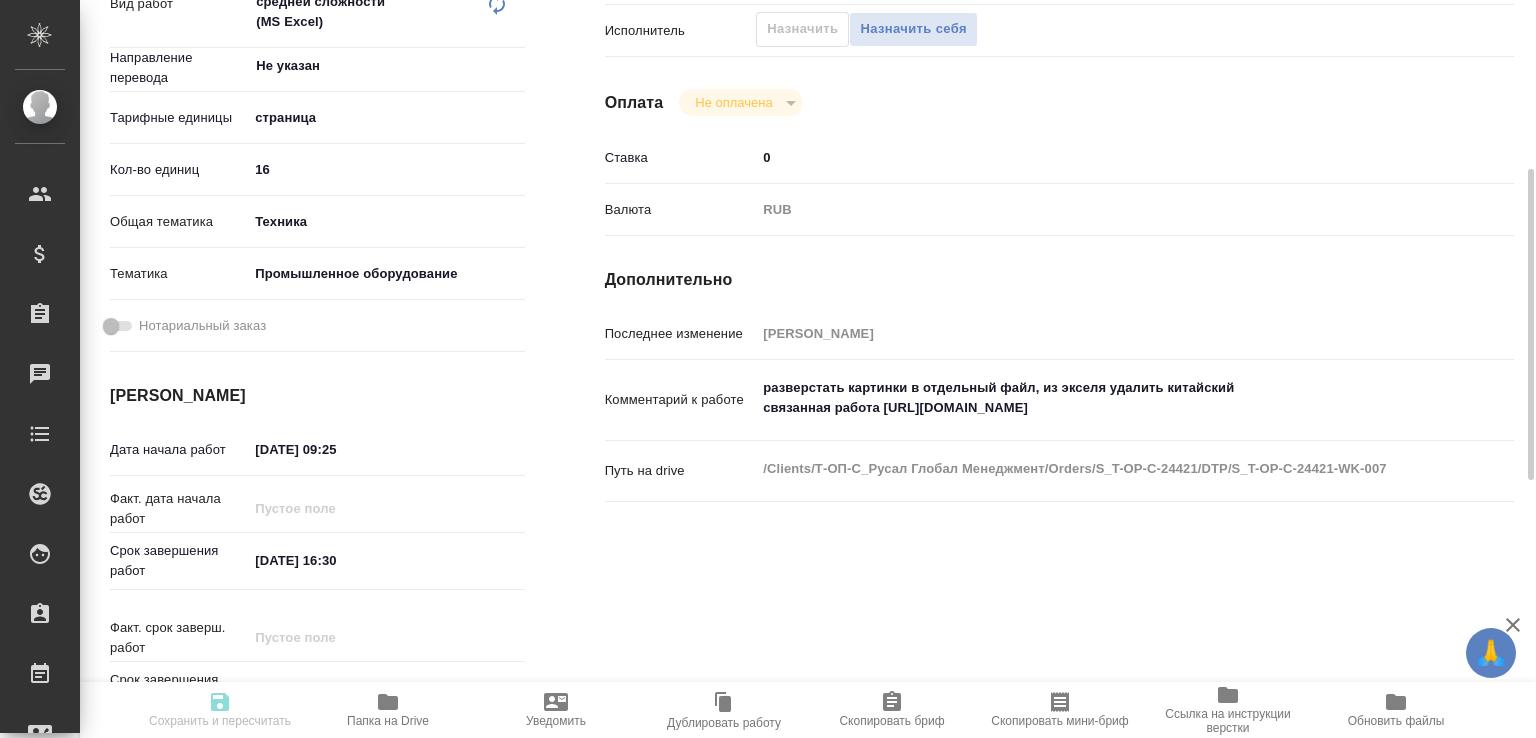 type on "recruiting" 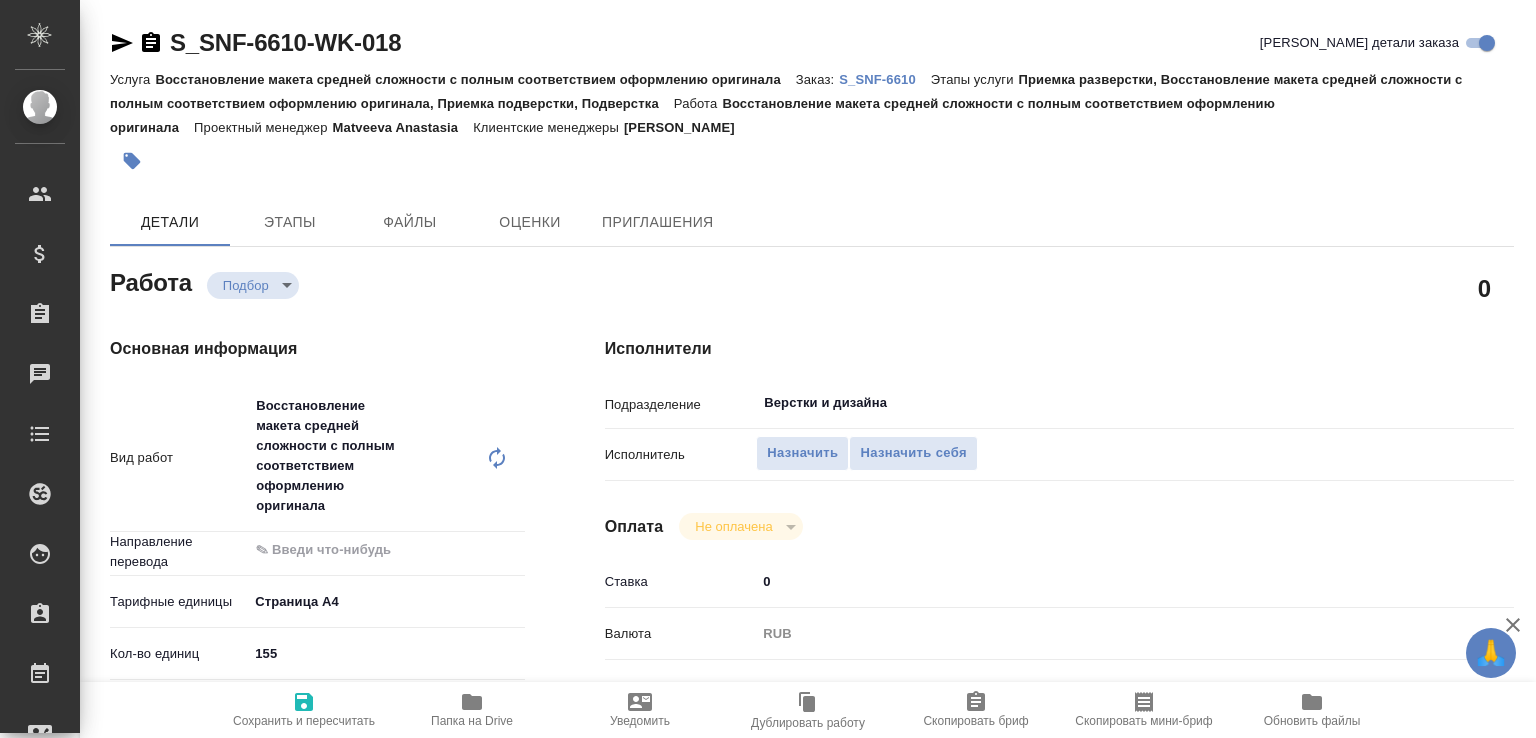 scroll, scrollTop: 0, scrollLeft: 0, axis: both 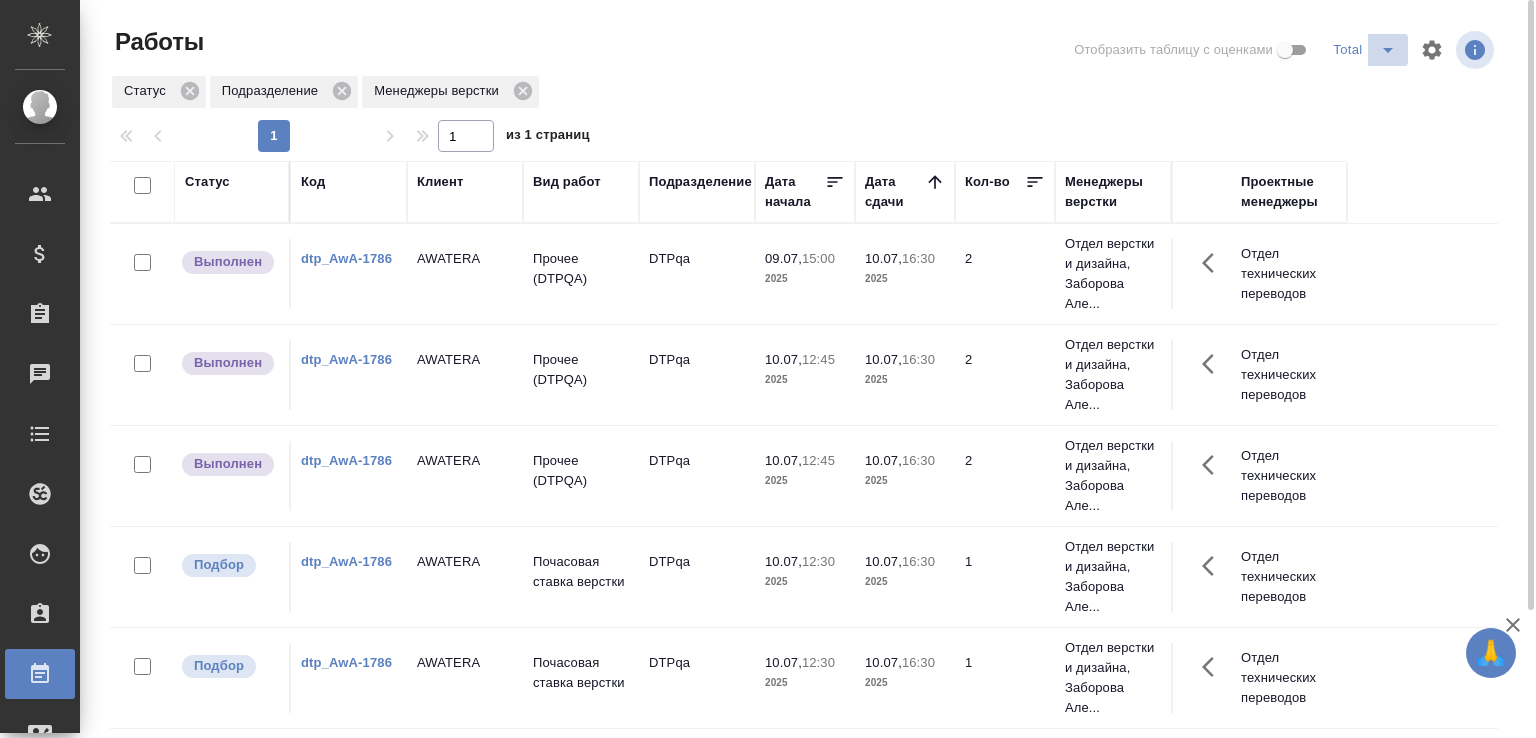 click 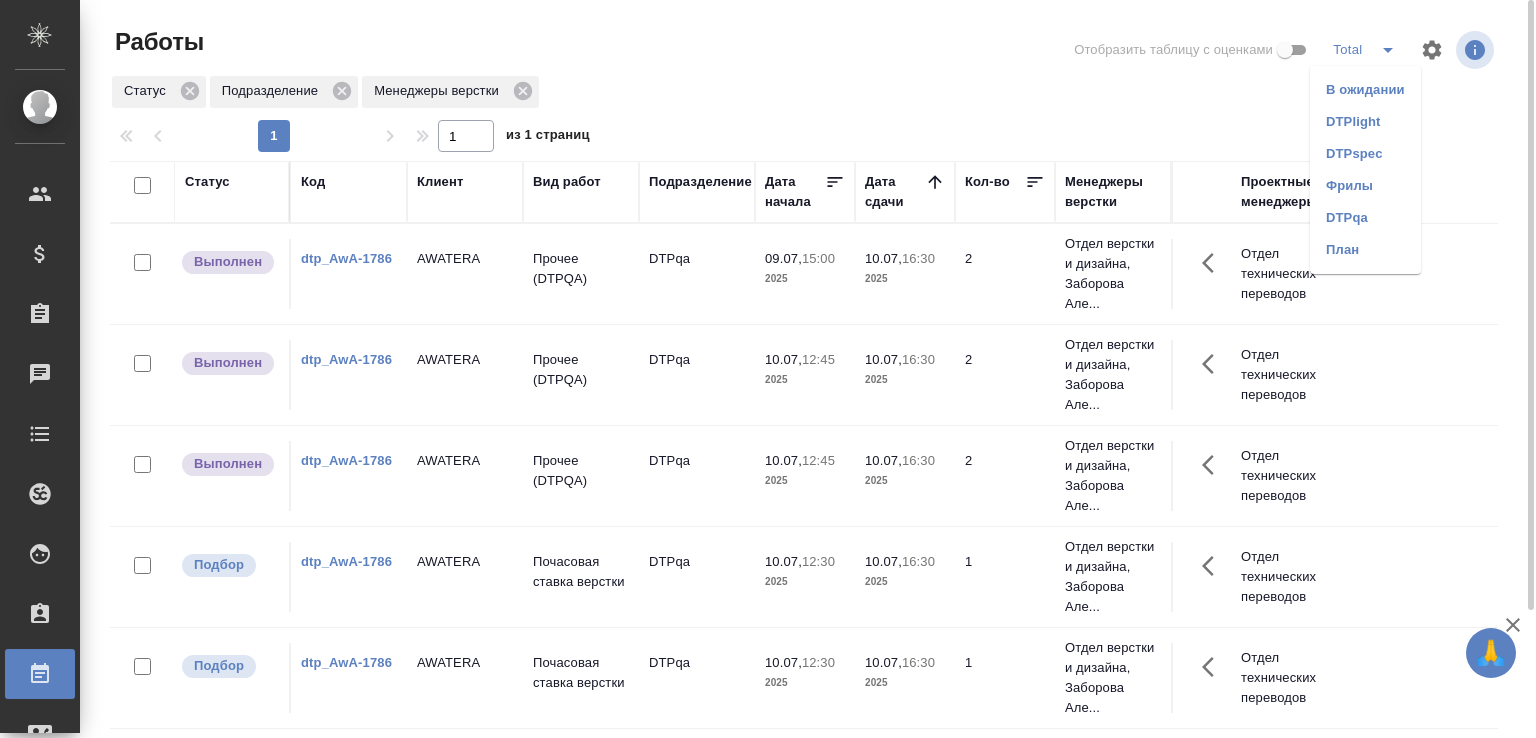 click on "В ожидании" at bounding box center [1365, 90] 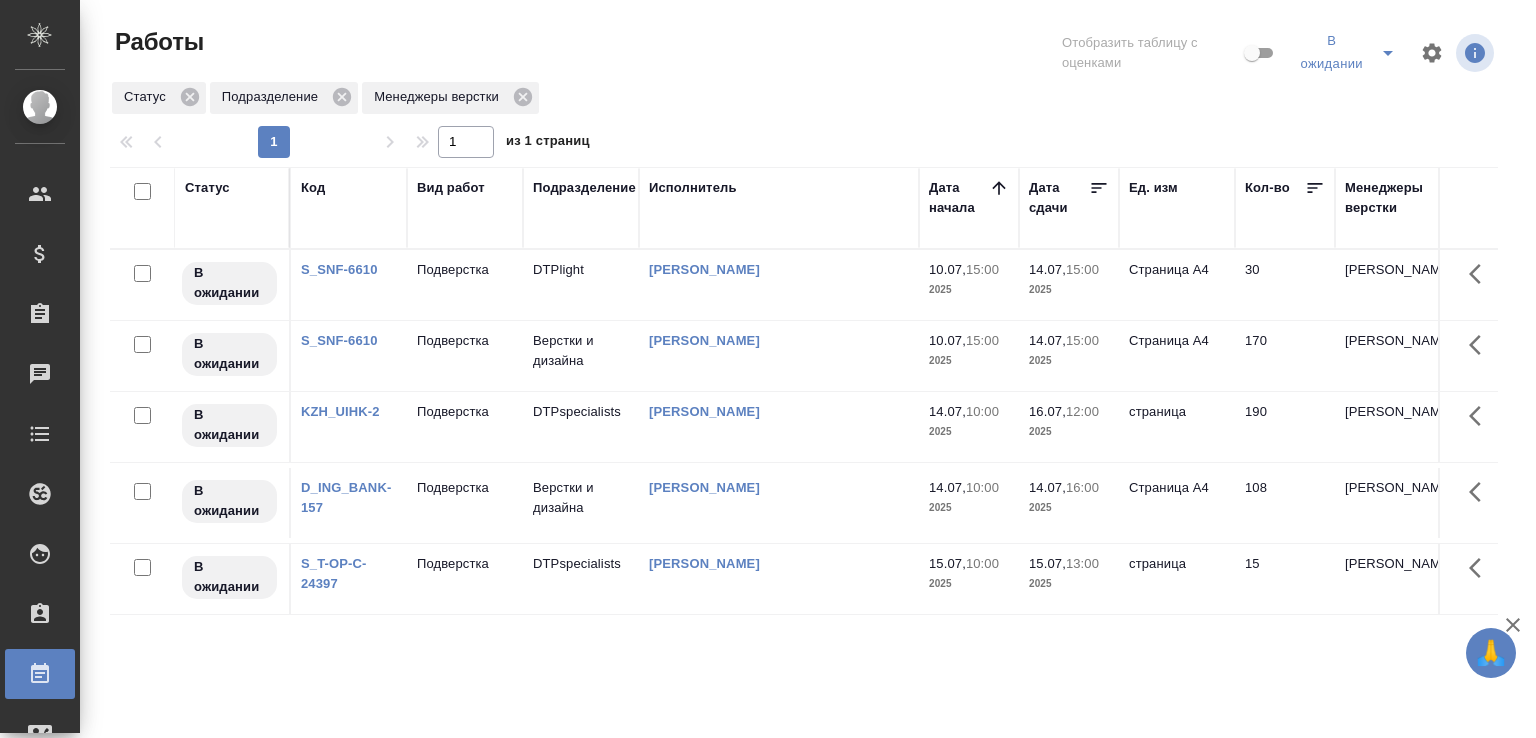 scroll, scrollTop: 0, scrollLeft: 0, axis: both 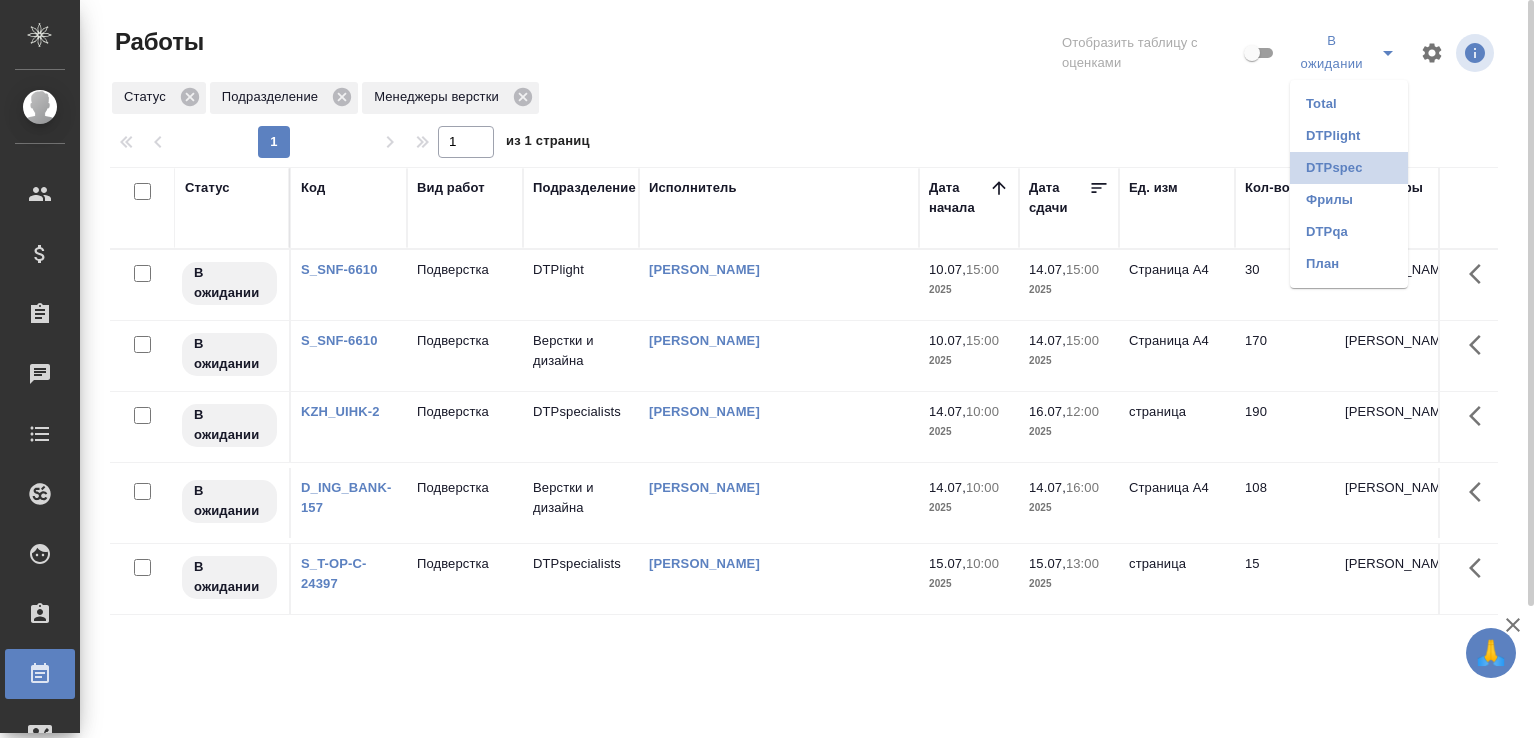 click on "DTPspec" at bounding box center (1349, 168) 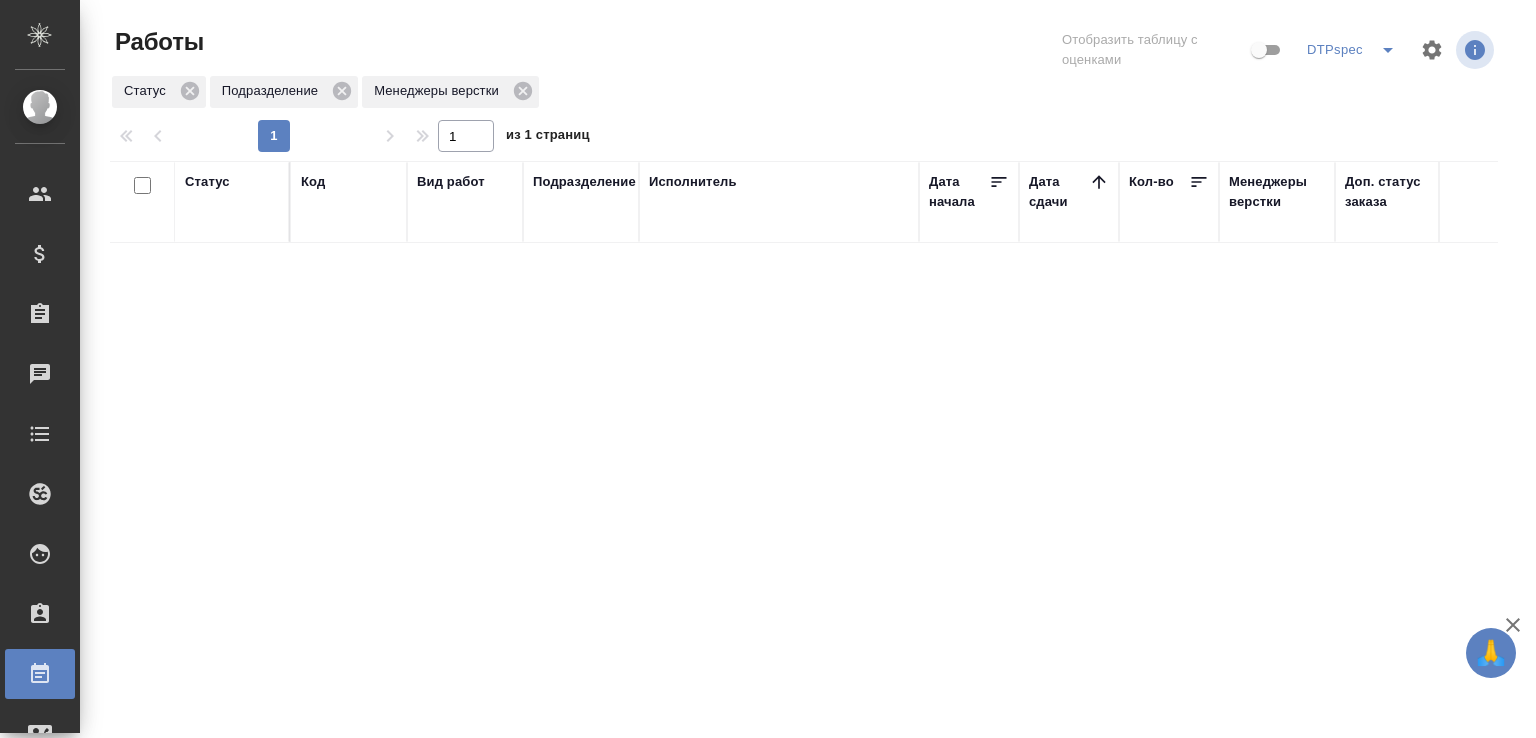 scroll, scrollTop: 0, scrollLeft: 0, axis: both 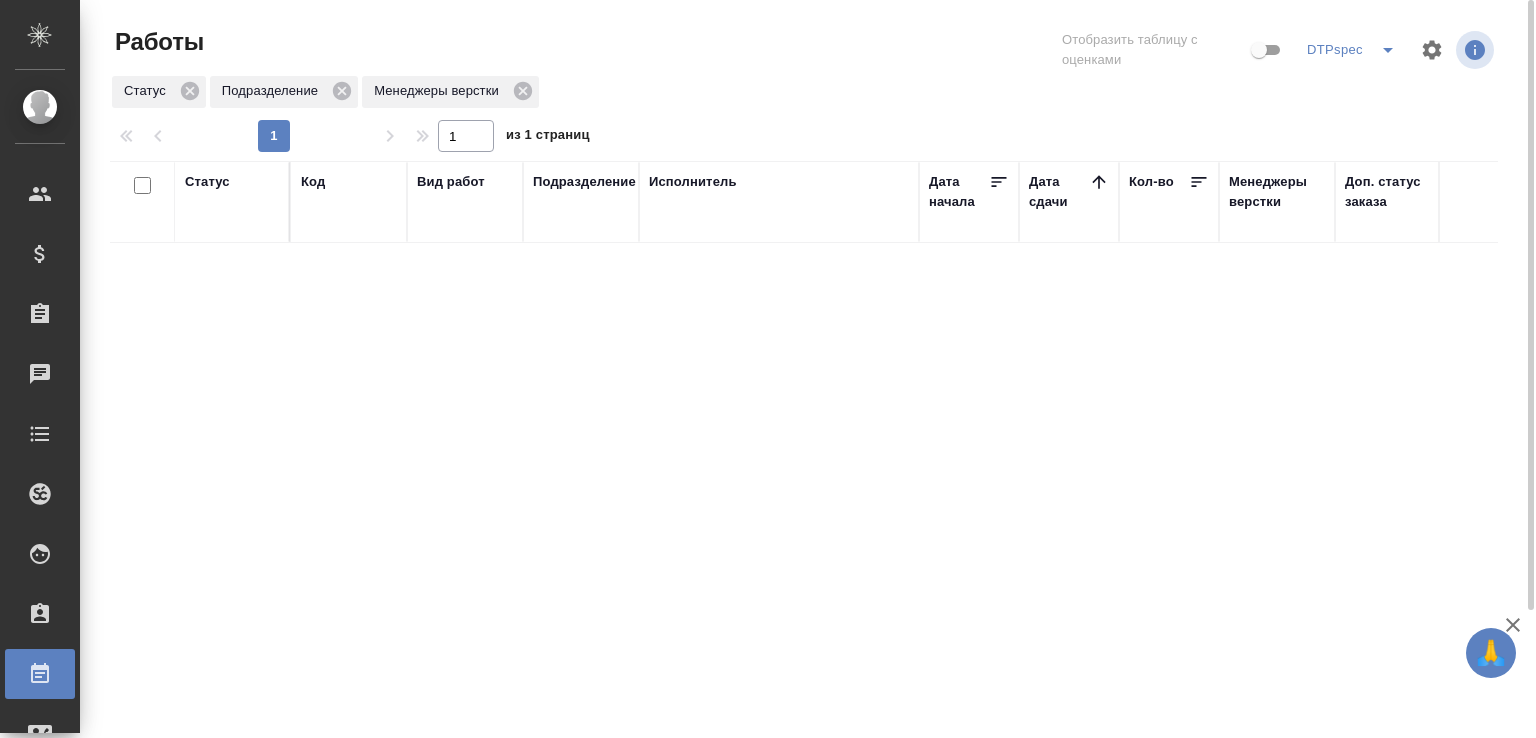 click on "Исполнитель" at bounding box center [693, 182] 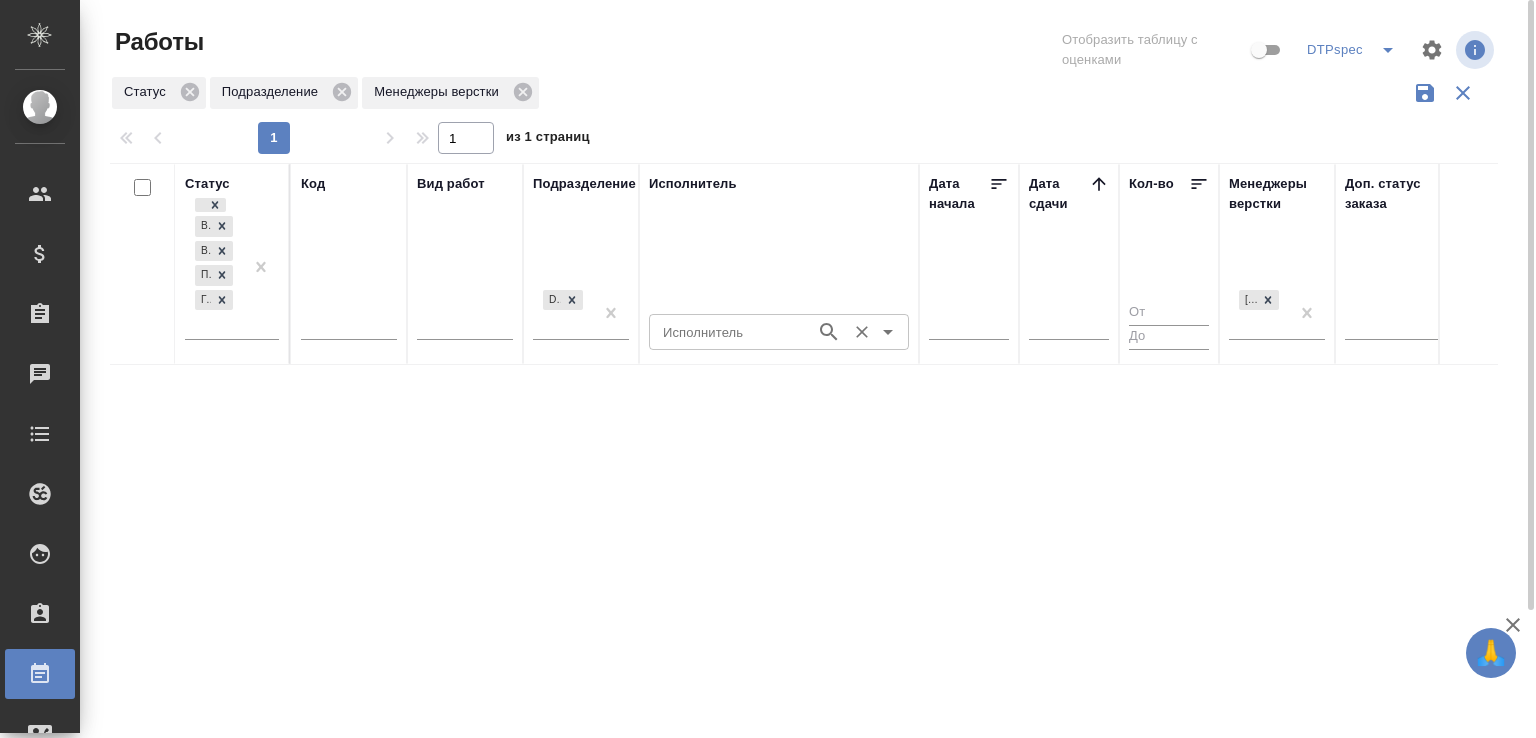 click on "Исполнитель" at bounding box center (730, 332) 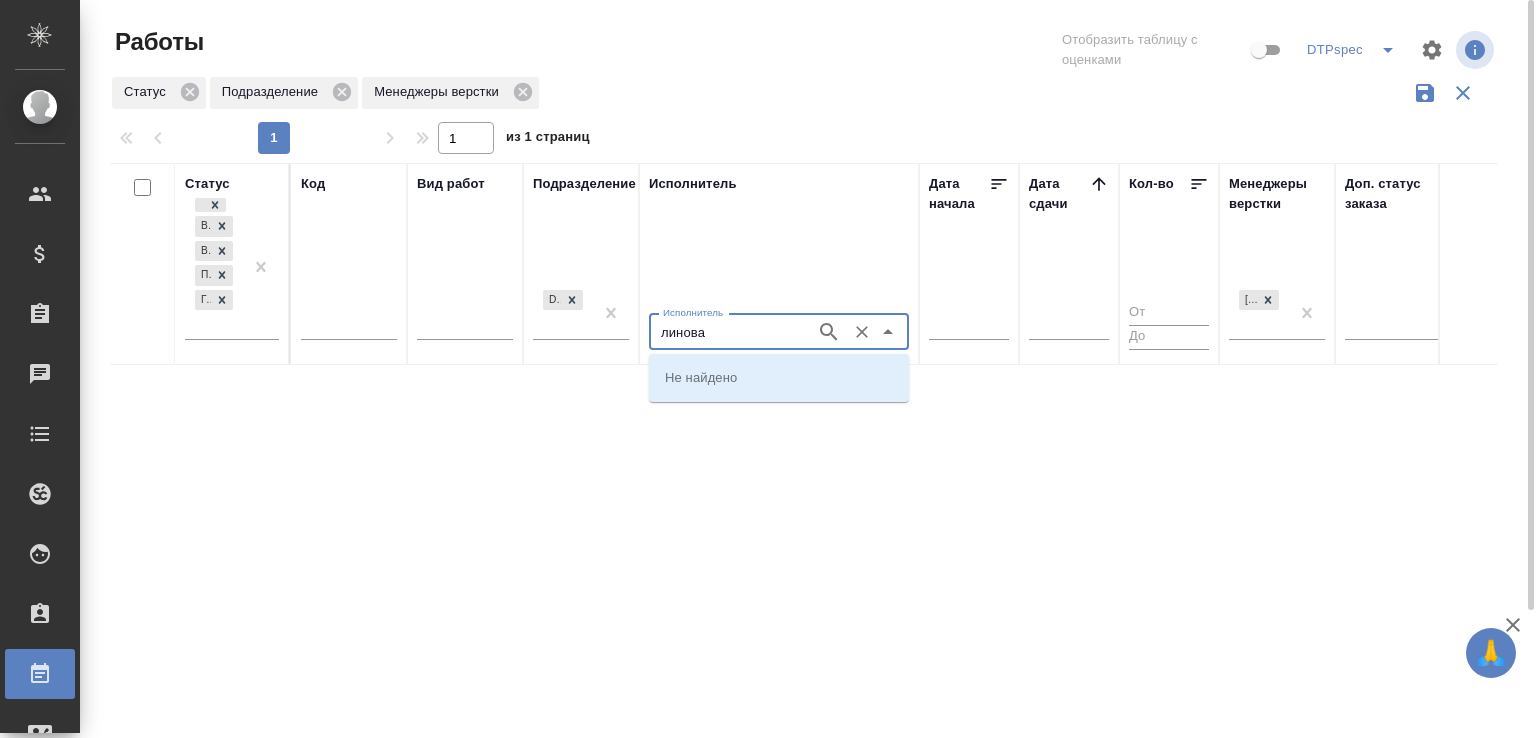 type on "линова" 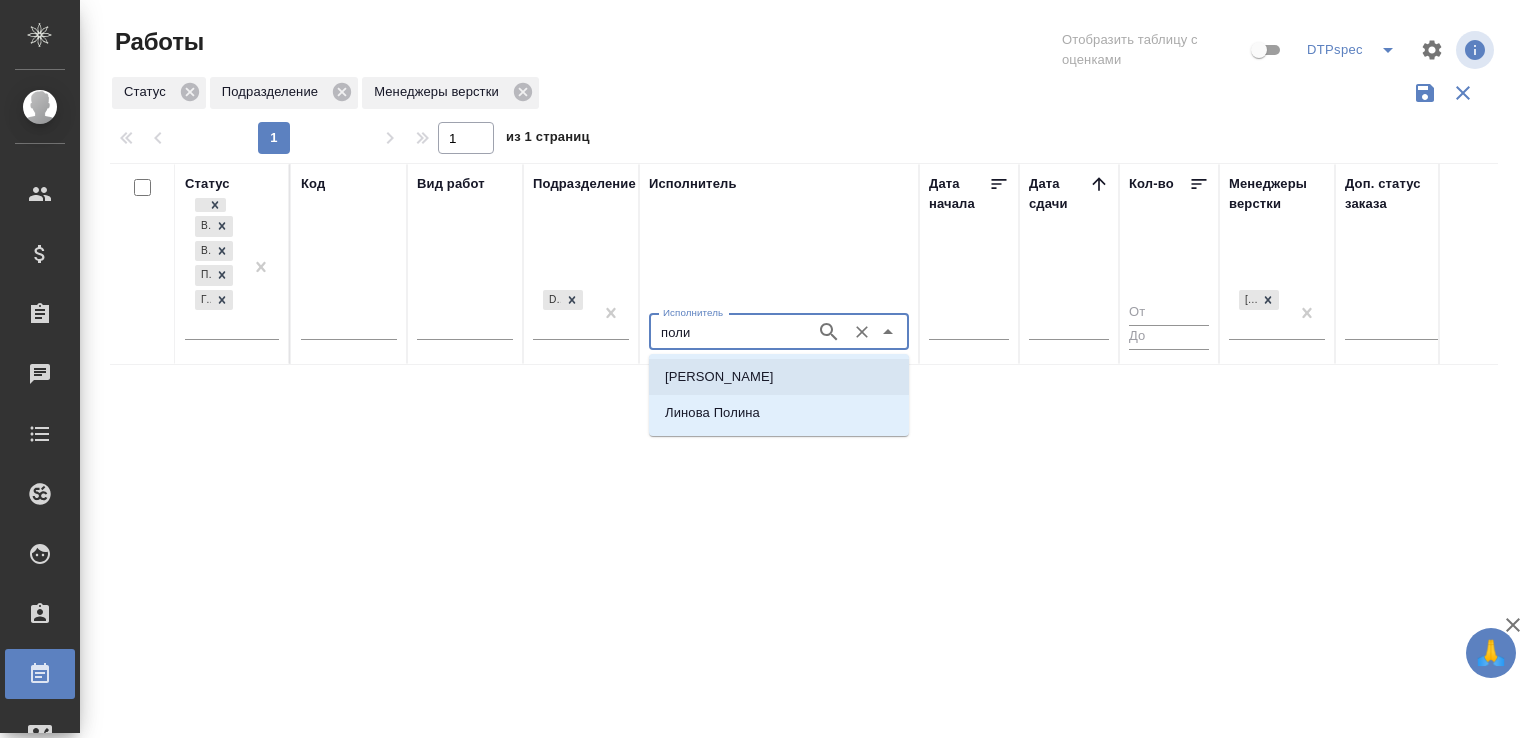 click on "Линова Полина Николаевна" at bounding box center (719, 377) 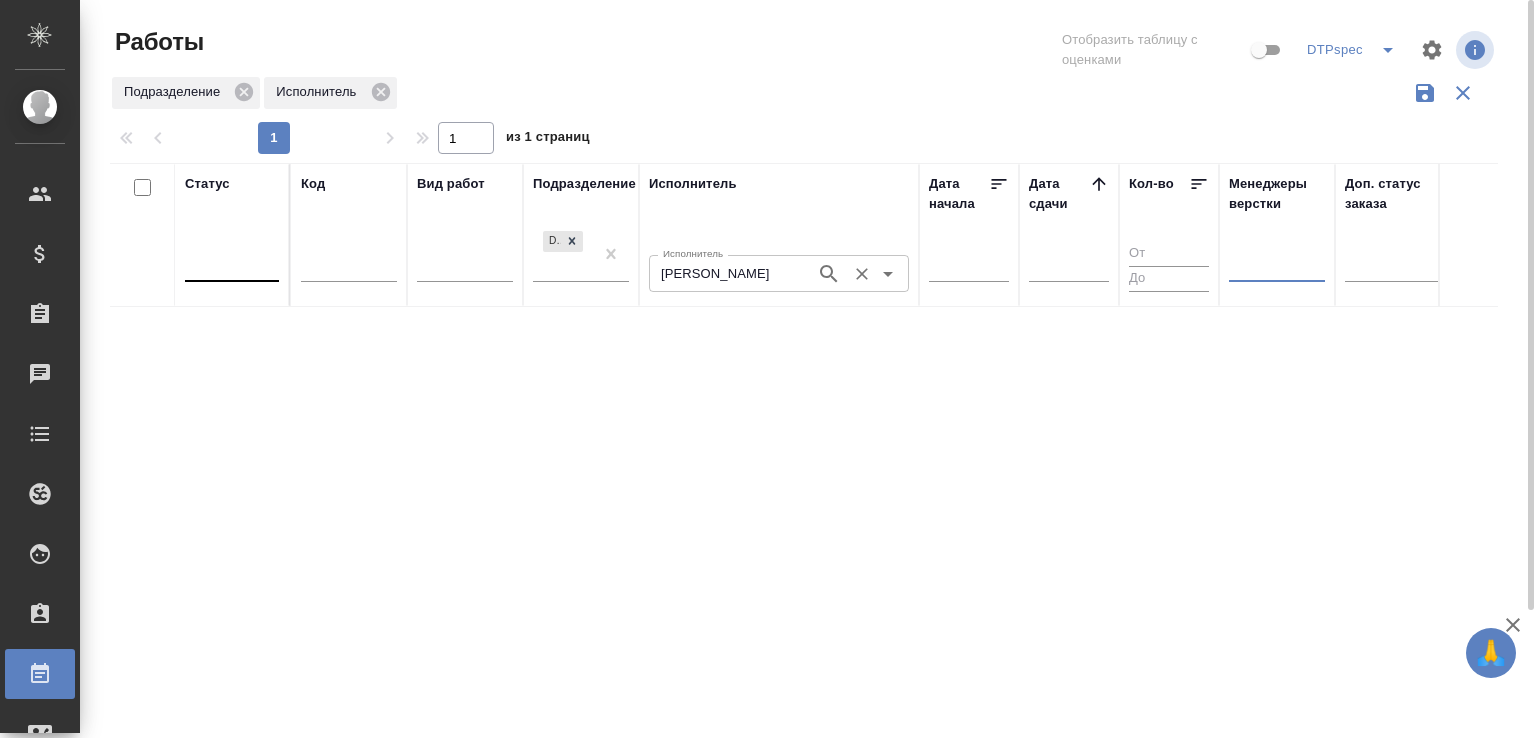 click 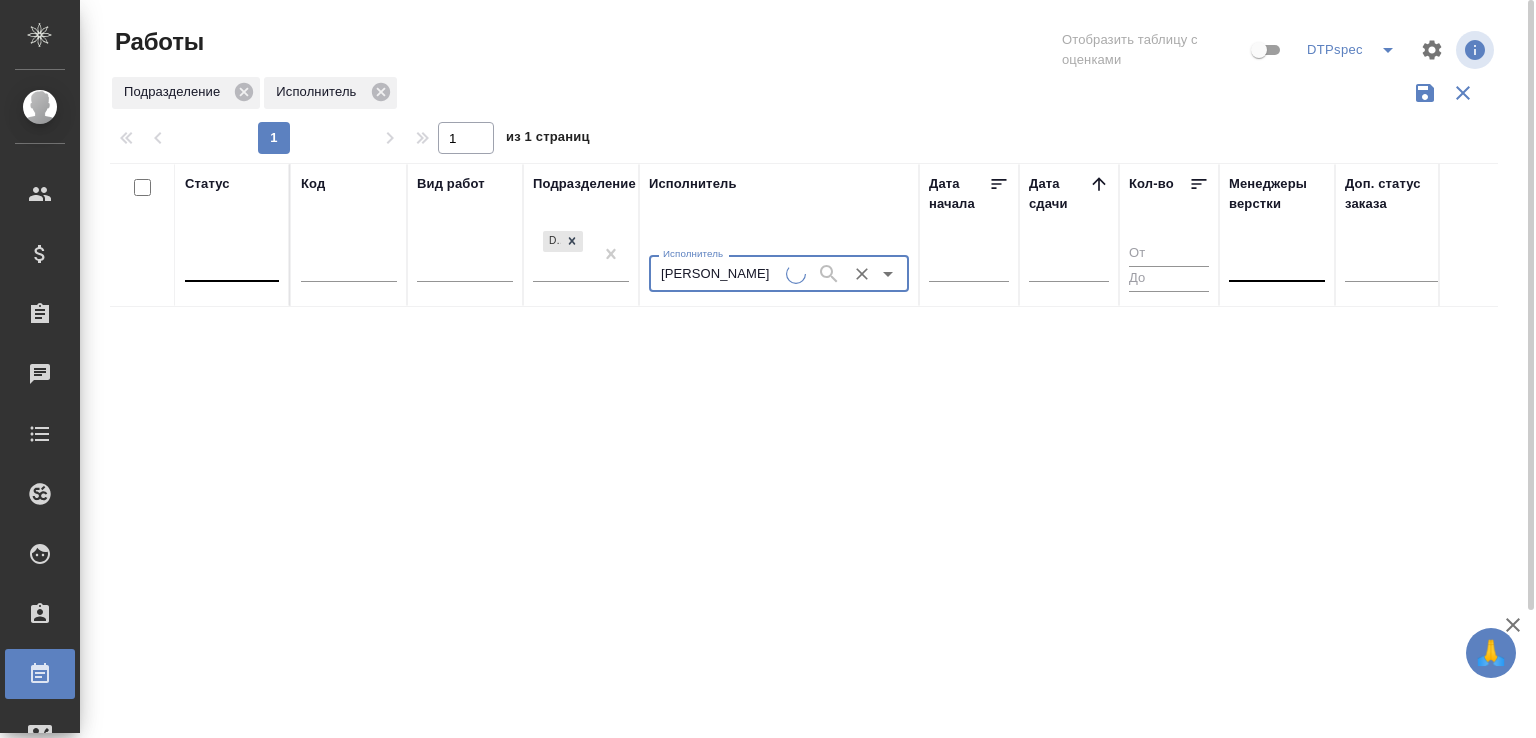 scroll, scrollTop: 0, scrollLeft: 40, axis: horizontal 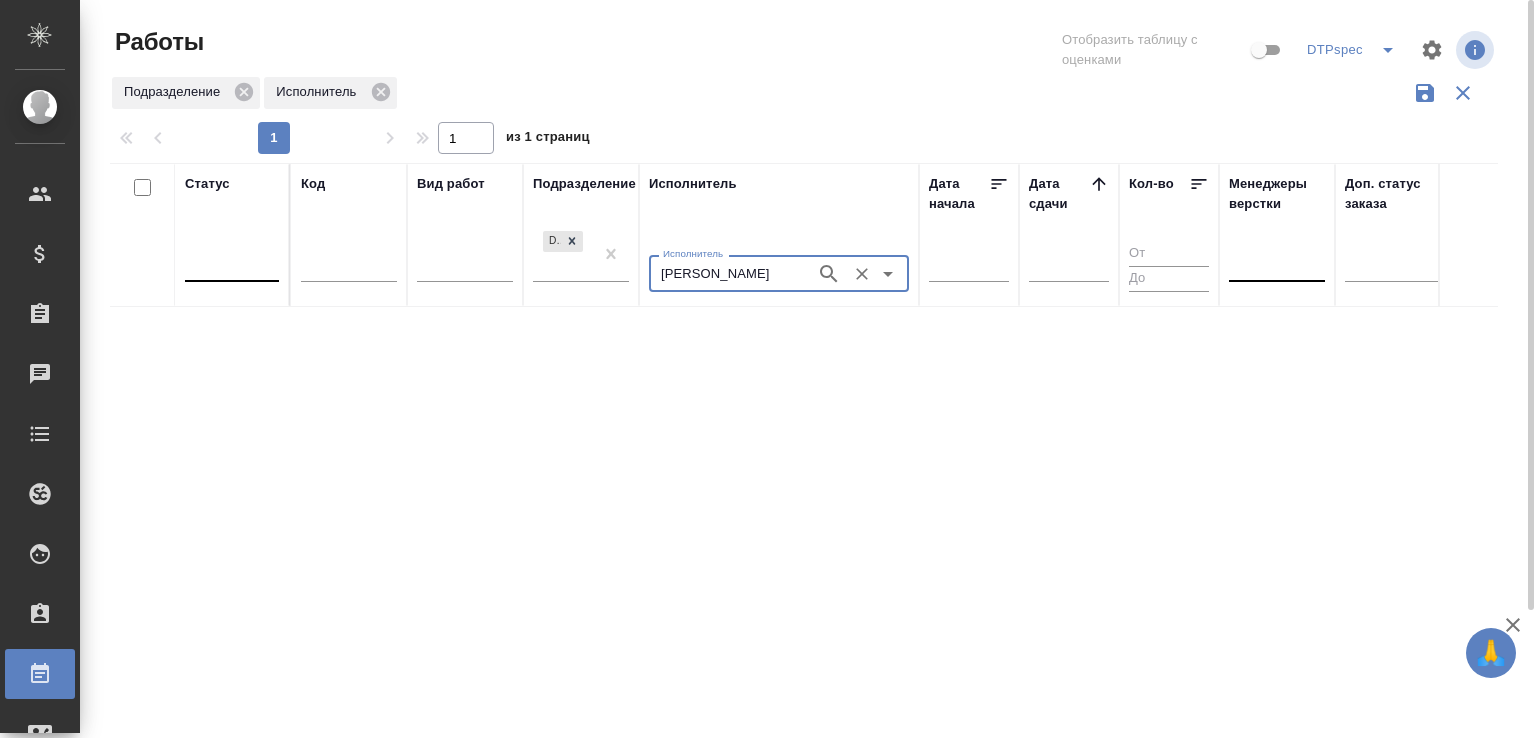 click on "Линова Полина Николаевна Исполнитель" at bounding box center (779, 273) 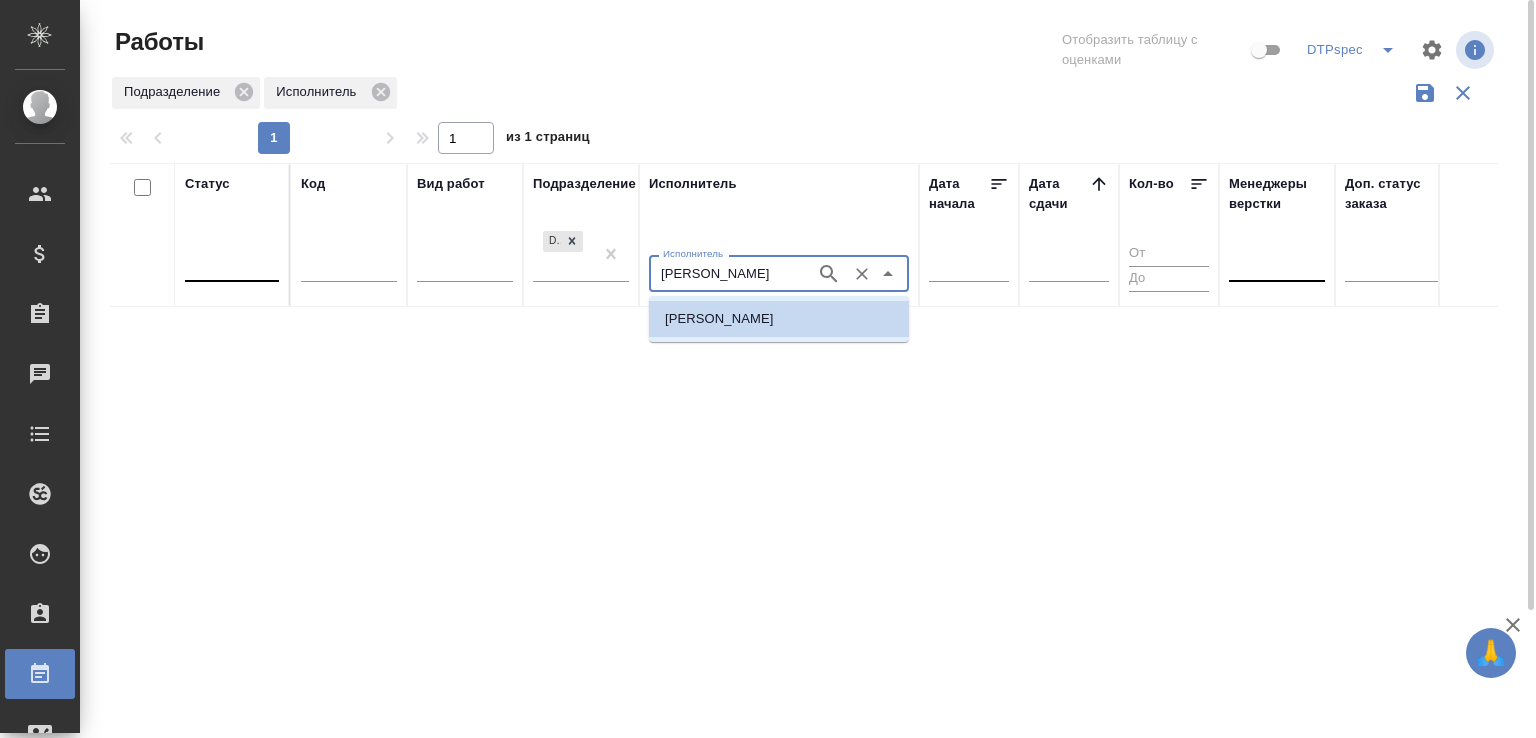 click on "Линова Полина Николаевна" at bounding box center [730, 273] 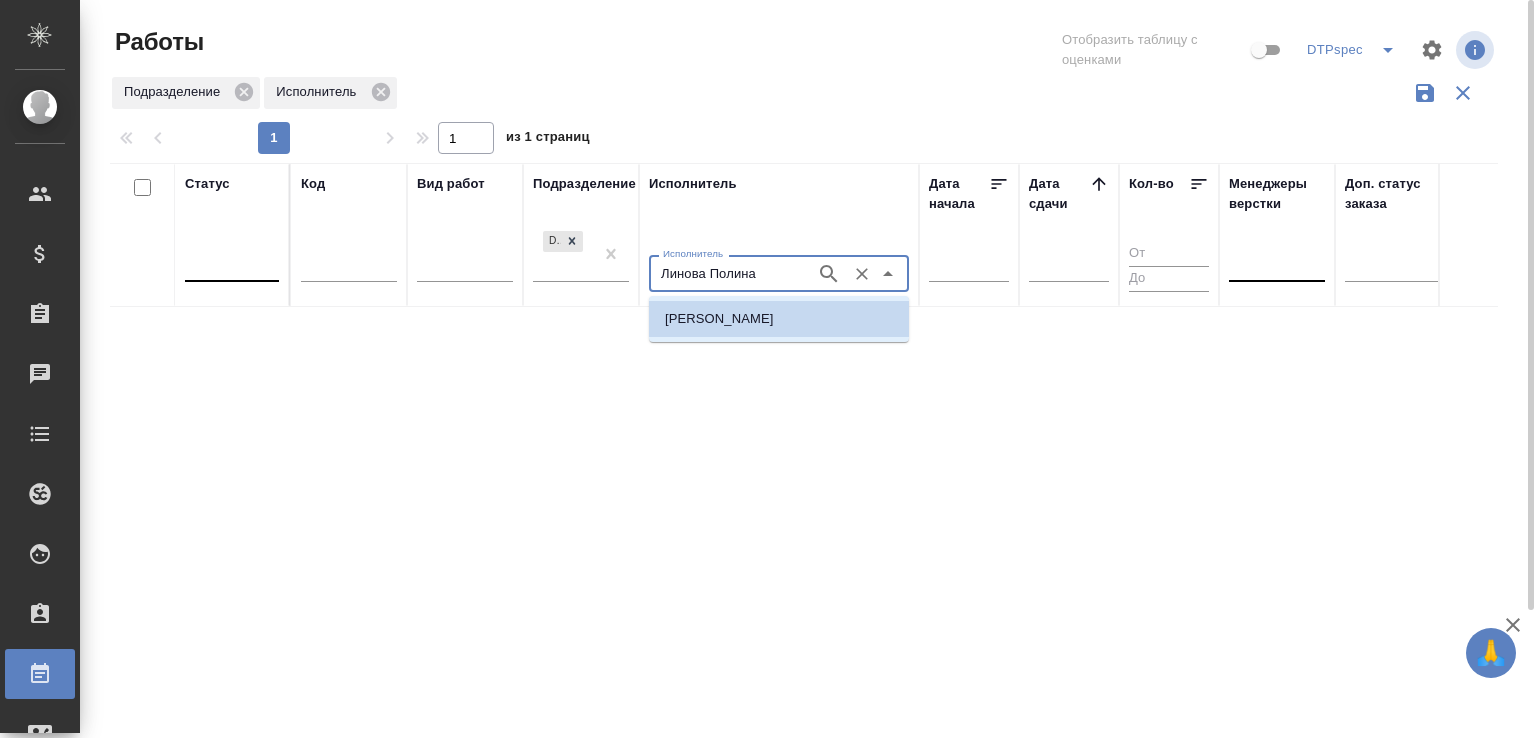 scroll, scrollTop: 0, scrollLeft: 0, axis: both 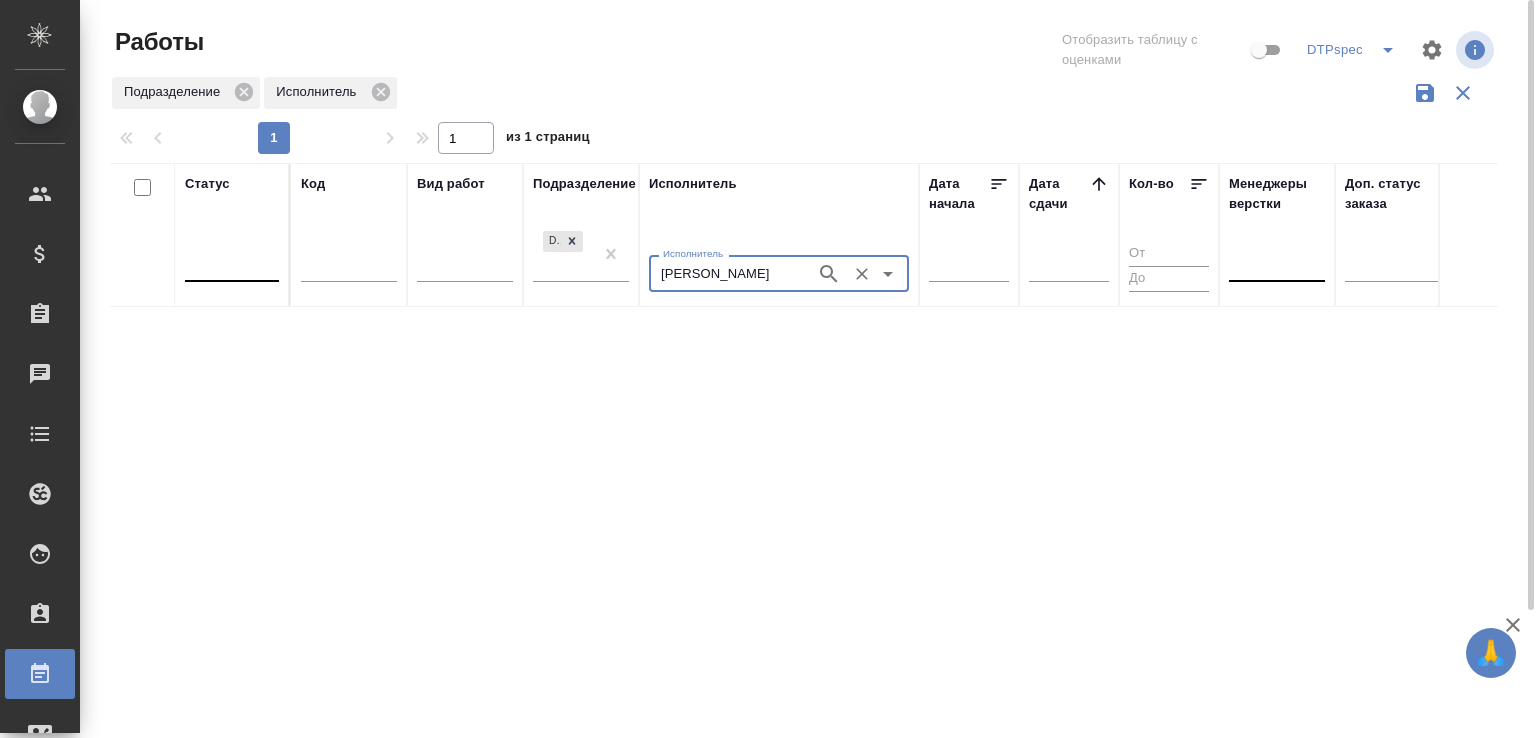 click on "Линова Полина Николаевна" at bounding box center (730, 273) 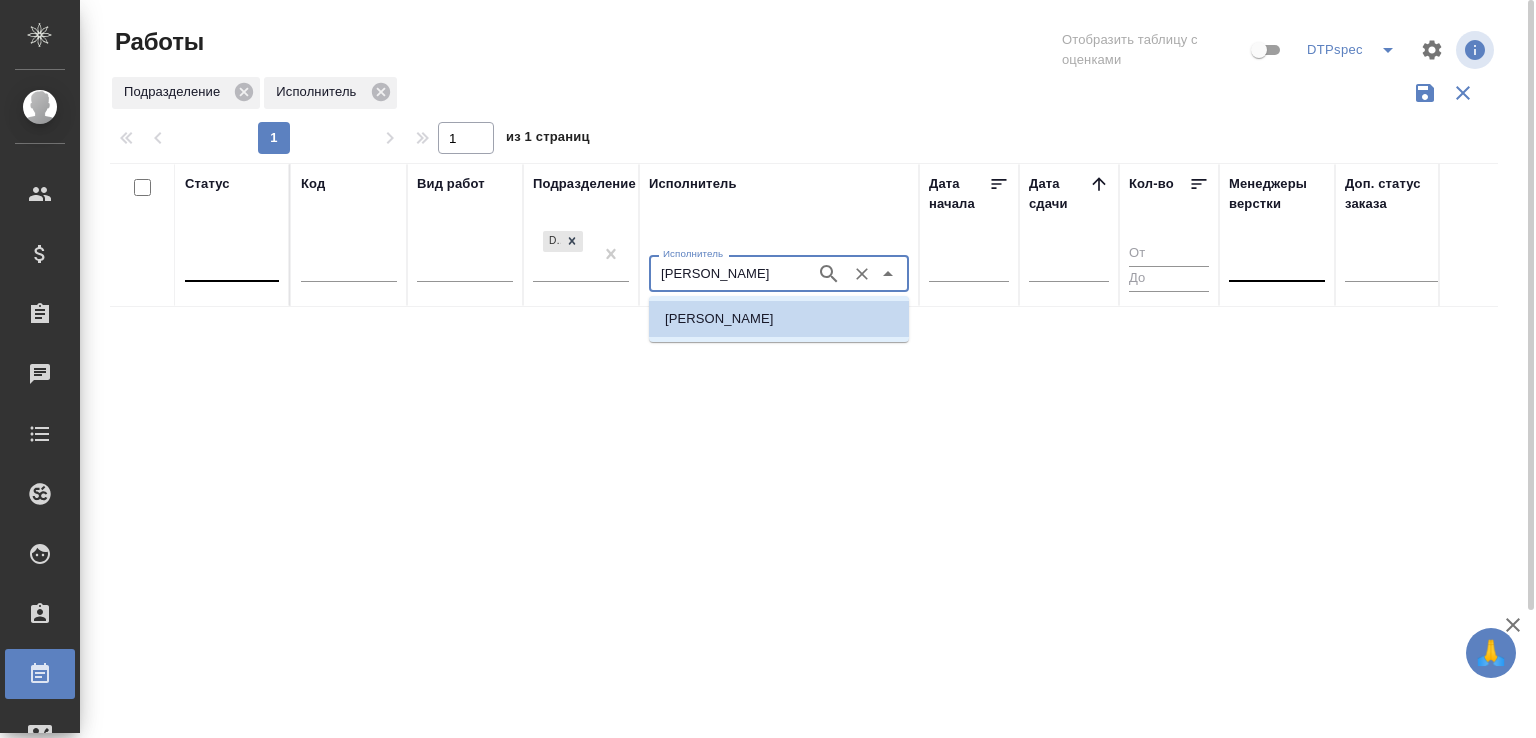click on "Линова Полина Николаевна" at bounding box center (730, 273) 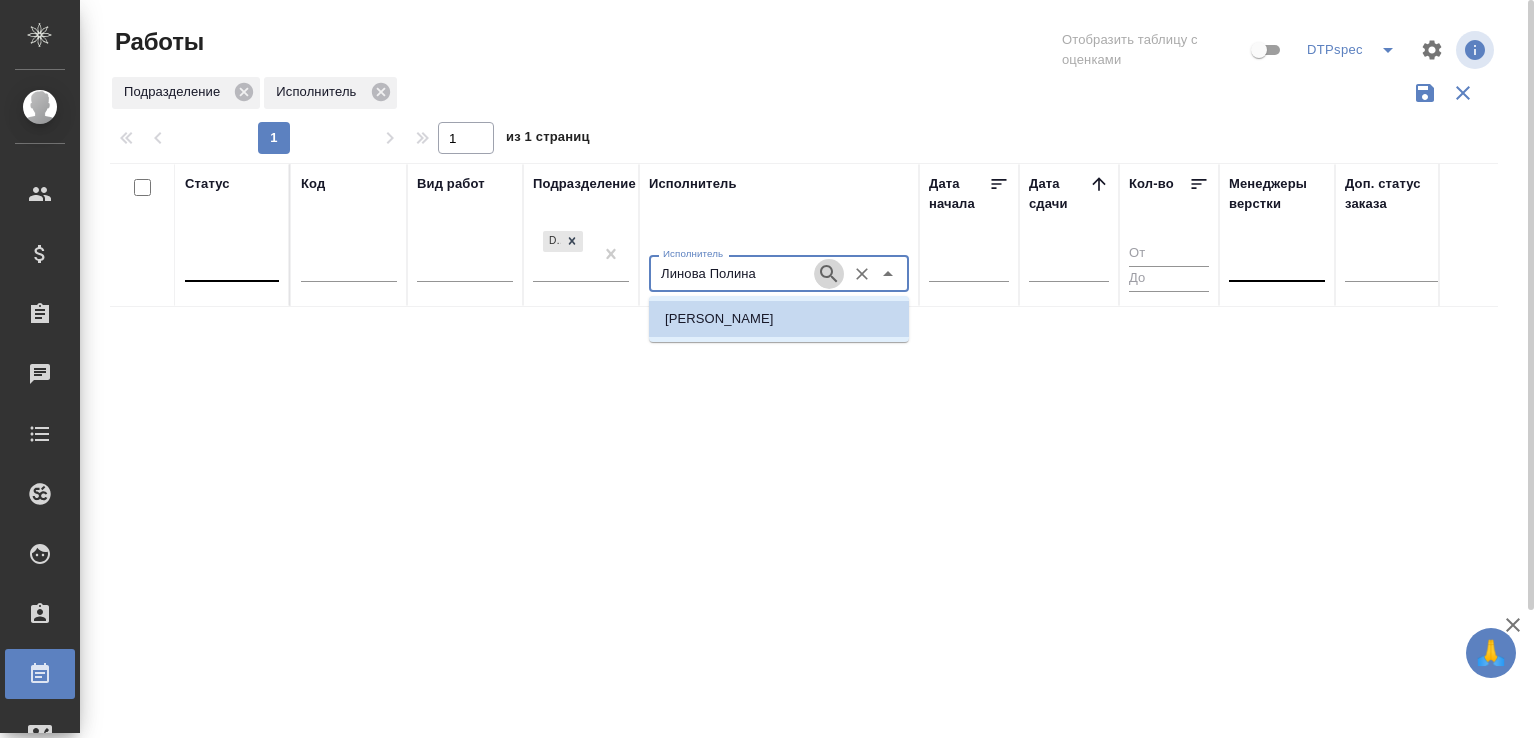 click 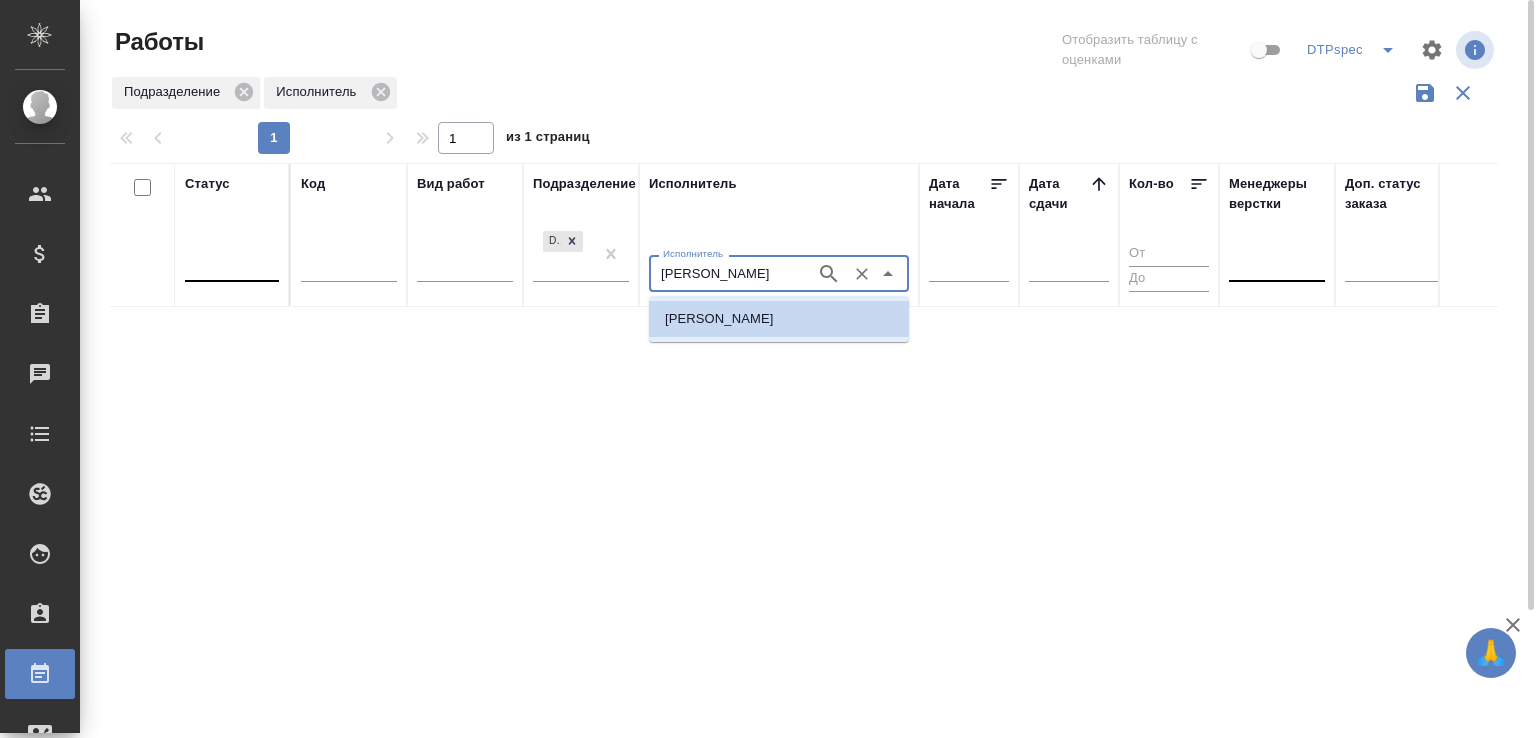 scroll, scrollTop: 0, scrollLeft: 40, axis: horizontal 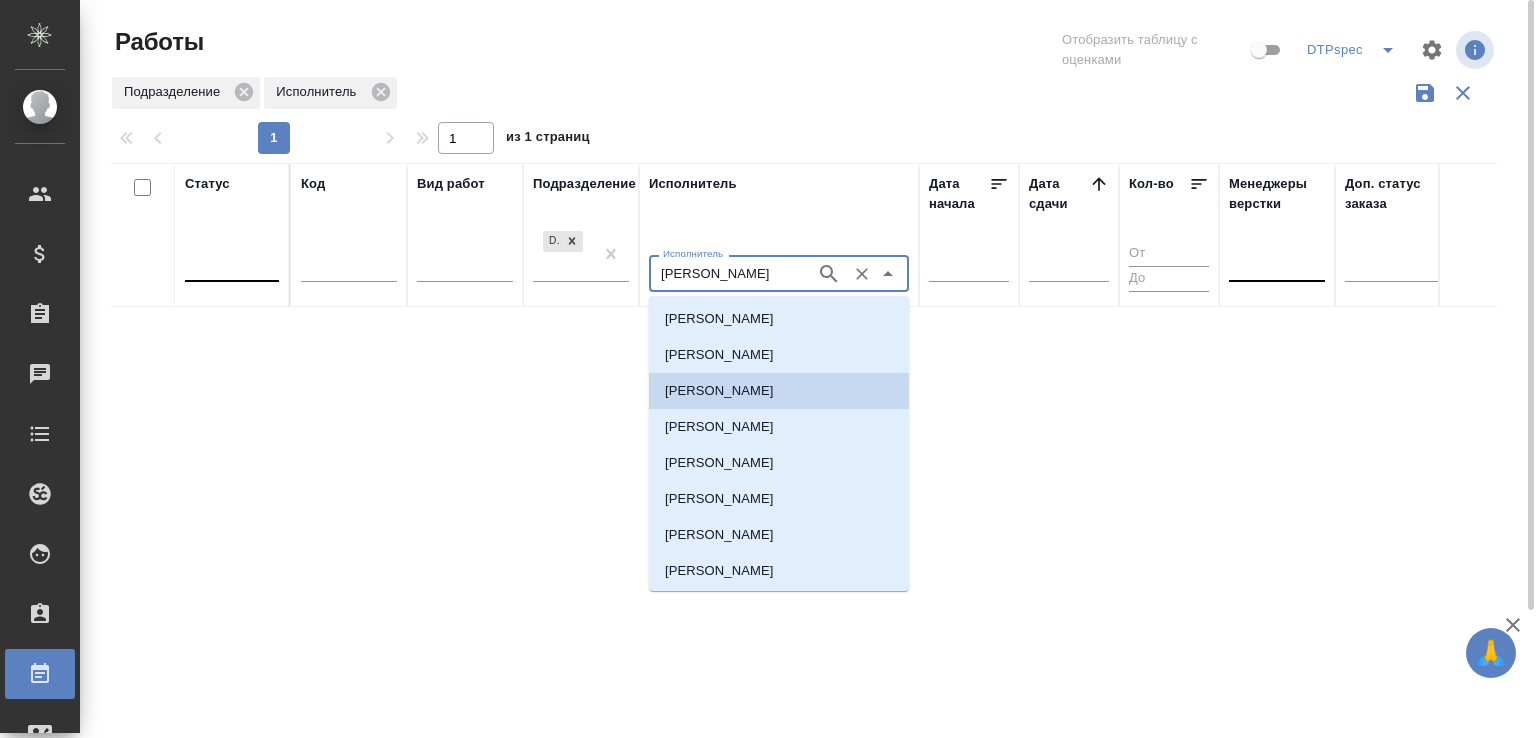 click on "Линова Полина Николаевна" at bounding box center [730, 273] 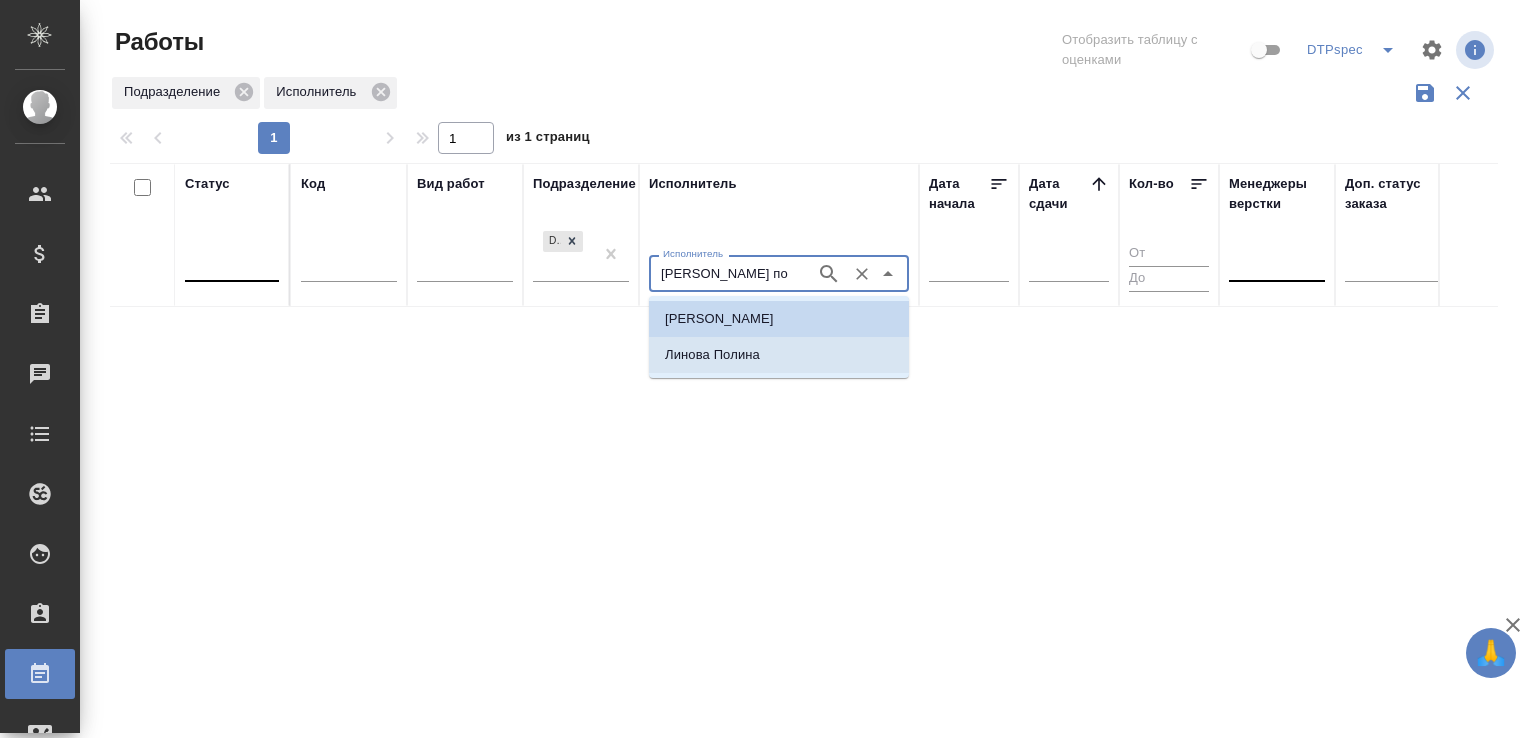 click on "Линова Полина" at bounding box center (712, 355) 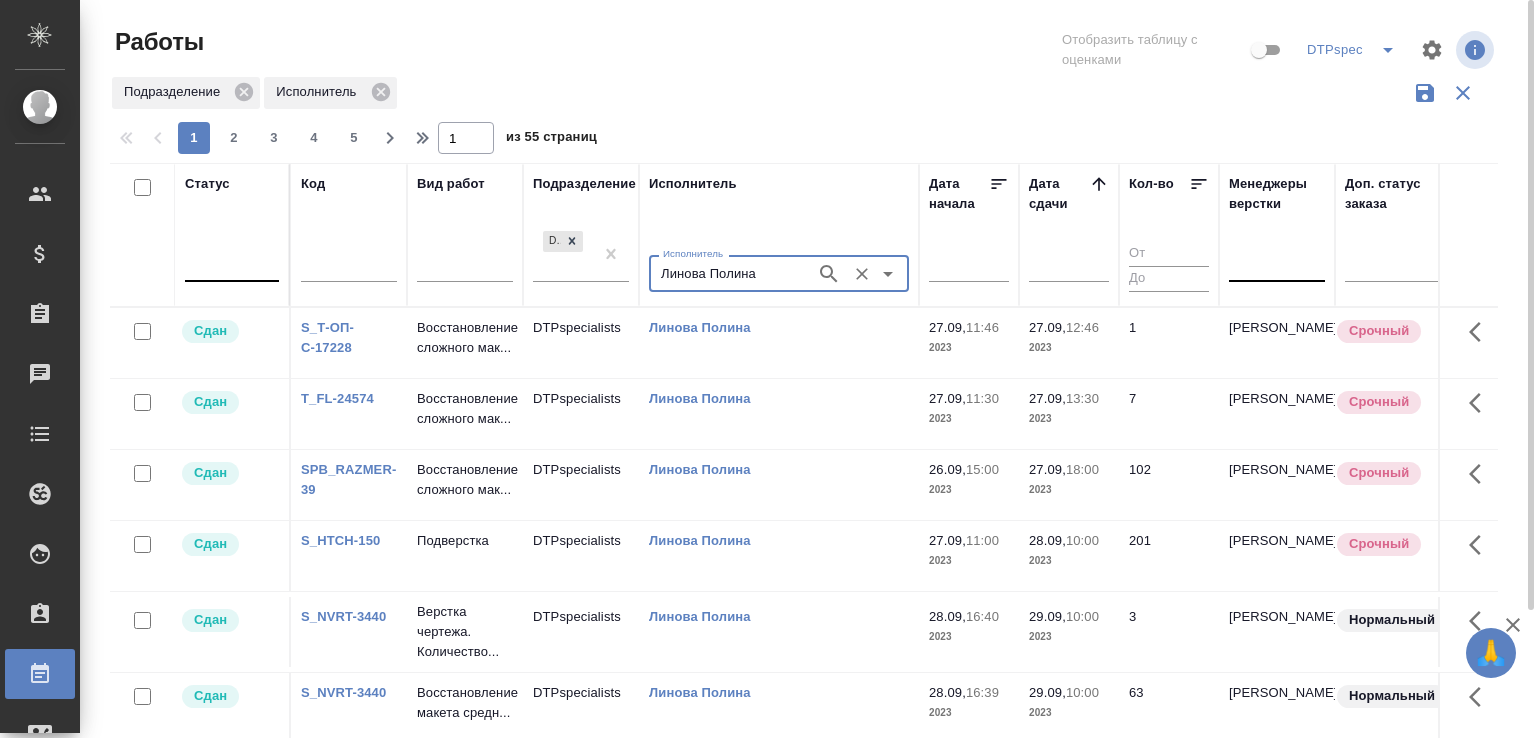 type on "Линова Полина" 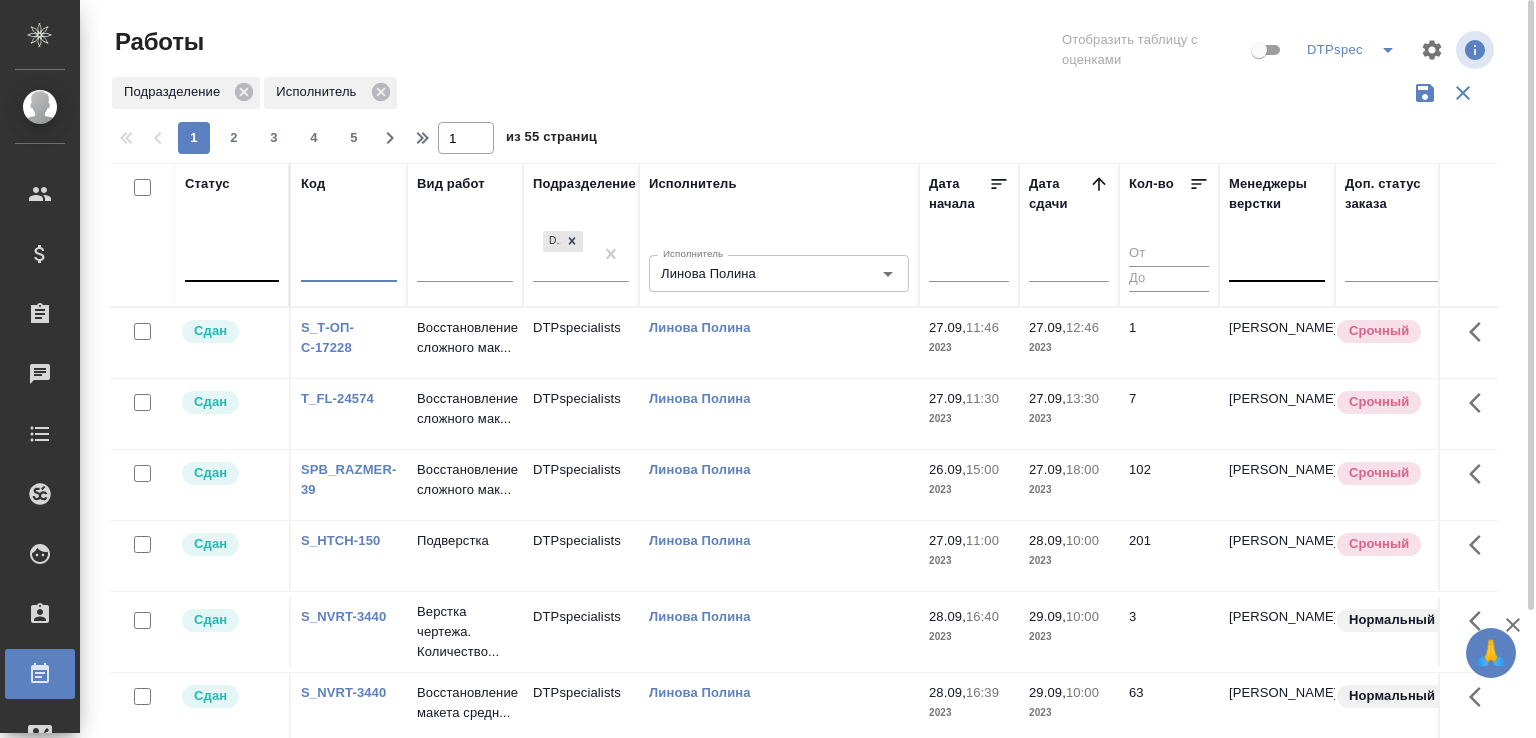 click at bounding box center (349, 268) 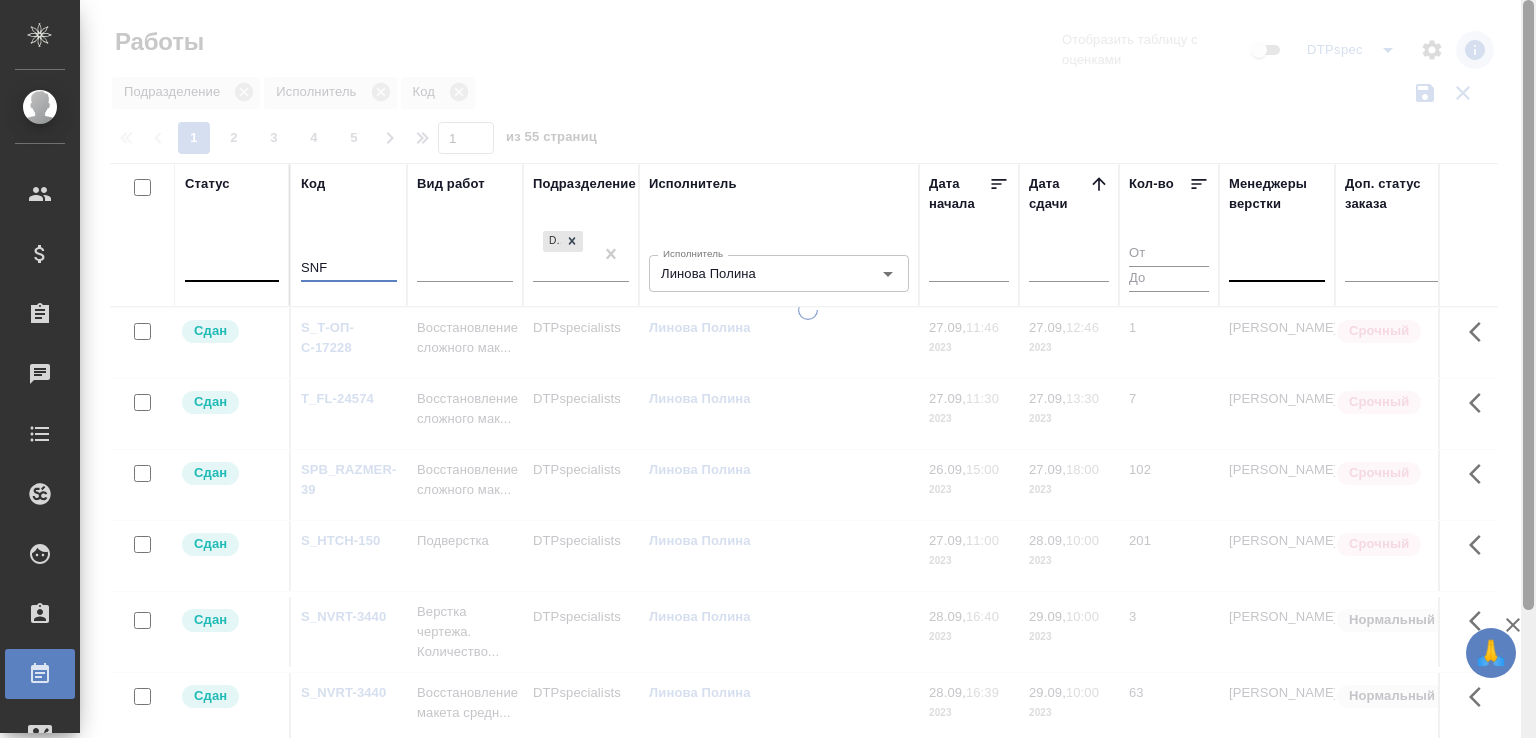 type on "SNF" 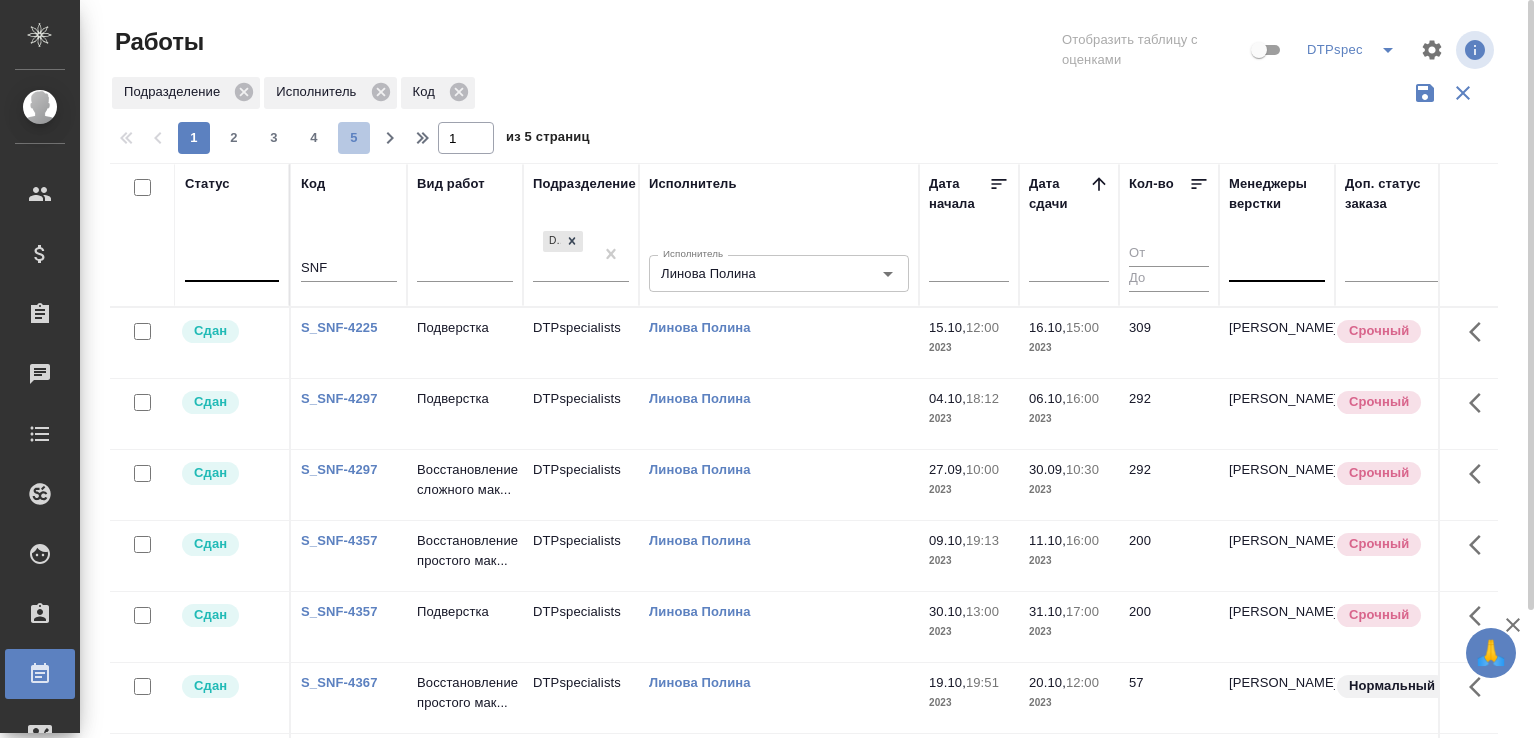 click on "5" at bounding box center [354, 138] 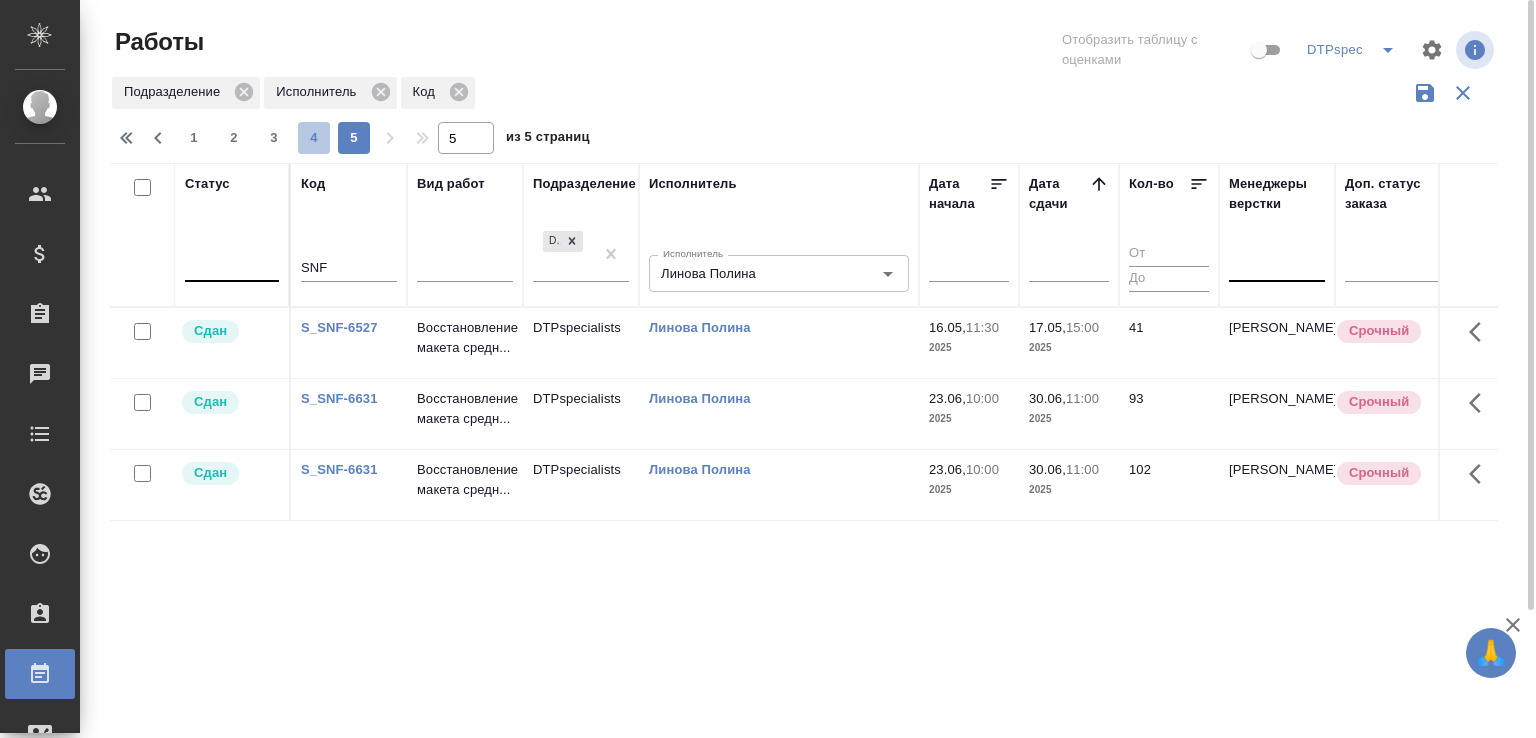 click on "4" at bounding box center (314, 138) 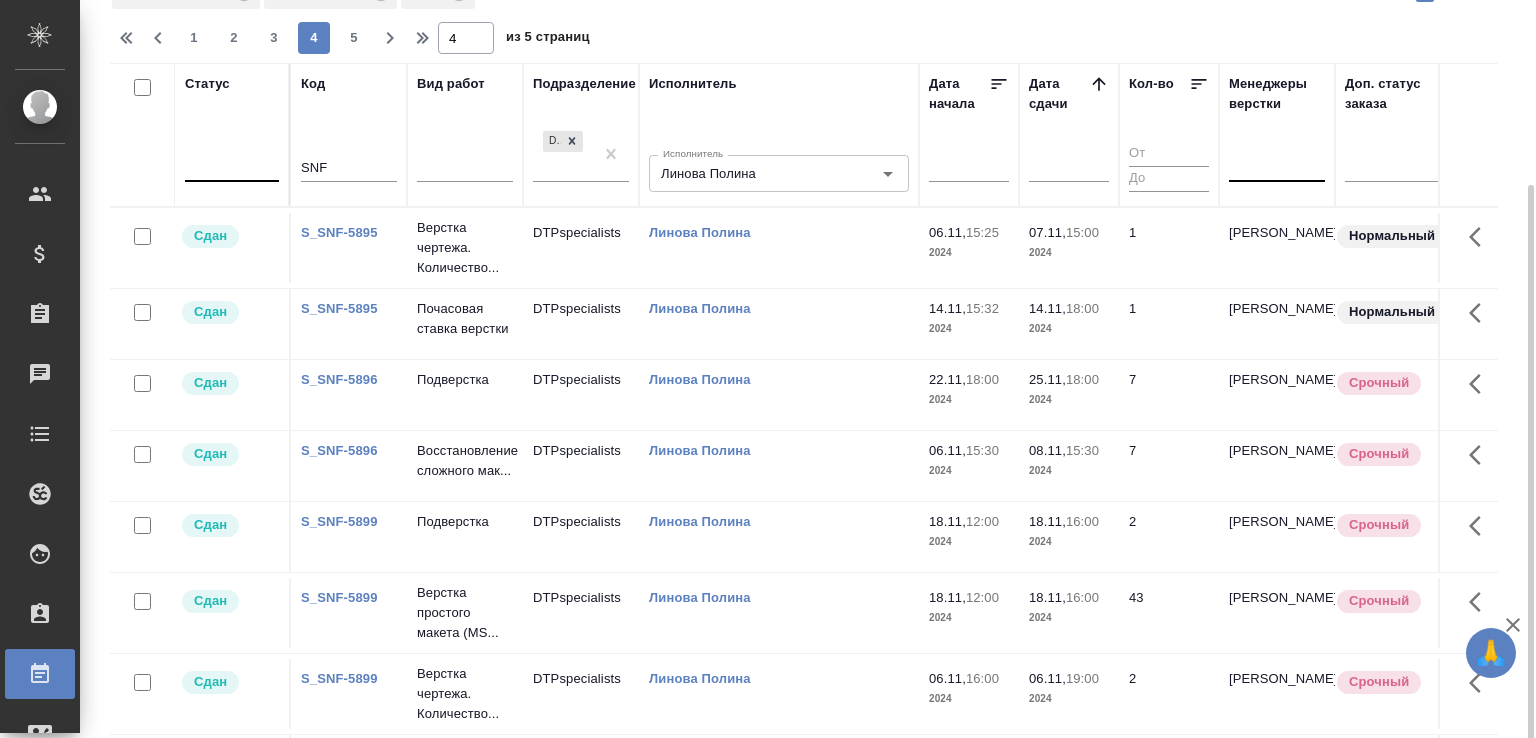 scroll, scrollTop: 156, scrollLeft: 0, axis: vertical 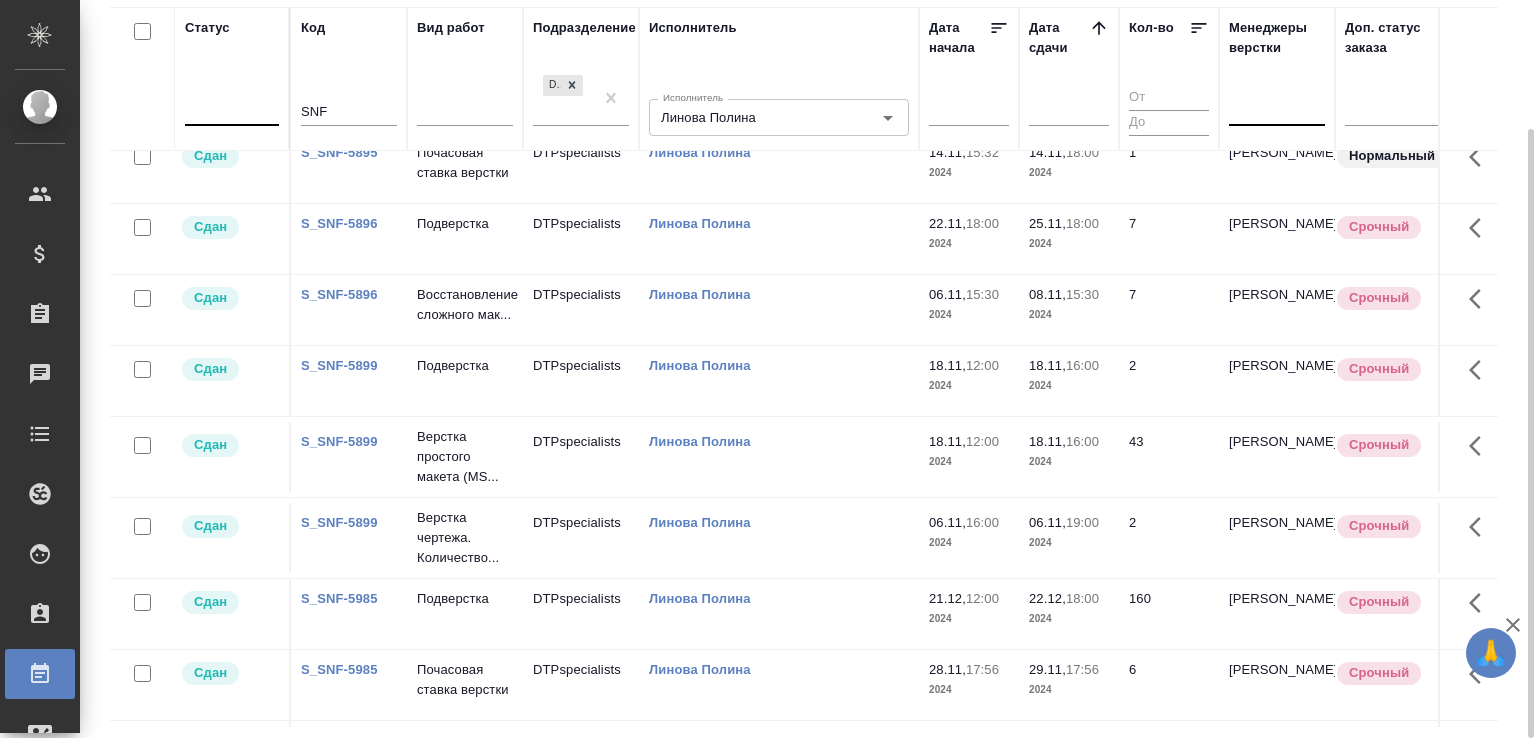 click on "Подверстка" at bounding box center [465, 92] 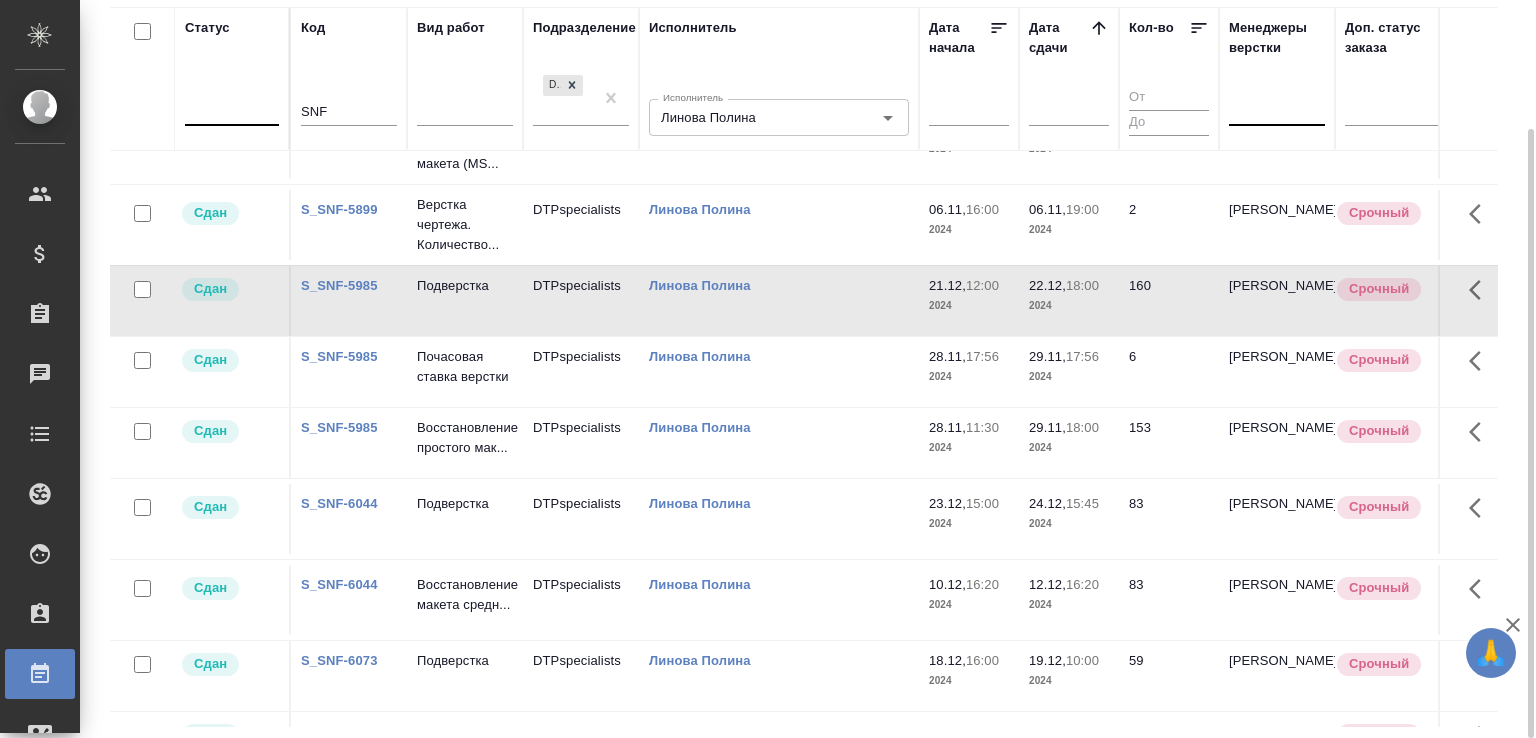 scroll, scrollTop: 626, scrollLeft: 0, axis: vertical 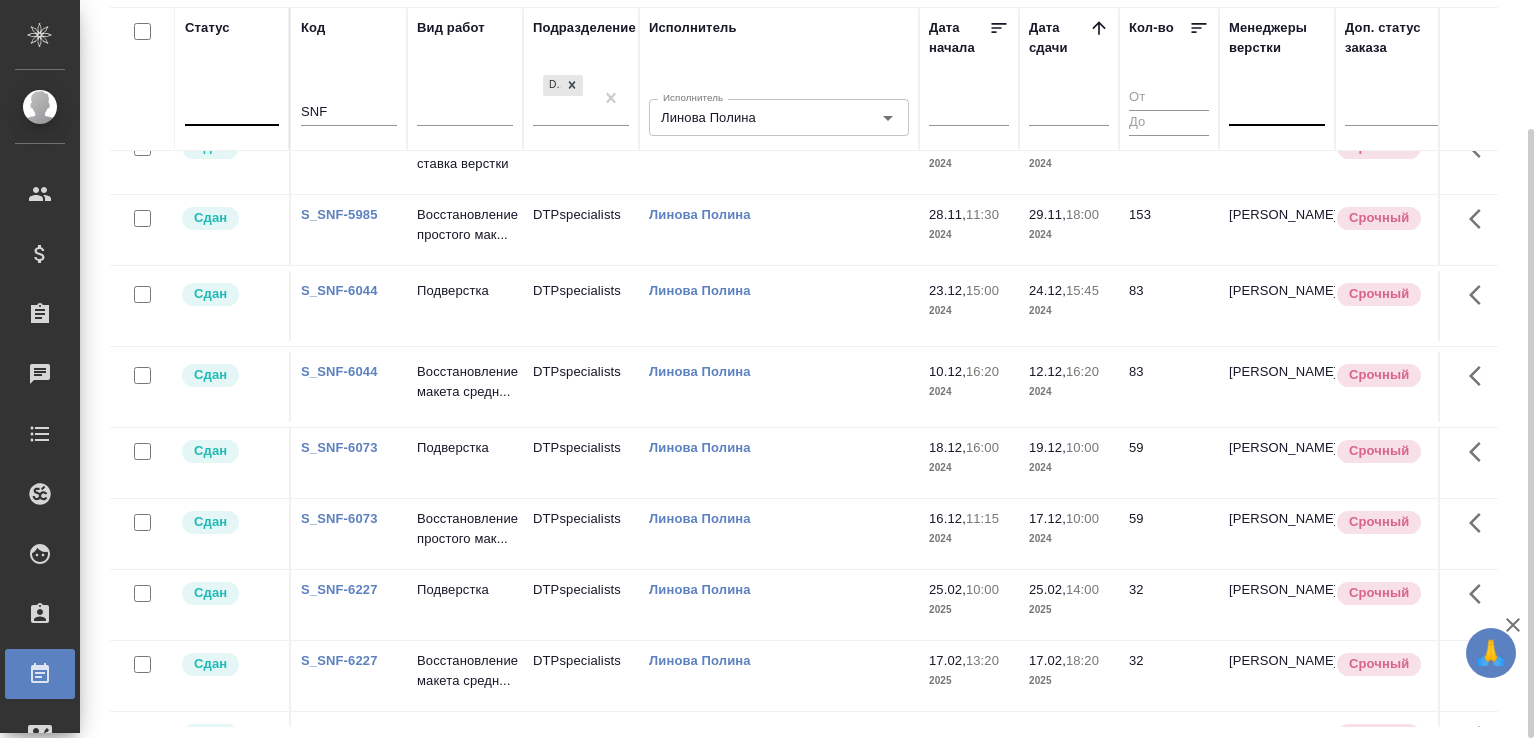 click on "DTPspecialists" at bounding box center (581, -434) 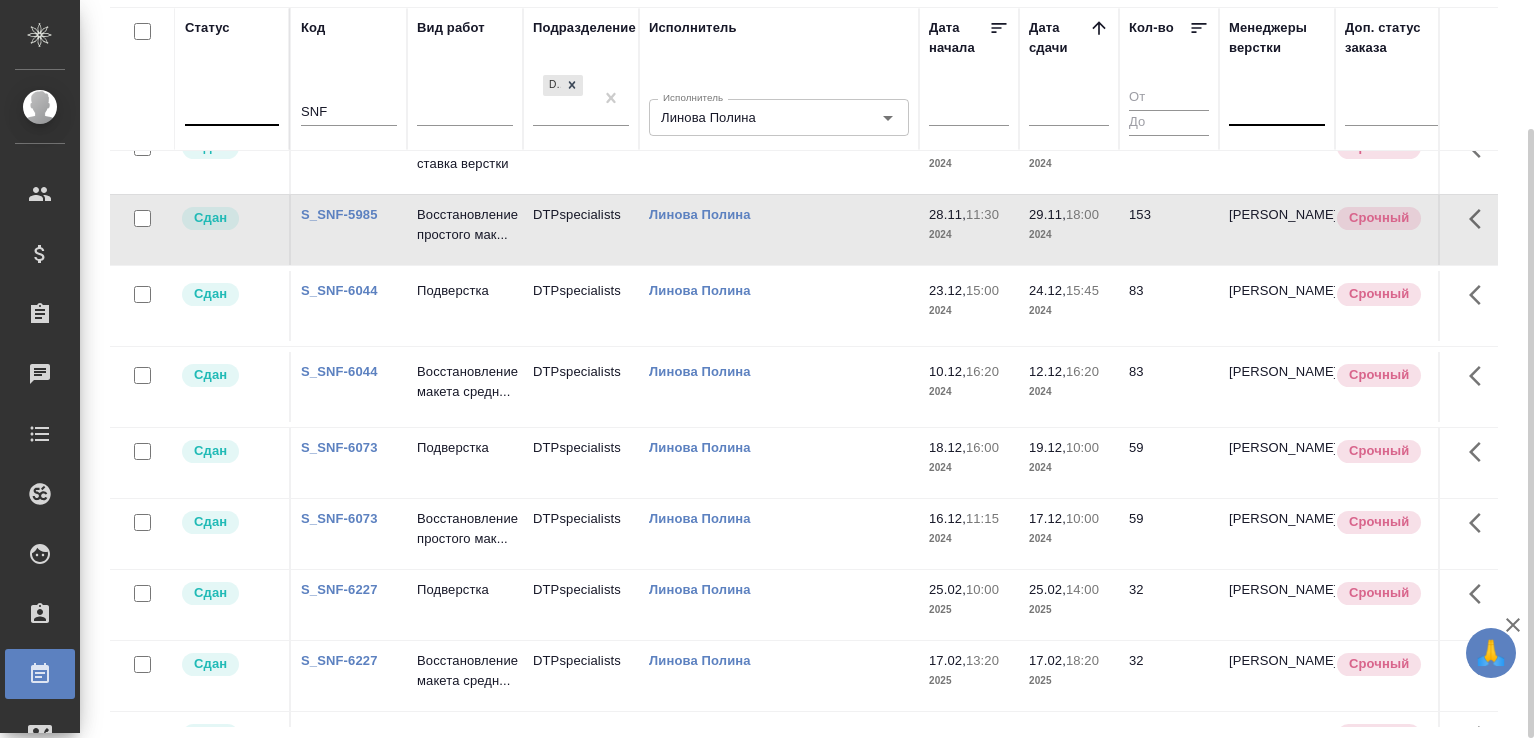 click on "DTPspecialists" at bounding box center (581, -434) 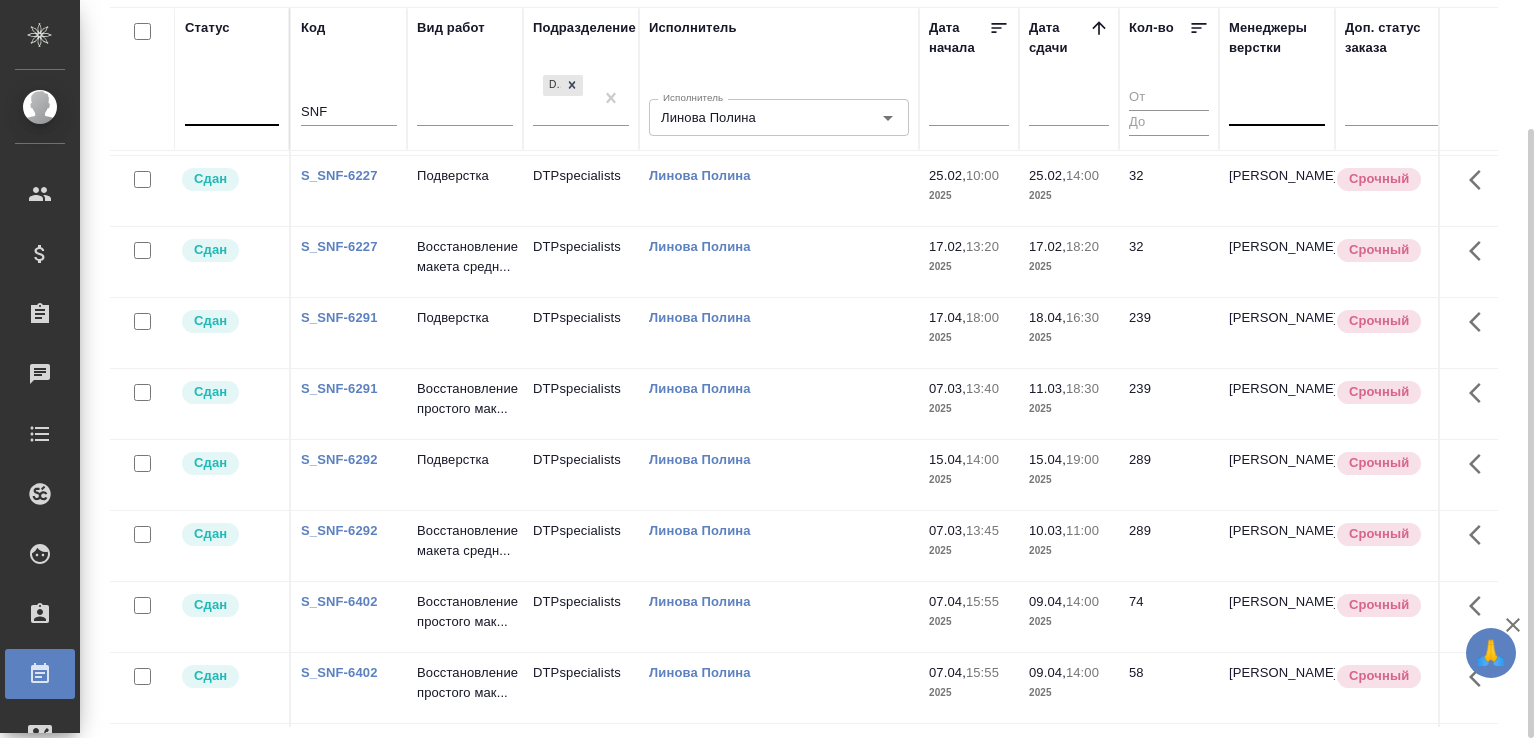 scroll, scrollTop: 1140, scrollLeft: 0, axis: vertical 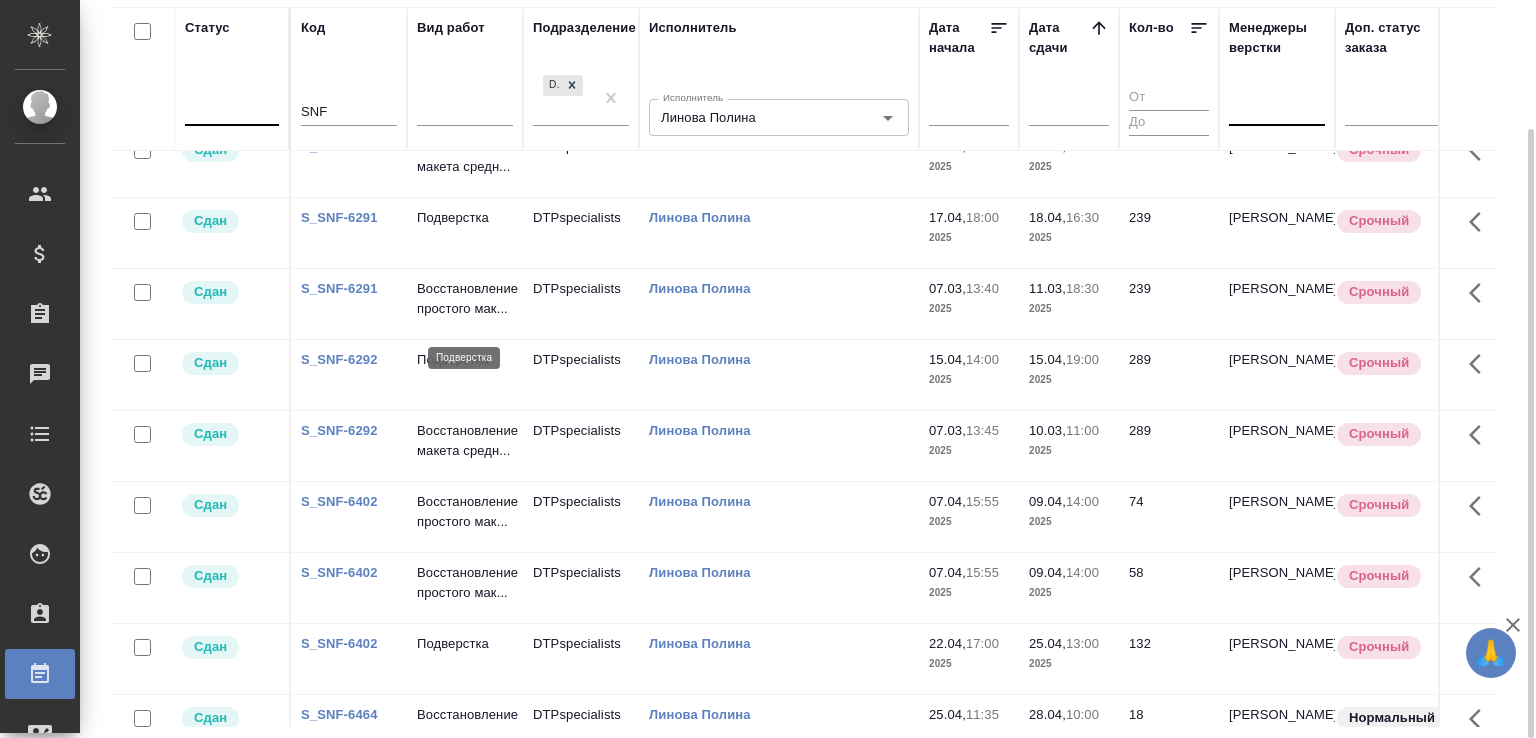 click on "Подверстка" at bounding box center (465, 218) 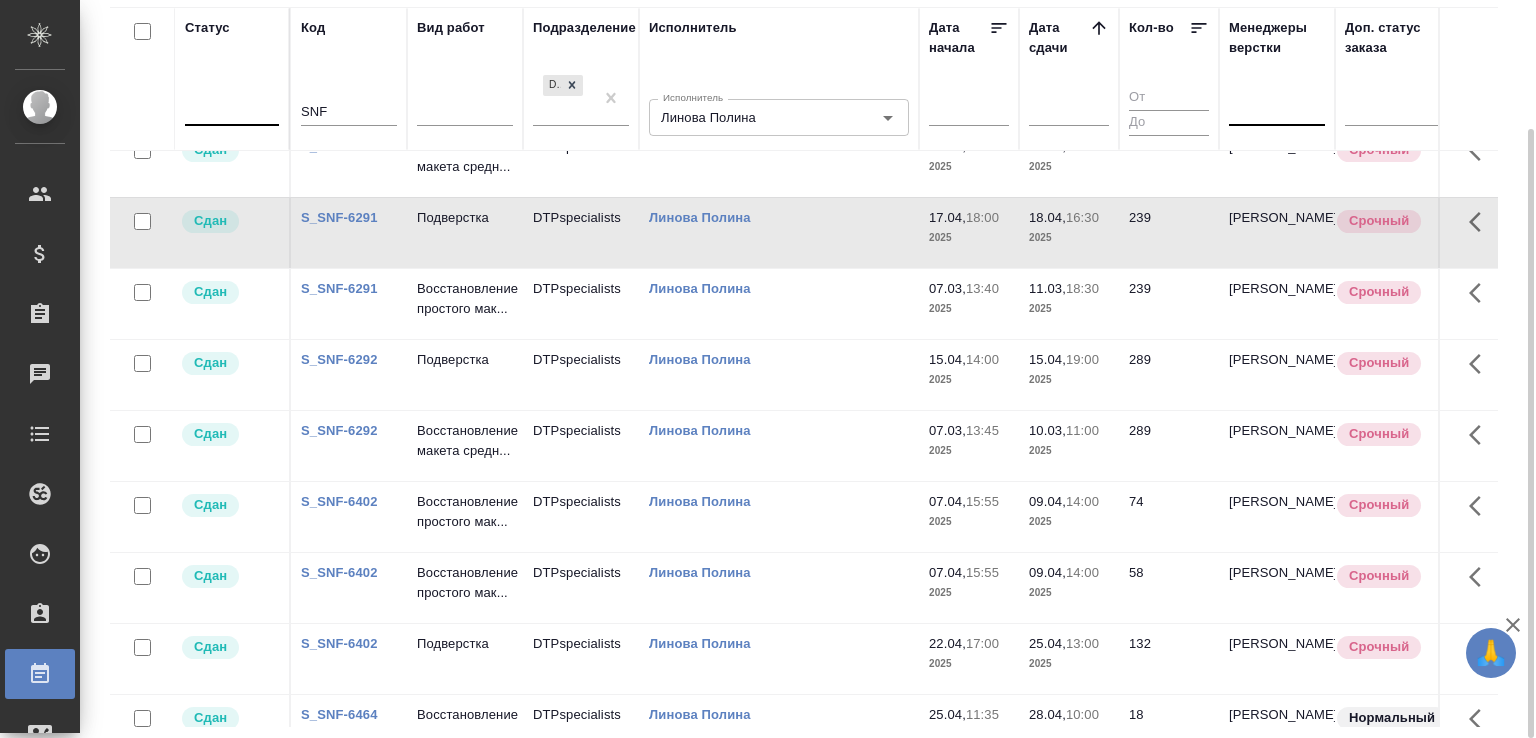 click on "DTPspecialists" at bounding box center [581, -948] 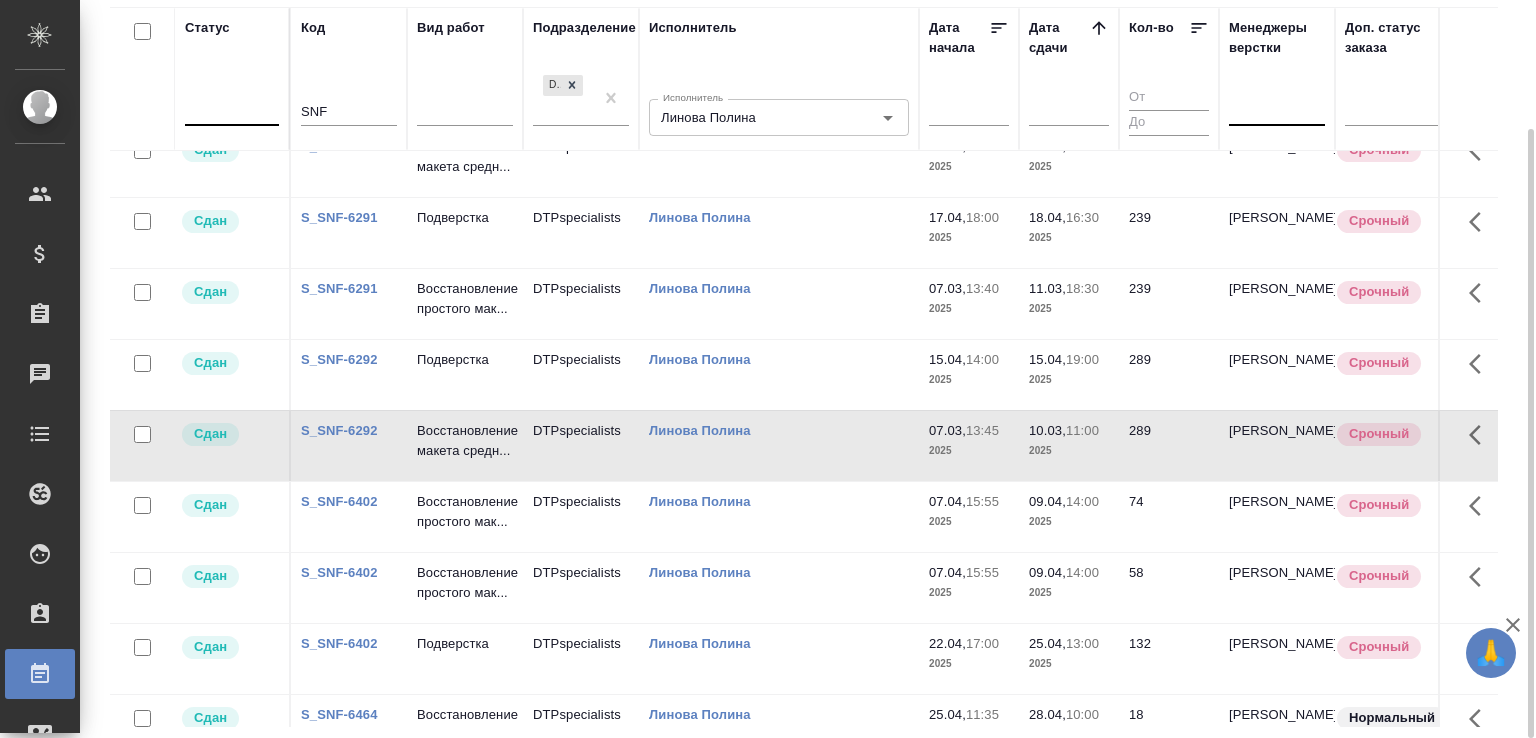 scroll, scrollTop: 1429, scrollLeft: 0, axis: vertical 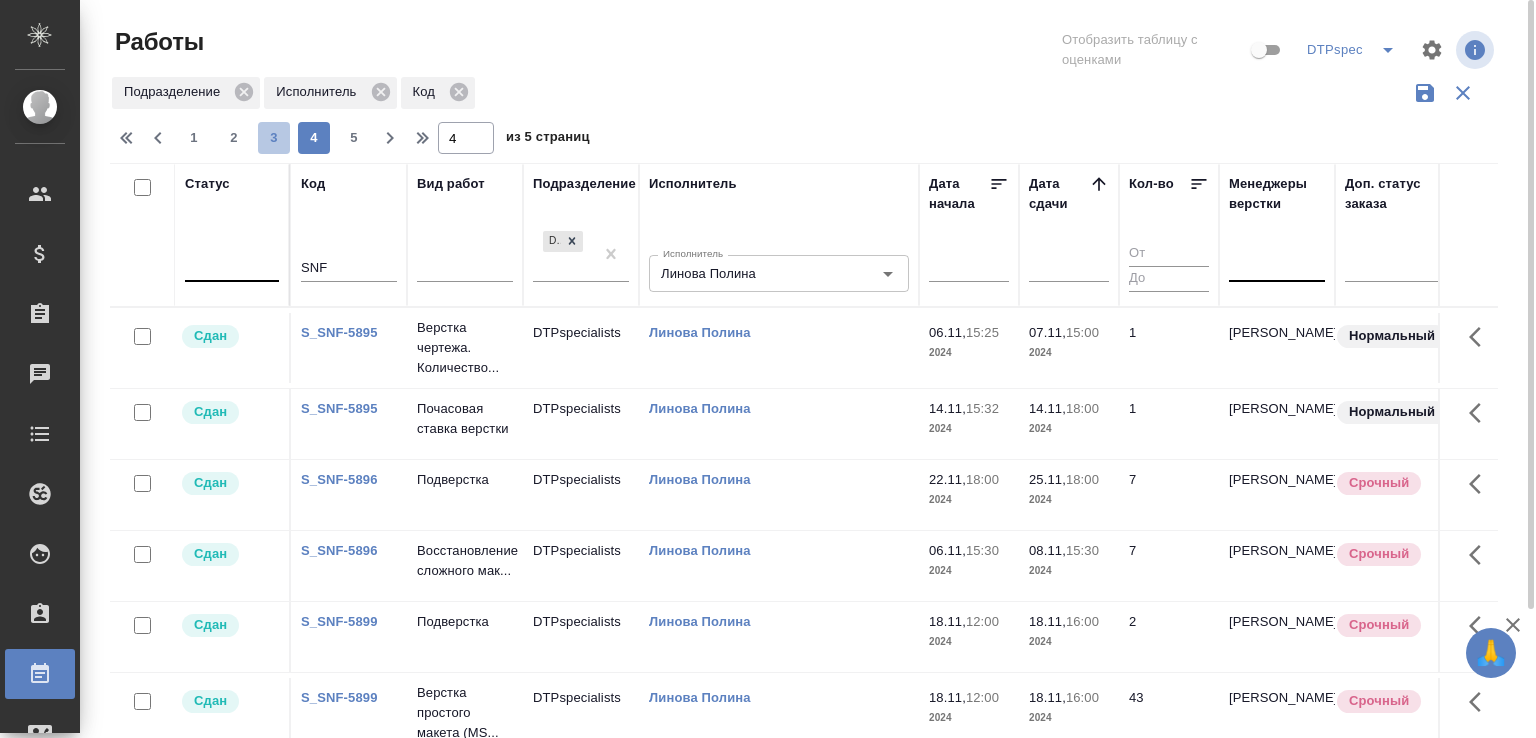 click on "3" at bounding box center (274, 138) 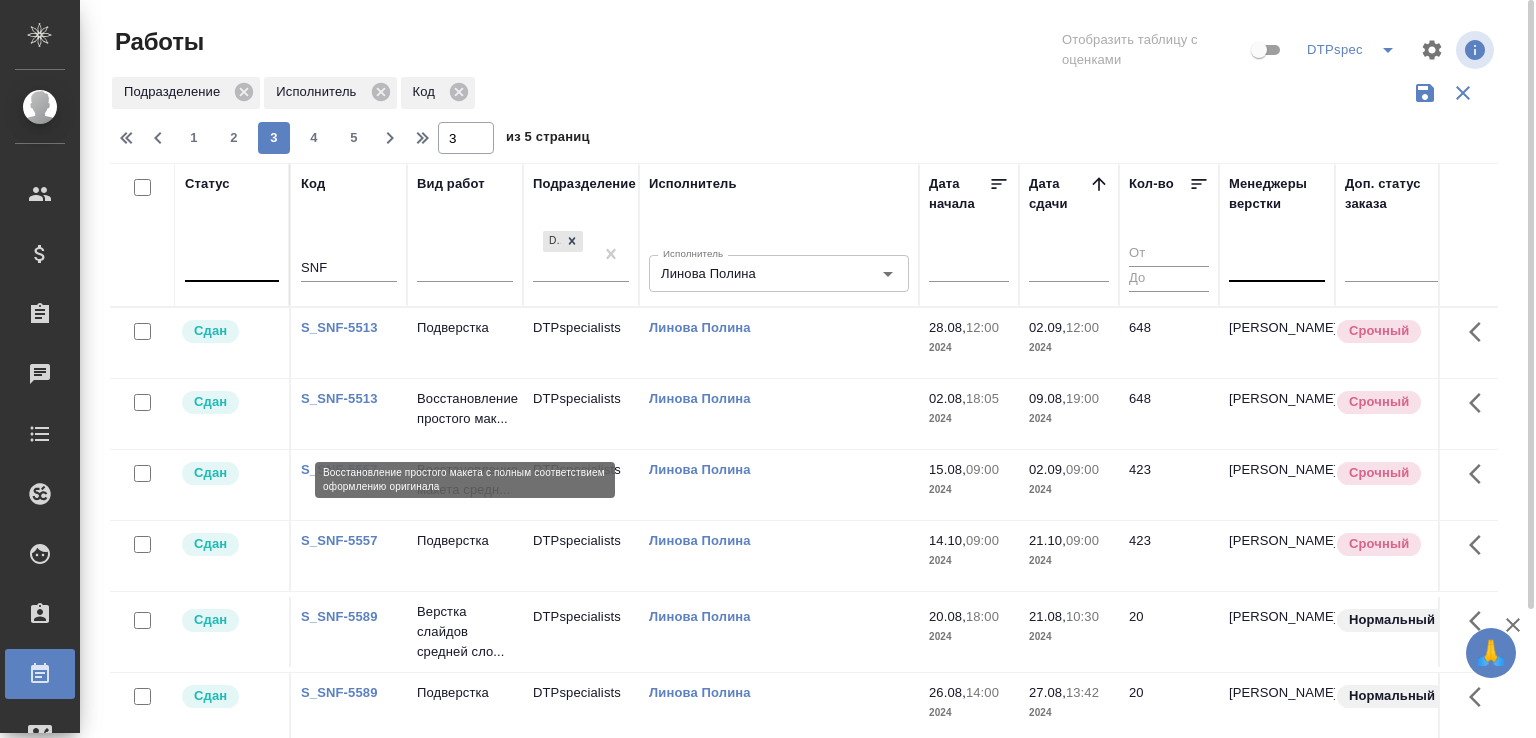 click on "Восстановление простого мак..." at bounding box center [465, 409] 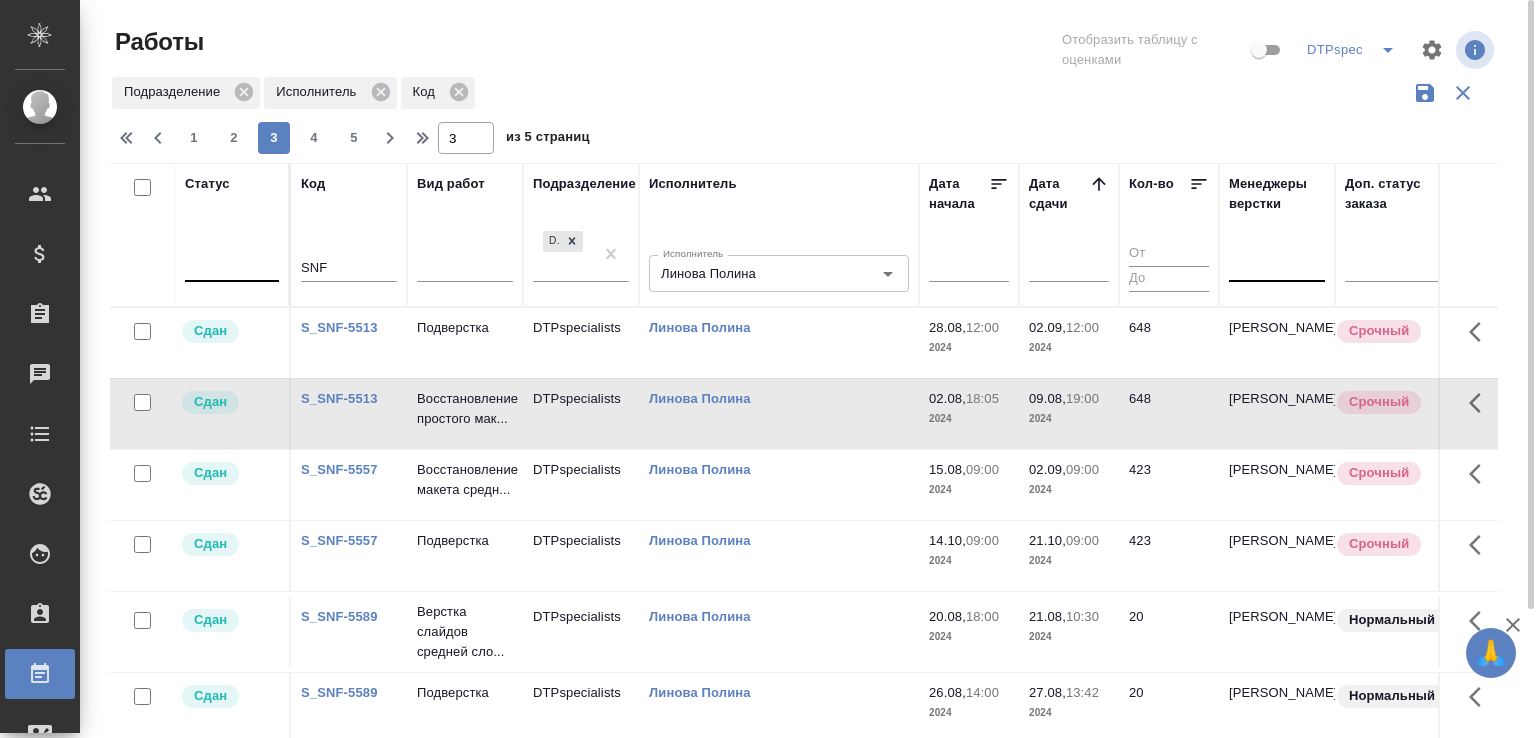 click on "DTPspecialists" at bounding box center (581, 343) 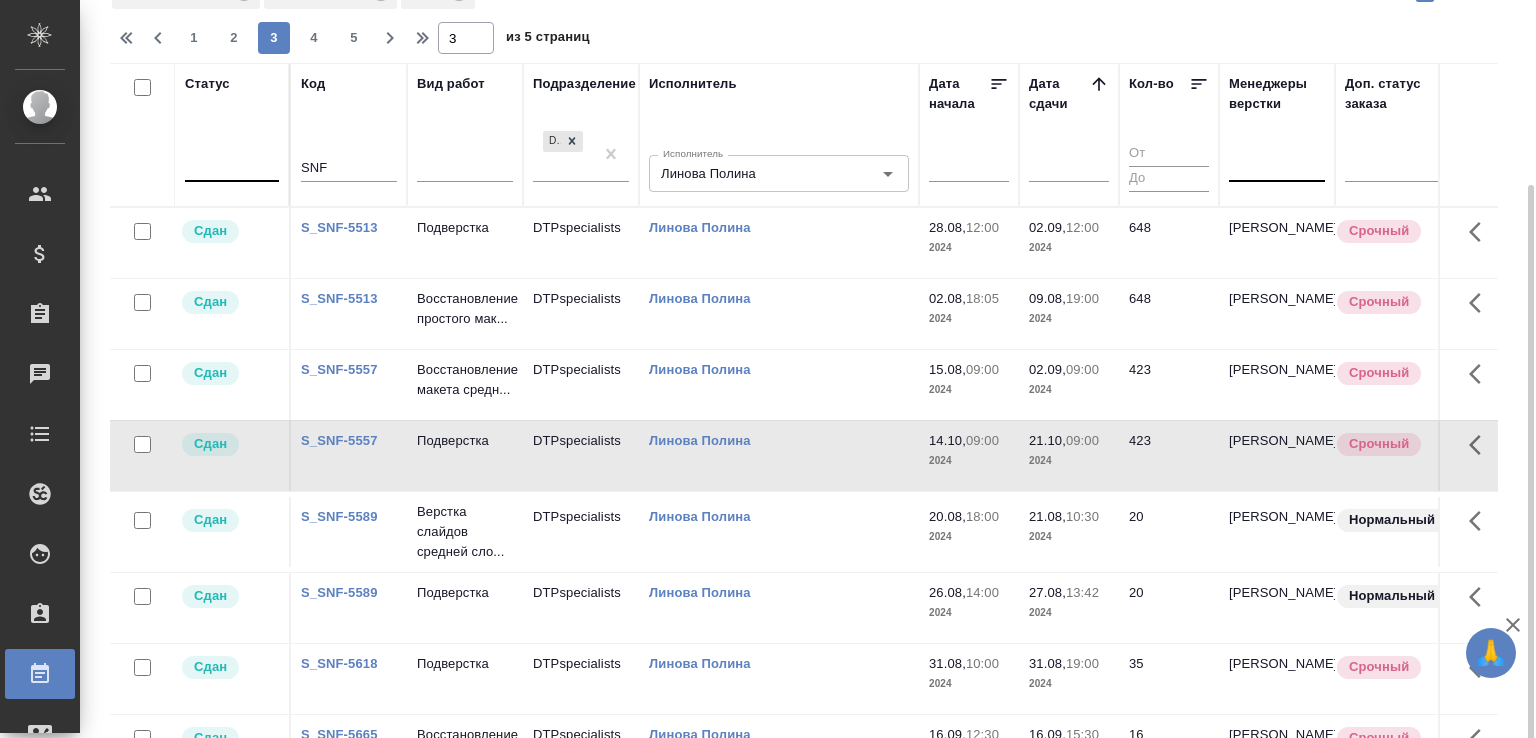 scroll, scrollTop: 156, scrollLeft: 0, axis: vertical 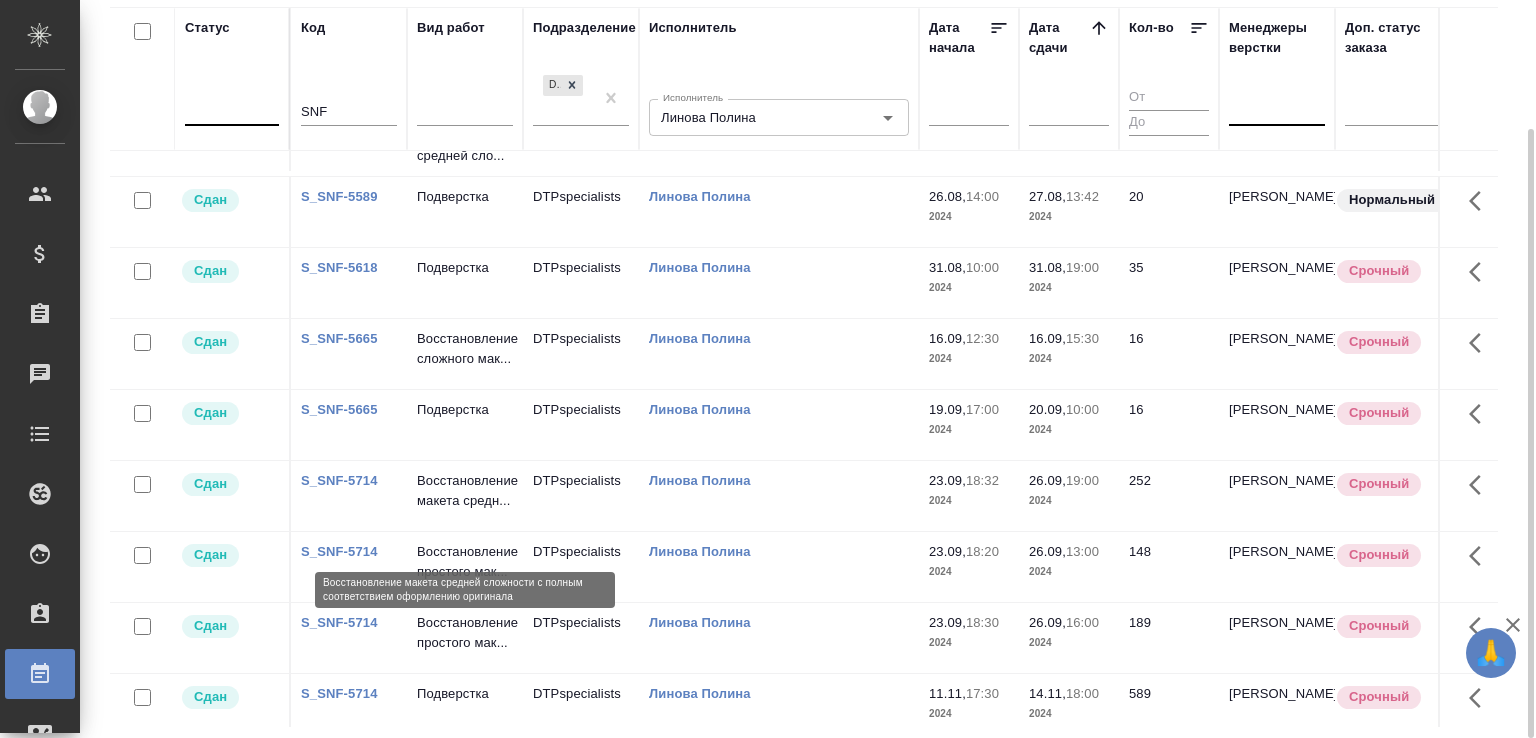 click on "Восстановление макета средн..." at bounding box center [465, 491] 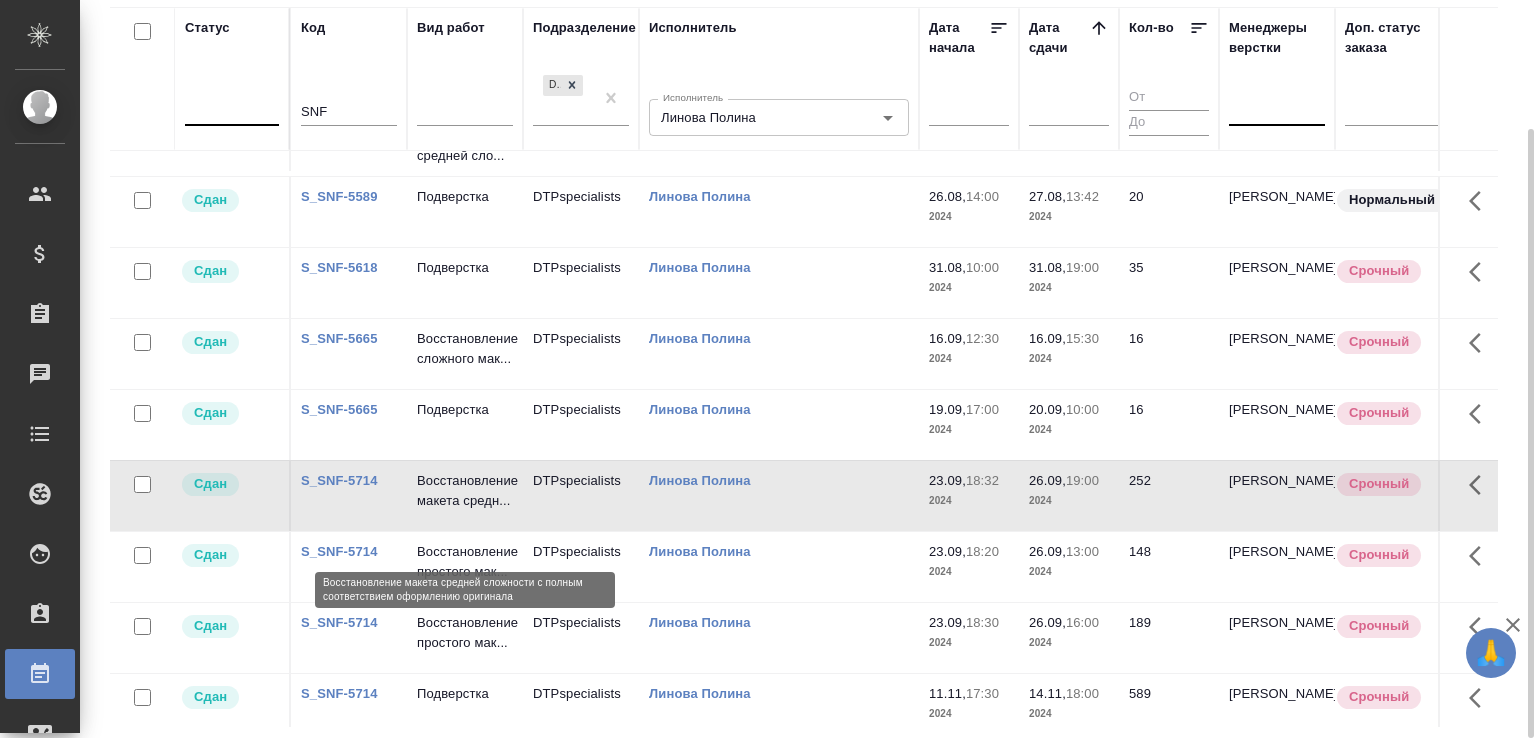 scroll, scrollTop: 440, scrollLeft: 0, axis: vertical 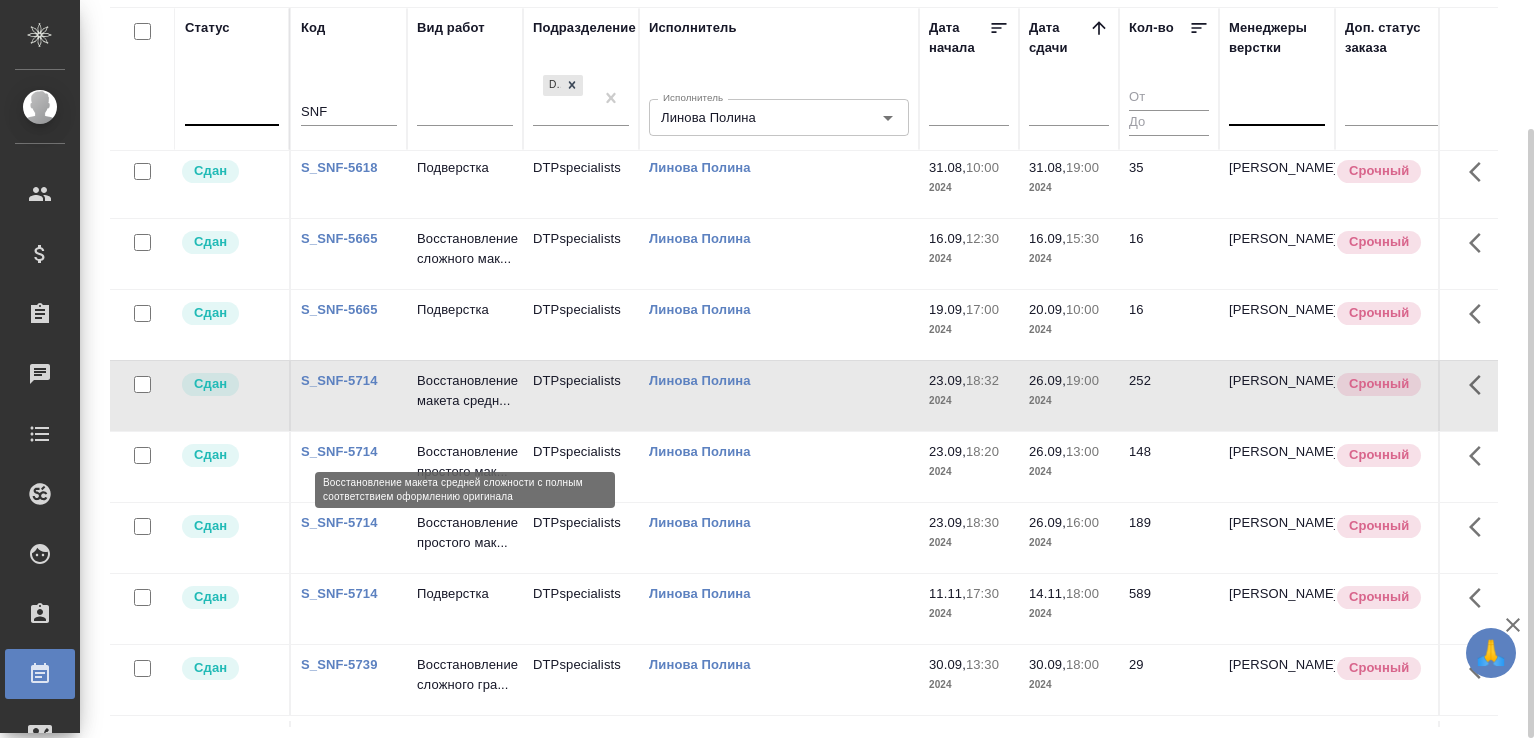 click on "Восстановление макета средн..." at bounding box center (465, 391) 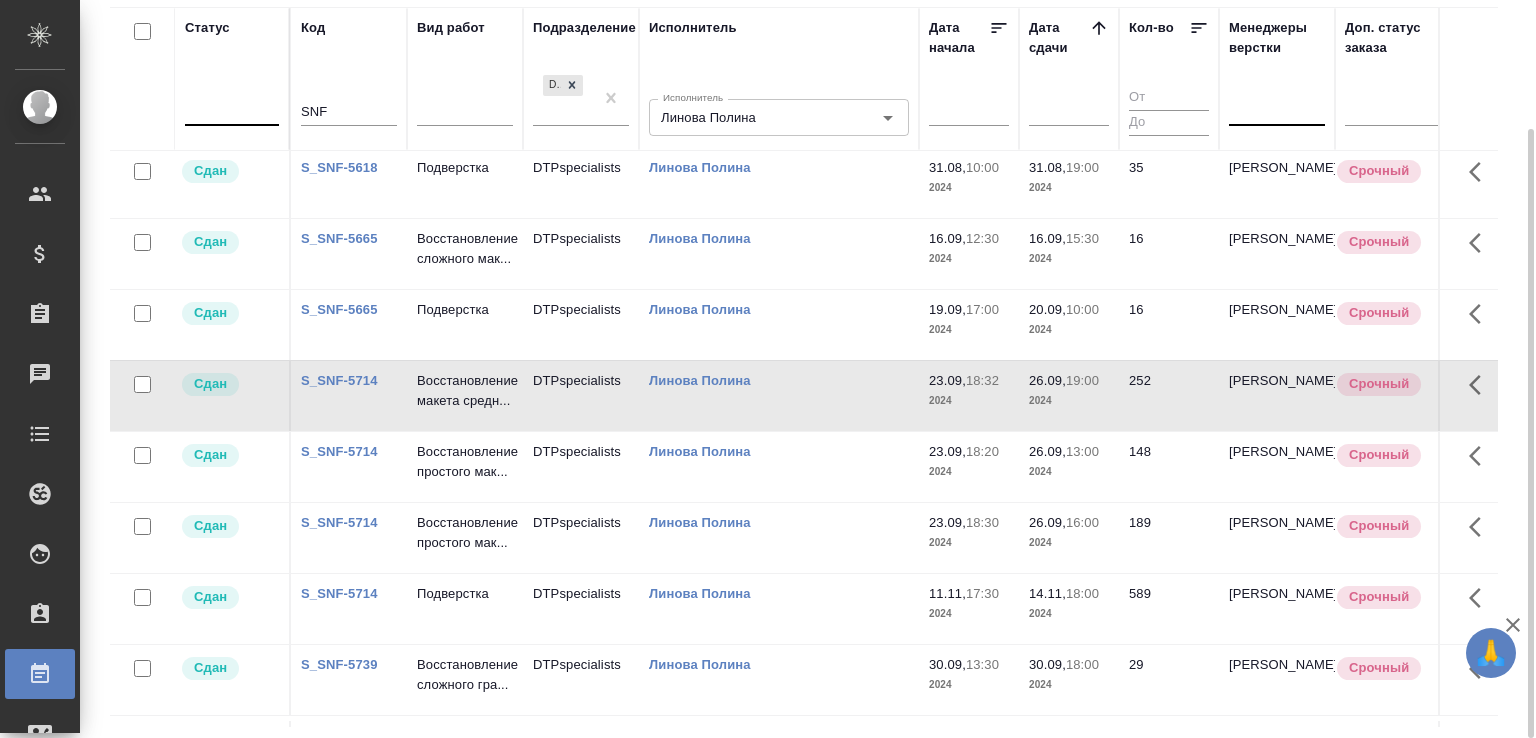click on "Линова Полина" at bounding box center [779, -253] 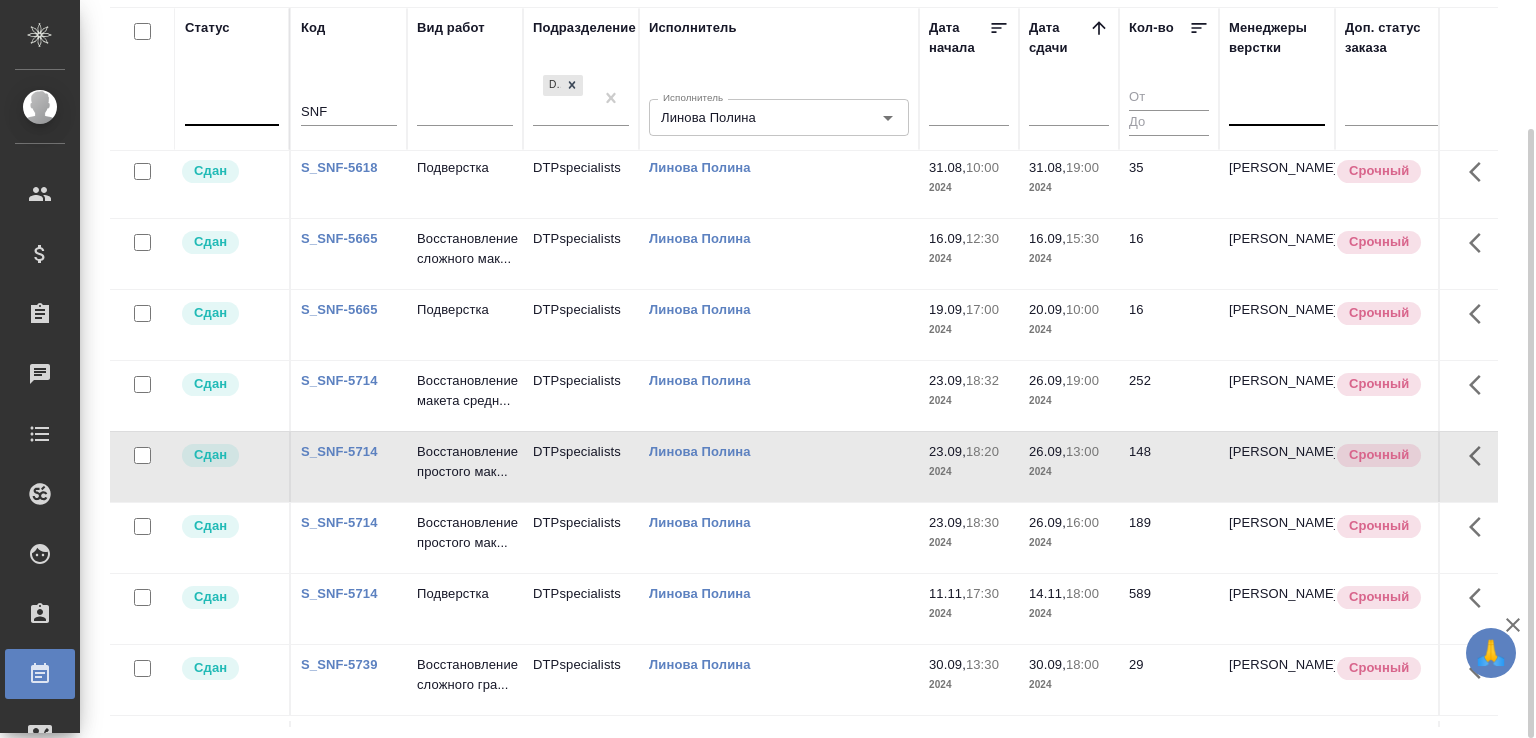 click on "Линова Полина" at bounding box center [779, -268] 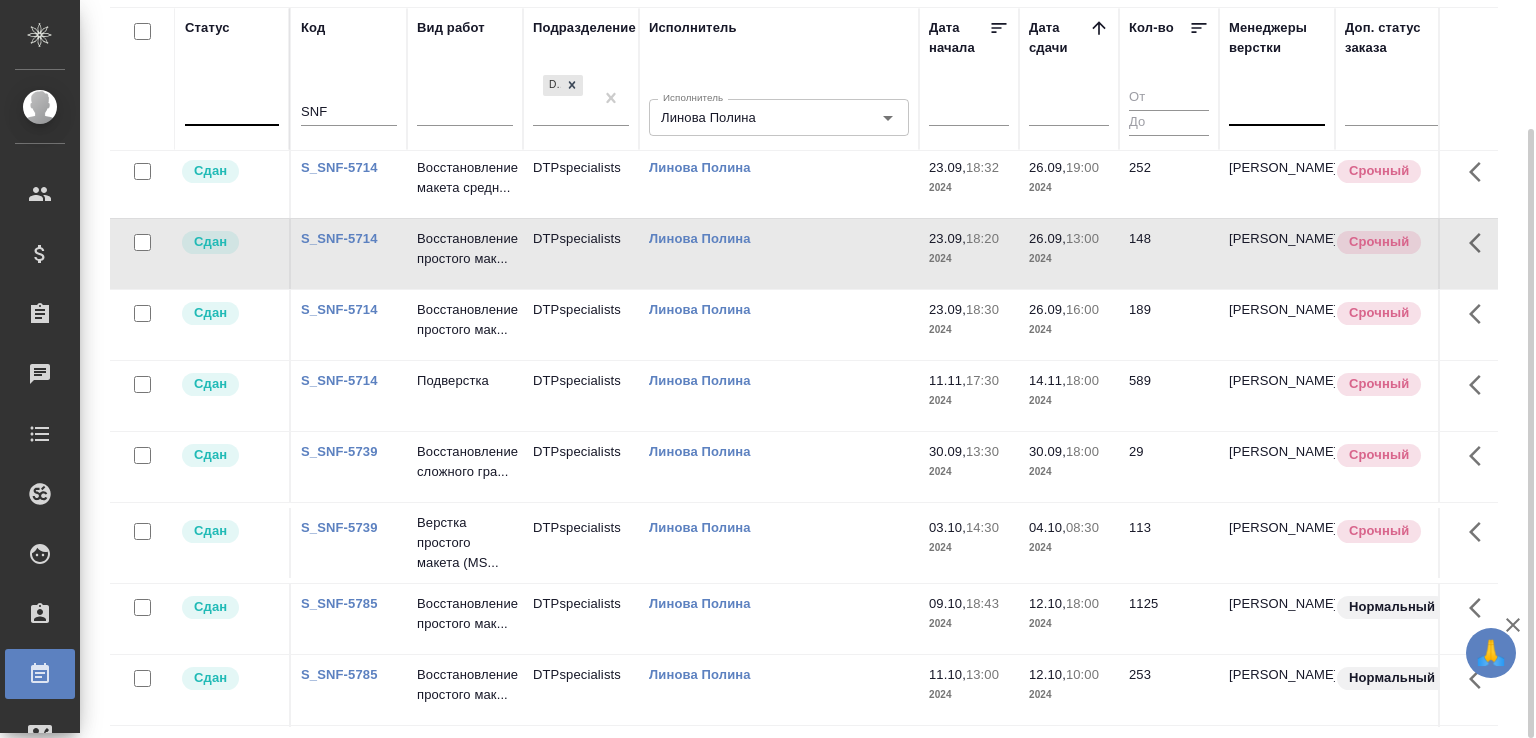 click on "26.09," at bounding box center [1047, 309] 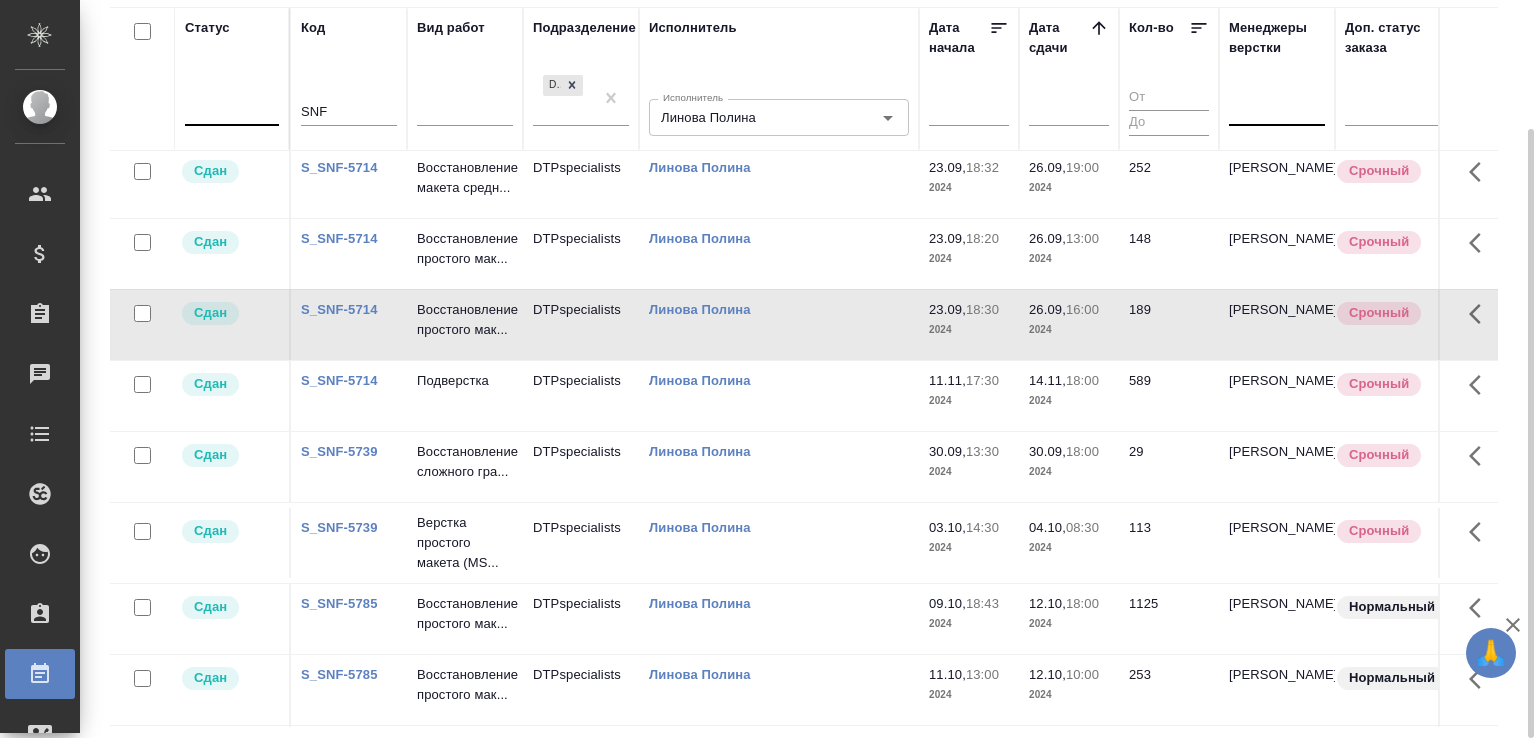click on "26.09," at bounding box center [1047, 309] 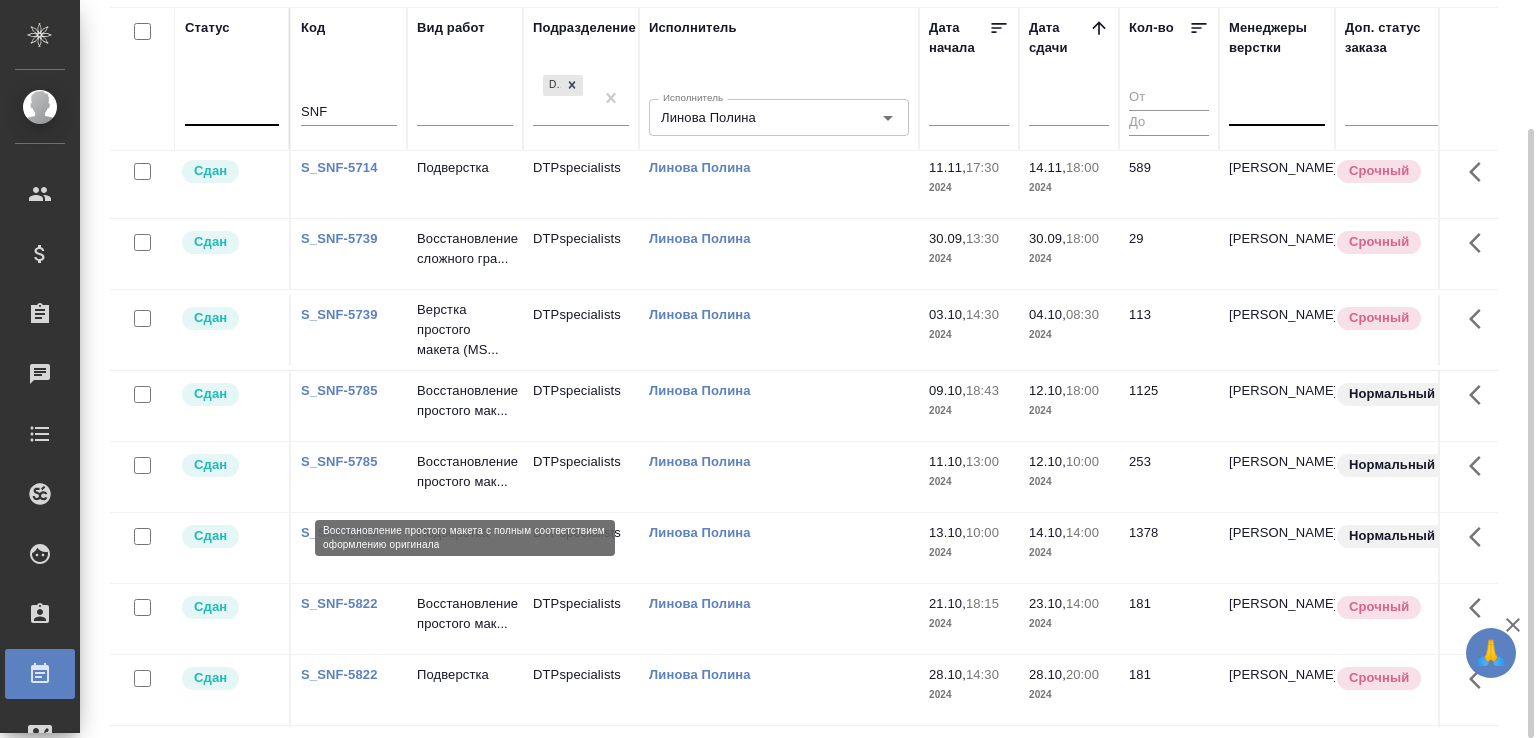 click on "Восстановление простого мак..." at bounding box center (465, 401) 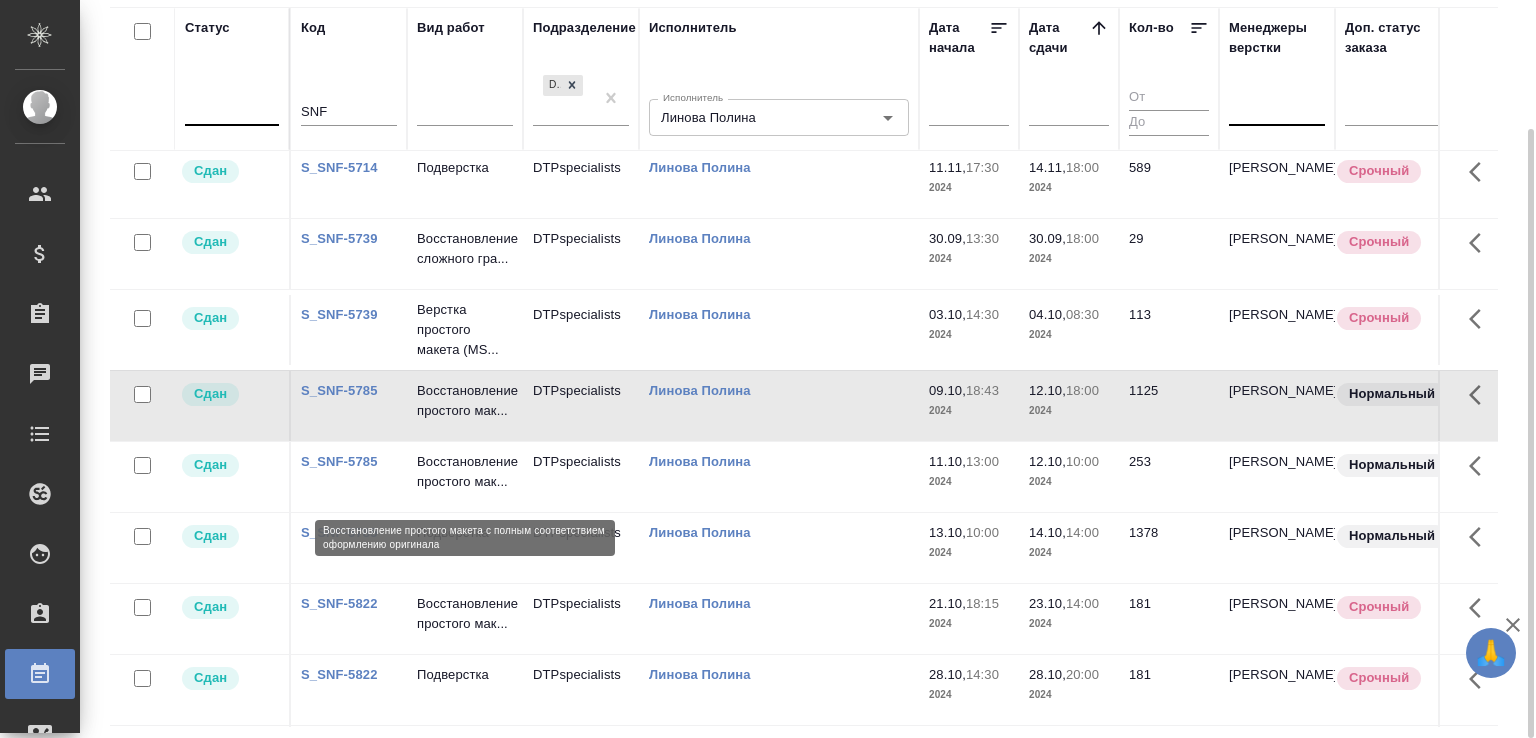 click on "Восстановление простого мак..." at bounding box center [465, 401] 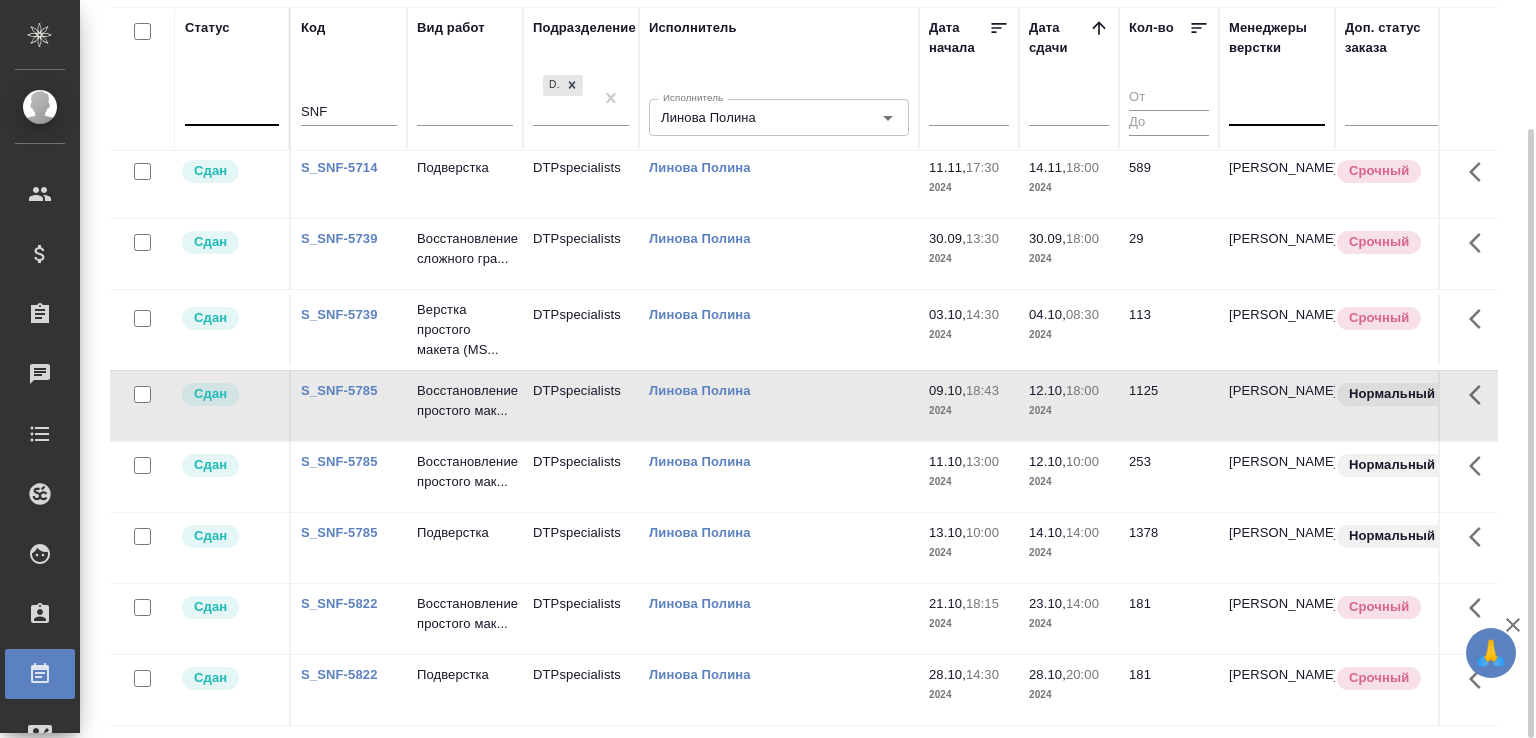 click on "DTPspecialists" at bounding box center (581, -679) 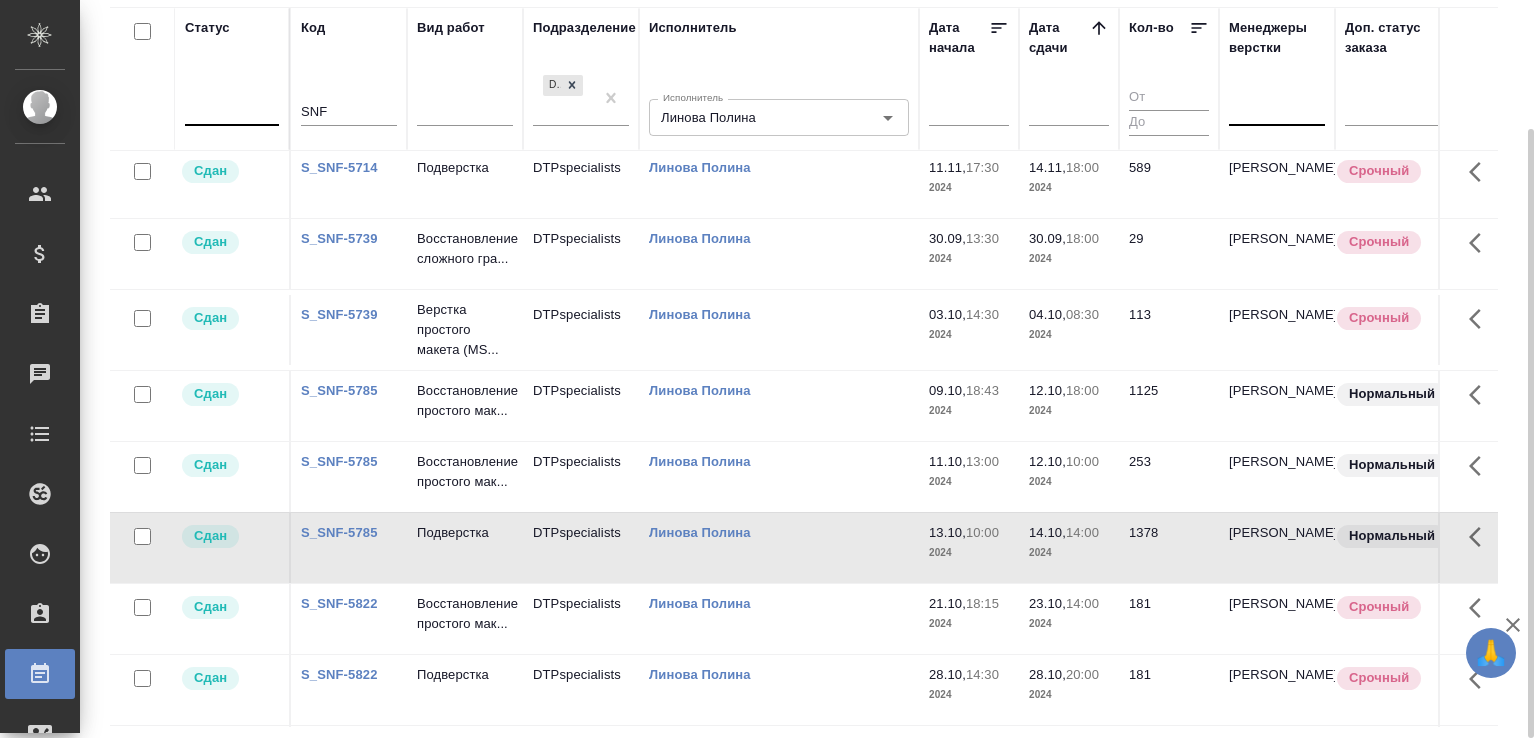 click on "DTPspecialists" at bounding box center [581, -679] 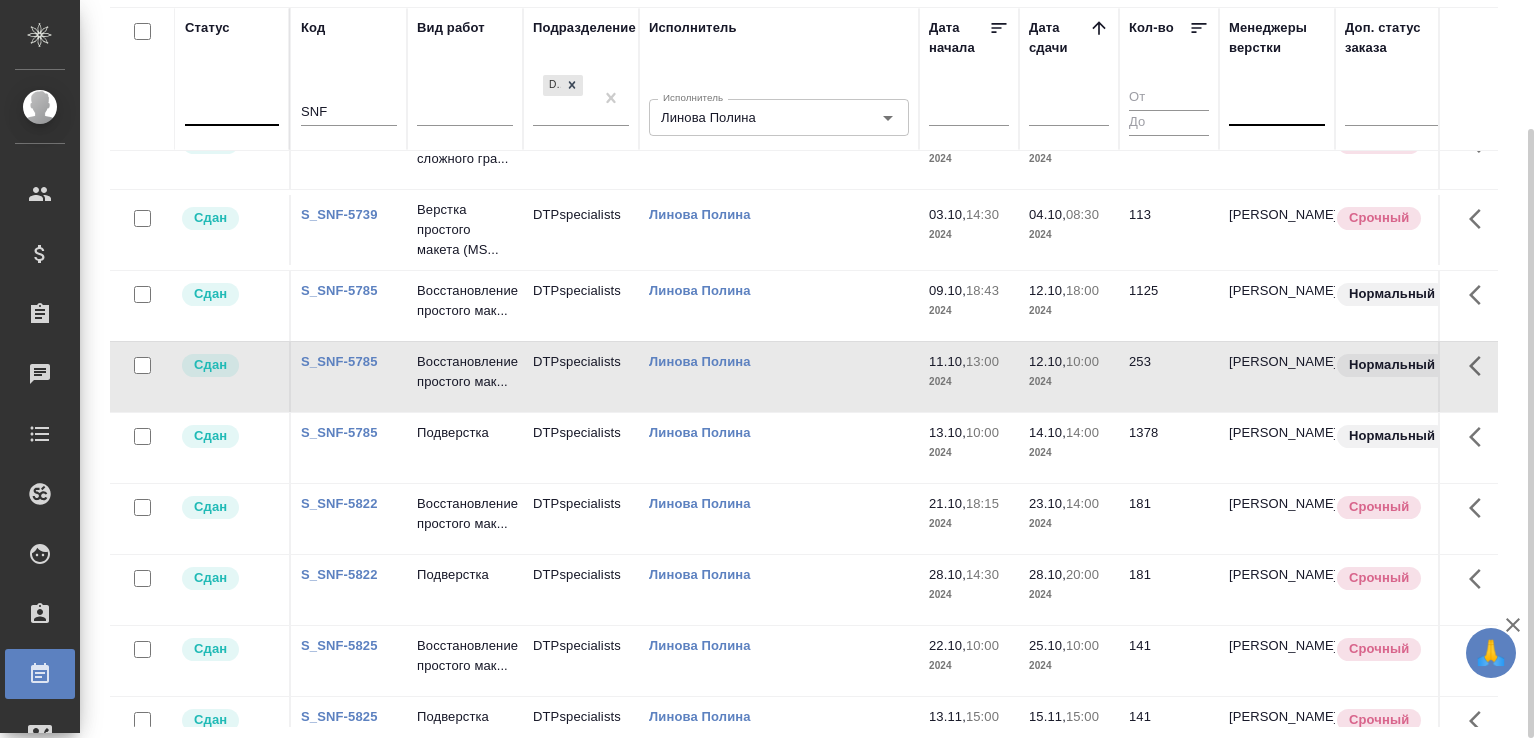 scroll, scrollTop: 1066, scrollLeft: 0, axis: vertical 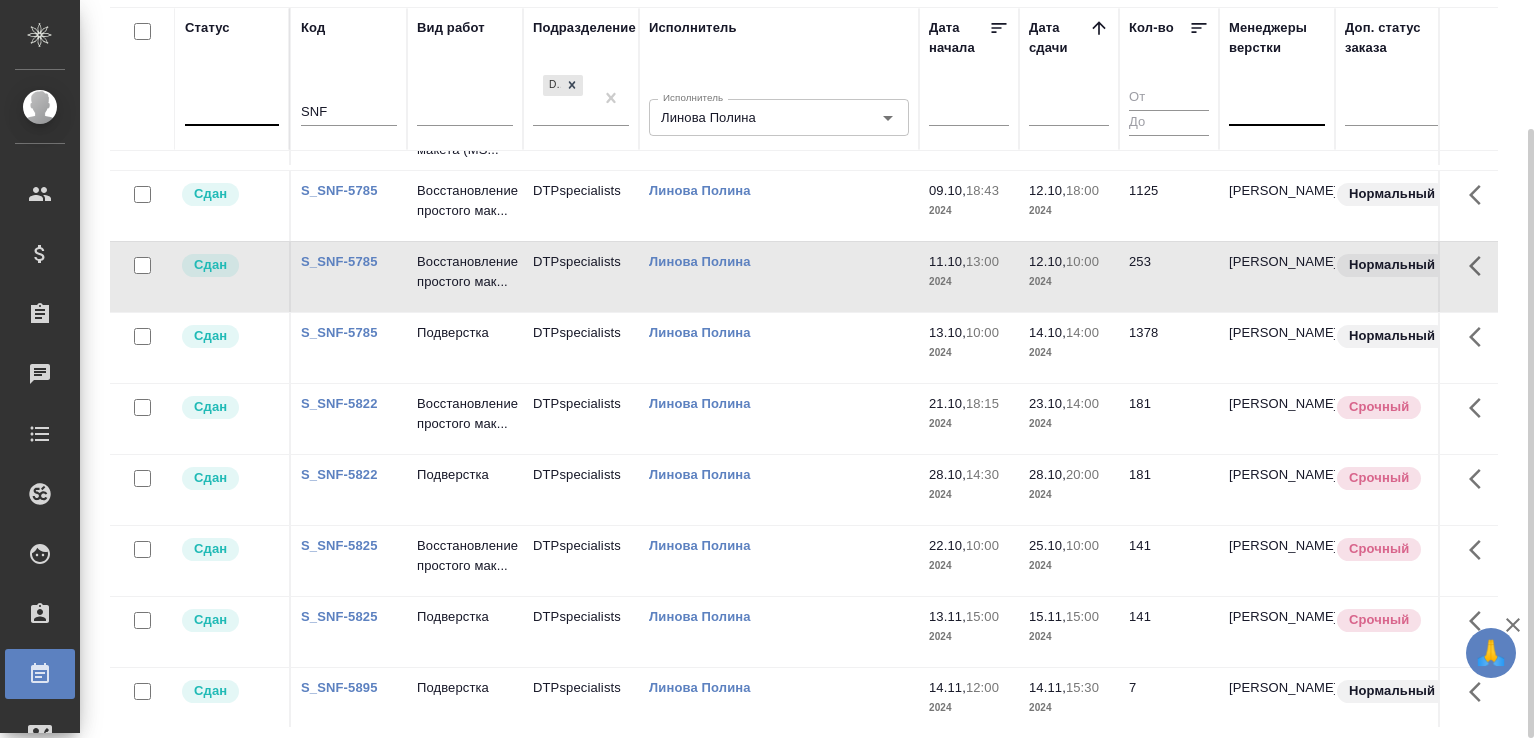 click on "DTPspecialists" at bounding box center (581, -879) 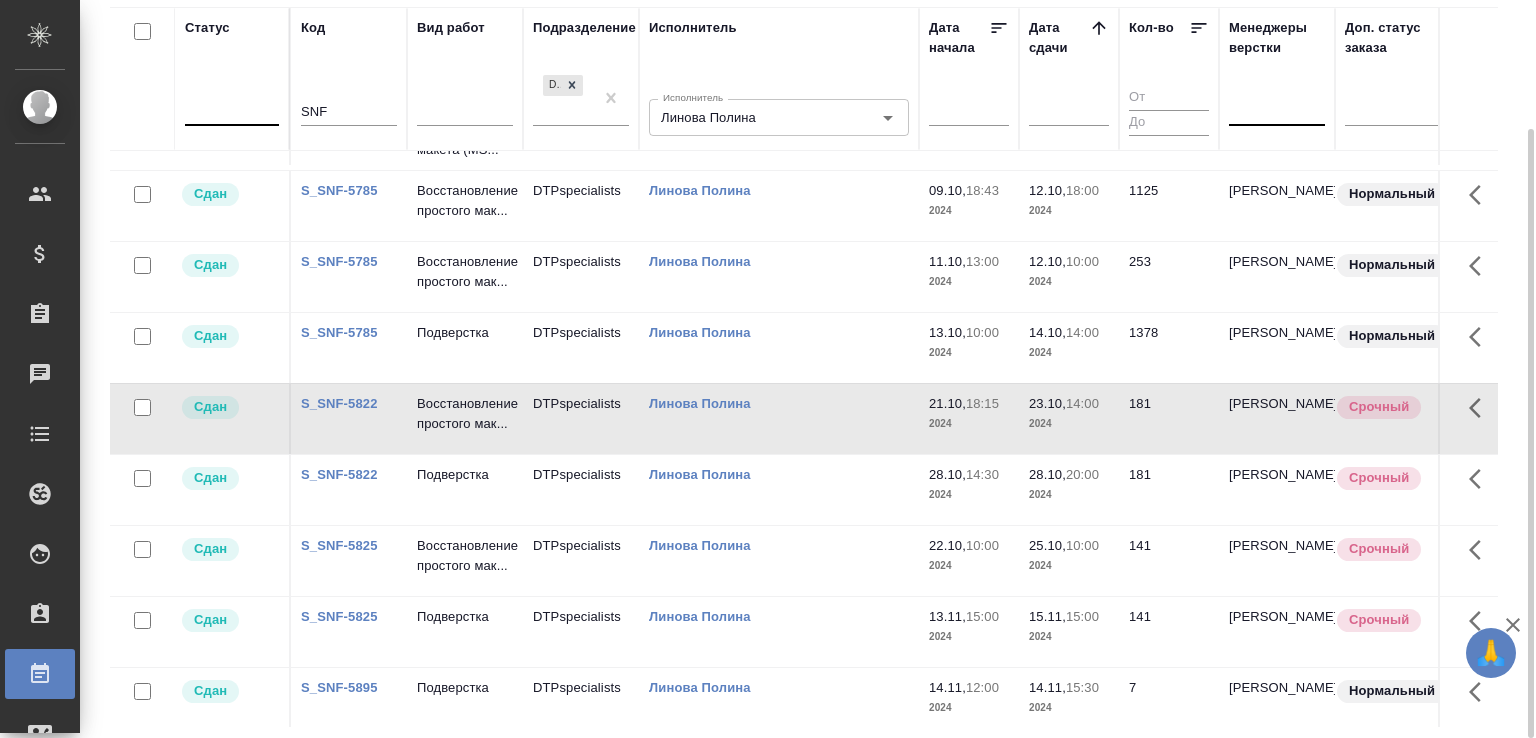 scroll, scrollTop: 1166, scrollLeft: 0, axis: vertical 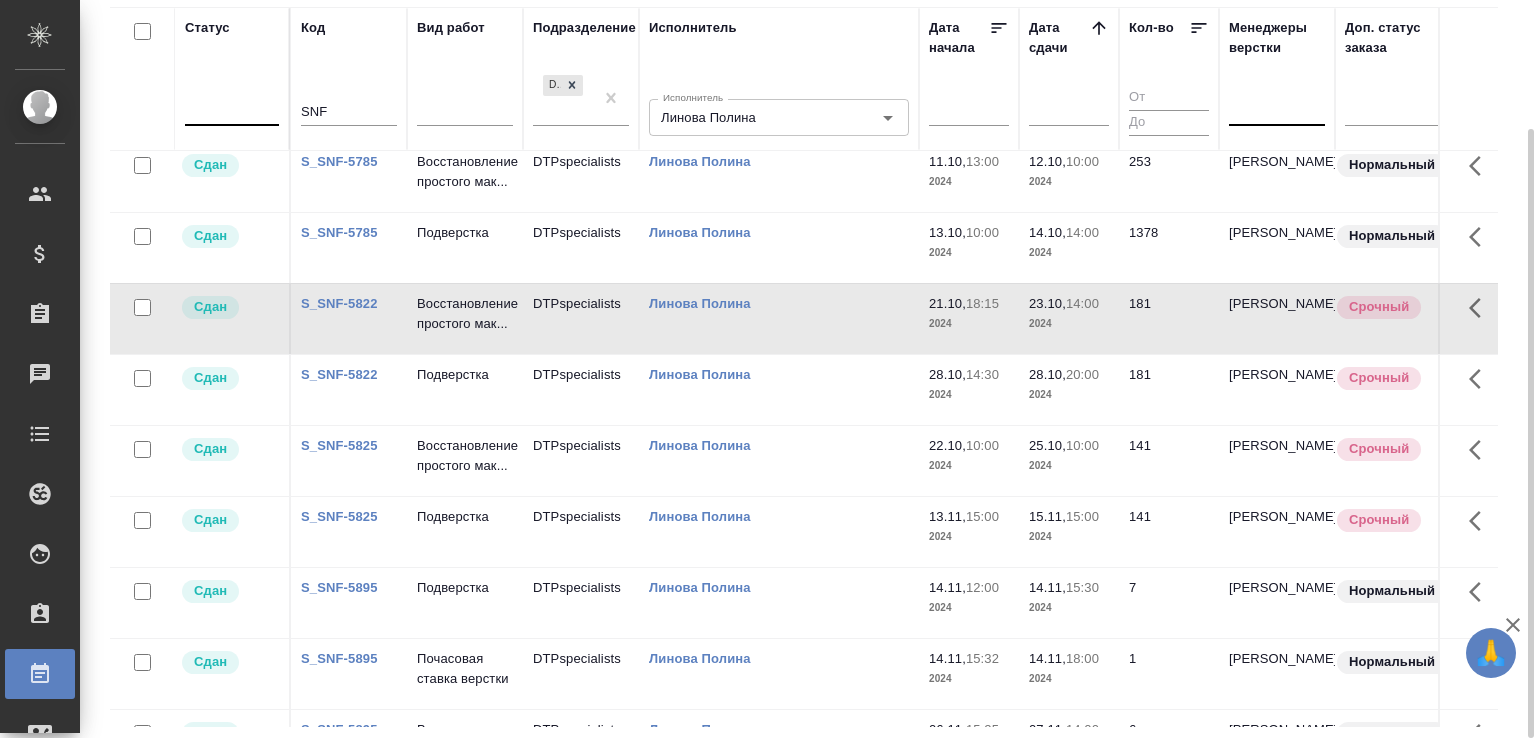 click on "DTPspecialists" at bounding box center [581, -979] 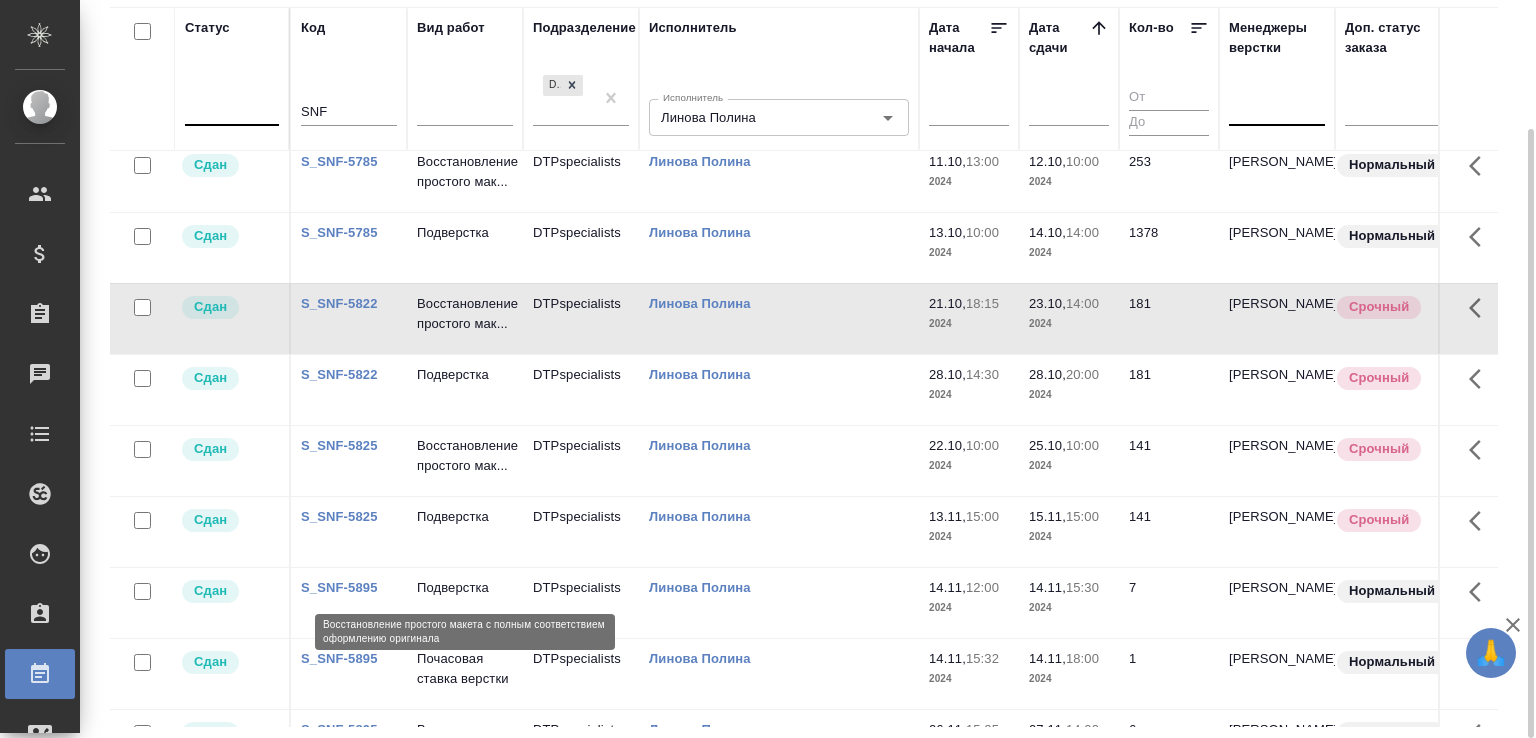 click on "Восстановление простого мак..." at bounding box center (465, 456) 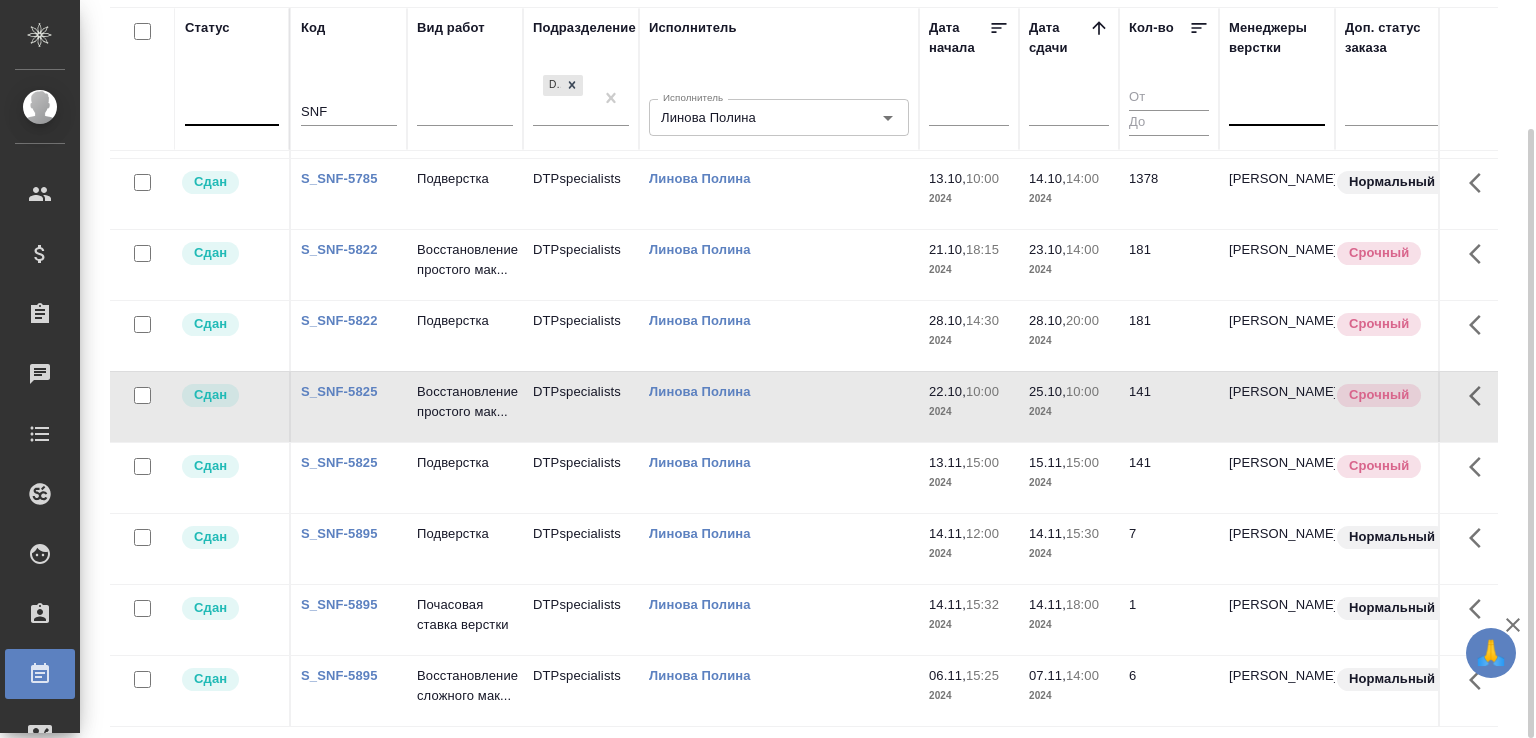 scroll, scrollTop: 1366, scrollLeft: 0, axis: vertical 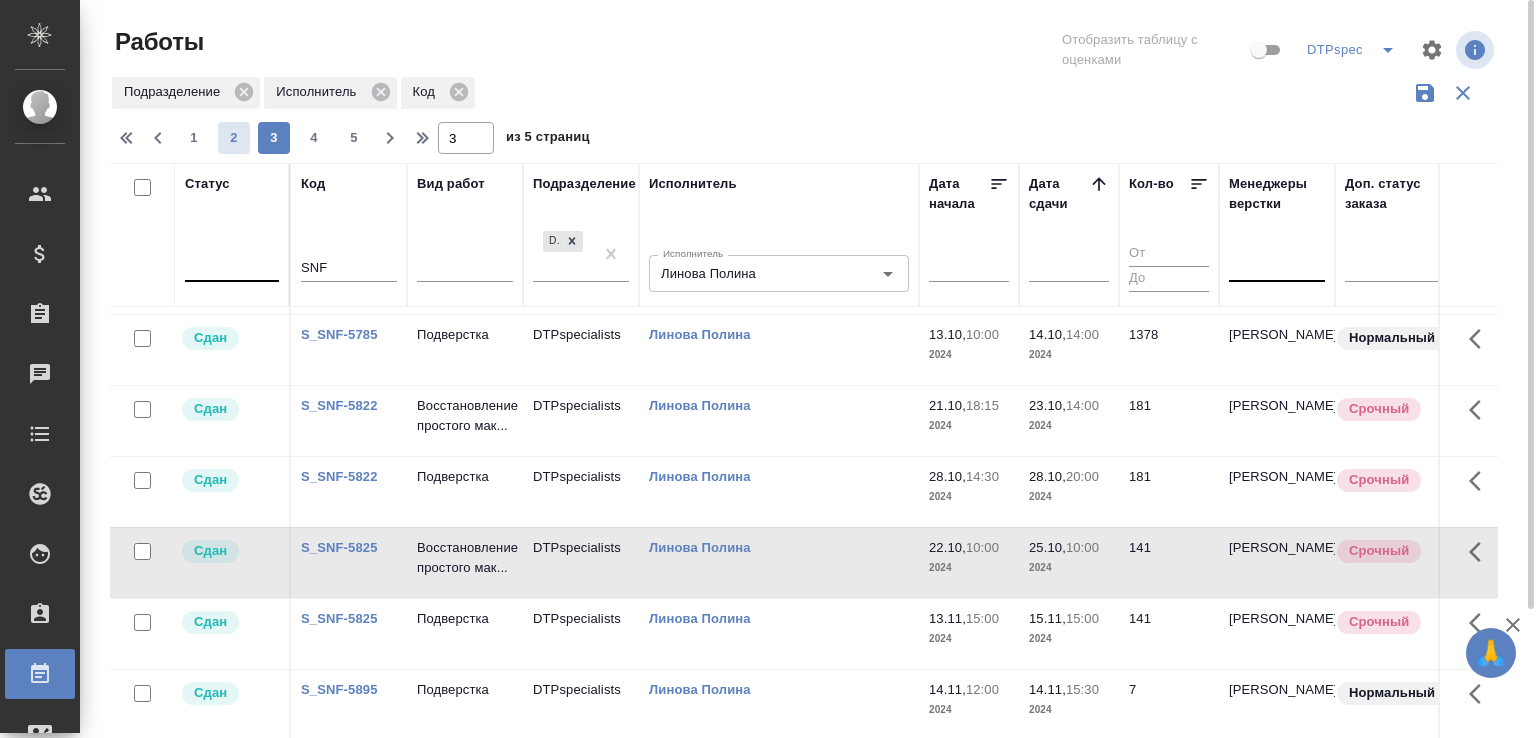 click on "2" at bounding box center (234, 138) 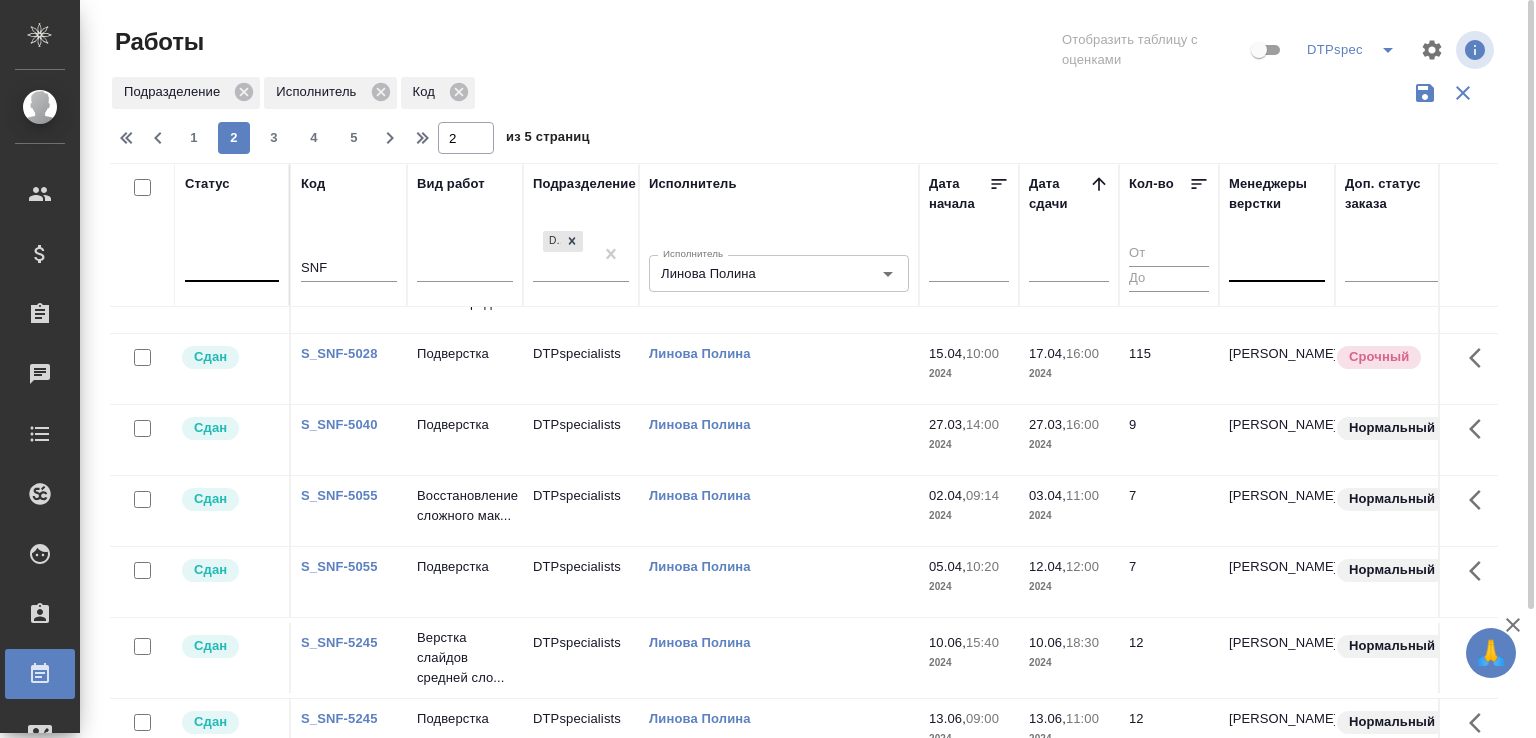 scroll, scrollTop: 0, scrollLeft: 0, axis: both 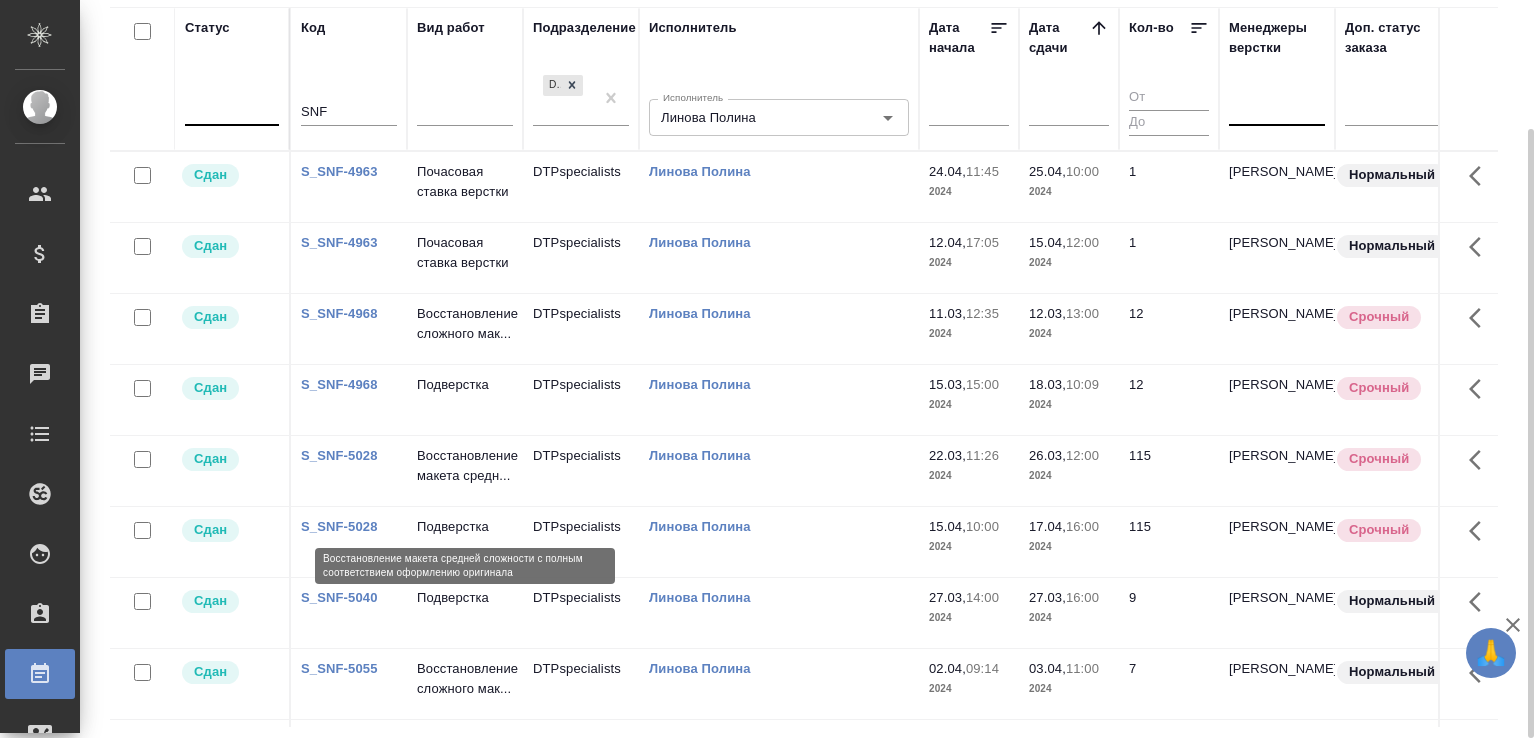 click on "Восстановление макета средн..." at bounding box center [465, 466] 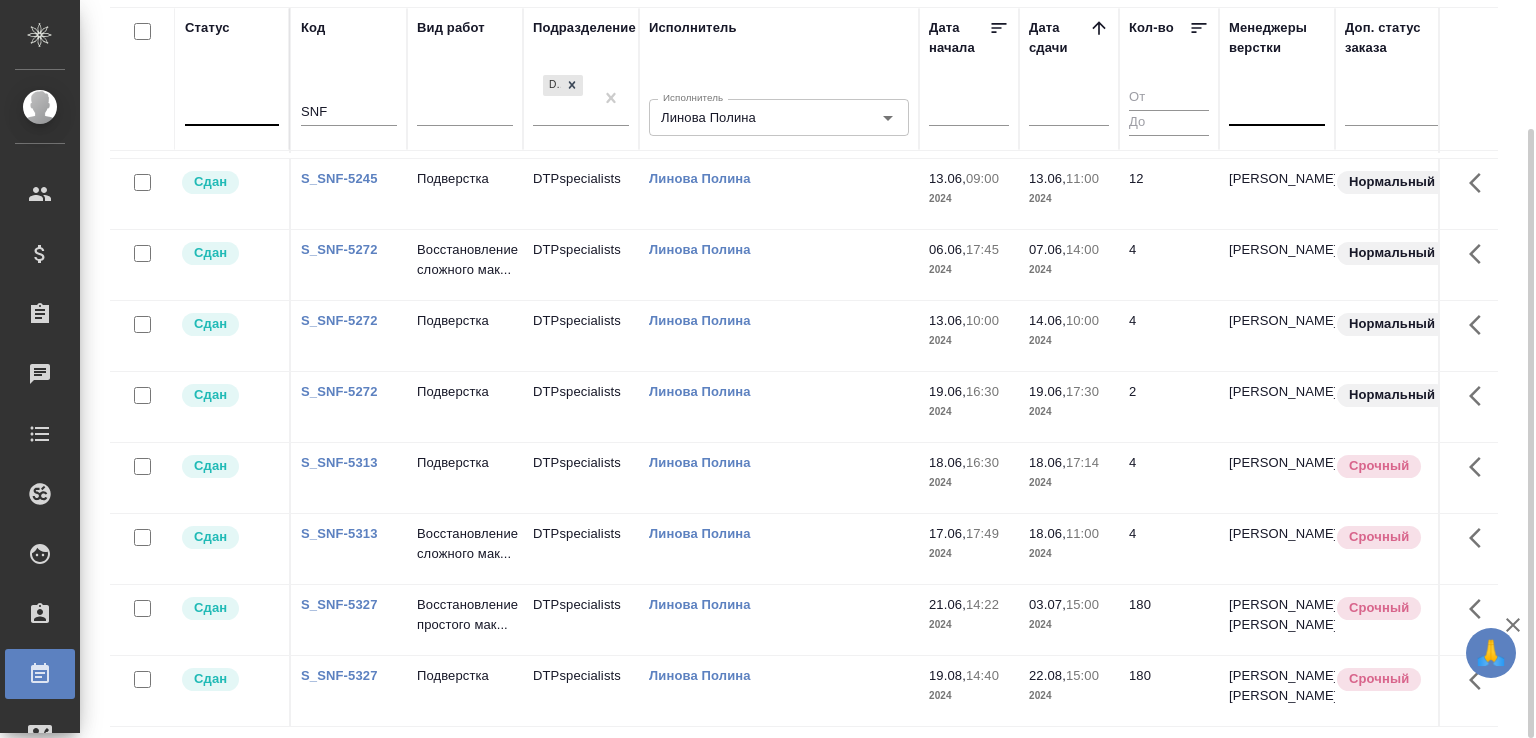 scroll, scrollTop: 1026, scrollLeft: 0, axis: vertical 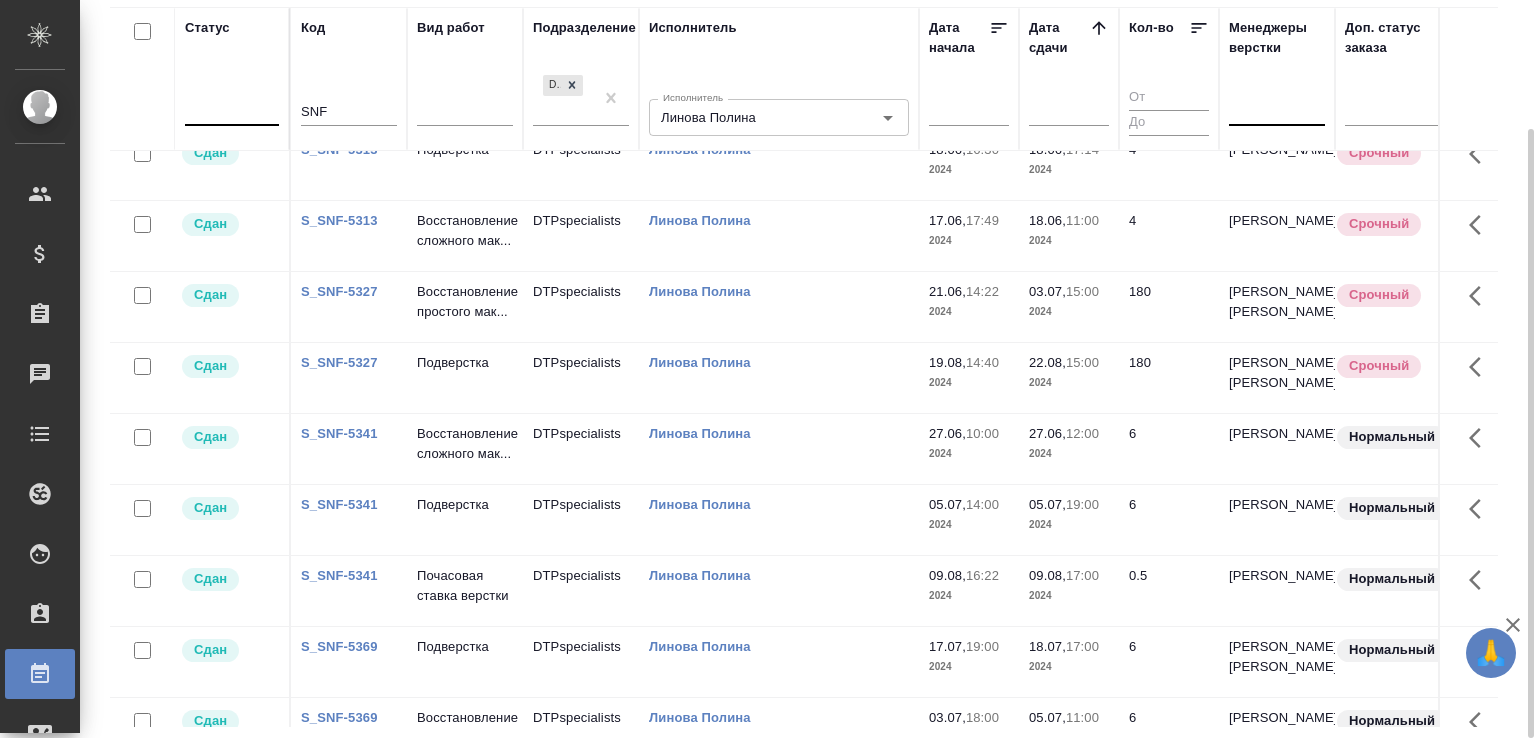 click on "DTPspecialists" at bounding box center [581, -839] 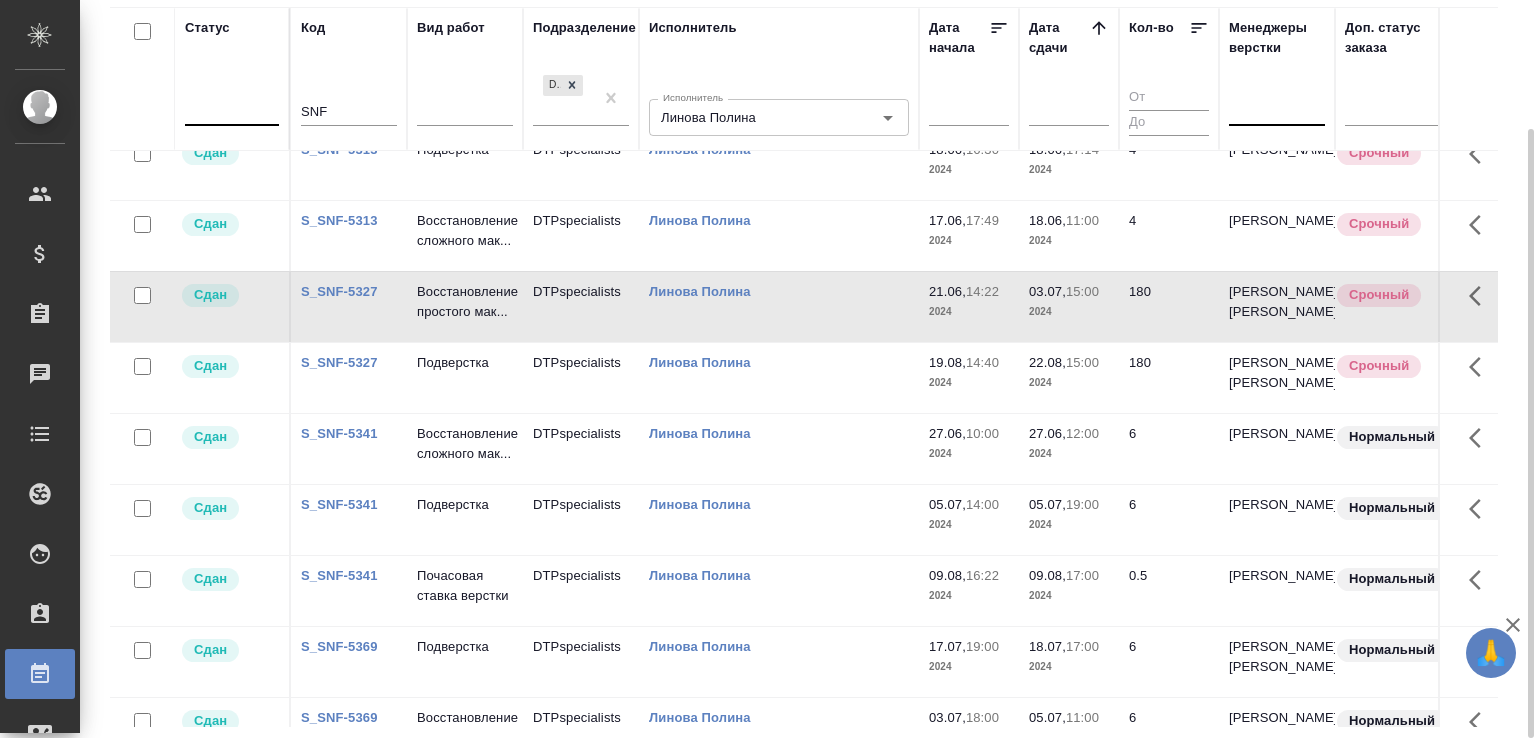 click on "DTPspecialists" at bounding box center [581, -839] 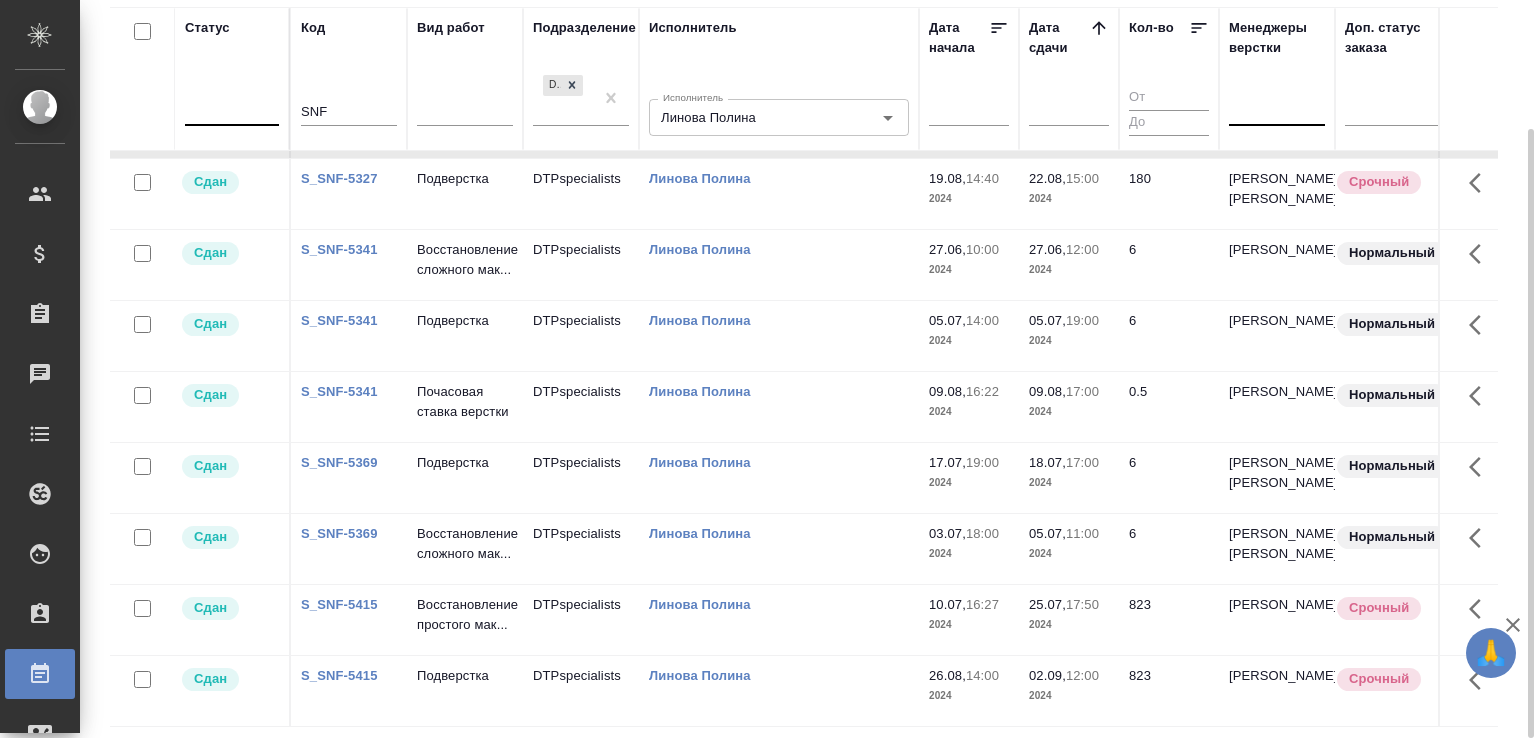 scroll, scrollTop: 1489, scrollLeft: 0, axis: vertical 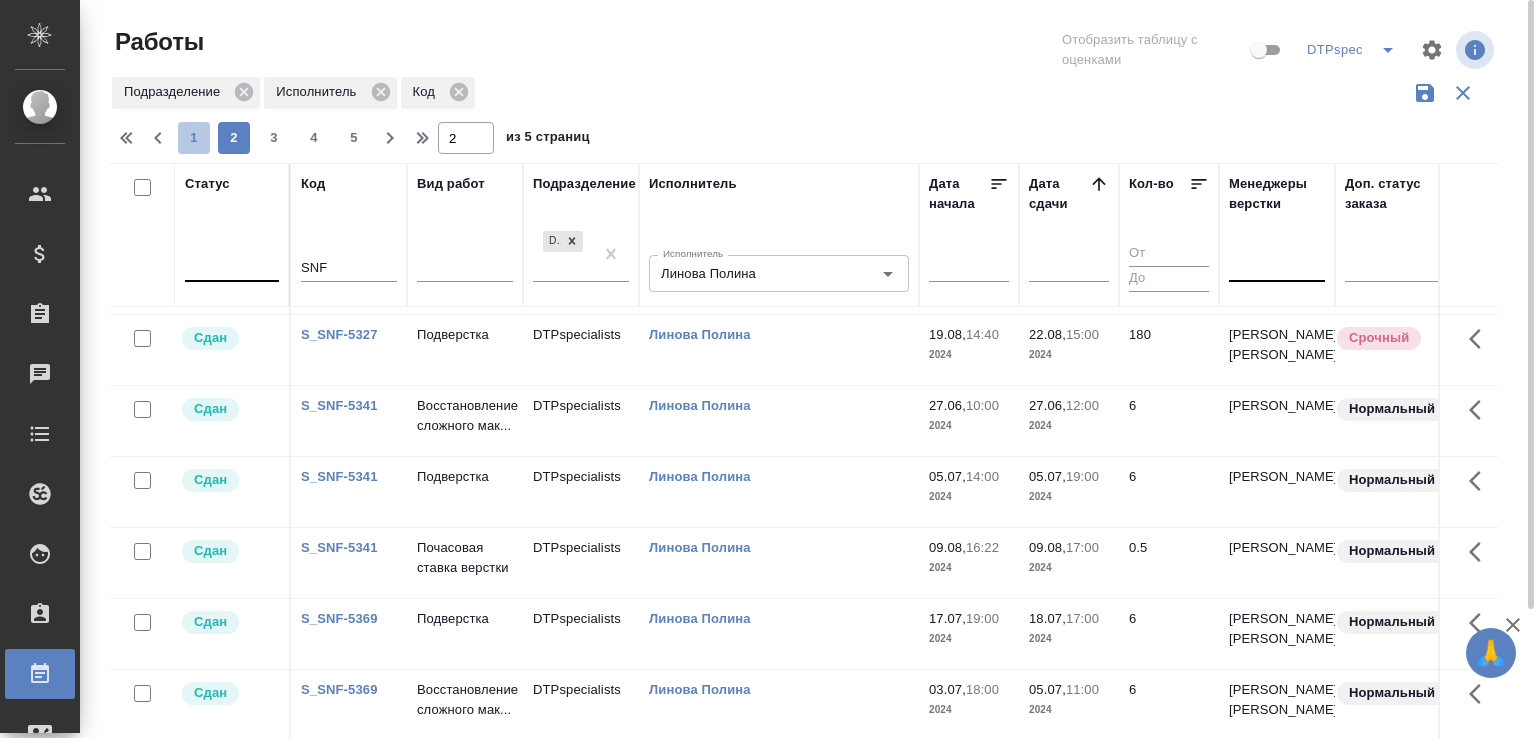 click on "1" at bounding box center (194, 138) 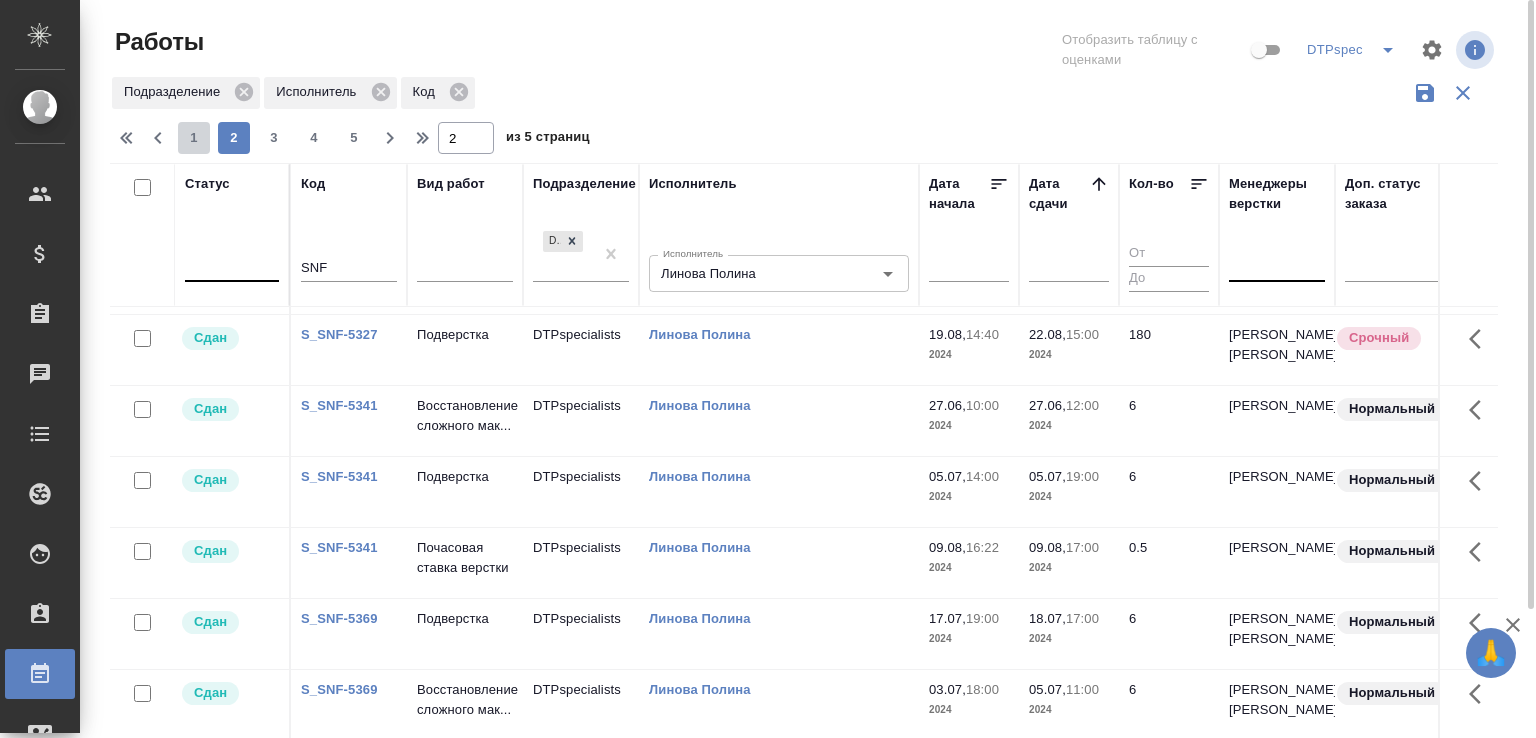 type on "1" 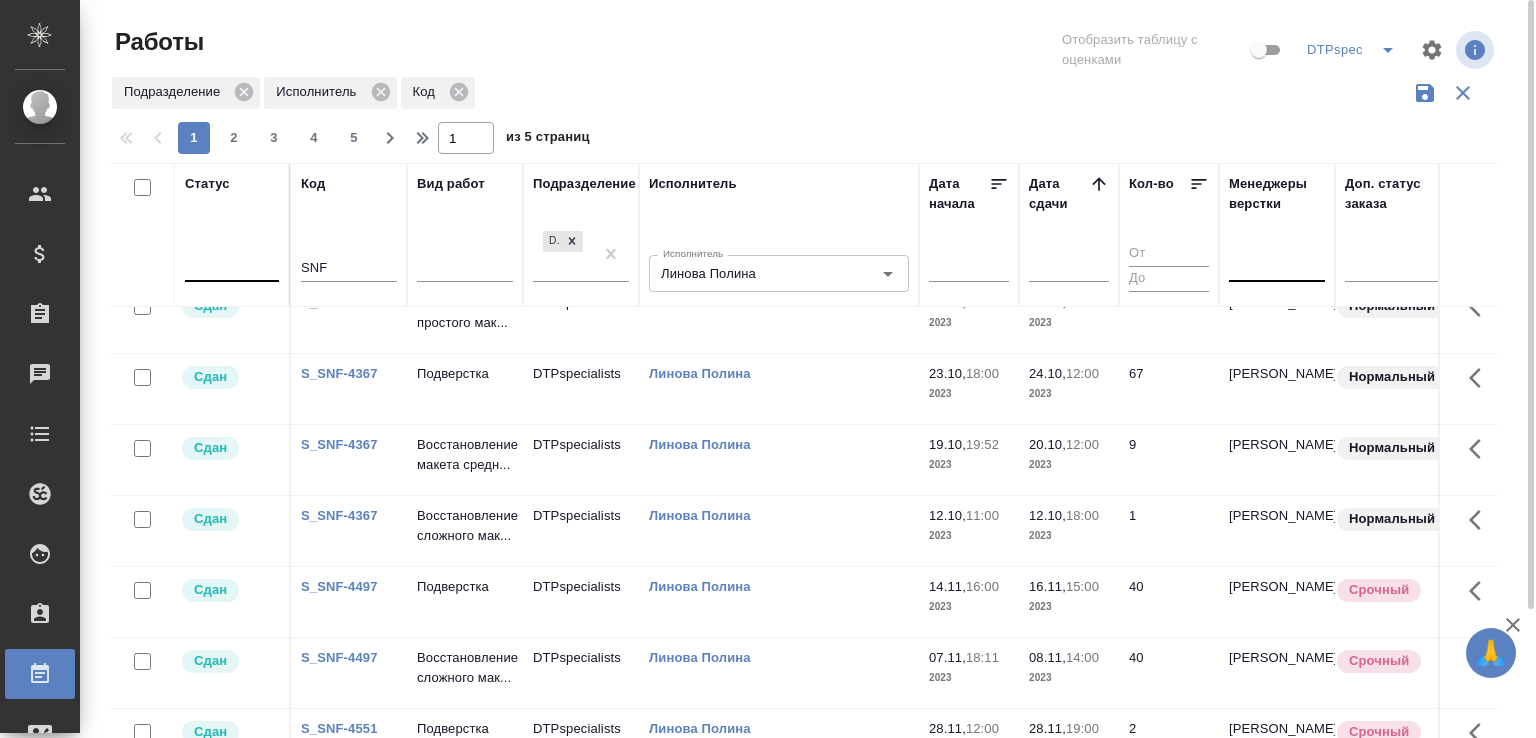 scroll, scrollTop: 0, scrollLeft: 0, axis: both 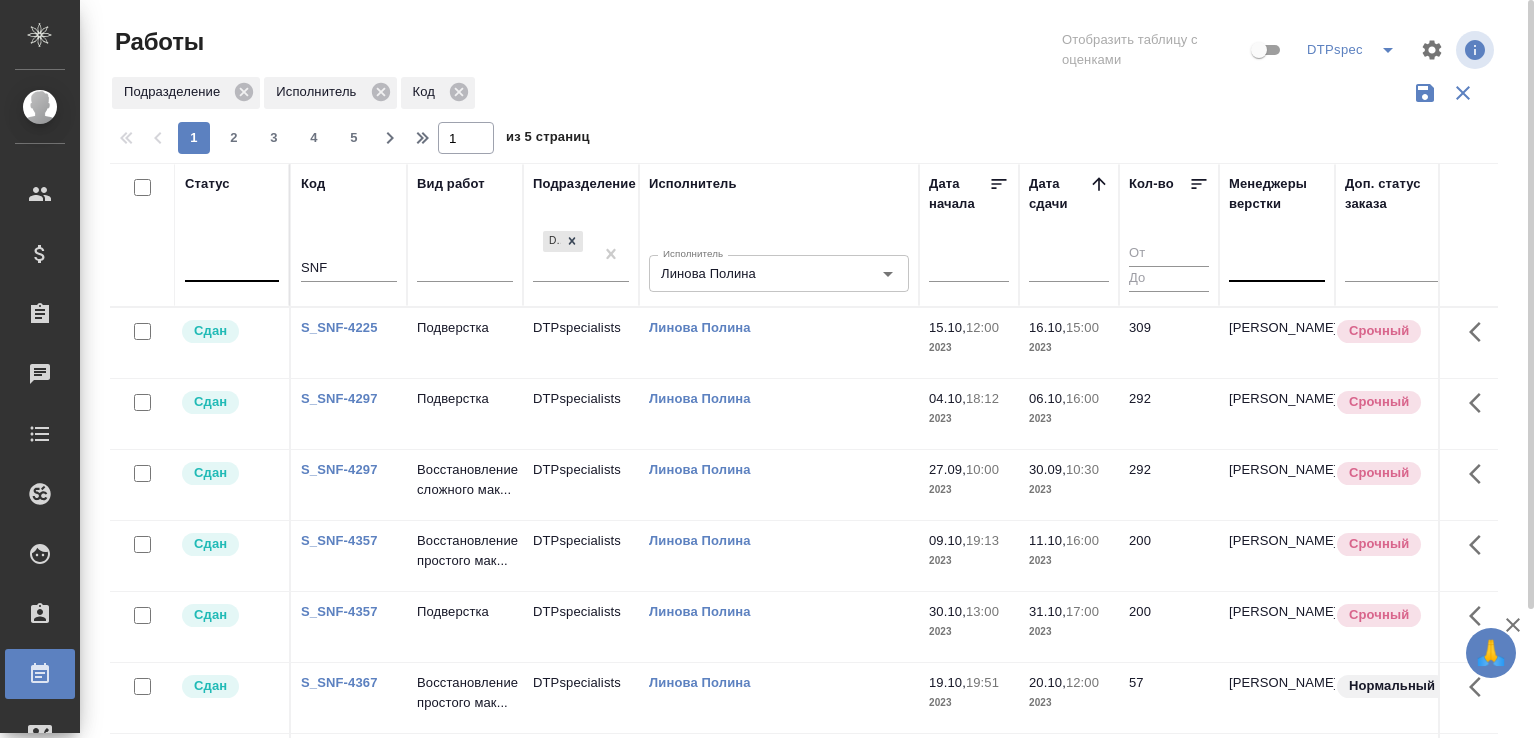 click on "DTPspecialists" at bounding box center [581, 343] 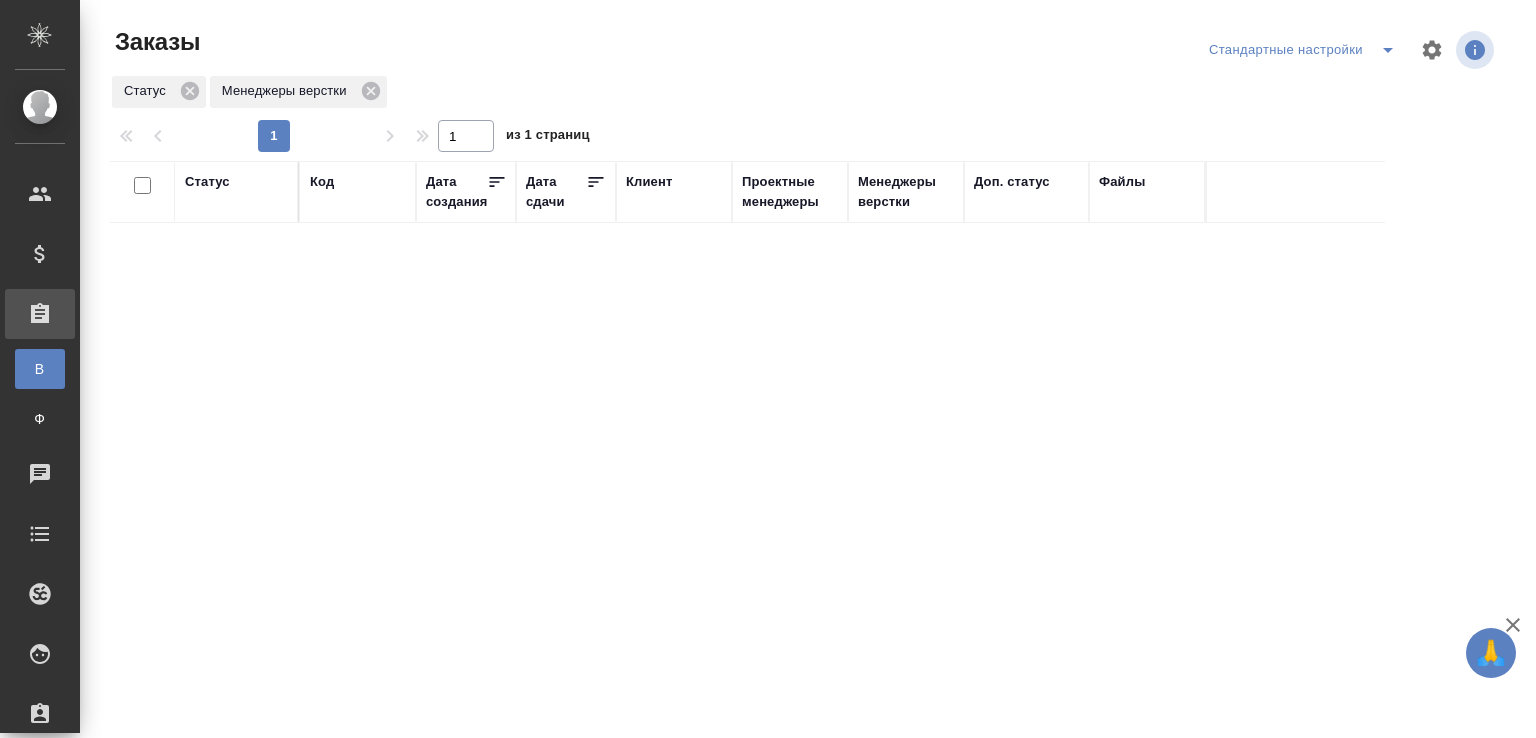 scroll, scrollTop: 0, scrollLeft: 0, axis: both 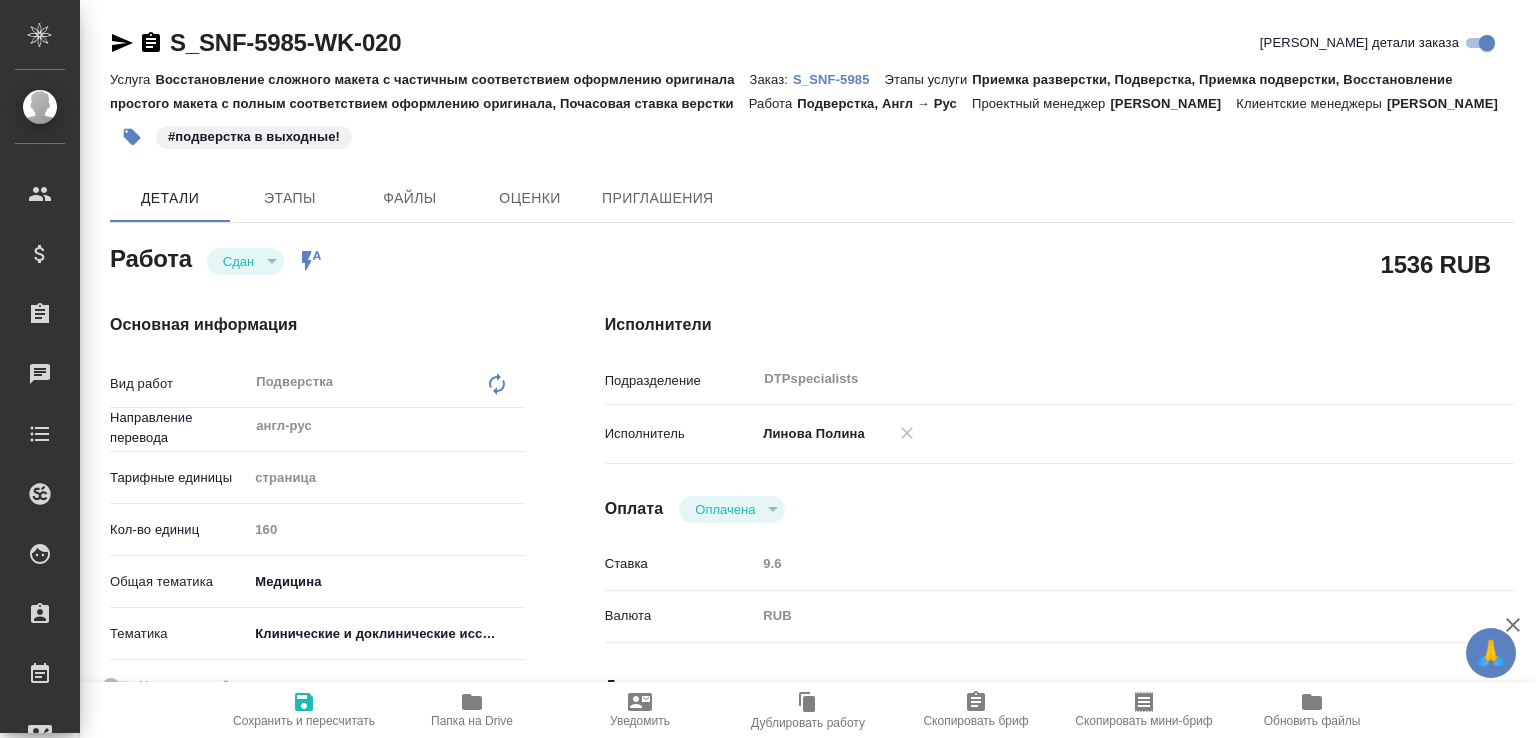 type on "x" 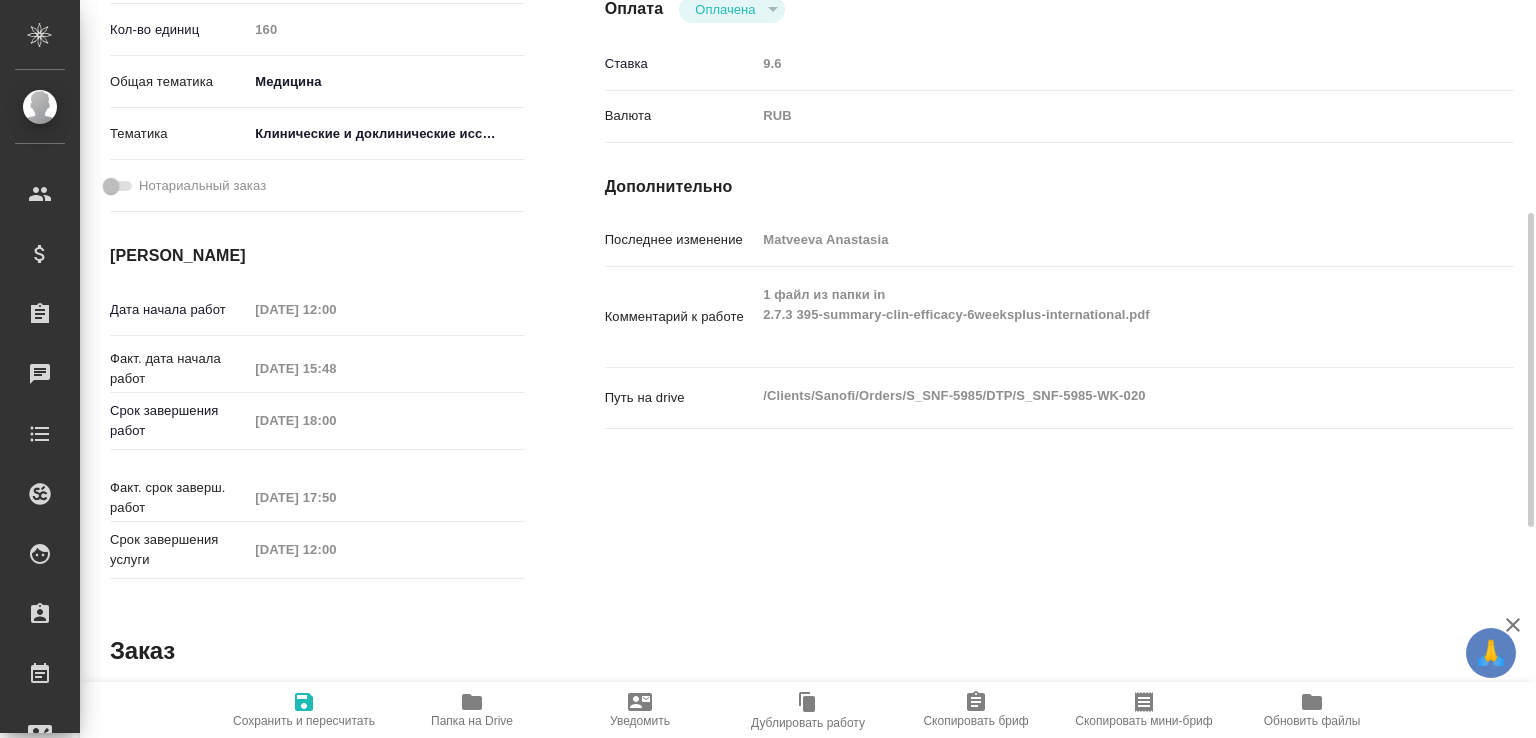 type on "x" 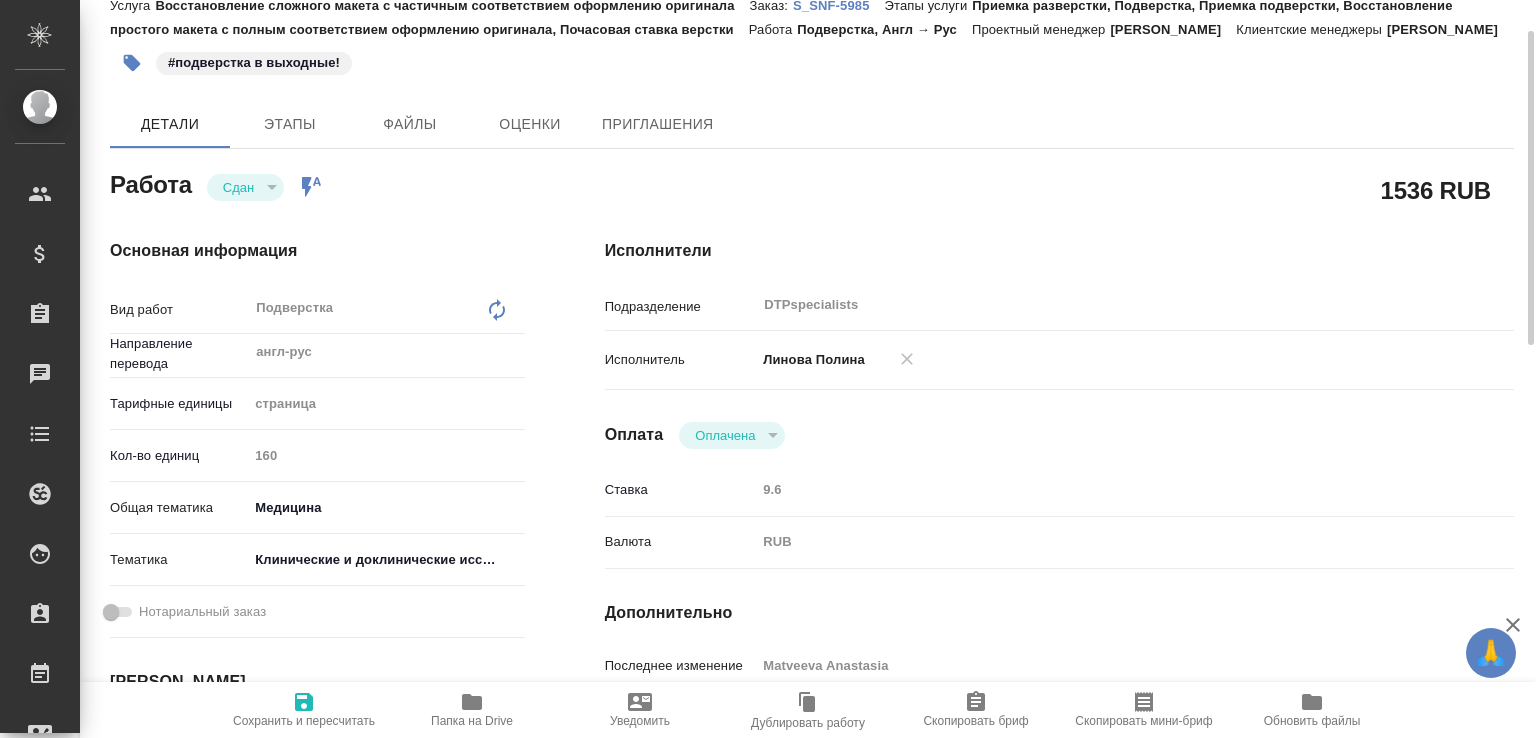 type on "x" 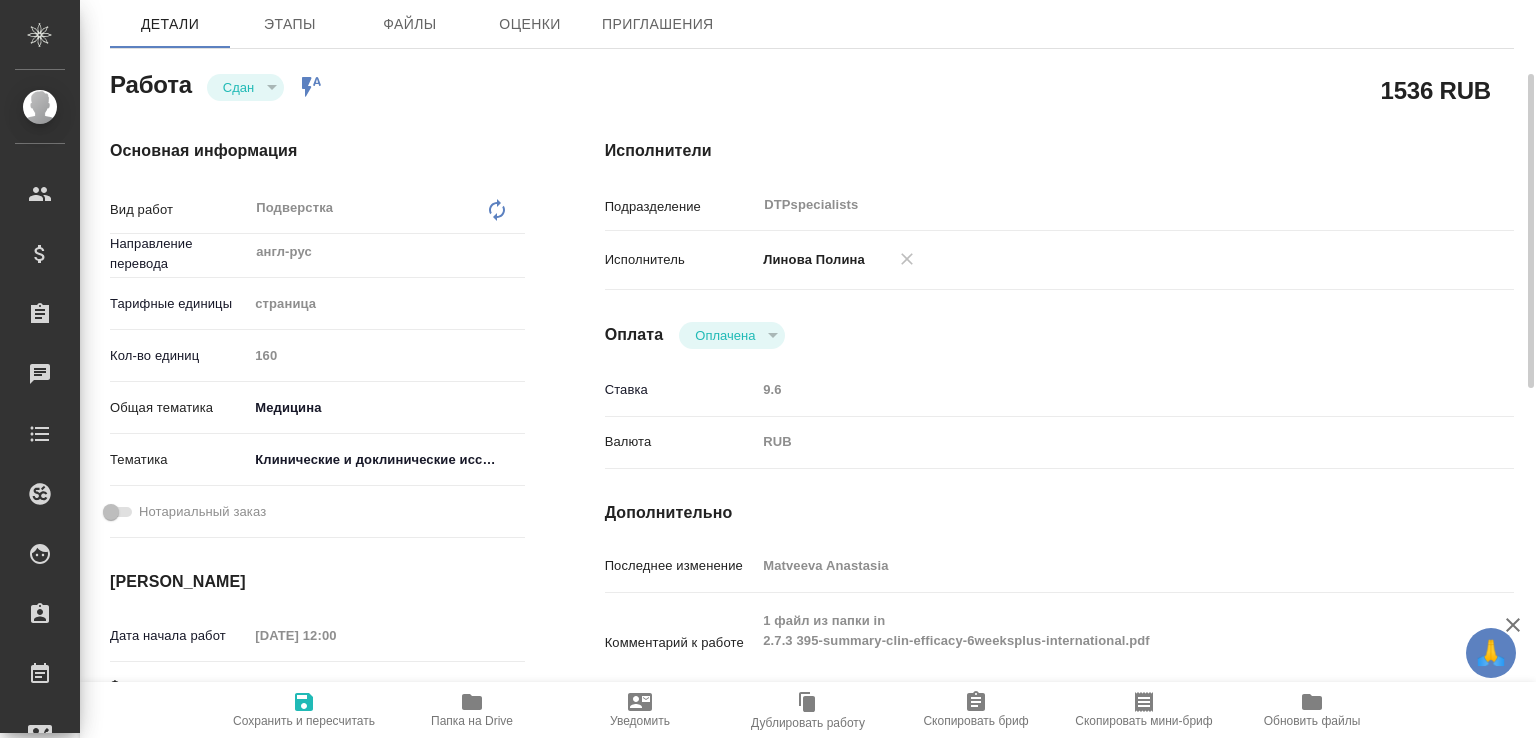 type on "x" 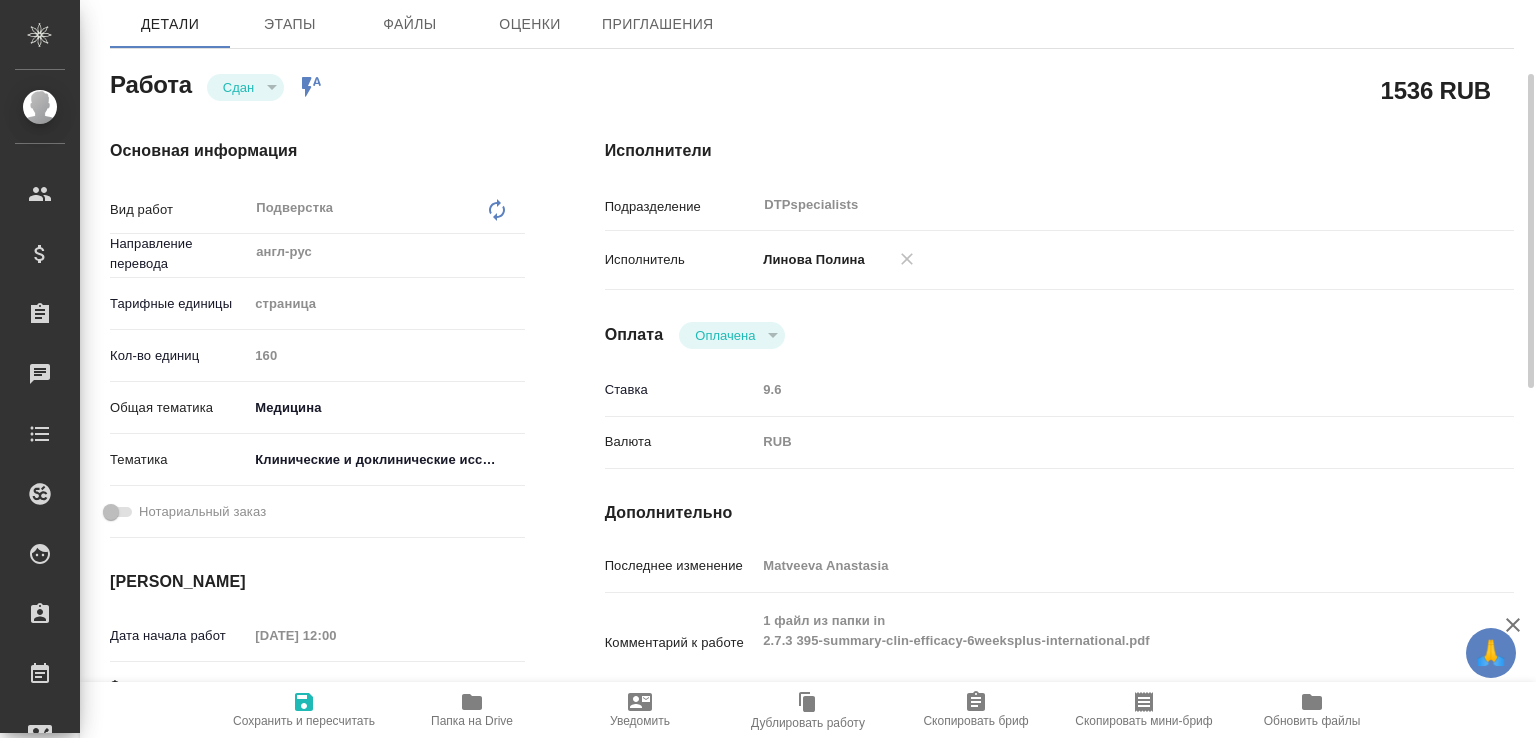 type on "x" 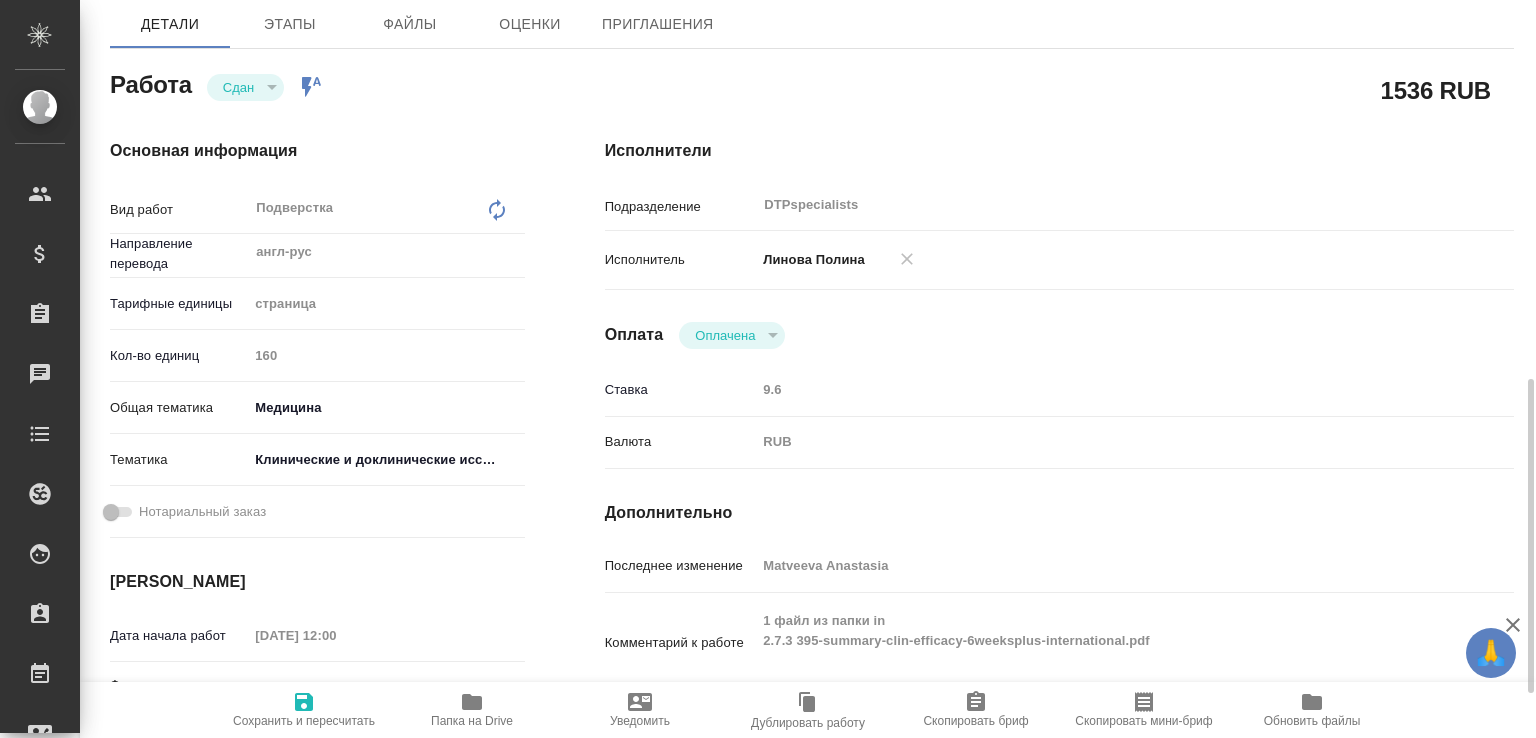 scroll, scrollTop: 388, scrollLeft: 0, axis: vertical 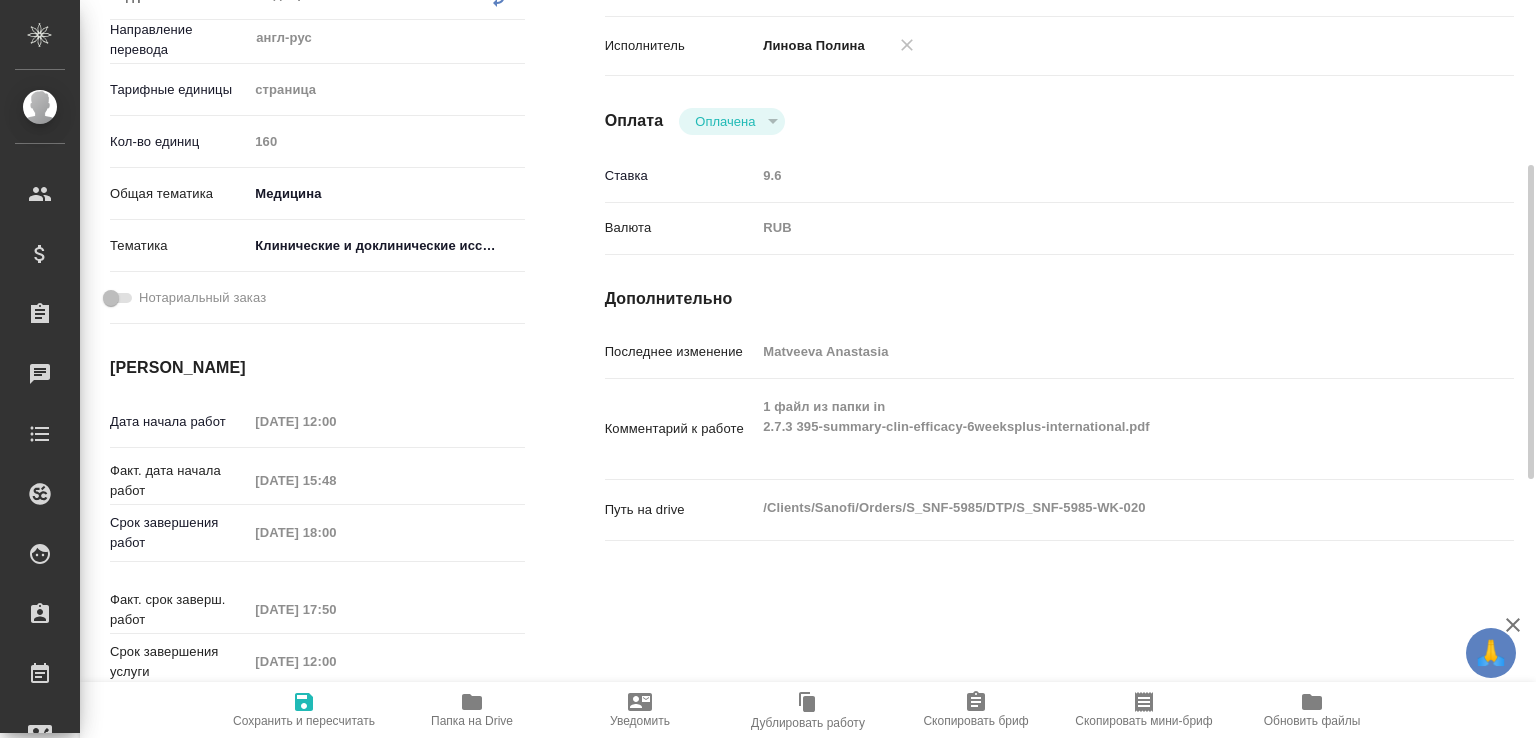 click on "Папка на Drive" at bounding box center [472, 709] 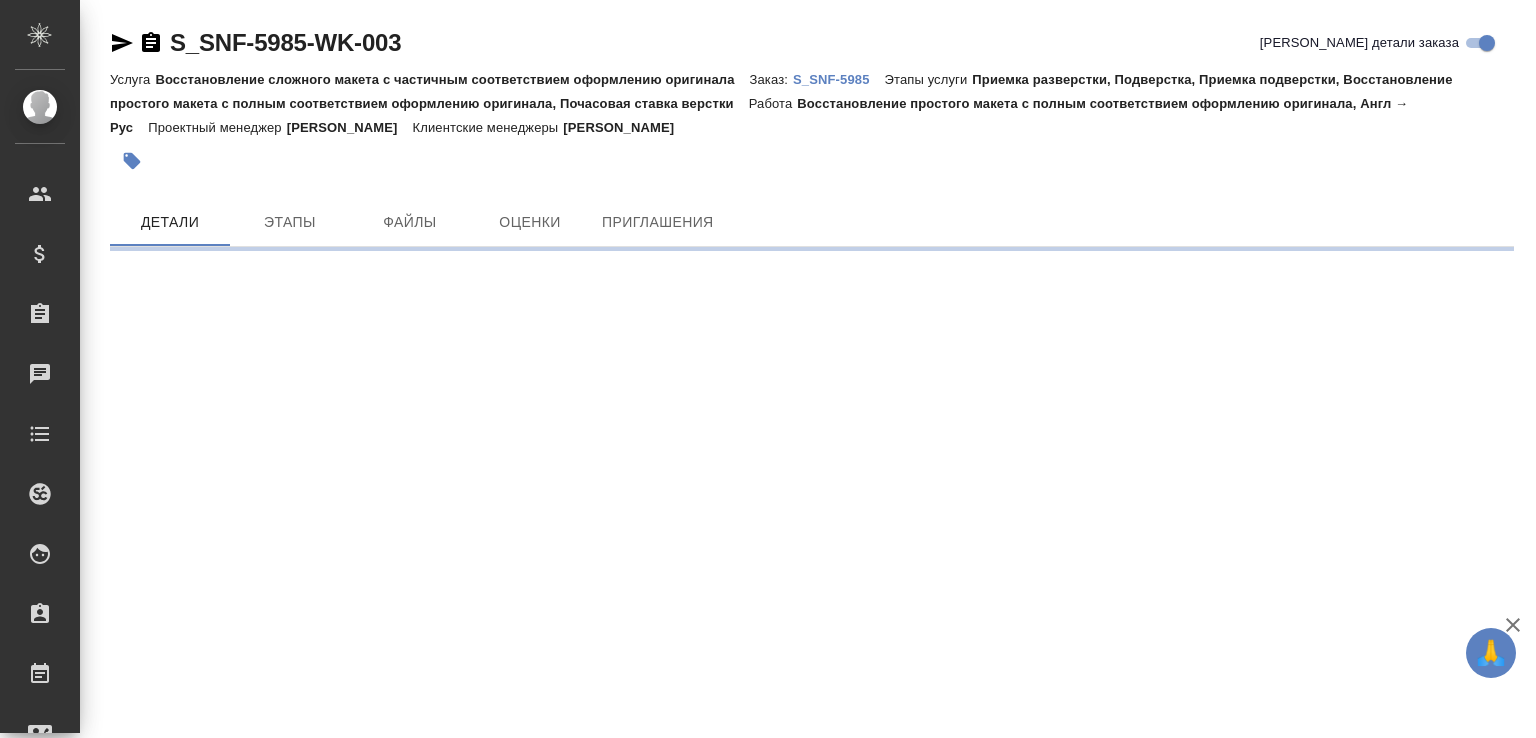 scroll, scrollTop: 0, scrollLeft: 0, axis: both 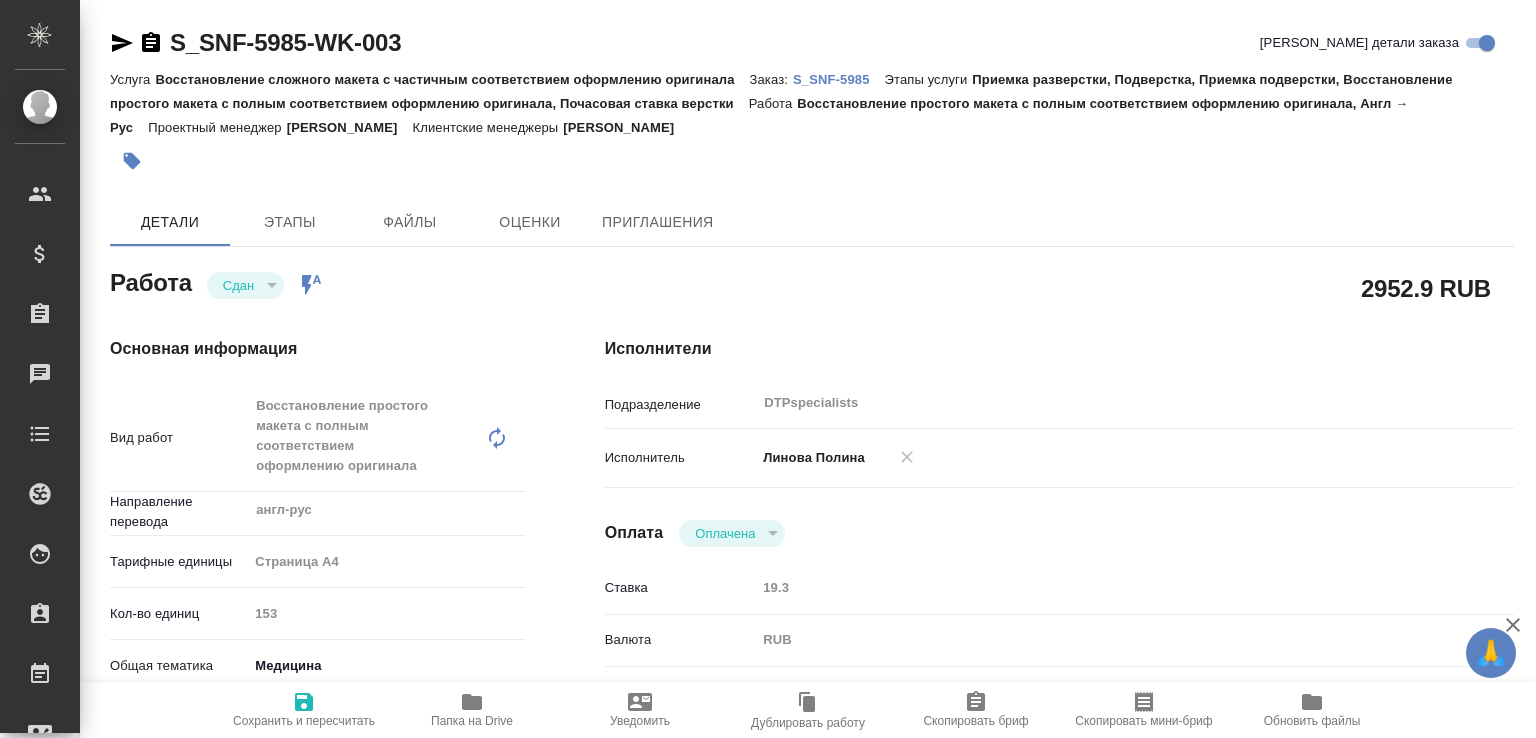 type on "x" 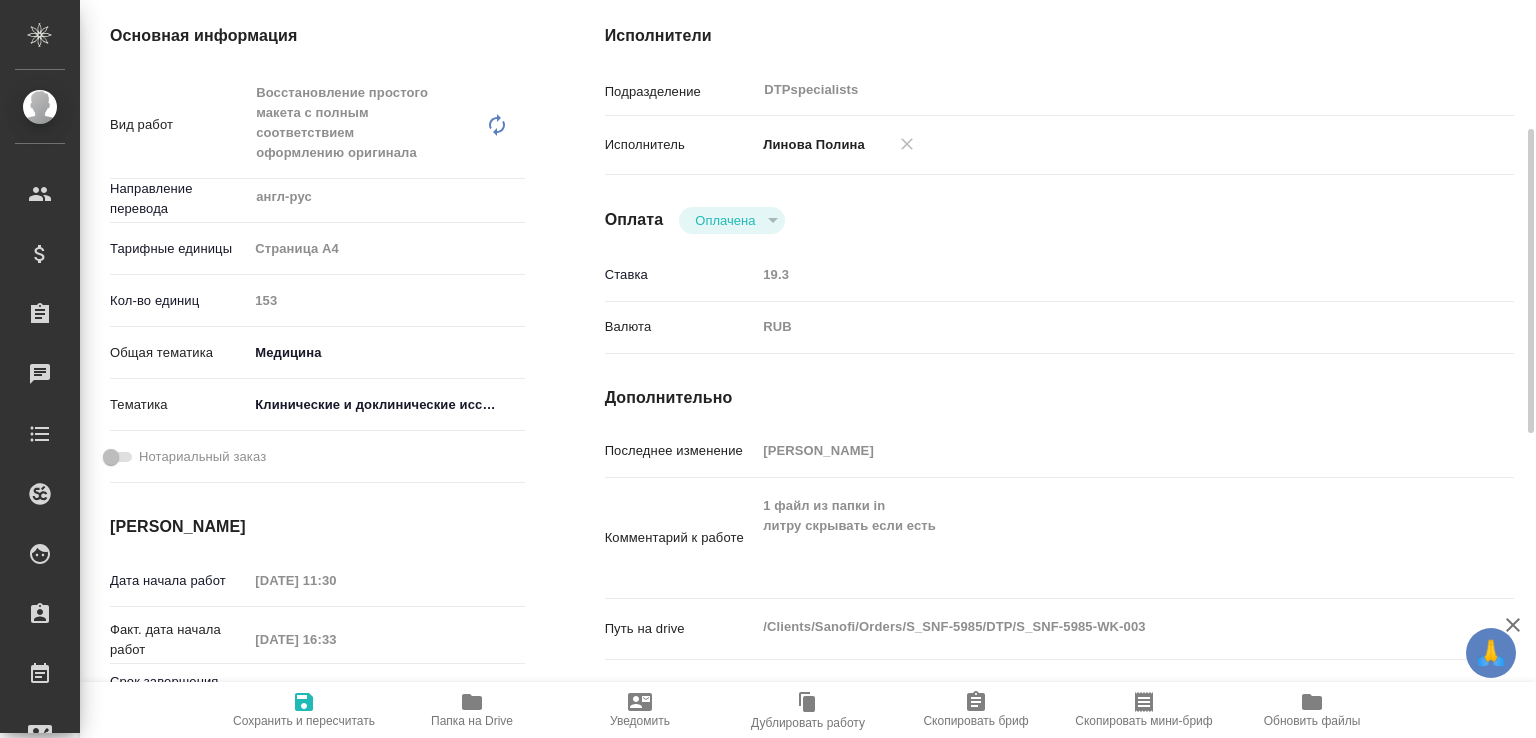 type on "x" 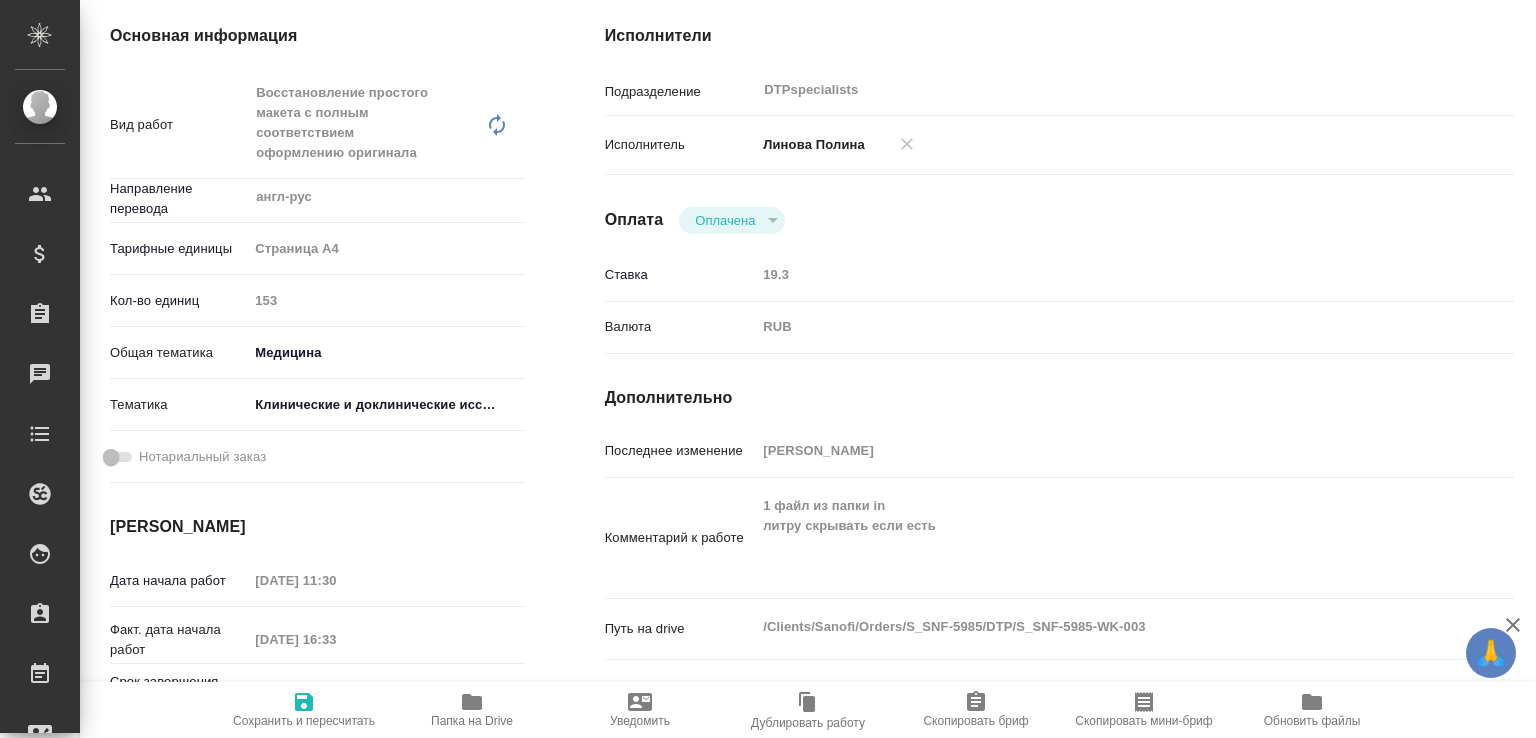 type on "x" 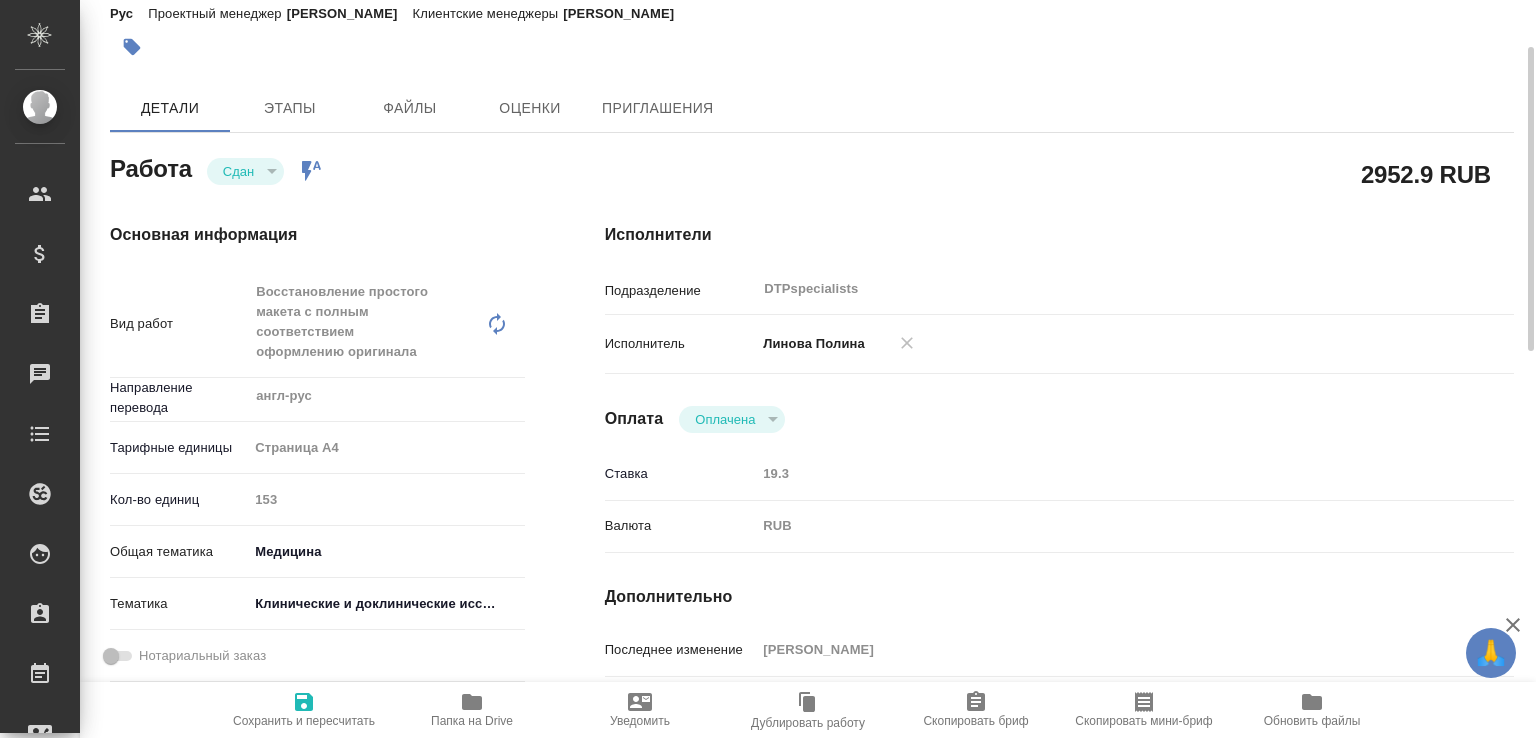 scroll, scrollTop: 14, scrollLeft: 0, axis: vertical 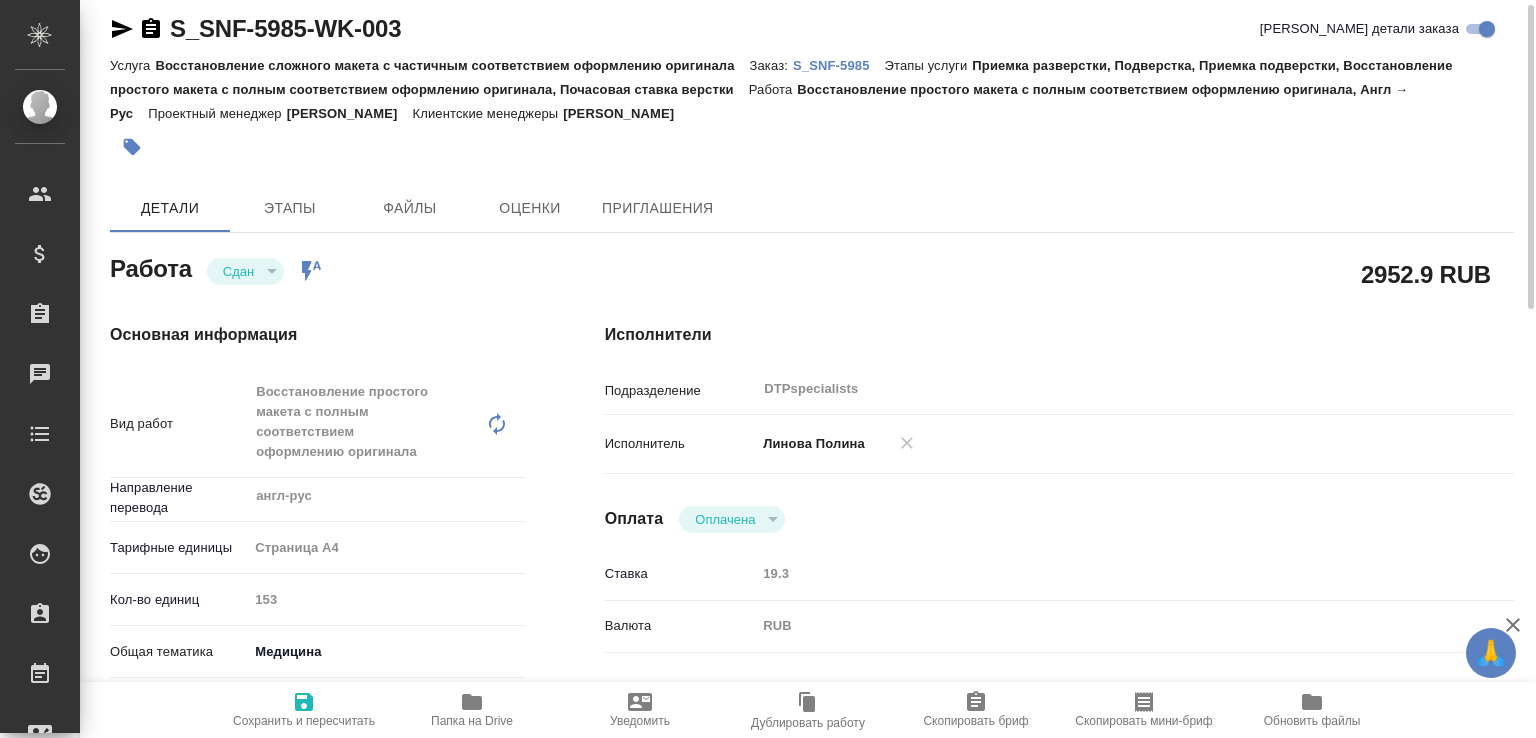 type on "x" 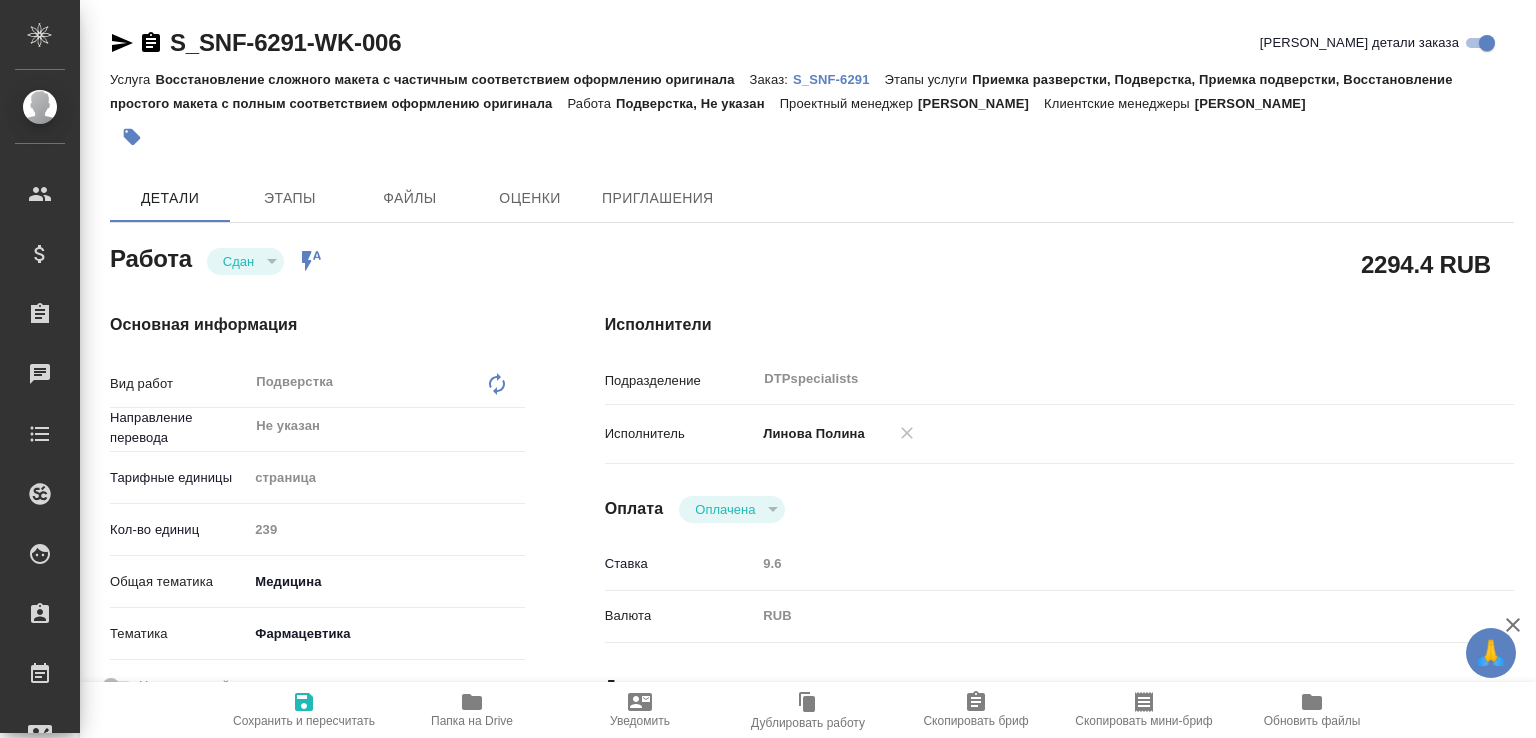 scroll, scrollTop: 0, scrollLeft: 0, axis: both 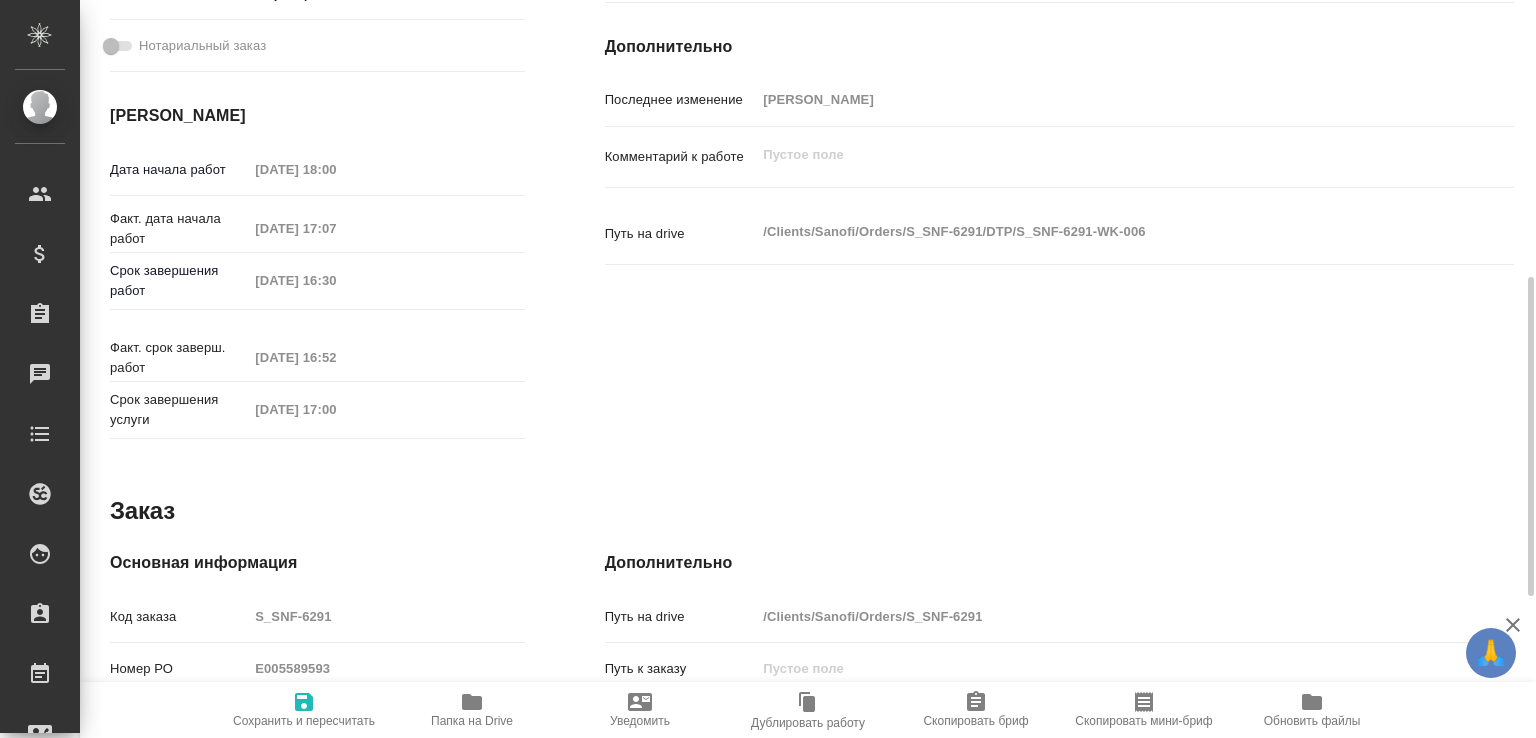 click 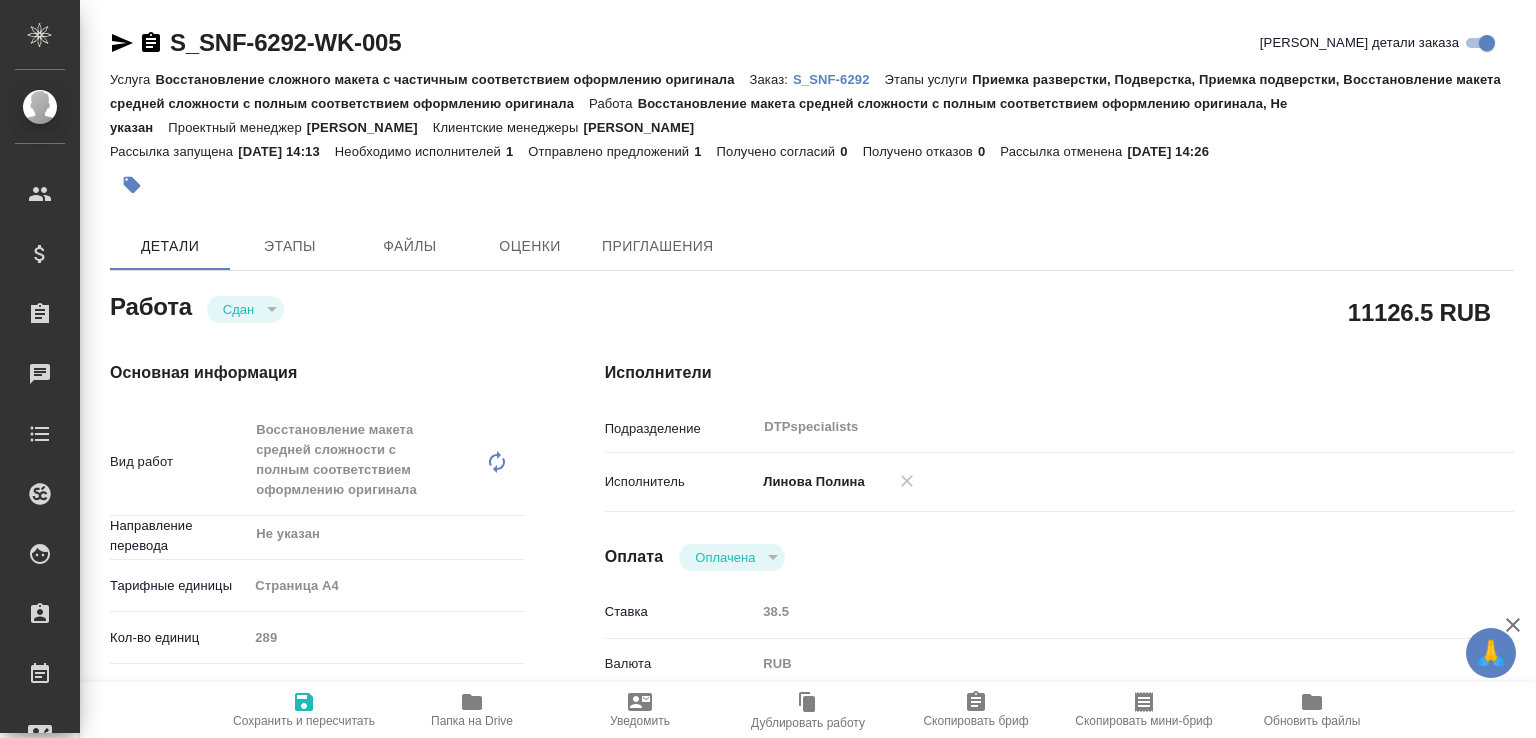 scroll, scrollTop: 0, scrollLeft: 0, axis: both 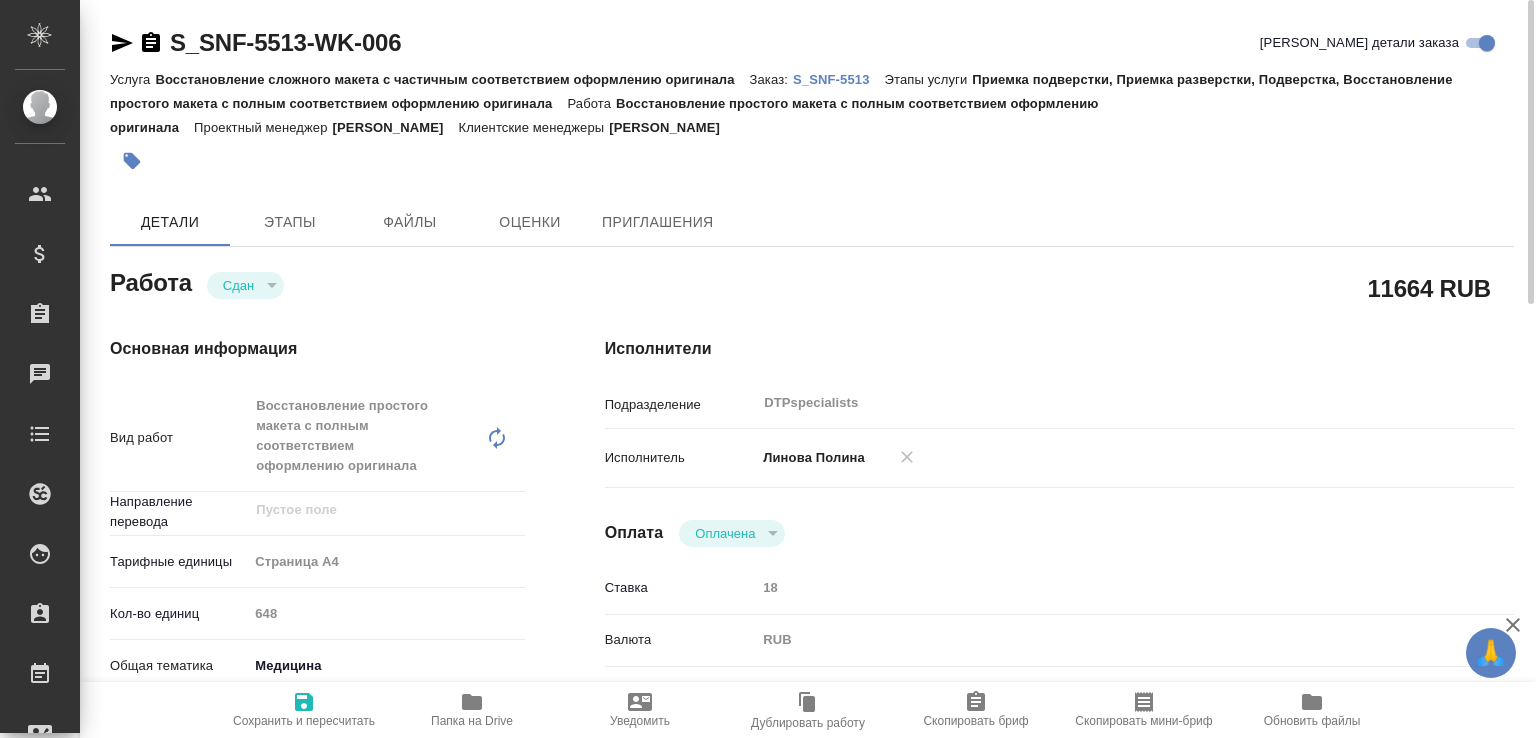 click on "Папка на Drive" at bounding box center [472, 721] 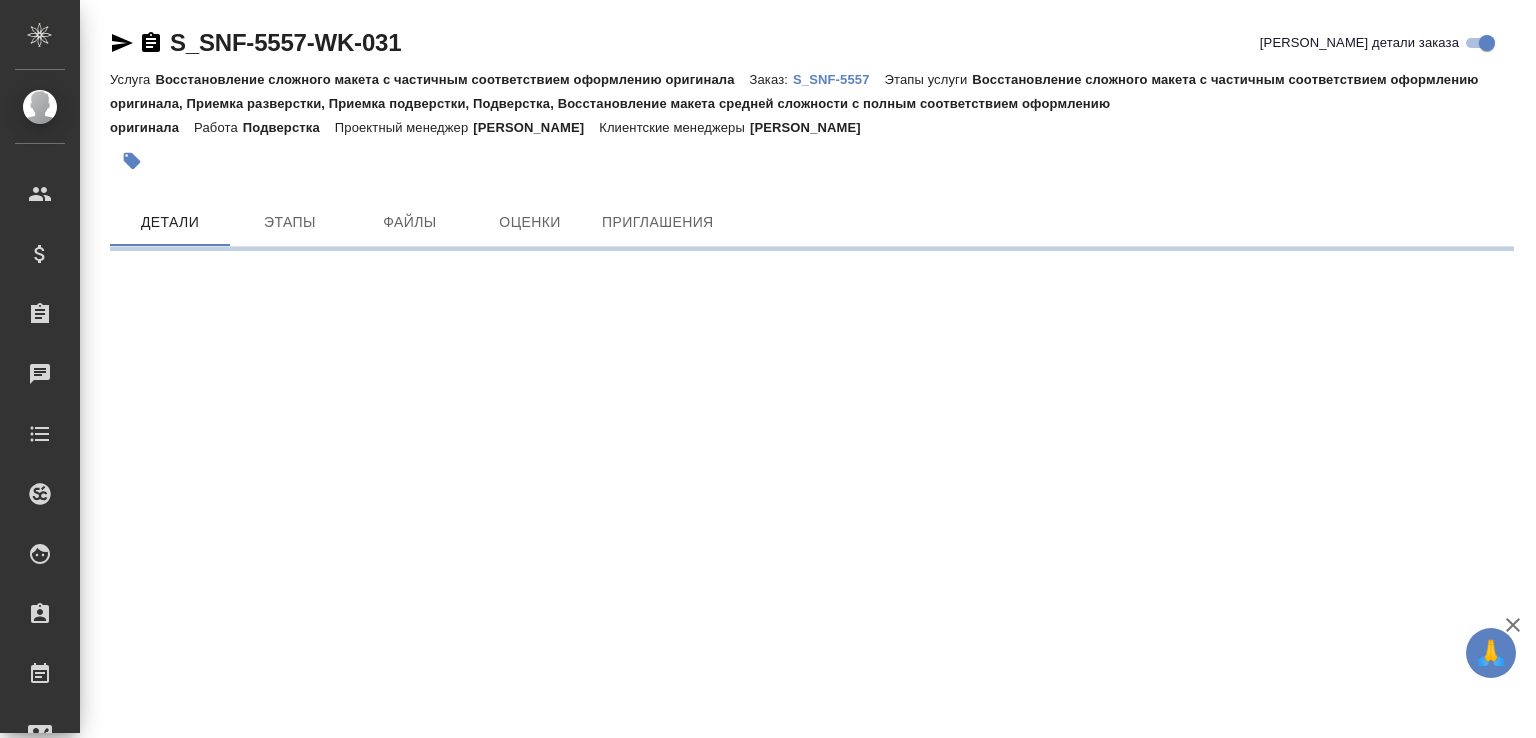scroll, scrollTop: 0, scrollLeft: 0, axis: both 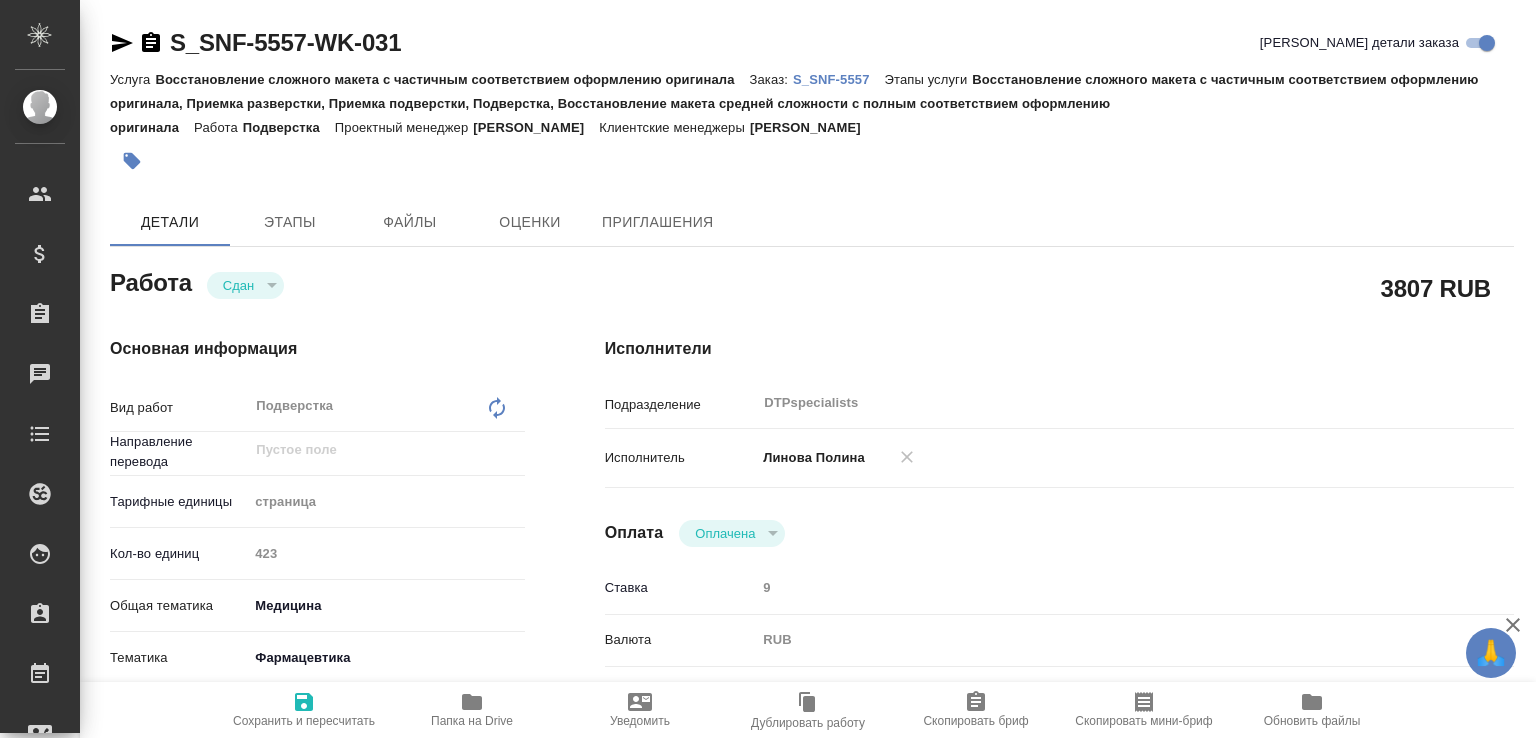 type on "x" 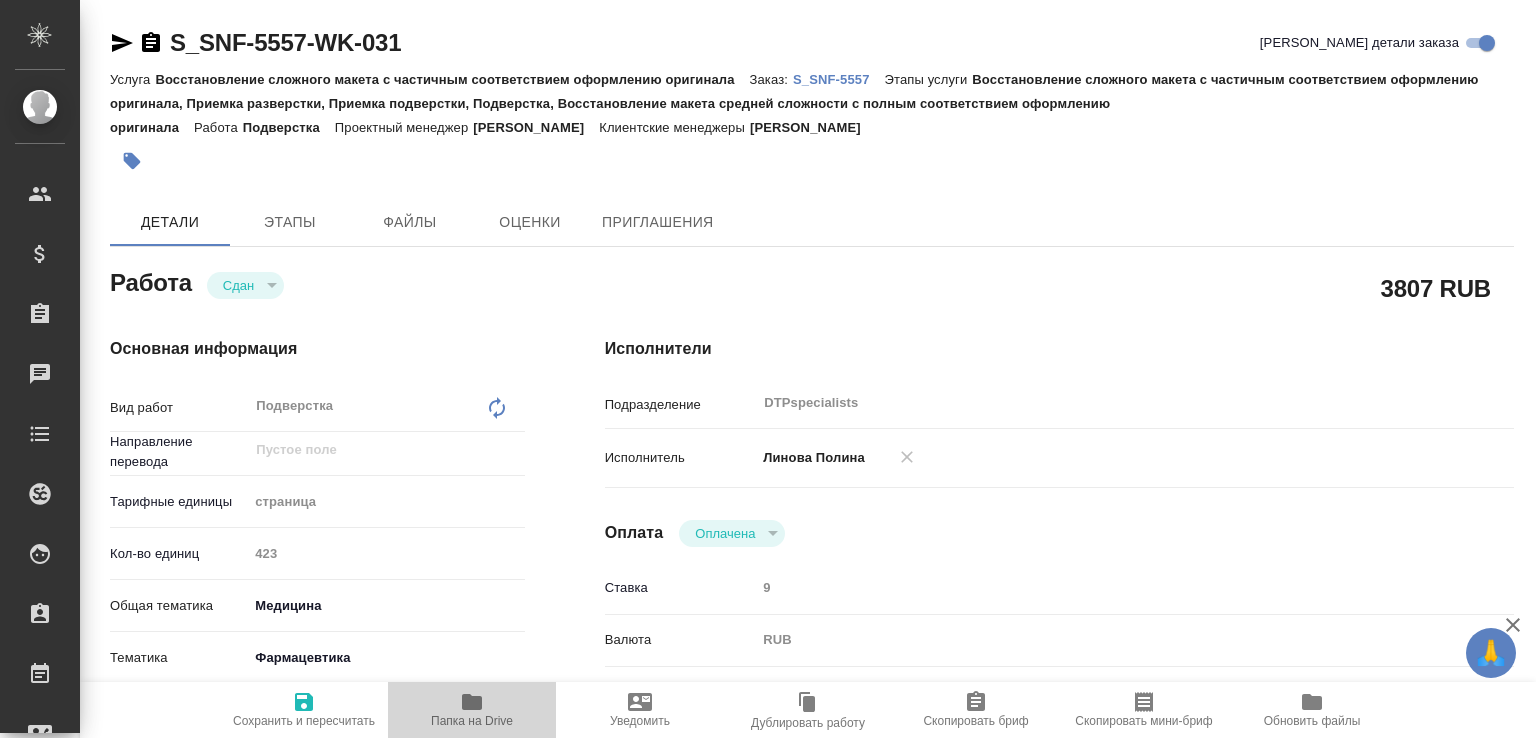 click on "Папка на Drive" at bounding box center (472, 709) 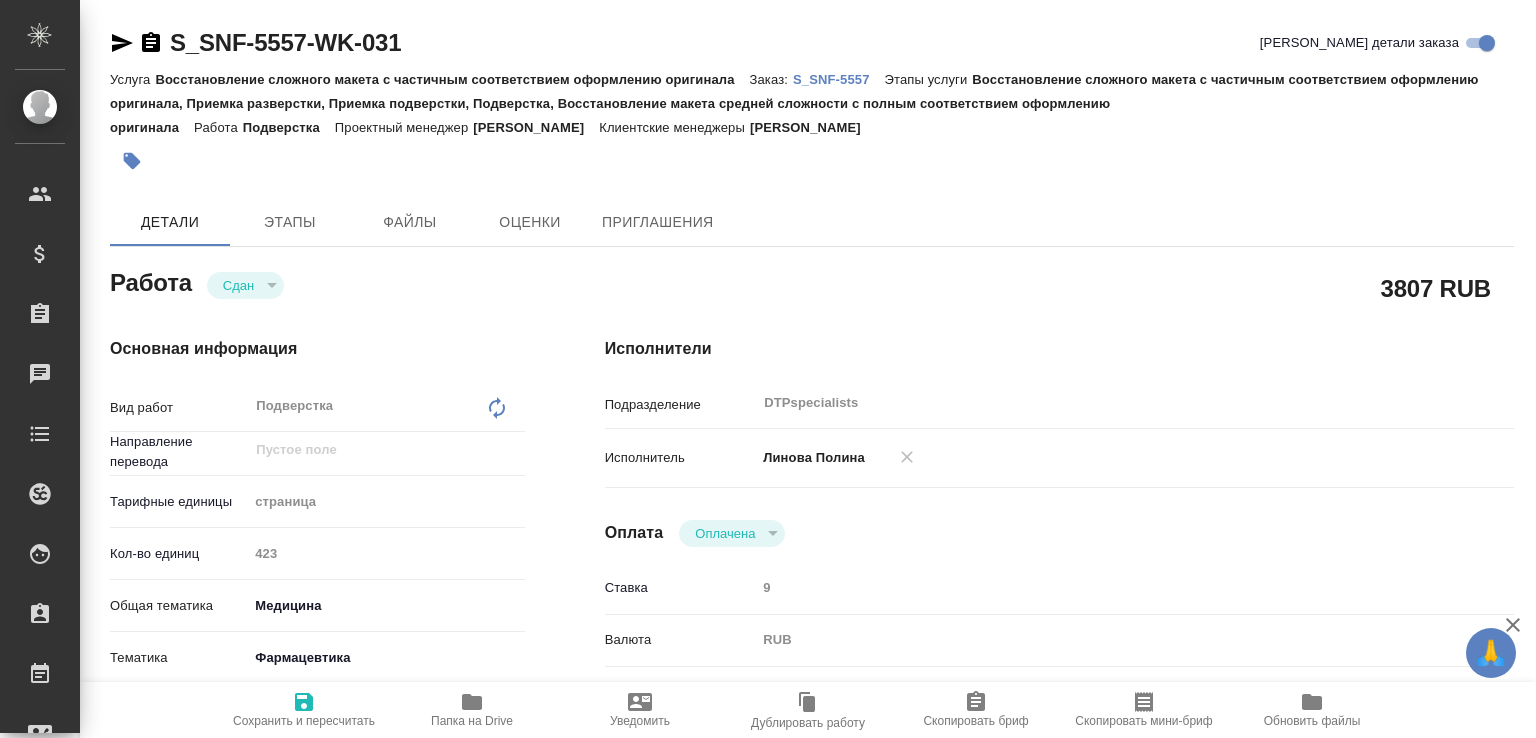 type on "x" 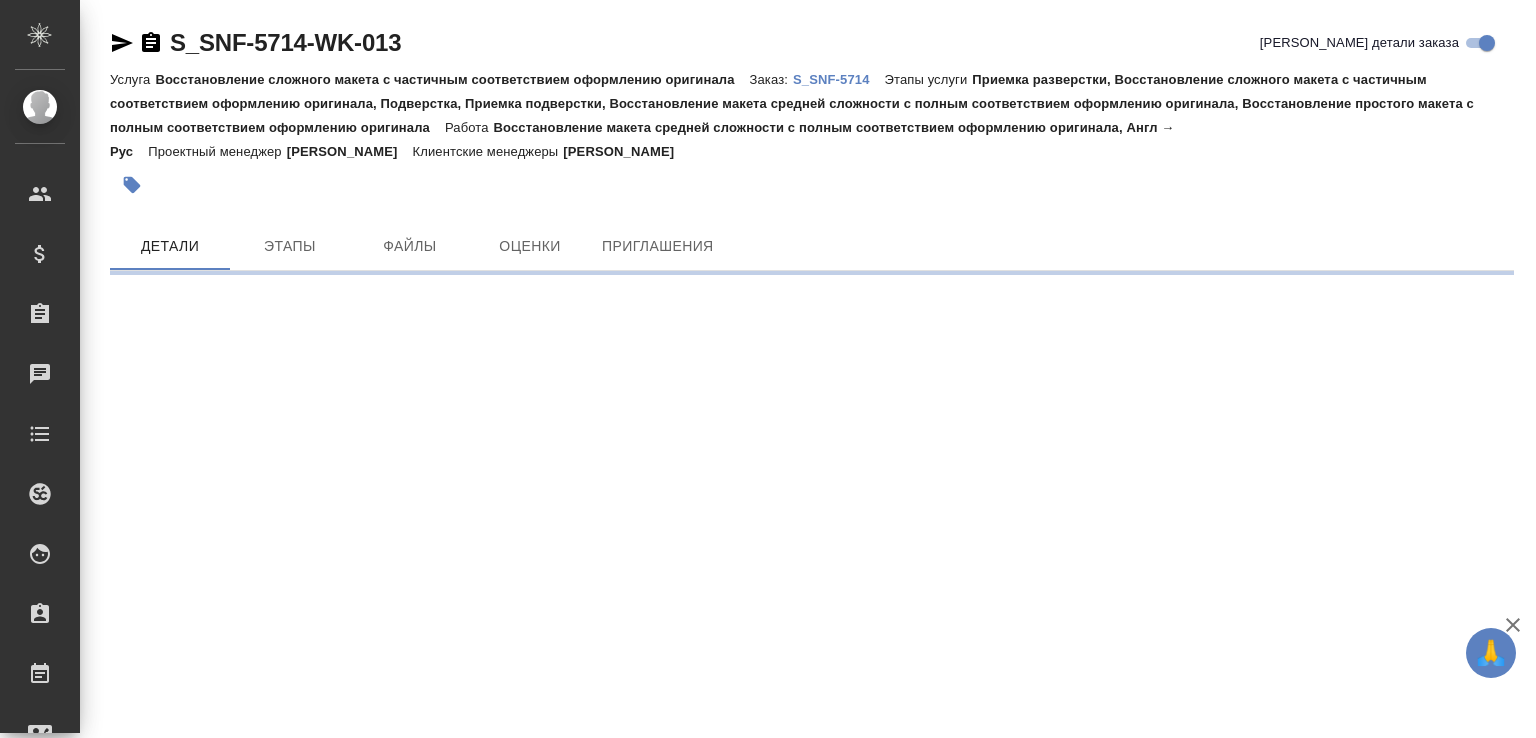 scroll, scrollTop: 0, scrollLeft: 0, axis: both 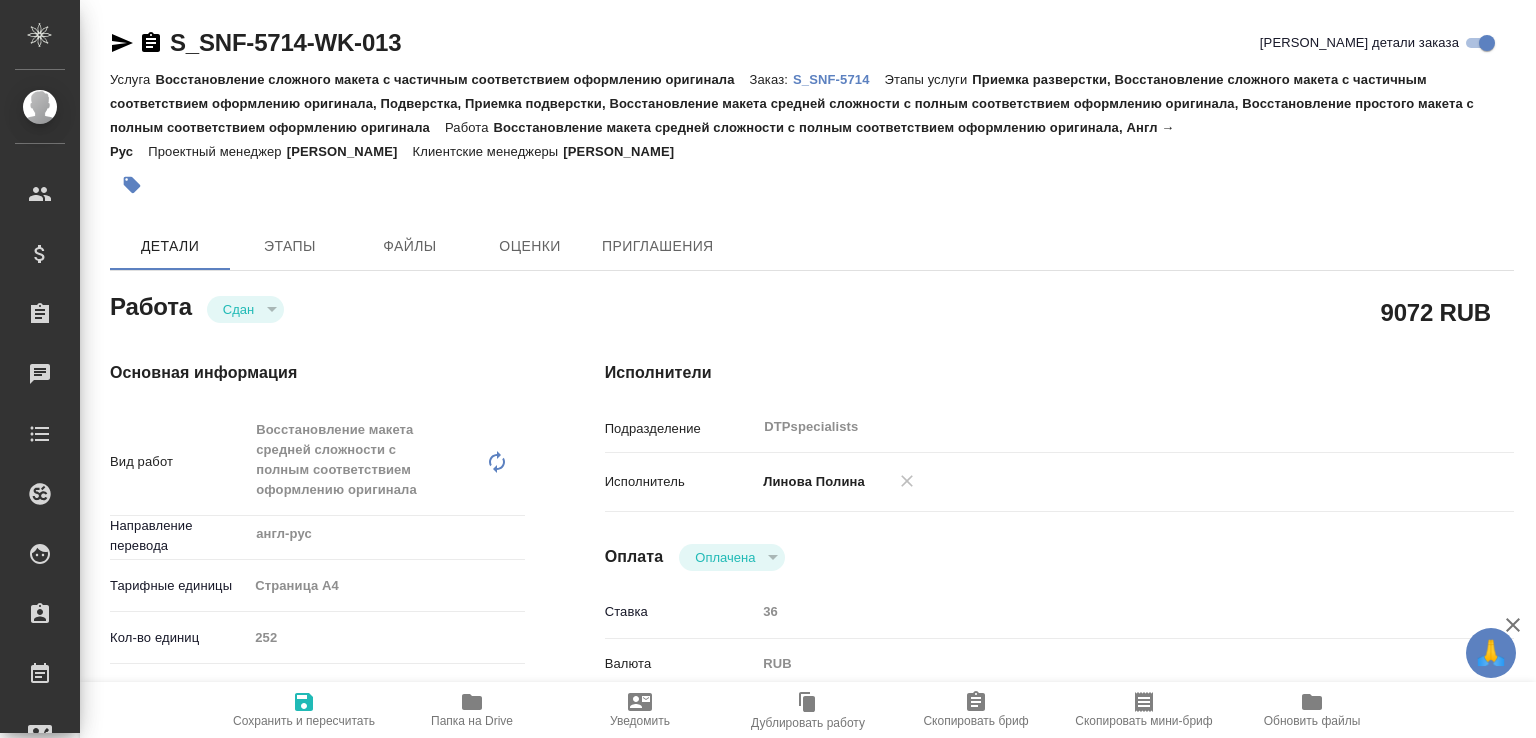 type on "x" 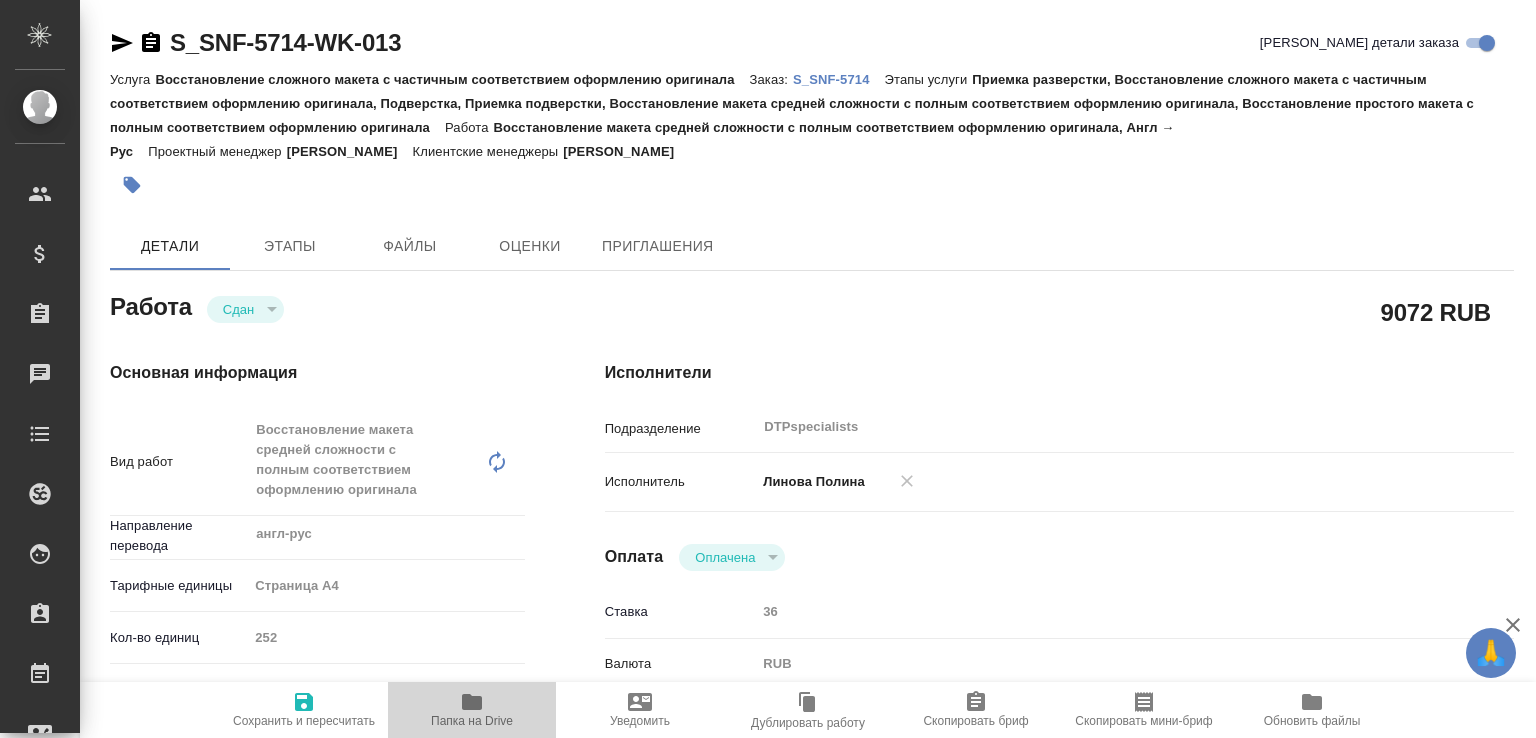 click on "Папка на Drive" at bounding box center [472, 709] 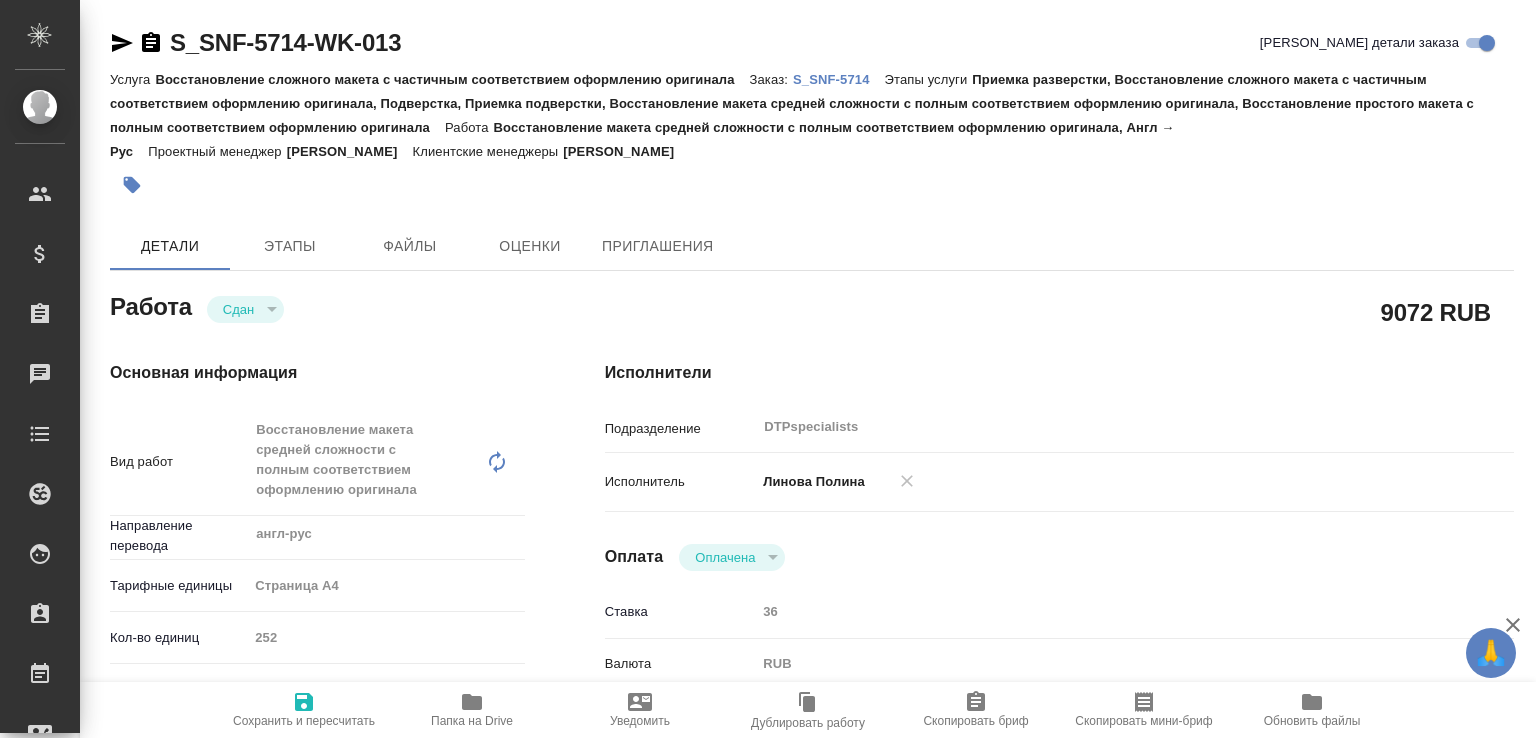 type on "x" 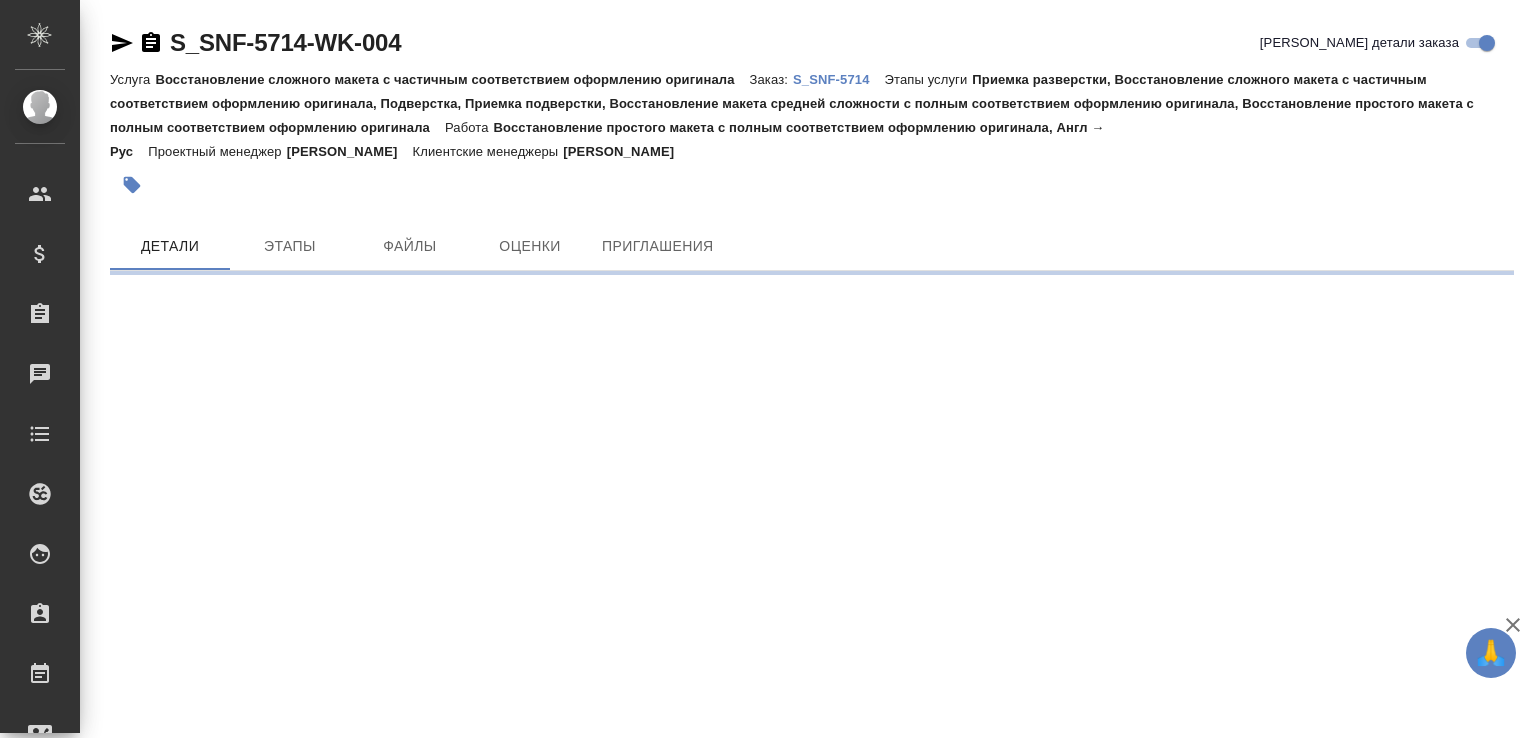 scroll, scrollTop: 0, scrollLeft: 0, axis: both 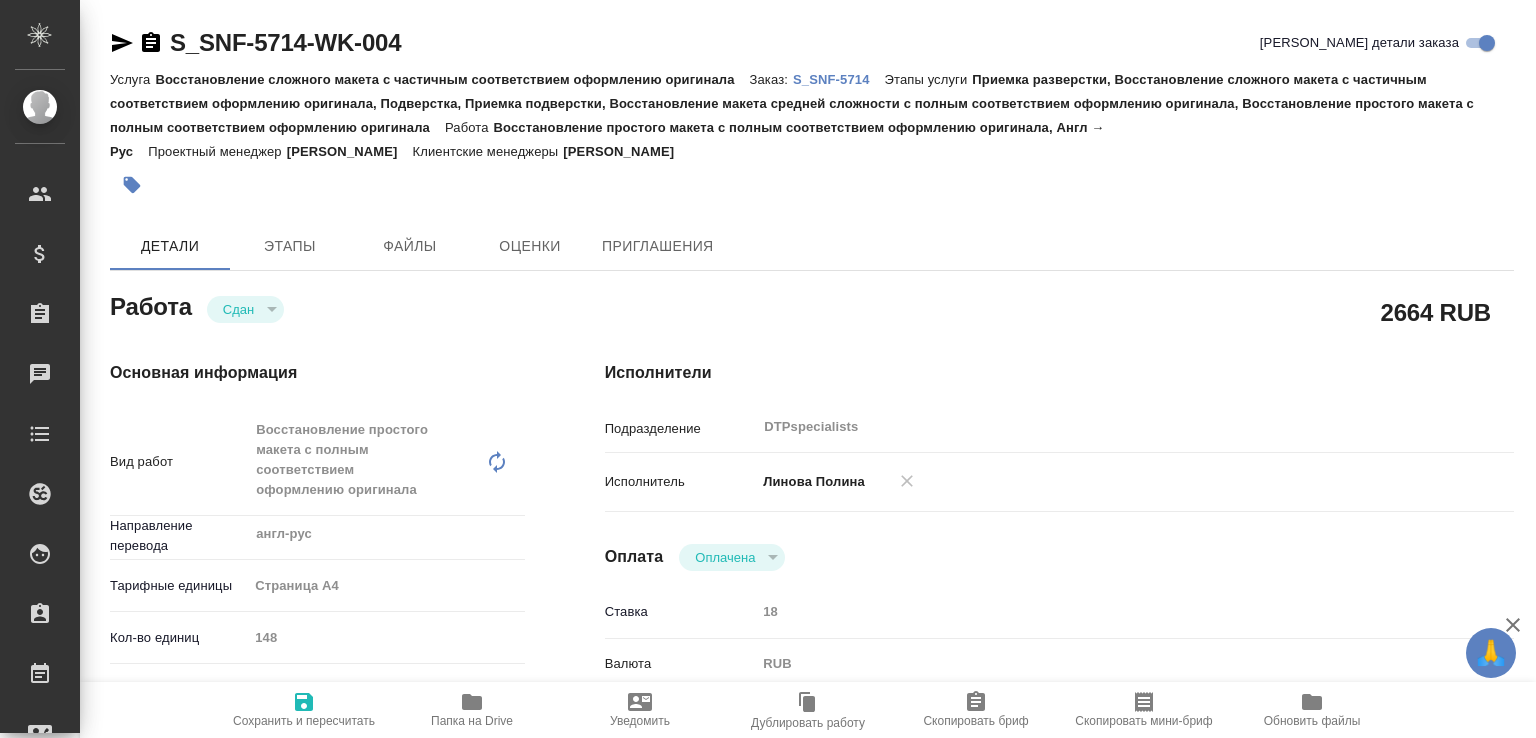 type on "x" 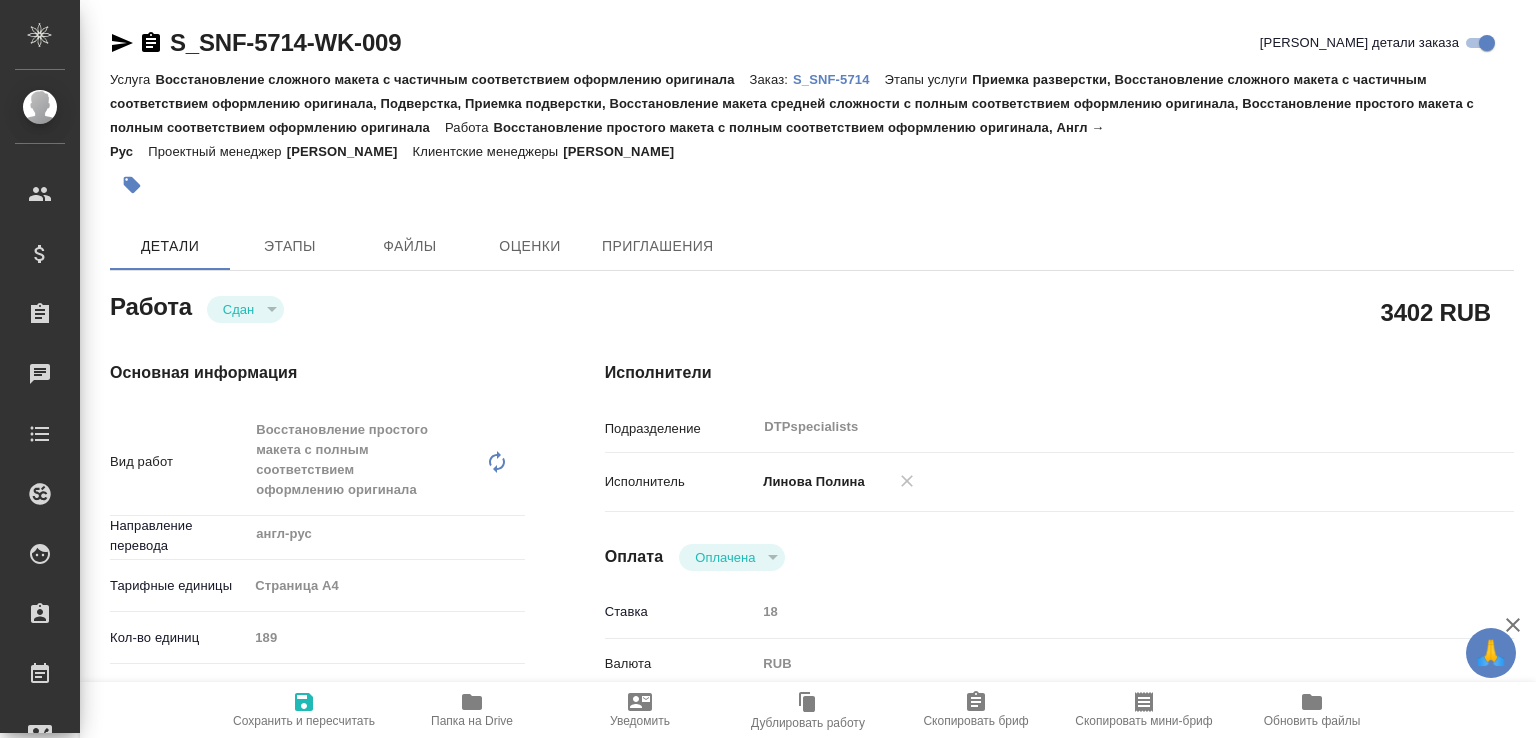 scroll, scrollTop: 0, scrollLeft: 0, axis: both 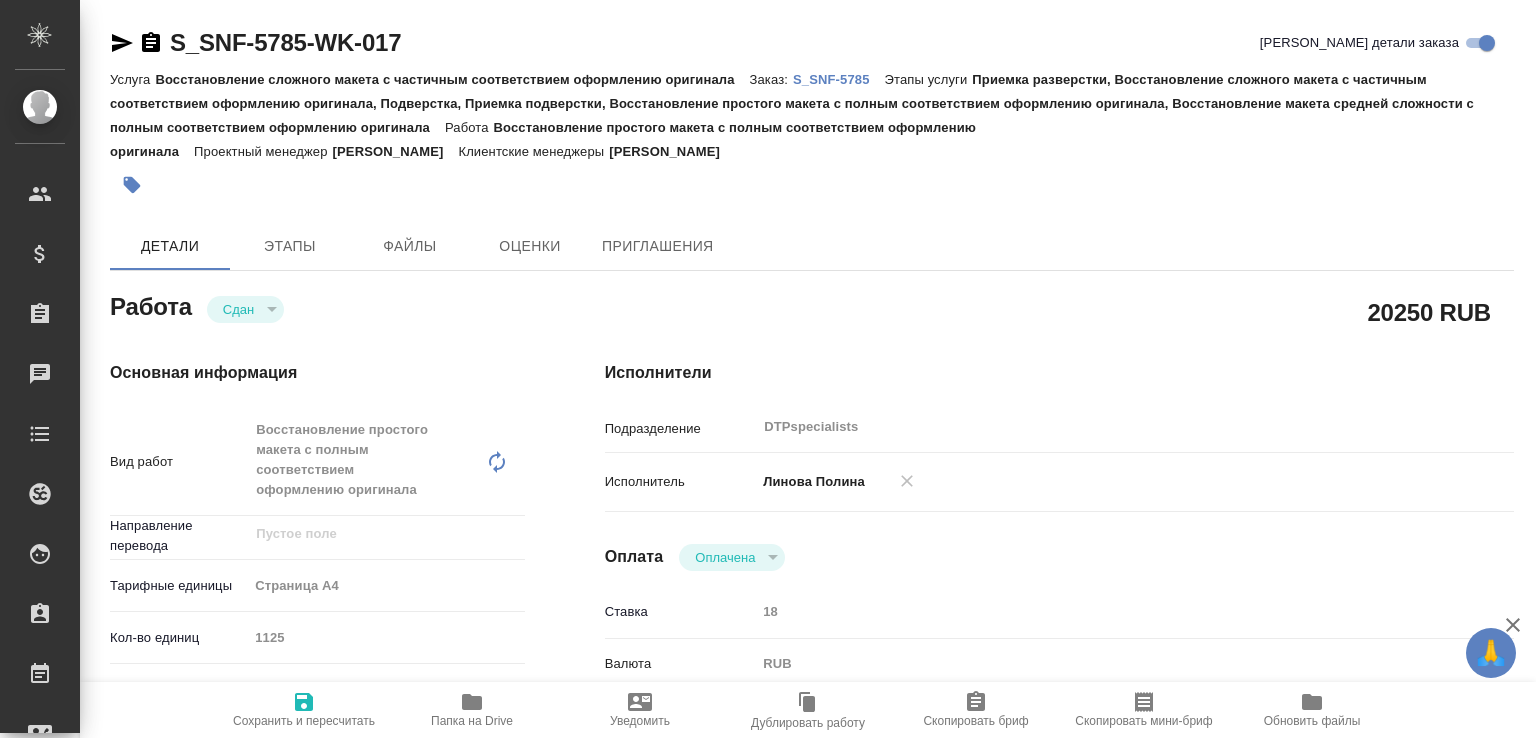 type on "x" 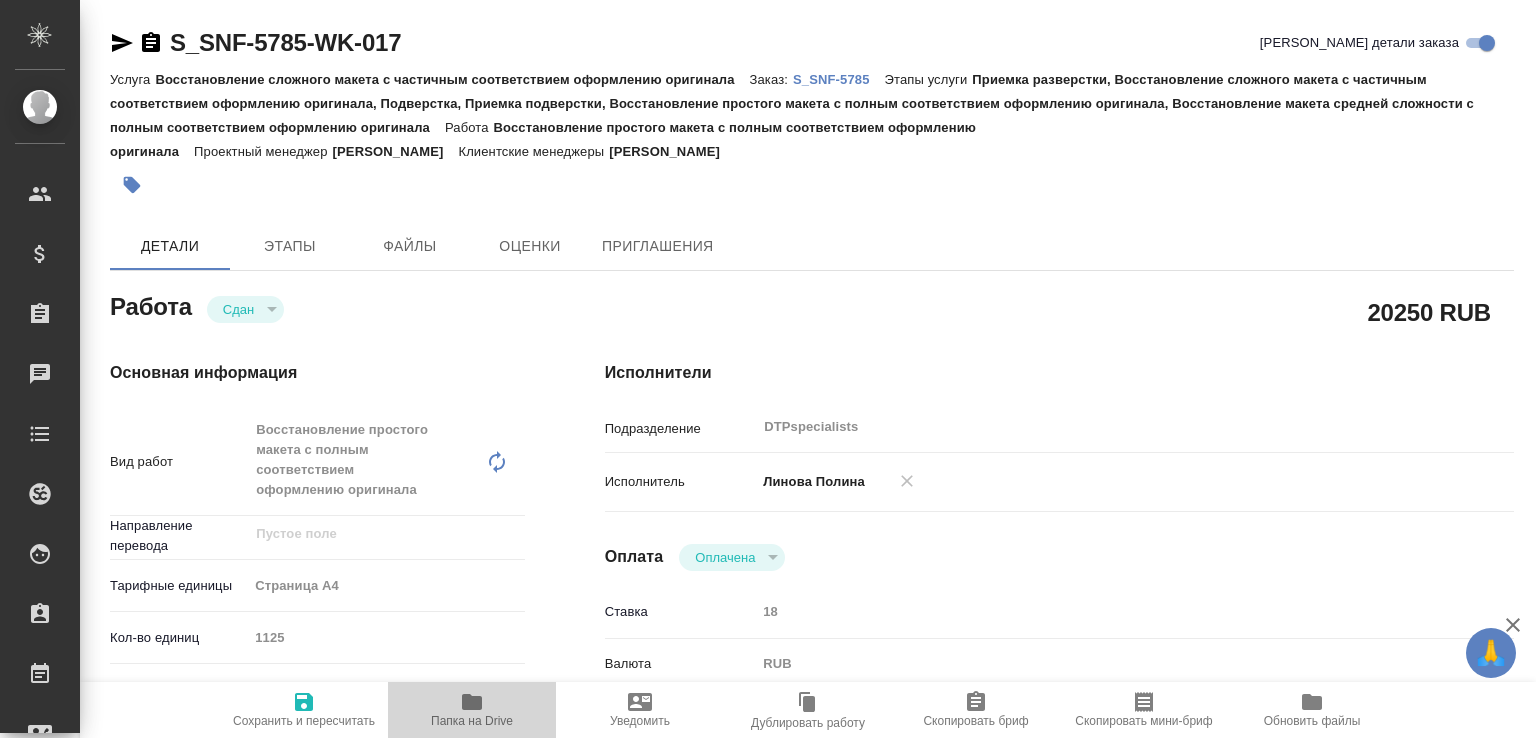 click on "Папка на Drive" at bounding box center (472, 709) 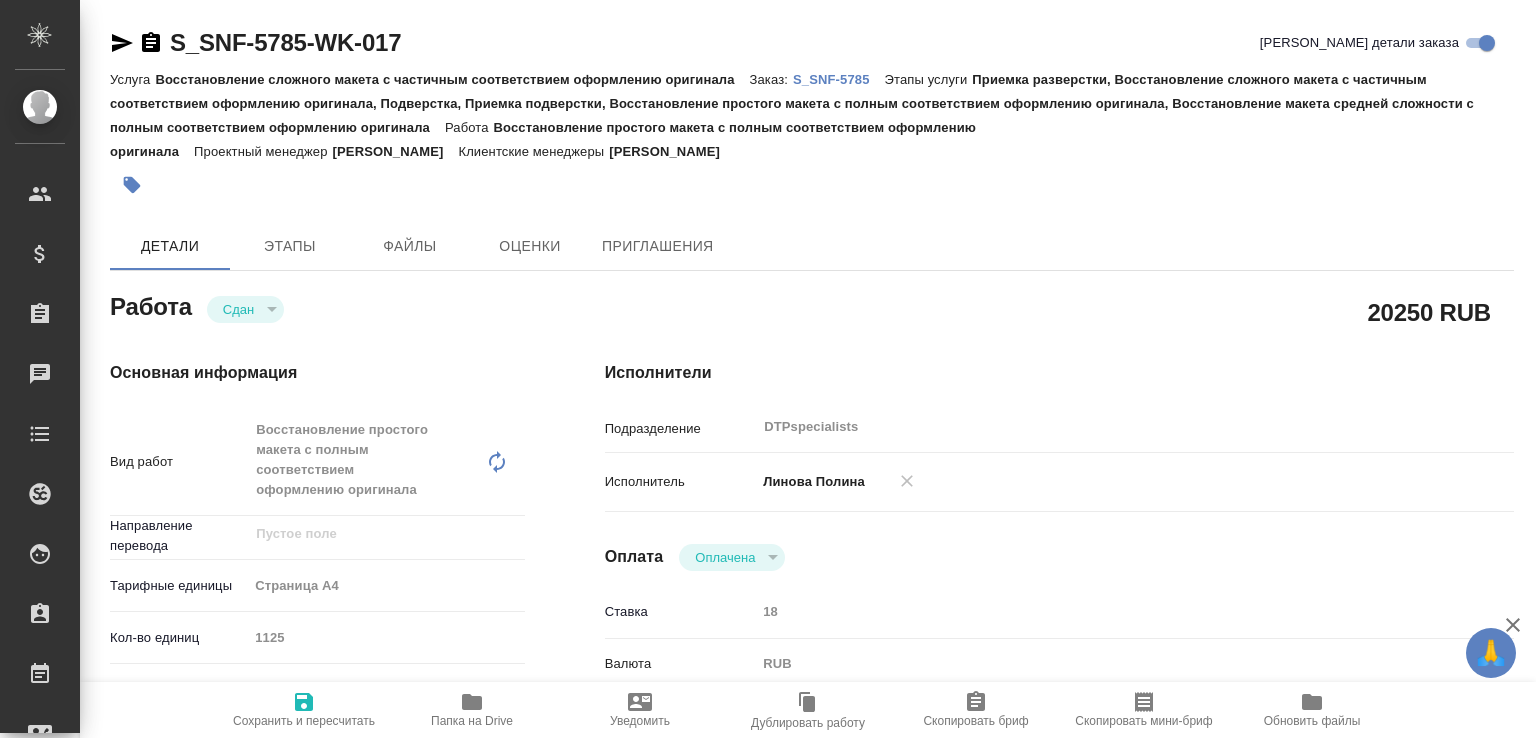 type on "x" 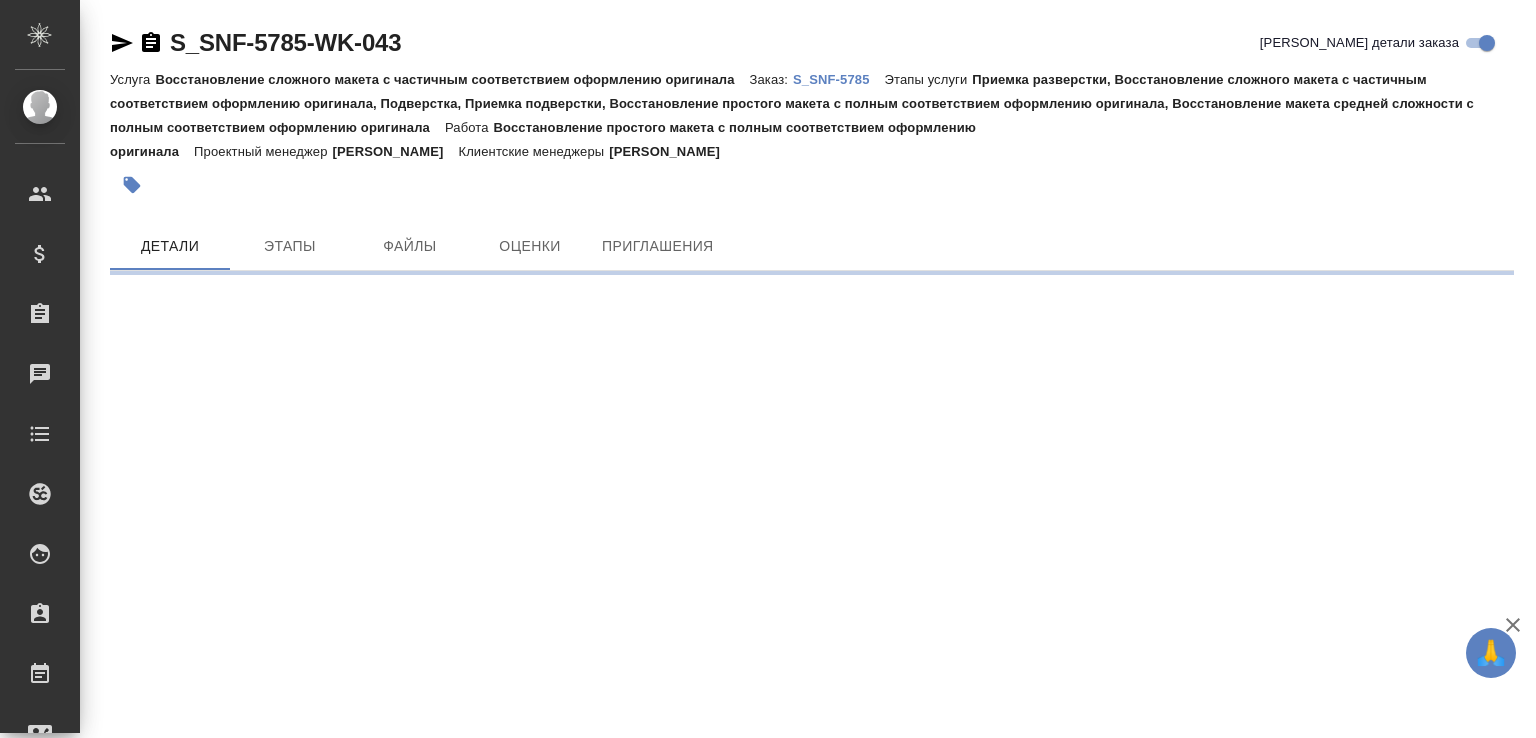 scroll, scrollTop: 0, scrollLeft: 0, axis: both 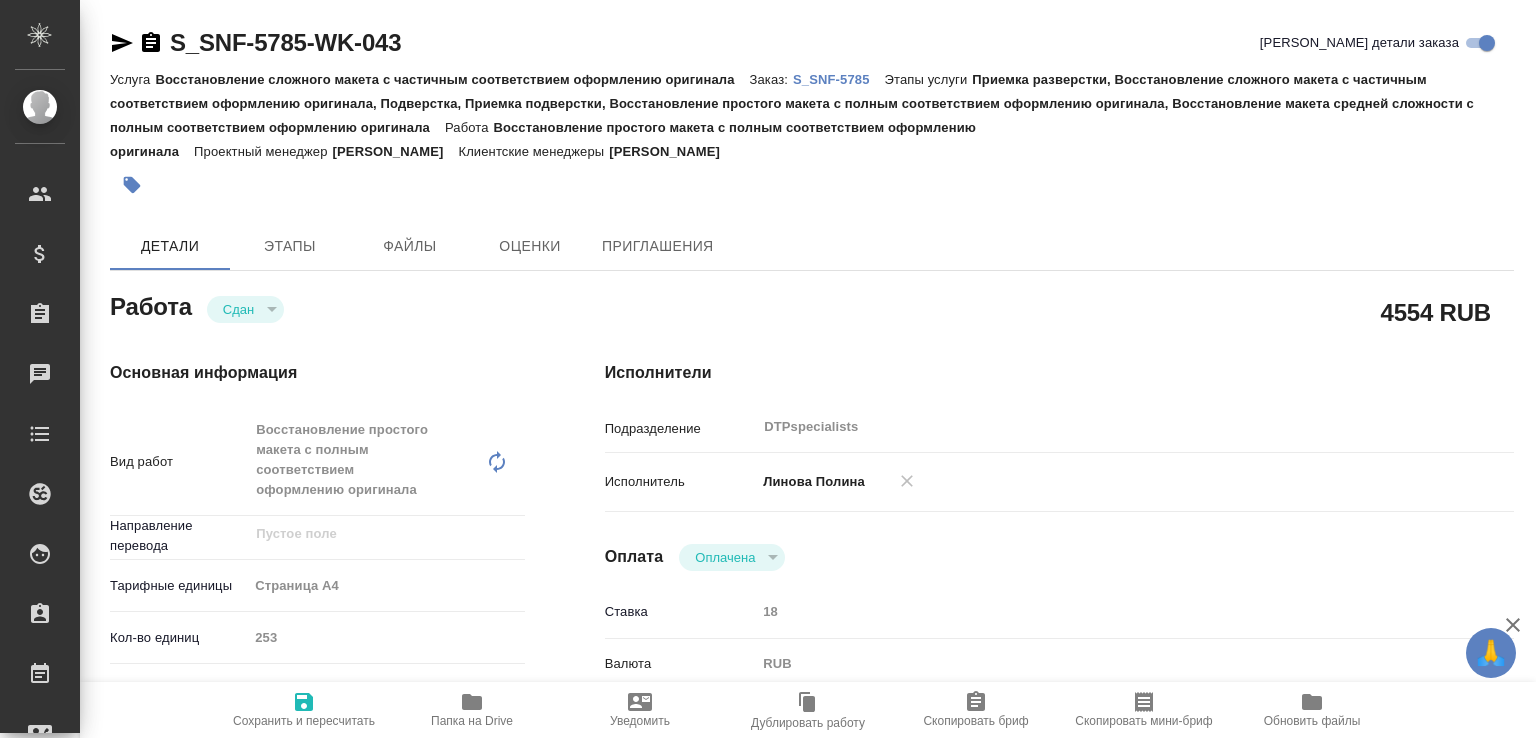 type on "x" 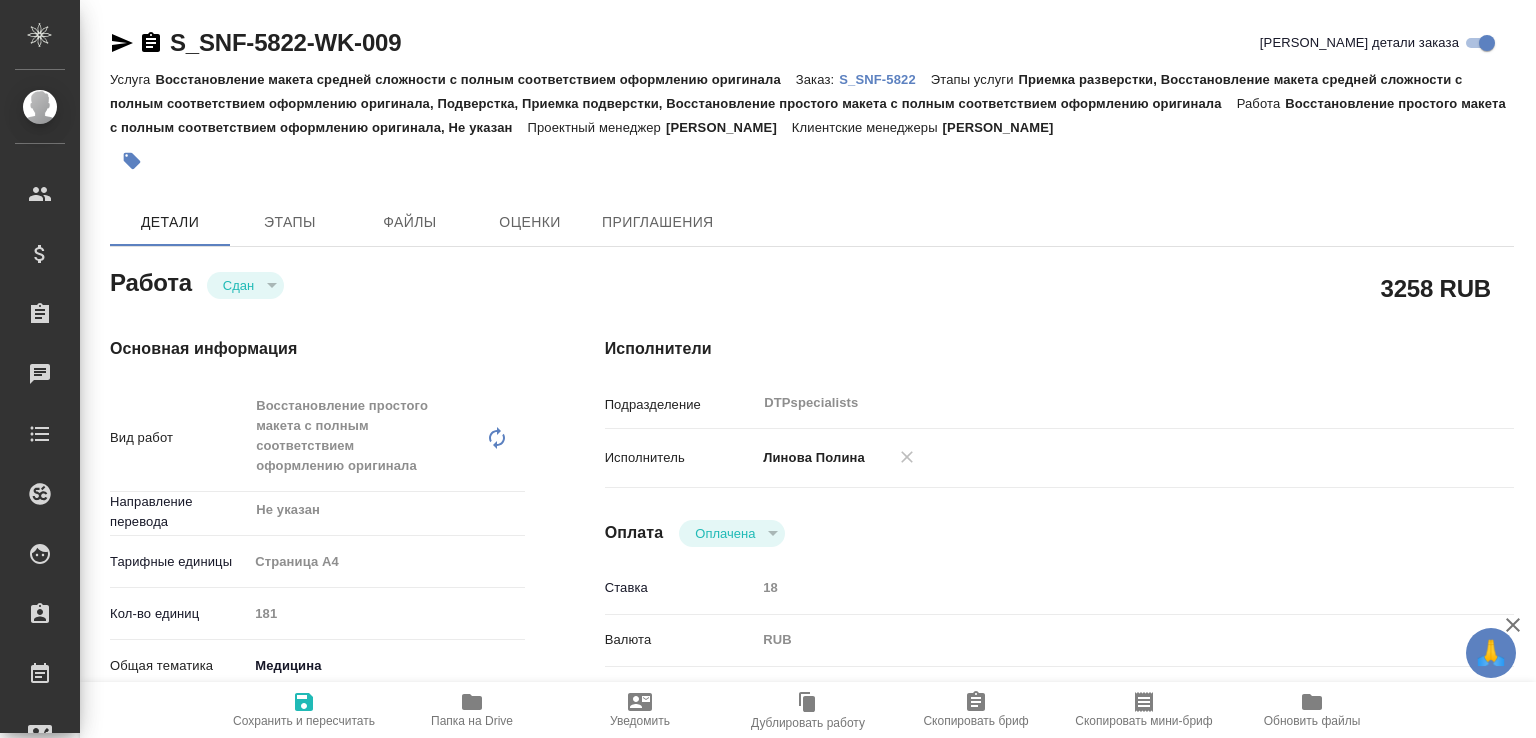 scroll, scrollTop: 0, scrollLeft: 0, axis: both 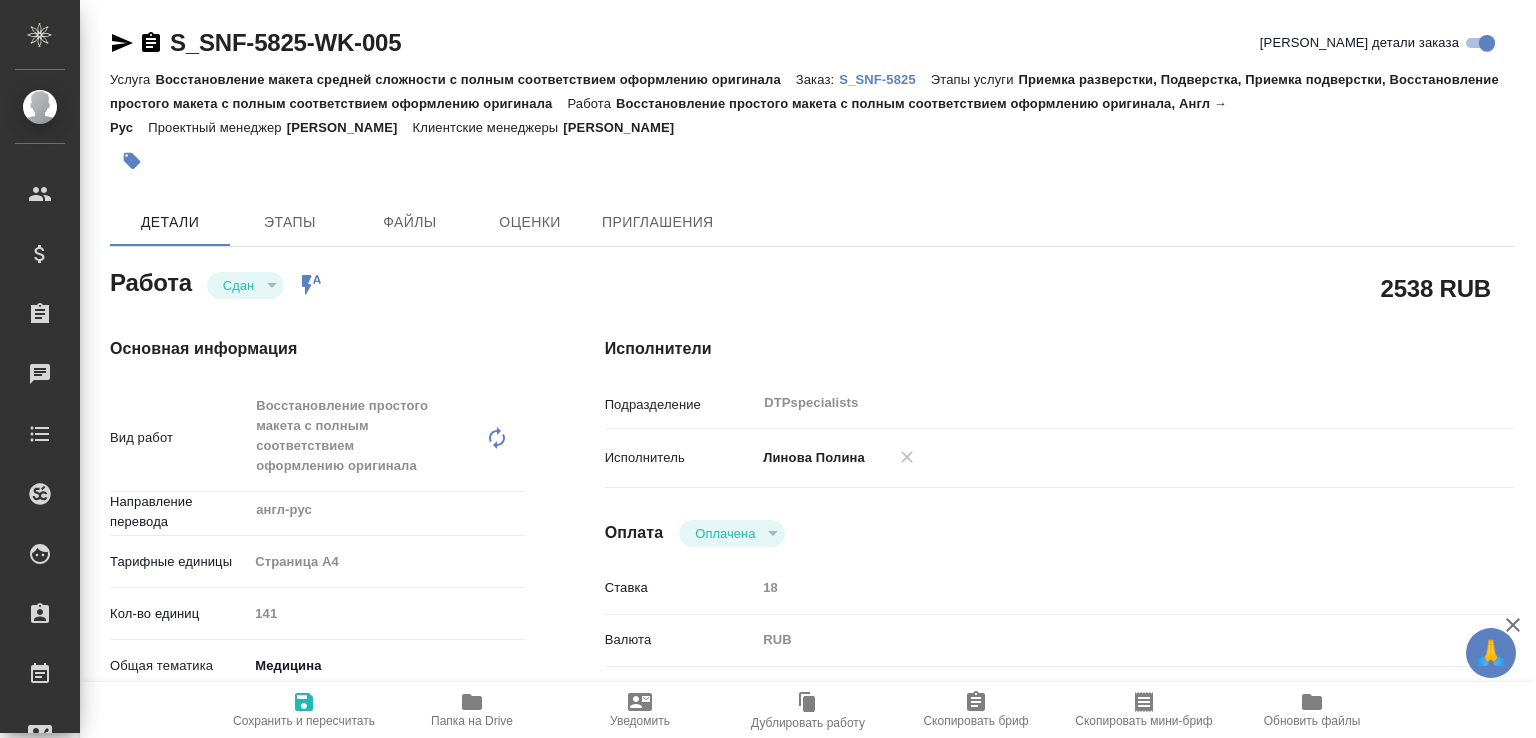 click 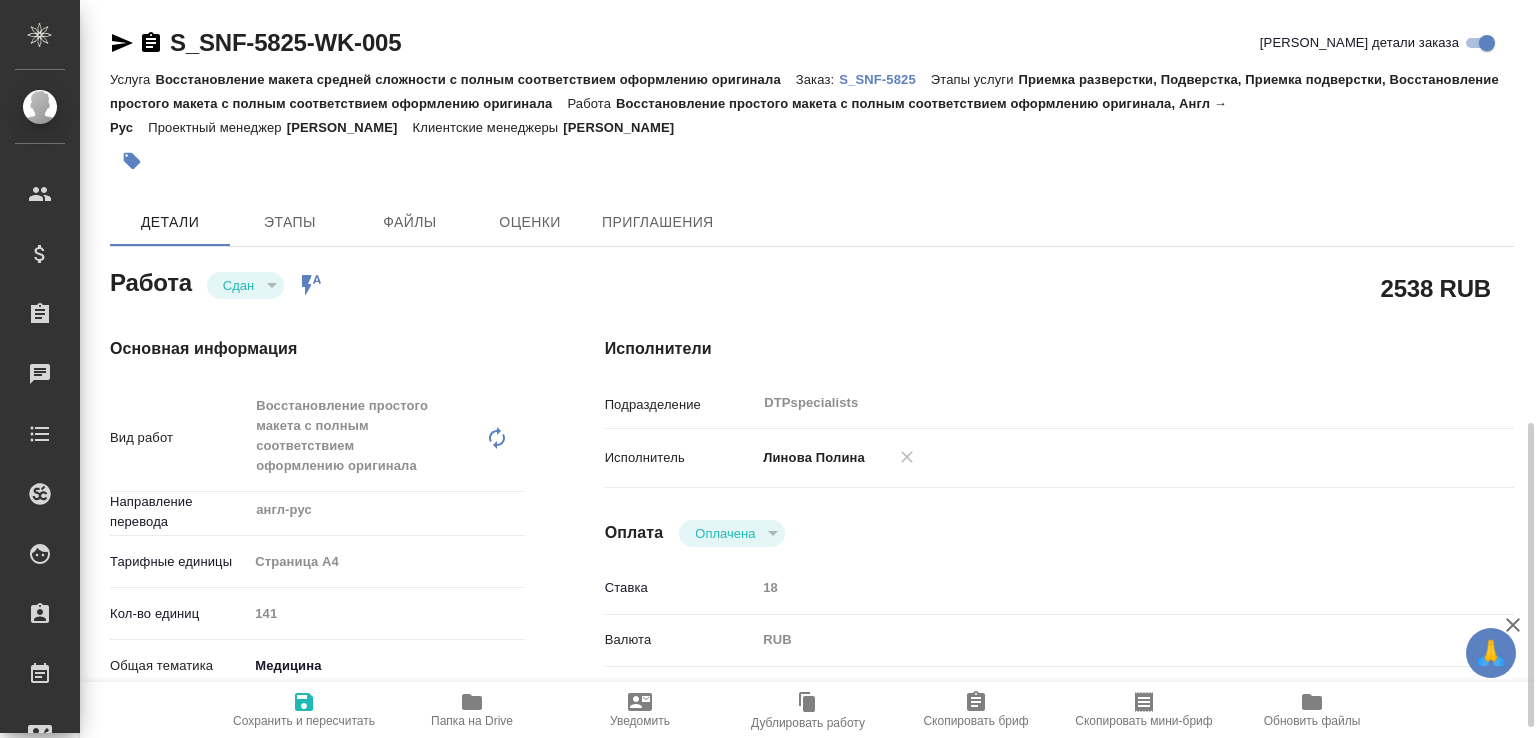 scroll, scrollTop: 0, scrollLeft: 0, axis: both 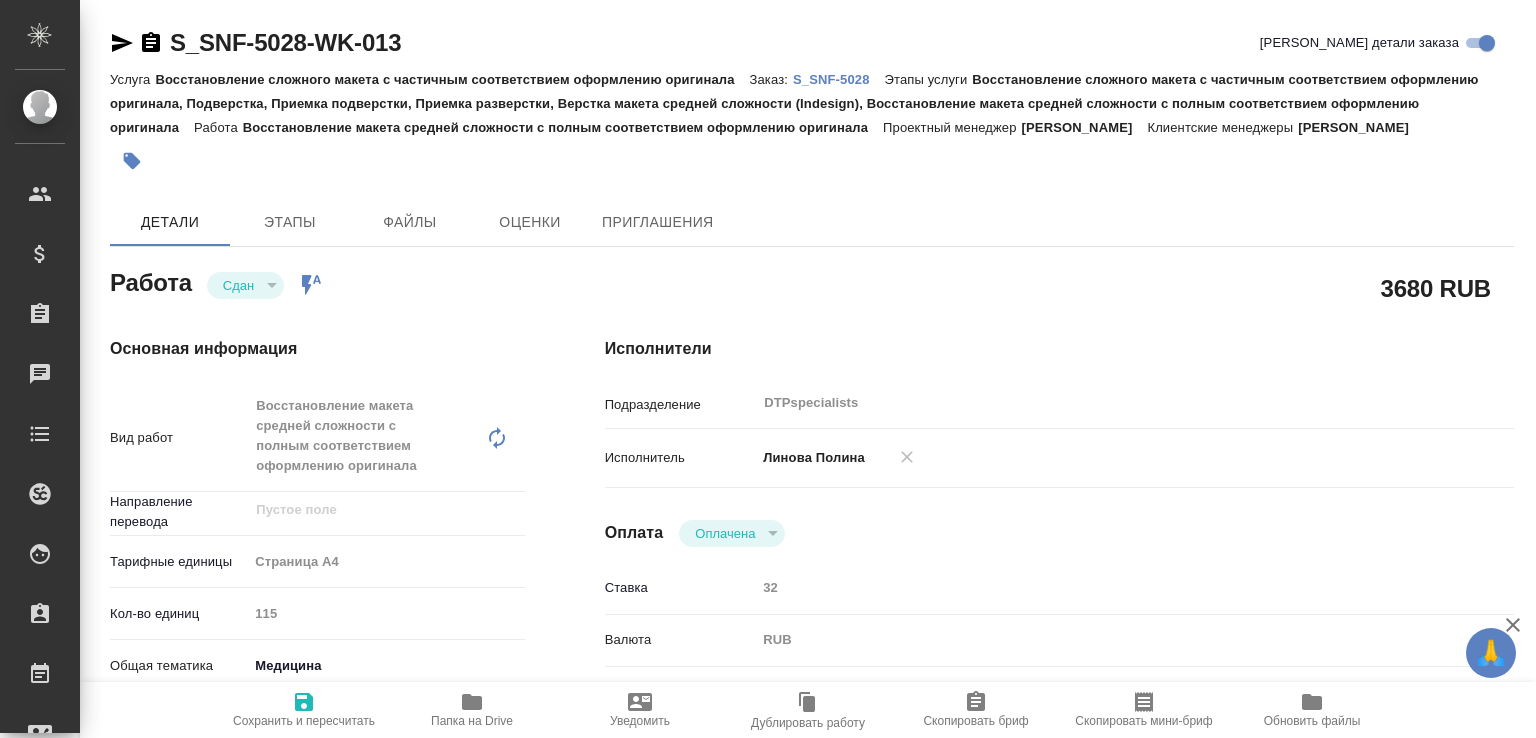 type on "x" 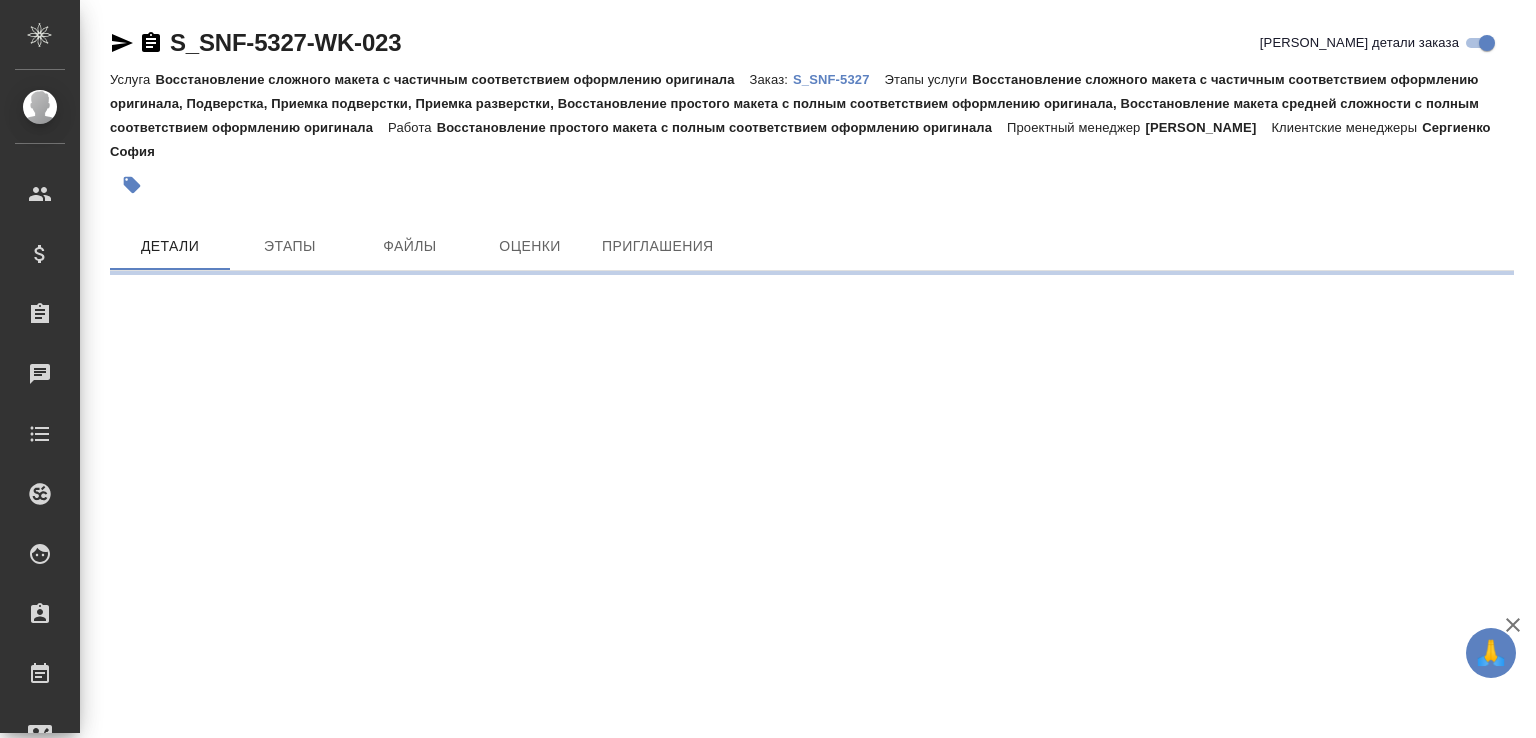 scroll, scrollTop: 0, scrollLeft: 0, axis: both 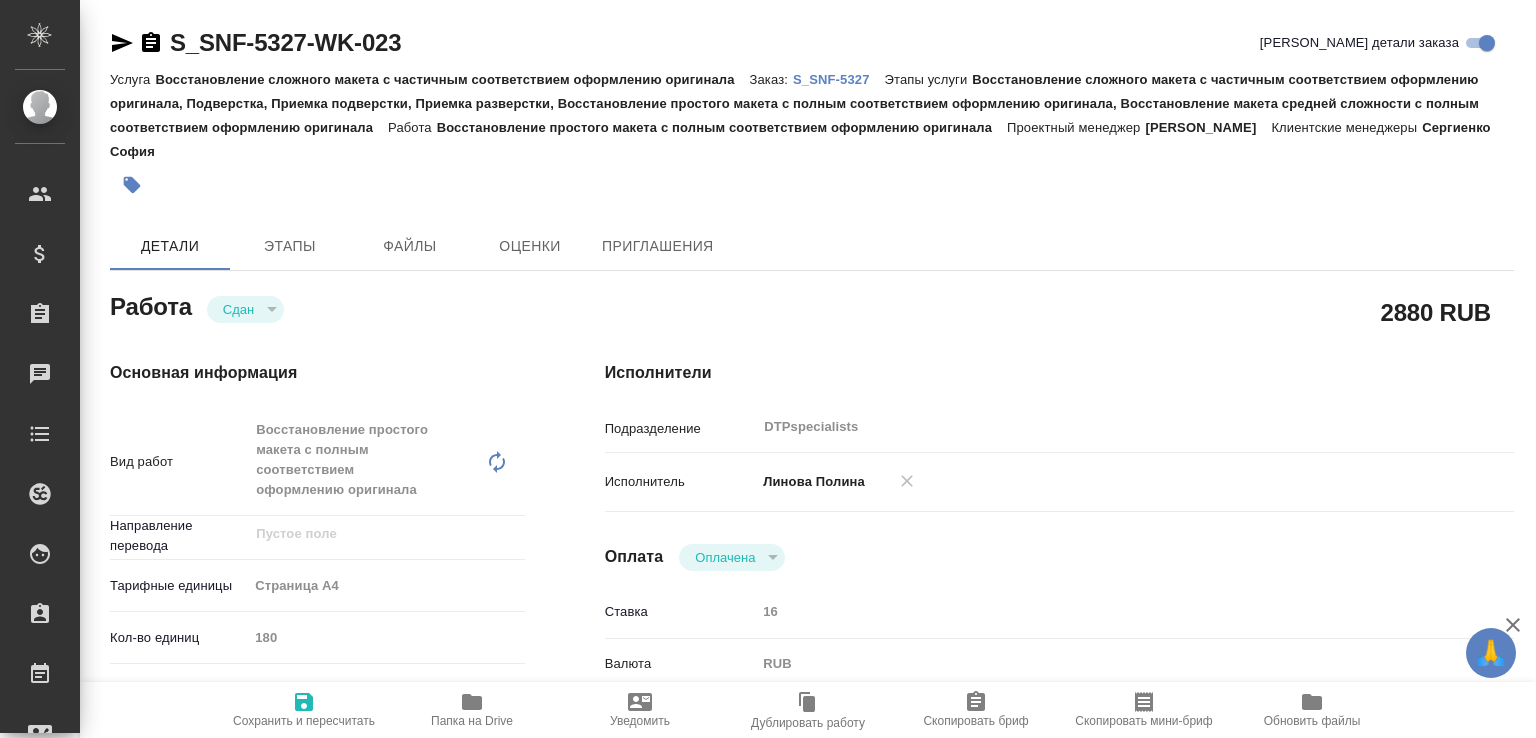 type on "x" 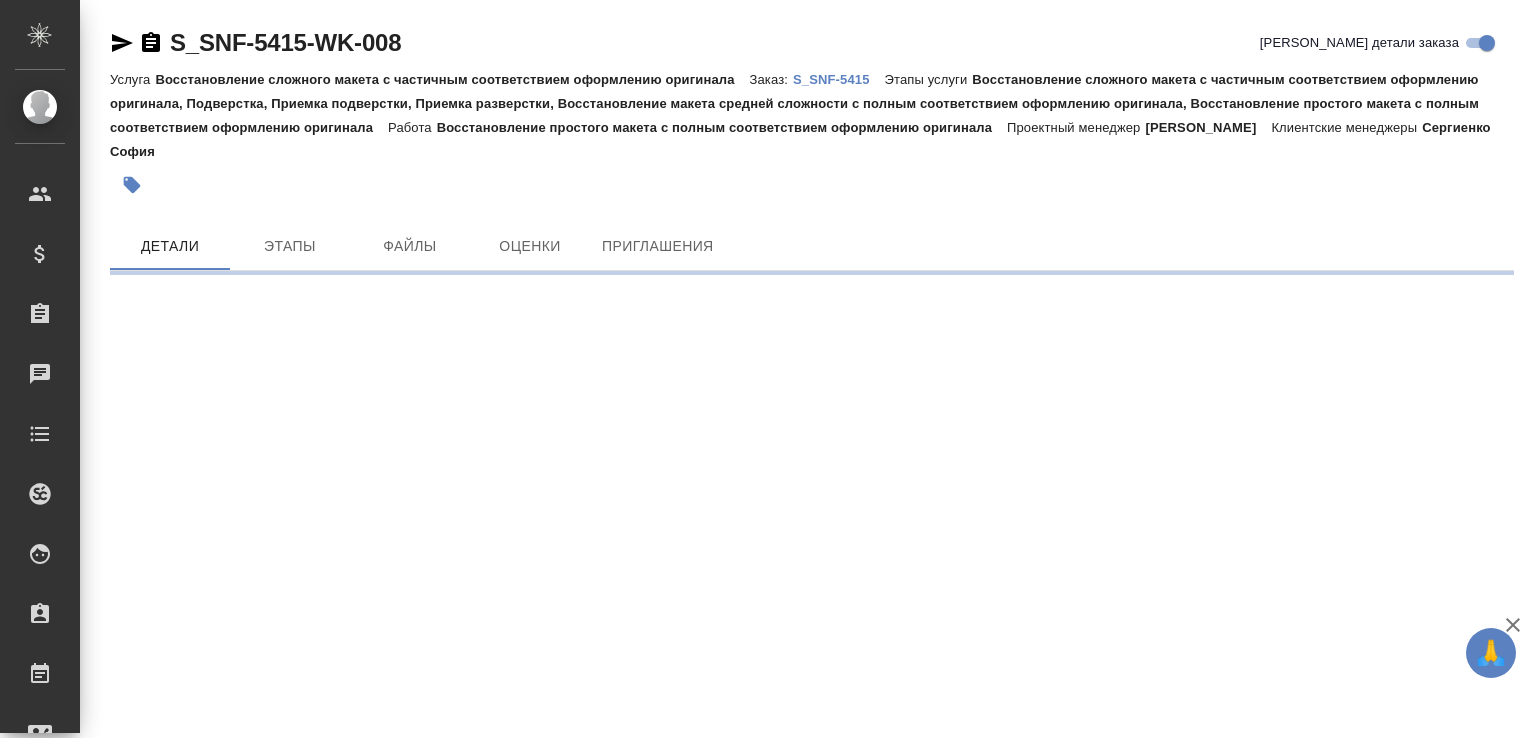 scroll, scrollTop: 0, scrollLeft: 0, axis: both 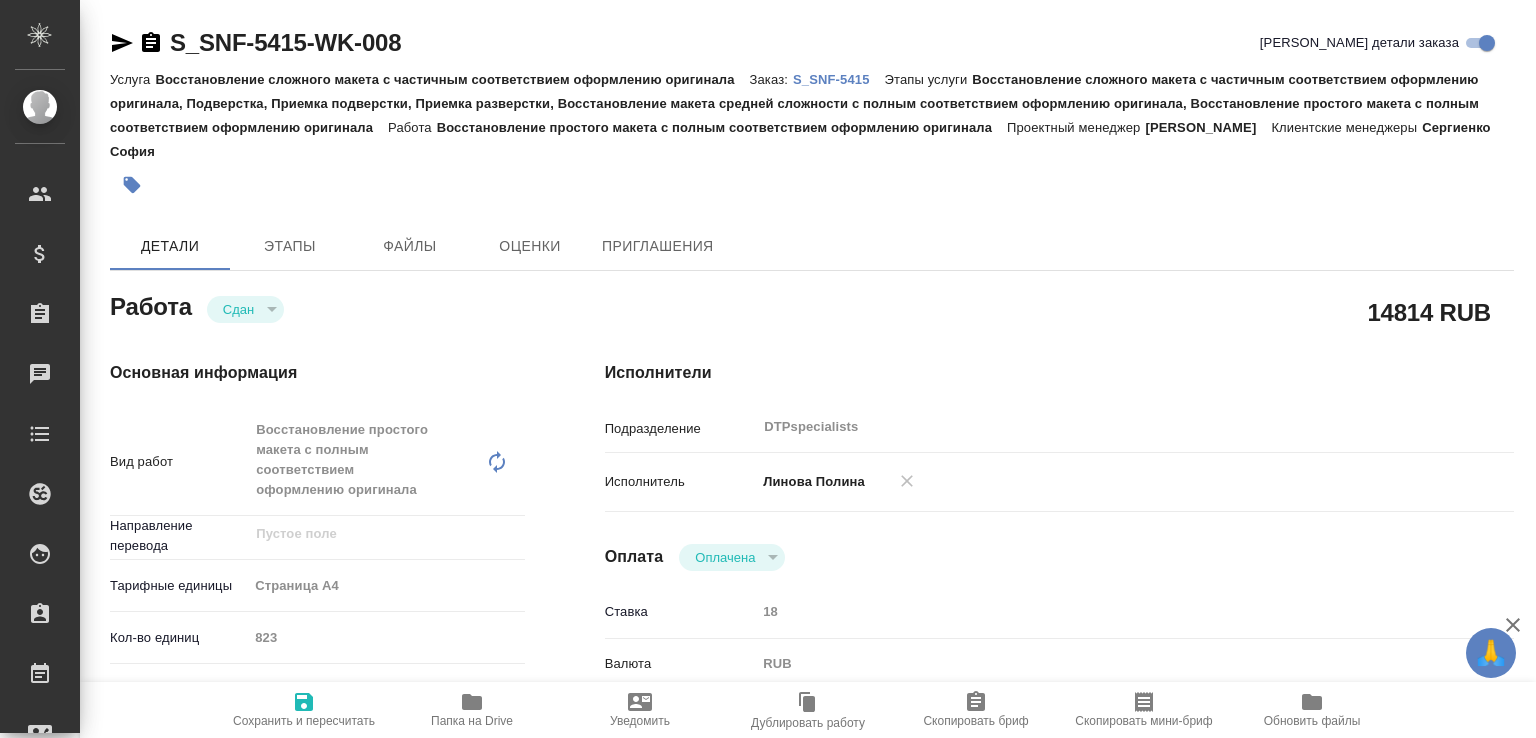 type on "x" 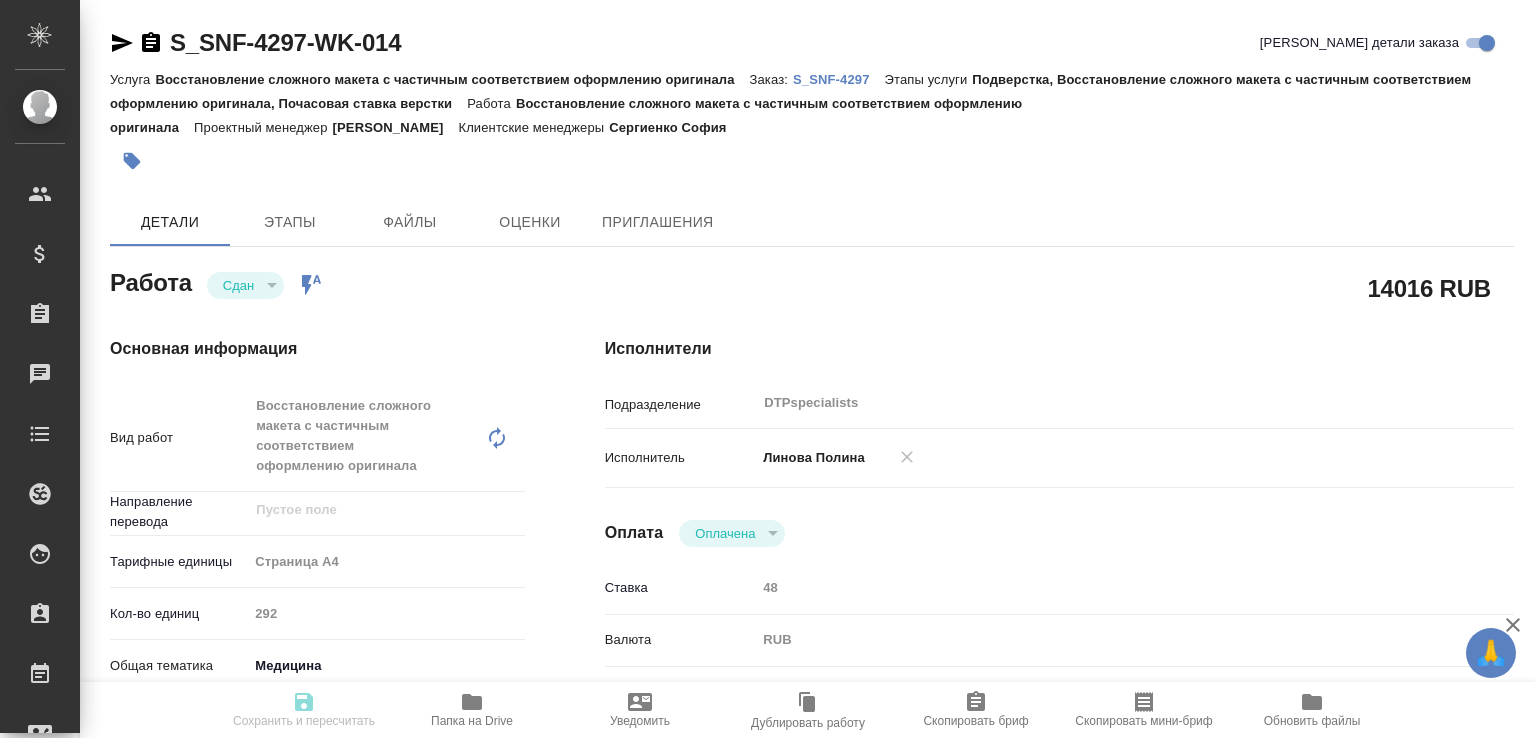 scroll, scrollTop: 0, scrollLeft: 0, axis: both 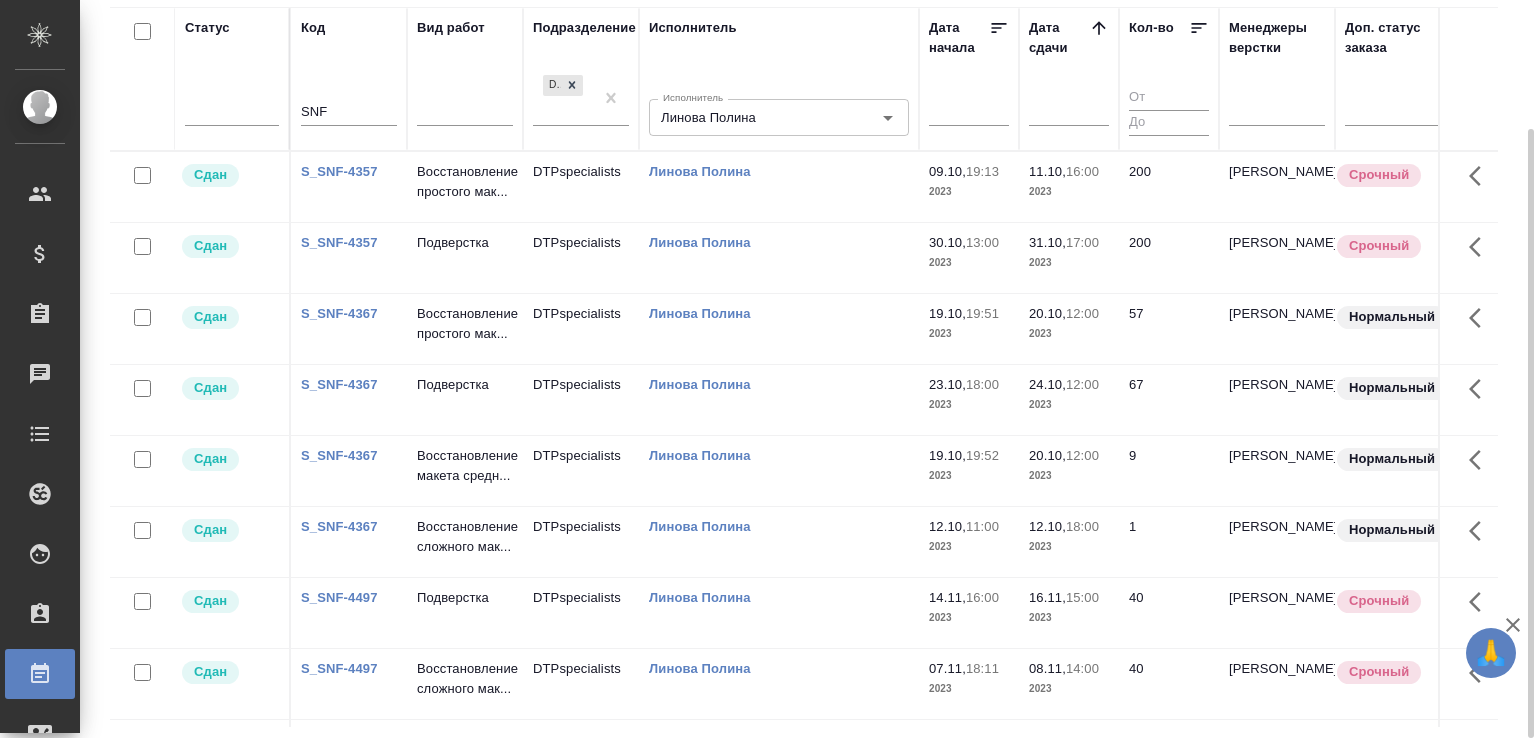 click on "2023" at bounding box center (969, 476) 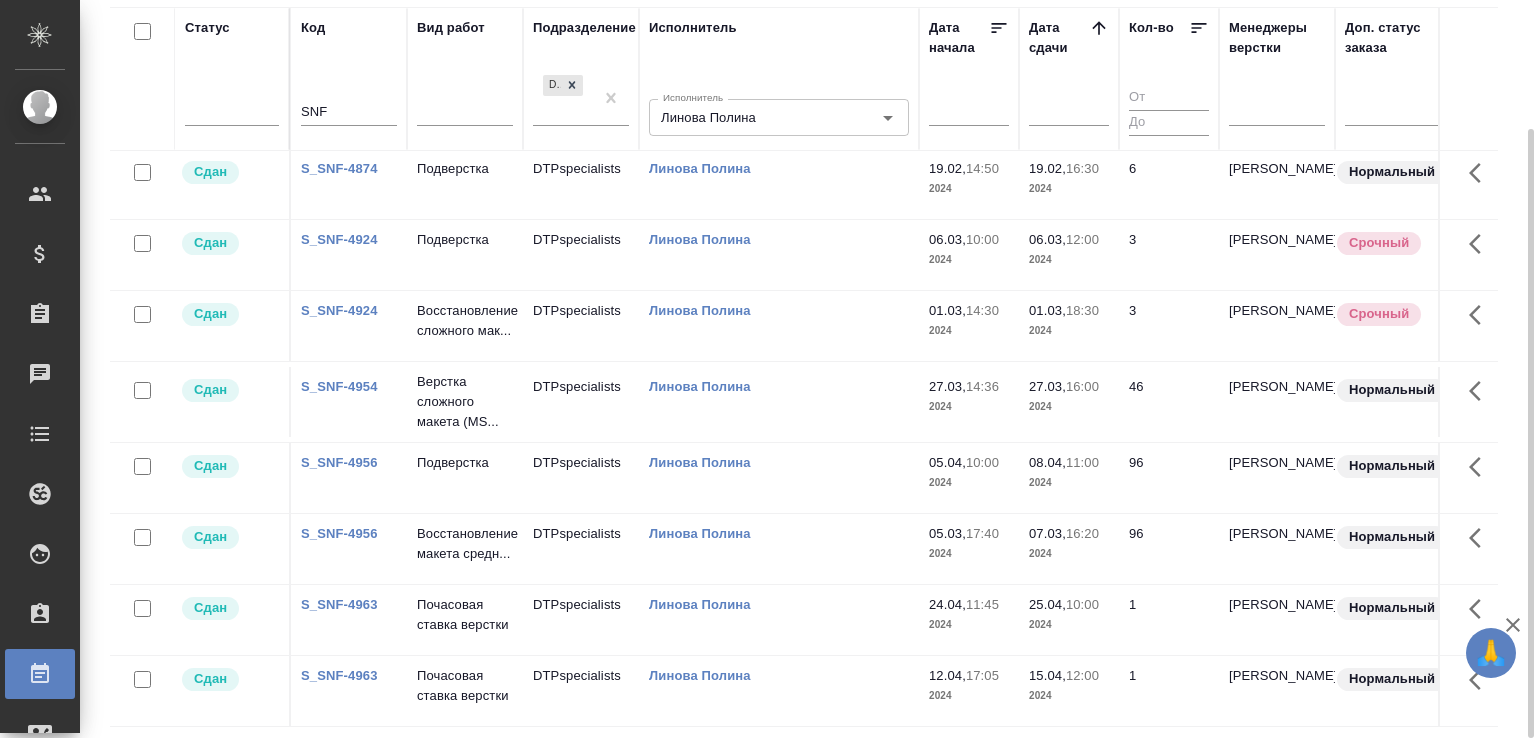 scroll, scrollTop: 1429, scrollLeft: 0, axis: vertical 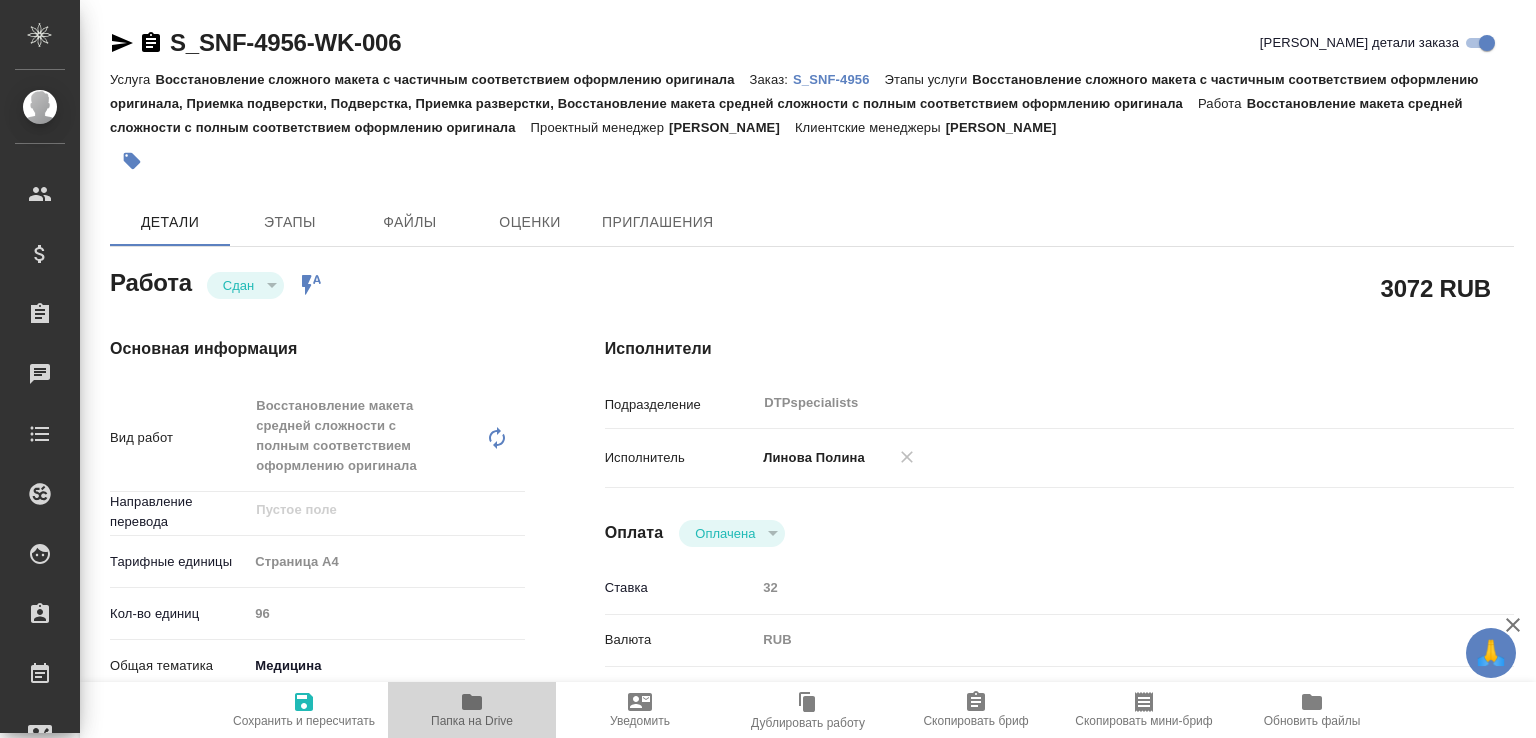 click 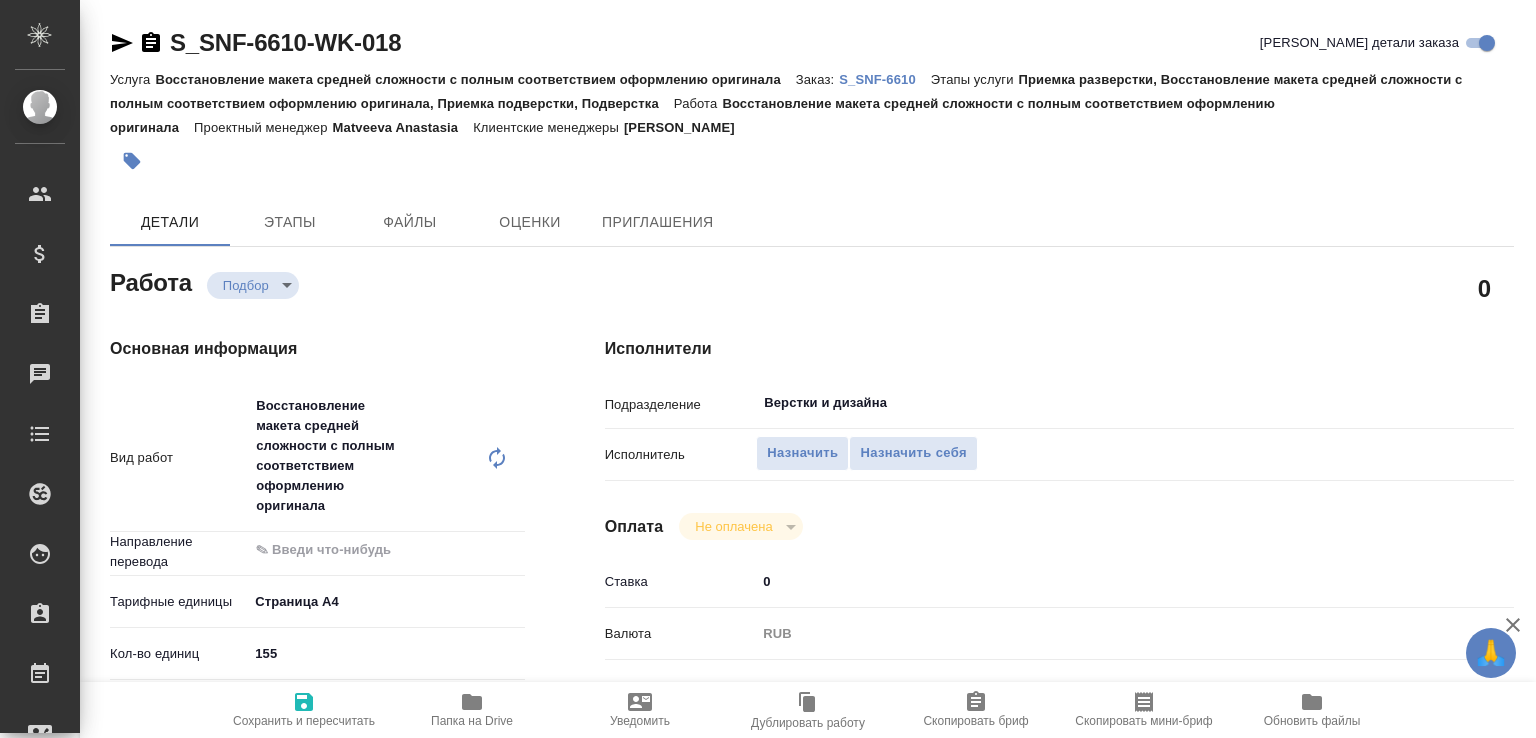 scroll, scrollTop: 0, scrollLeft: 0, axis: both 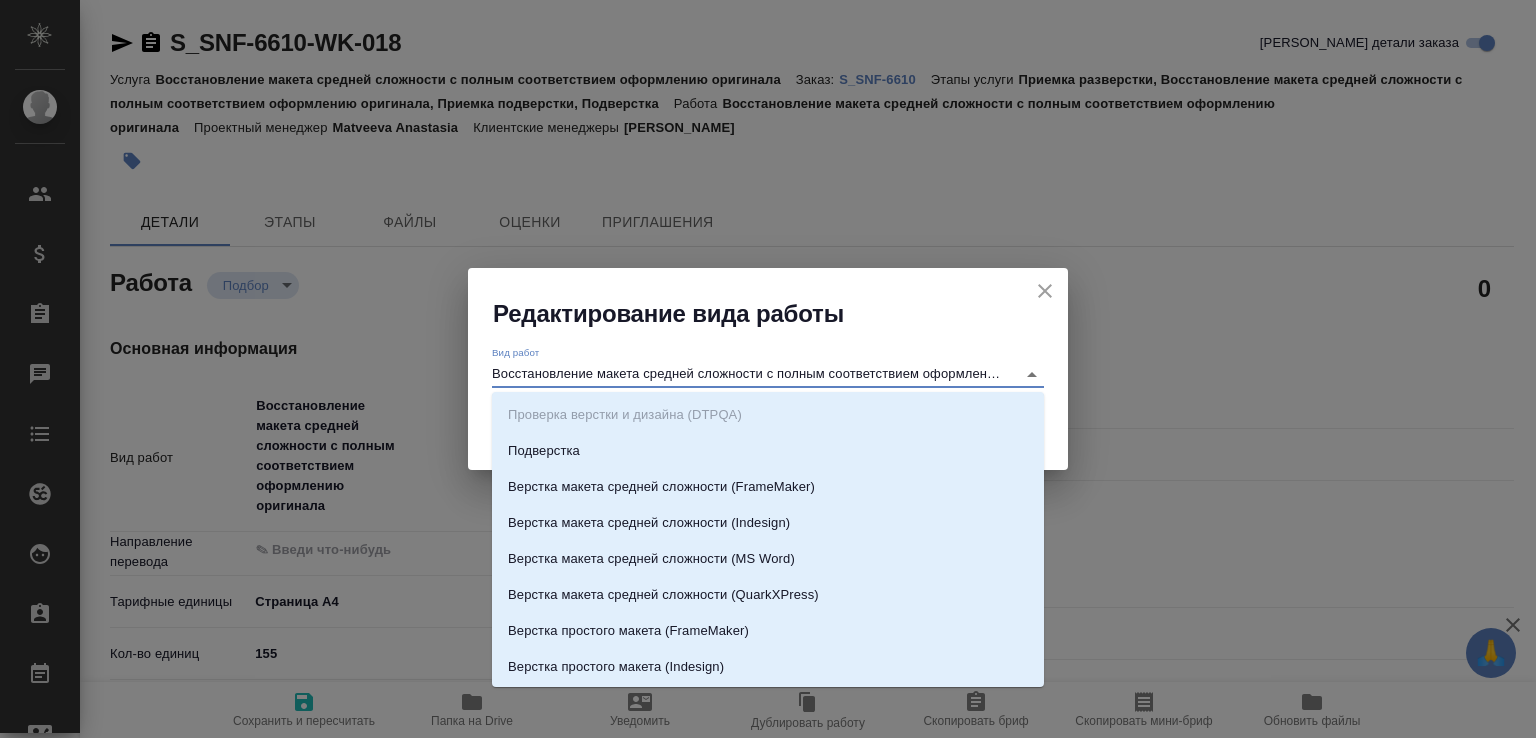 click on "Восстановление макета средней сложности с полным соответствием оформлению оригинала" at bounding box center [749, 374] 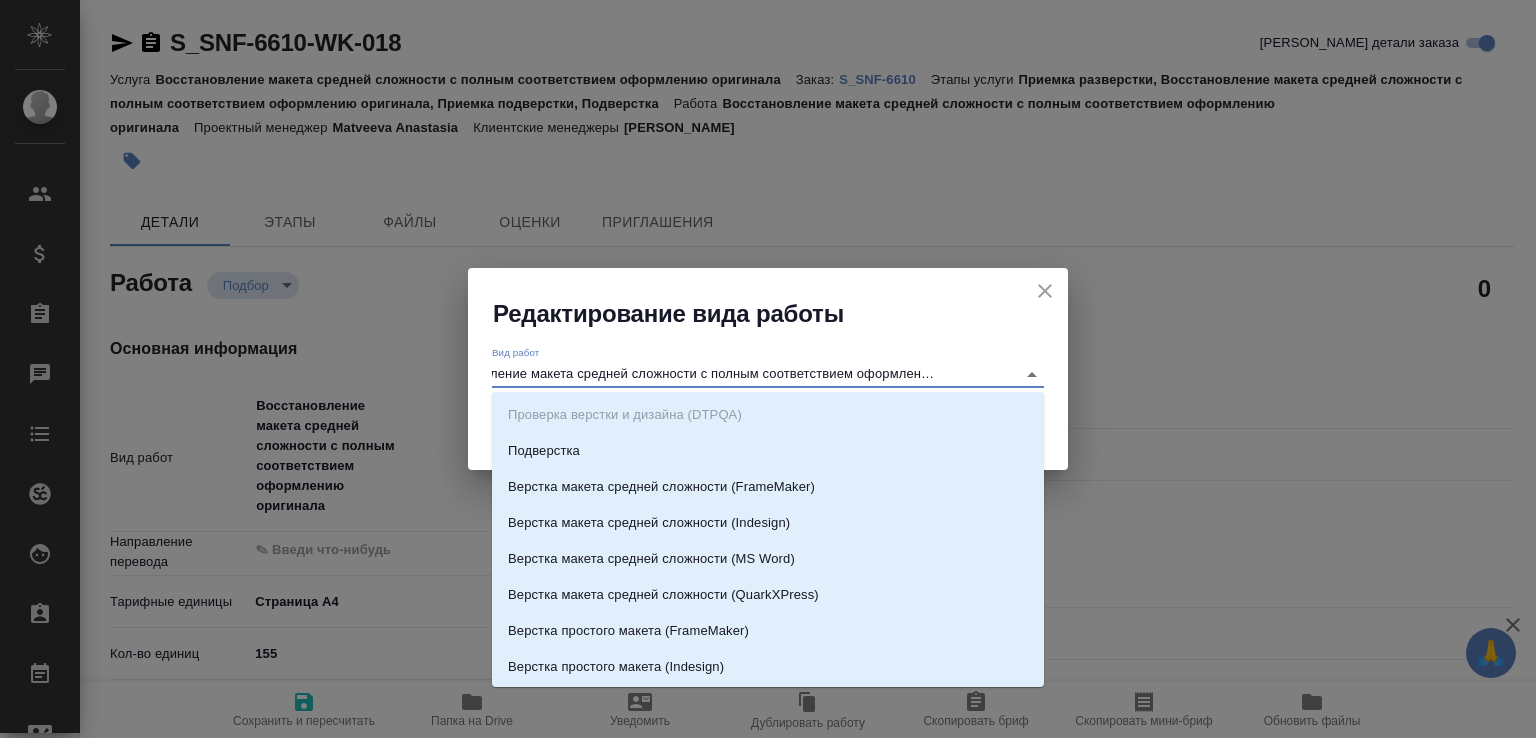 drag, startPoint x: 608, startPoint y: 379, endPoint x: 1426, endPoint y: 380, distance: 818.0006 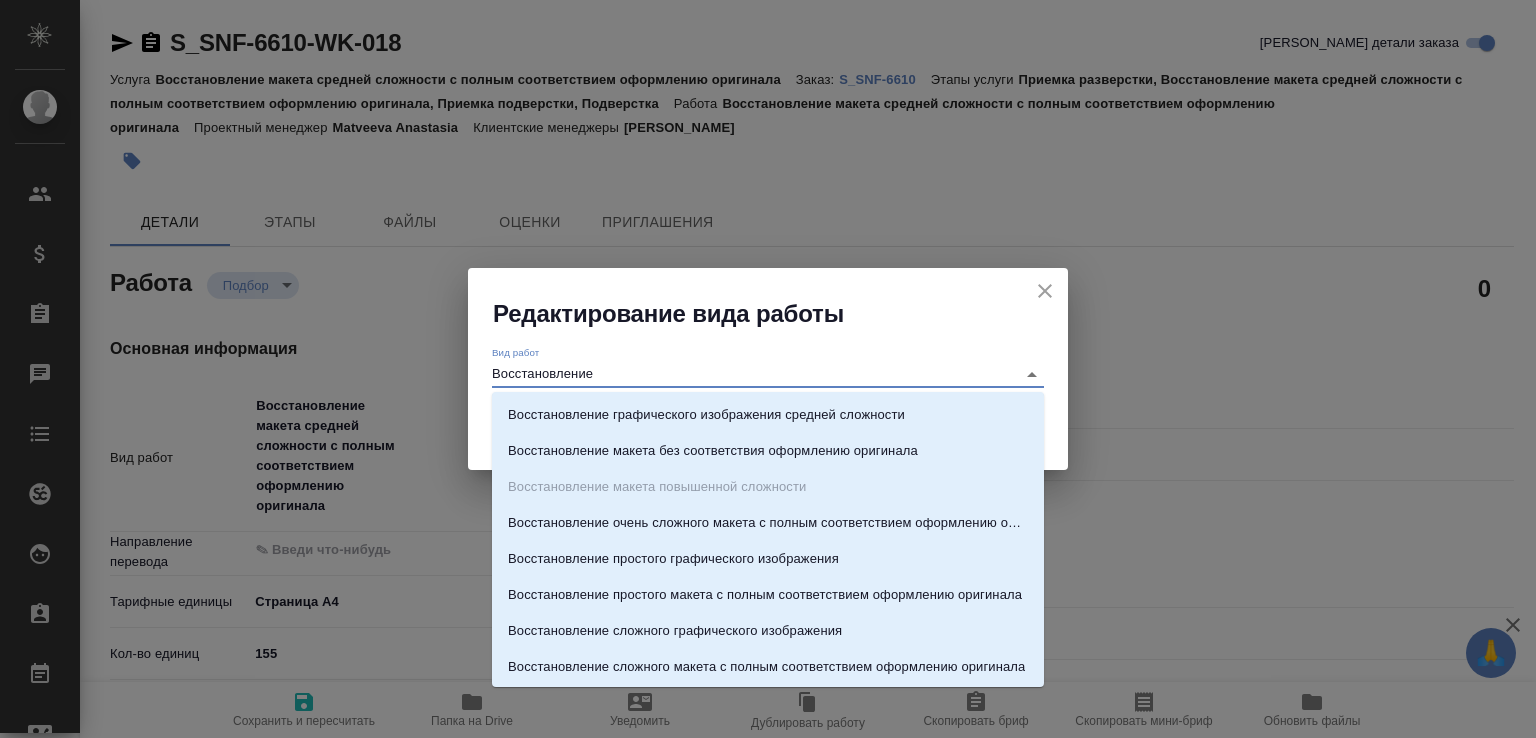 scroll, scrollTop: 70, scrollLeft: 0, axis: vertical 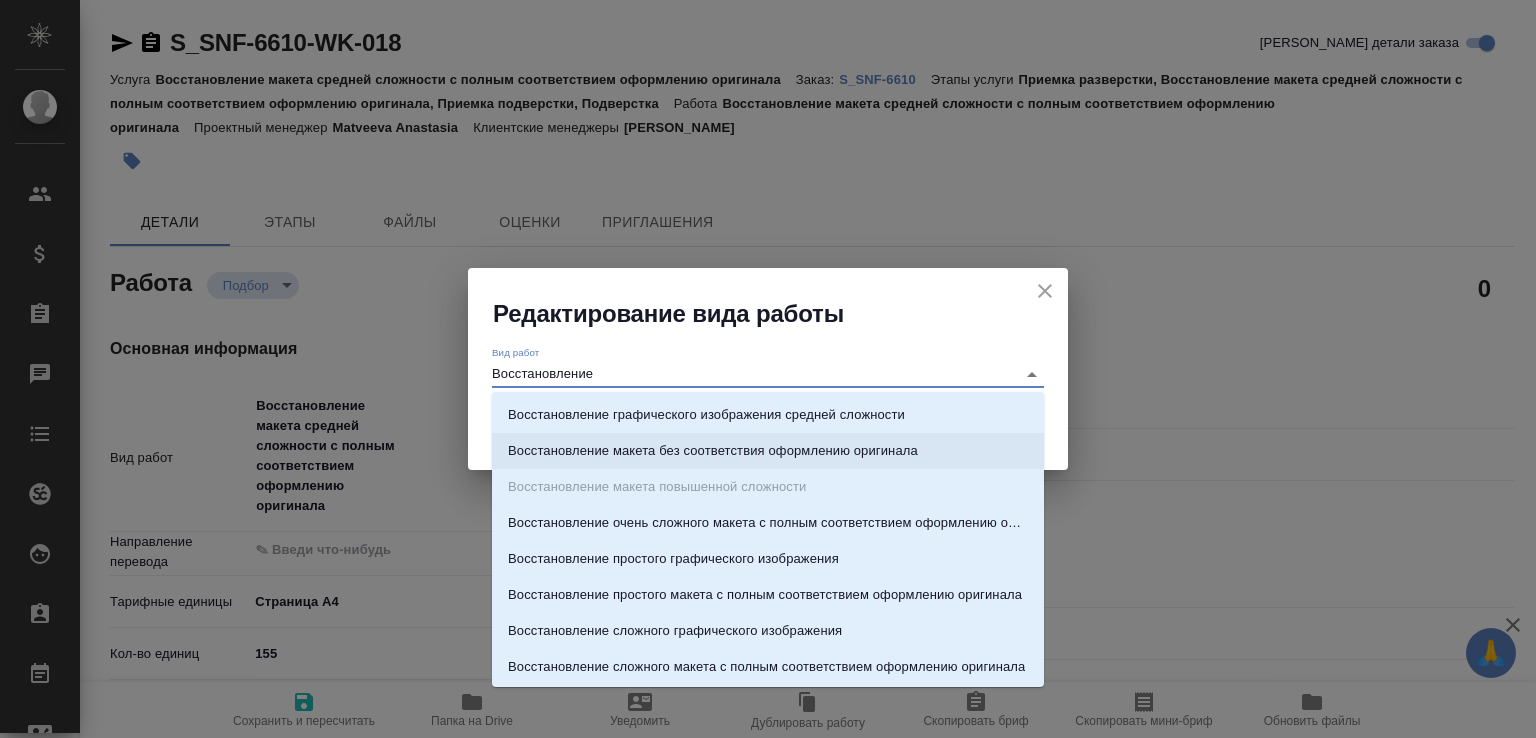 click on "Восстановление макета без соответствия оформлению оригинала" at bounding box center (713, 451) 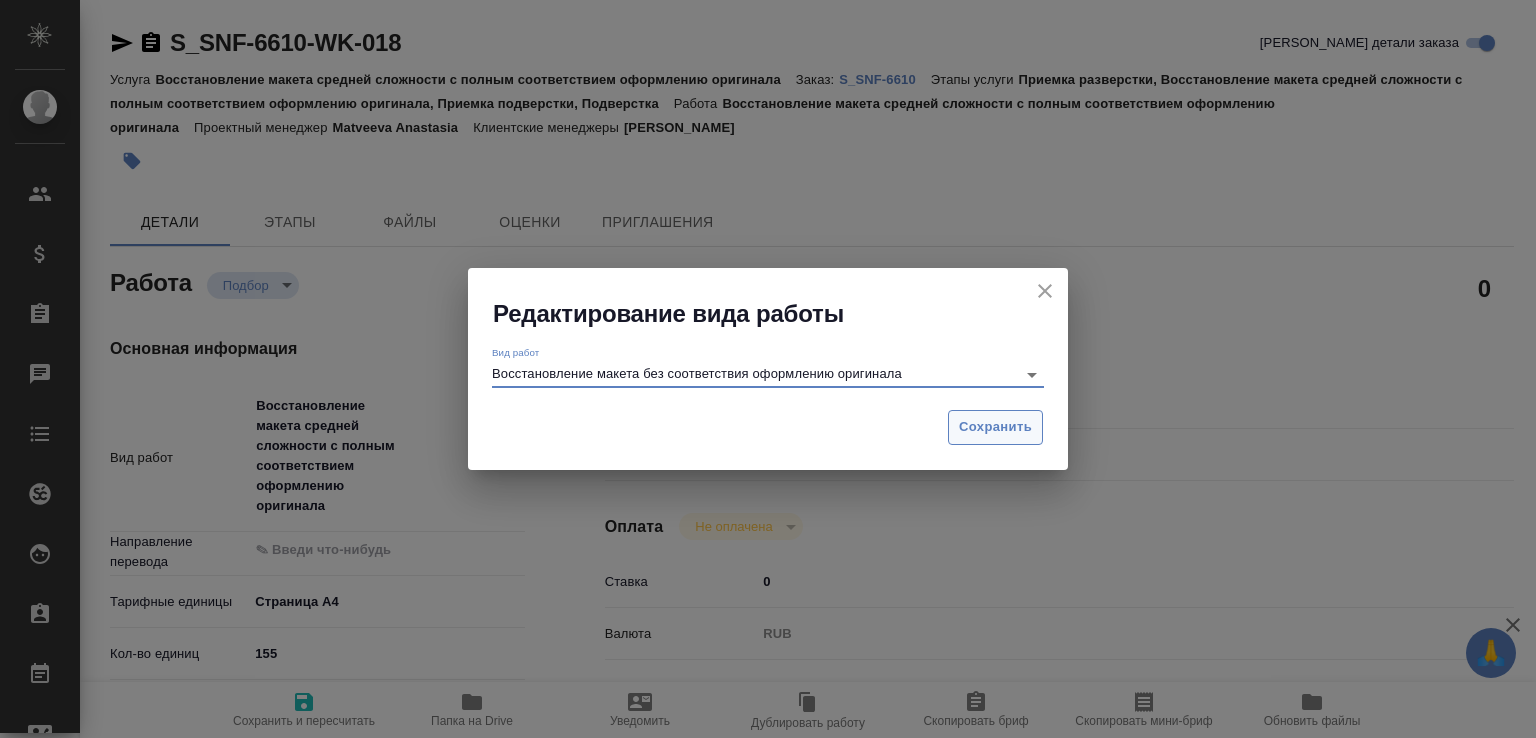 type on "Восстановление макета без соответствия оформлению оригинала" 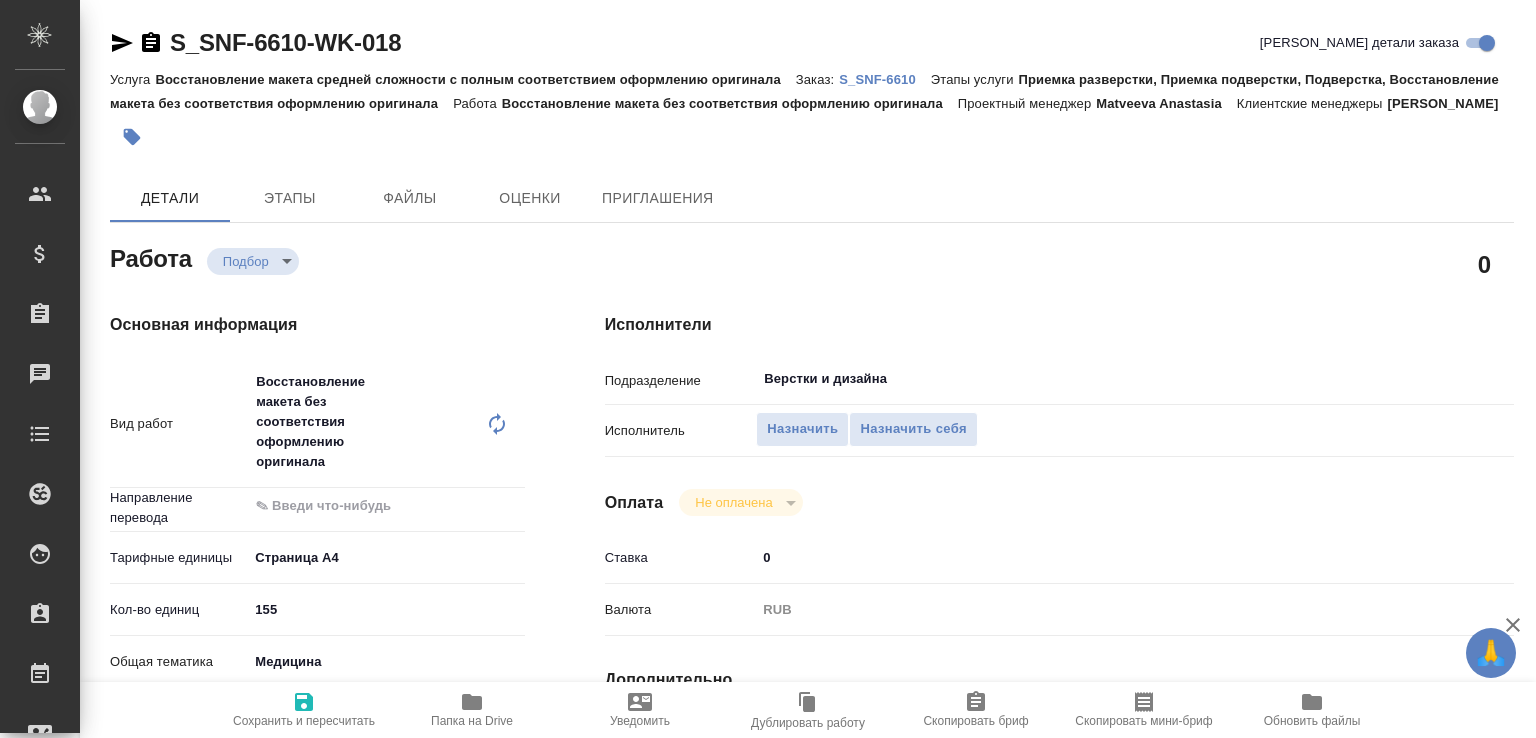 scroll, scrollTop: 0, scrollLeft: 0, axis: both 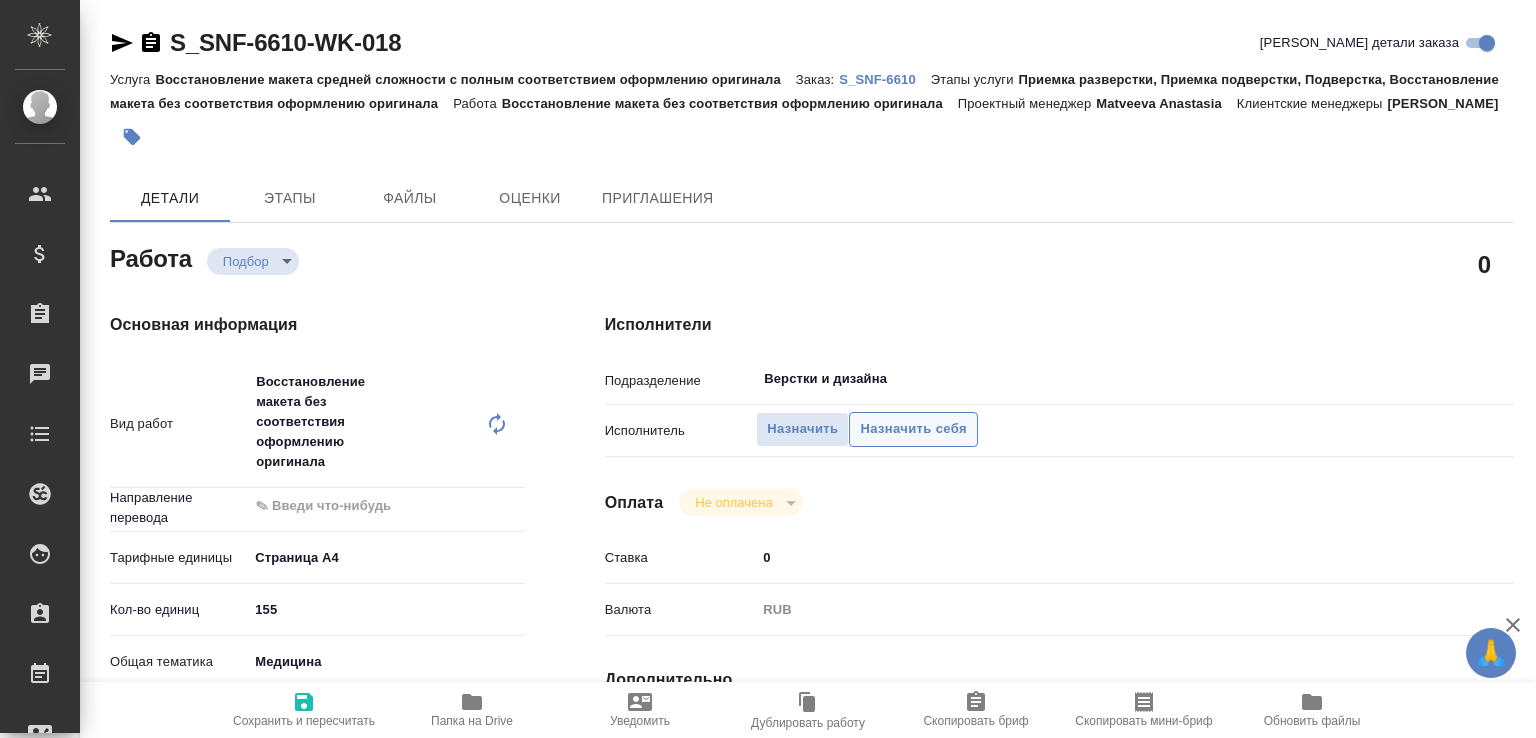 click on "Назначить себя" at bounding box center (913, 429) 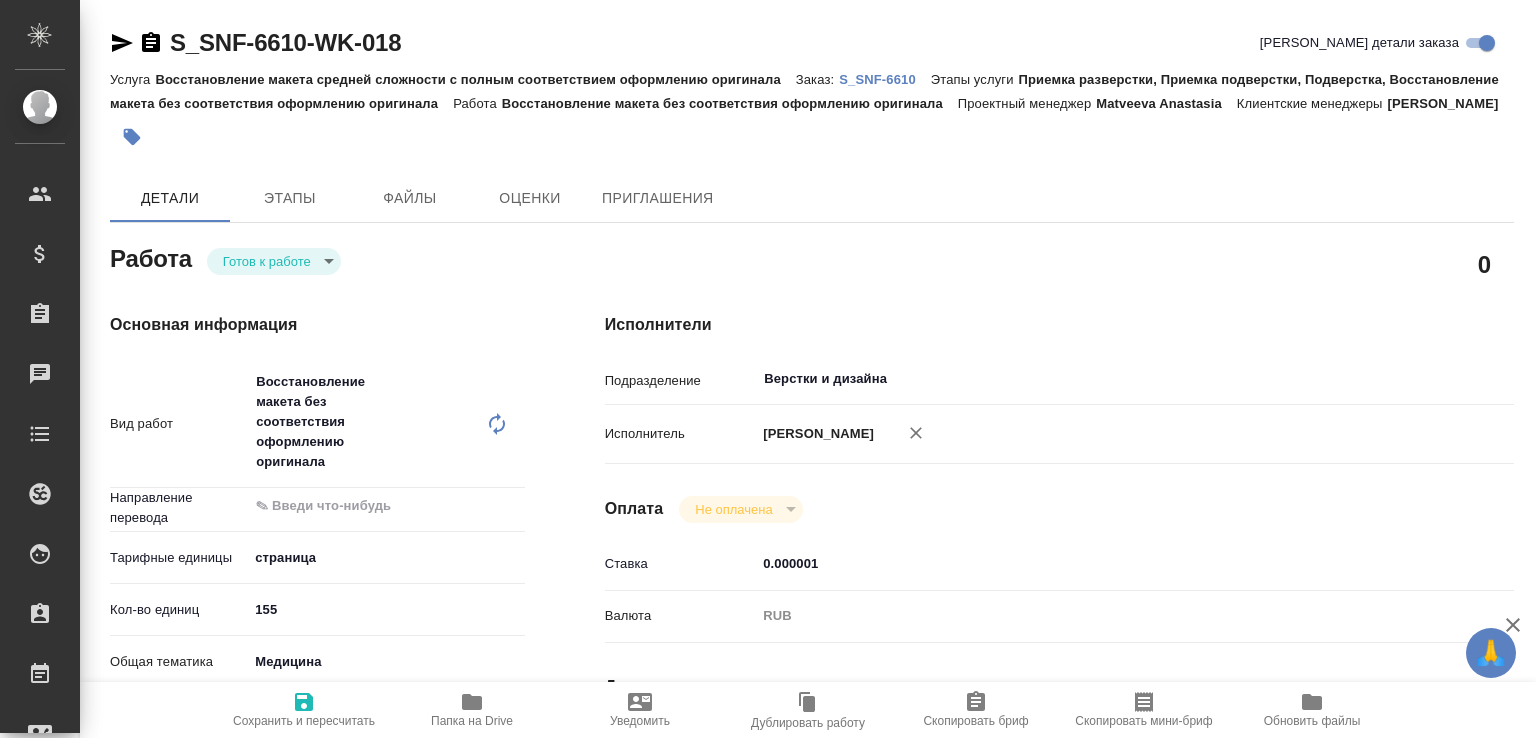 scroll, scrollTop: 0, scrollLeft: 0, axis: both 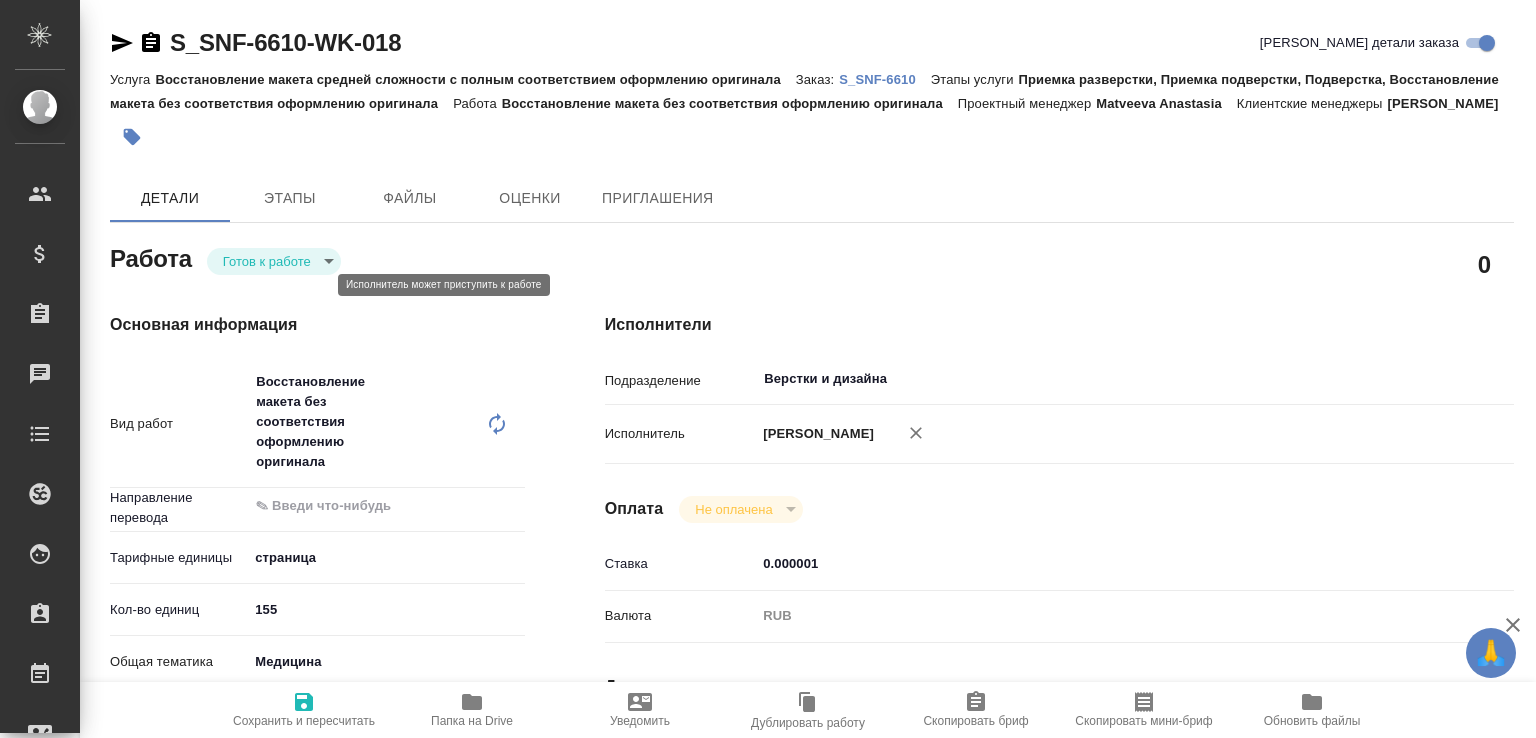 click on "🙏 .cls-1
fill:#fff;
AWATERA Малофеева Екатерина e.malofeeva Клиенты Спецификации Заказы Чаты Todo Проекты SC Исполнители Кандидаты Работы Входящие заявки Заявки на доставку Рекламации Проекты процессинга Конференции Выйти S_SNF-6610-WK-018 Кратко детали заказа Услуга Восстановление макета средней сложности с полным соответствием оформлению оригинала Заказ: S_SNF-6610 Этапы услуги Приемка разверстки, Приемка подверстки, Подверстка, Восстановление макета без соответствия оформлению оригинала Работа Восстановление макета без соответствия оформлению оригинала 0 x x" at bounding box center (768, 369) 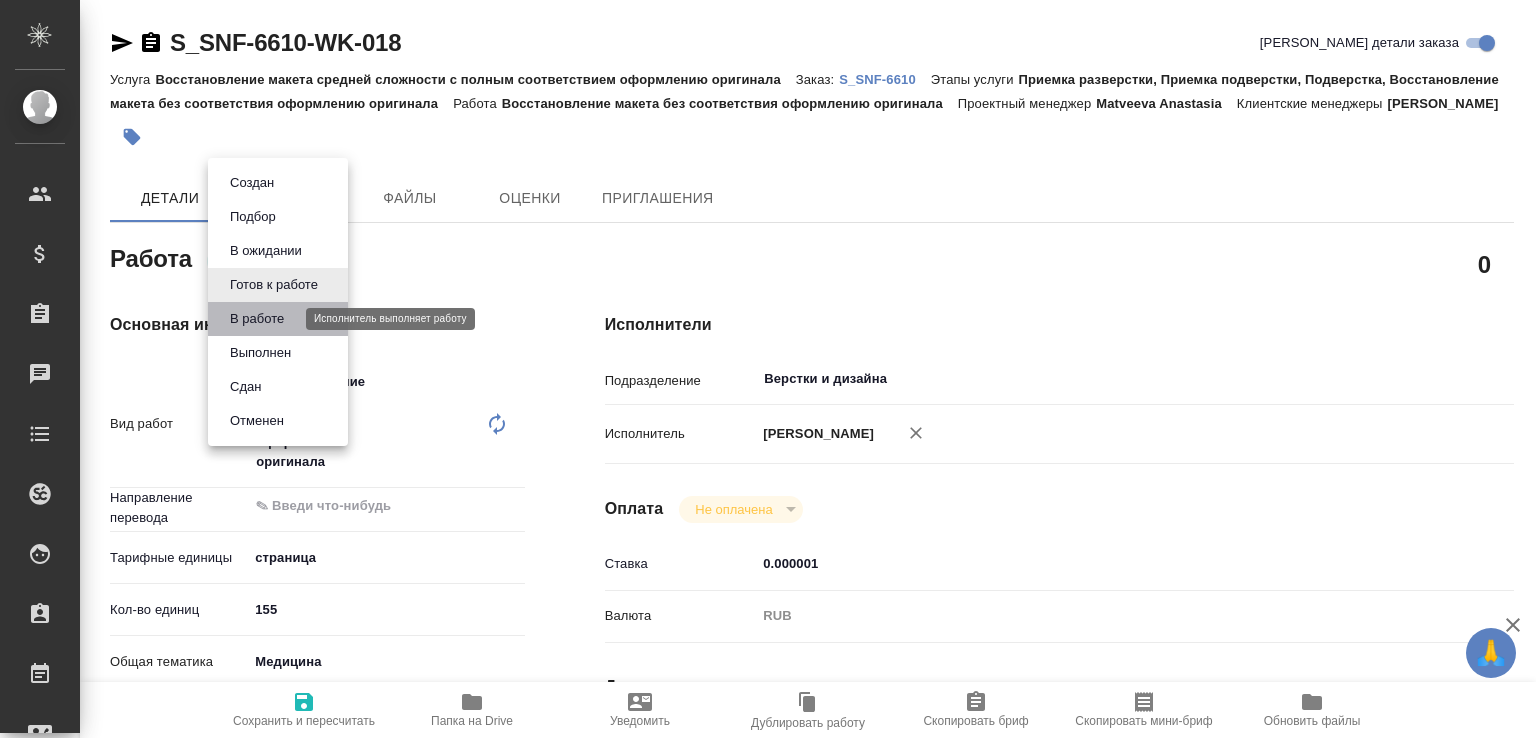 click on "В работе" at bounding box center (257, 319) 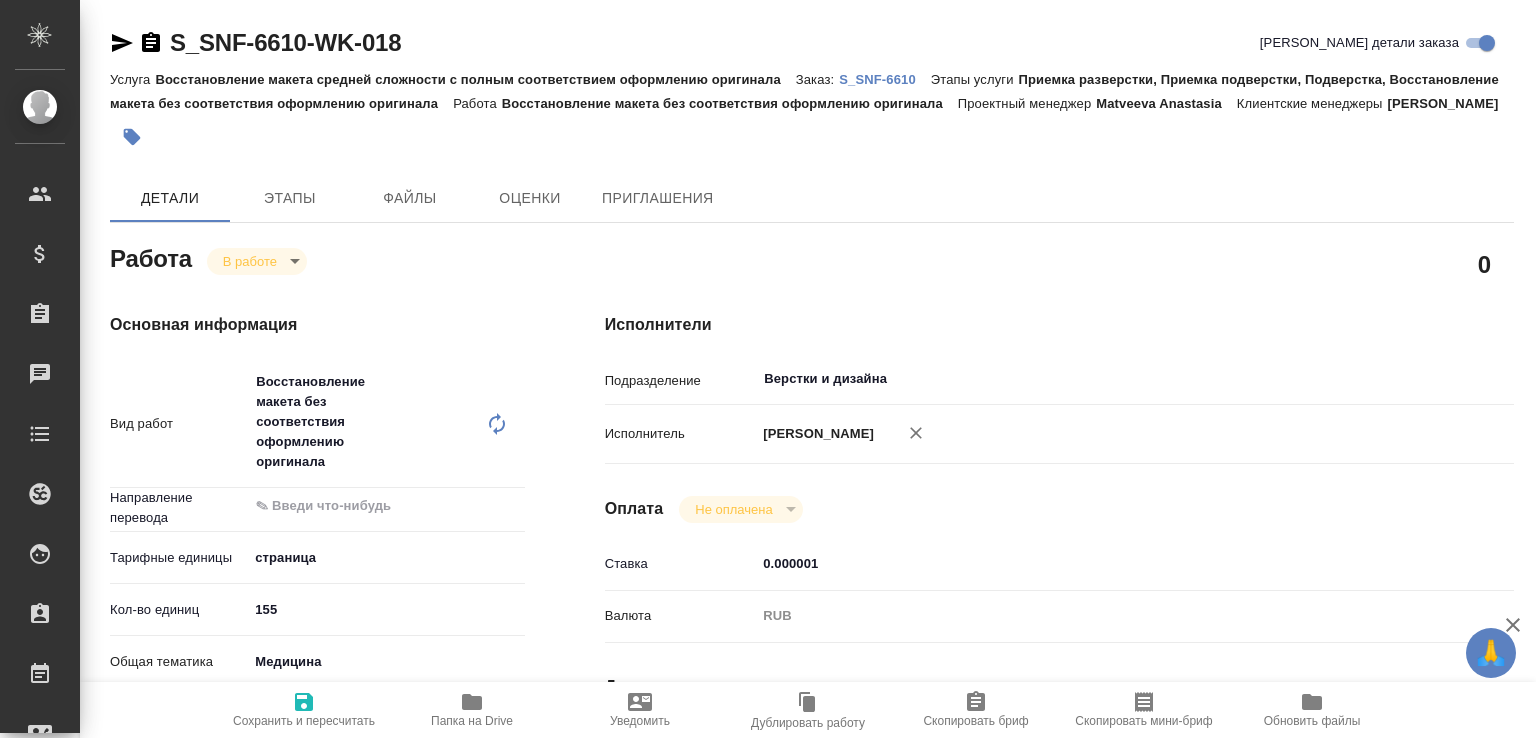 click on "🙏 .cls-1
fill:#fff;
AWATERA Малофеева Екатерина e.malofeeva Клиенты Спецификации Заказы Чаты Todo Проекты SC Исполнители Кандидаты Работы Входящие заявки Заявки на доставку Рекламации Проекты процессинга Конференции Выйти S_SNF-6610-WK-018 Кратко детали заказа Услуга Восстановление макета средней сложности с полным соответствием оформлению оригинала Заказ: S_SNF-6610 Этапы услуги Приемка разверстки, Приемка подверстки, Подверстка, Восстановление макета без соответствия оформлению оригинала Работа Восстановление макета без соответствия оформлению оригинала 0 x x" at bounding box center [768, 369] 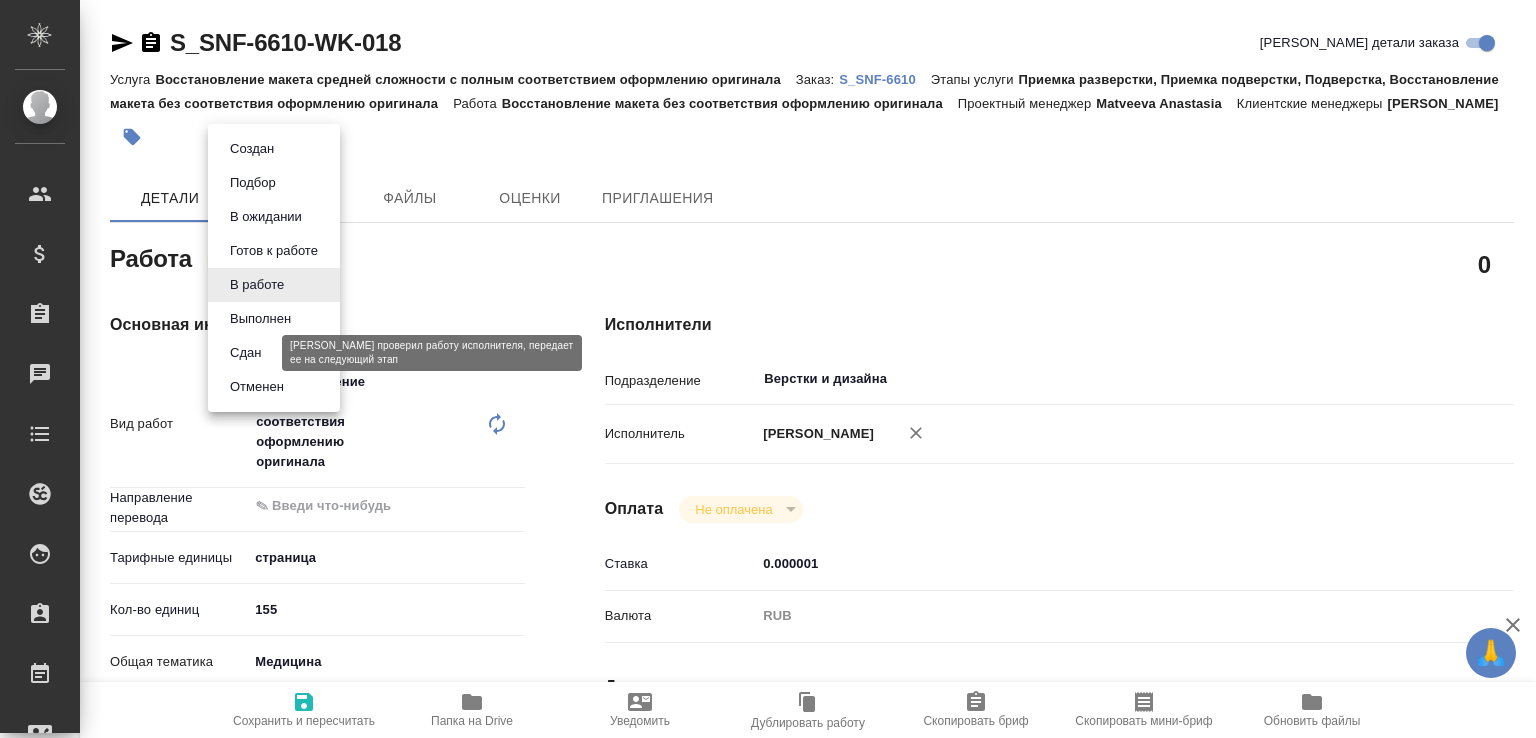 click on "Сдан" at bounding box center [245, 353] 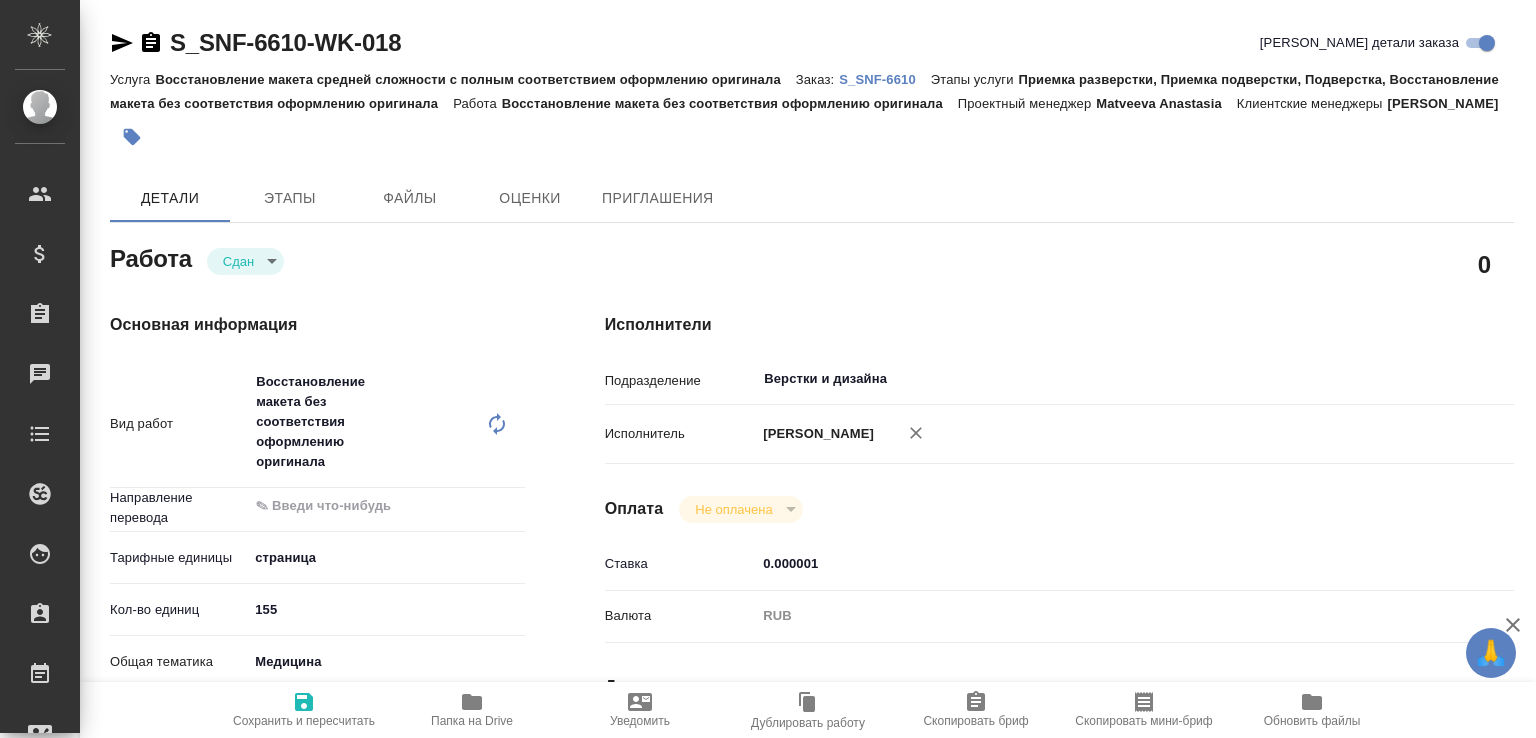 type on "x" 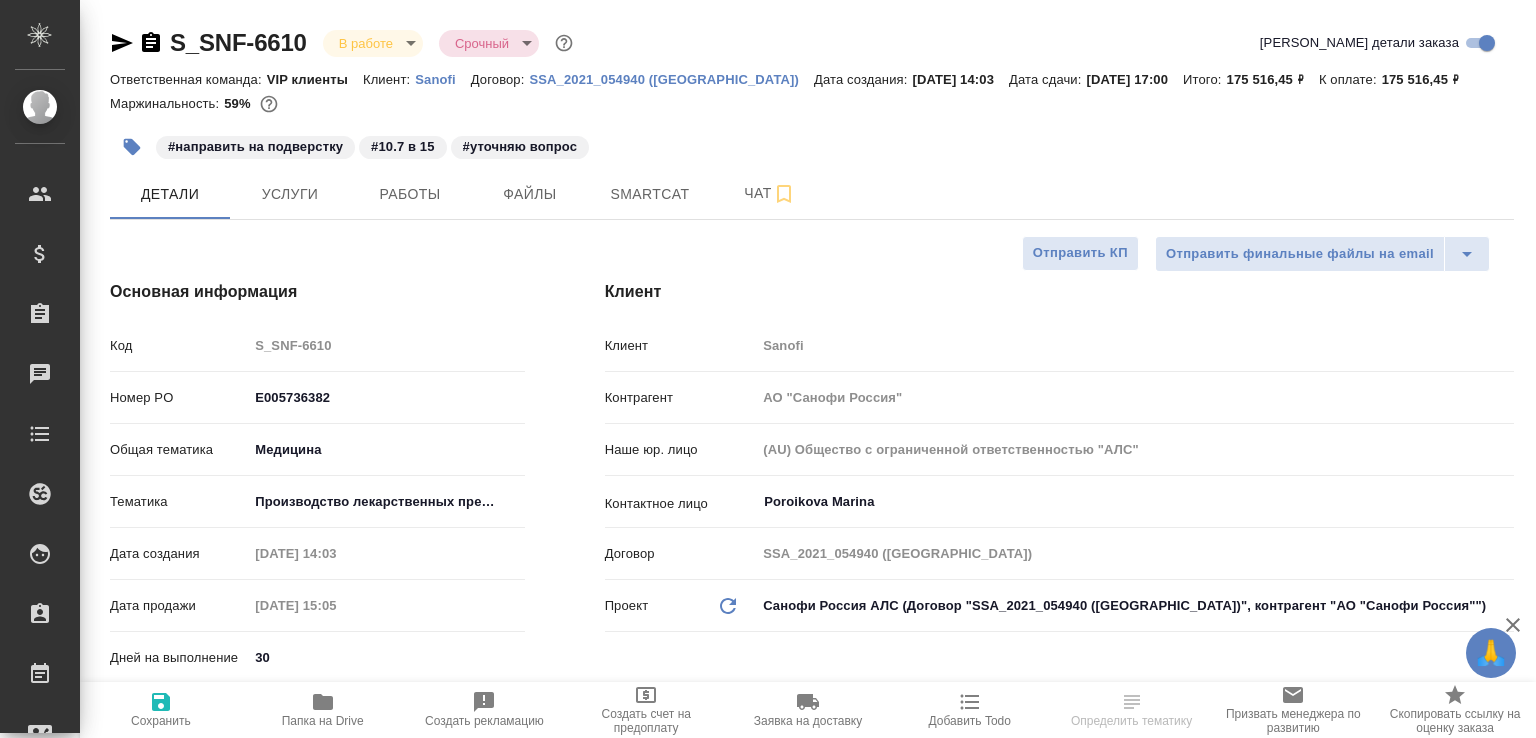select on "RU" 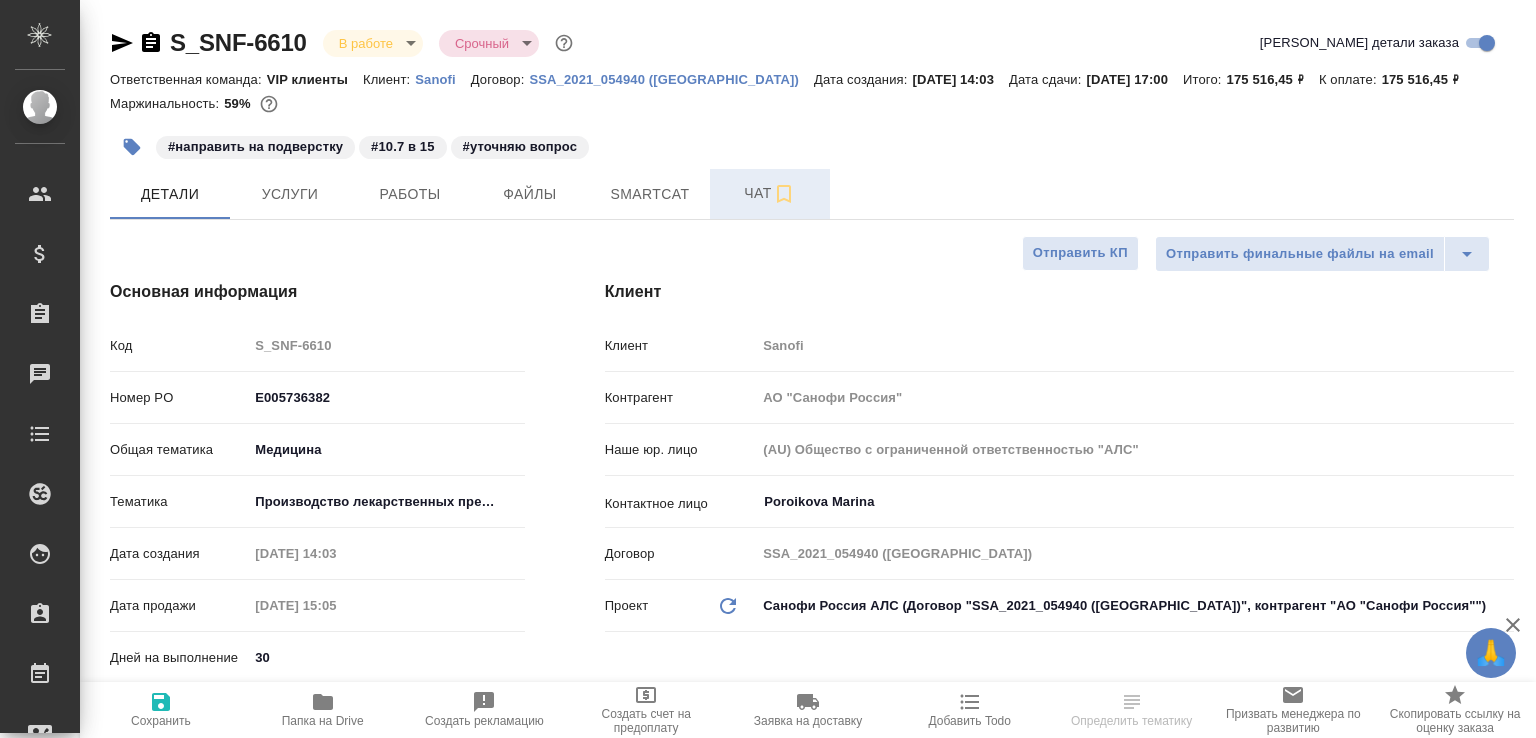 scroll, scrollTop: 0, scrollLeft: 0, axis: both 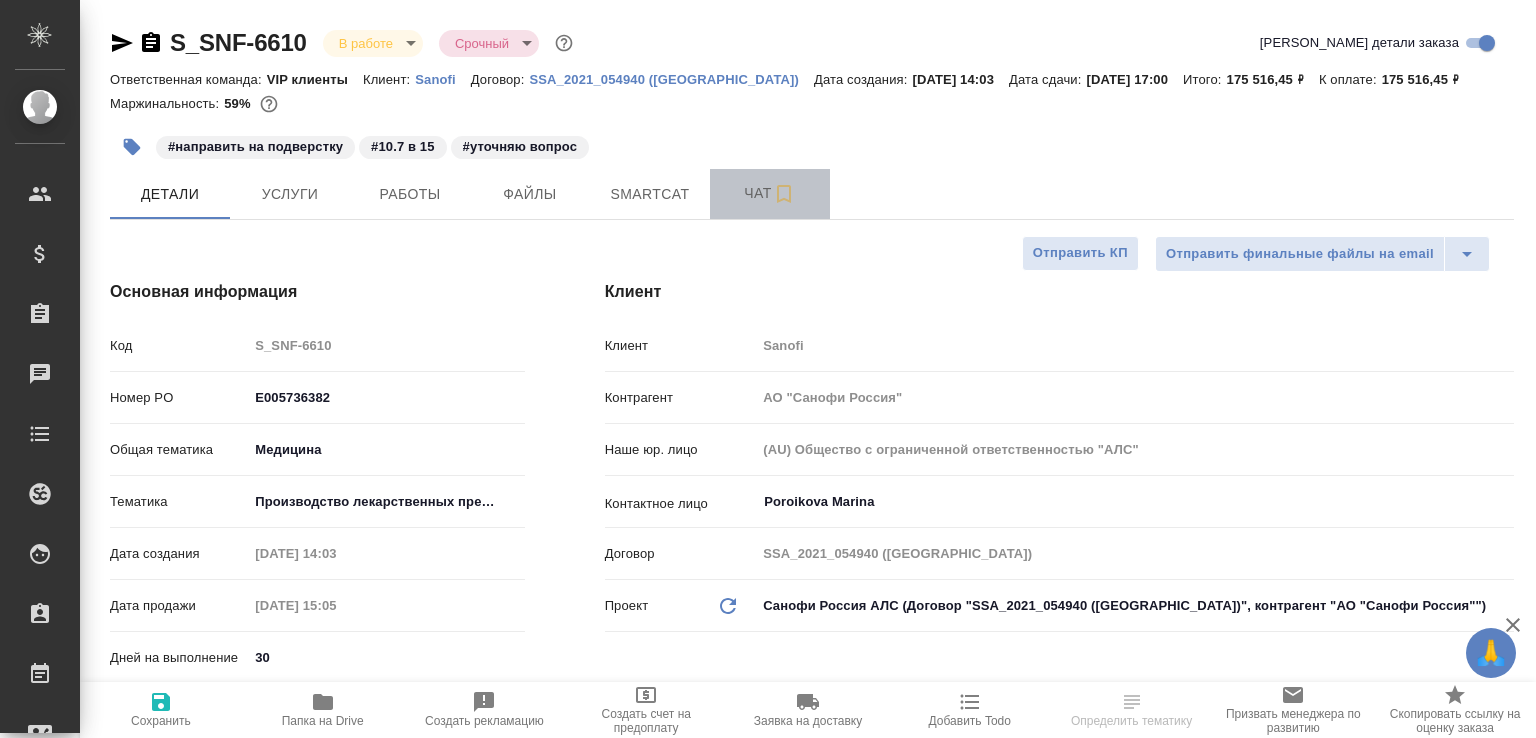 click on "Чат" at bounding box center (770, 194) 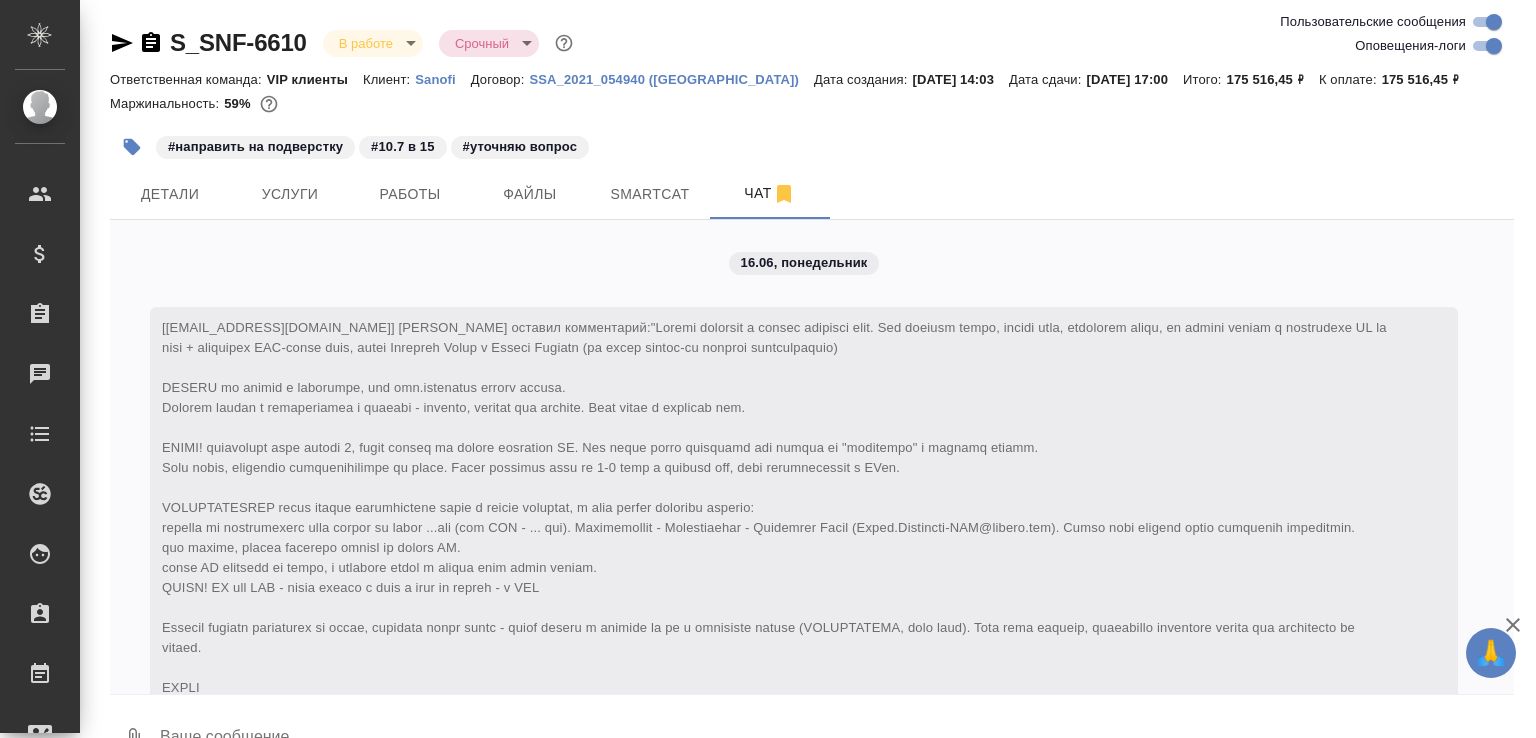 scroll, scrollTop: 21132, scrollLeft: 0, axis: vertical 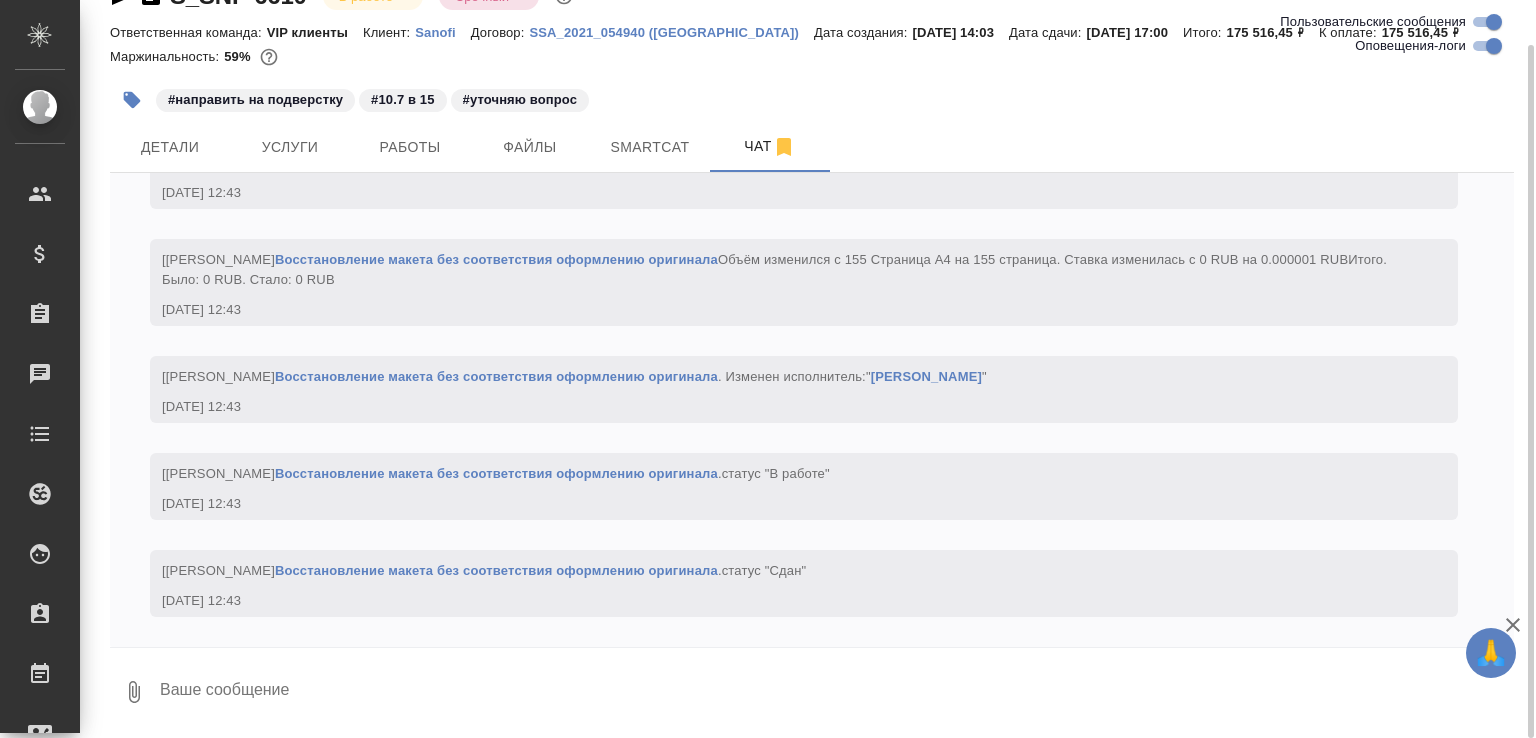 click at bounding box center (836, 692) 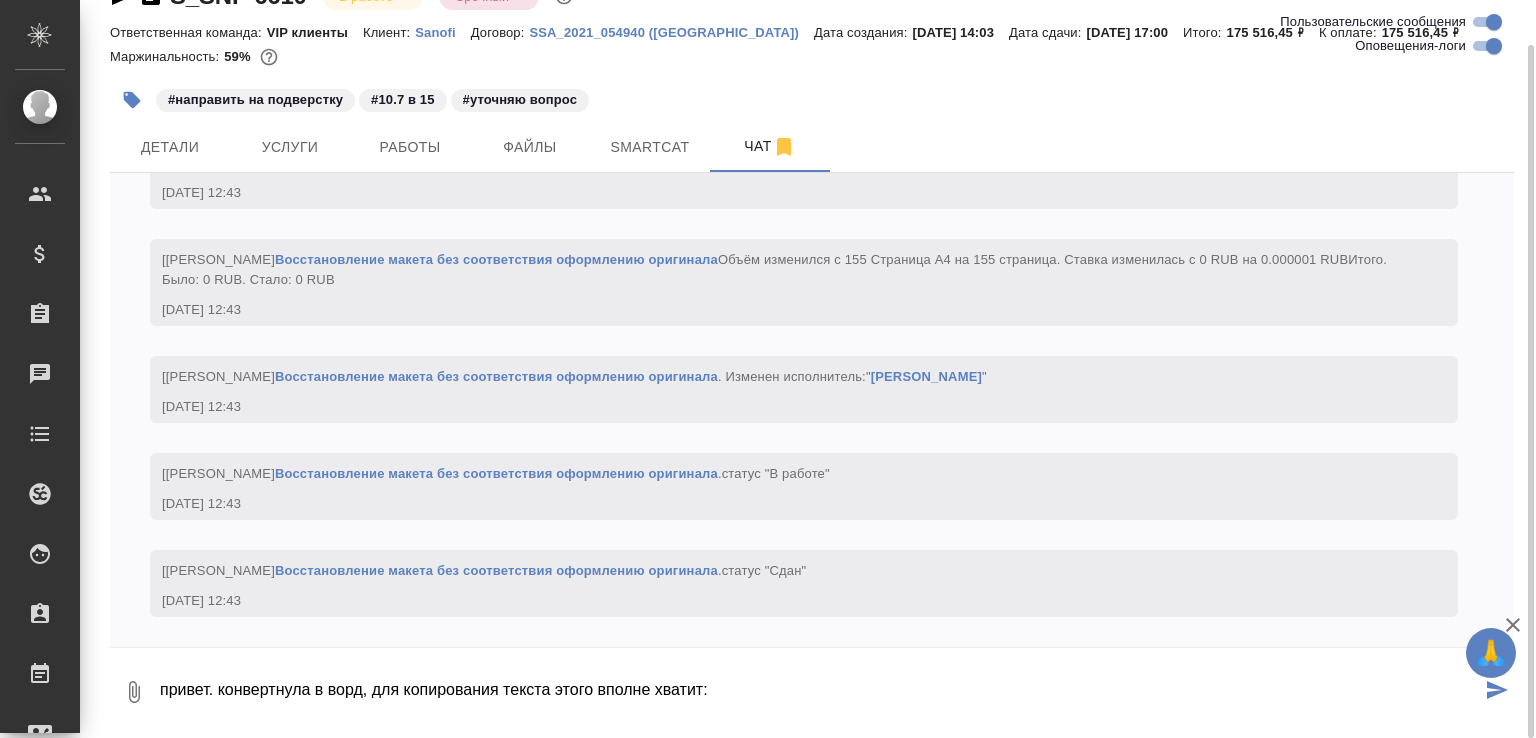 paste on "https://drive.awatera.com/f/9811875" 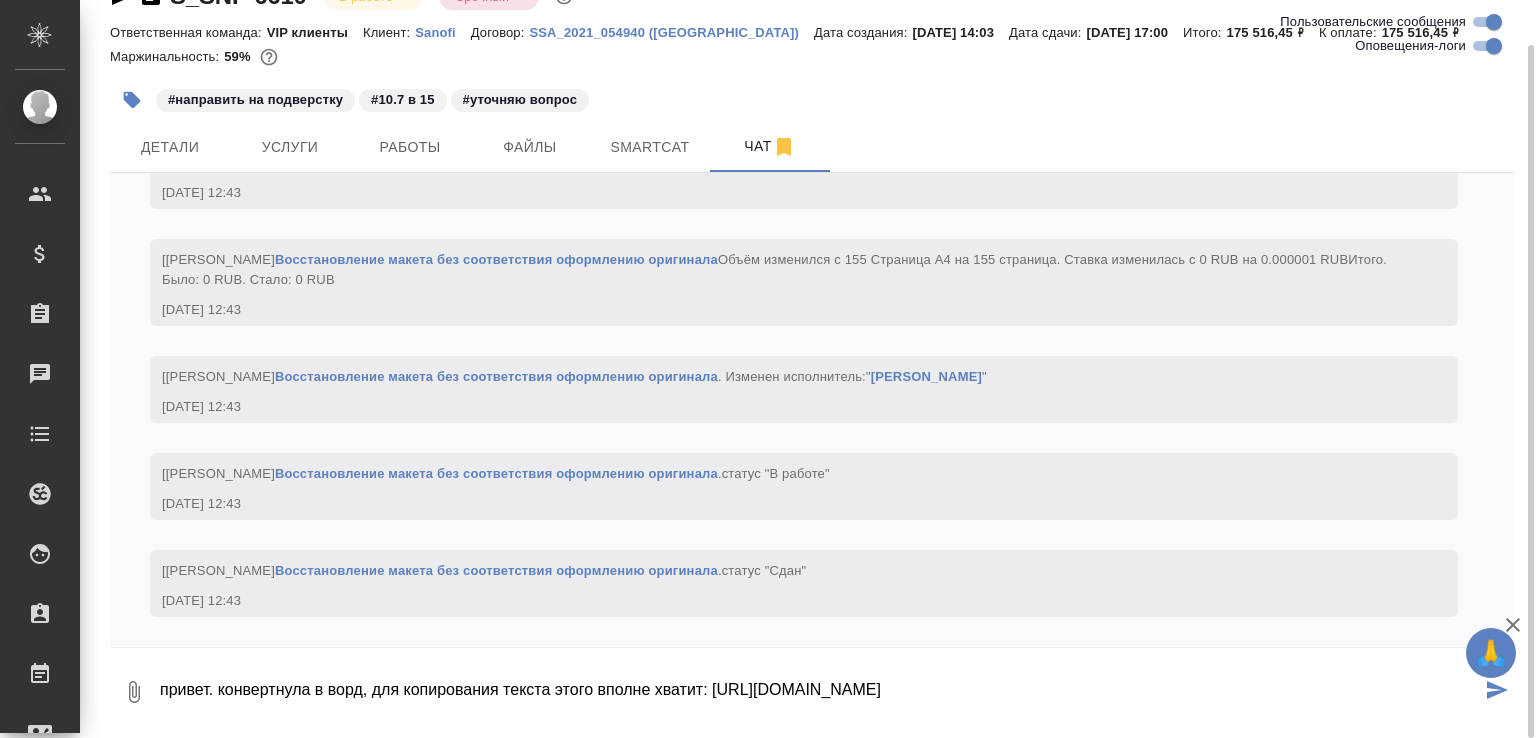 type on "привет. конвертнула в ворд, для копирования текста этого вполне хватит: https://drive.awatera.com/f/9811875" 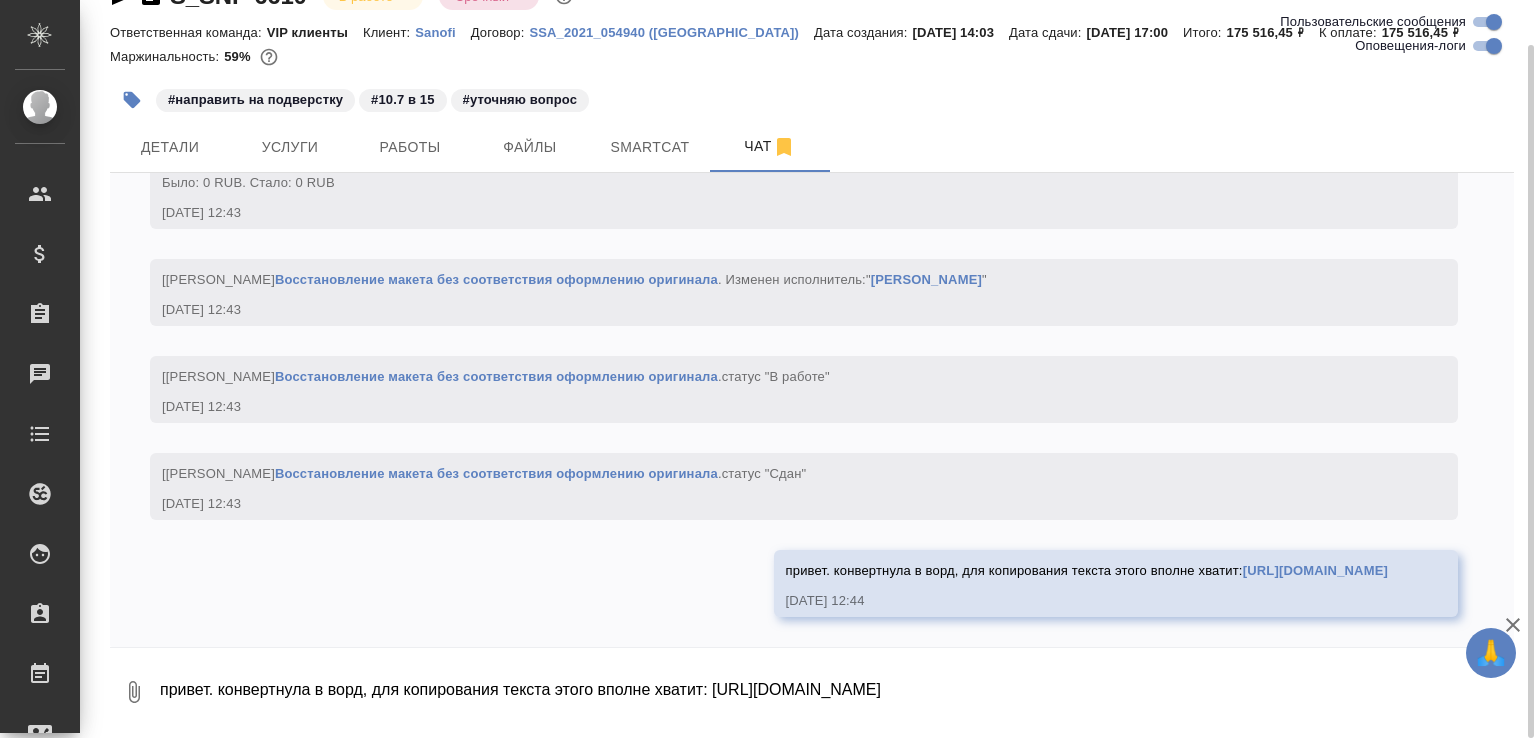 scroll, scrollTop: 21228, scrollLeft: 0, axis: vertical 